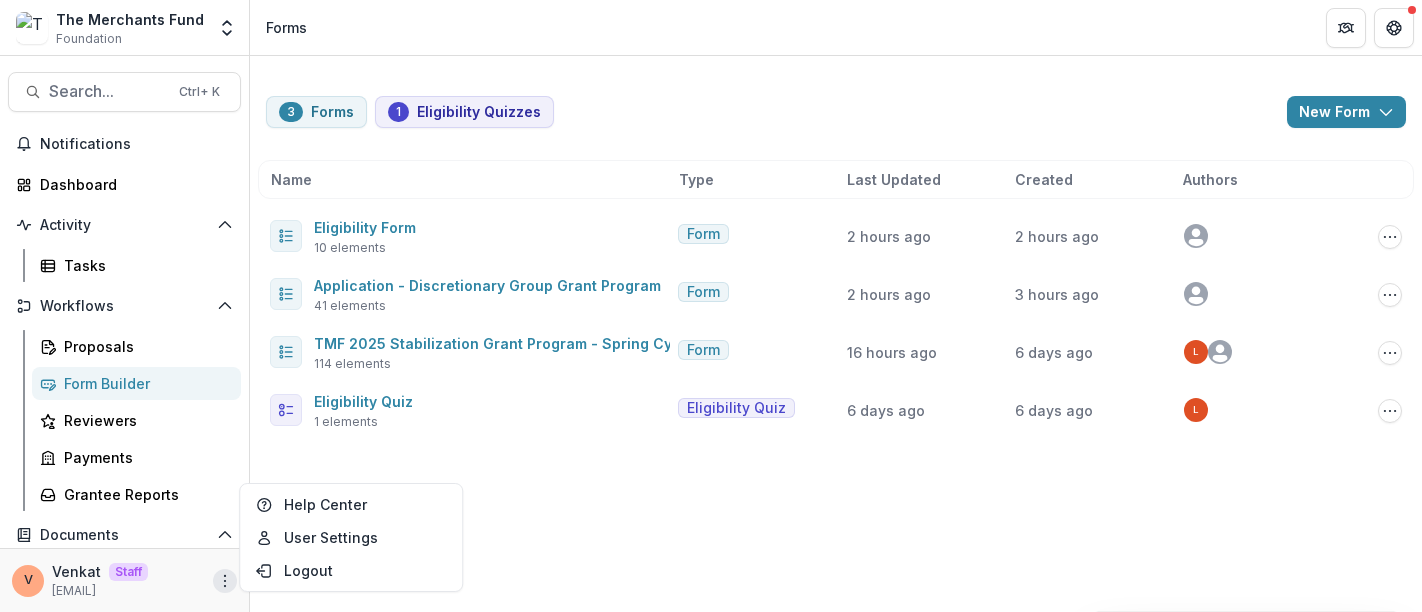 scroll, scrollTop: 0, scrollLeft: 0, axis: both 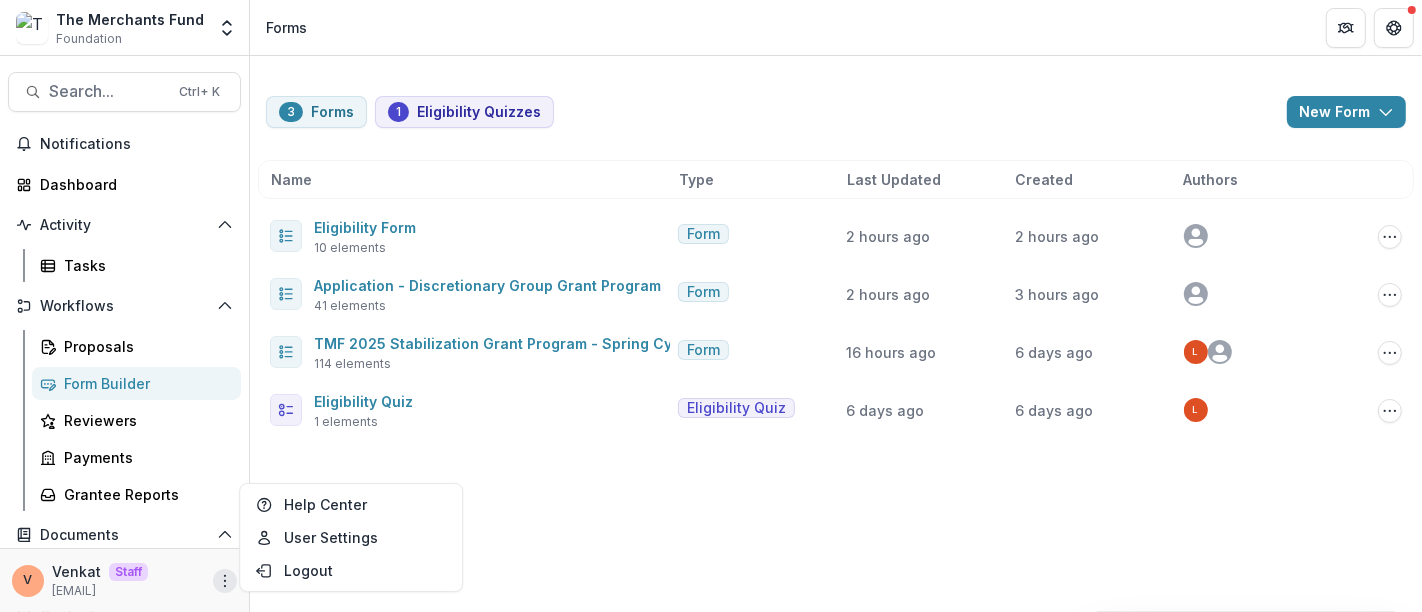 click on "Form Builder" at bounding box center [144, 383] 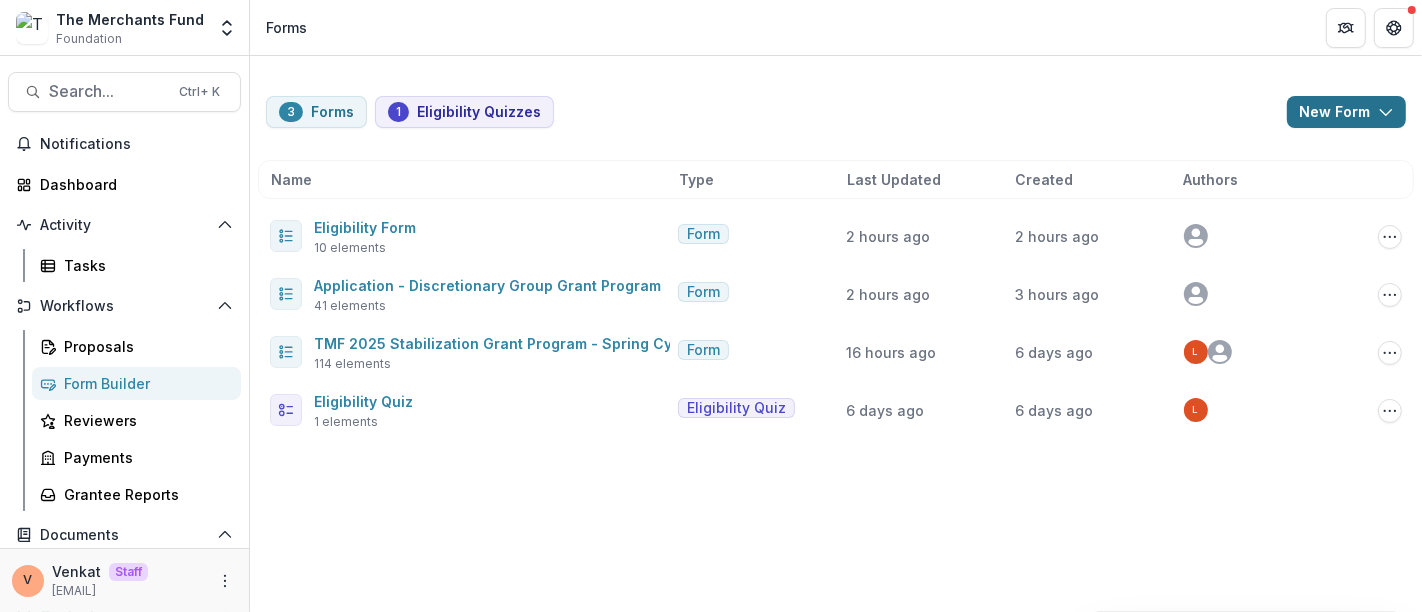 click on "New Form" at bounding box center (1346, 112) 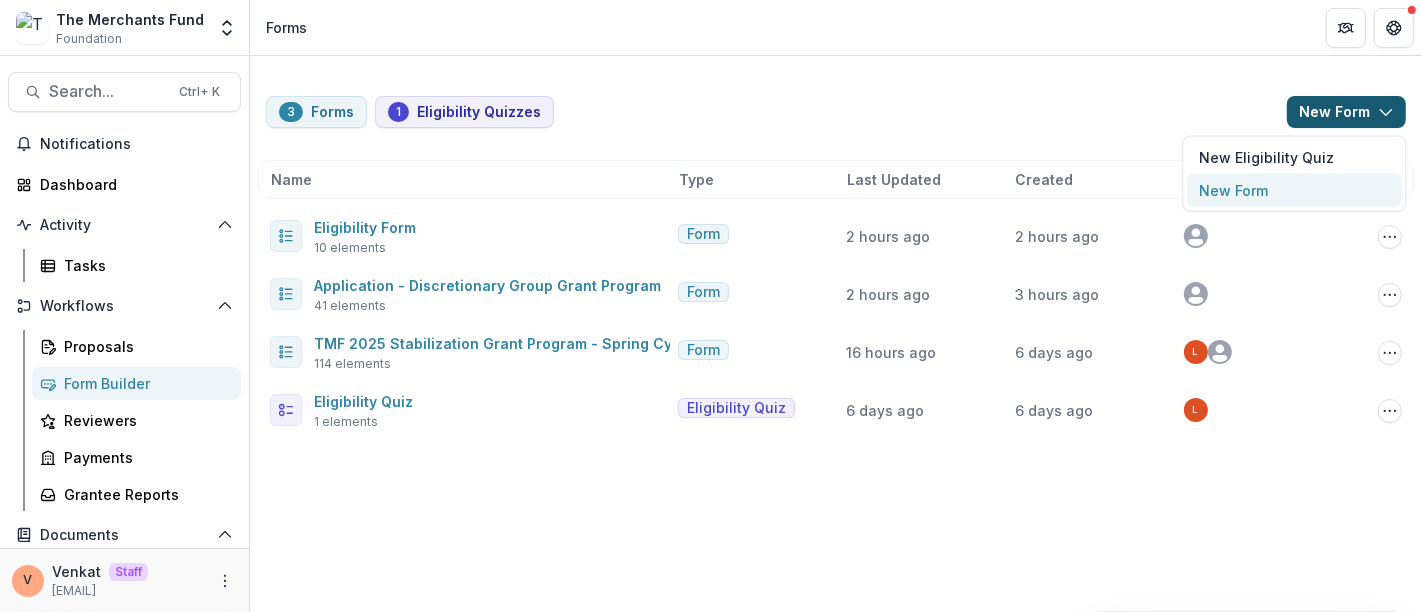 click on "New Form" at bounding box center (1294, 190) 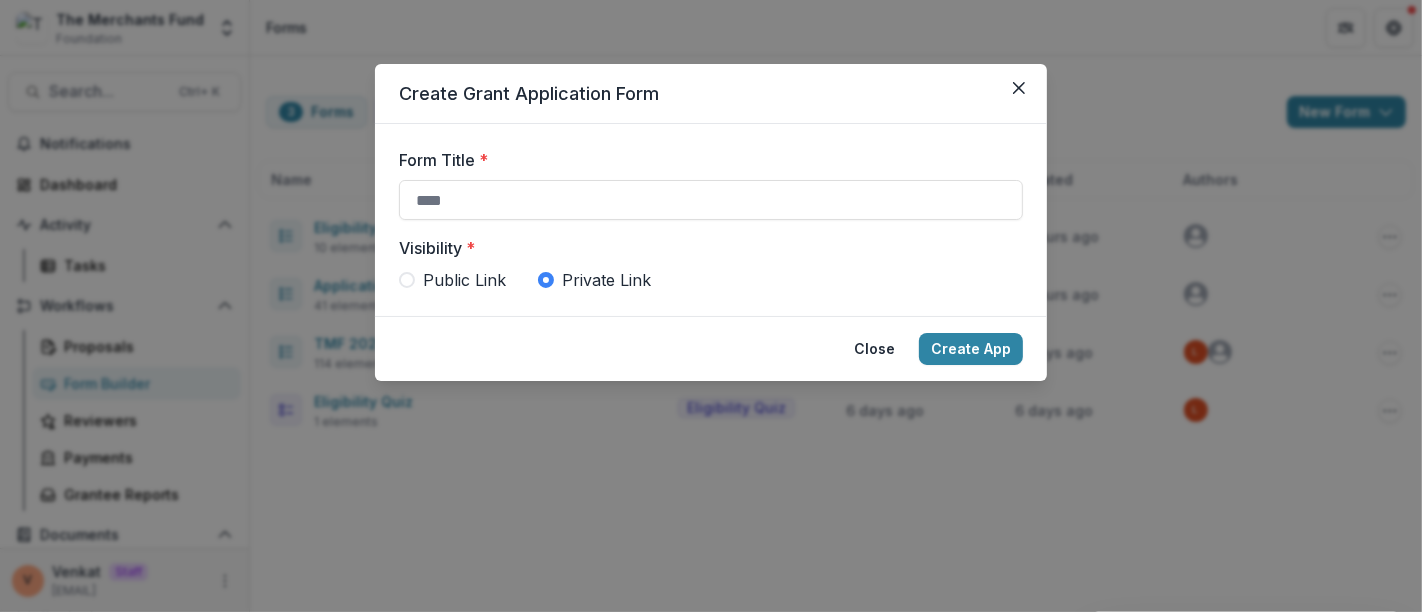 click on "Public Link" at bounding box center [464, 280] 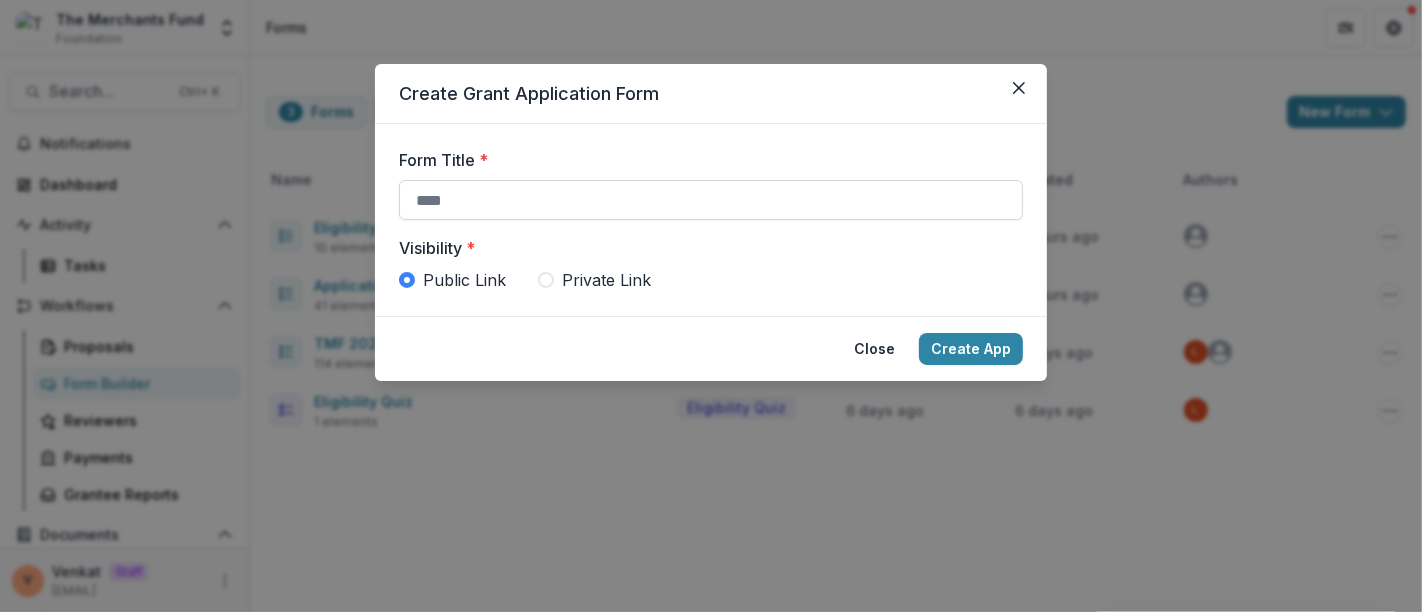 click on "Form Title *" at bounding box center (711, 200) 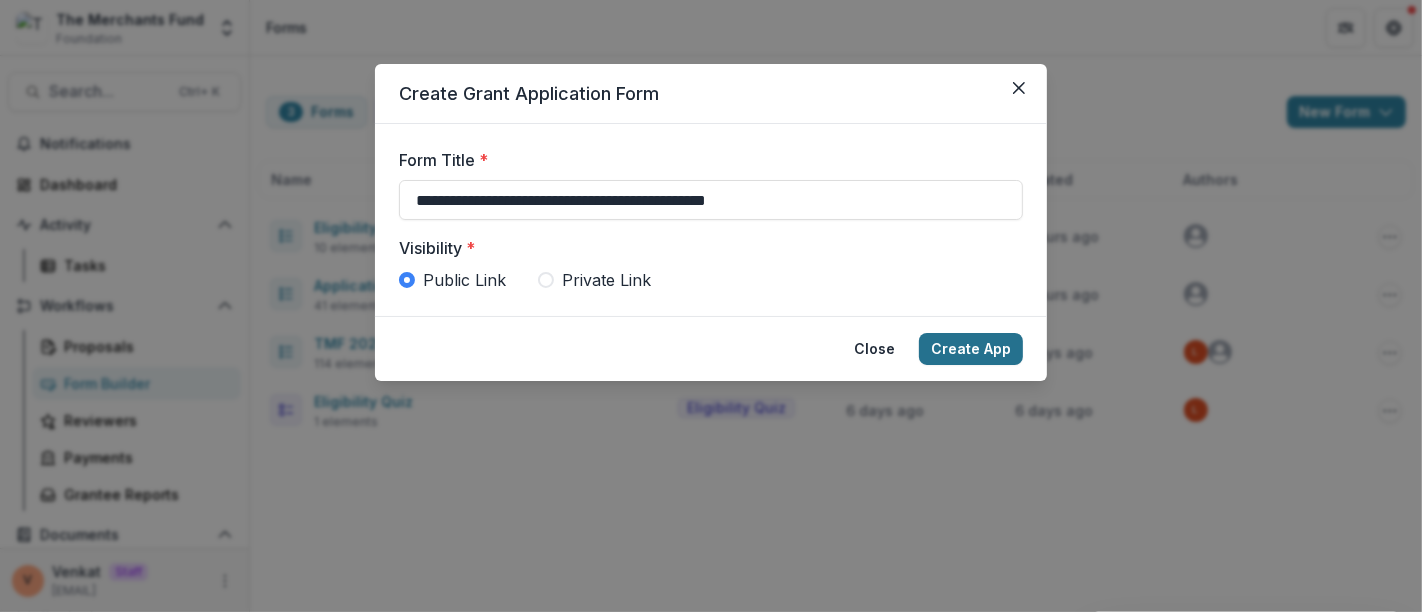 type on "**********" 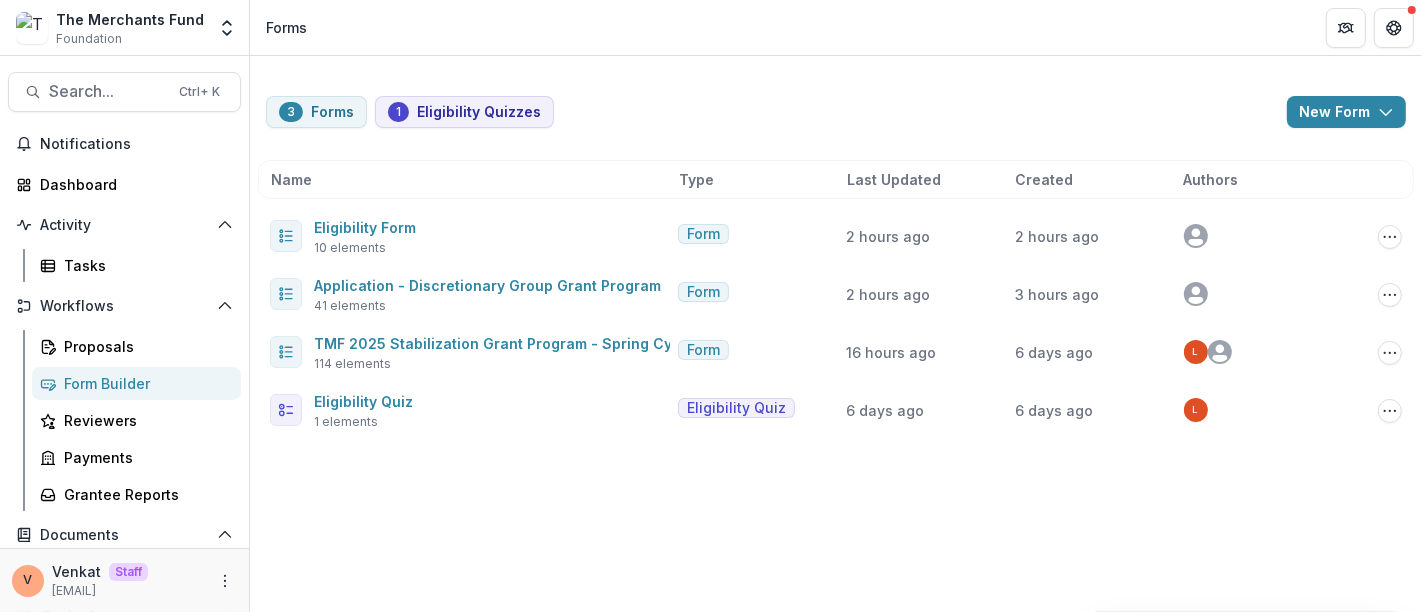 type 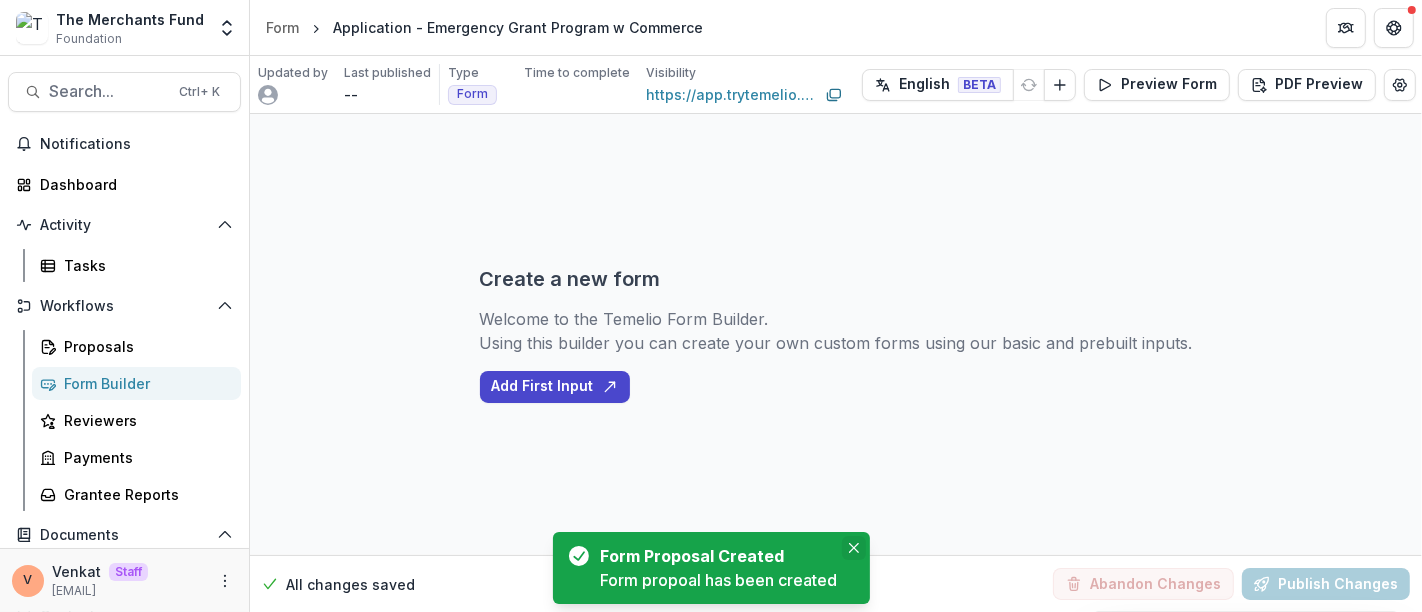 click 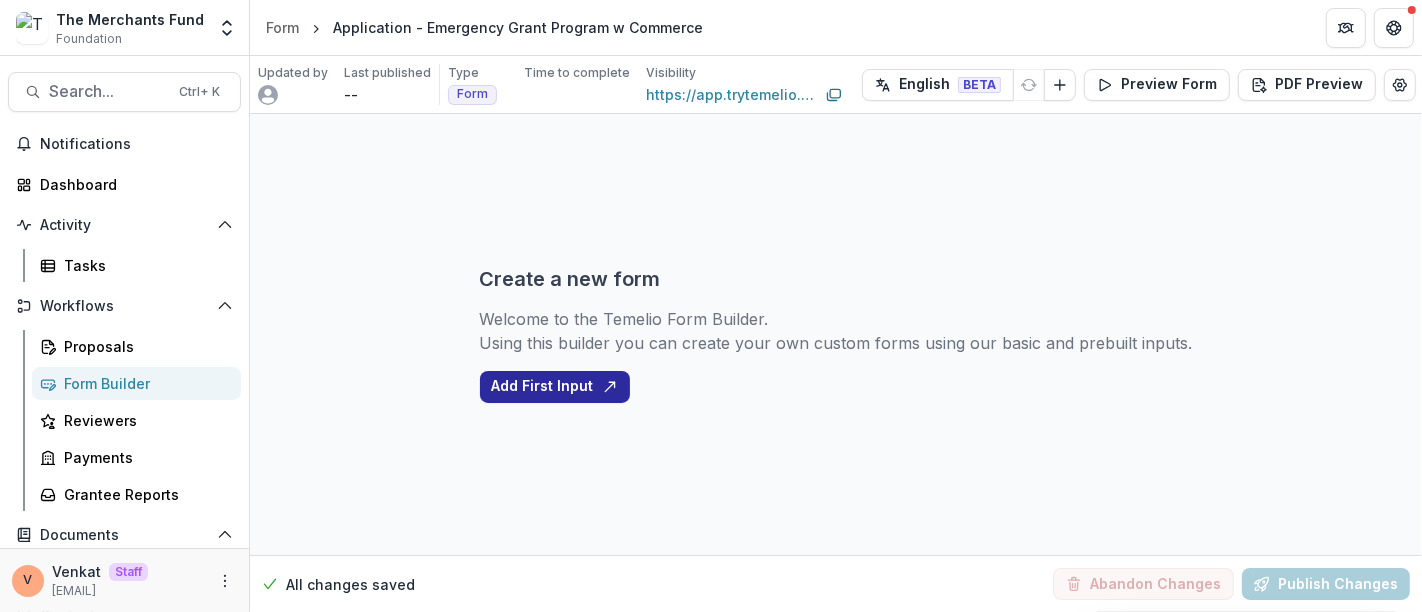 click on "Add First Input" at bounding box center [555, 387] 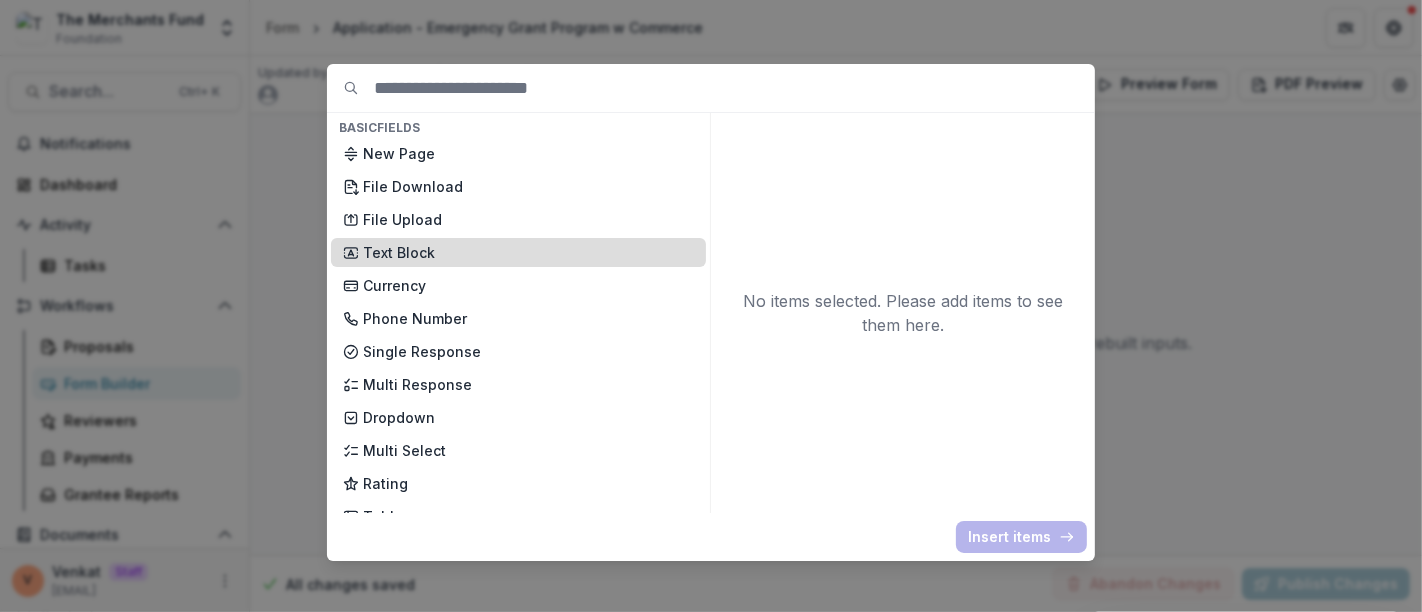 click on "Text Block" at bounding box center (528, 252) 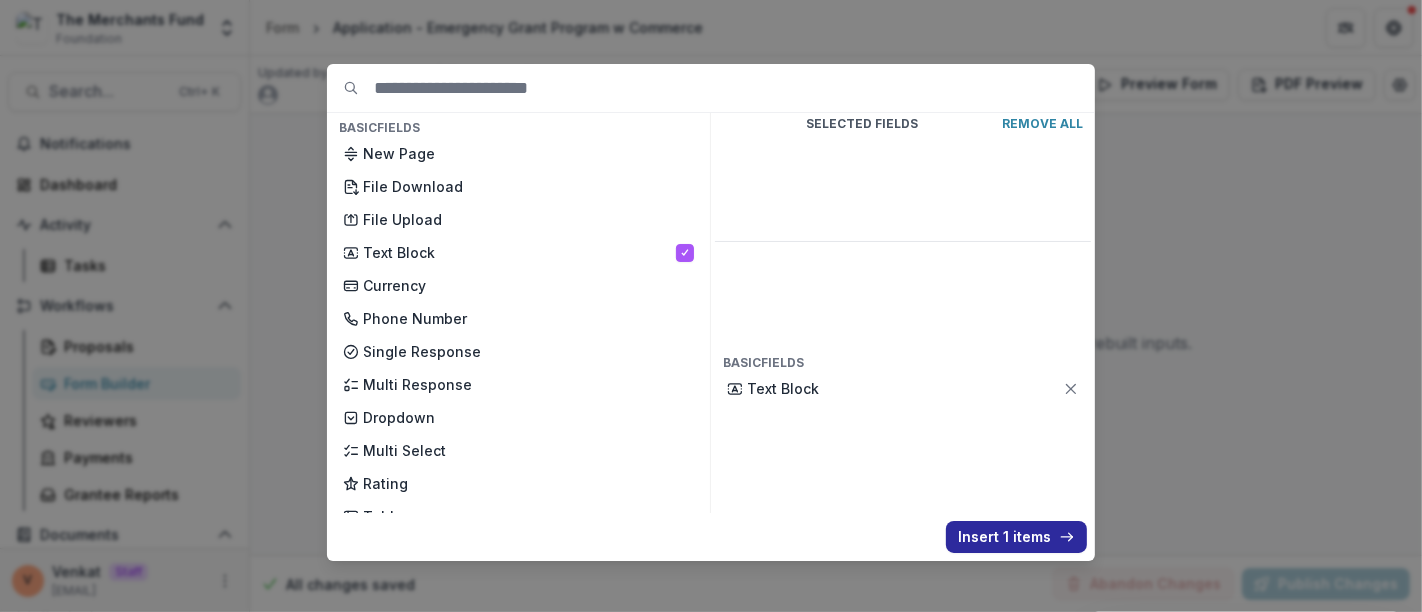 click on "Insert 1 items" at bounding box center (1016, 537) 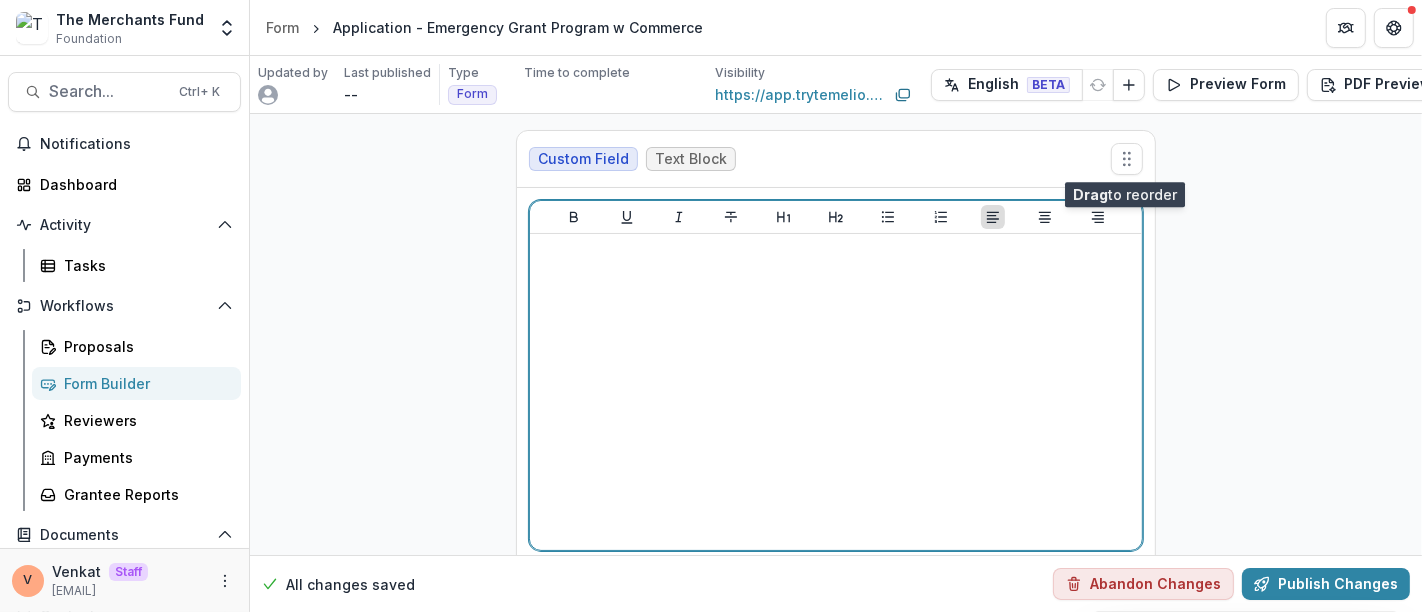click at bounding box center [836, 392] 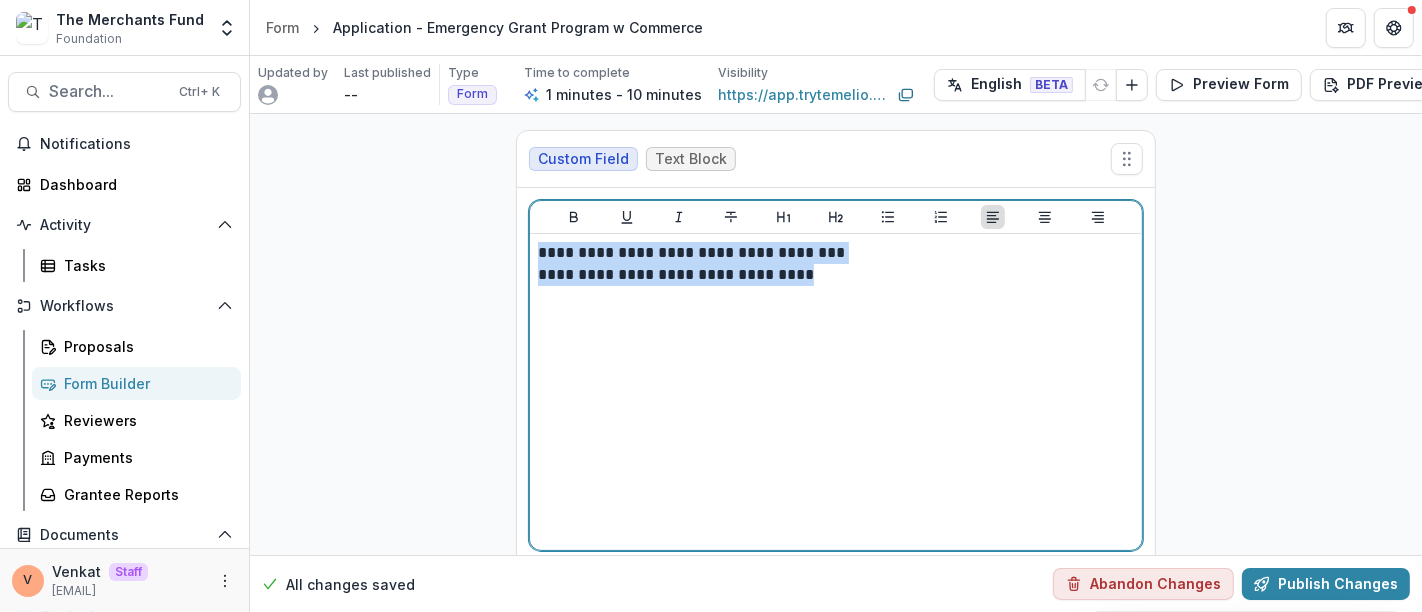drag, startPoint x: 856, startPoint y: 275, endPoint x: 431, endPoint y: 250, distance: 425.73465 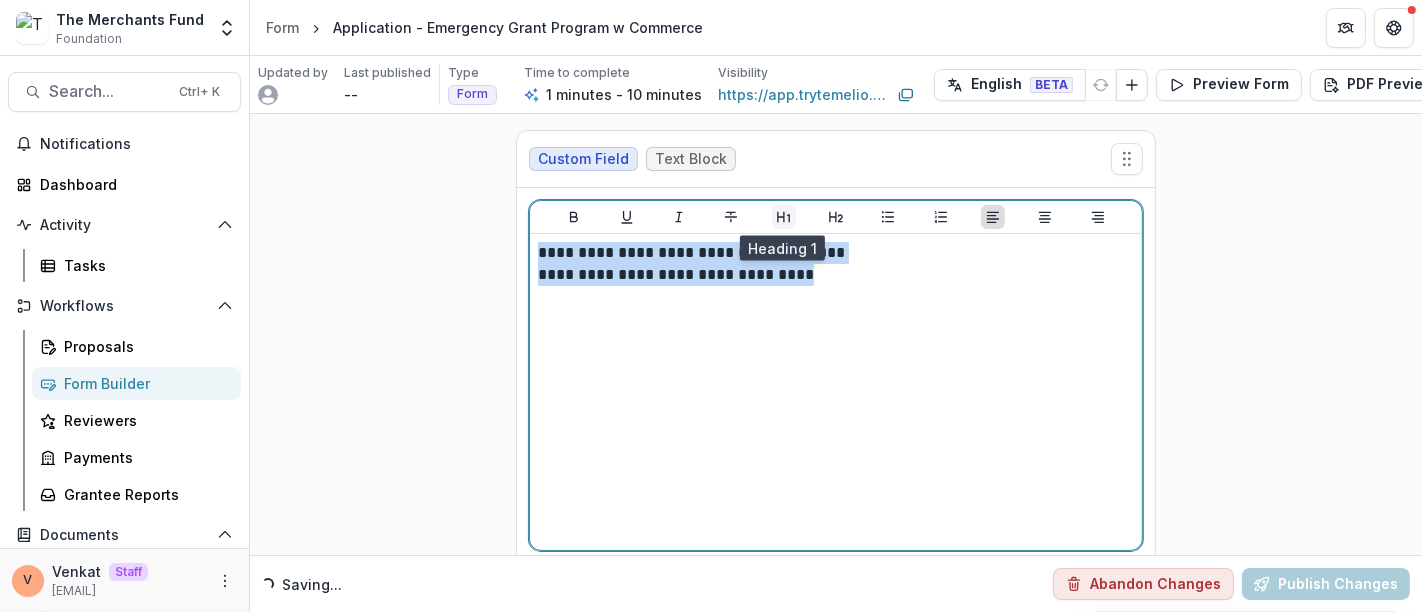 click 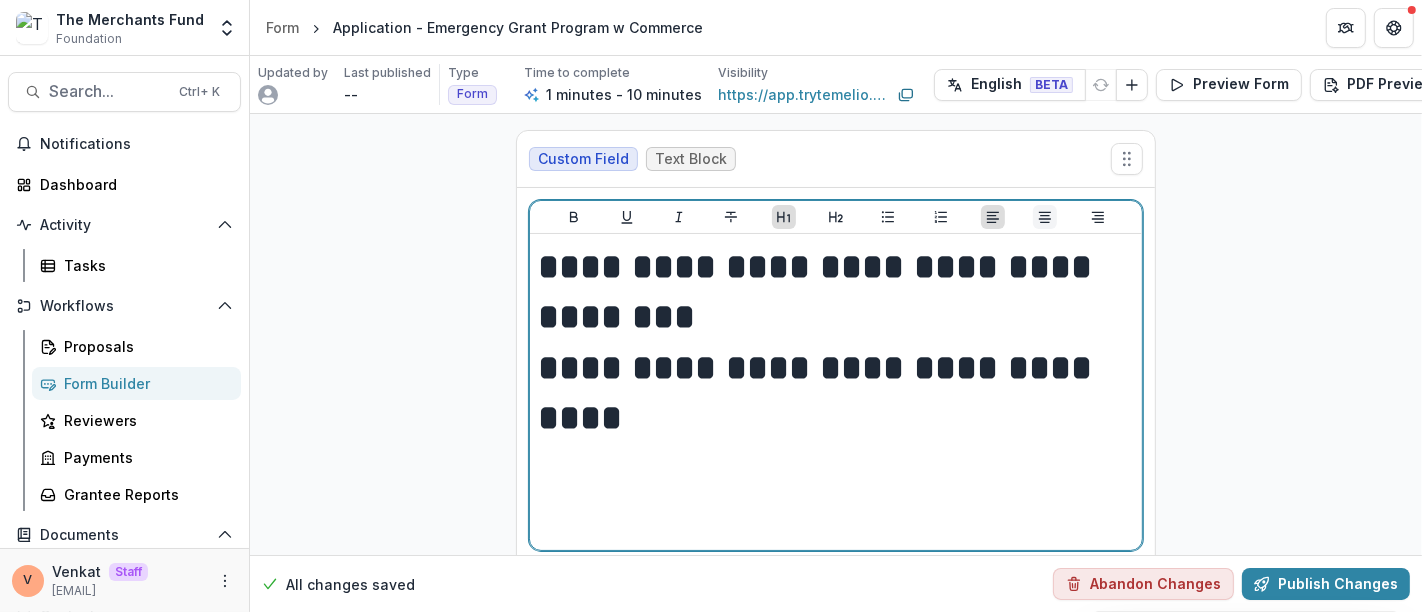 click 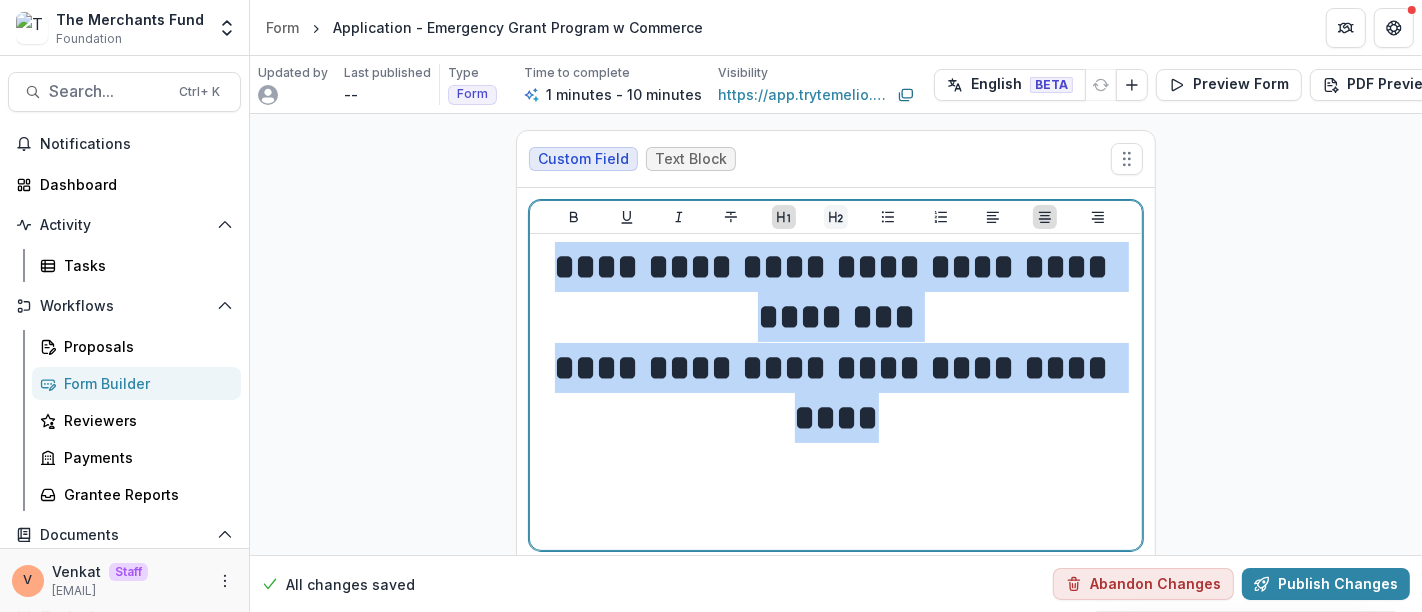 click 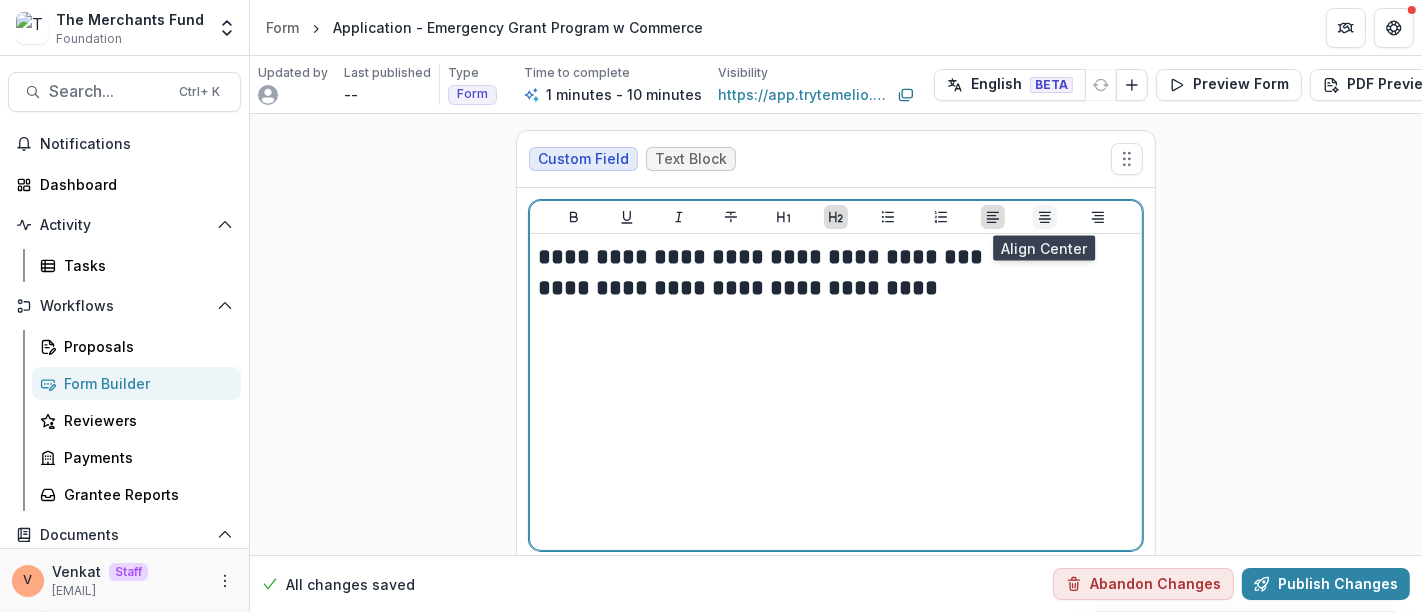 click 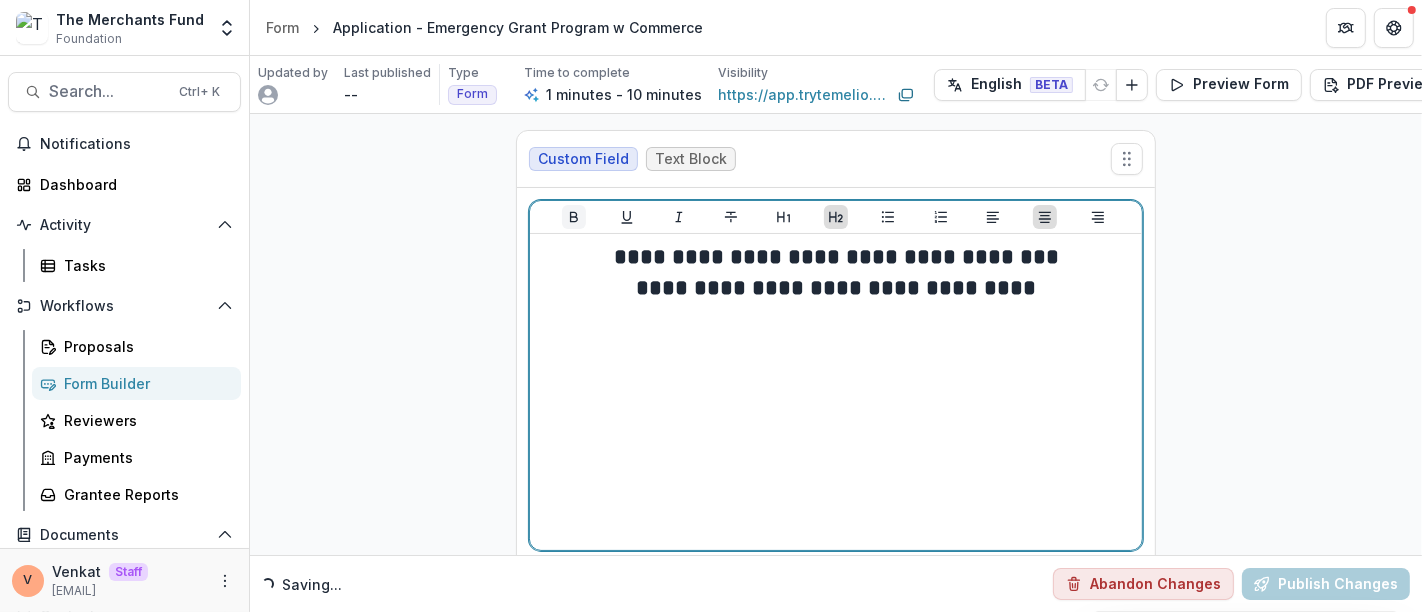 click 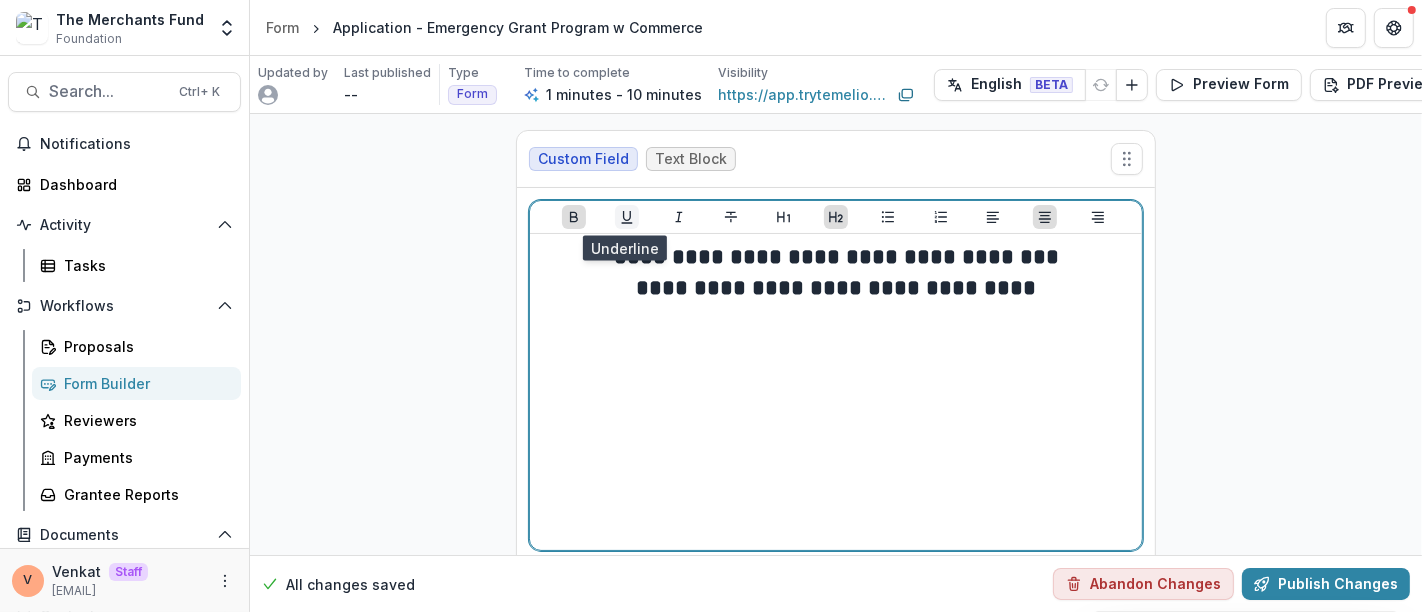 click 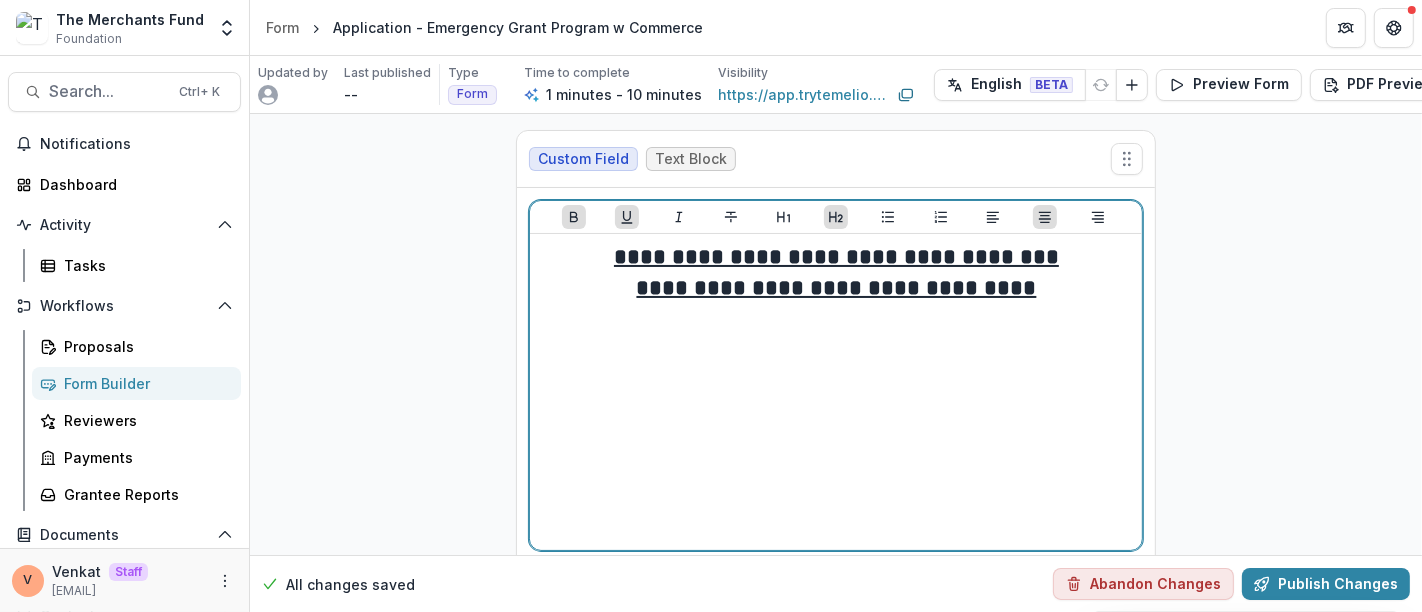 click on "**********" at bounding box center (836, 288) 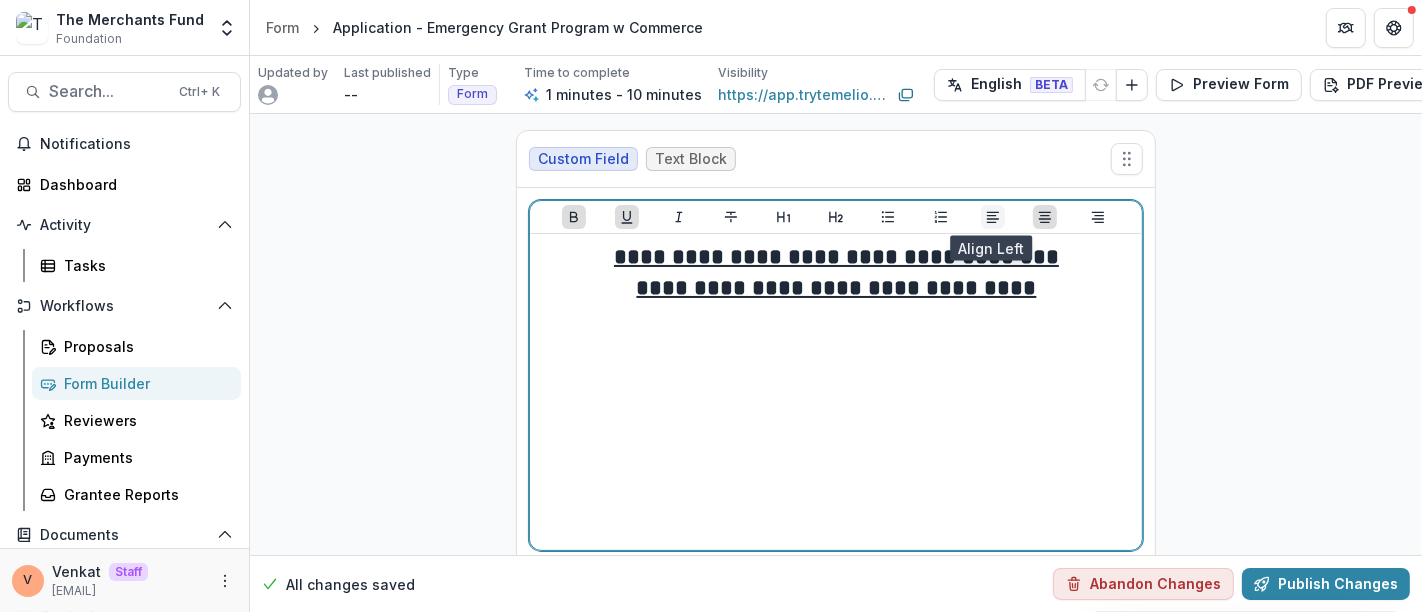 click 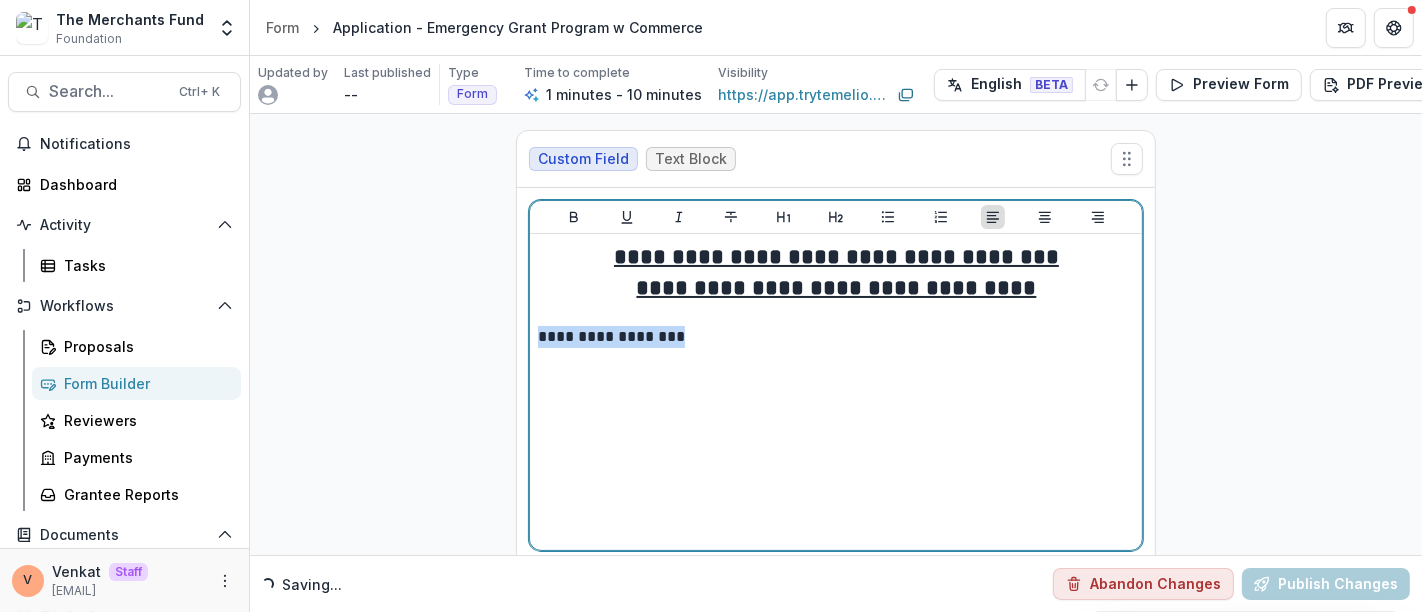 drag, startPoint x: 686, startPoint y: 338, endPoint x: 511, endPoint y: 332, distance: 175.10283 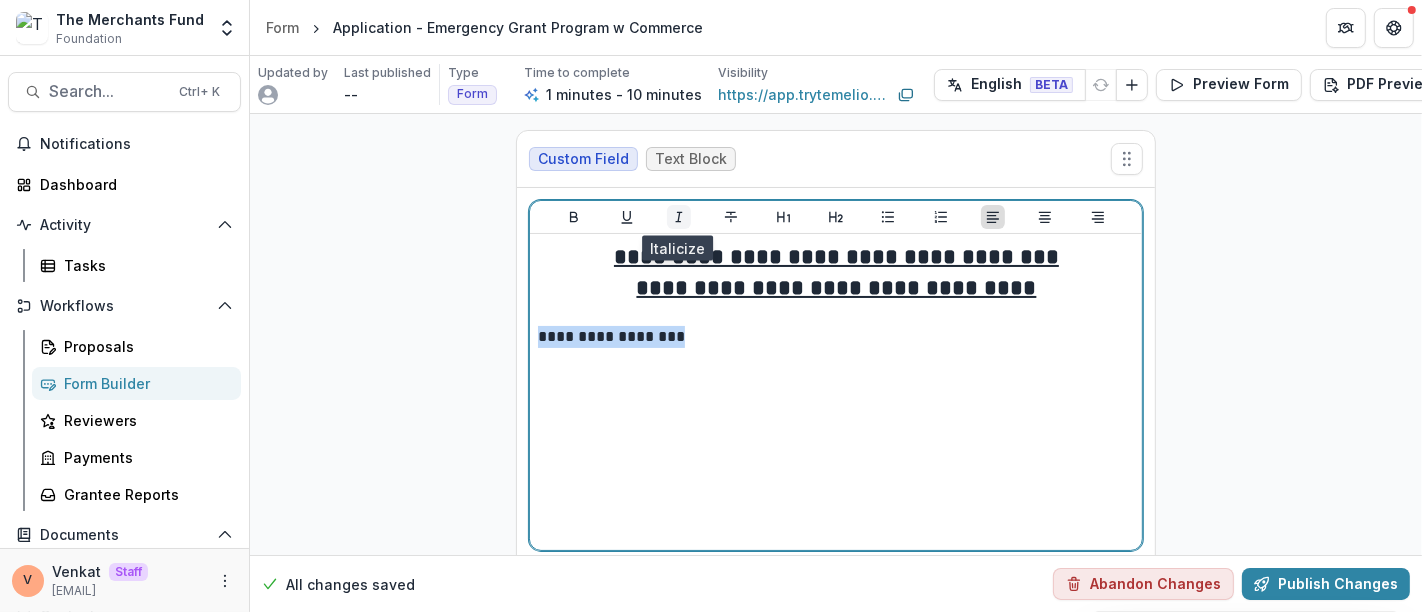 click 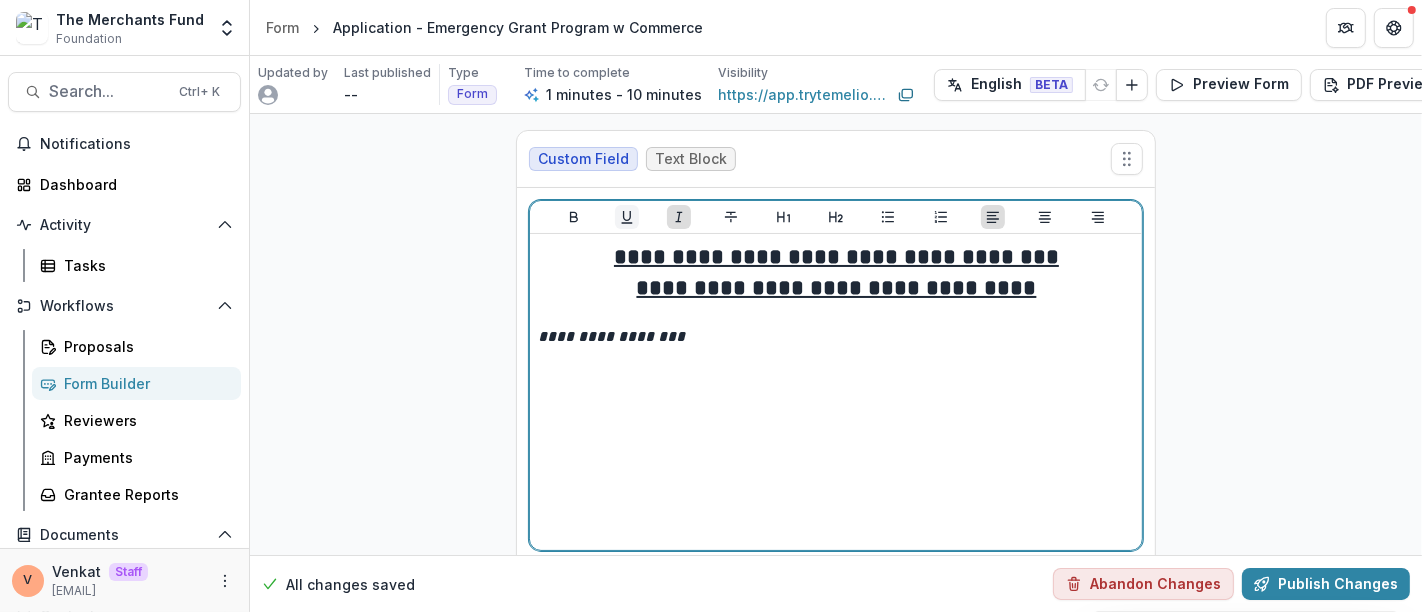 drag, startPoint x: 570, startPoint y: 224, endPoint x: 617, endPoint y: 225, distance: 47.010635 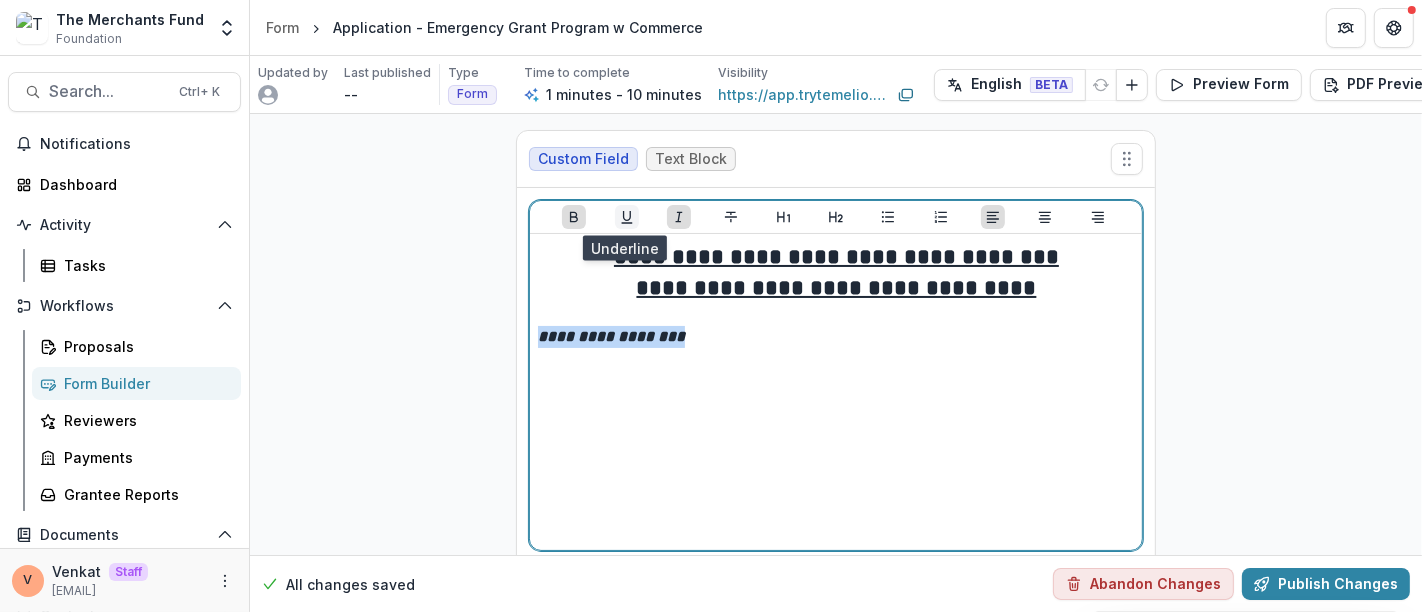 click 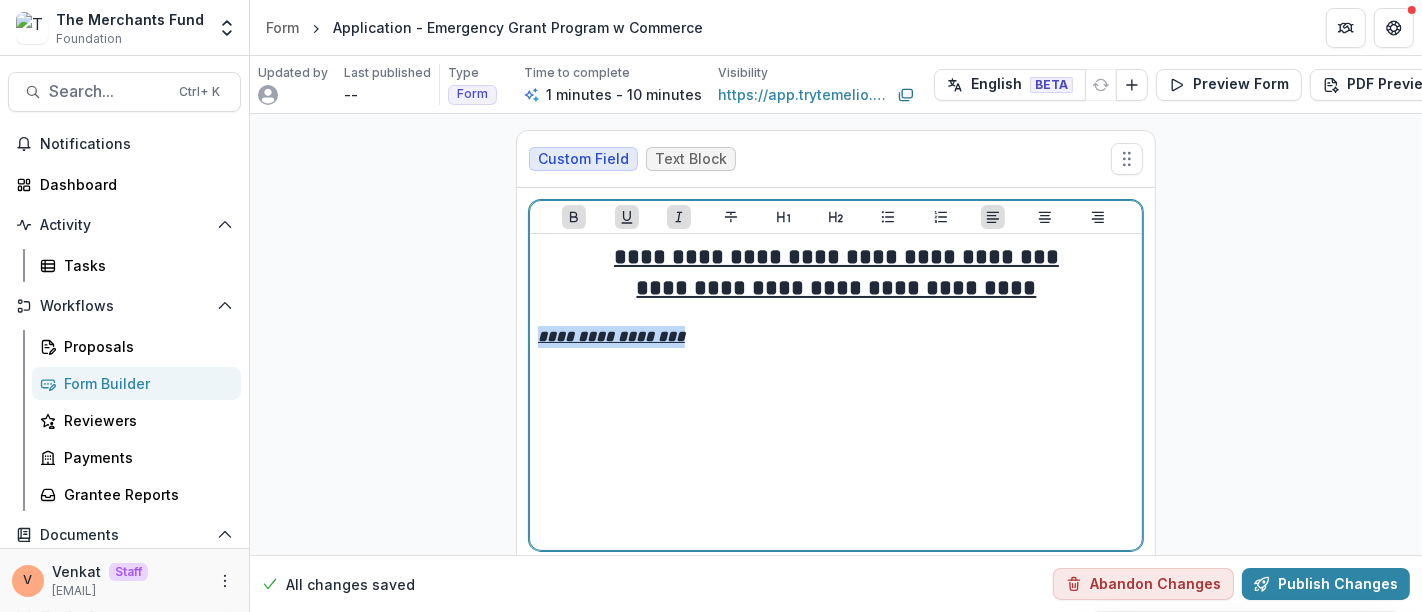 click on "**********" at bounding box center (836, 337) 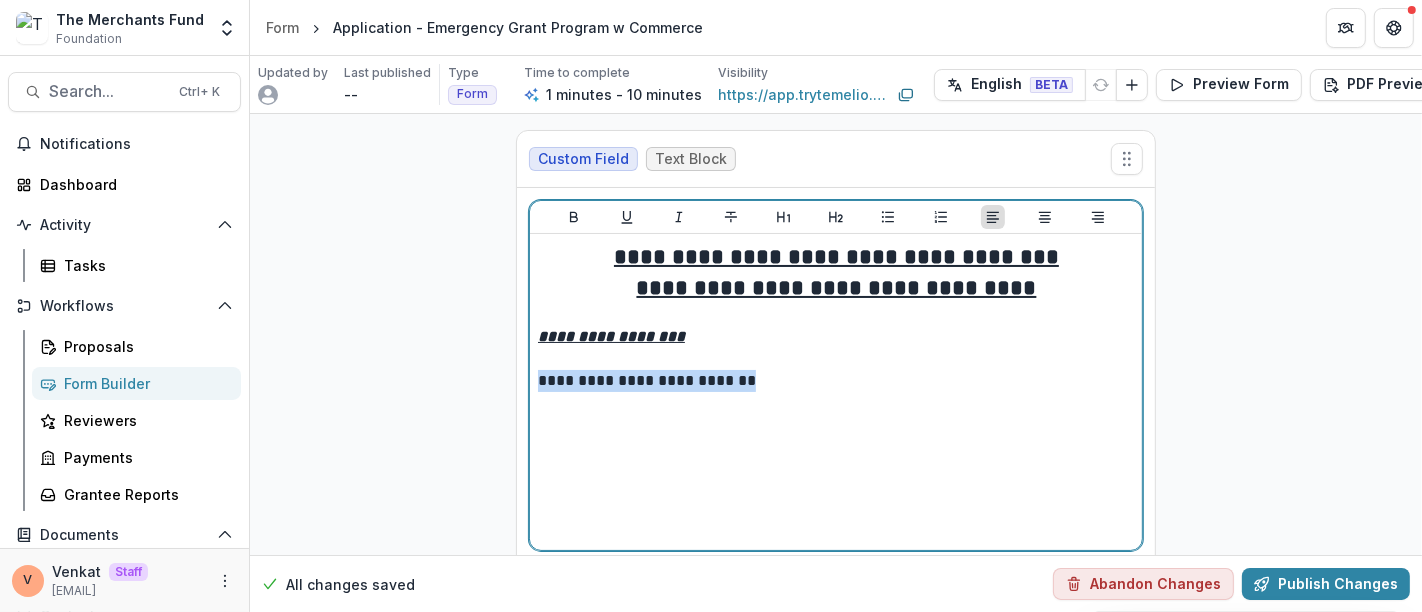 drag, startPoint x: 758, startPoint y: 381, endPoint x: 354, endPoint y: 408, distance: 404.9012 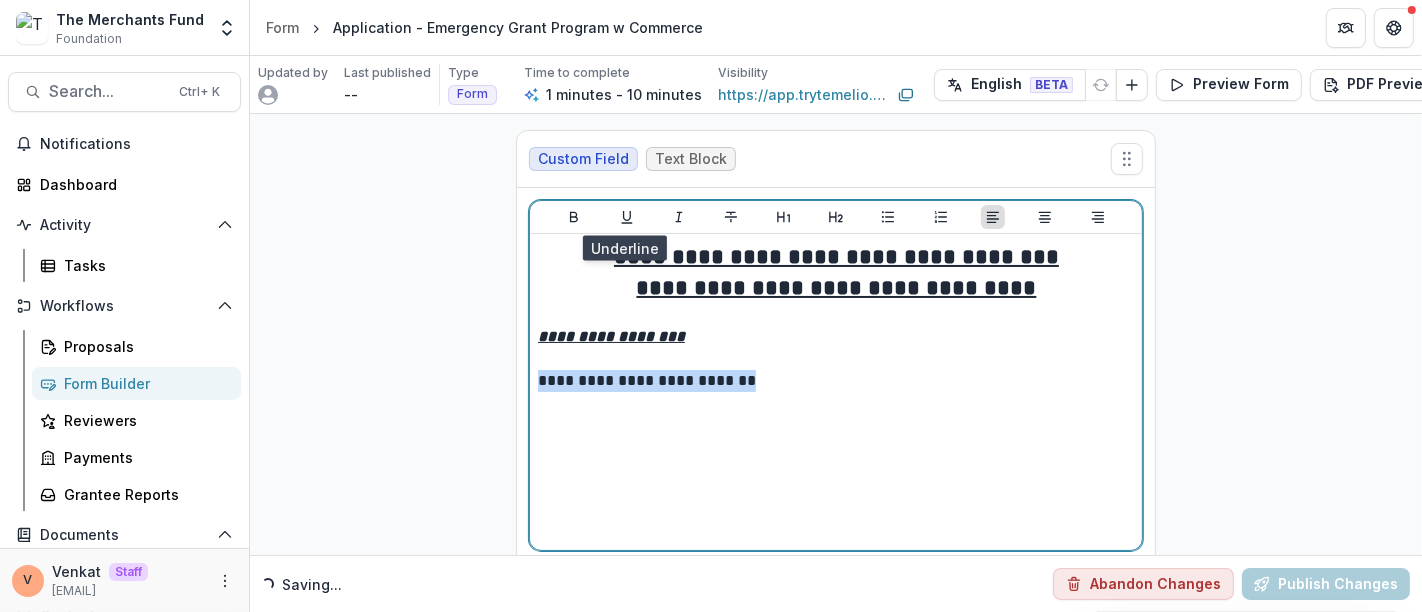 click 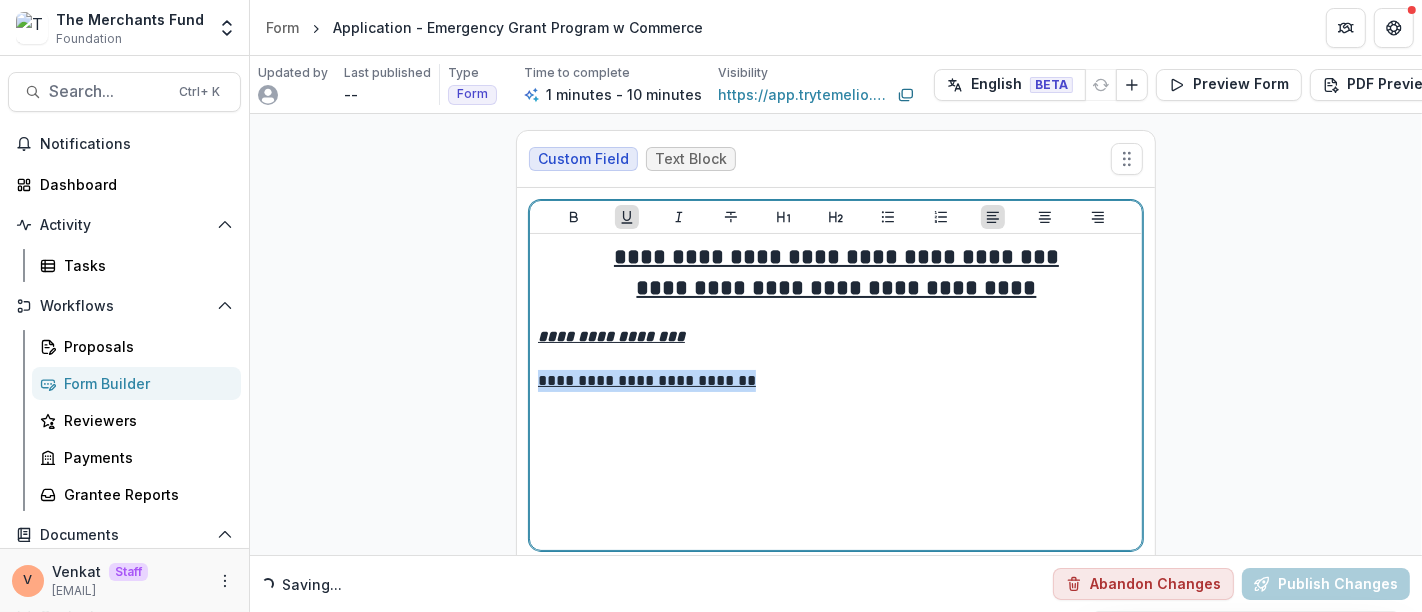 click on "**********" at bounding box center (836, 381) 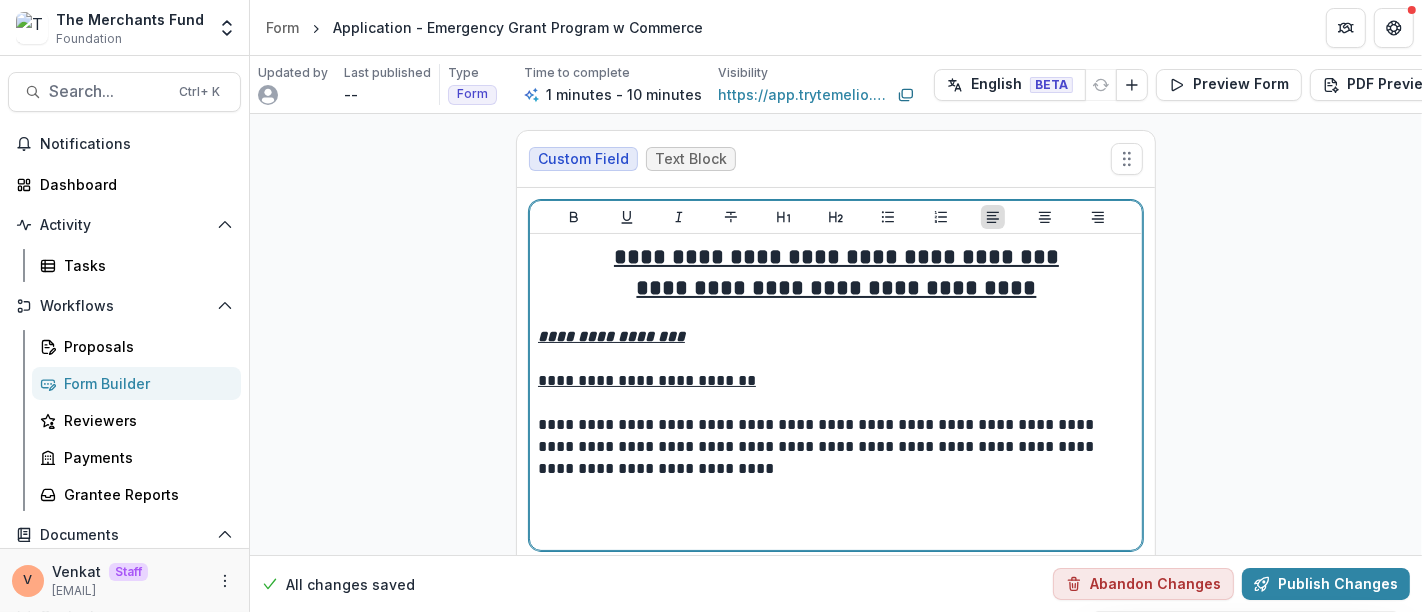 type 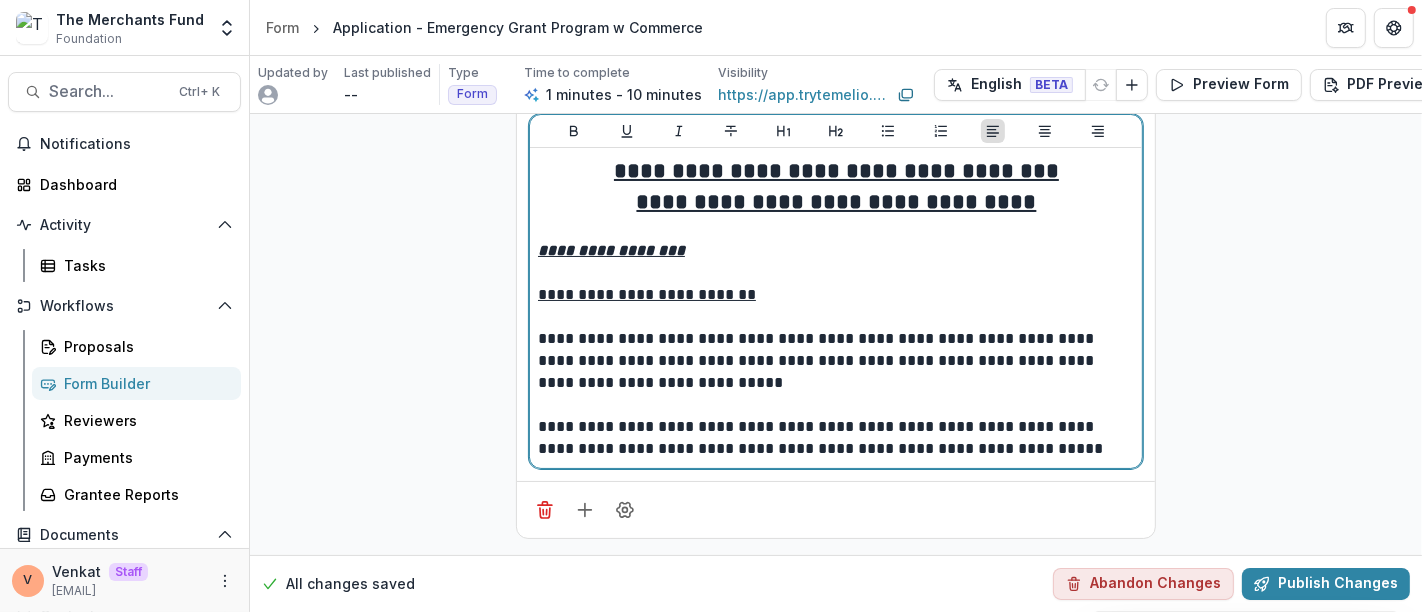scroll, scrollTop: 120, scrollLeft: 0, axis: vertical 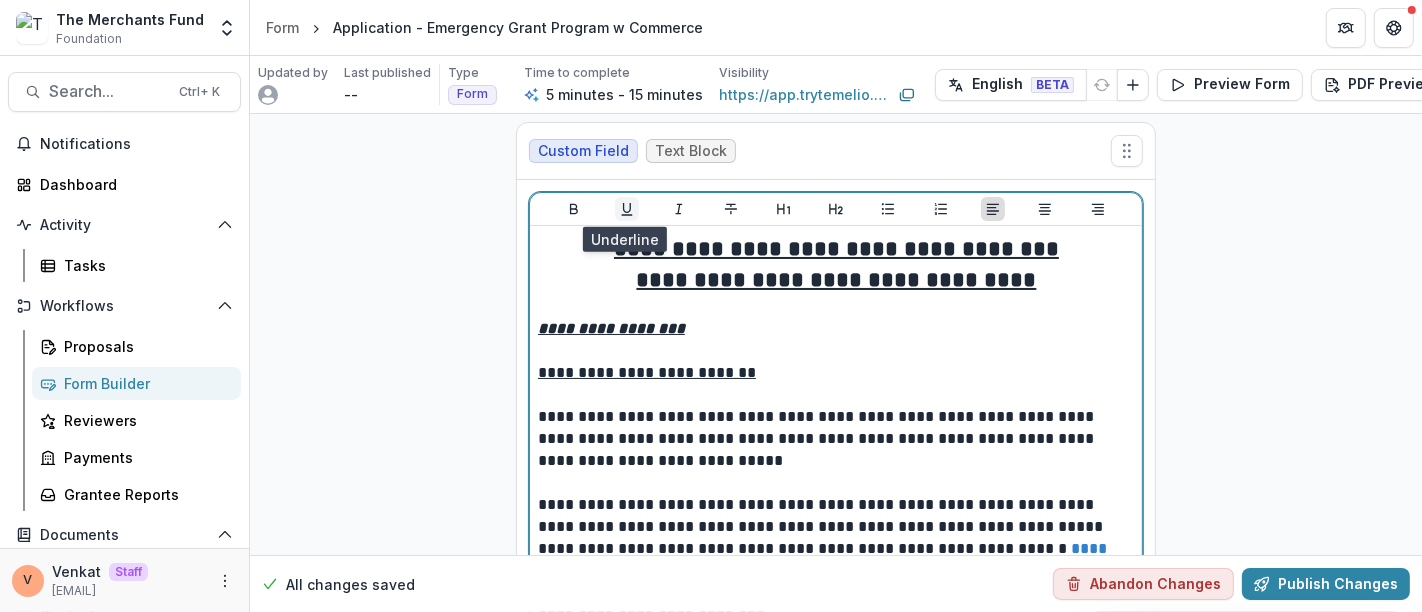 click 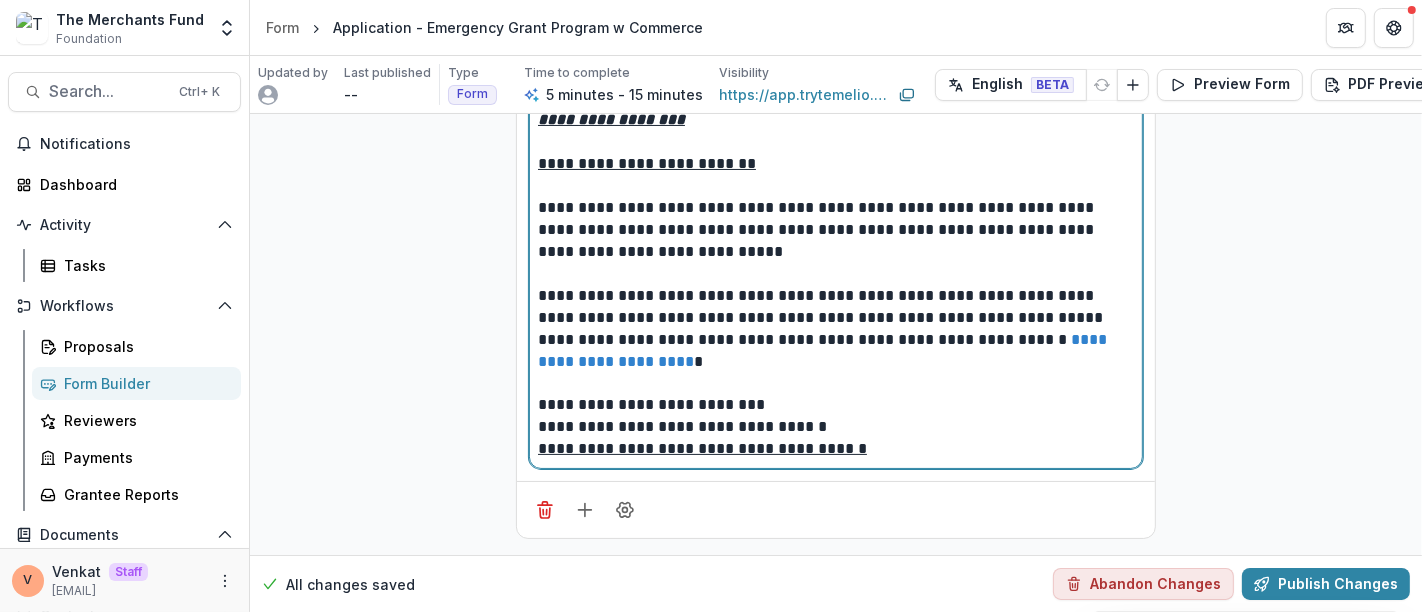scroll, scrollTop: 231, scrollLeft: 0, axis: vertical 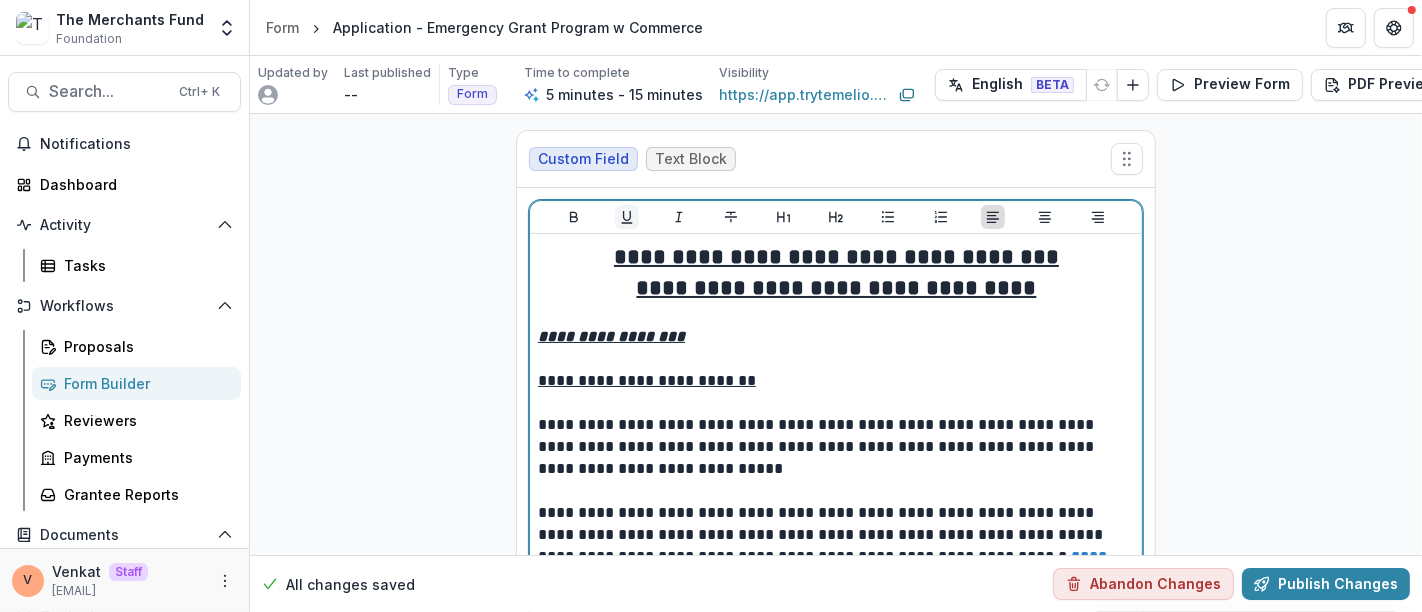 click 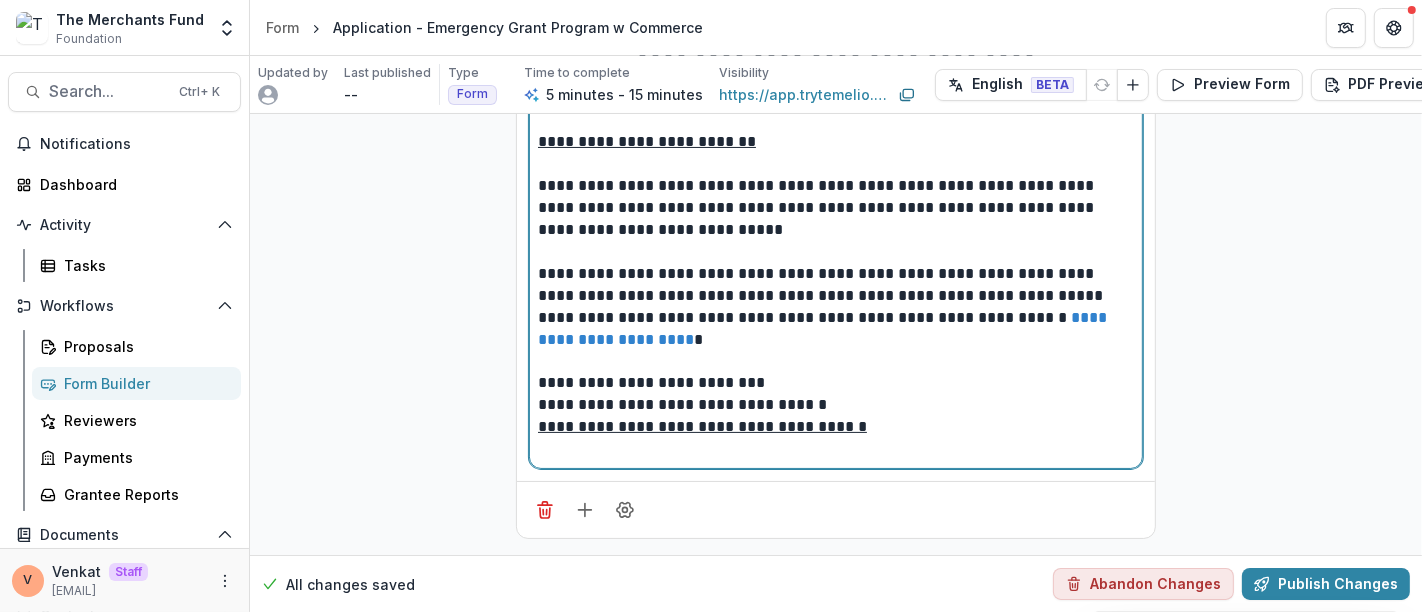 scroll, scrollTop: 252, scrollLeft: 0, axis: vertical 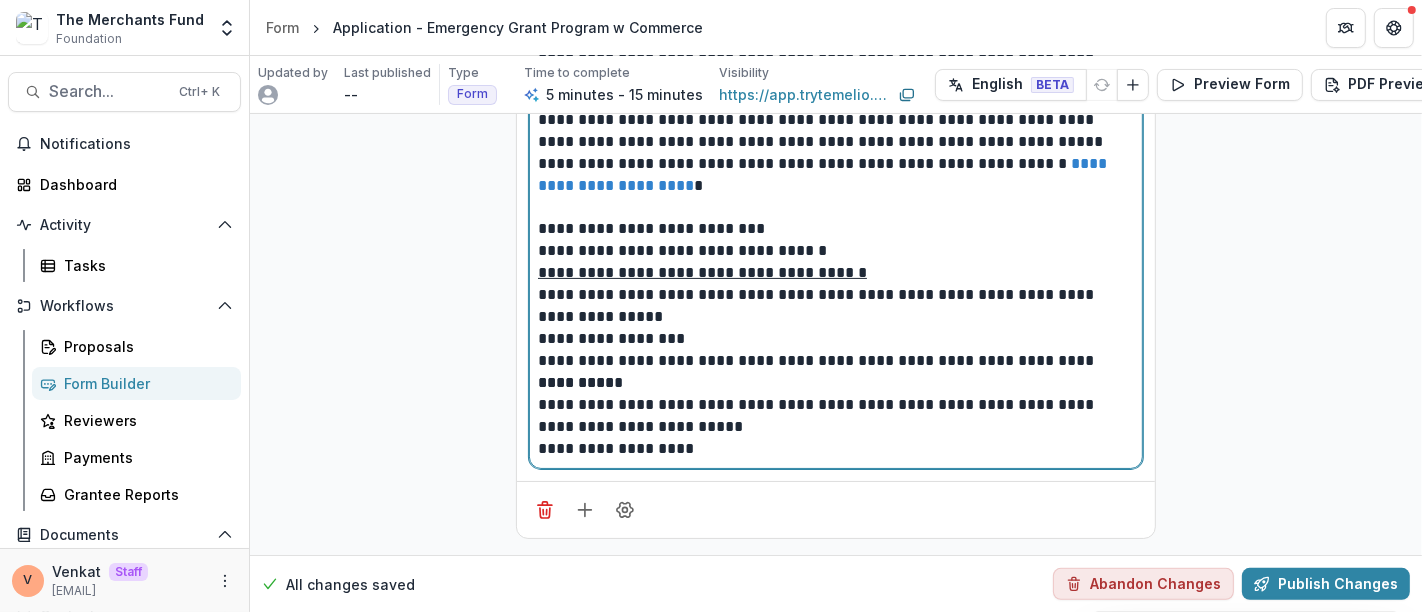 click on "**********" at bounding box center (836, 339) 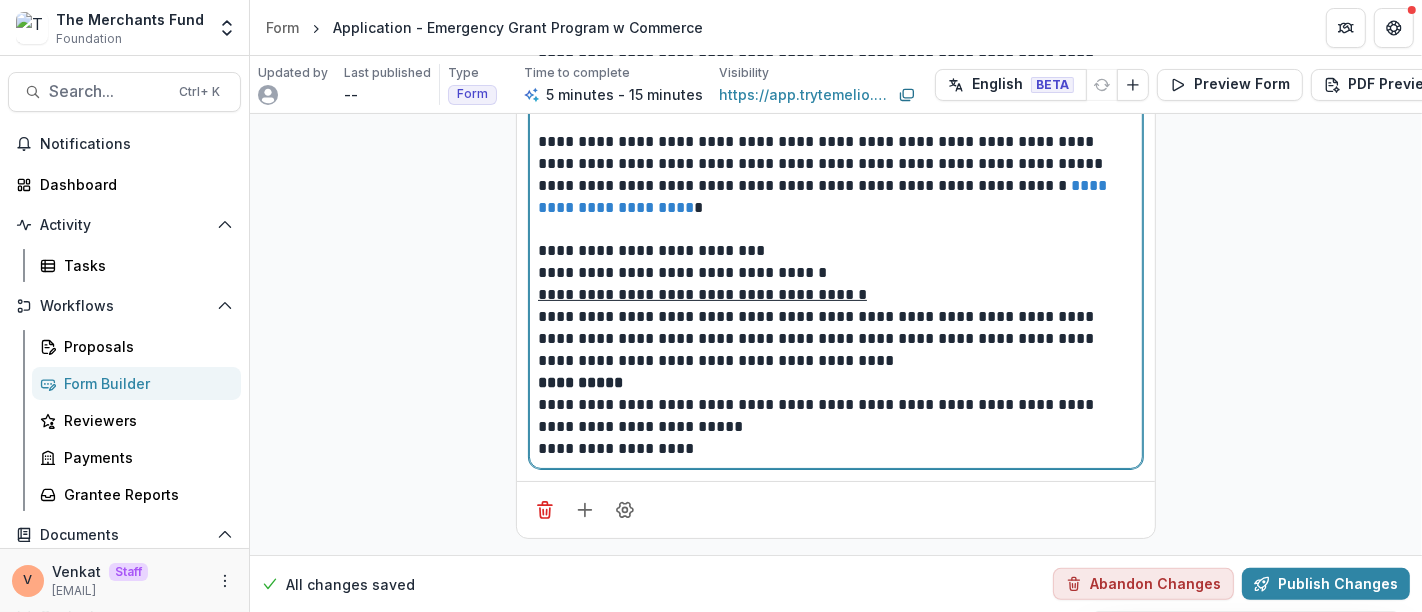 click on "**********" at bounding box center [836, 383] 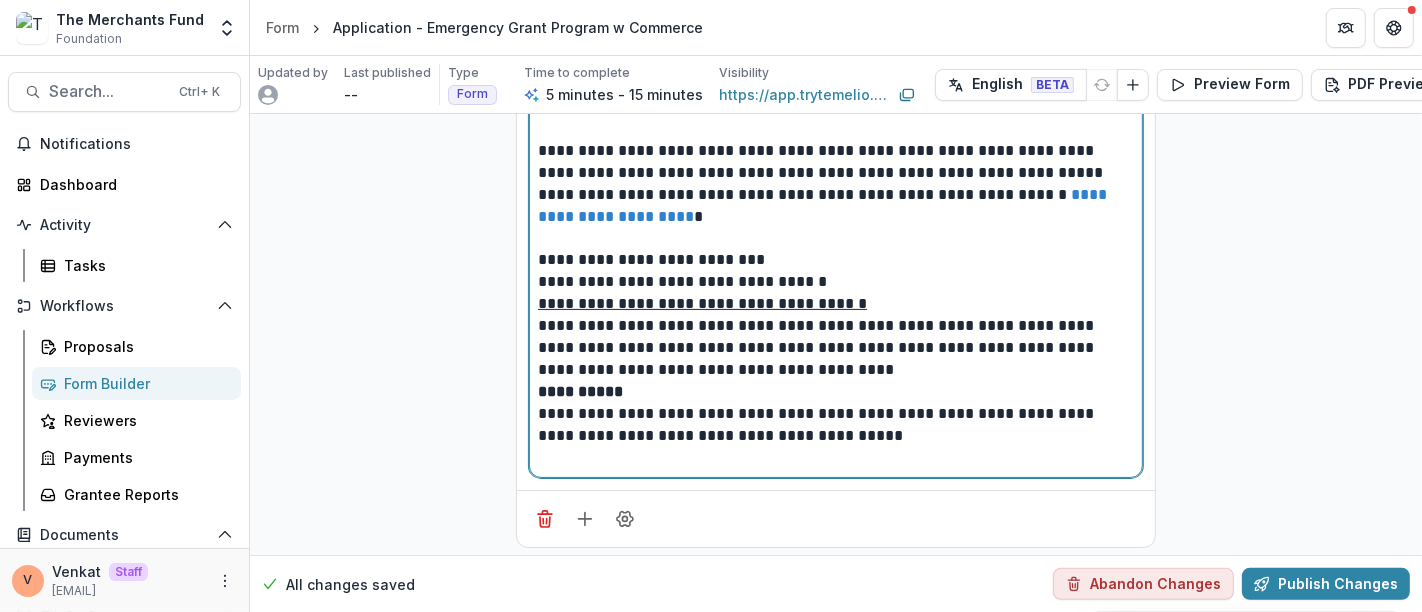 scroll, scrollTop: 385, scrollLeft: 0, axis: vertical 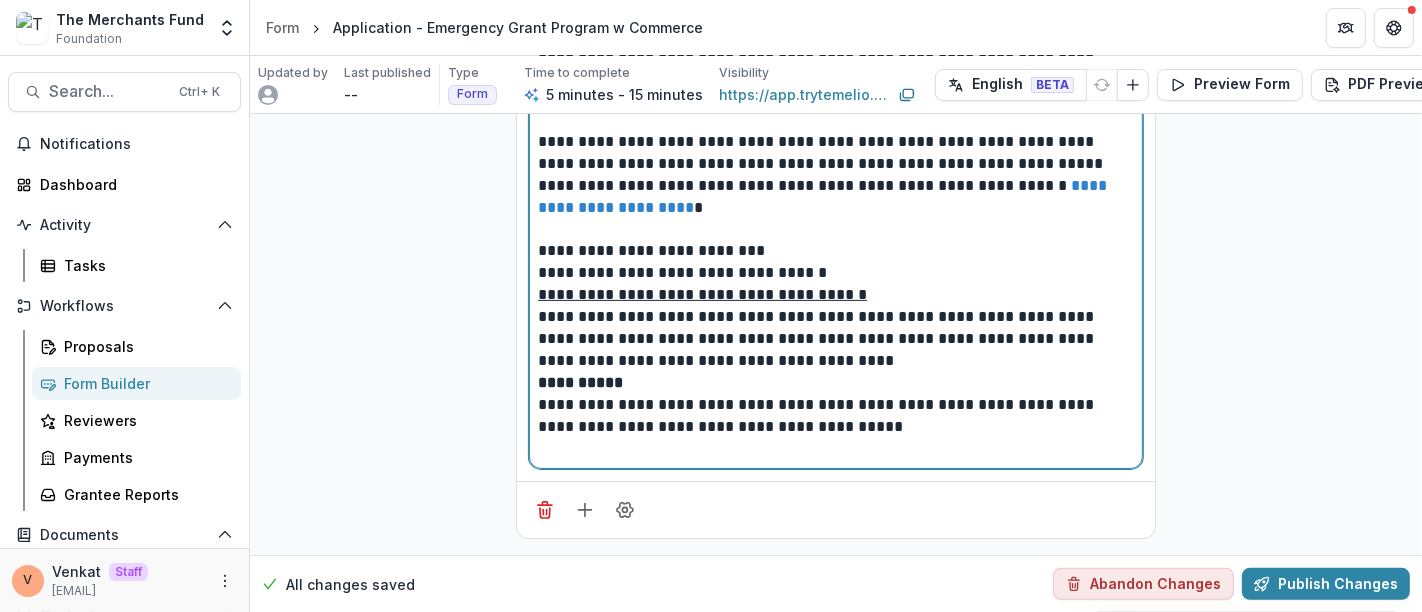 click on "**********" at bounding box center [836, 339] 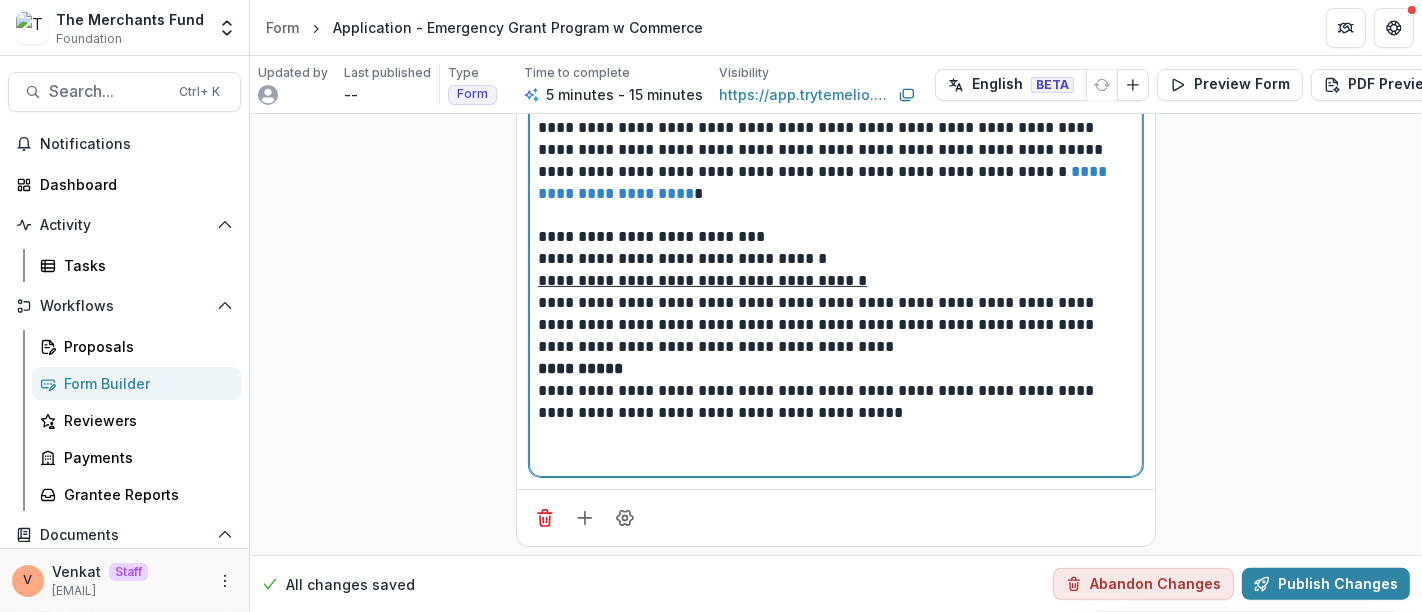 scroll, scrollTop: 406, scrollLeft: 0, axis: vertical 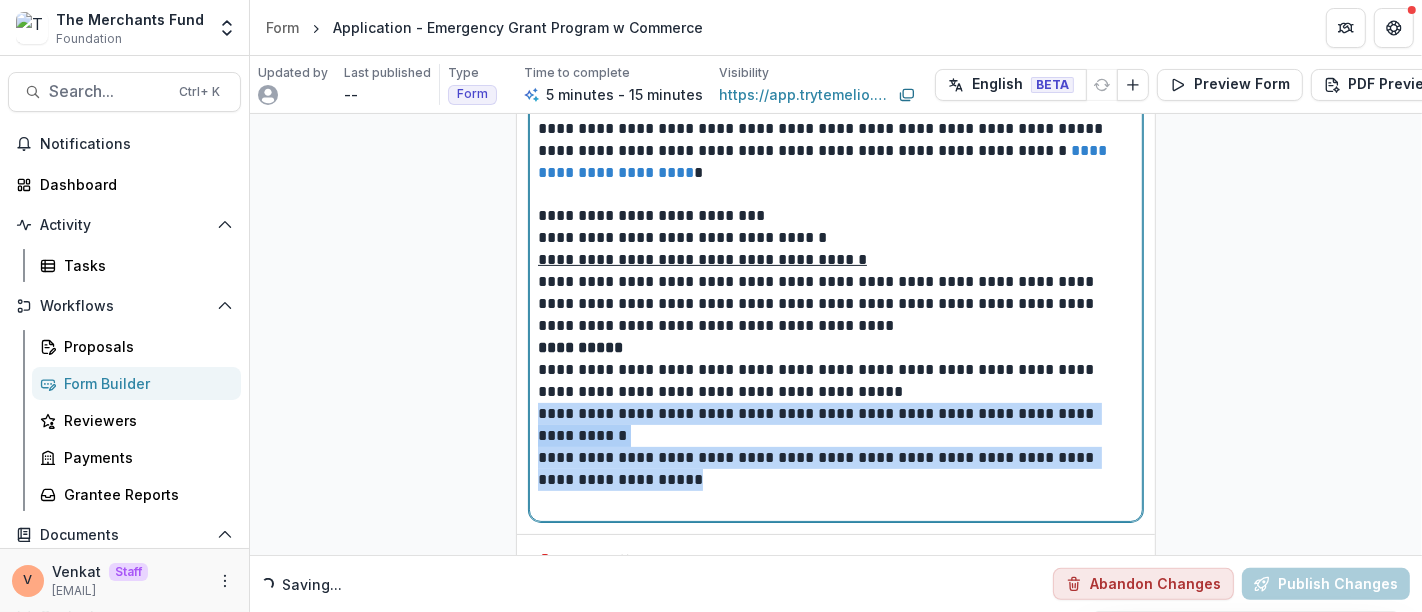 drag, startPoint x: 650, startPoint y: 483, endPoint x: 512, endPoint y: 413, distance: 154.7385 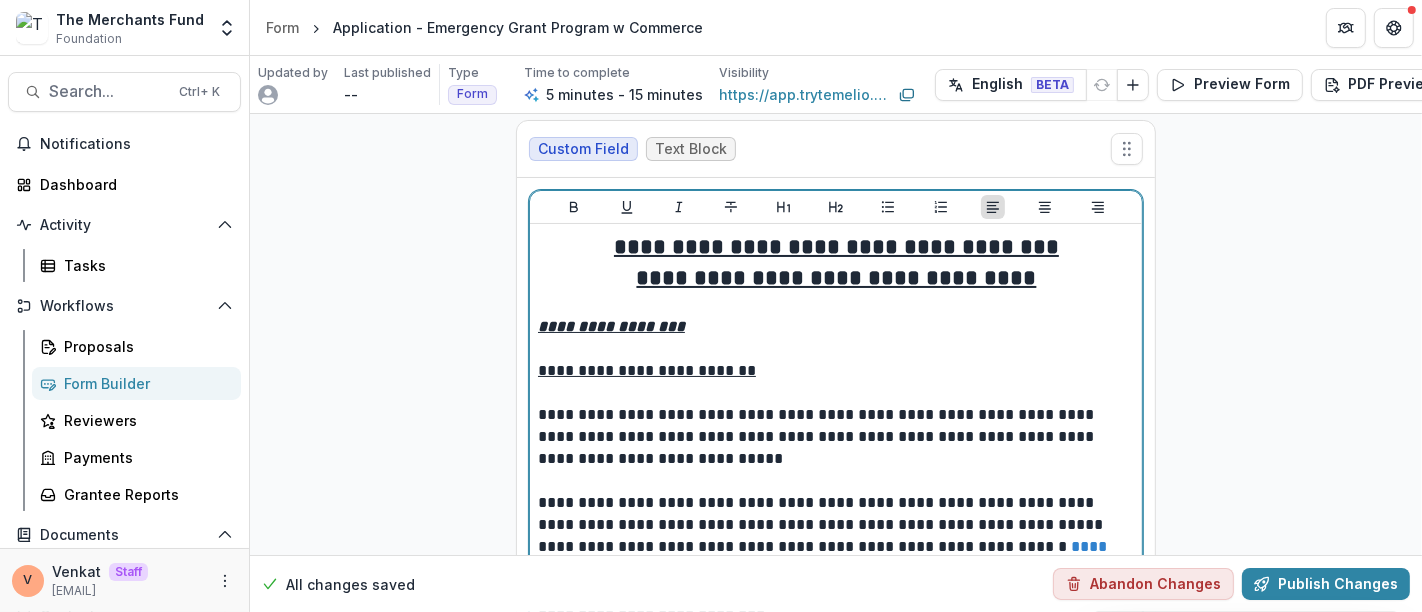 scroll, scrollTop: 0, scrollLeft: 0, axis: both 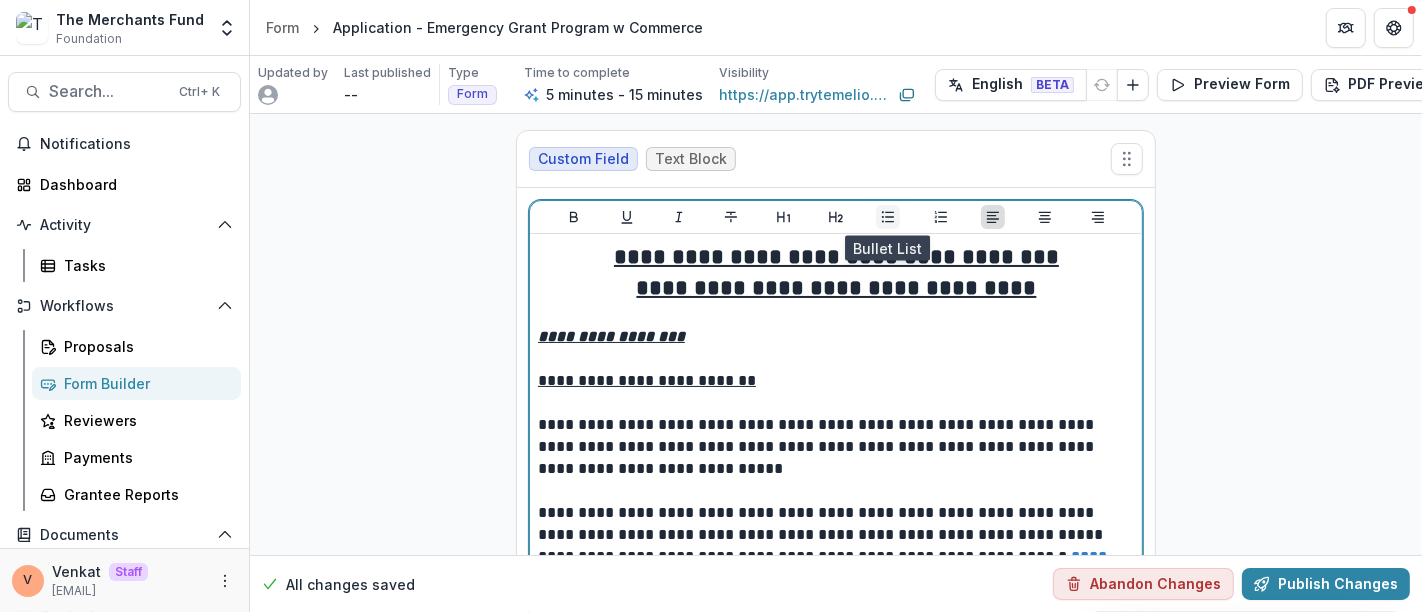 click 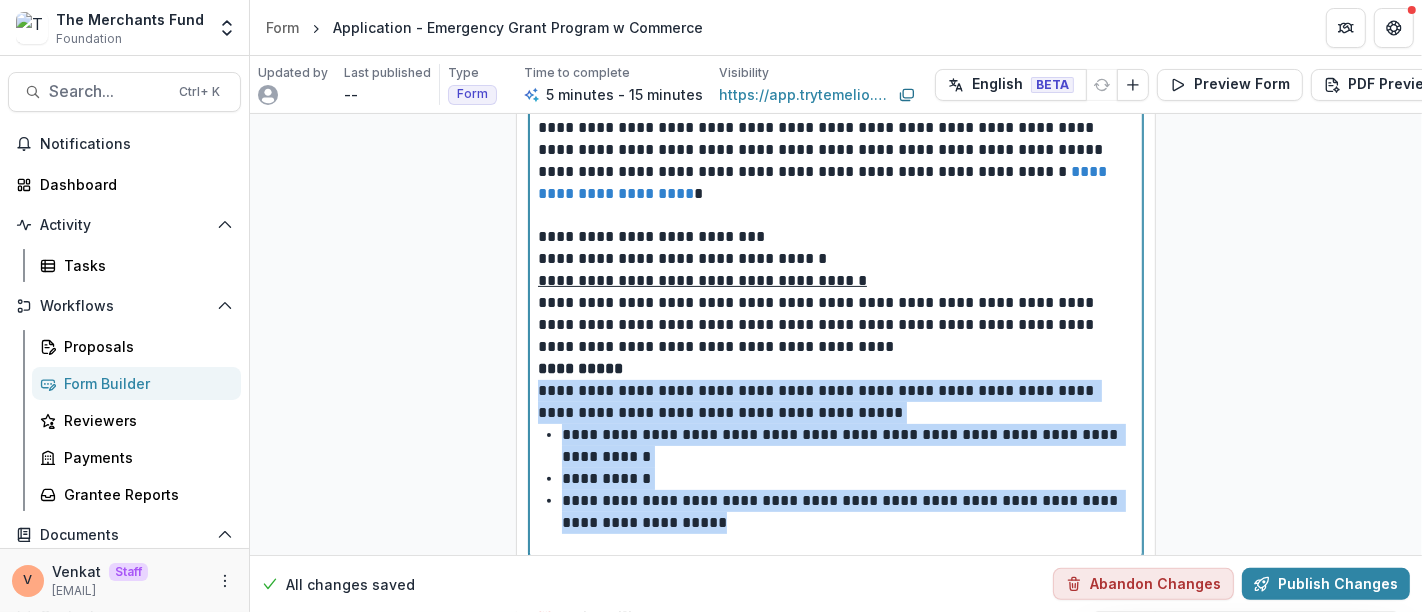 scroll, scrollTop: 459, scrollLeft: 0, axis: vertical 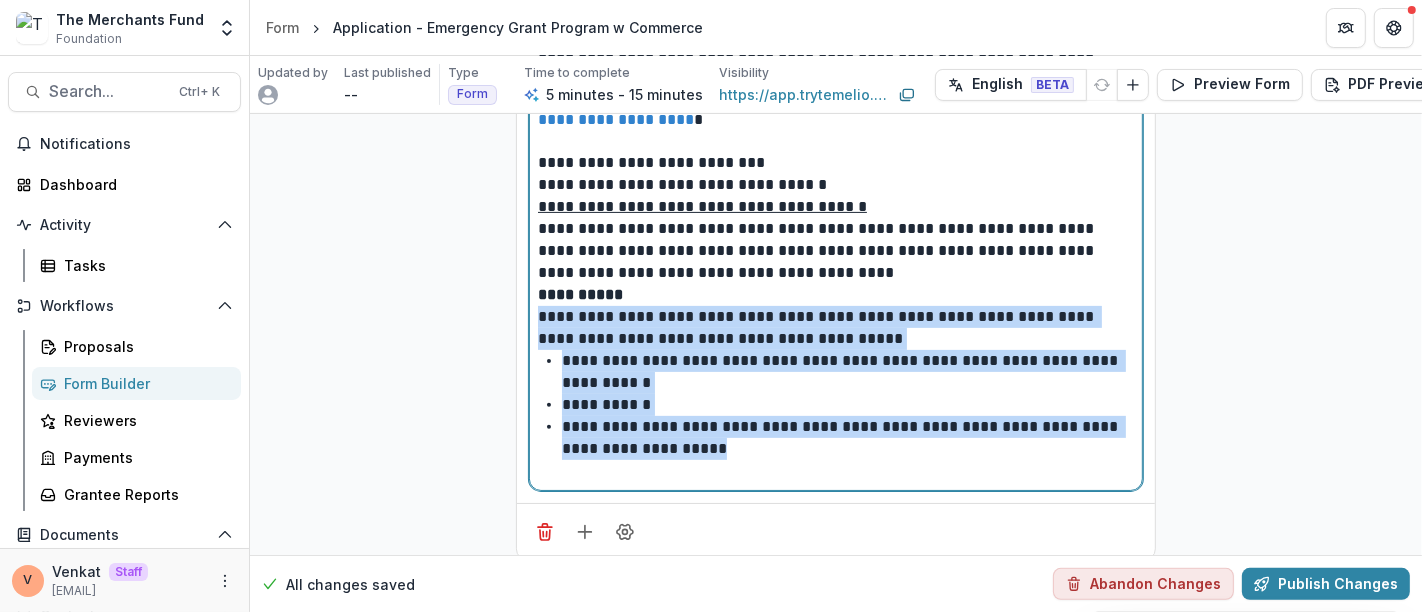 click on "**********" at bounding box center (848, 438) 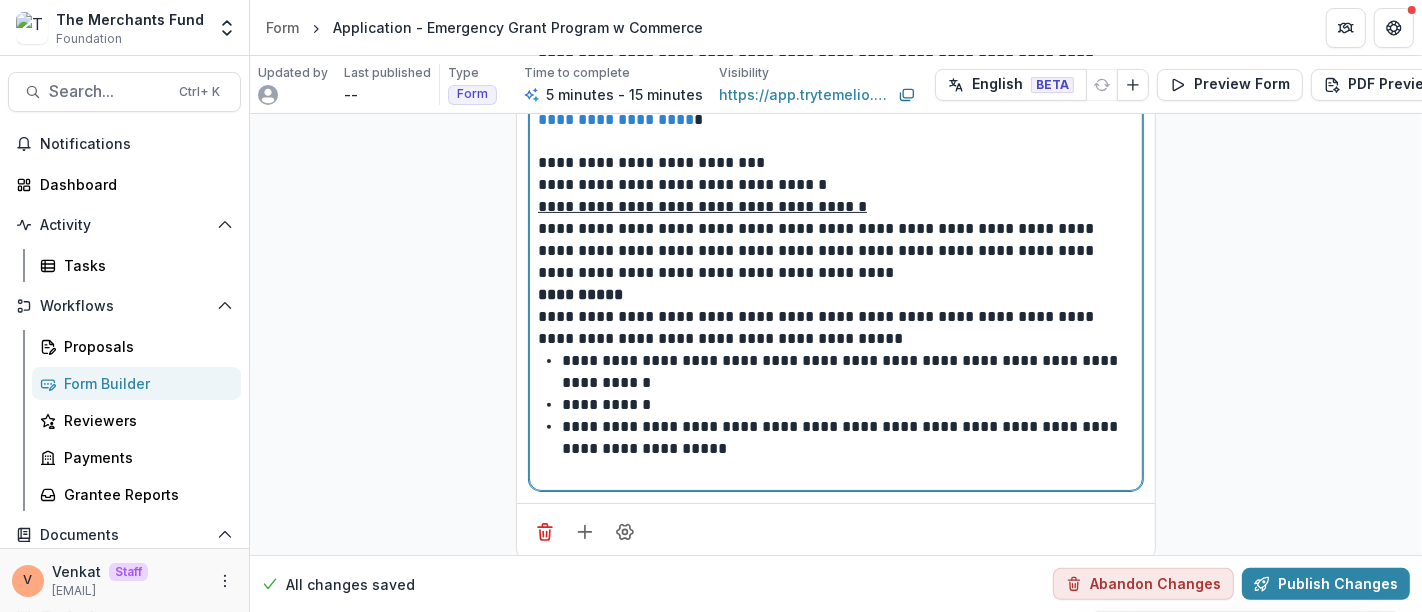 click on "**********" at bounding box center (836, 405) 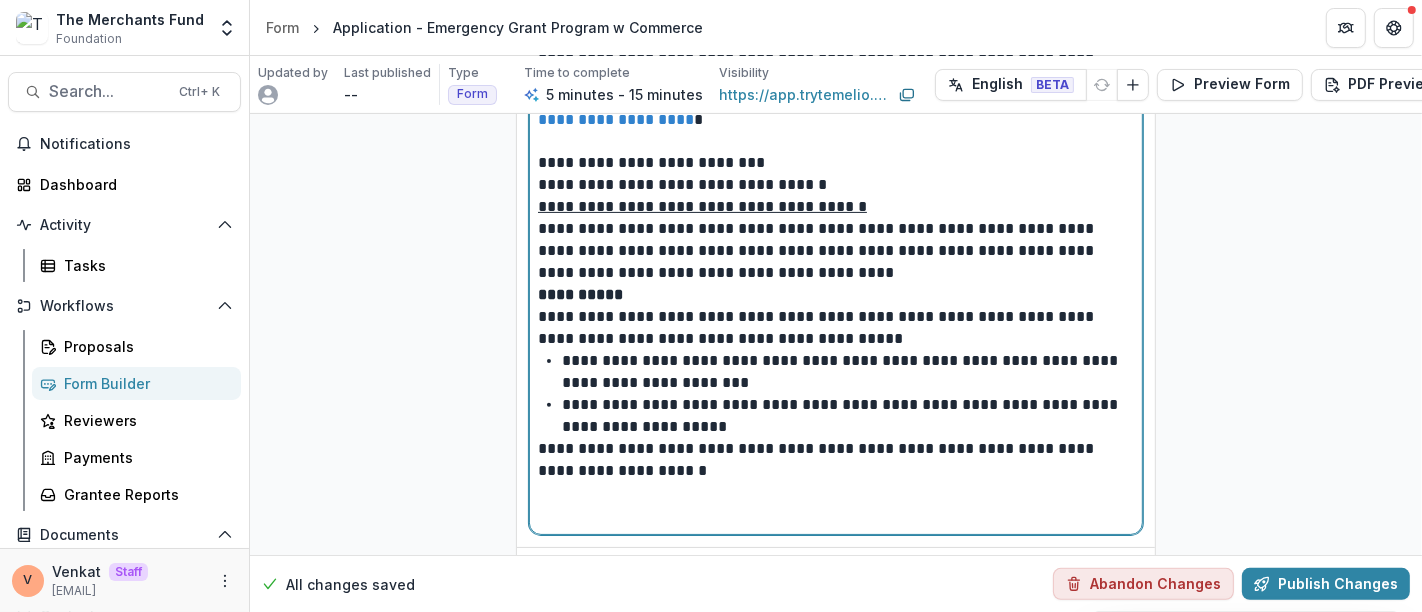 click on "**********" at bounding box center [848, 416] 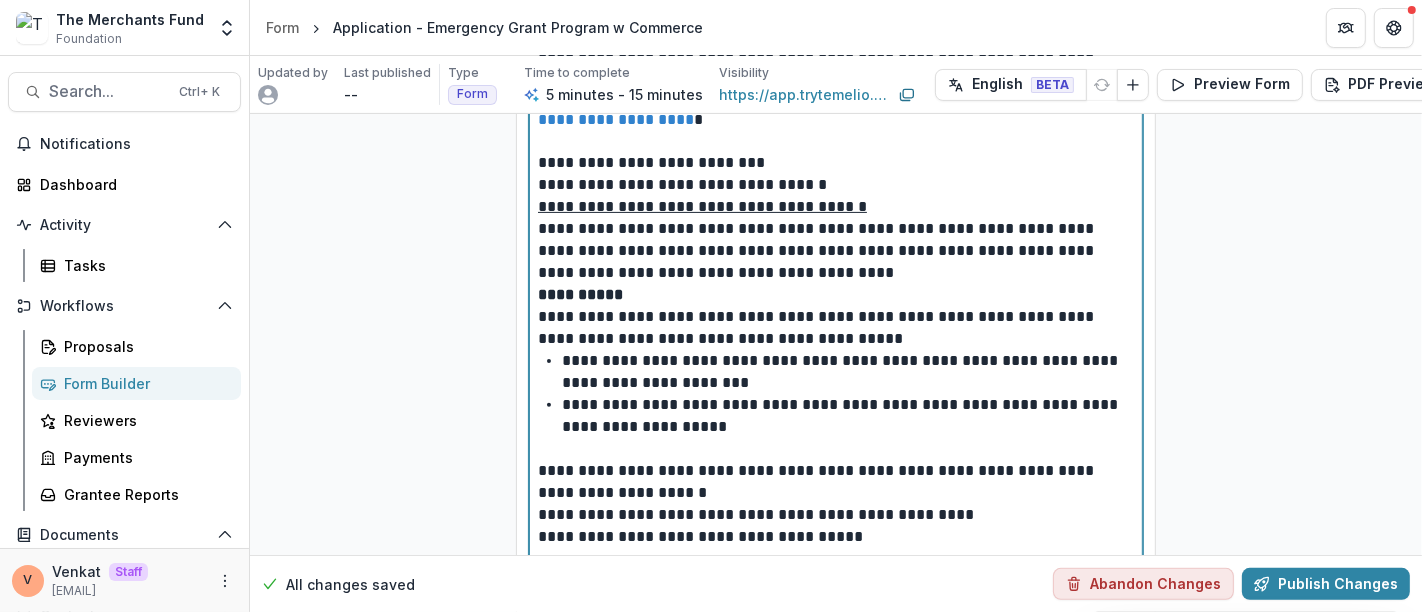 scroll, scrollTop: 604, scrollLeft: 0, axis: vertical 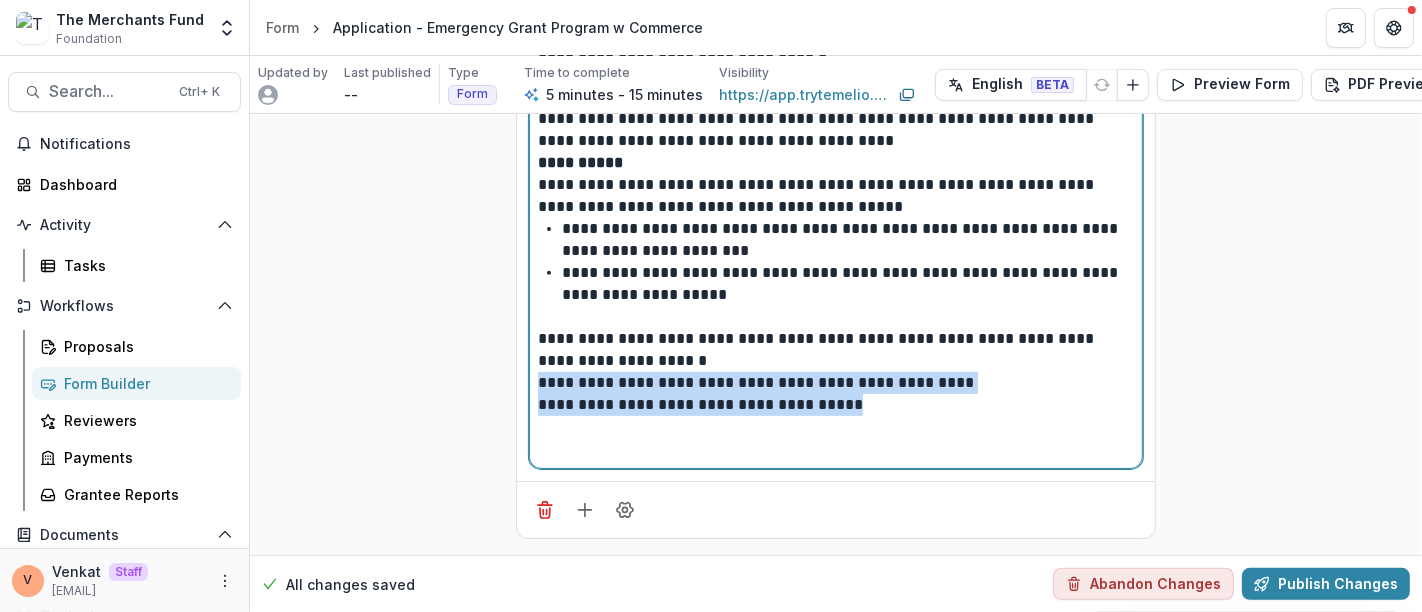 drag, startPoint x: 834, startPoint y: 387, endPoint x: 513, endPoint y: 372, distance: 321.35028 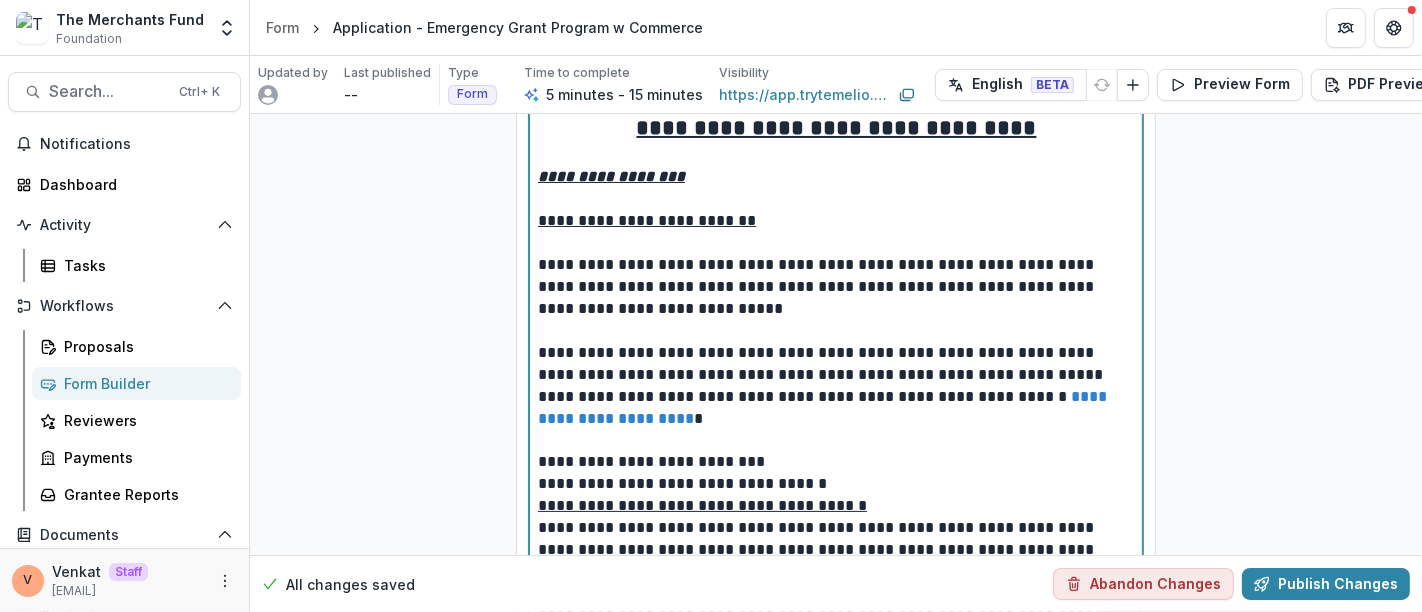 scroll, scrollTop: 0, scrollLeft: 0, axis: both 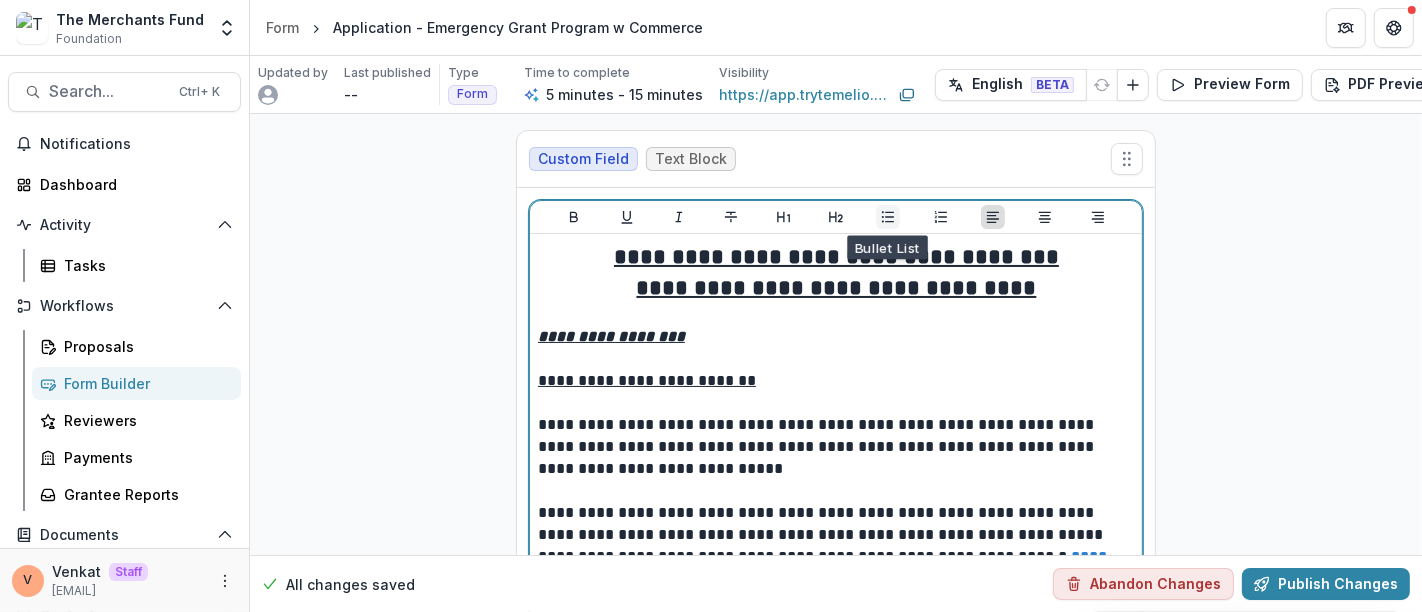click 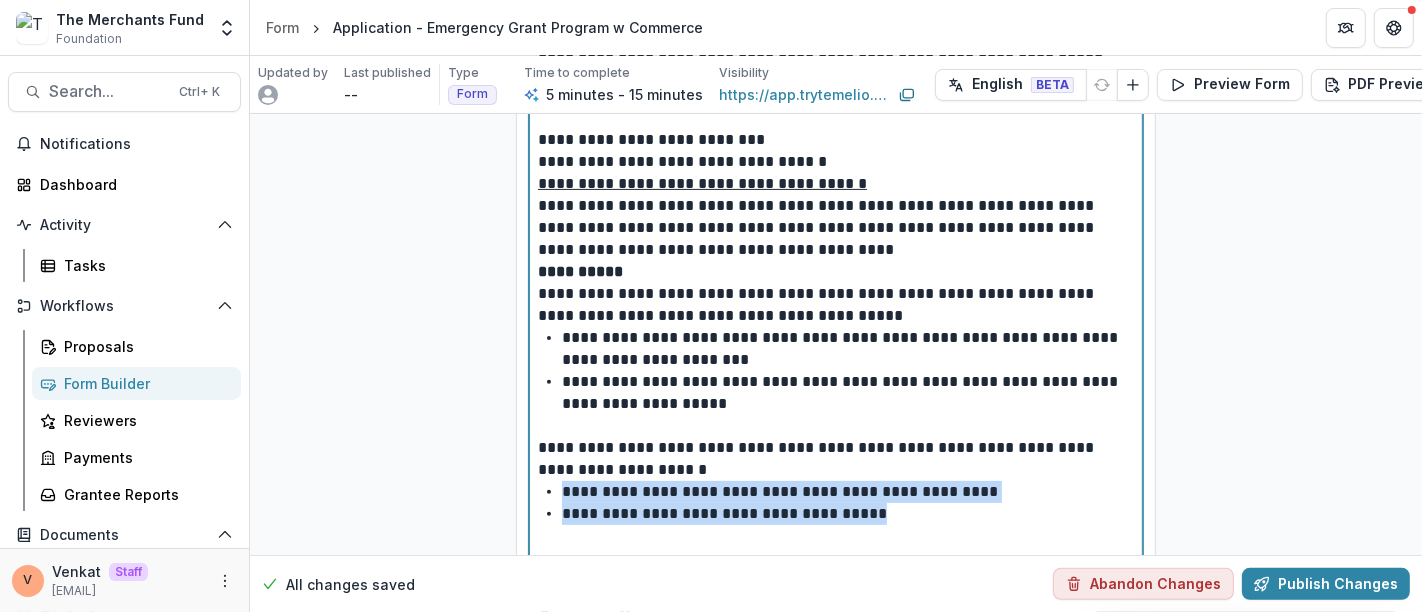 scroll, scrollTop: 604, scrollLeft: 0, axis: vertical 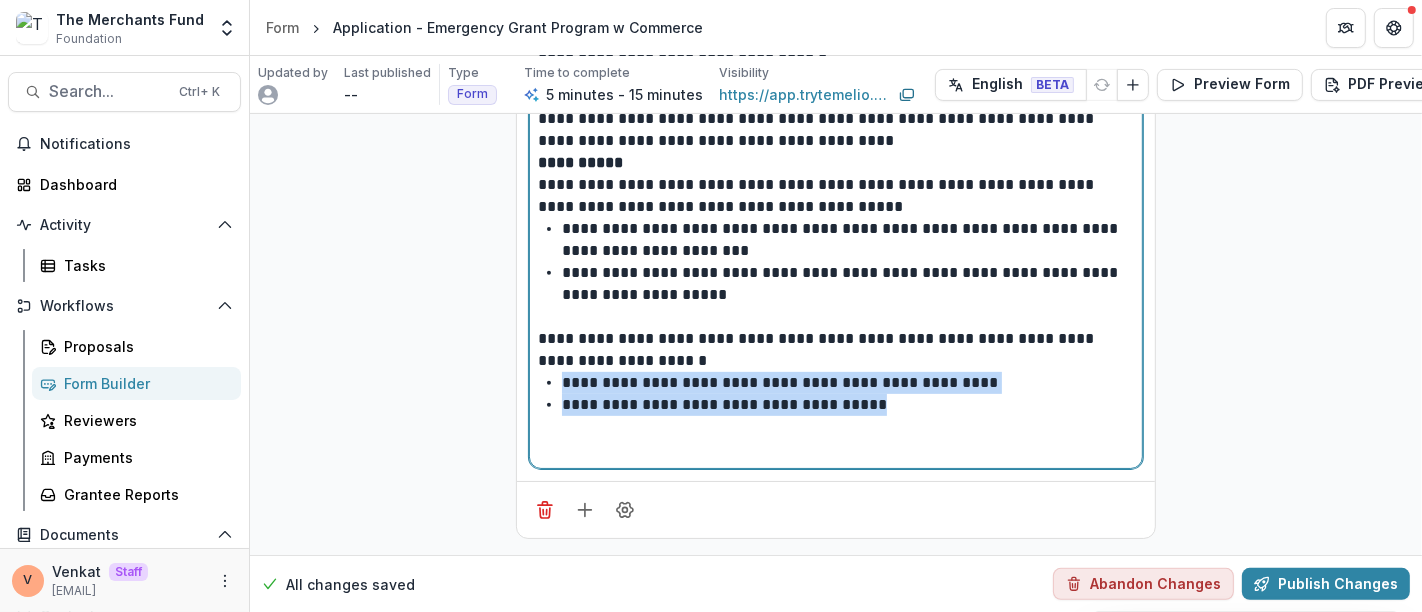 click on "**********" at bounding box center (848, 405) 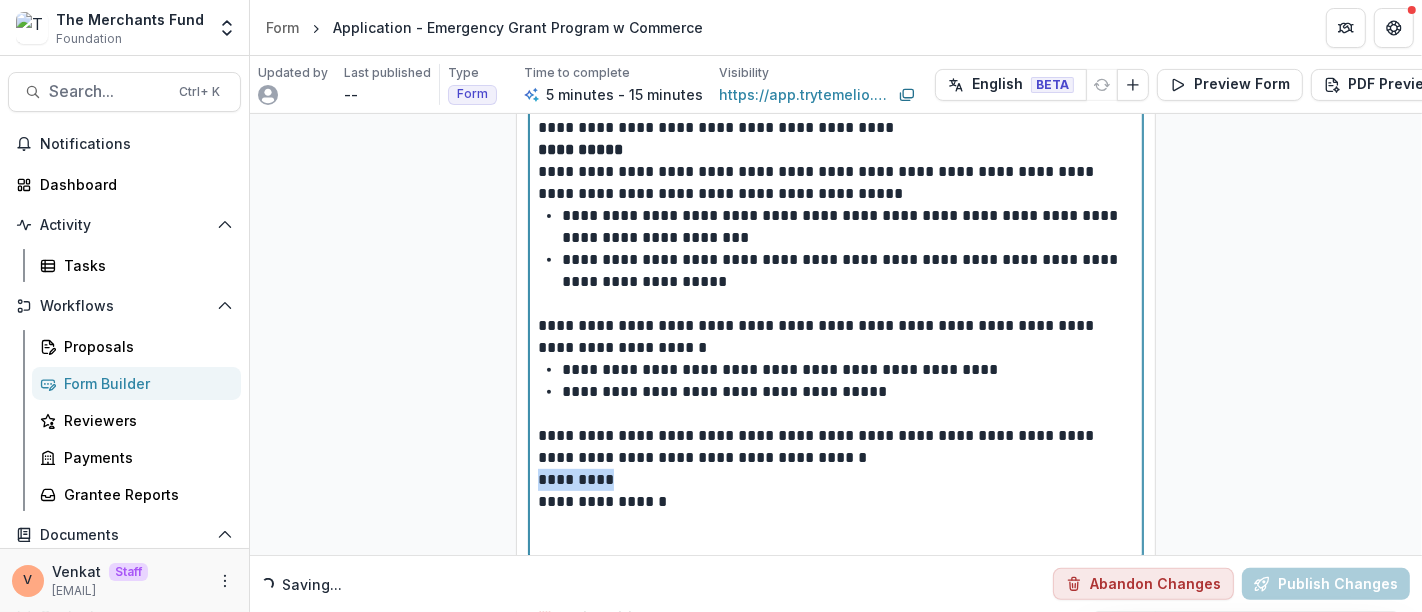 drag, startPoint x: 608, startPoint y: 475, endPoint x: 519, endPoint y: 469, distance: 89.20202 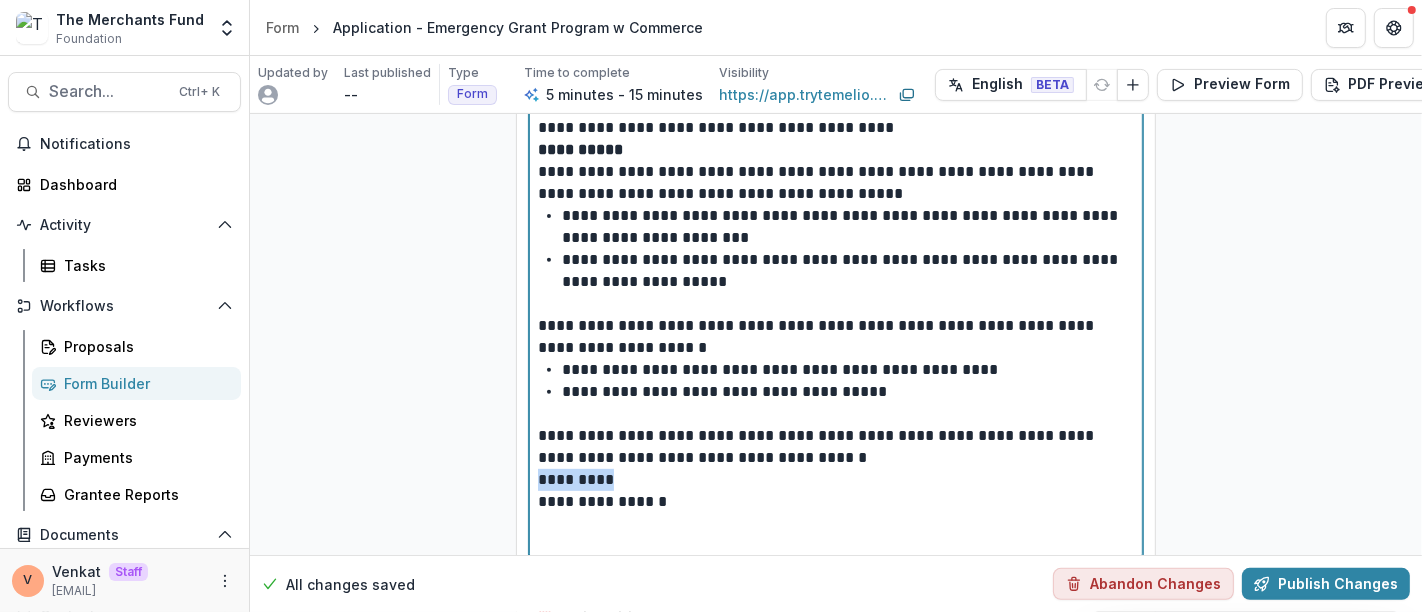scroll, scrollTop: 48, scrollLeft: 0, axis: vertical 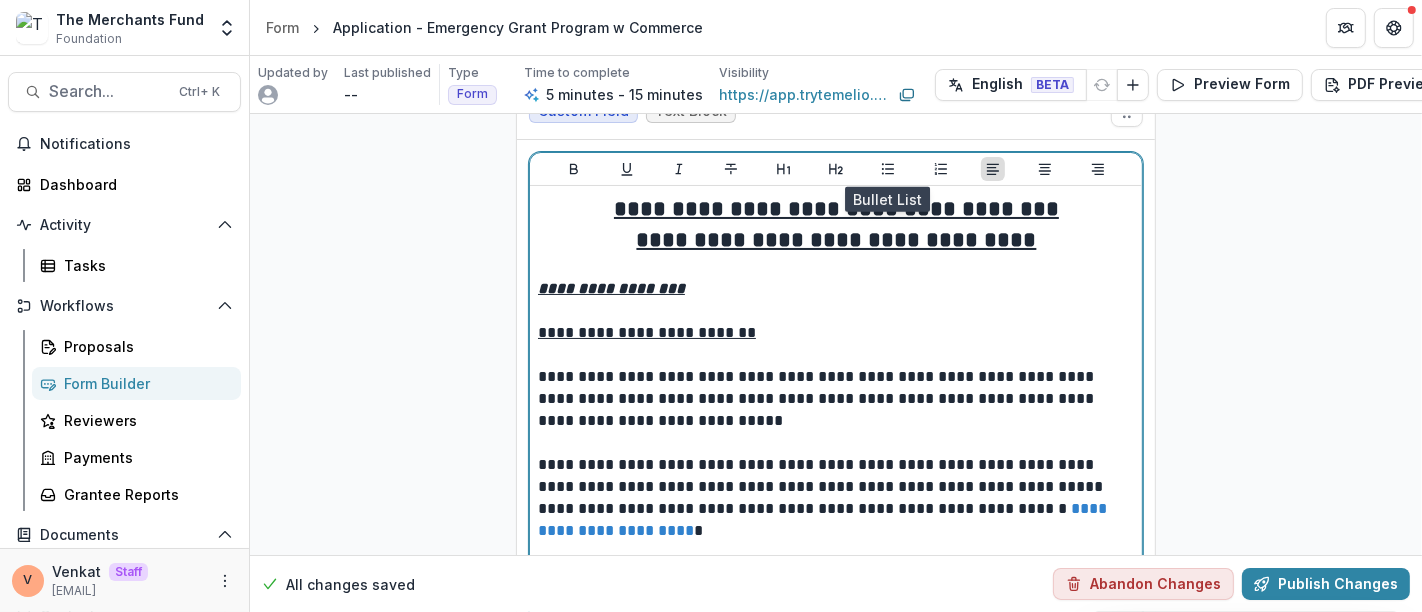drag, startPoint x: 886, startPoint y: 166, endPoint x: 858, endPoint y: 241, distance: 80.05623 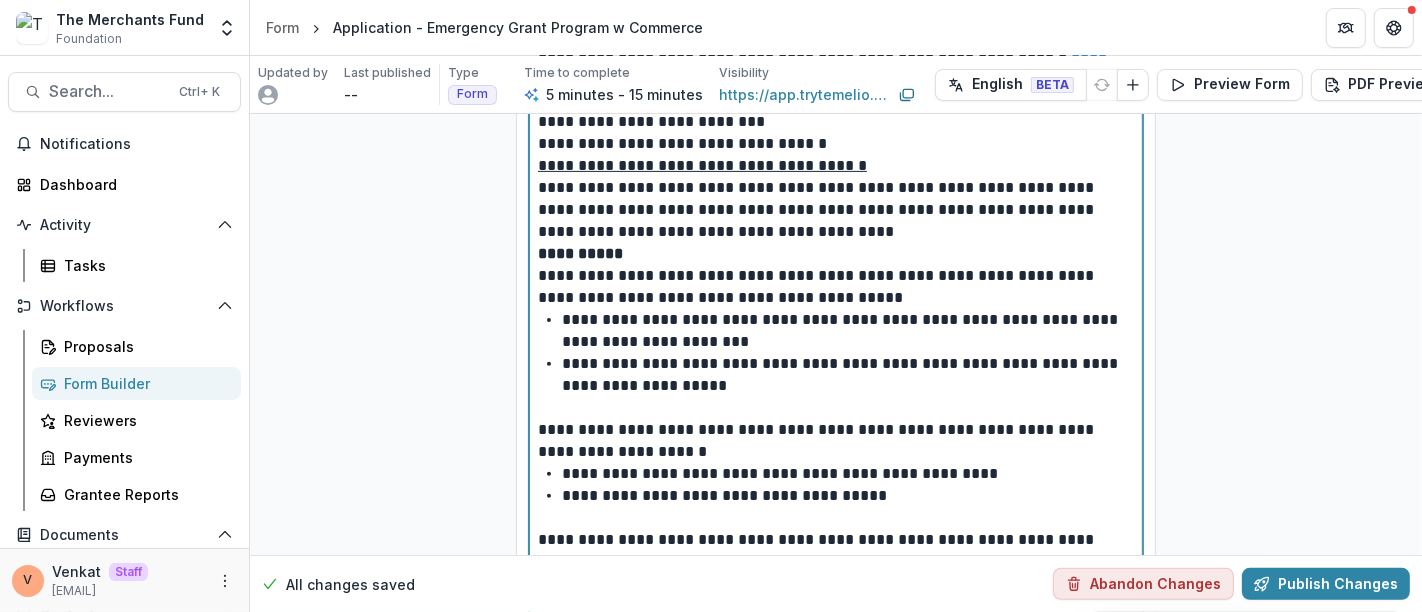 scroll, scrollTop: 714, scrollLeft: 0, axis: vertical 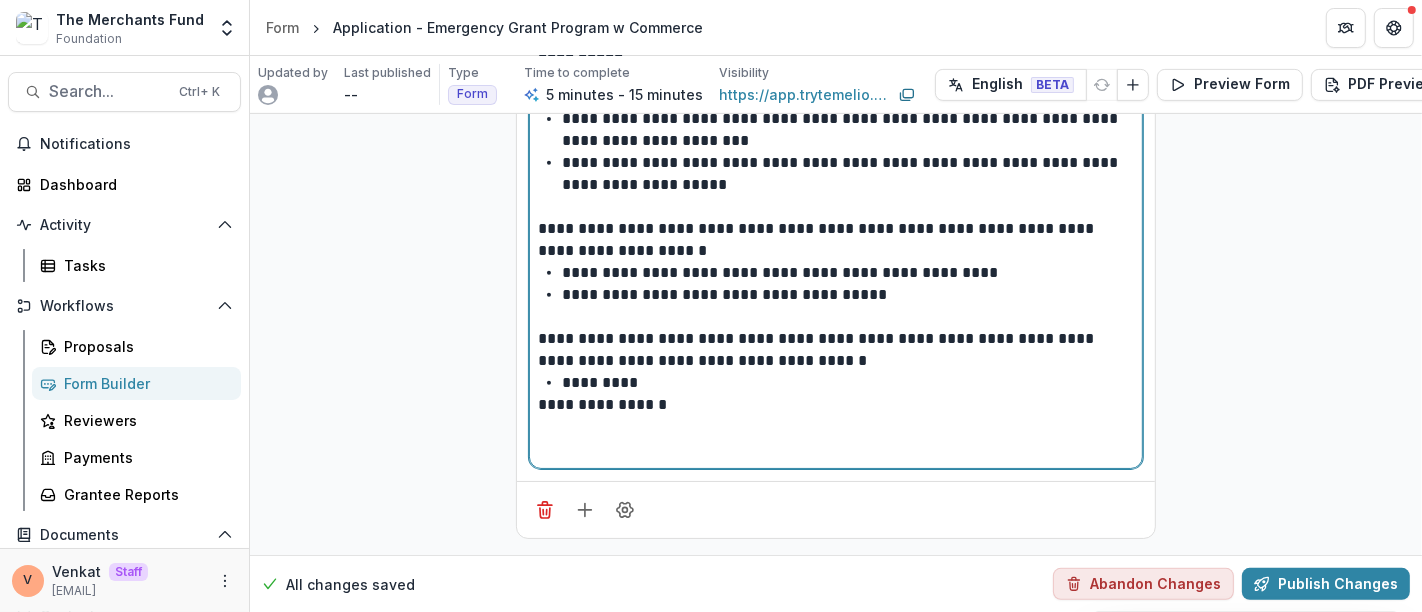 click on "**********" at bounding box center (836, 405) 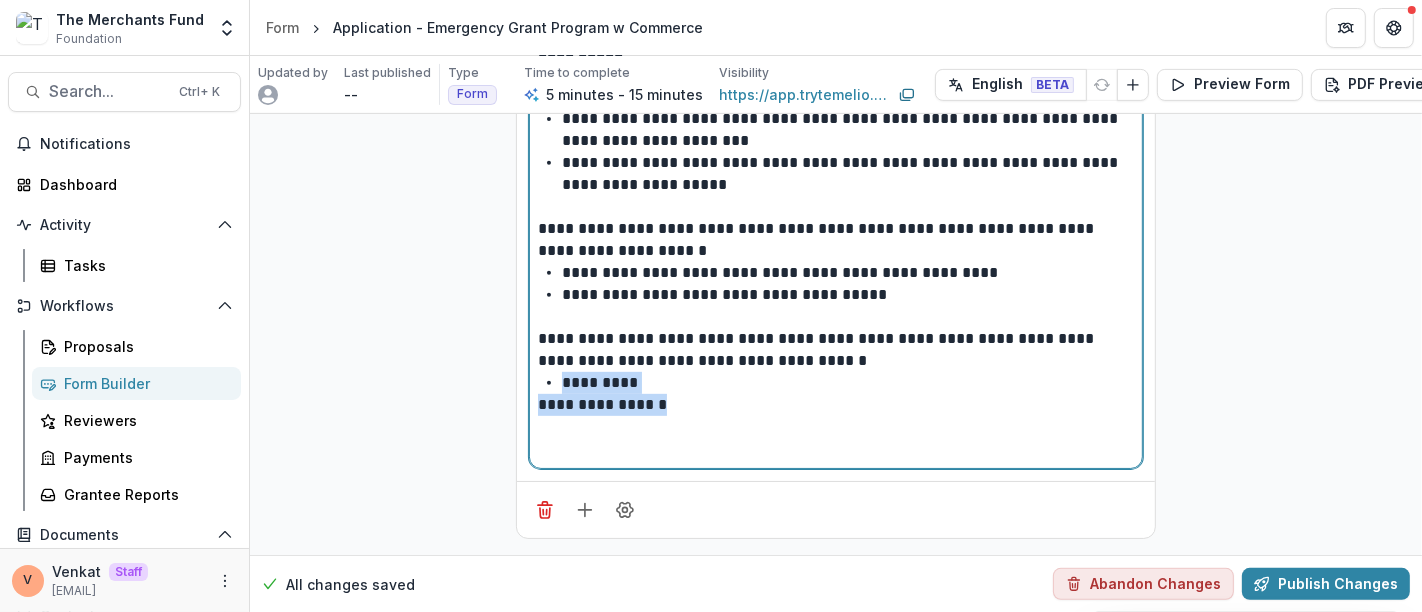 drag, startPoint x: 712, startPoint y: 392, endPoint x: 528, endPoint y: 358, distance: 187.11494 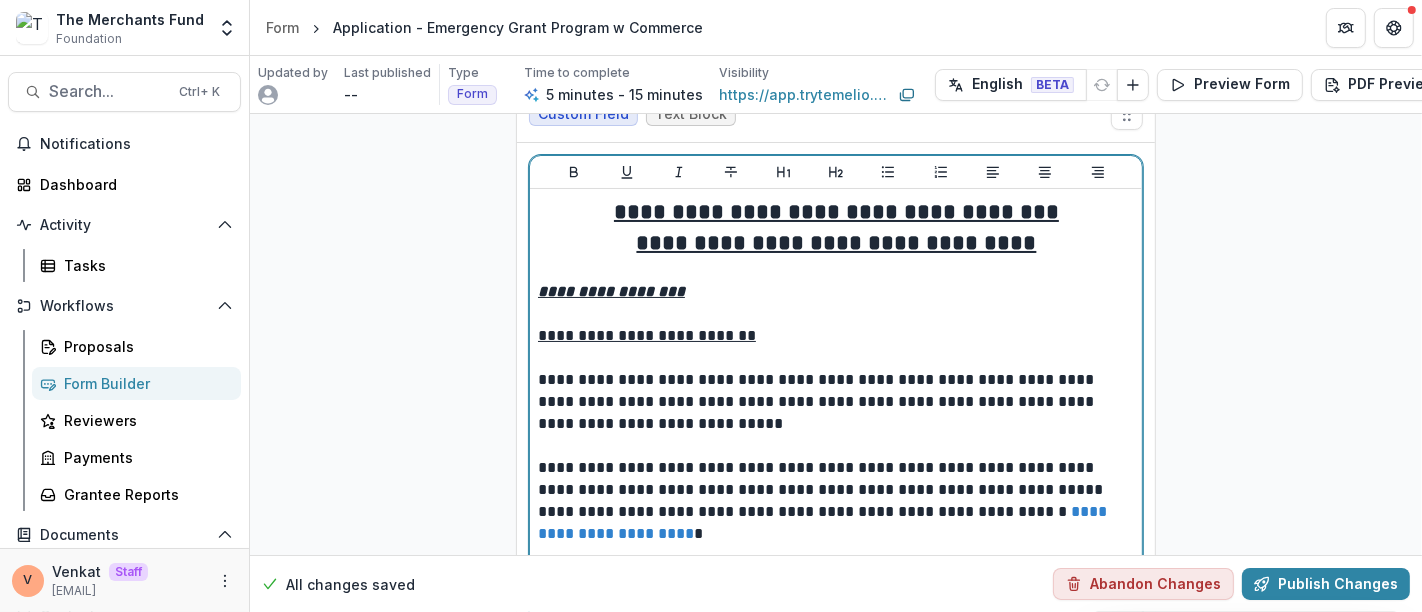 scroll, scrollTop: 0, scrollLeft: 0, axis: both 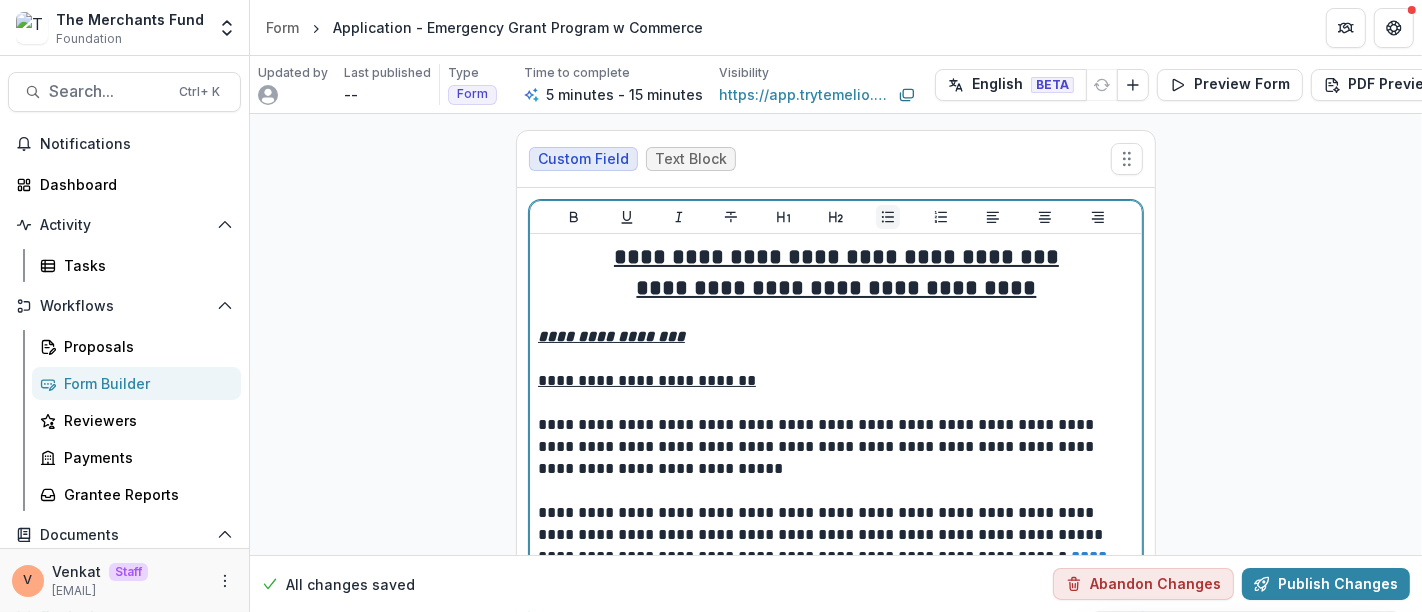 click 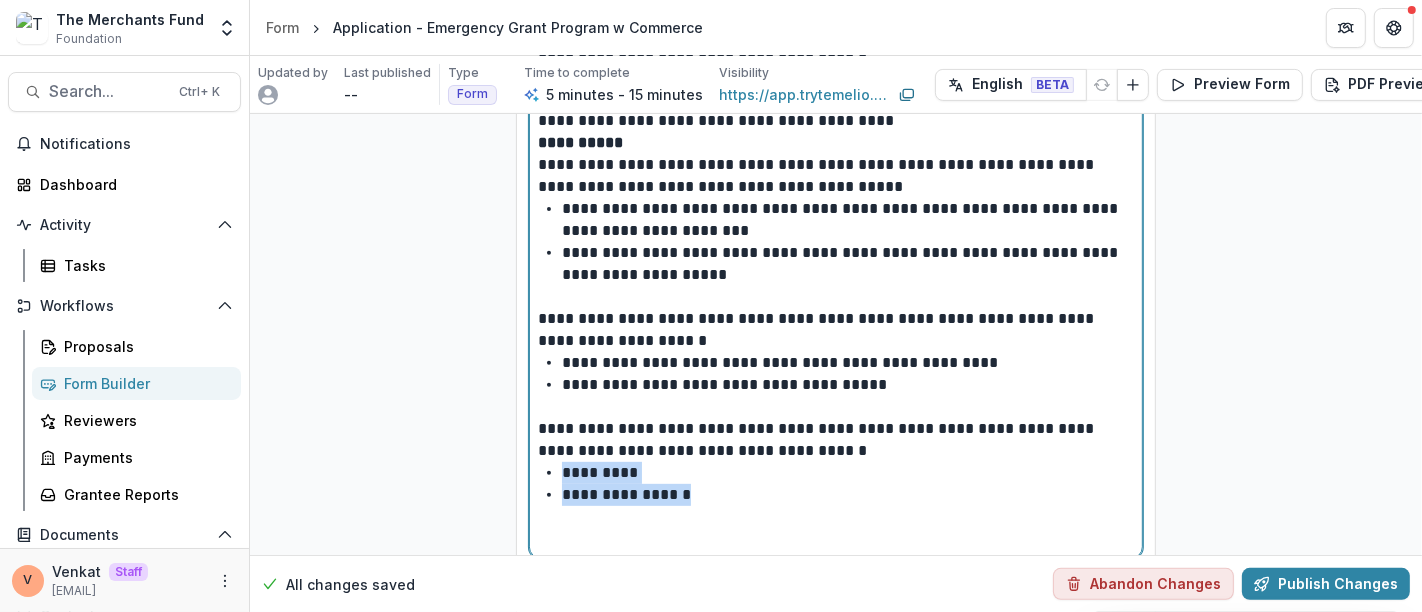 scroll, scrollTop: 714, scrollLeft: 0, axis: vertical 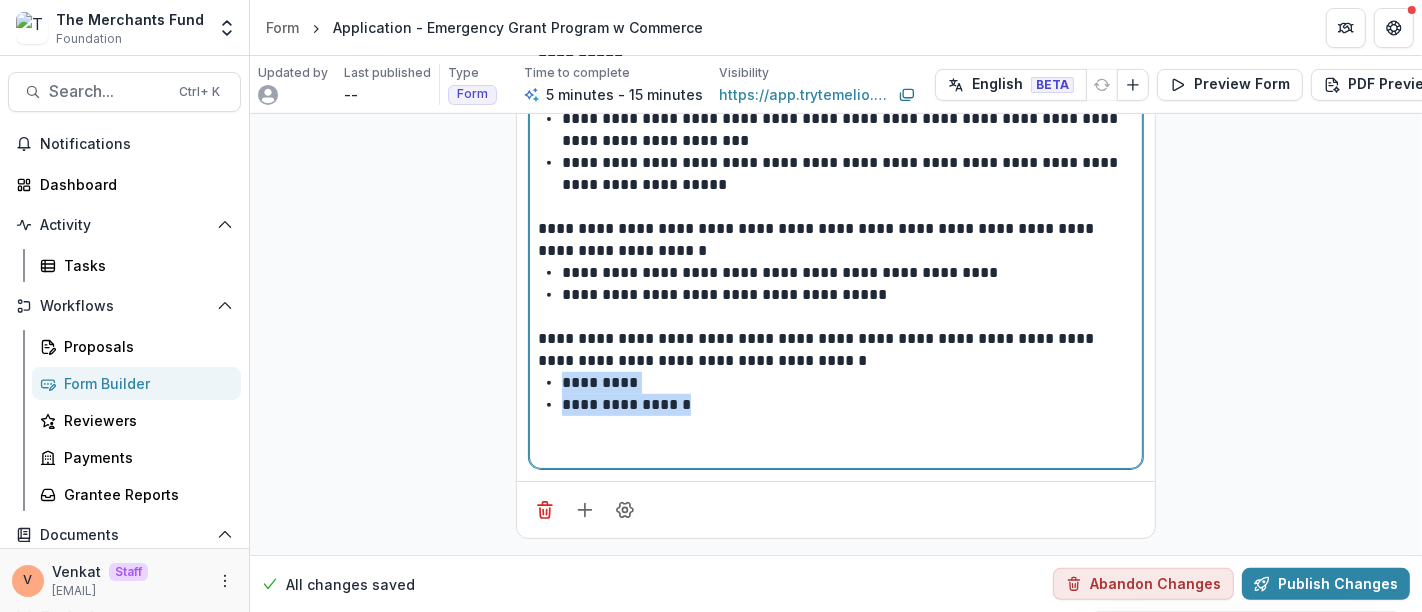 click on "**********" at bounding box center (848, 405) 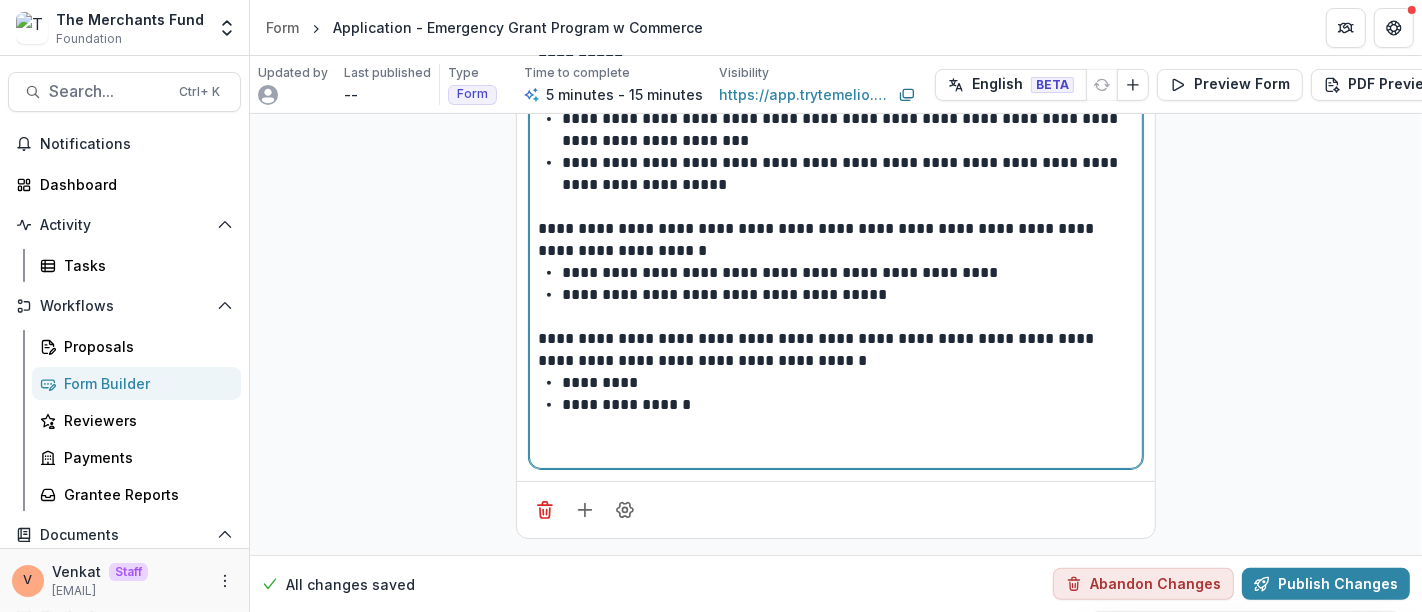 click on "**********" at bounding box center (848, 405) 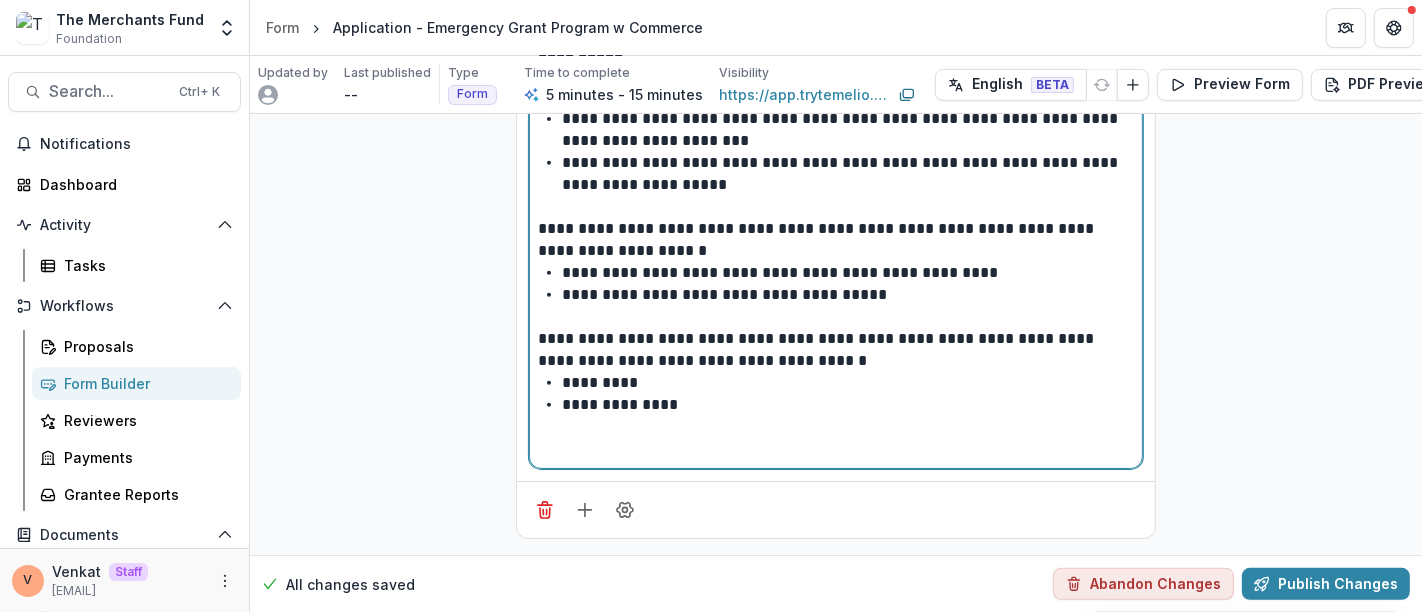 click on "**********" at bounding box center (848, 405) 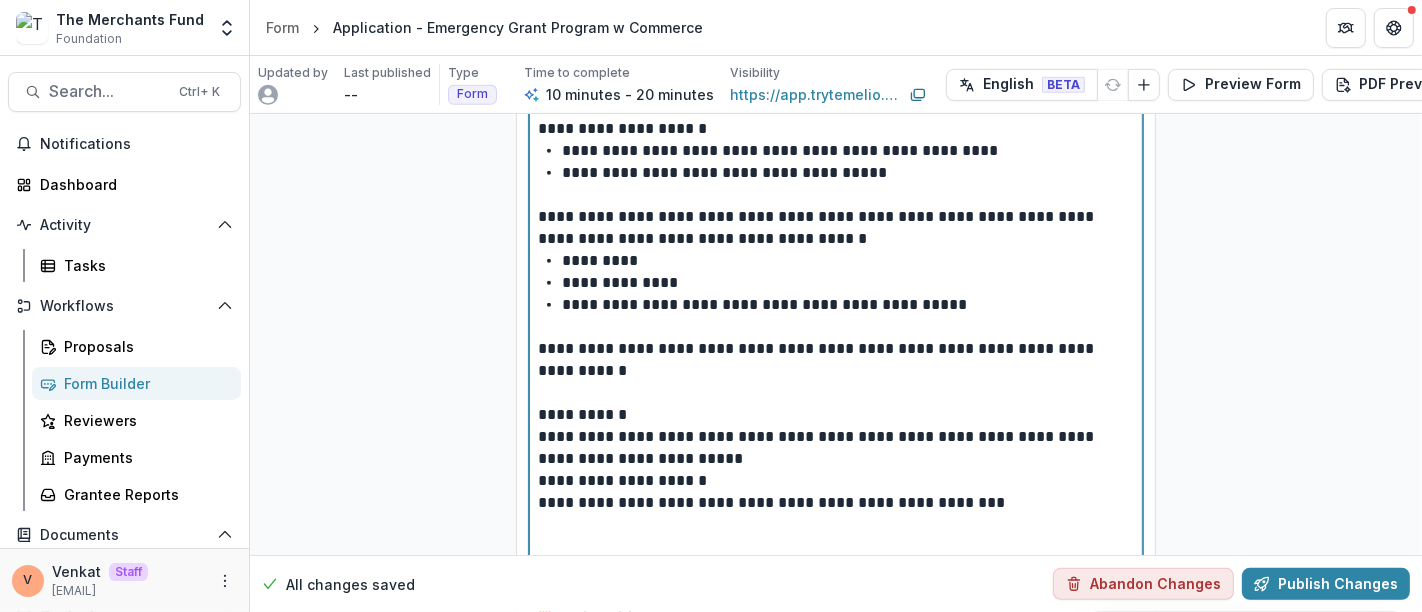 scroll, scrollTop: 802, scrollLeft: 0, axis: vertical 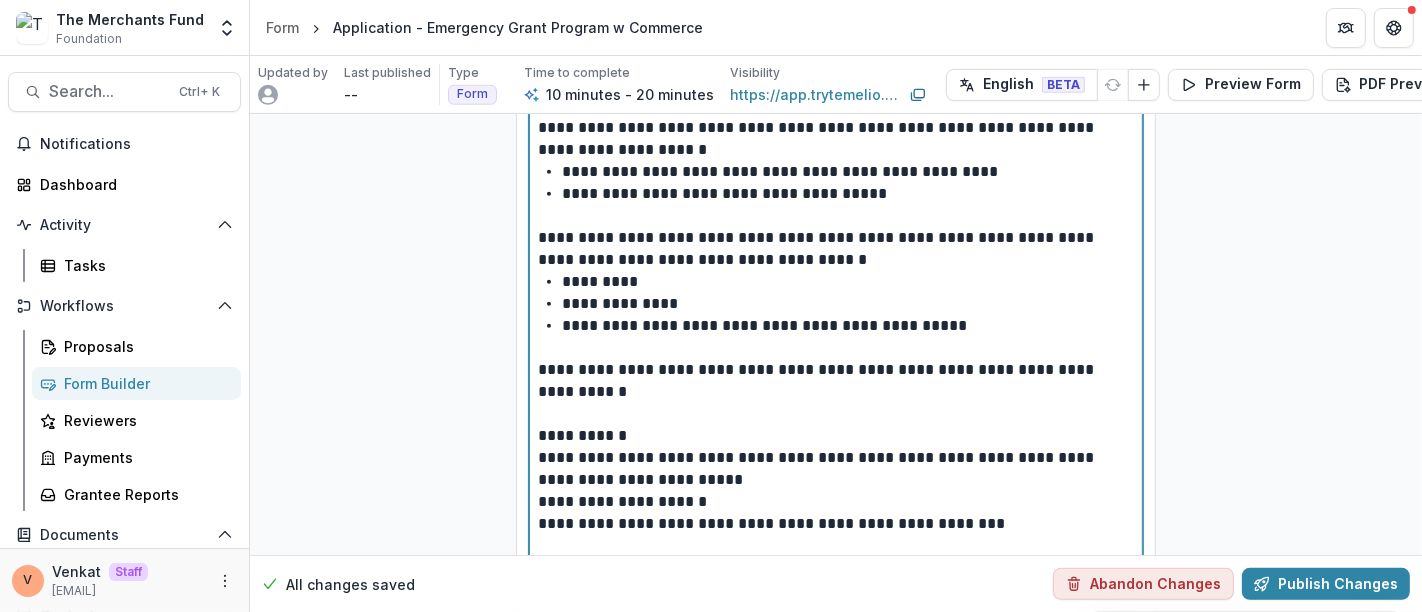 click on "**********" at bounding box center (836, 436) 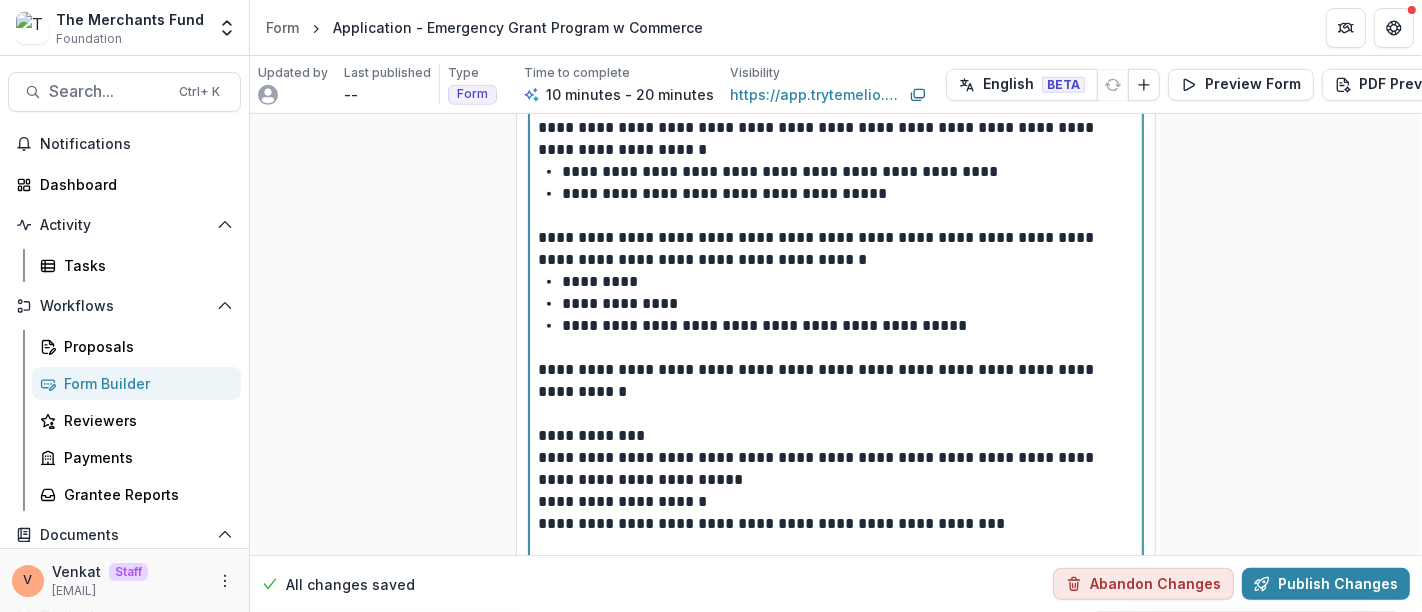 scroll, scrollTop: 914, scrollLeft: 0, axis: vertical 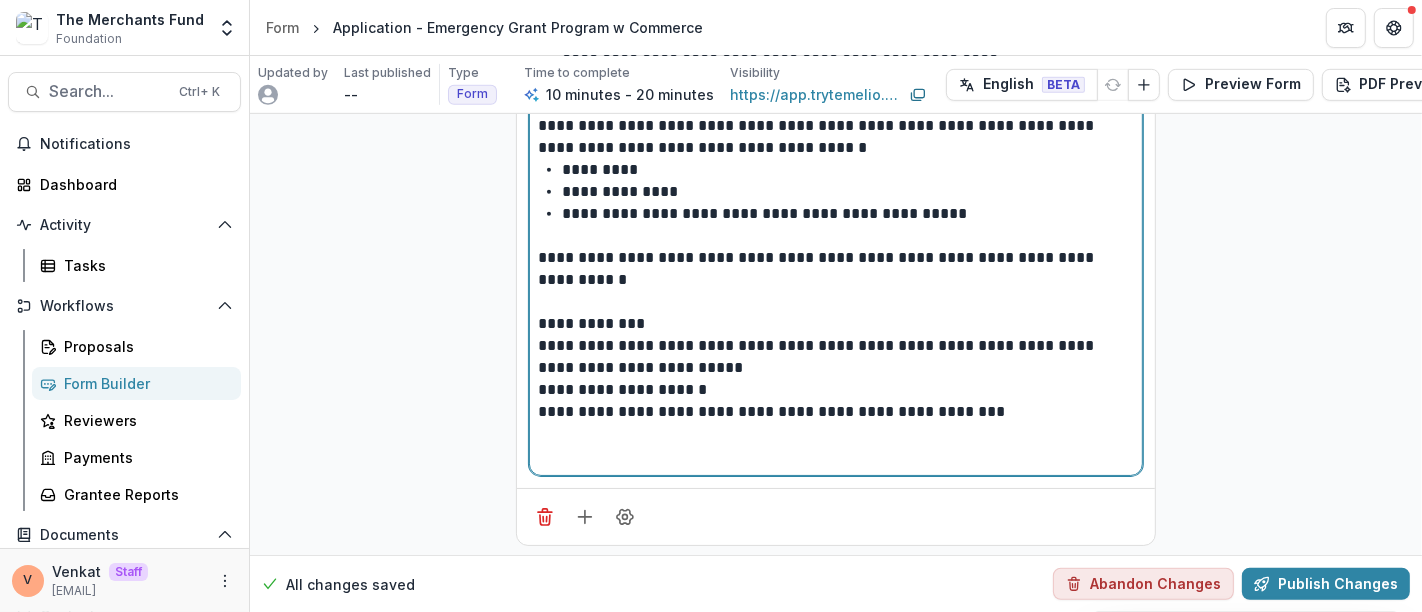 click on "**********" at bounding box center [836, 390] 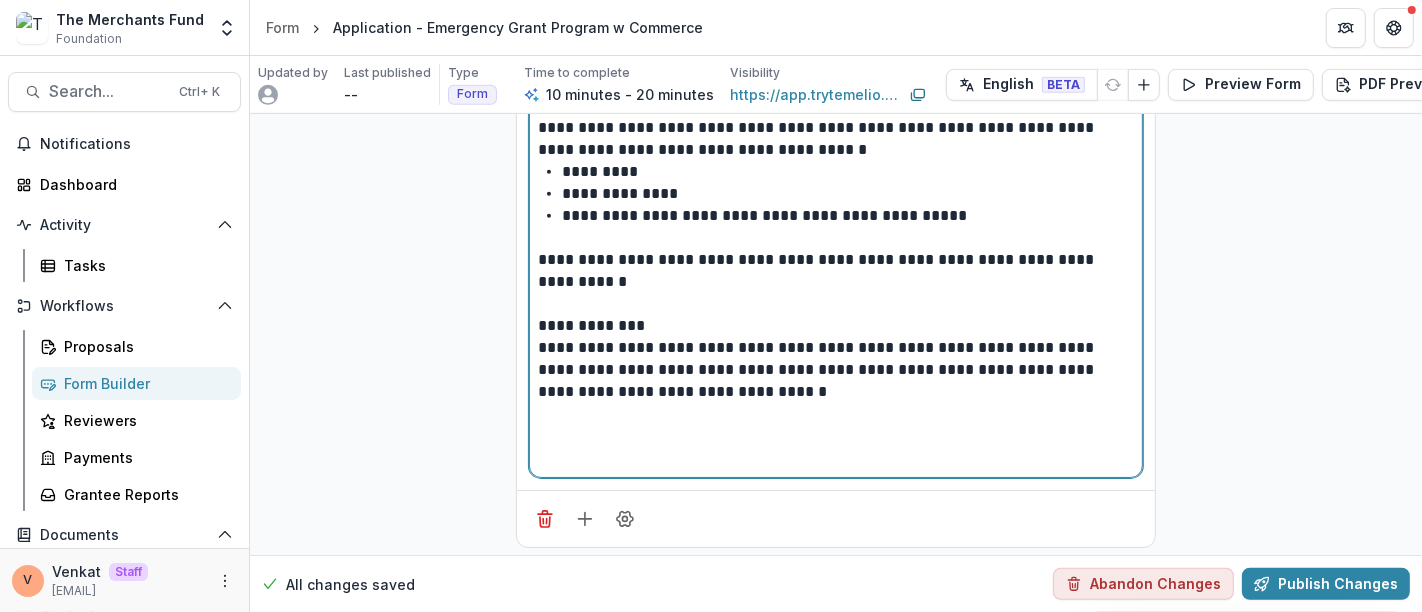 scroll, scrollTop: 914, scrollLeft: 0, axis: vertical 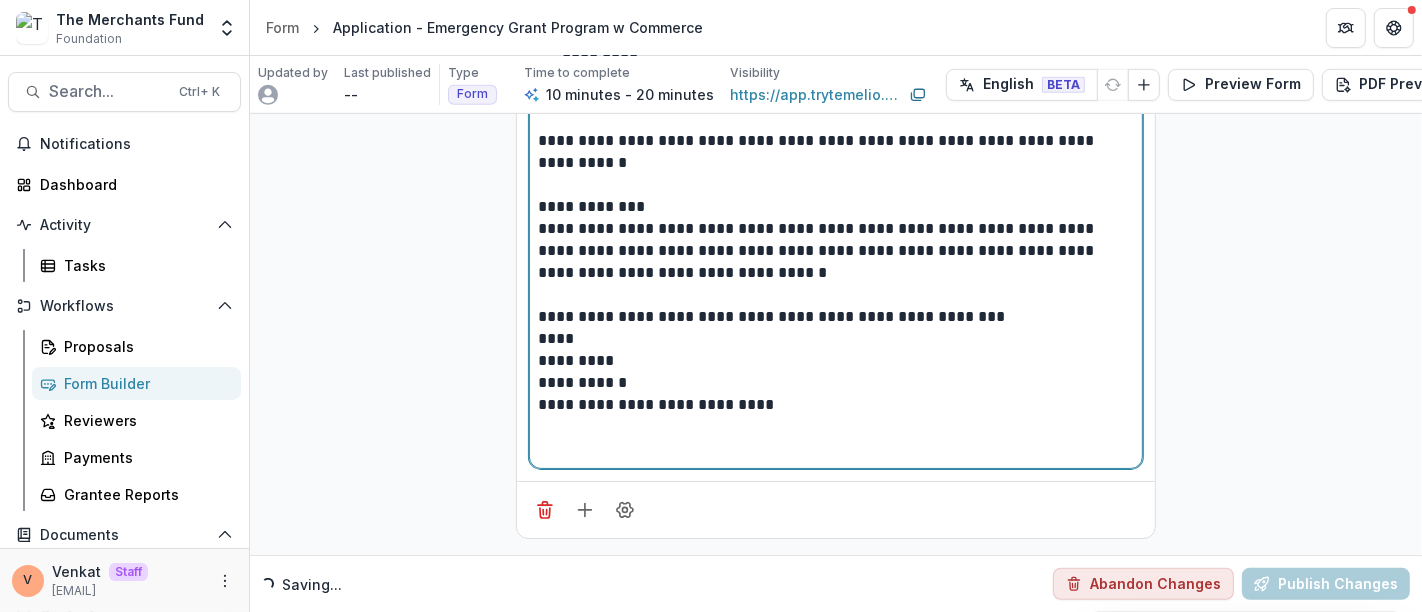 click on "*********" at bounding box center (836, 361) 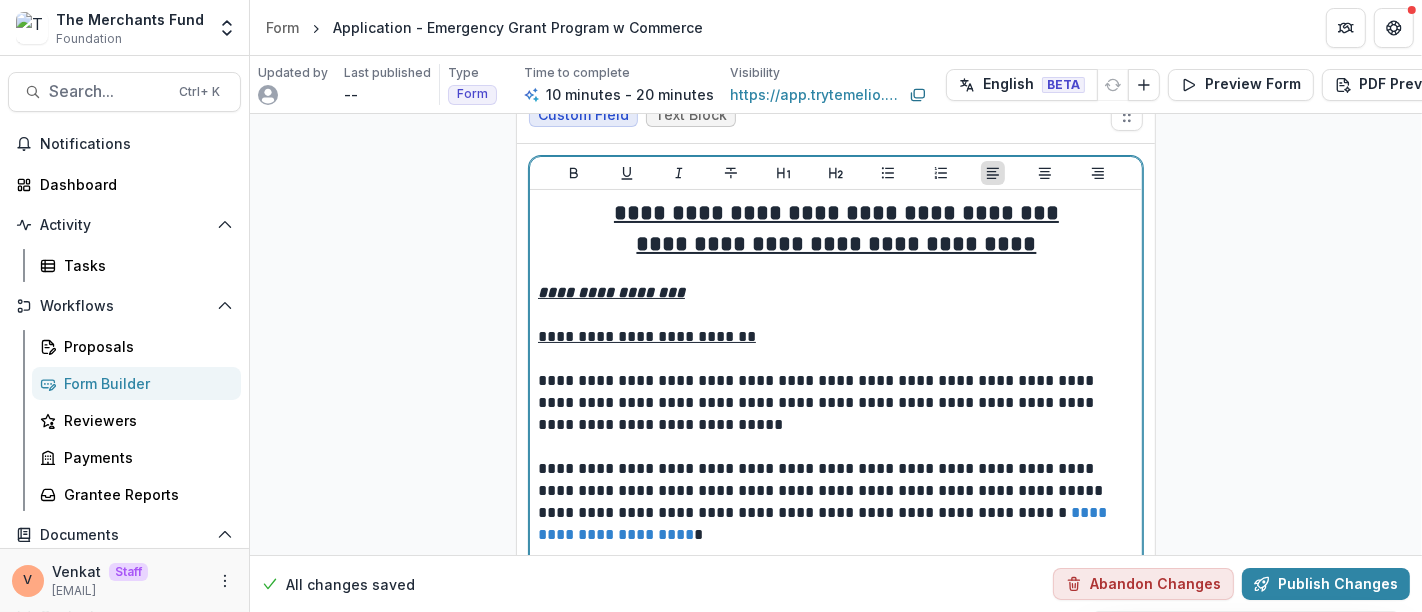 scroll, scrollTop: 0, scrollLeft: 0, axis: both 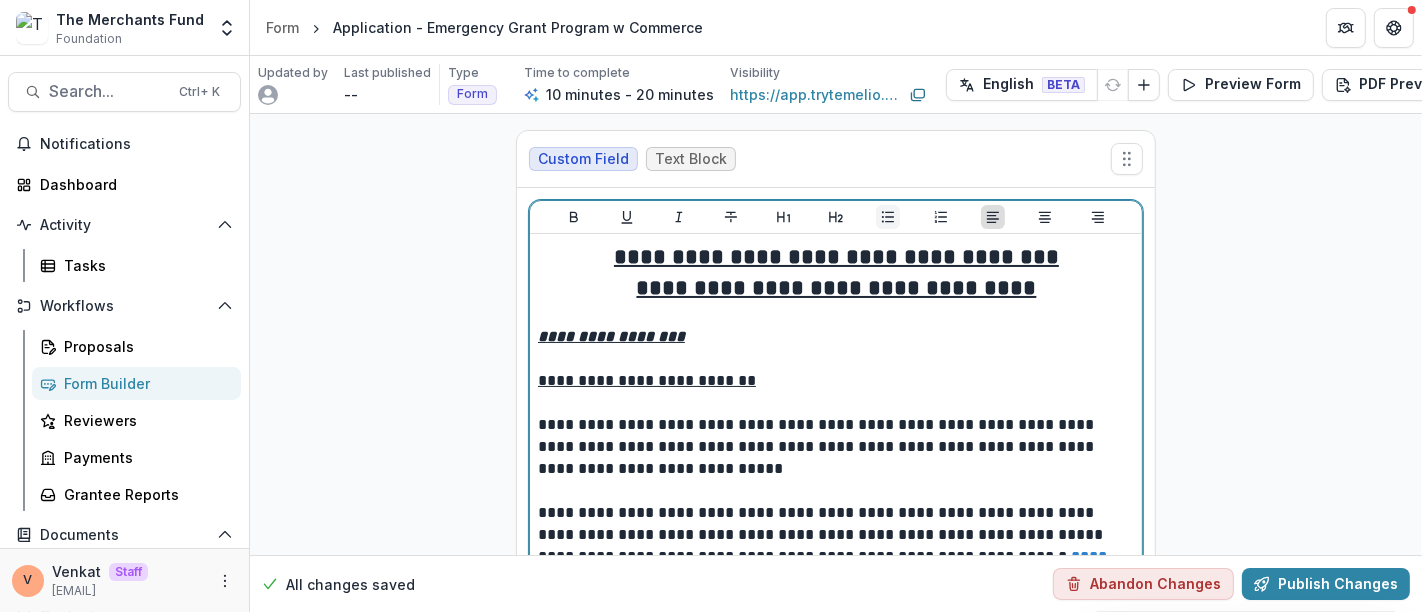 click at bounding box center (888, 217) 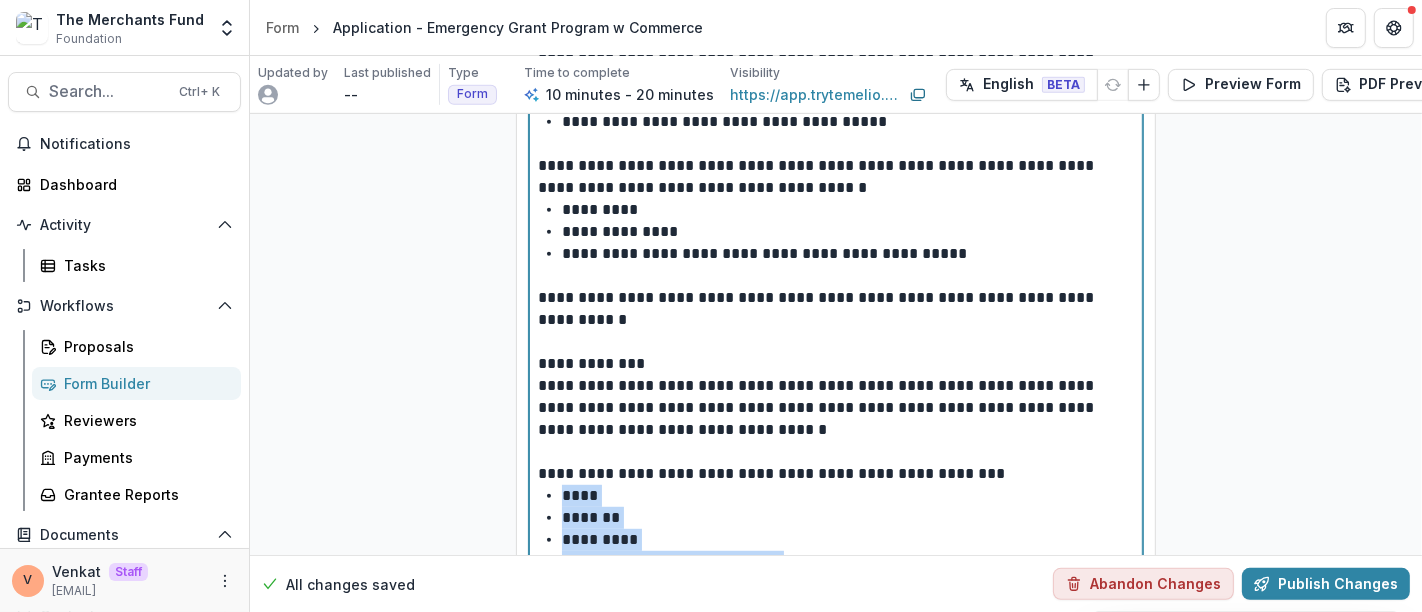 scroll, scrollTop: 1044, scrollLeft: 0, axis: vertical 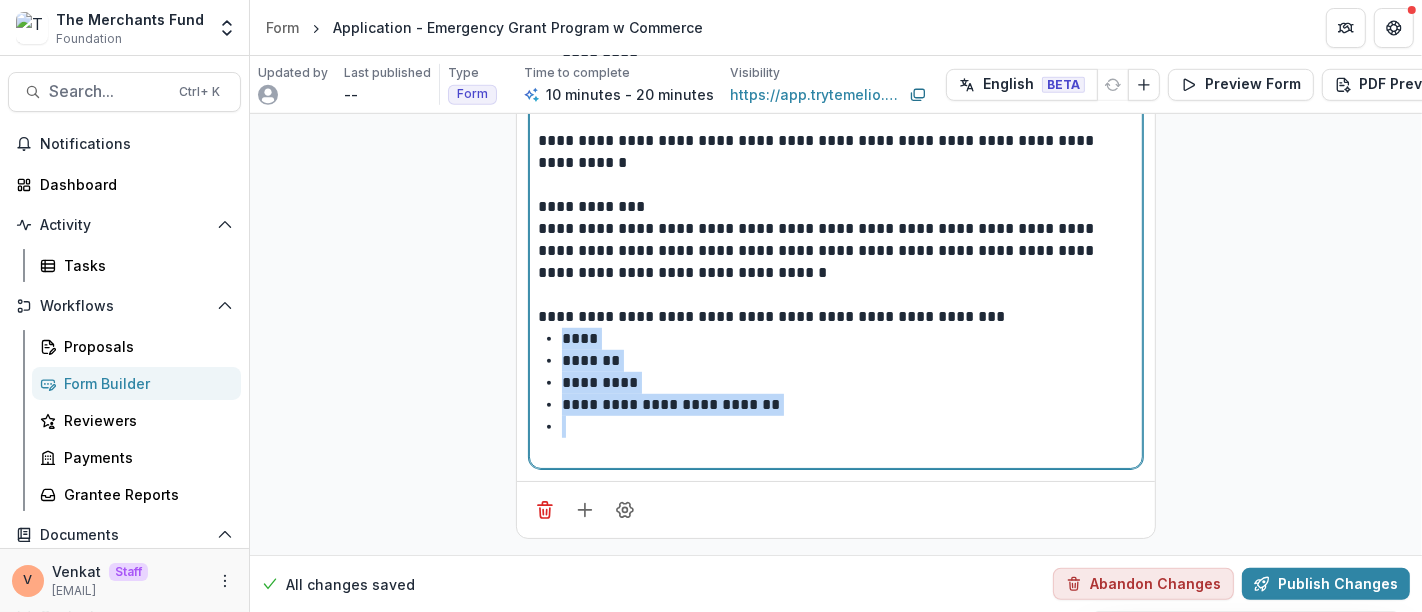 click on "**********" at bounding box center [848, 405] 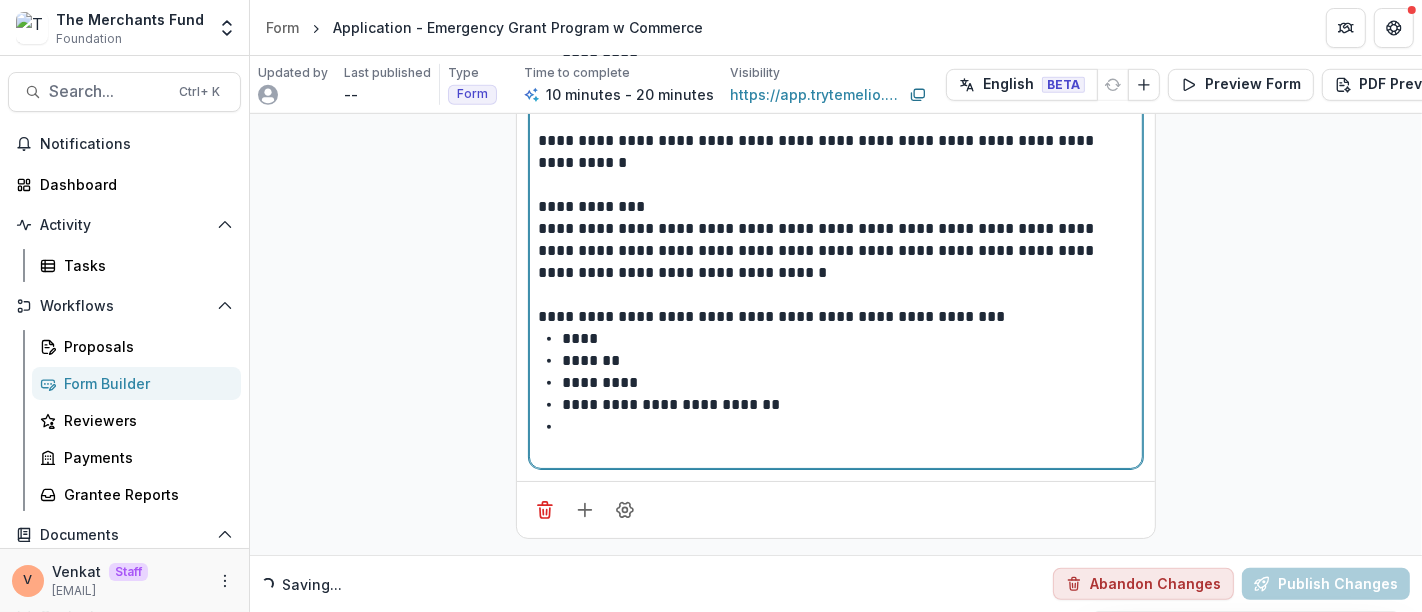 click at bounding box center [848, 427] 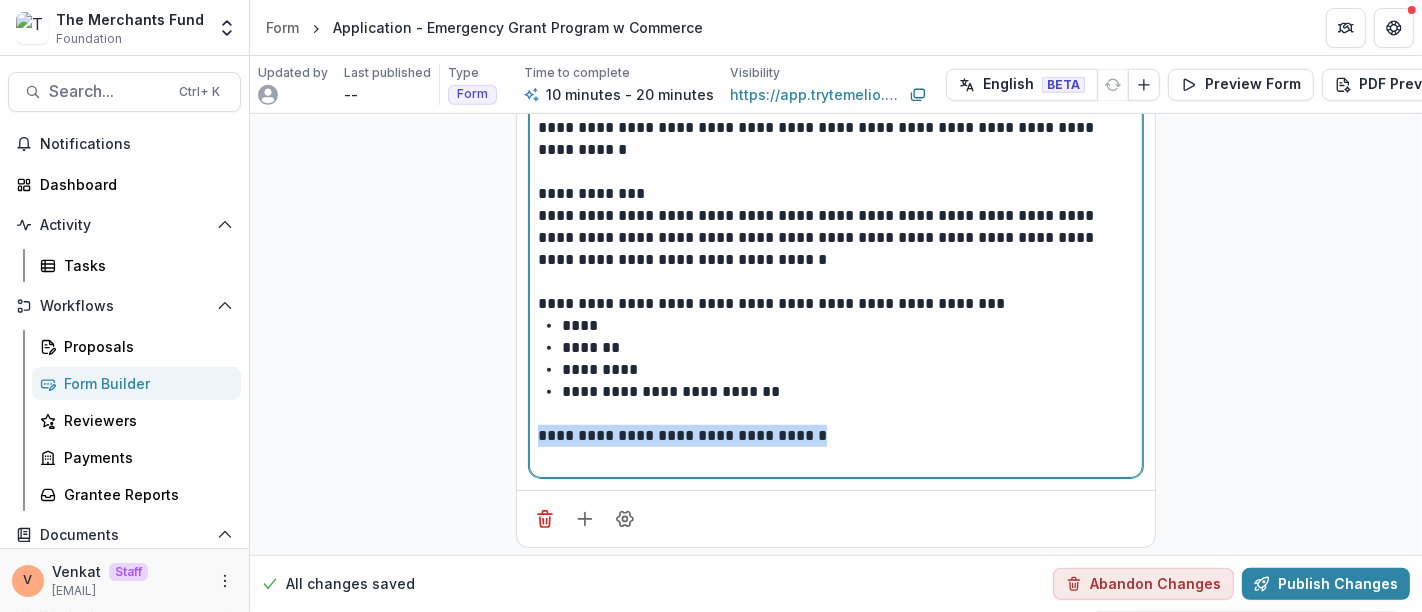 drag, startPoint x: 882, startPoint y: 435, endPoint x: 437, endPoint y: 434, distance: 445.00113 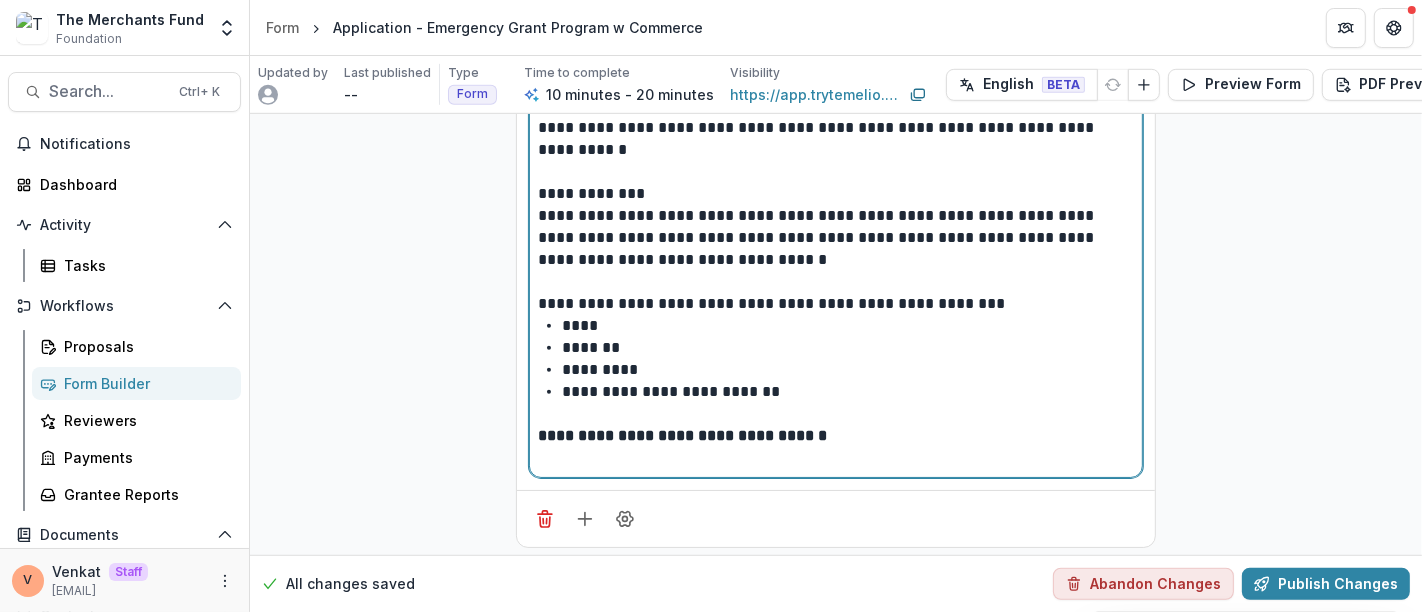 drag, startPoint x: 853, startPoint y: 432, endPoint x: 893, endPoint y: 429, distance: 40.112343 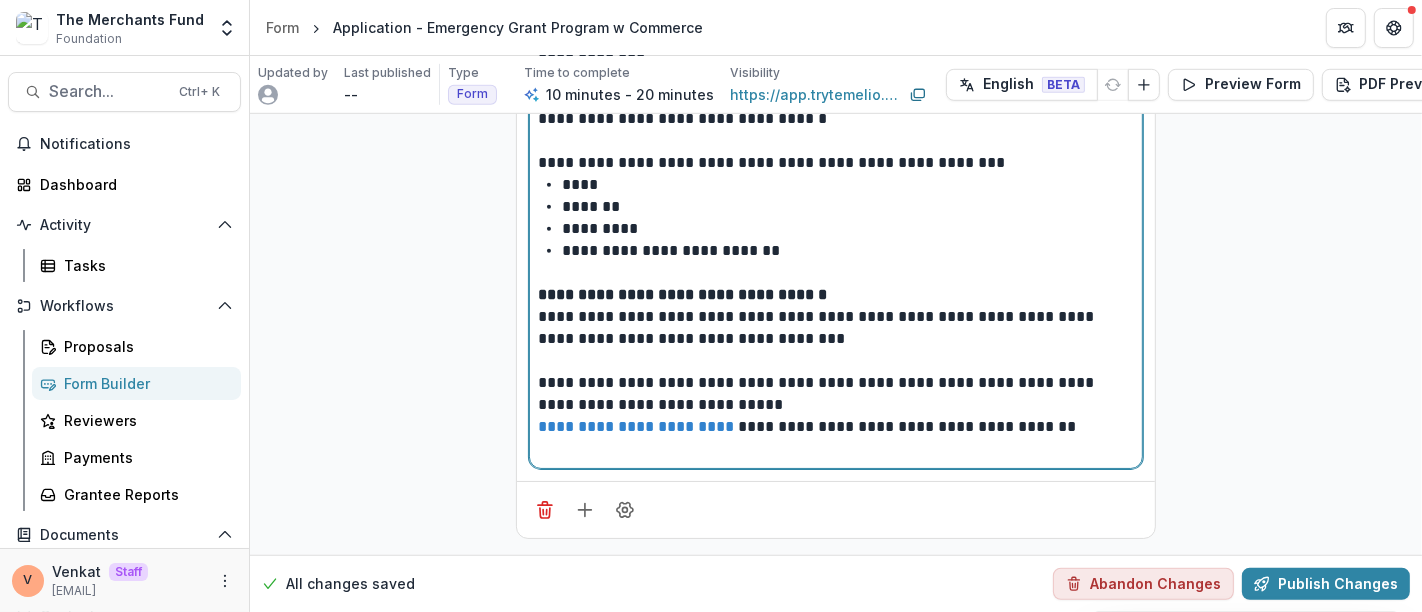 scroll, scrollTop: 1198, scrollLeft: 0, axis: vertical 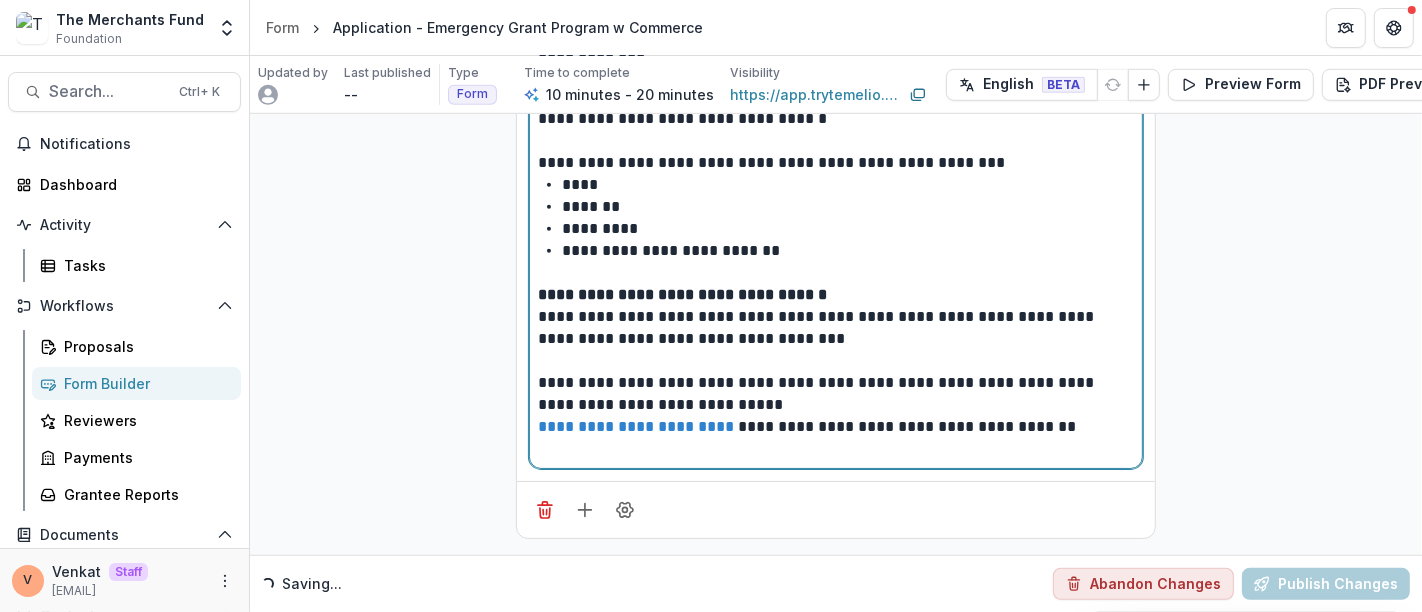 click on "**********" at bounding box center [836, 427] 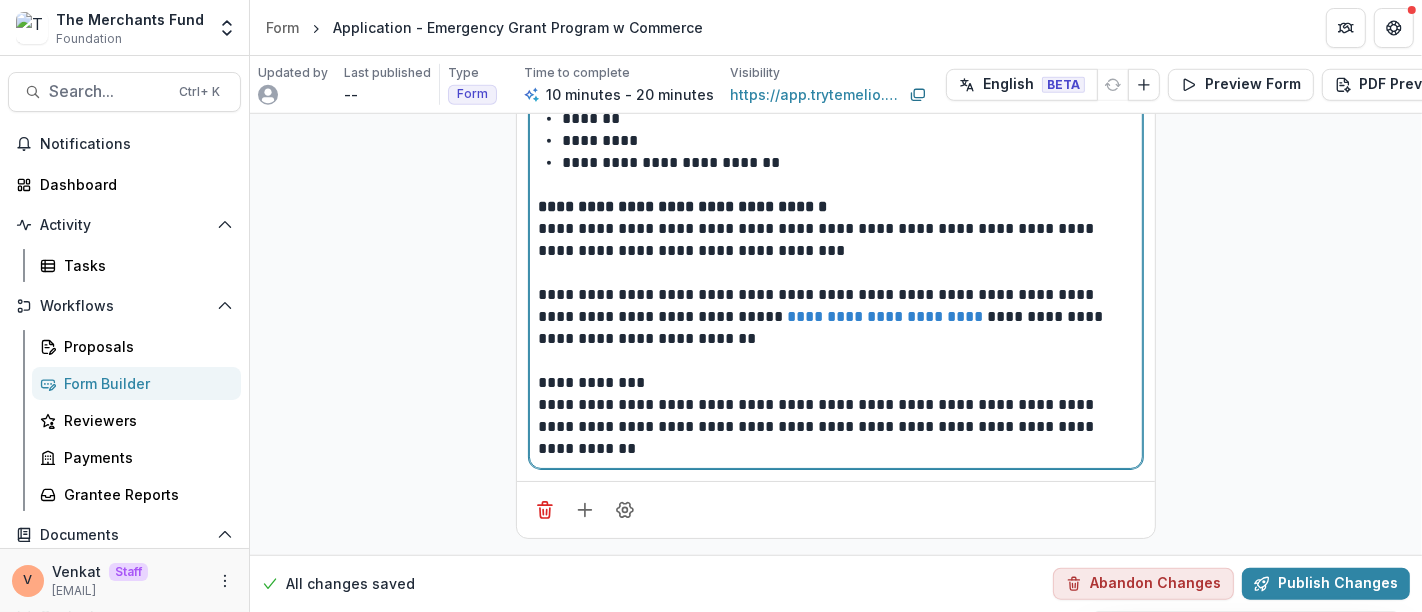 scroll, scrollTop: 1264, scrollLeft: 0, axis: vertical 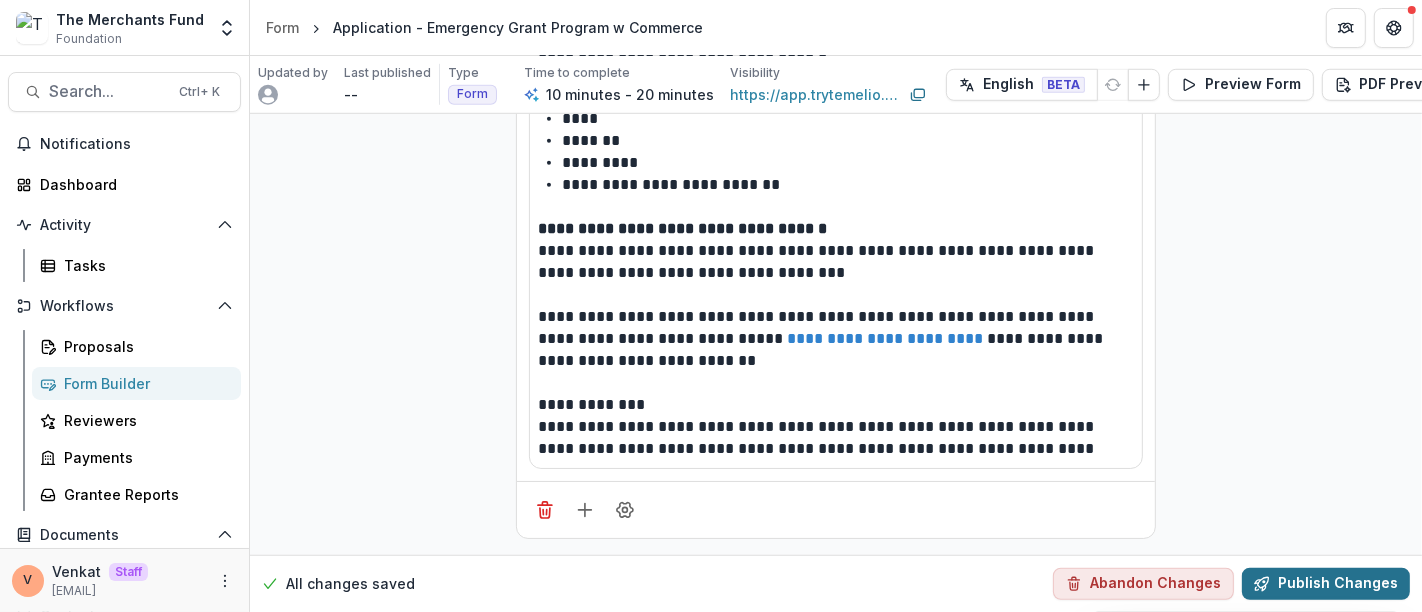click on "Publish Changes" at bounding box center (1326, 584) 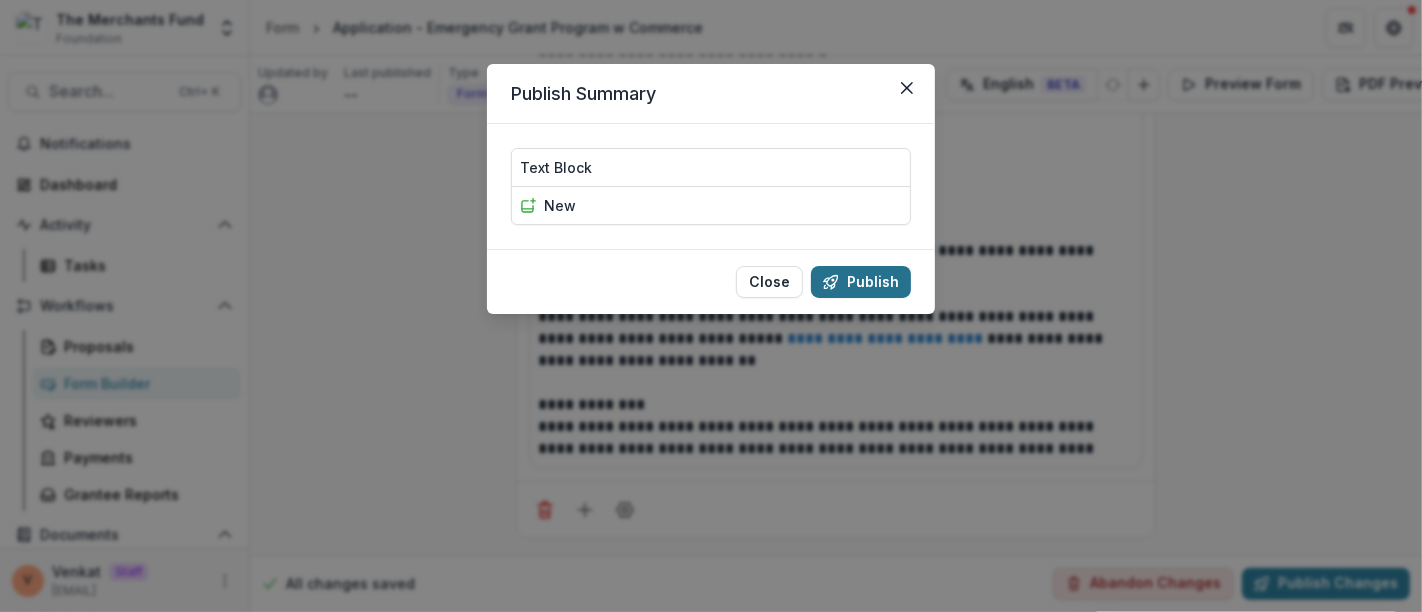 click on "Publish" at bounding box center (861, 282) 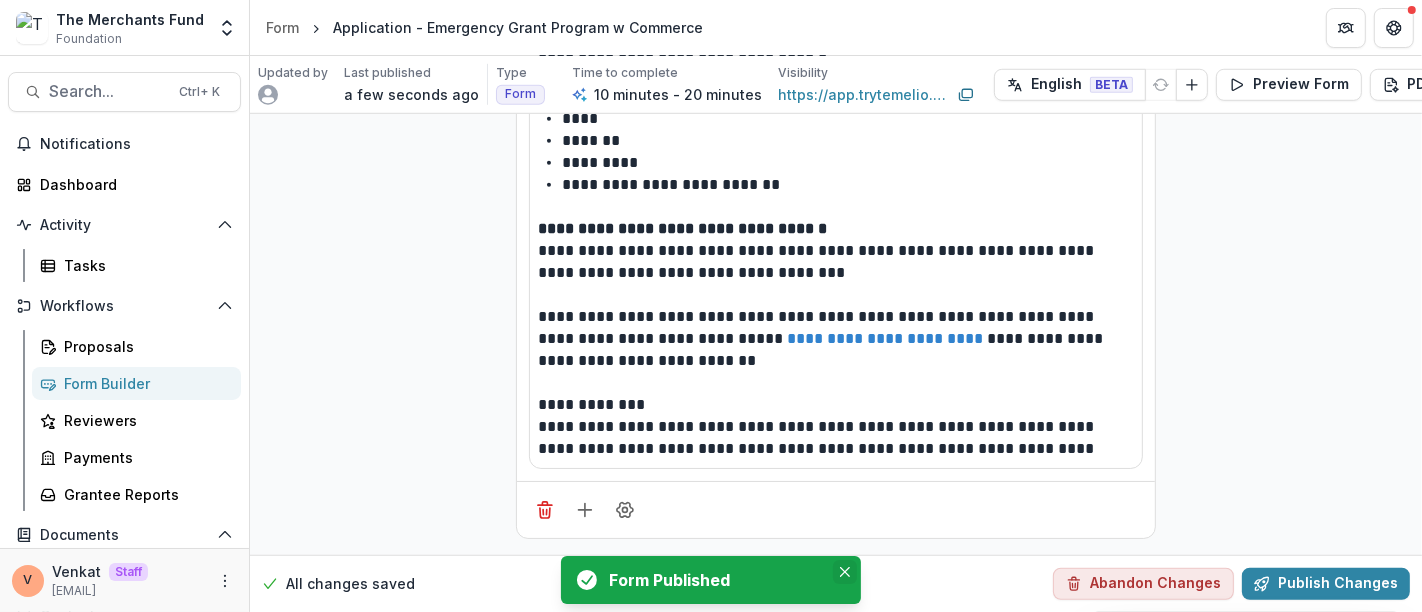 click 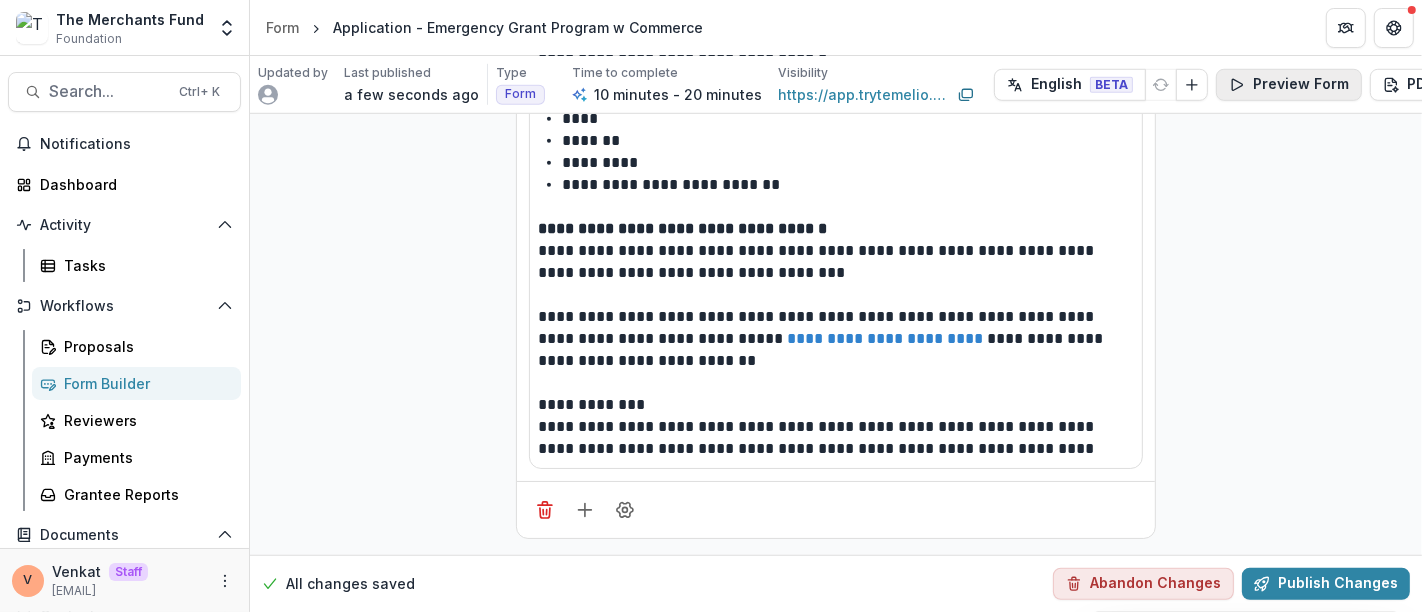 click on "Preview Form" at bounding box center (1289, 85) 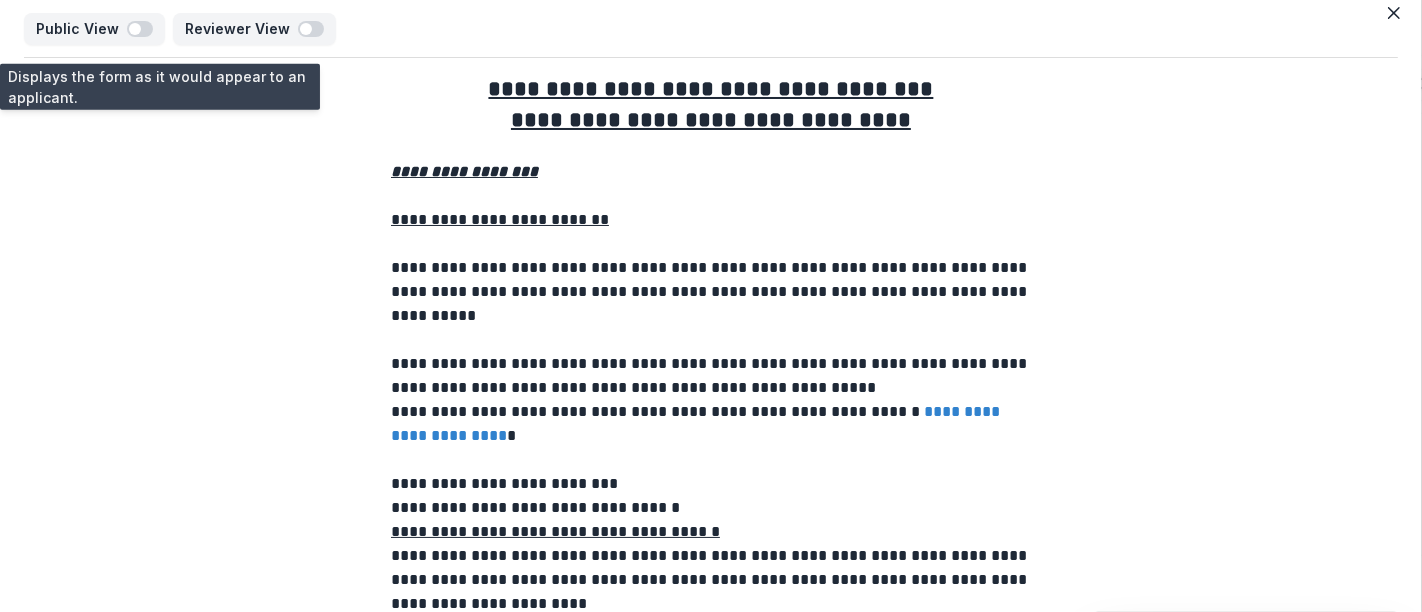 scroll, scrollTop: 0, scrollLeft: 0, axis: both 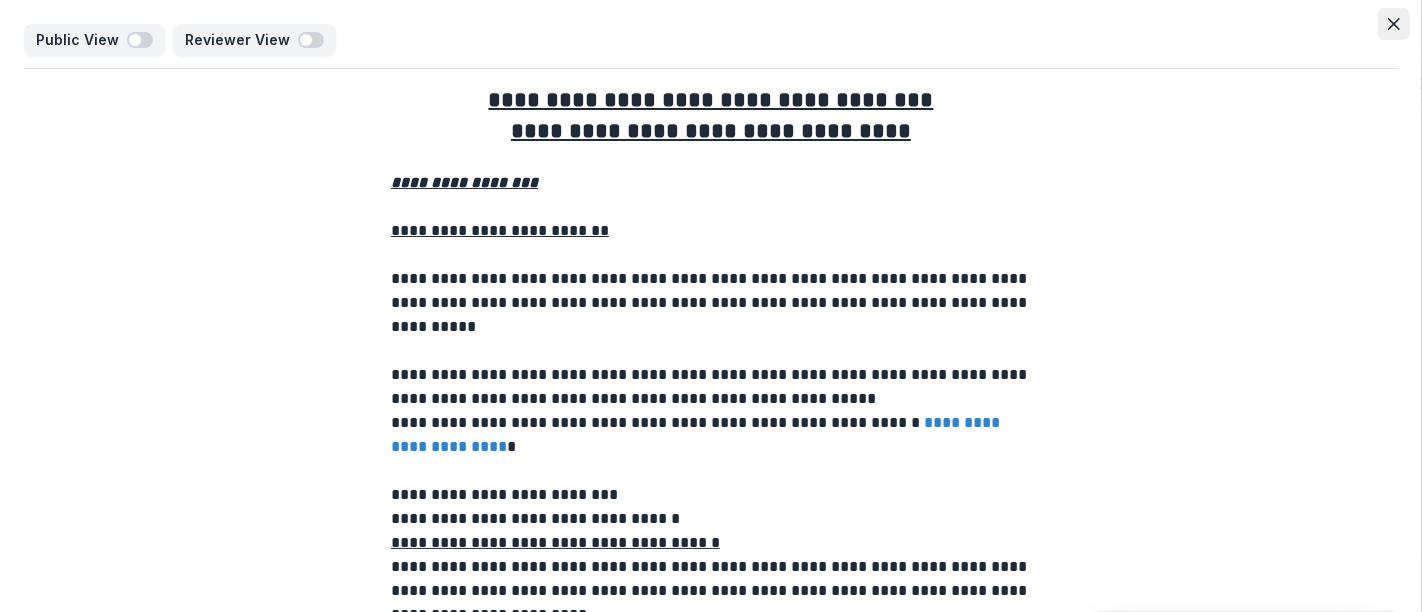 click at bounding box center [1394, 24] 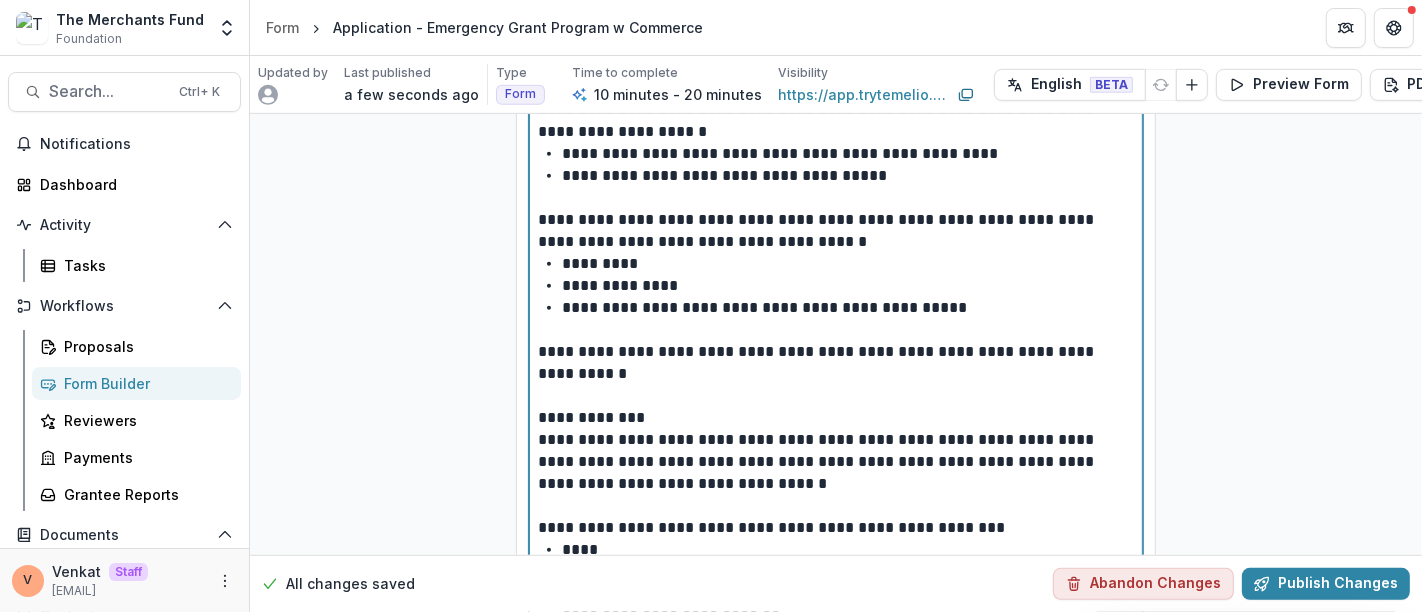 scroll, scrollTop: 1117, scrollLeft: 0, axis: vertical 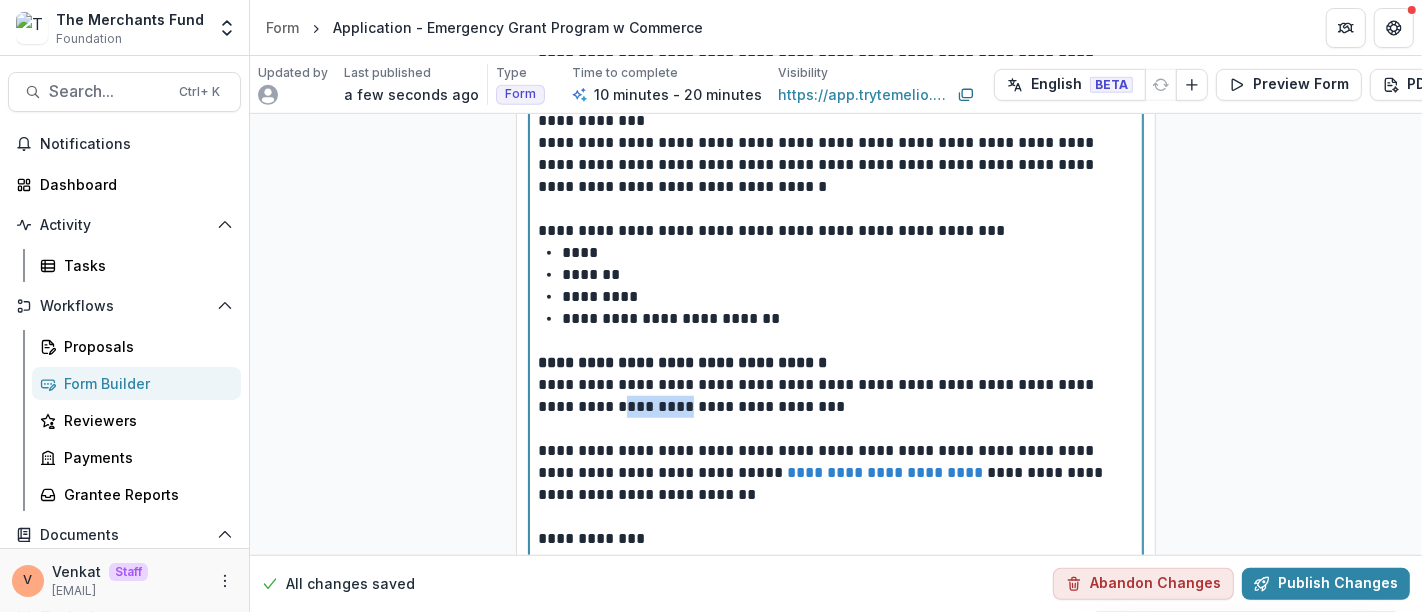 drag, startPoint x: 555, startPoint y: 412, endPoint x: 499, endPoint y: 415, distance: 56.0803 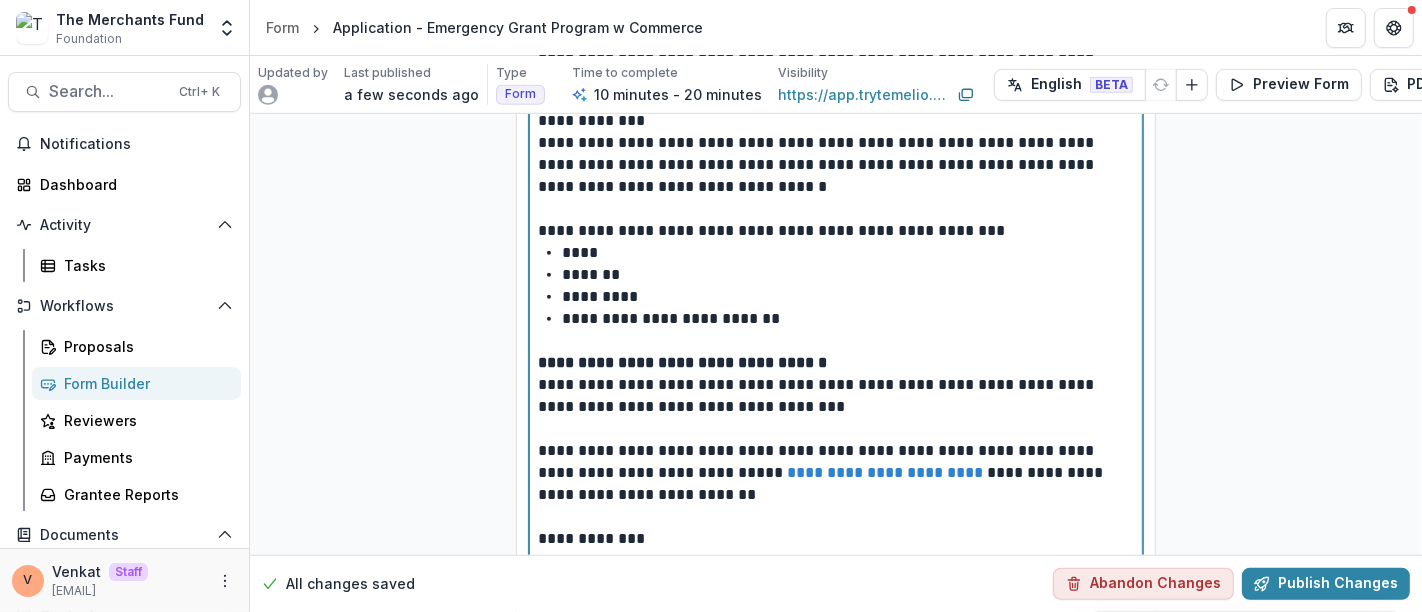 click on "**********" at bounding box center [836, 473] 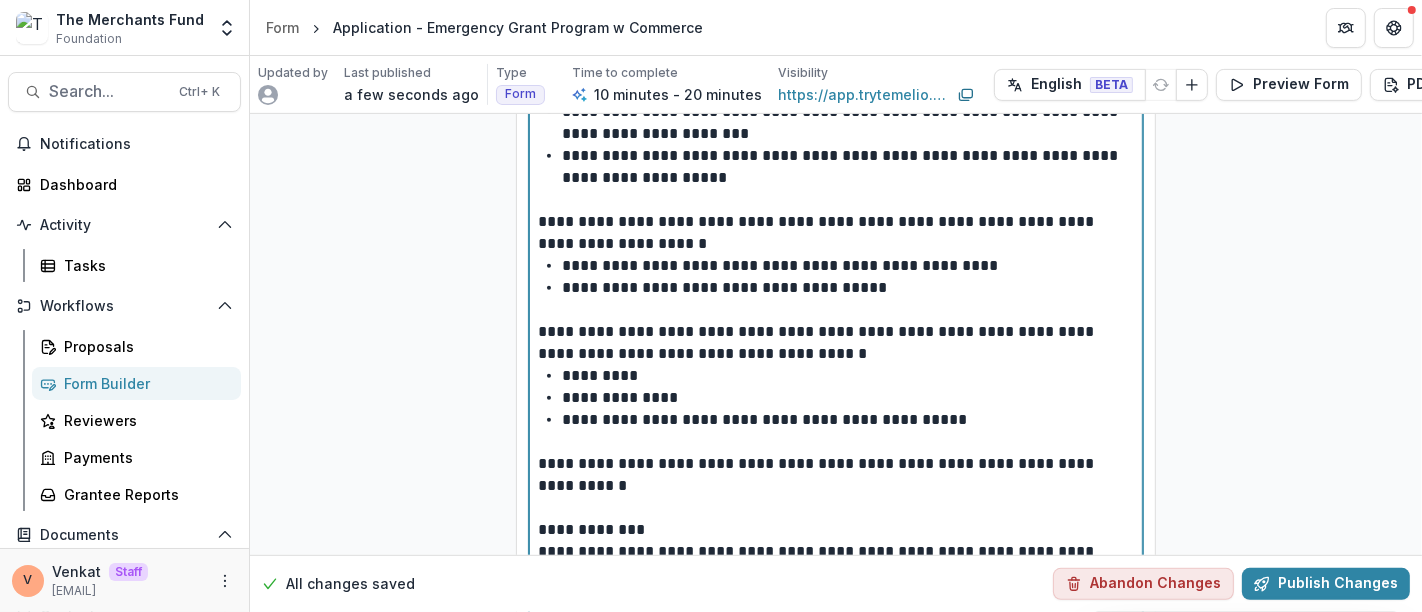 scroll, scrollTop: 931, scrollLeft: 0, axis: vertical 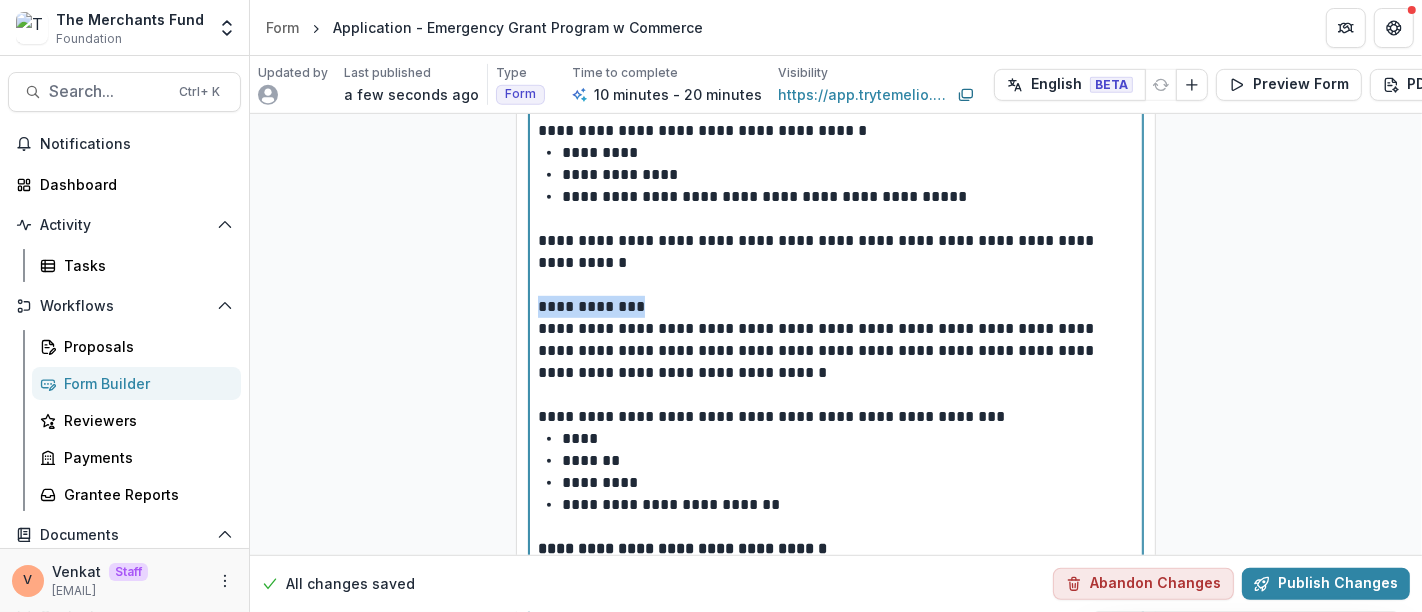 drag, startPoint x: 568, startPoint y: 307, endPoint x: 504, endPoint y: 312, distance: 64.195015 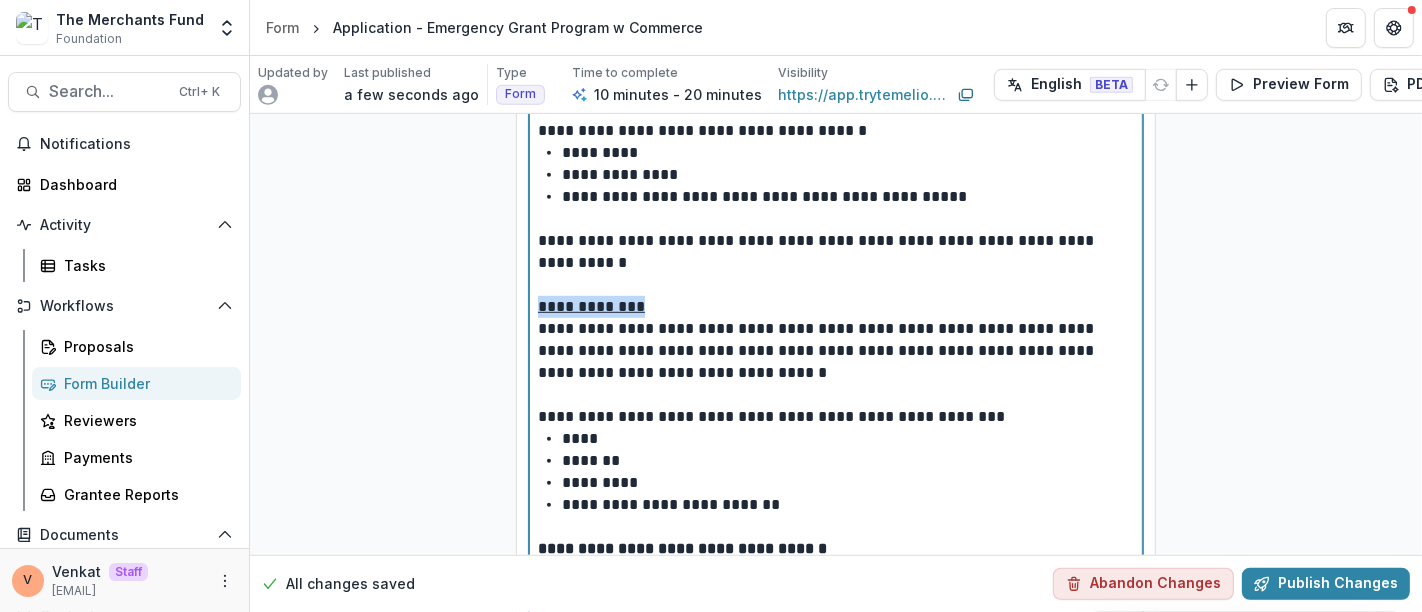 click on "**********" at bounding box center (836, 307) 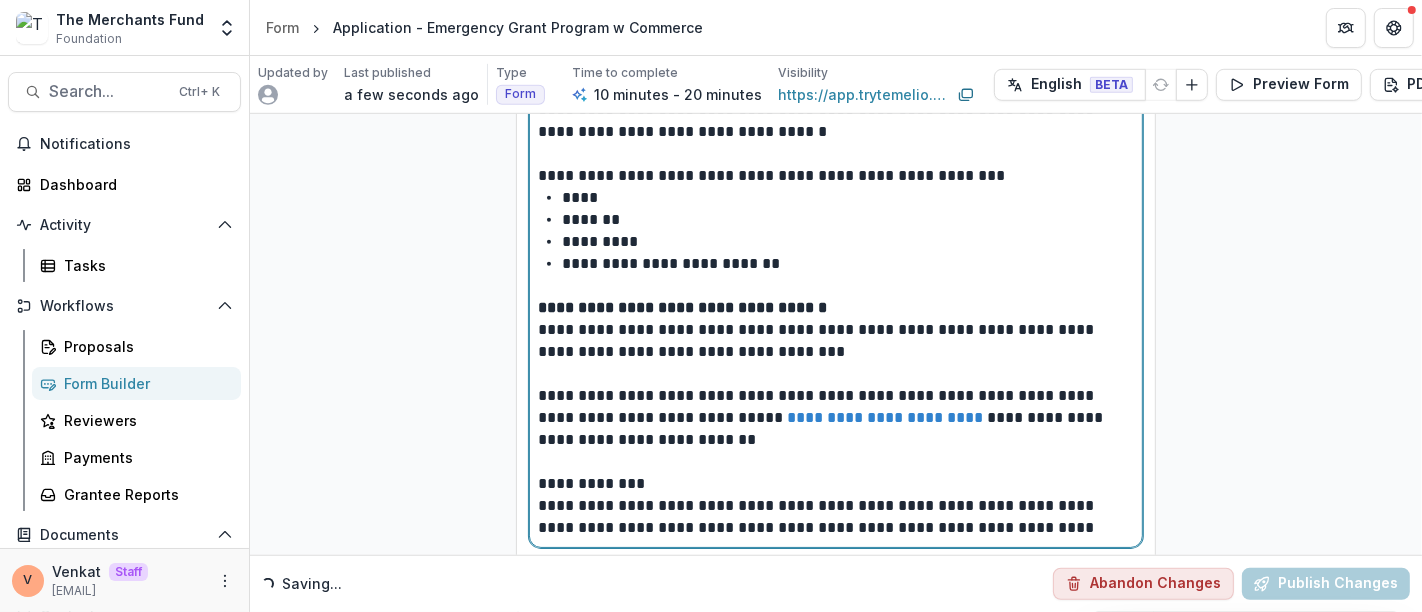scroll, scrollTop: 1264, scrollLeft: 0, axis: vertical 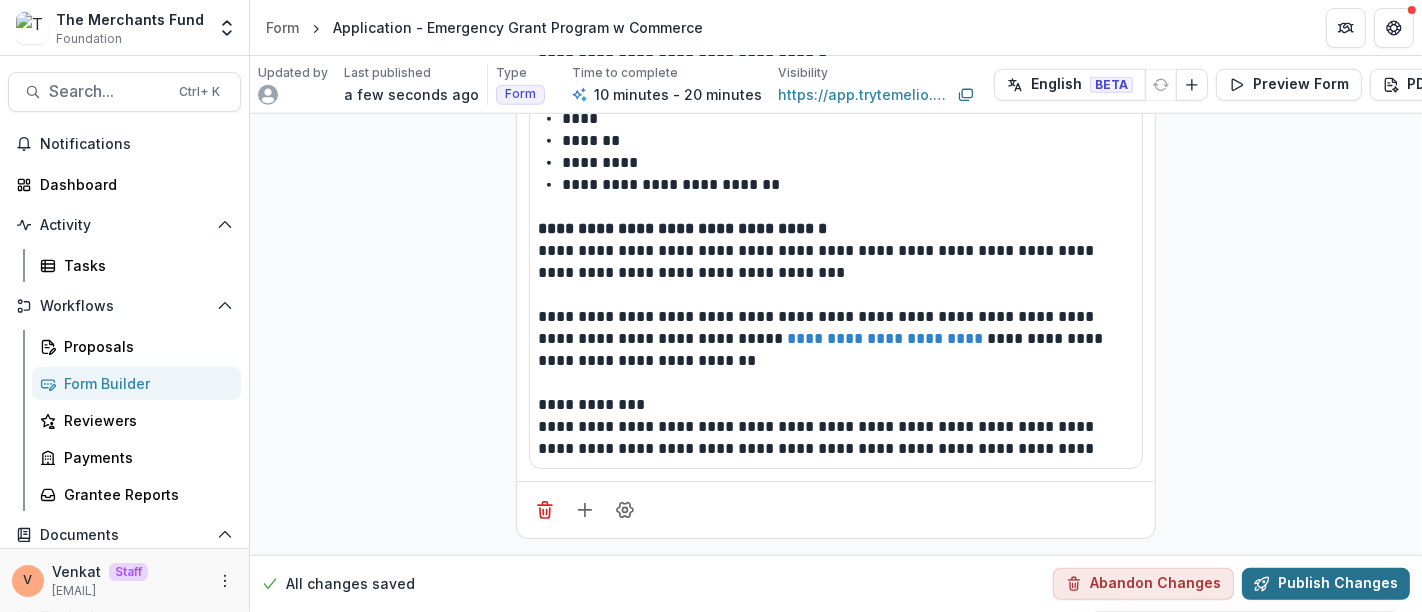 click on "Publish Changes" at bounding box center [1326, 584] 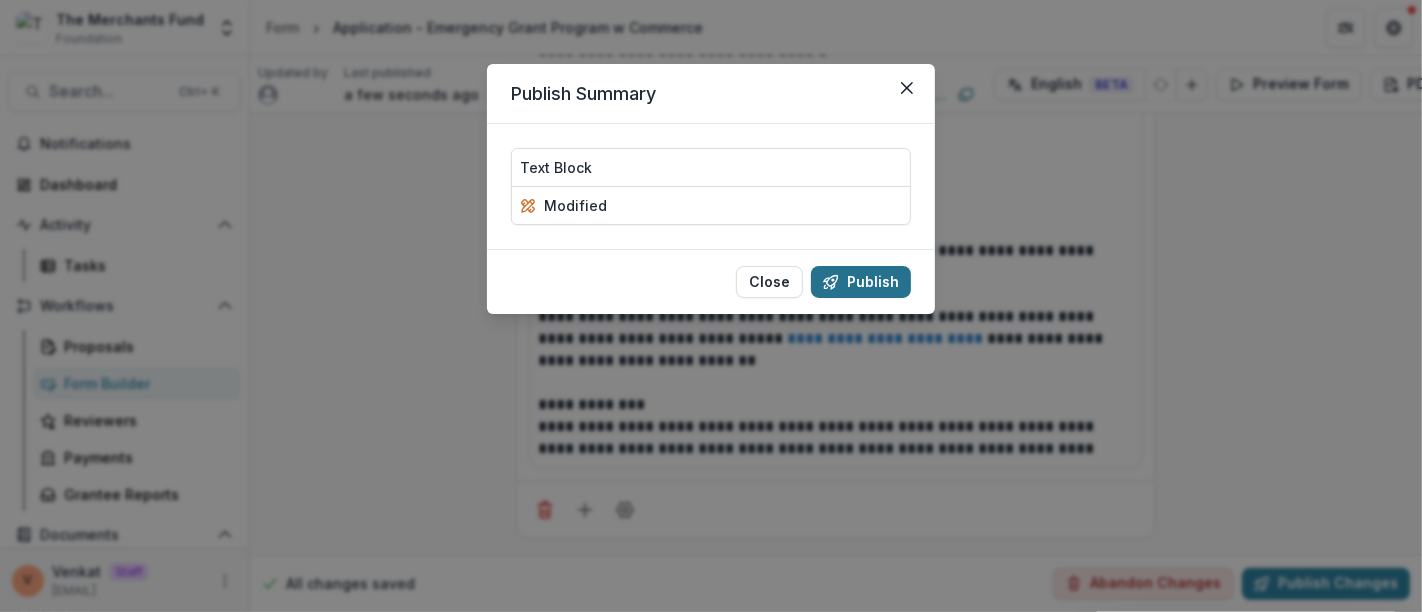 click on "Publish" at bounding box center (861, 282) 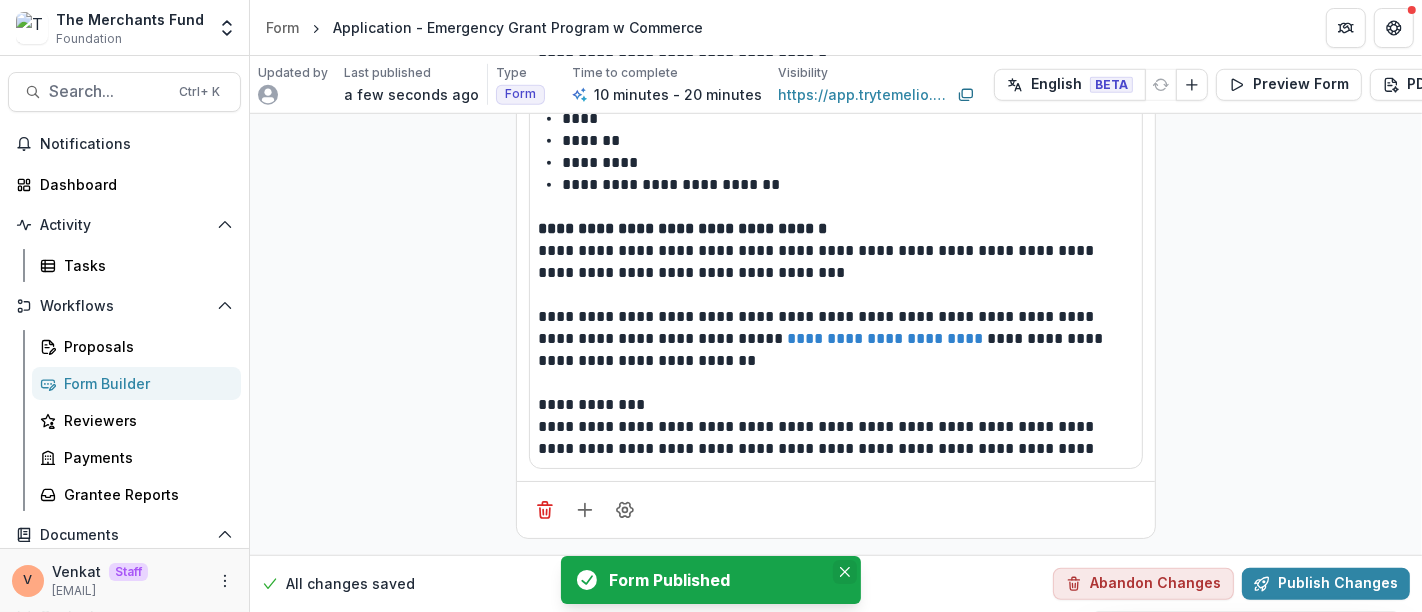 click at bounding box center (845, 572) 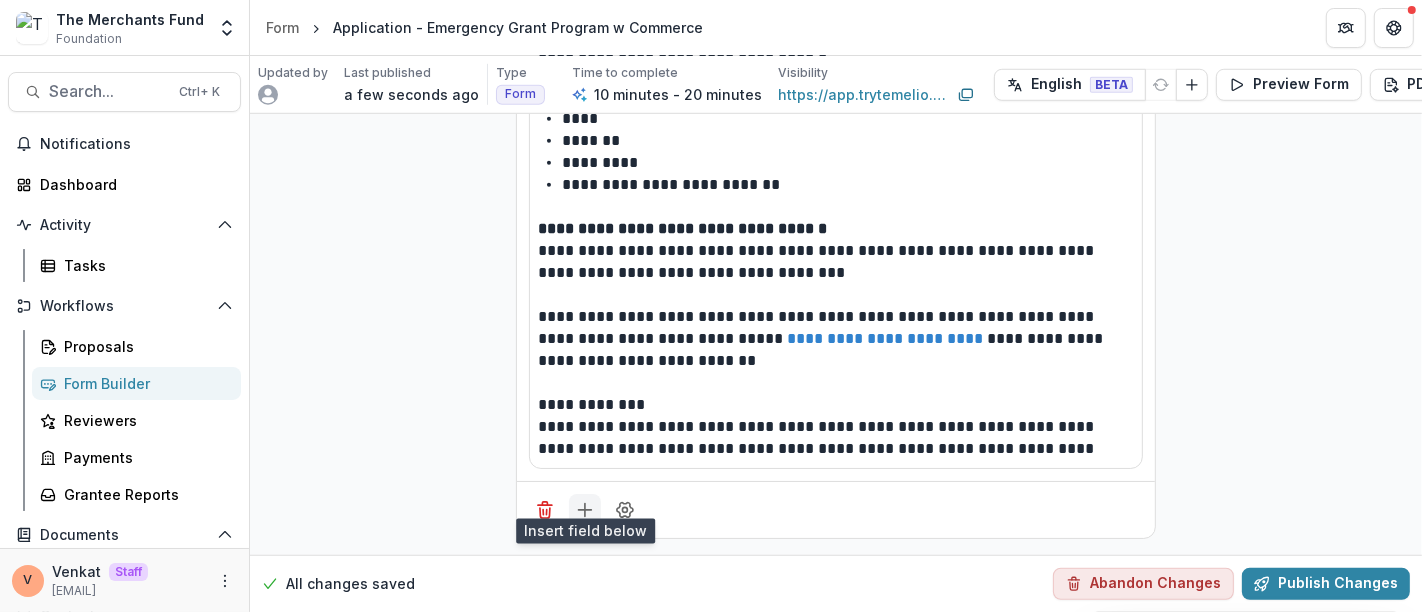 click 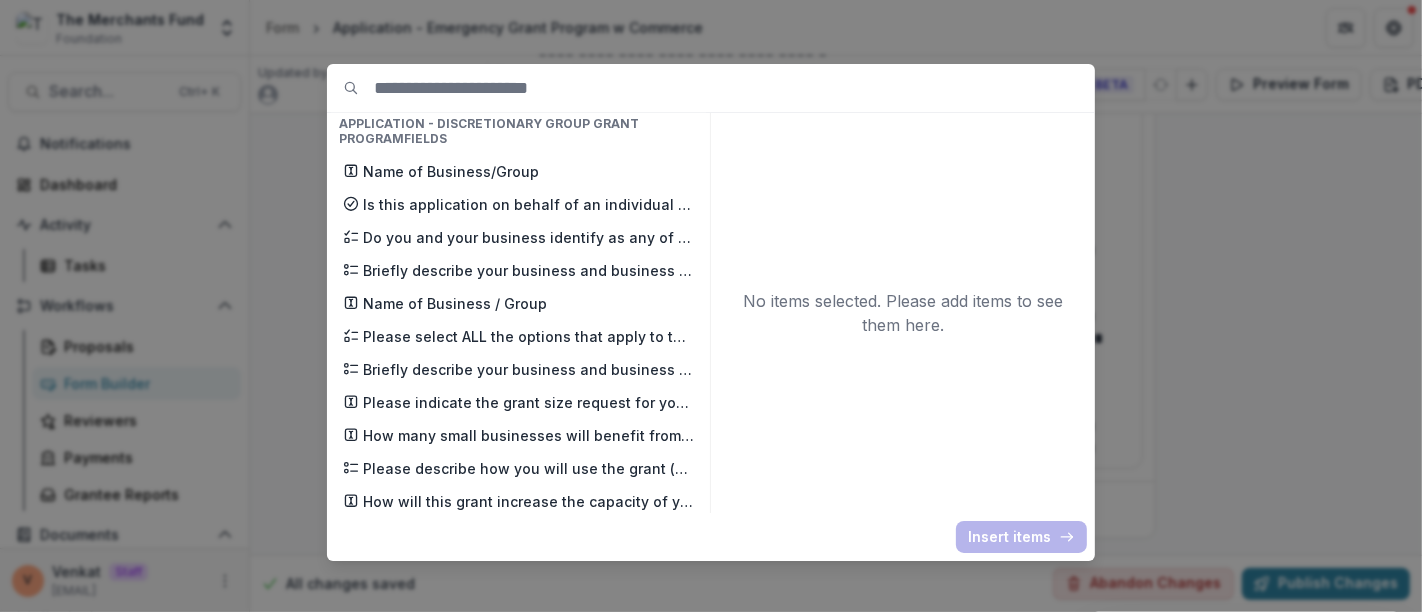 scroll, scrollTop: 1333, scrollLeft: 0, axis: vertical 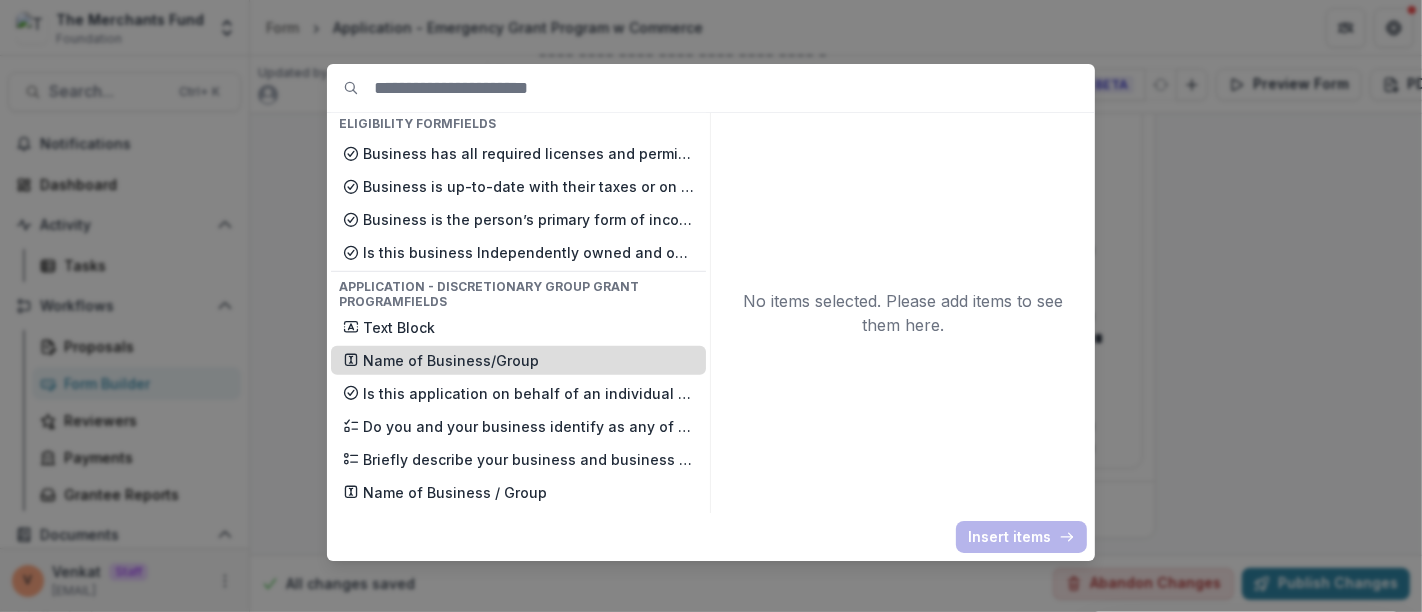 click on "Name of Business/Group" at bounding box center (528, 360) 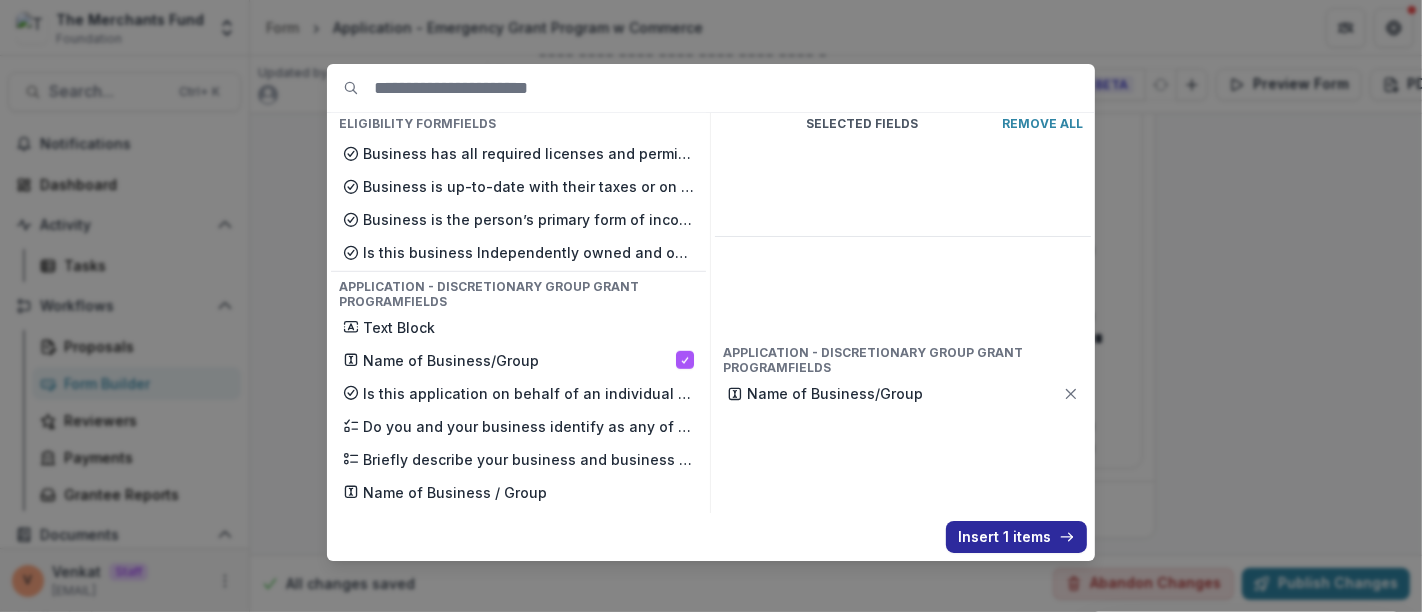 click on "Insert 1 items" at bounding box center (1016, 537) 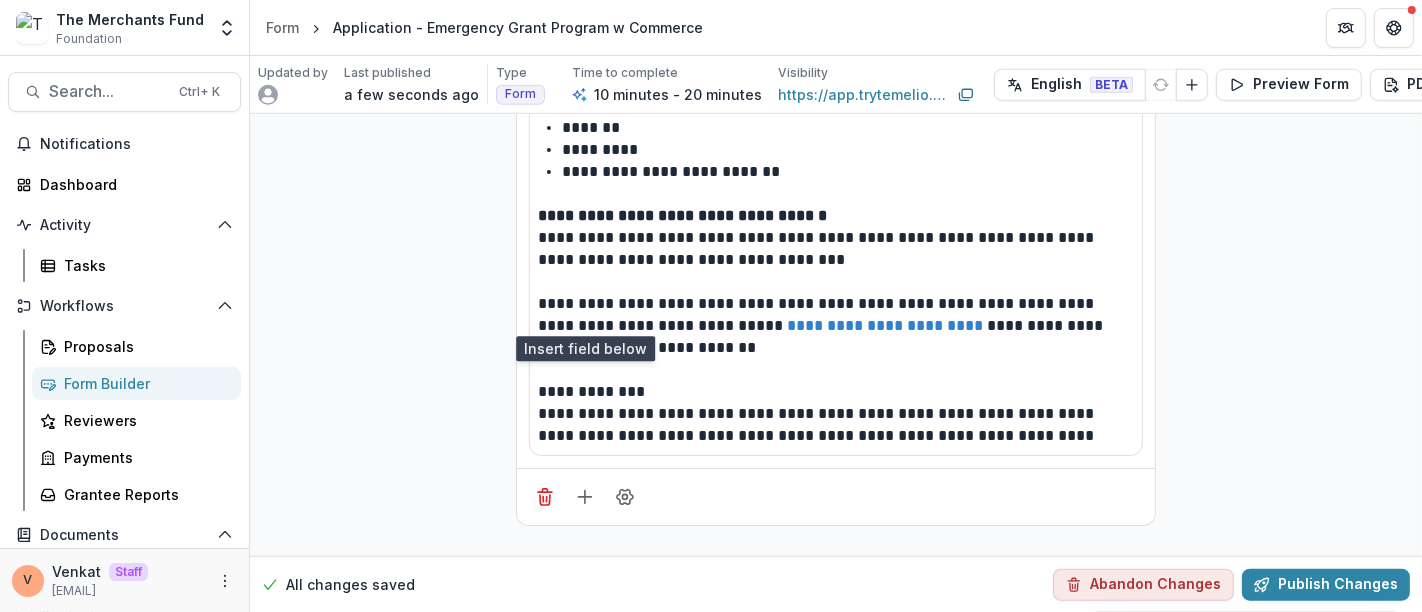 scroll, scrollTop: 1547, scrollLeft: 0, axis: vertical 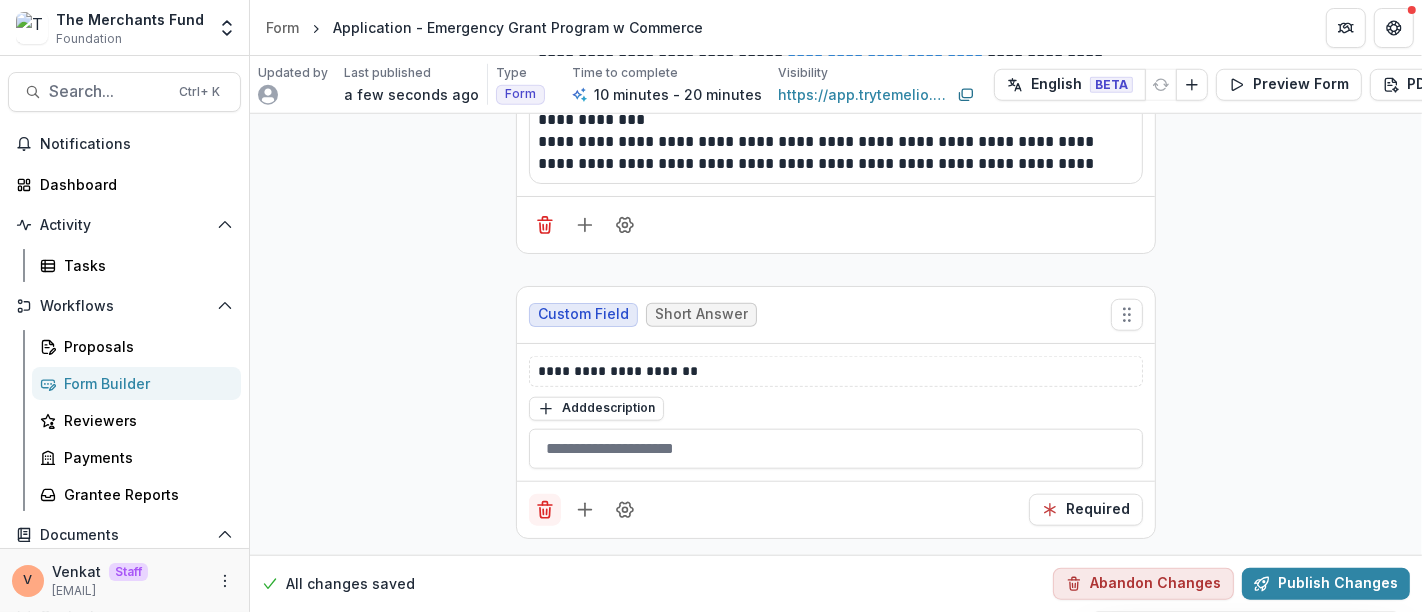 click 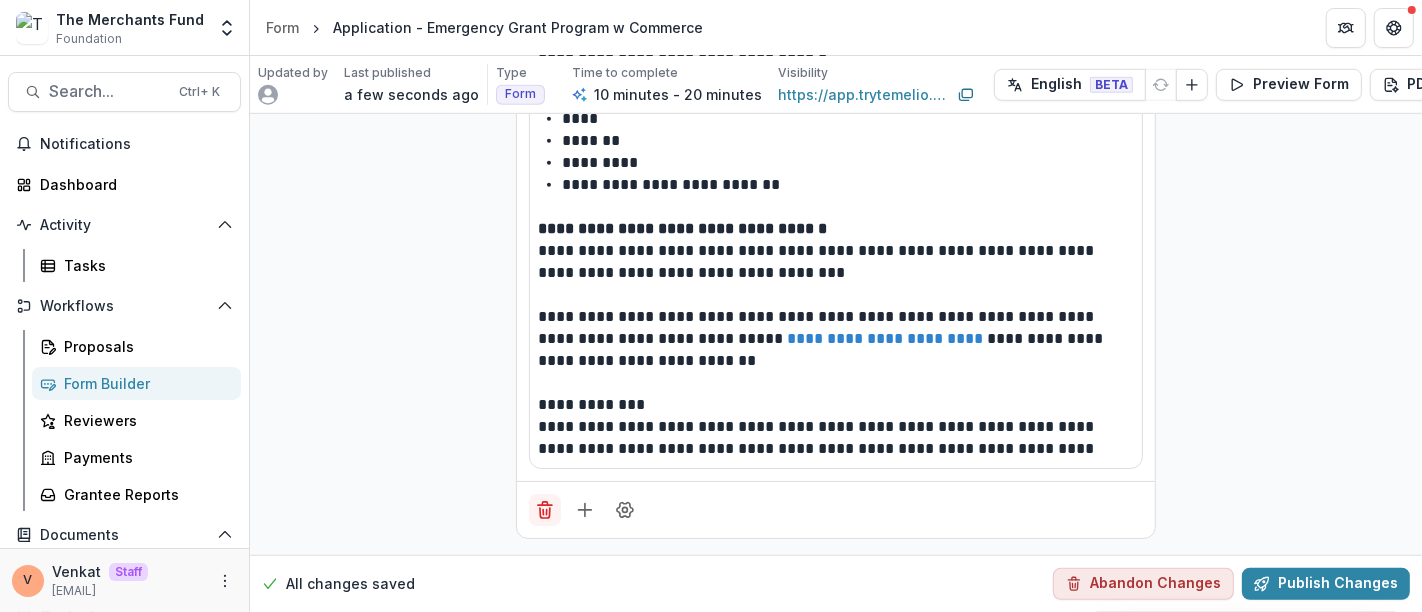 scroll, scrollTop: 1264, scrollLeft: 0, axis: vertical 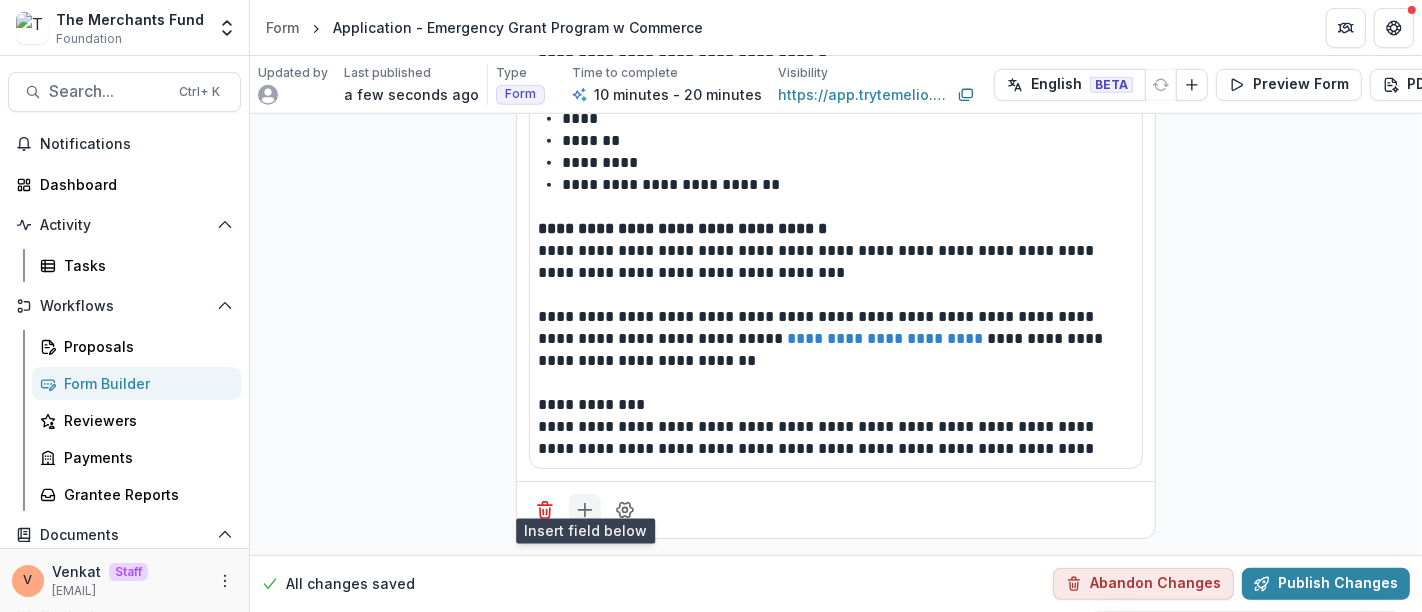 click 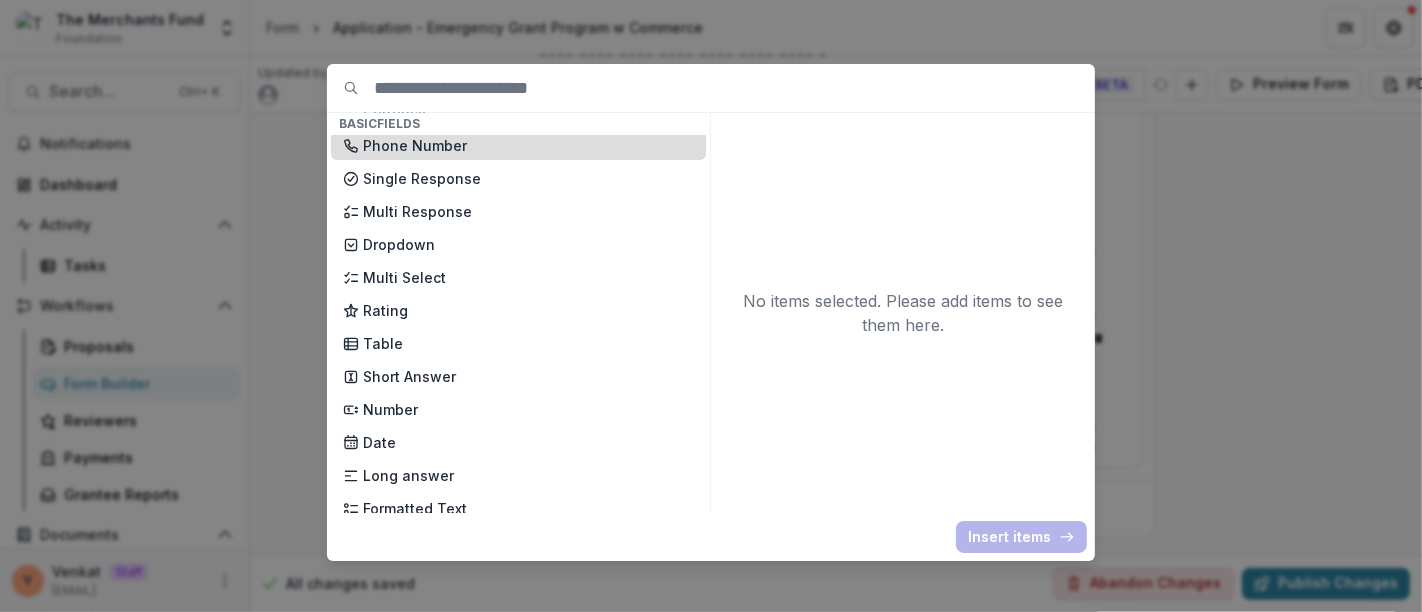 scroll, scrollTop: 222, scrollLeft: 0, axis: vertical 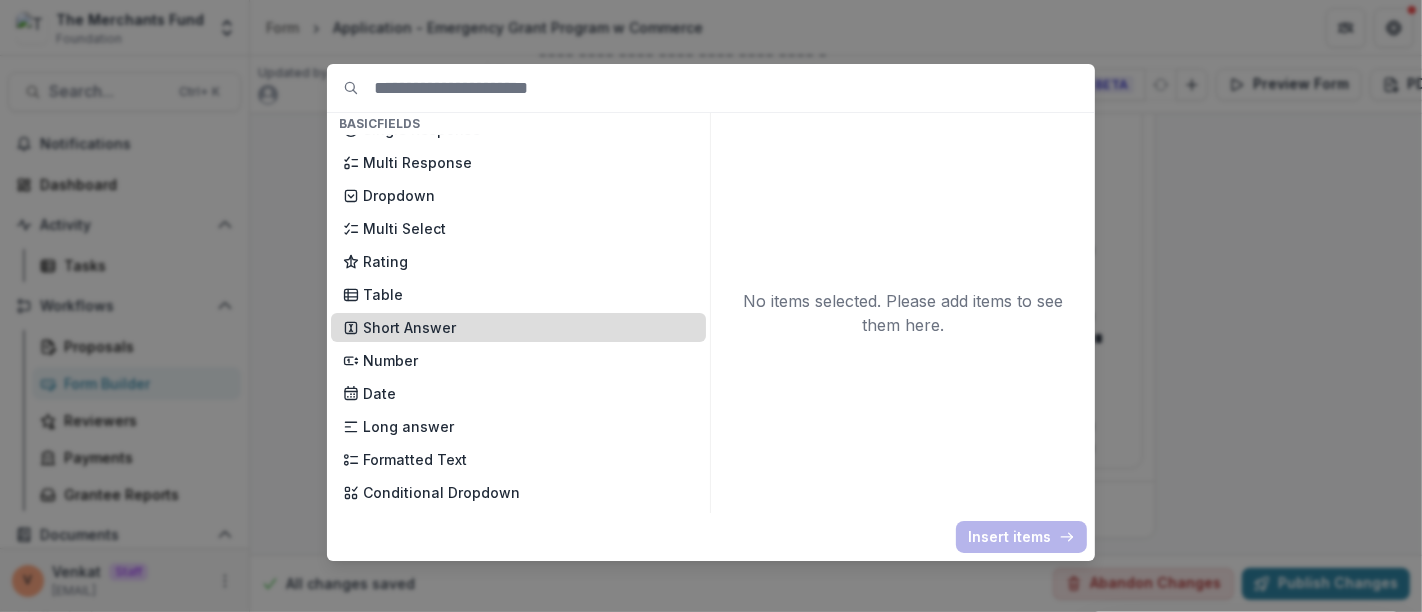 click on "Short Answer" at bounding box center [528, 327] 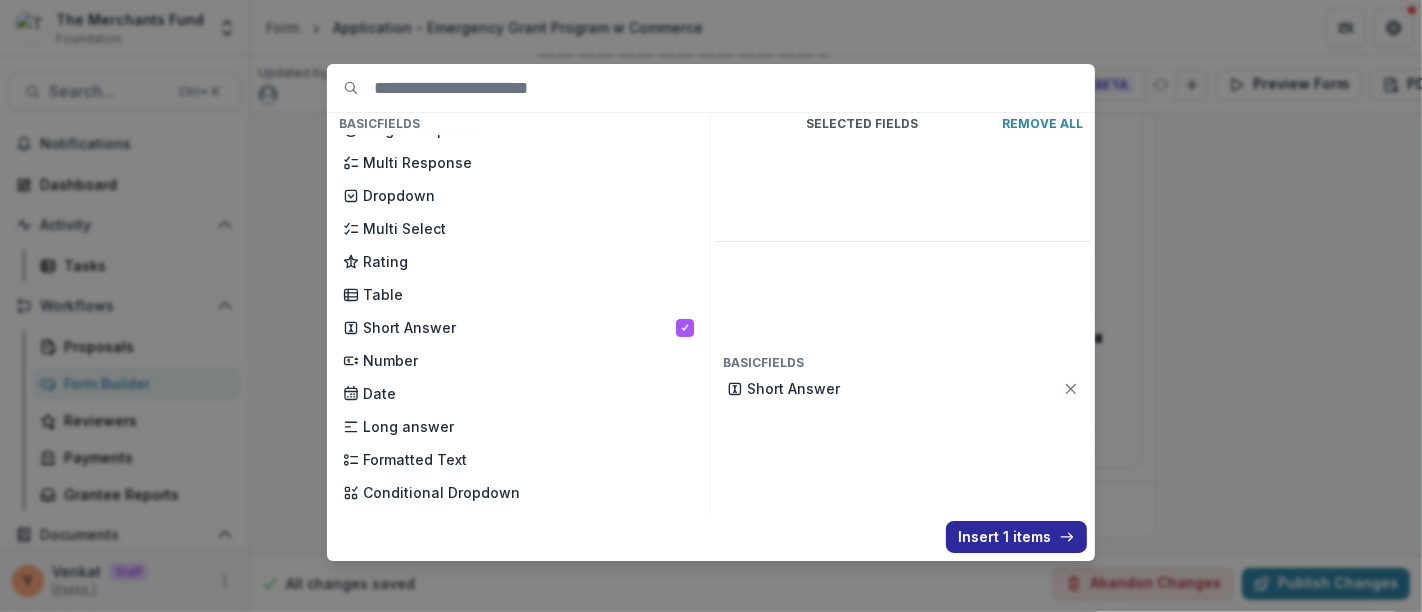 click on "Insert 1 items" at bounding box center [1016, 537] 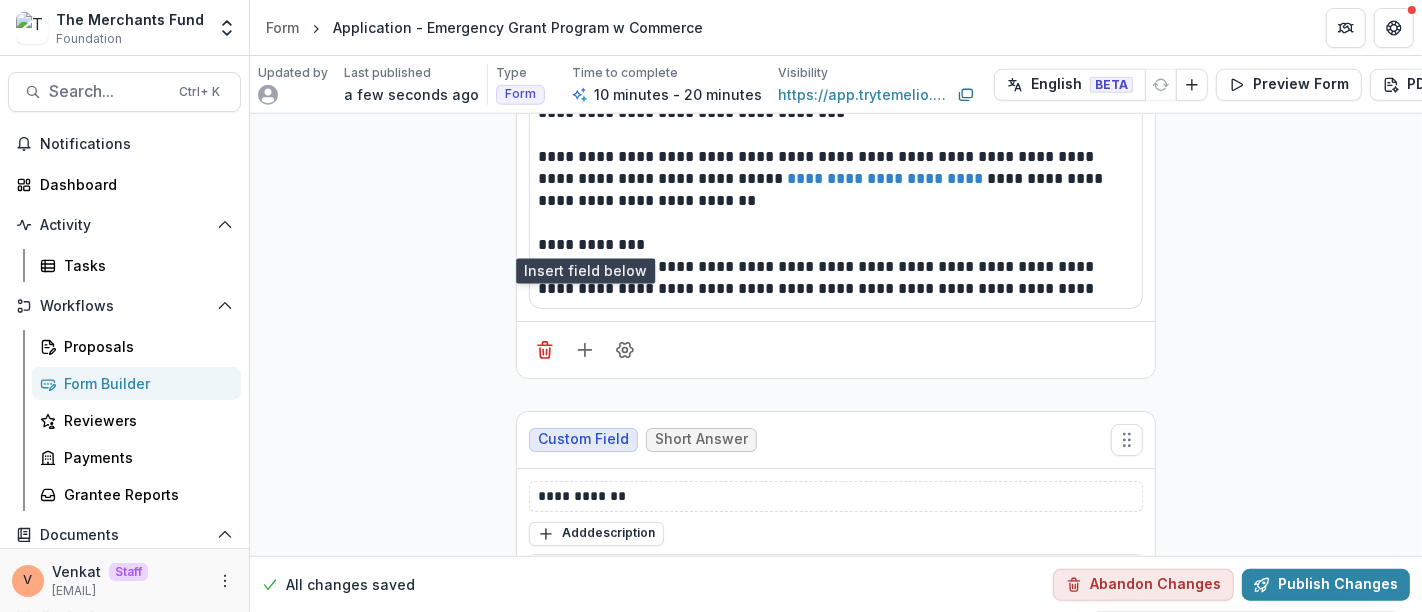 scroll, scrollTop: 1547, scrollLeft: 0, axis: vertical 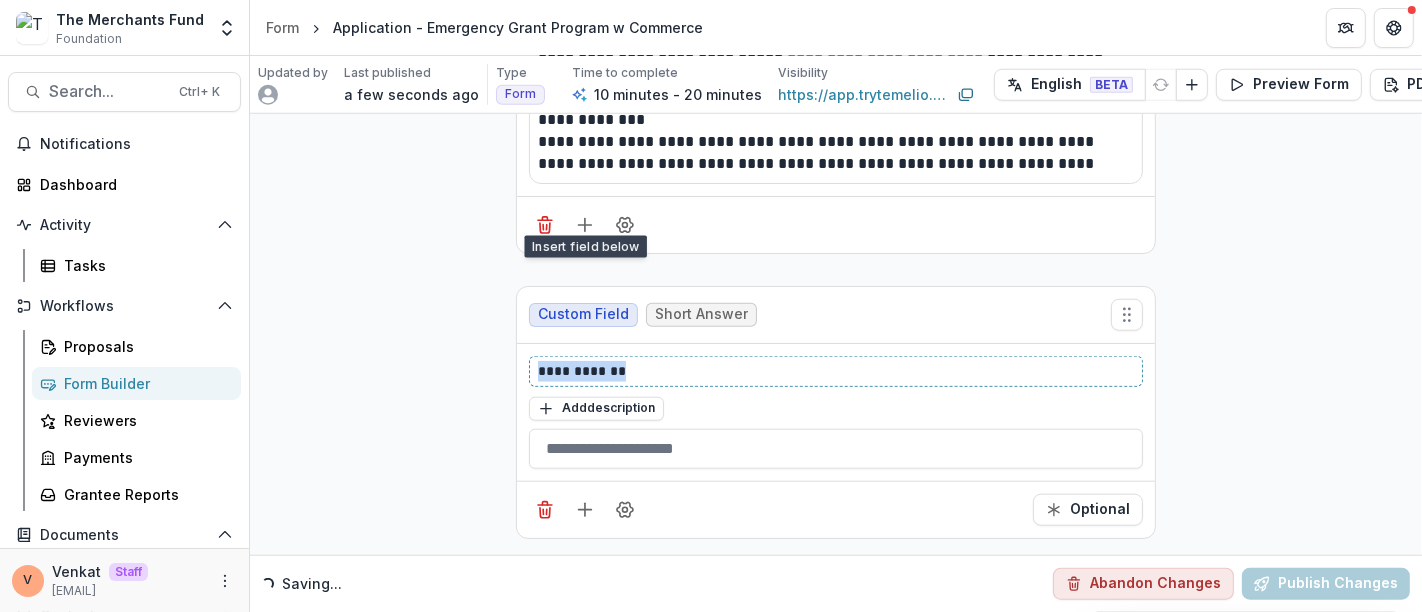click on "**********" at bounding box center [836, -434] 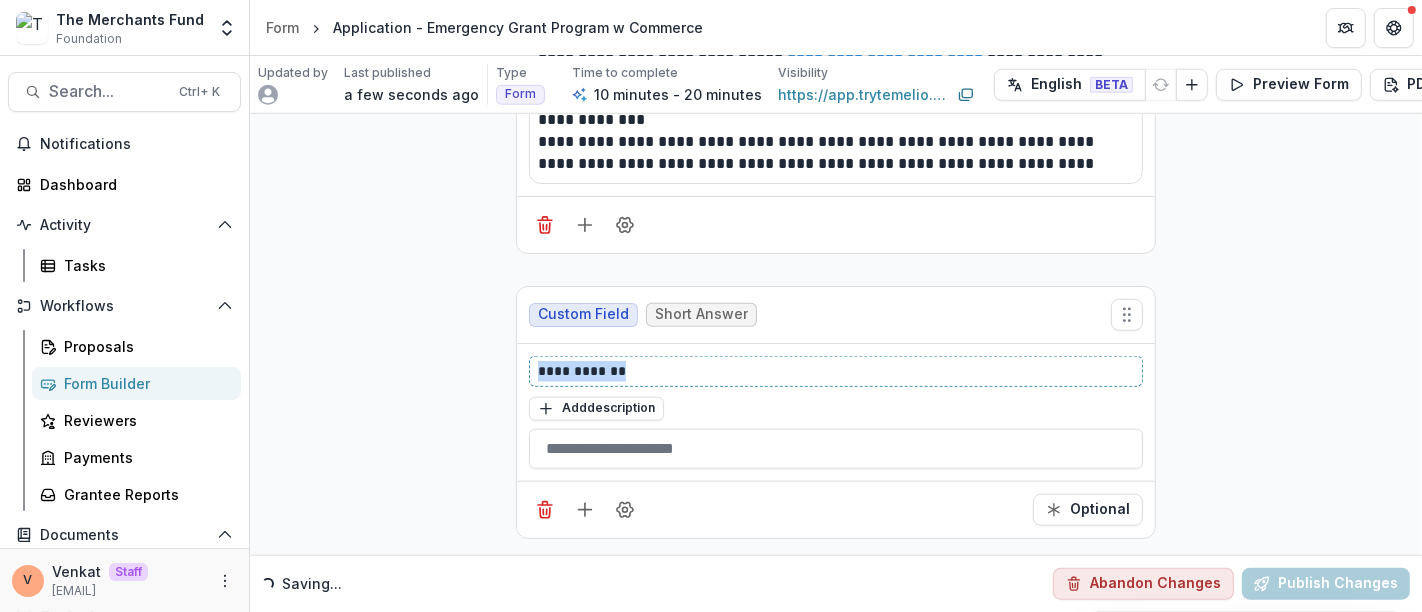 paste 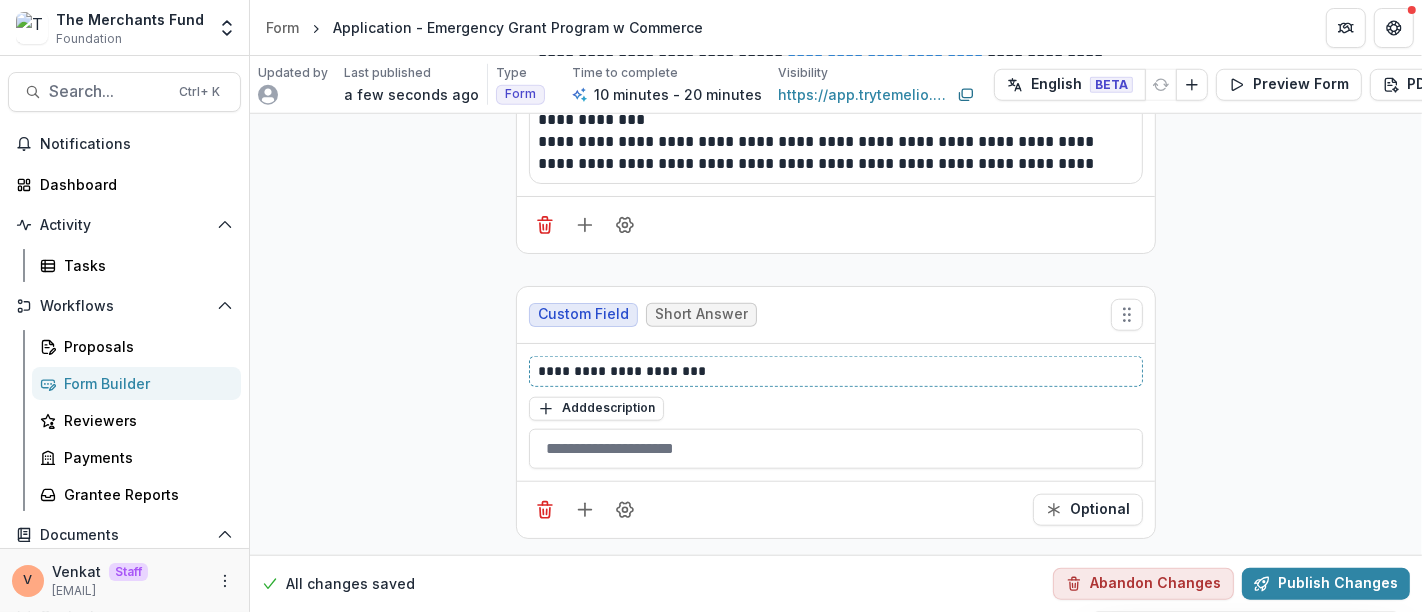 type 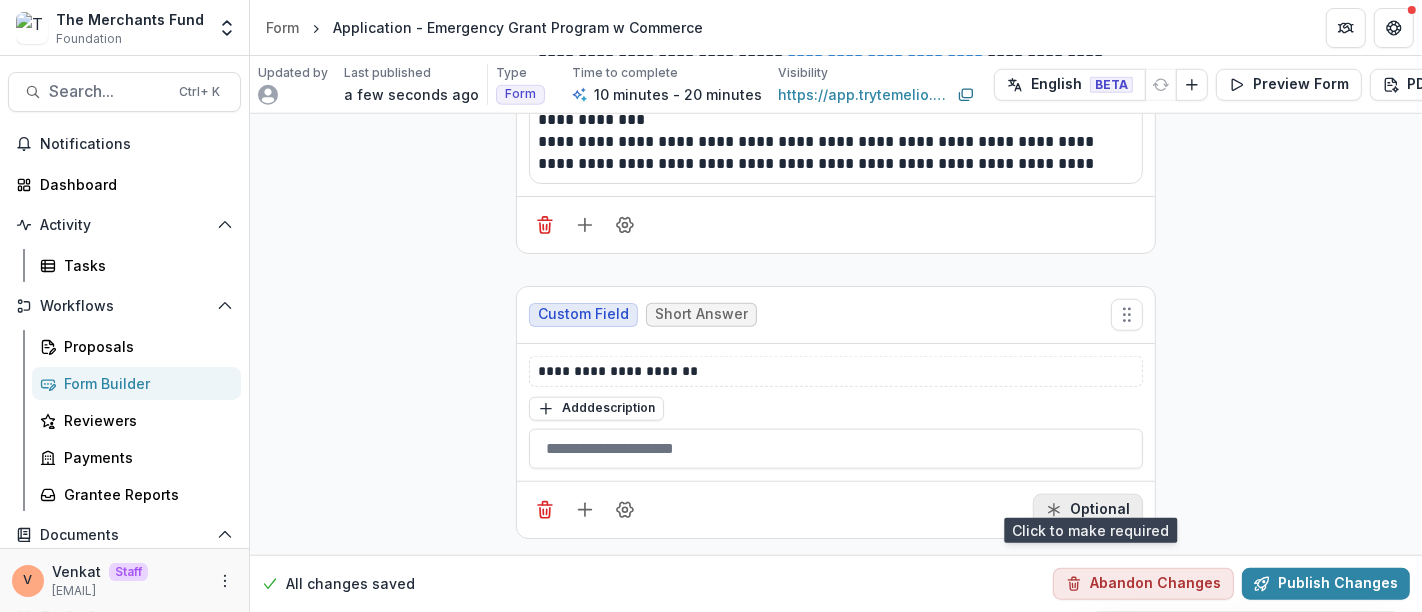click on "Optional" at bounding box center [1088, 510] 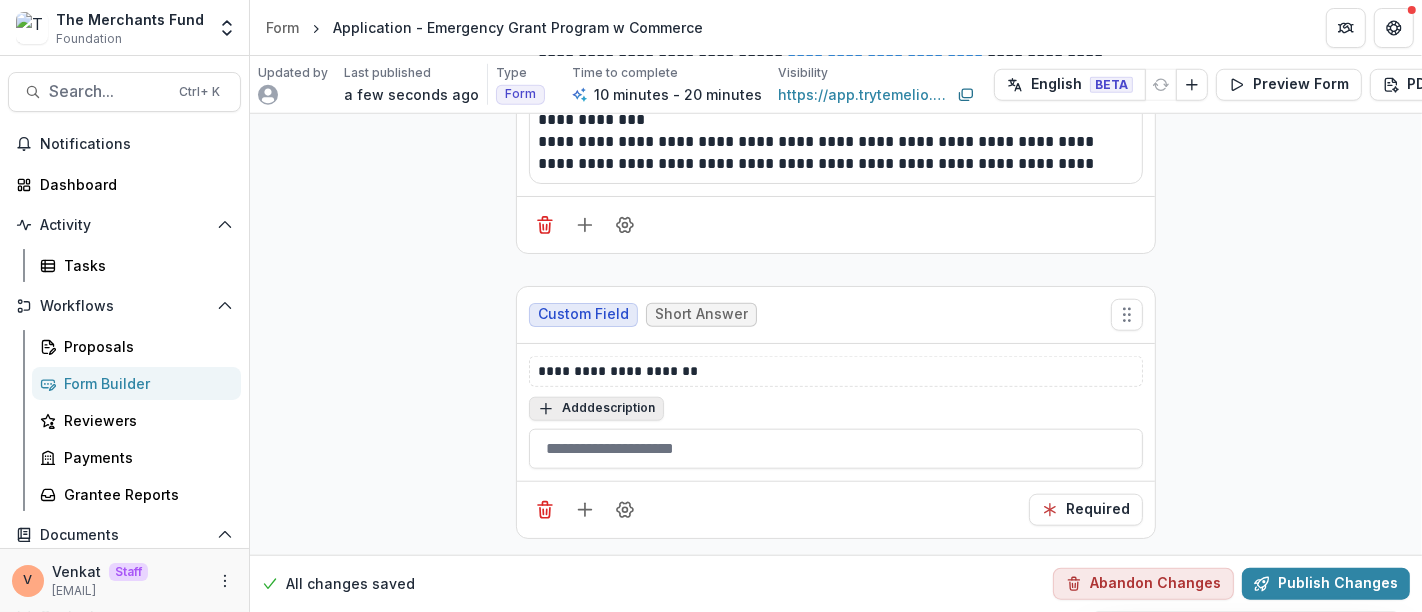 click on "Add  description" at bounding box center [596, 409] 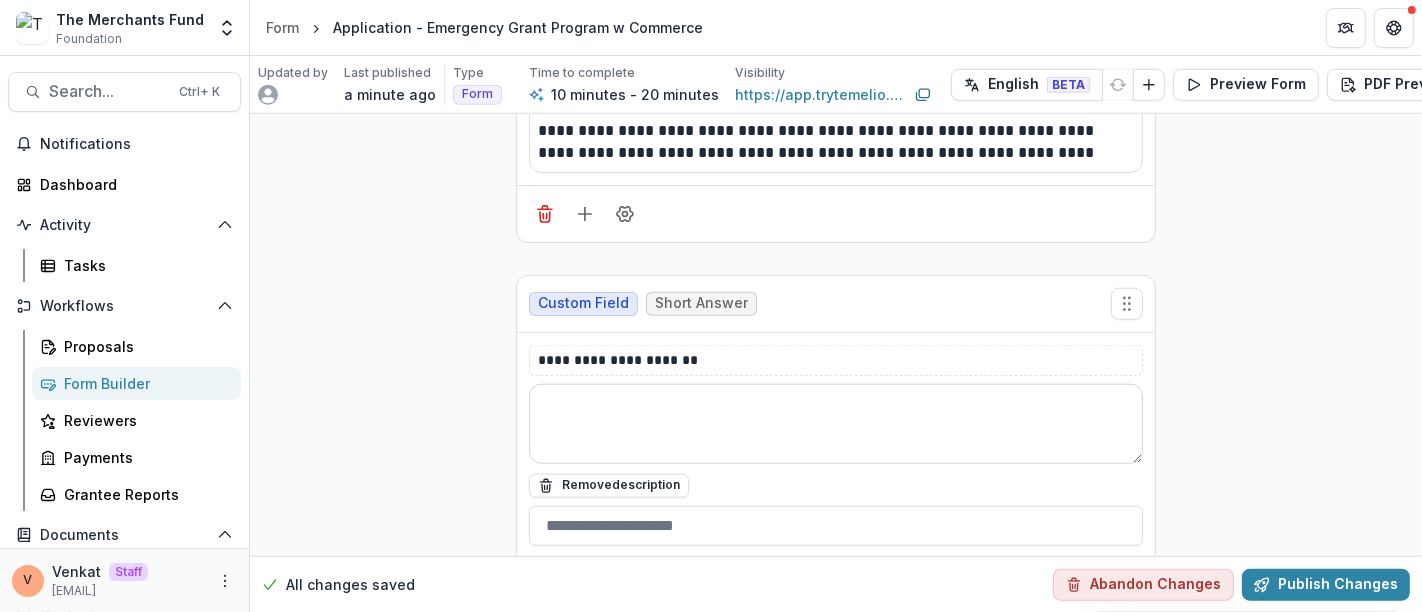 click at bounding box center (836, 424) 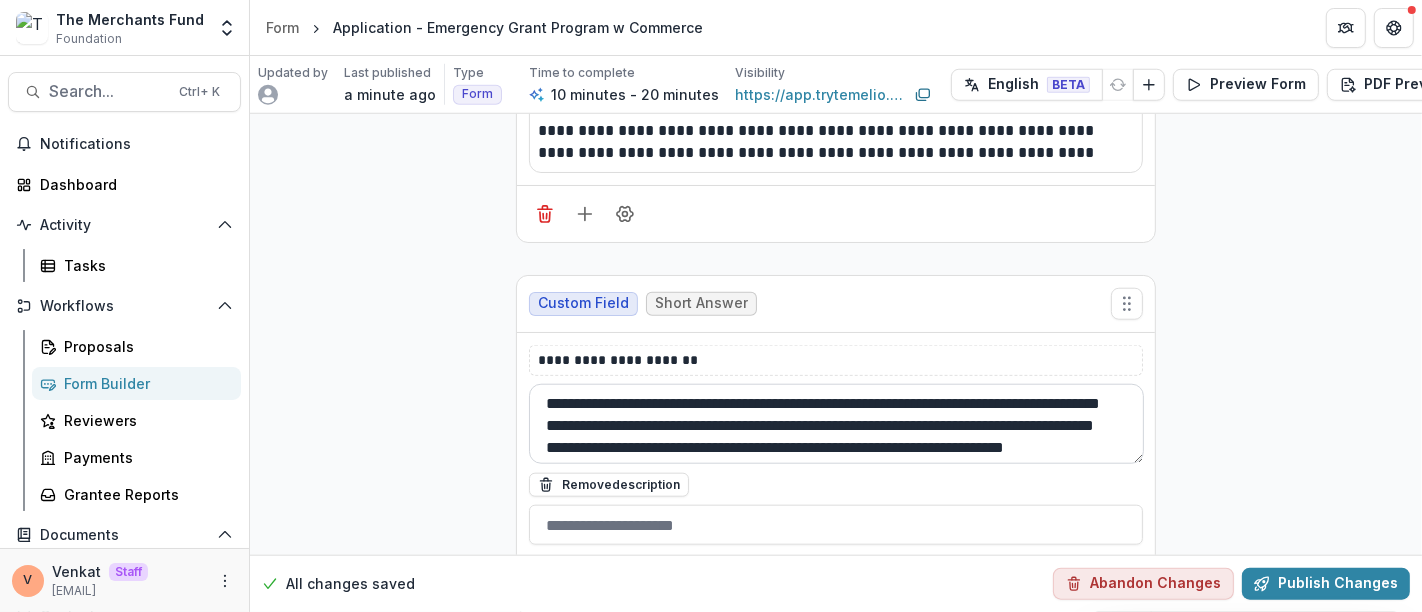 scroll, scrollTop: 60, scrollLeft: 0, axis: vertical 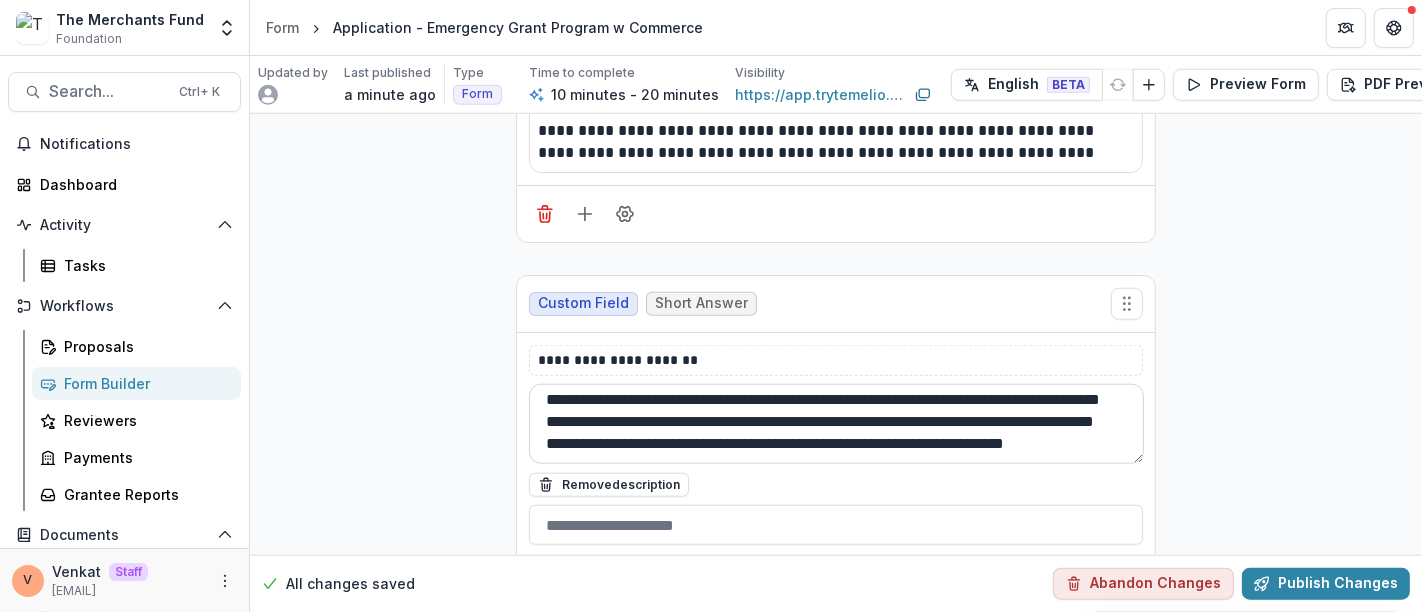 click on "**********" at bounding box center [836, 424] 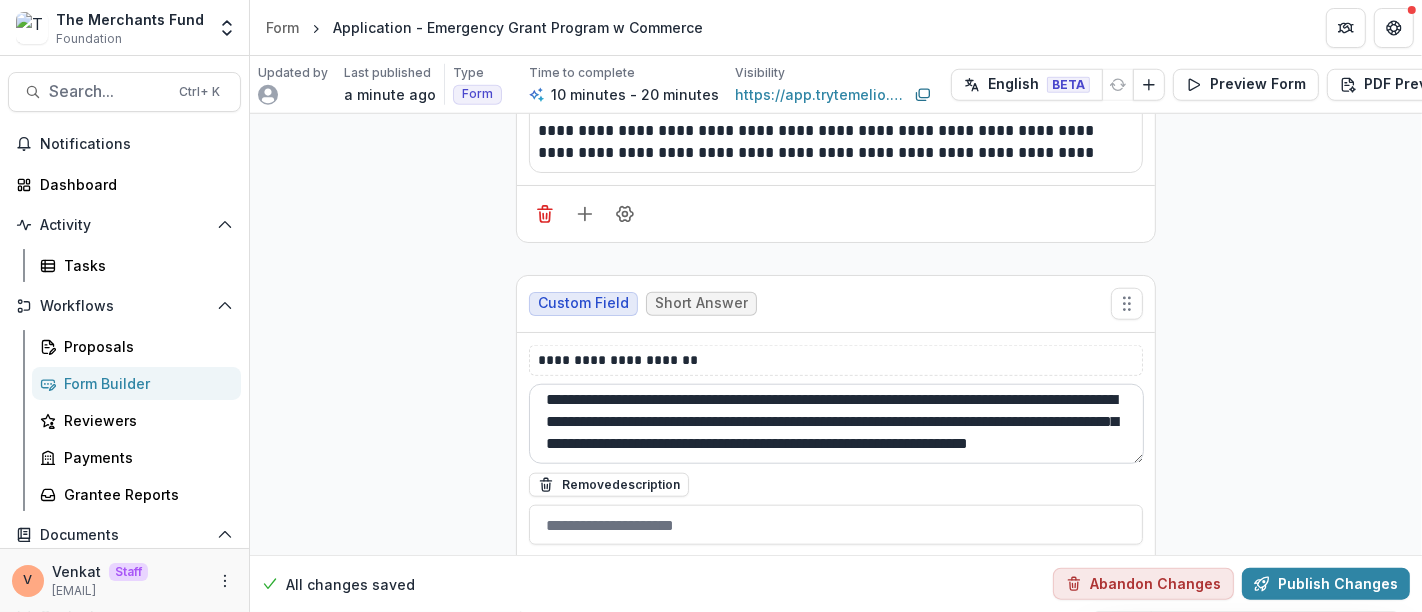 scroll, scrollTop: 15, scrollLeft: 0, axis: vertical 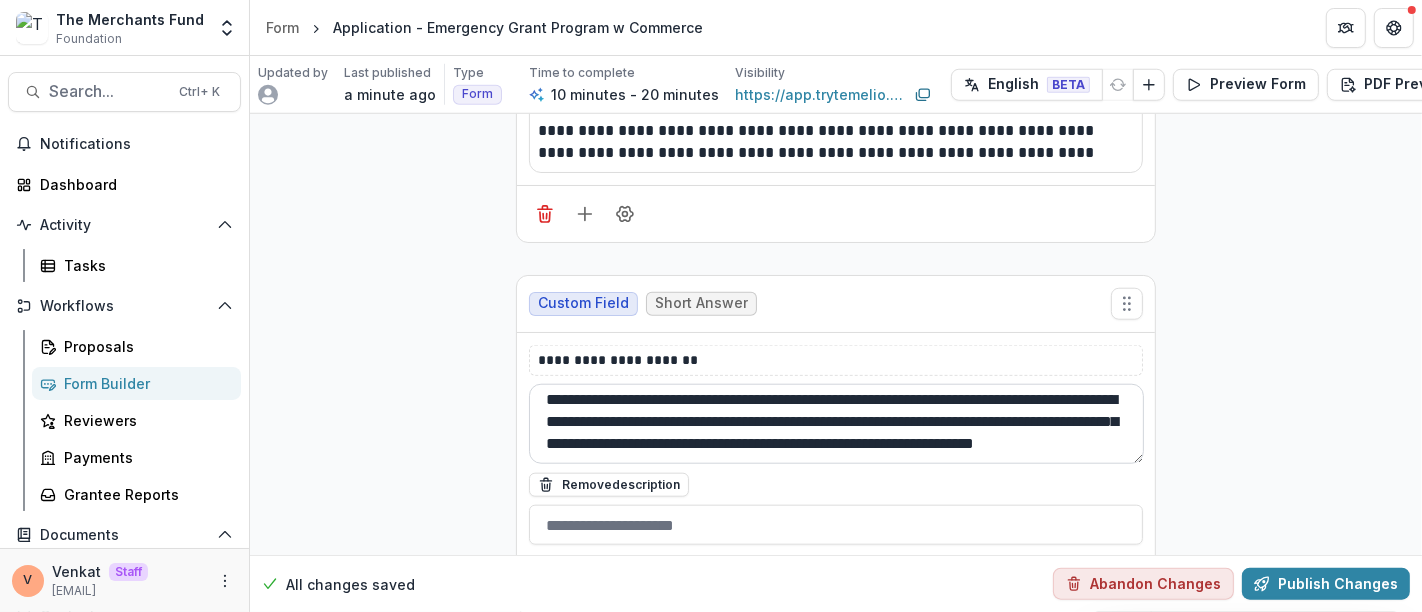 click on "**********" at bounding box center [836, 424] 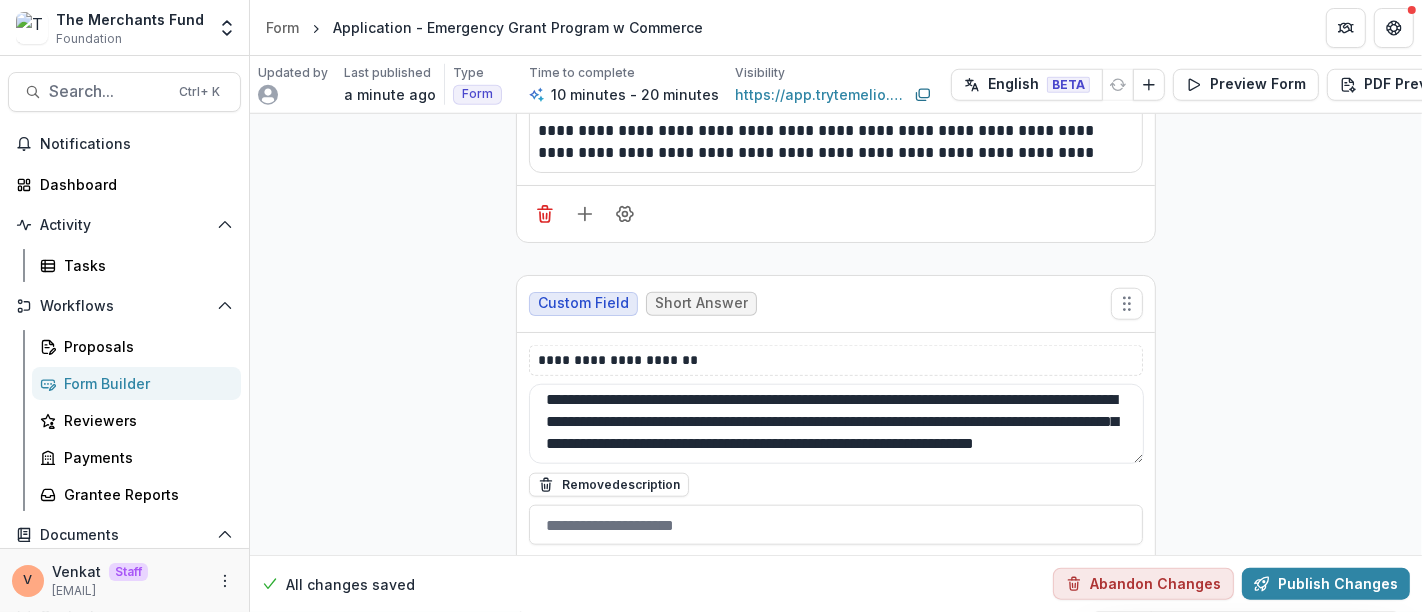 type on "**********" 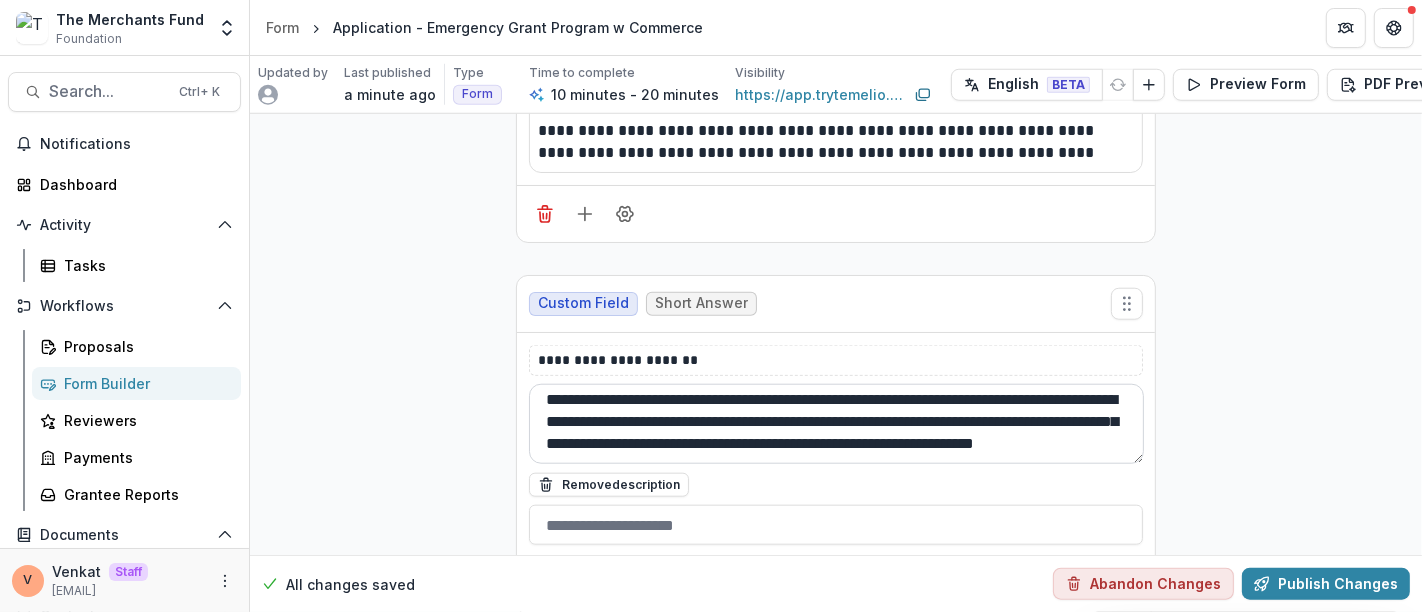 scroll, scrollTop: 25, scrollLeft: 0, axis: vertical 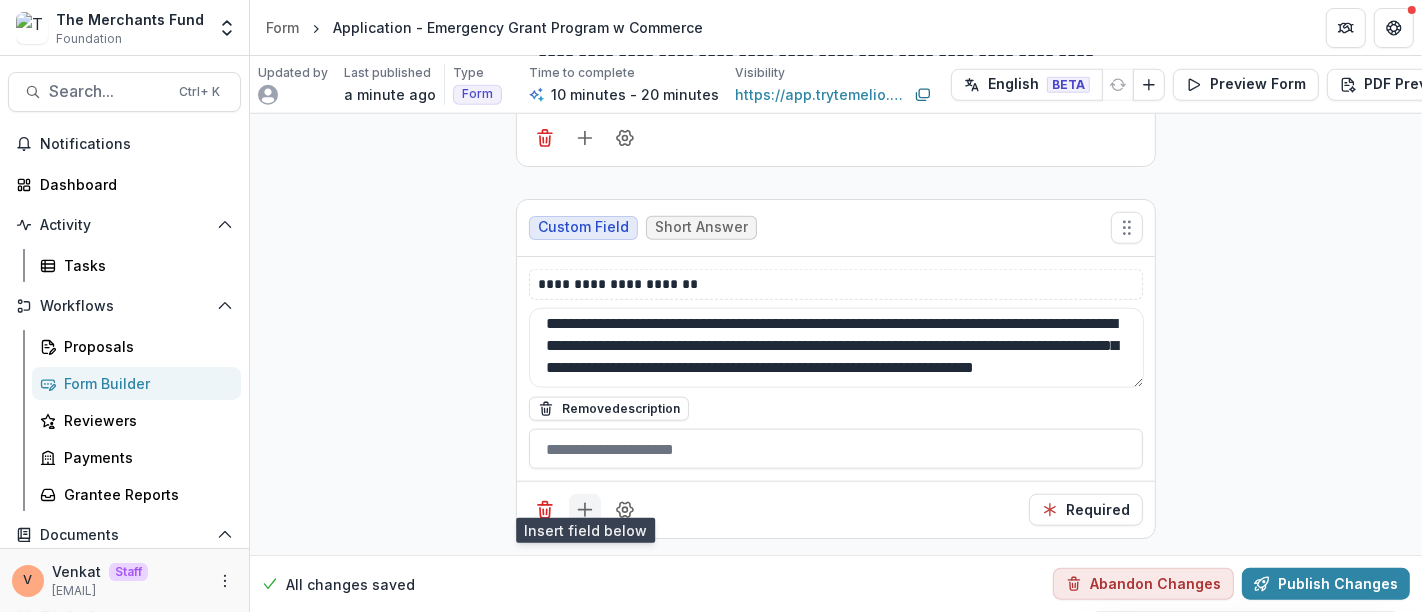 click 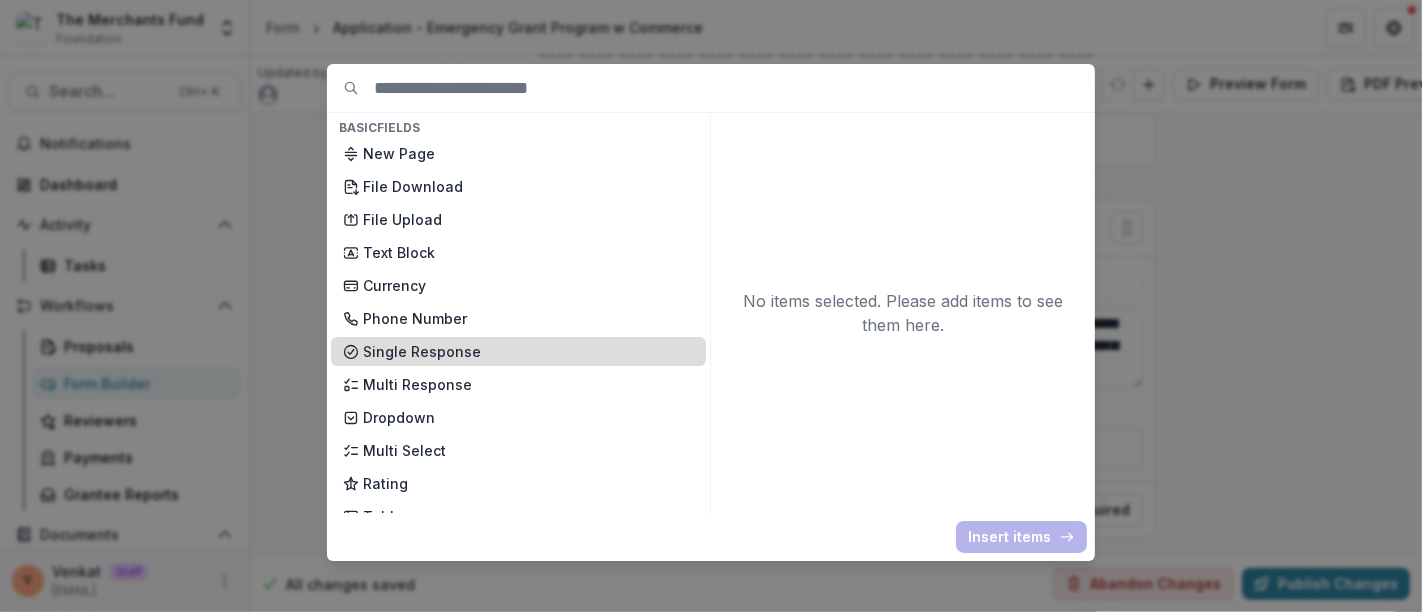 click on "Single Response" at bounding box center [528, 351] 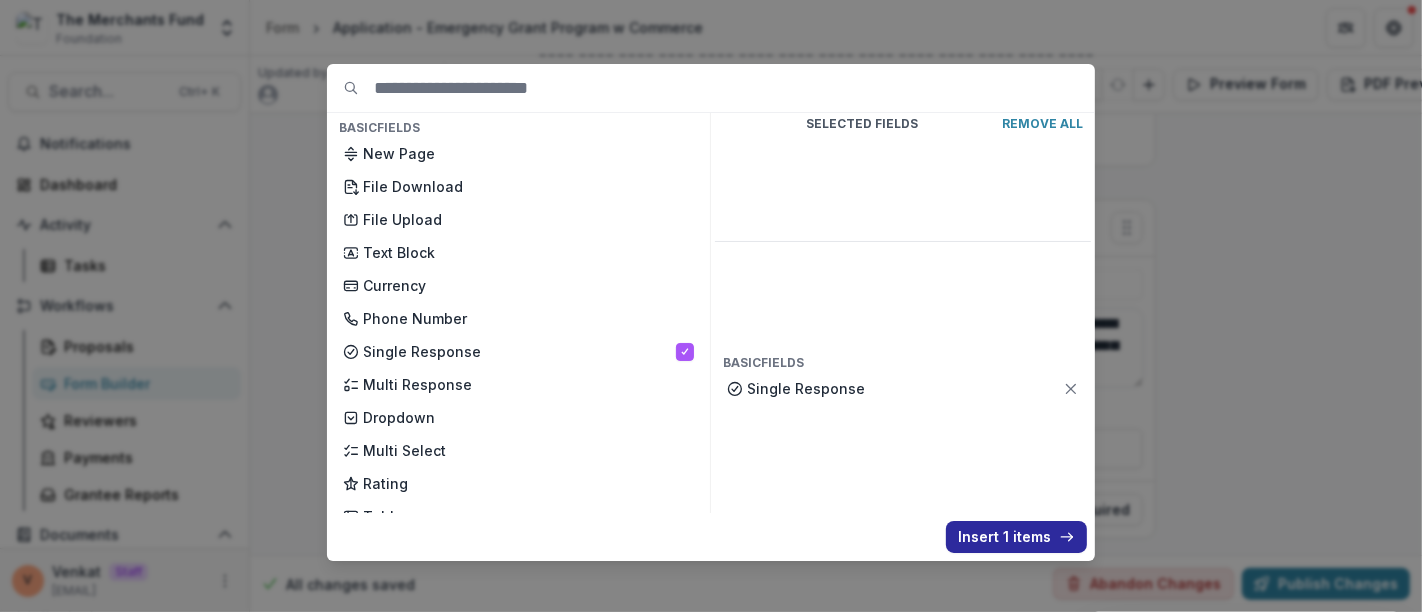 click on "Insert 1 items" at bounding box center [1016, 537] 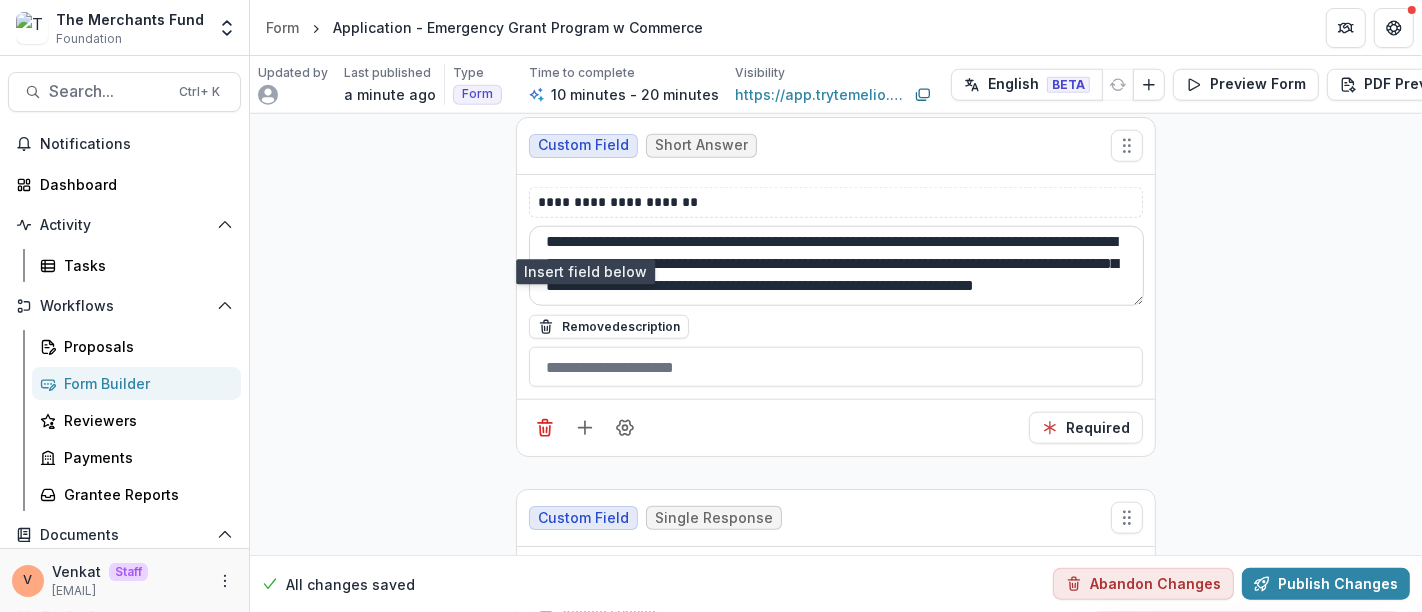 scroll, scrollTop: 1942, scrollLeft: 0, axis: vertical 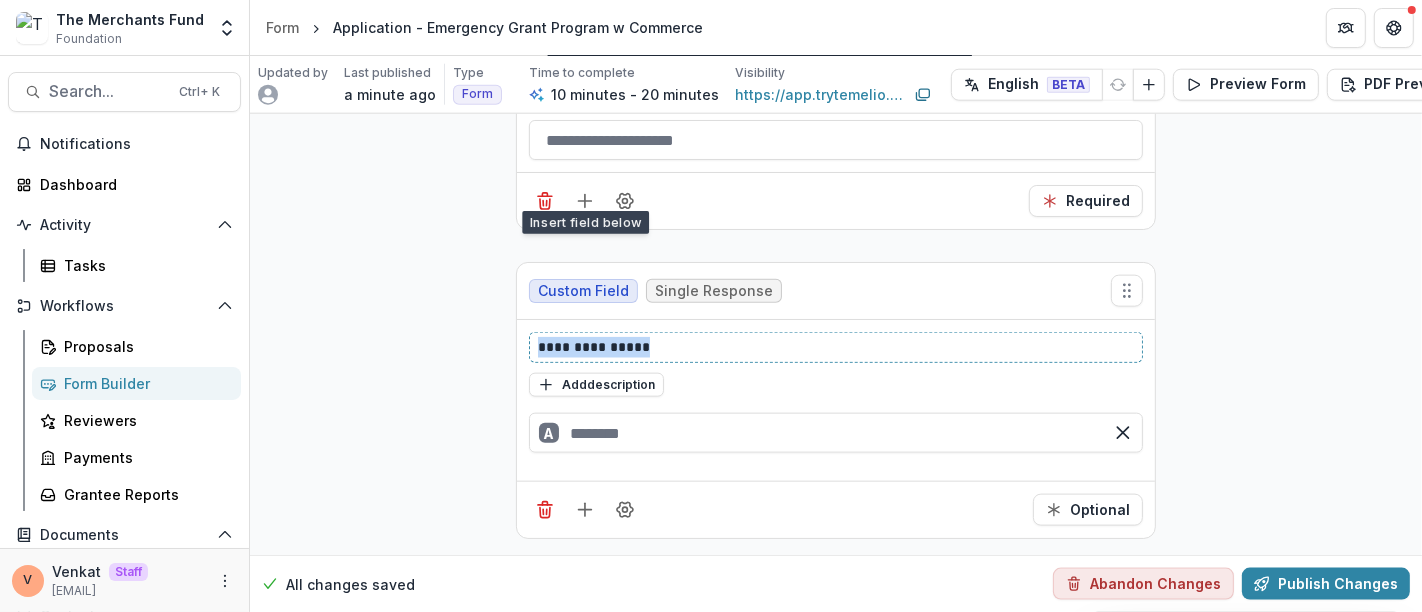drag, startPoint x: 665, startPoint y: 330, endPoint x: 438, endPoint y: 332, distance: 227.0088 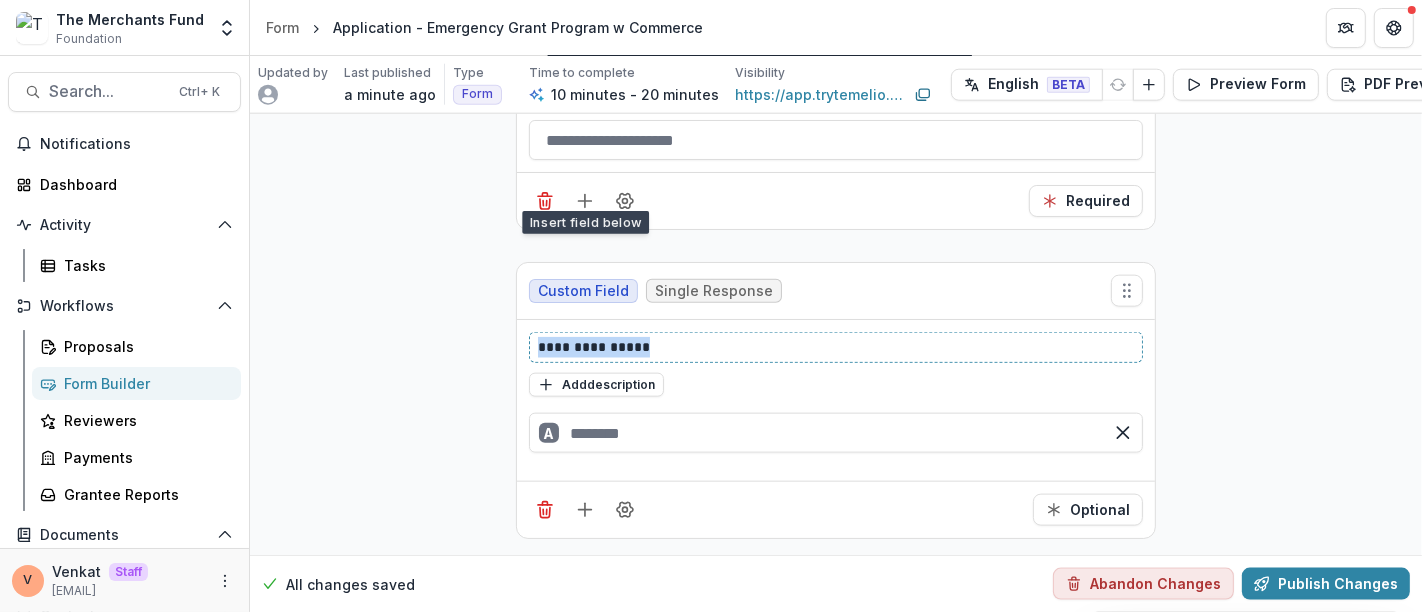 click on "**********" at bounding box center (836, -632) 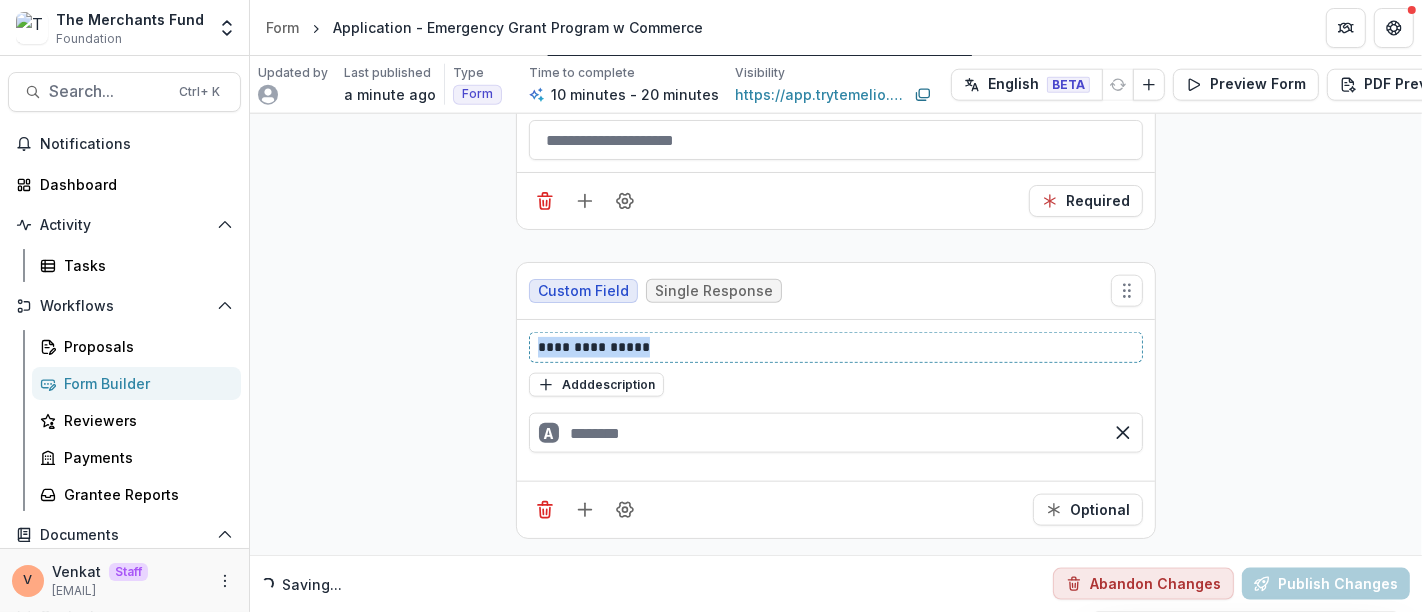 paste 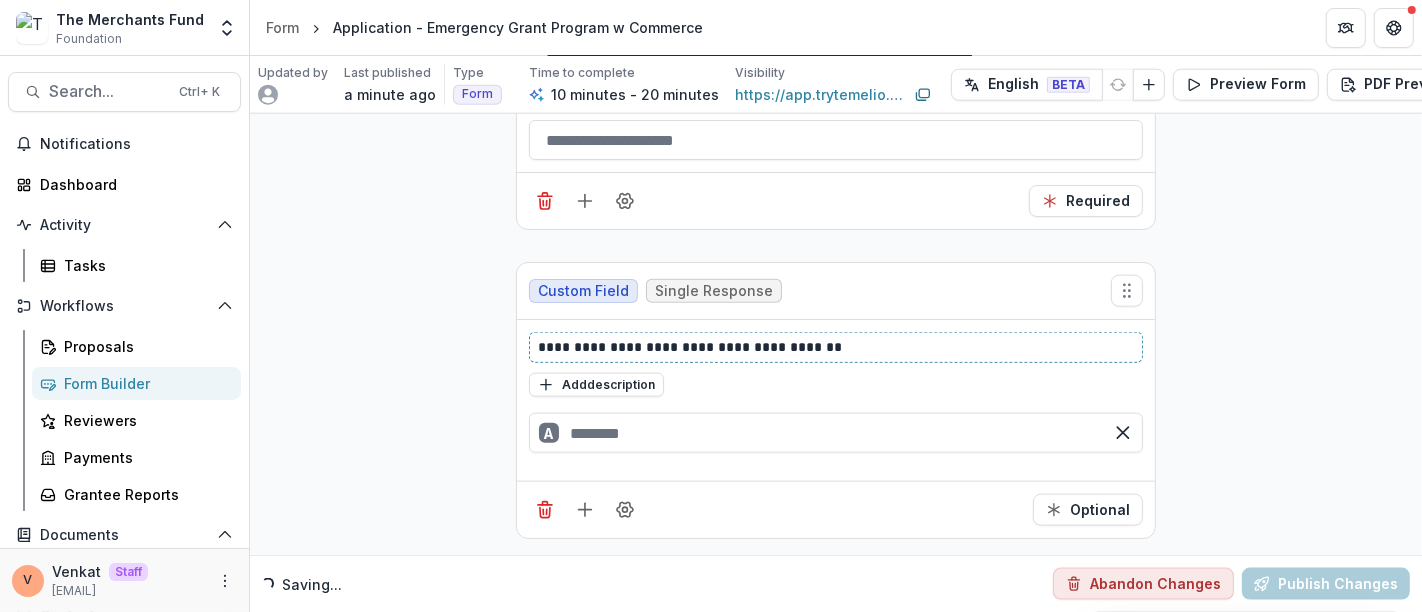 type 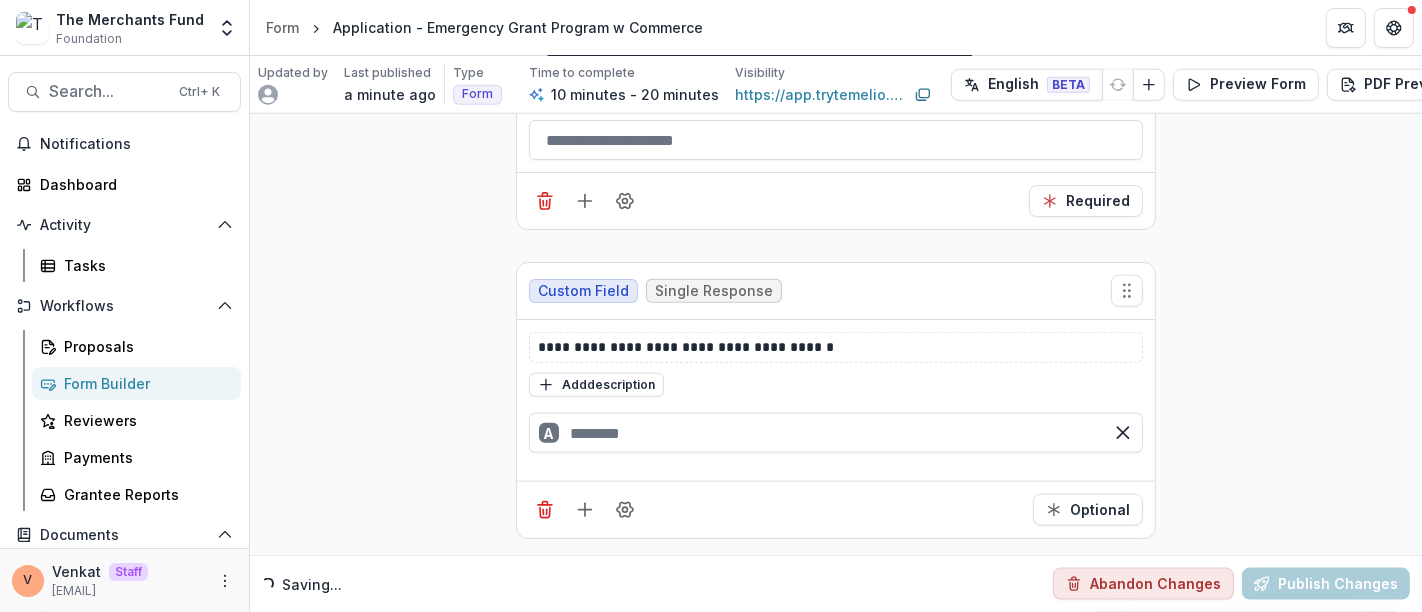 click on "Optional" at bounding box center [1088, 510] 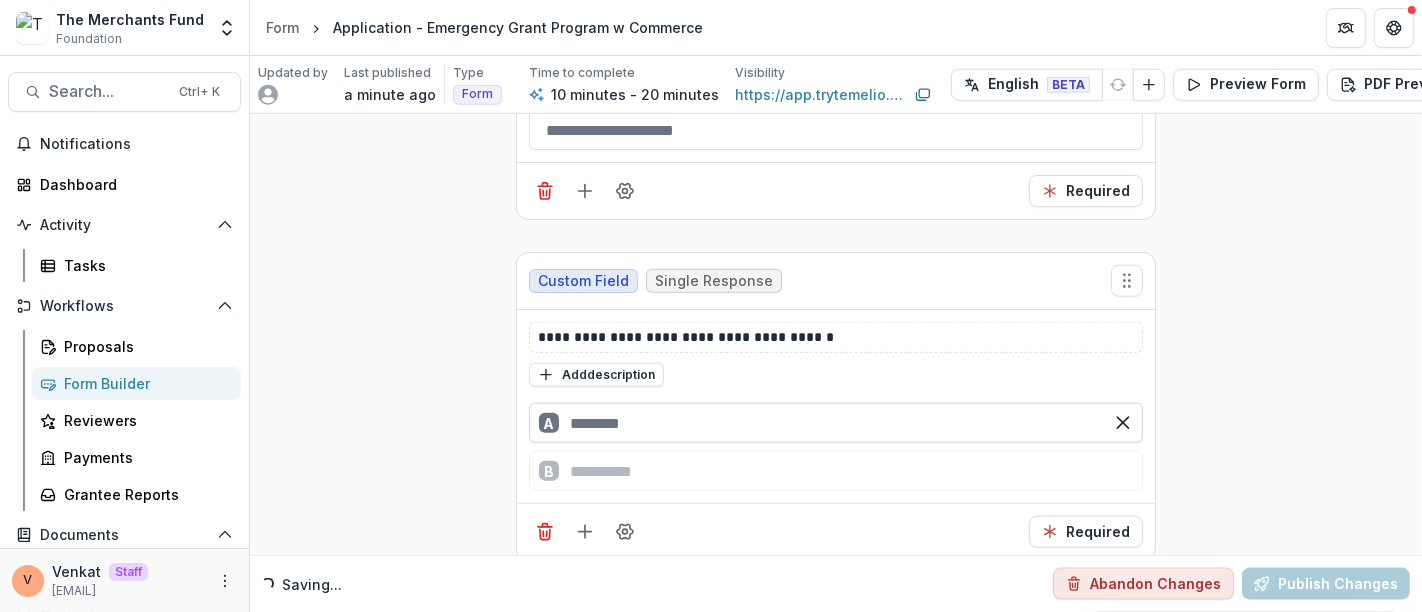 click at bounding box center (836, 423) 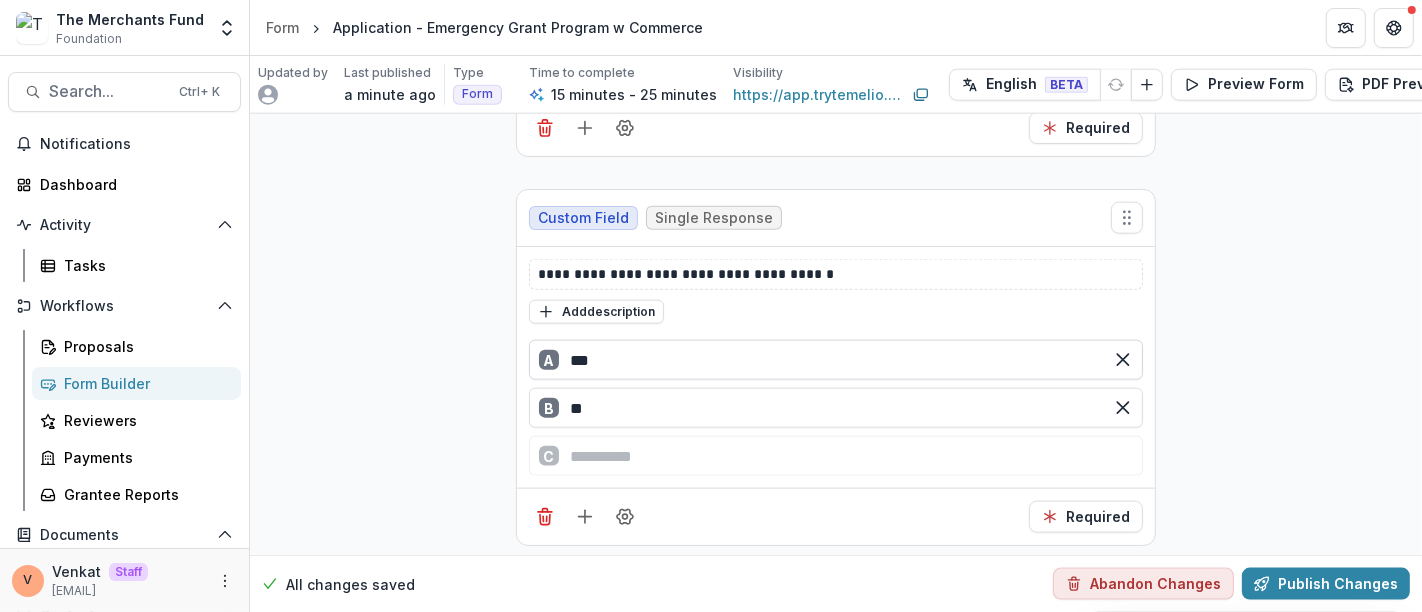 scroll, scrollTop: 2022, scrollLeft: 0, axis: vertical 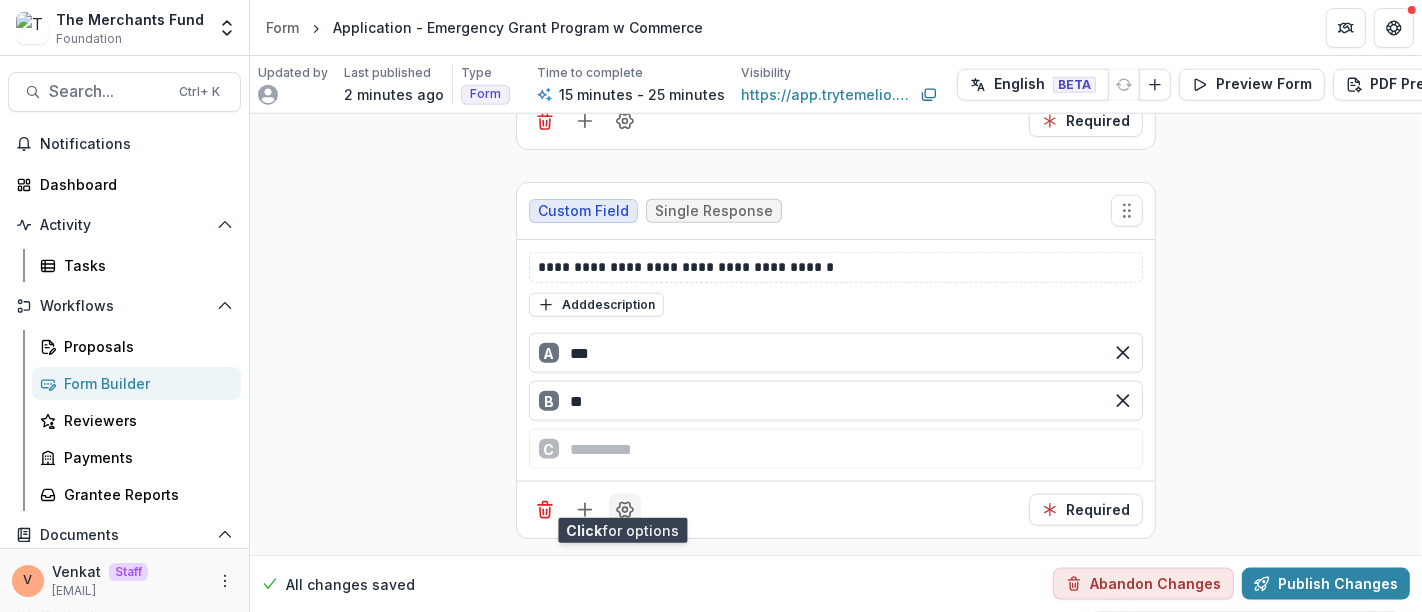 click 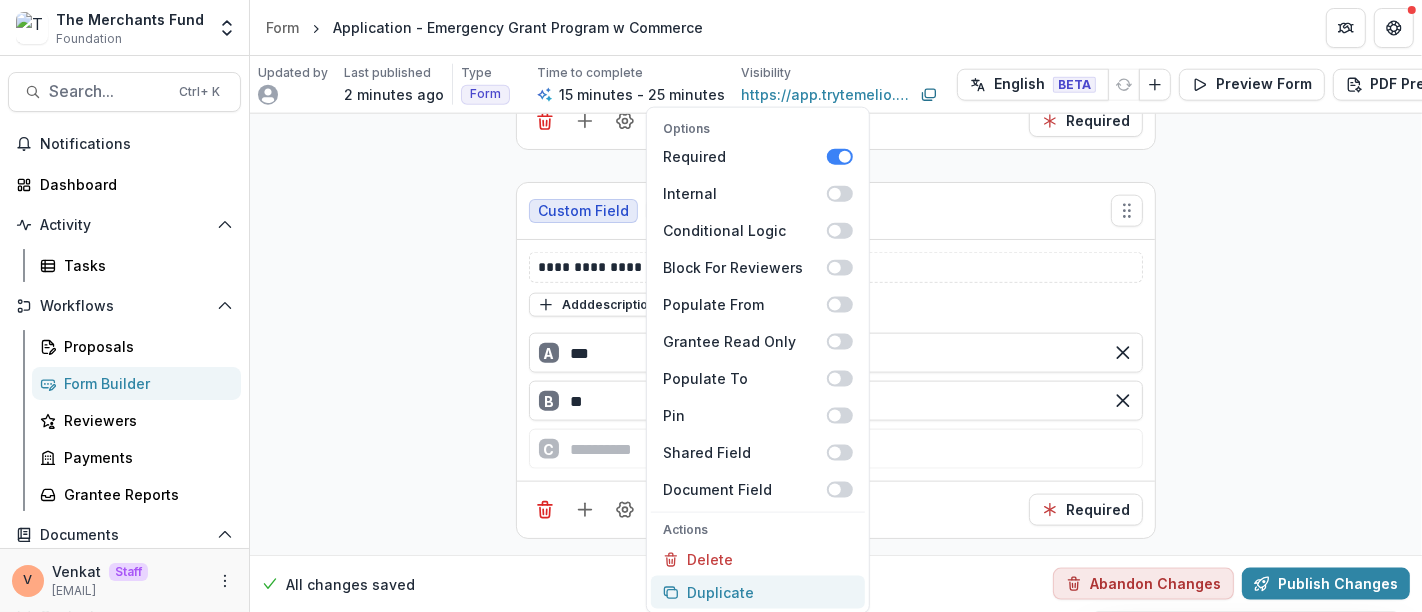 click on "Duplicate" at bounding box center (758, 592) 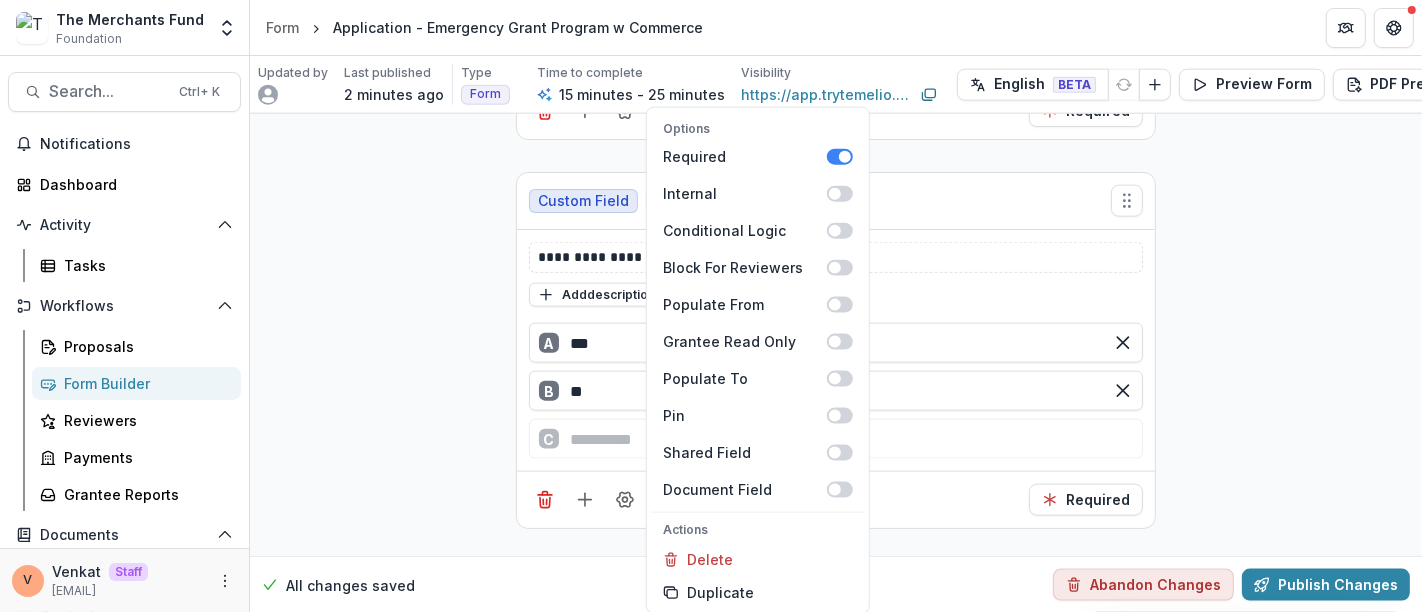 click on "**********" at bounding box center [836, -503] 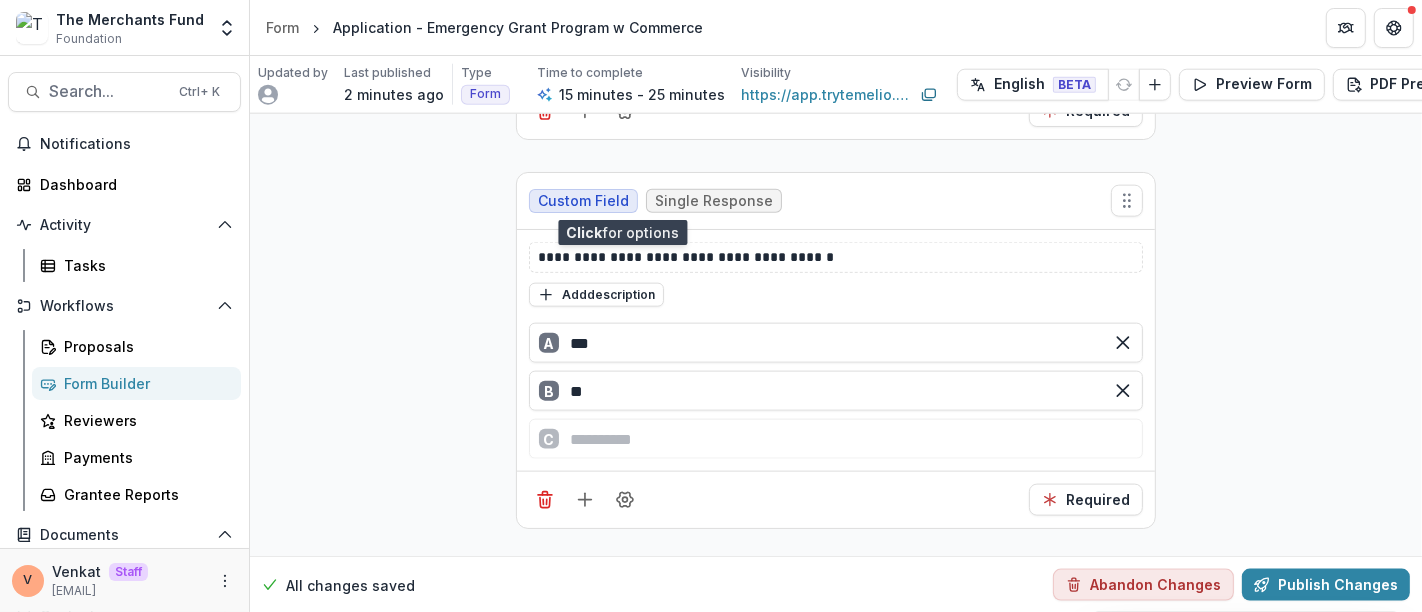 scroll, scrollTop: 2355, scrollLeft: 0, axis: vertical 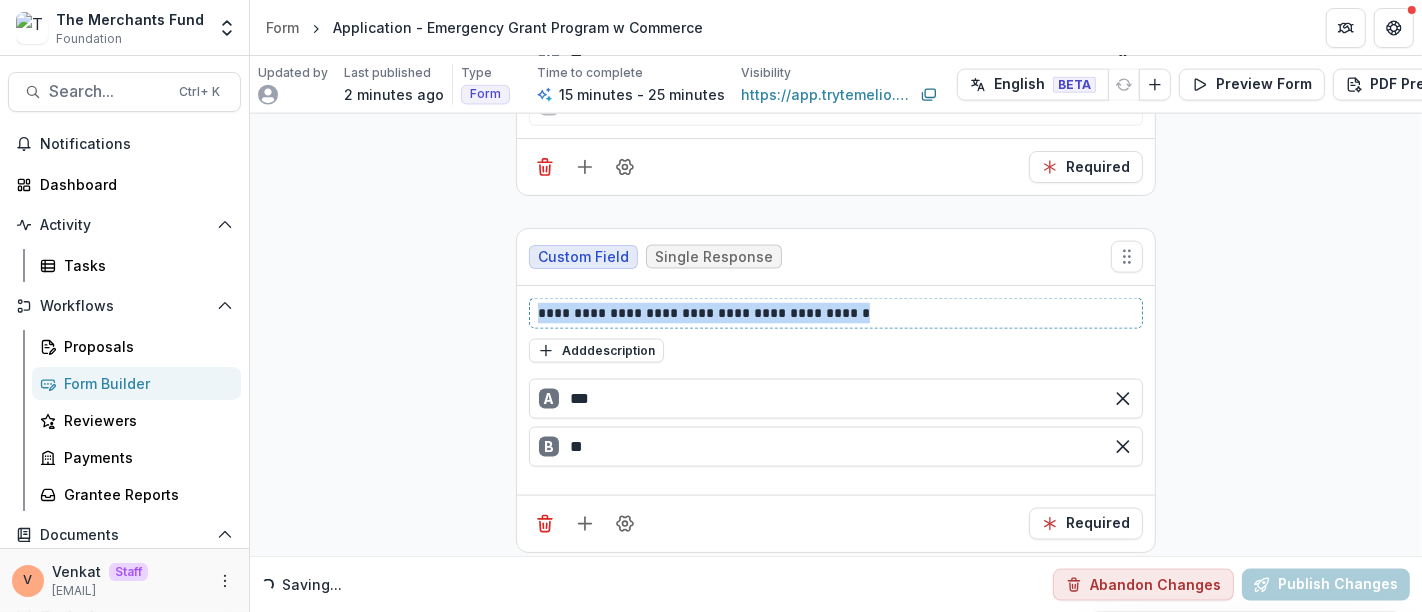 drag, startPoint x: 777, startPoint y: 309, endPoint x: 345, endPoint y: 309, distance: 432 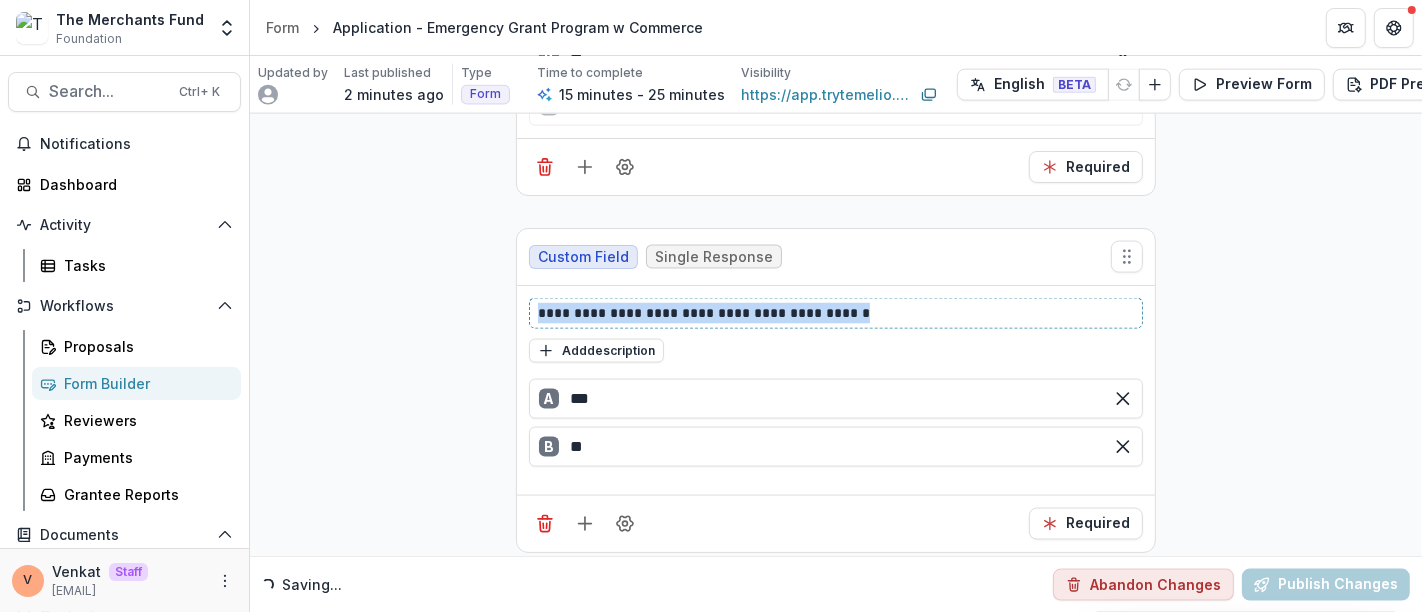 click on "**********" at bounding box center [836, -836] 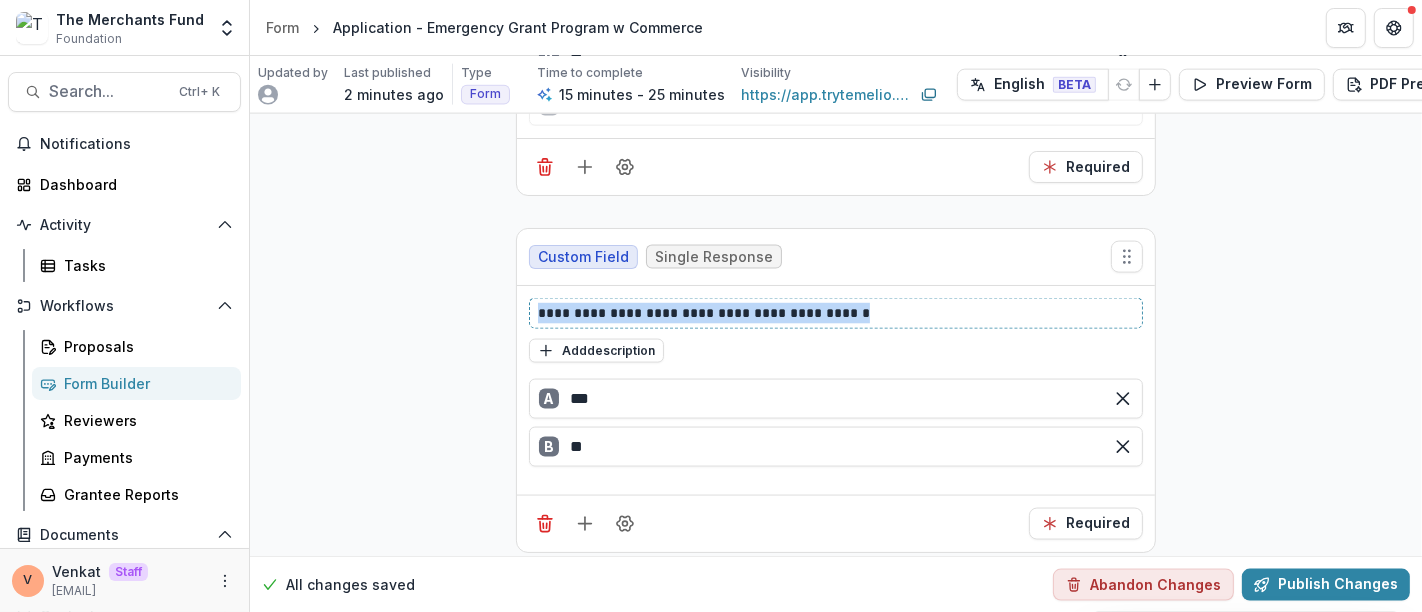 paste 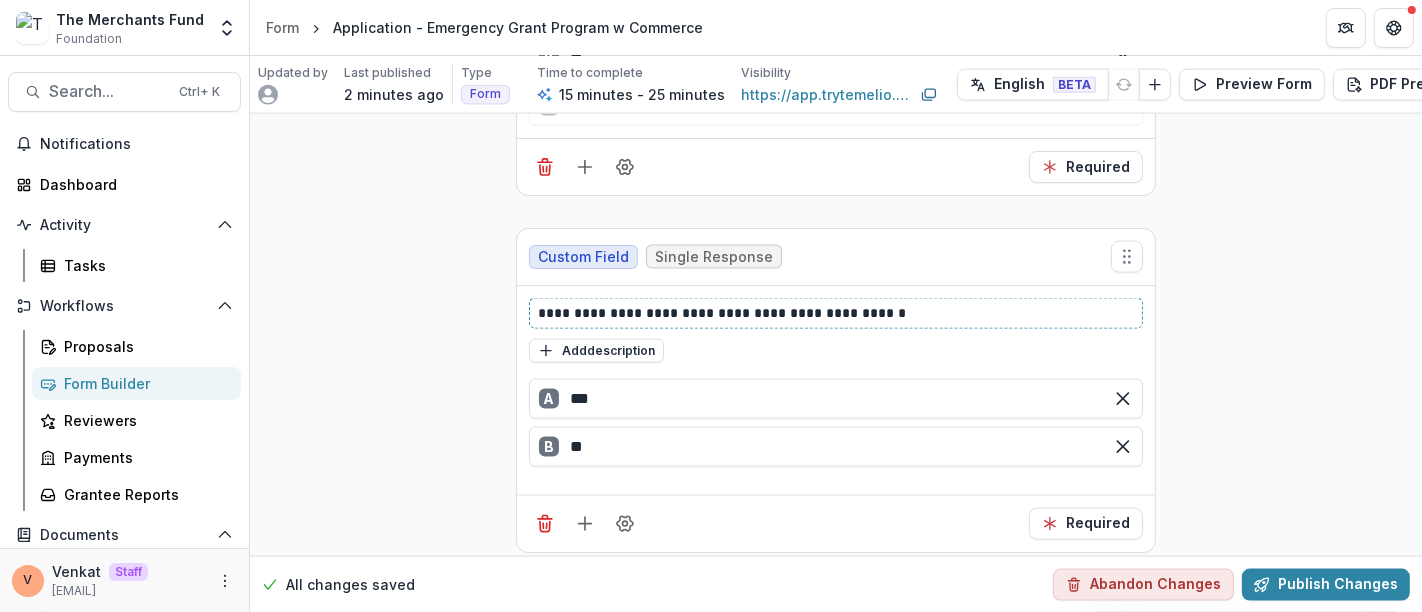 type 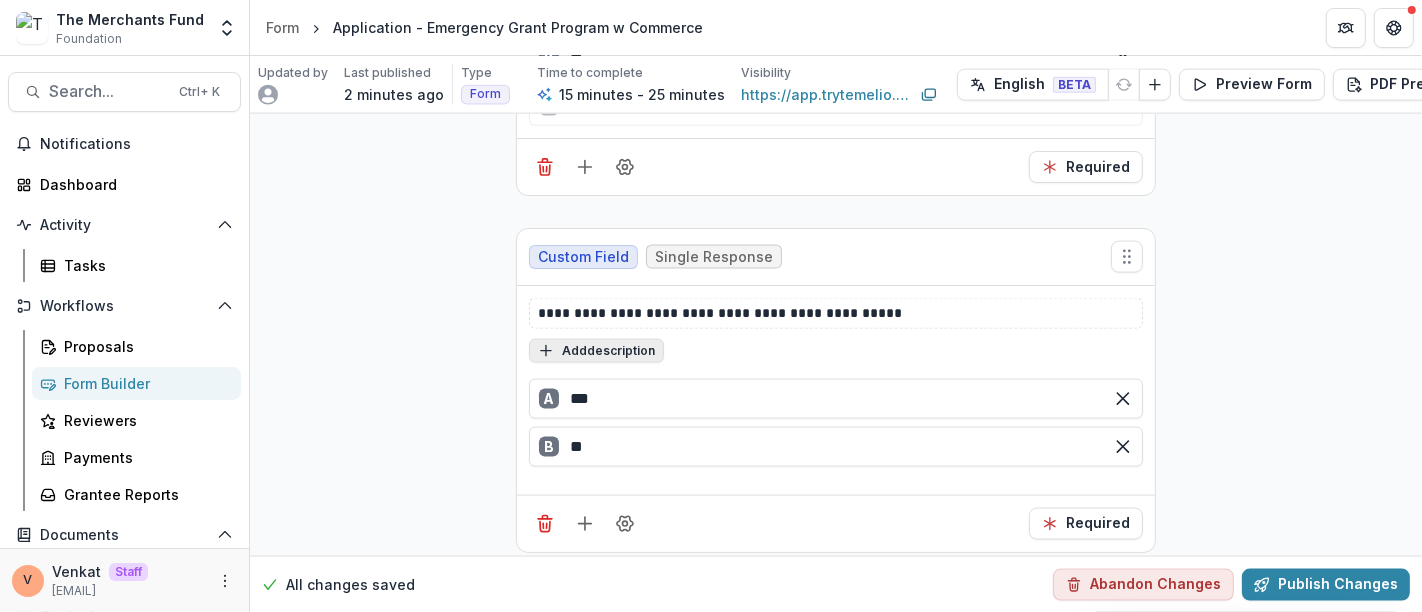 click on "Add  description" at bounding box center (596, 351) 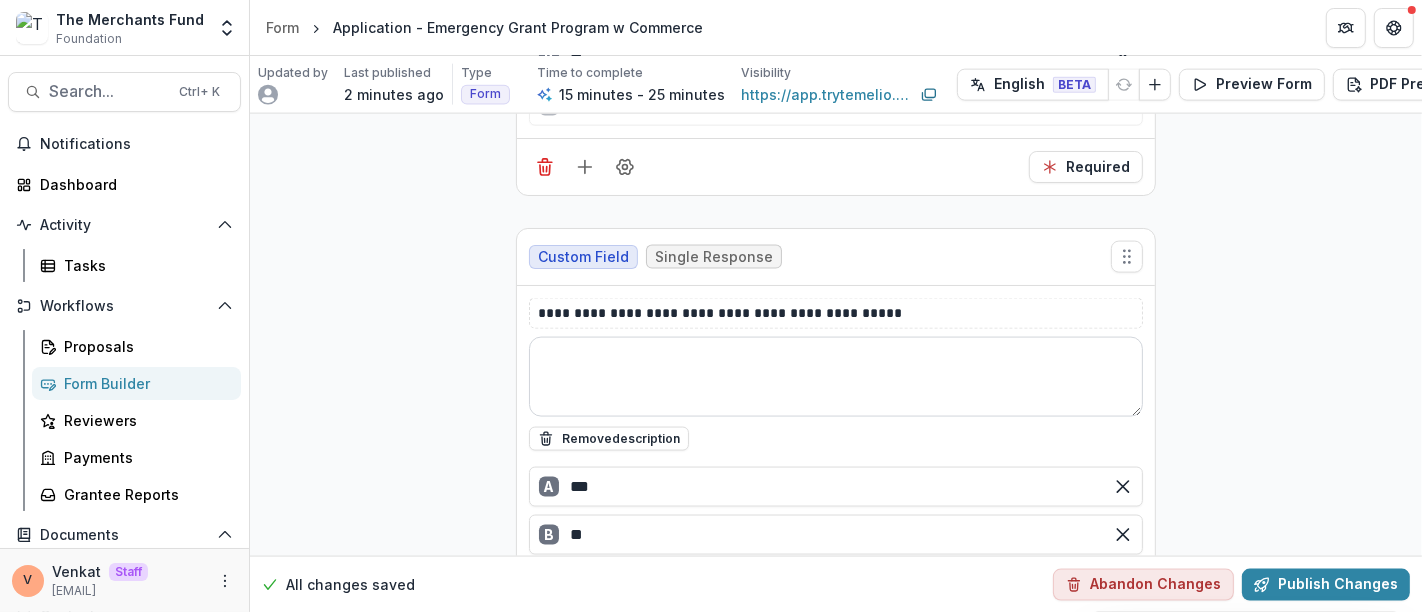 click at bounding box center (836, 377) 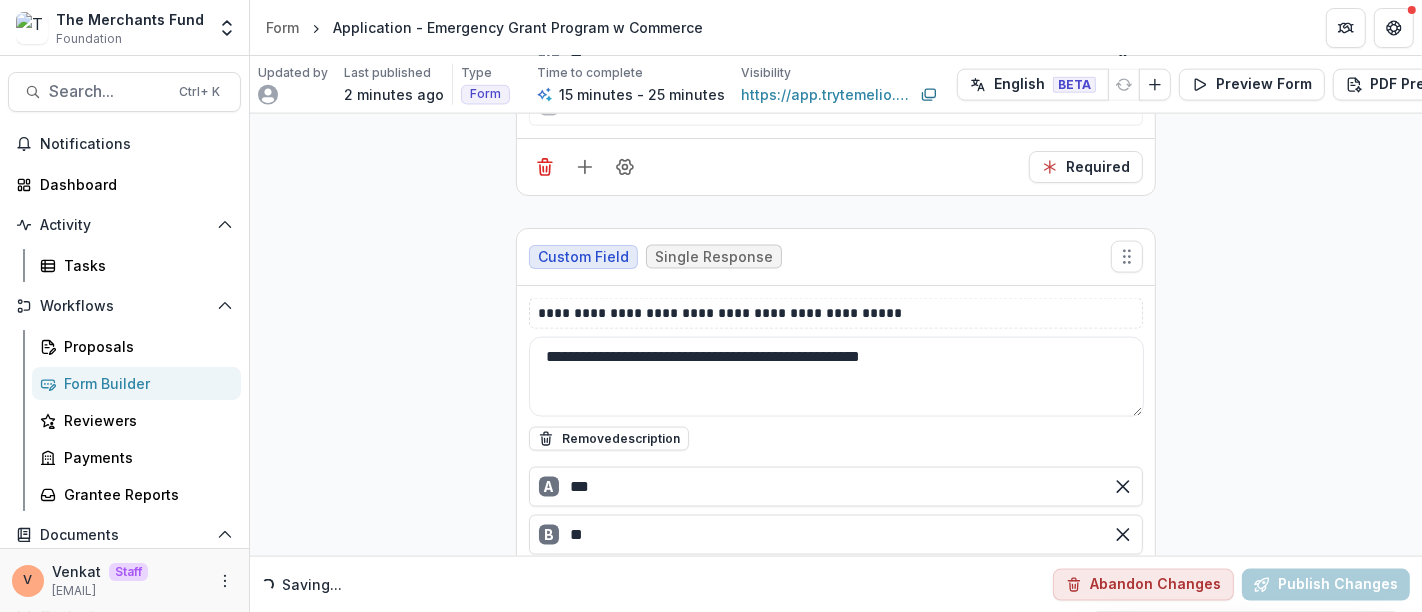 type on "**********" 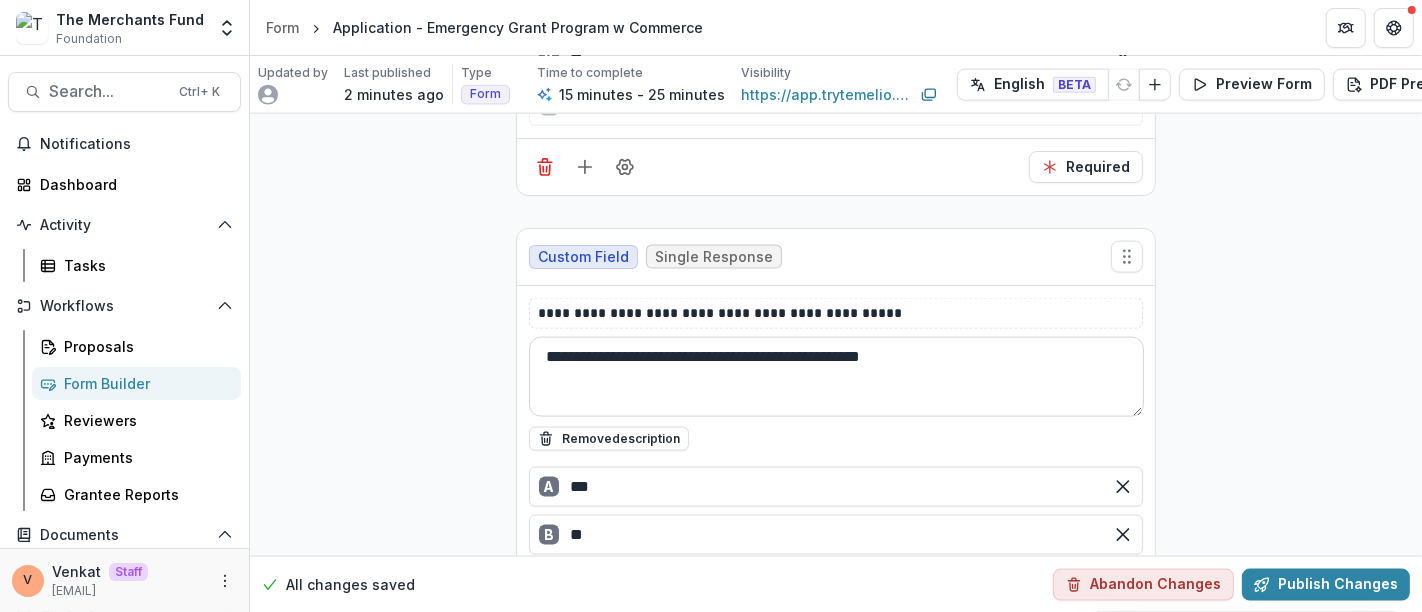 scroll, scrollTop: 2464, scrollLeft: 0, axis: vertical 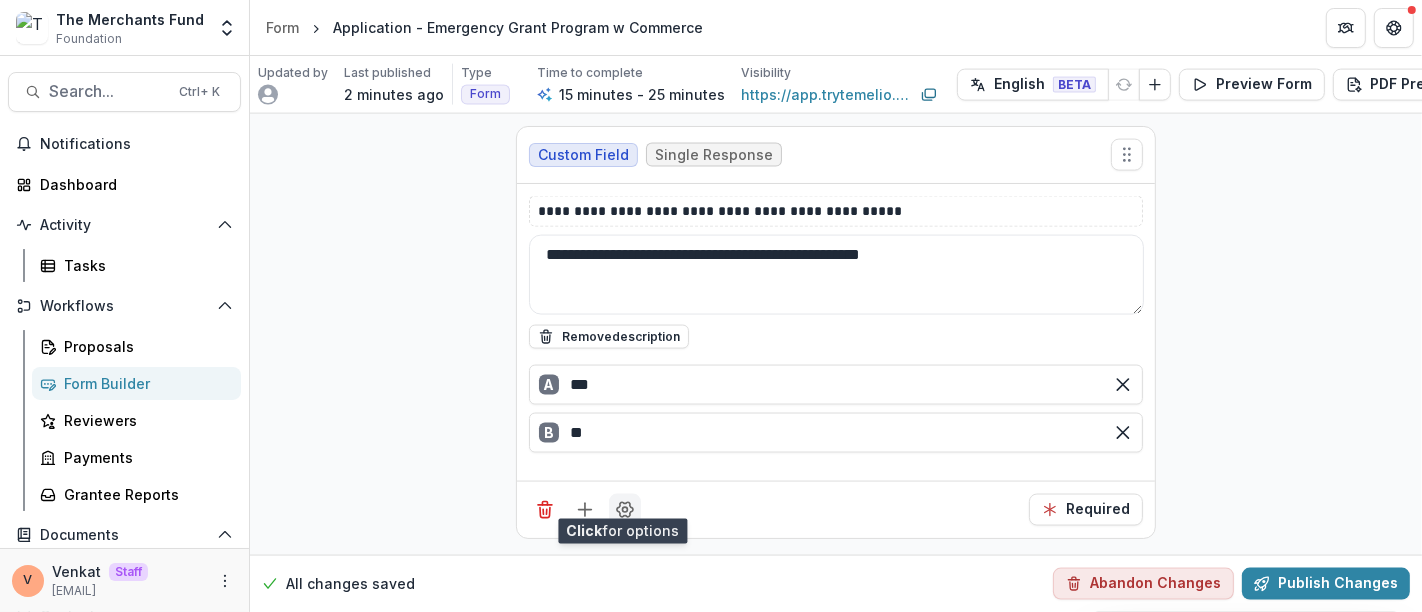 click 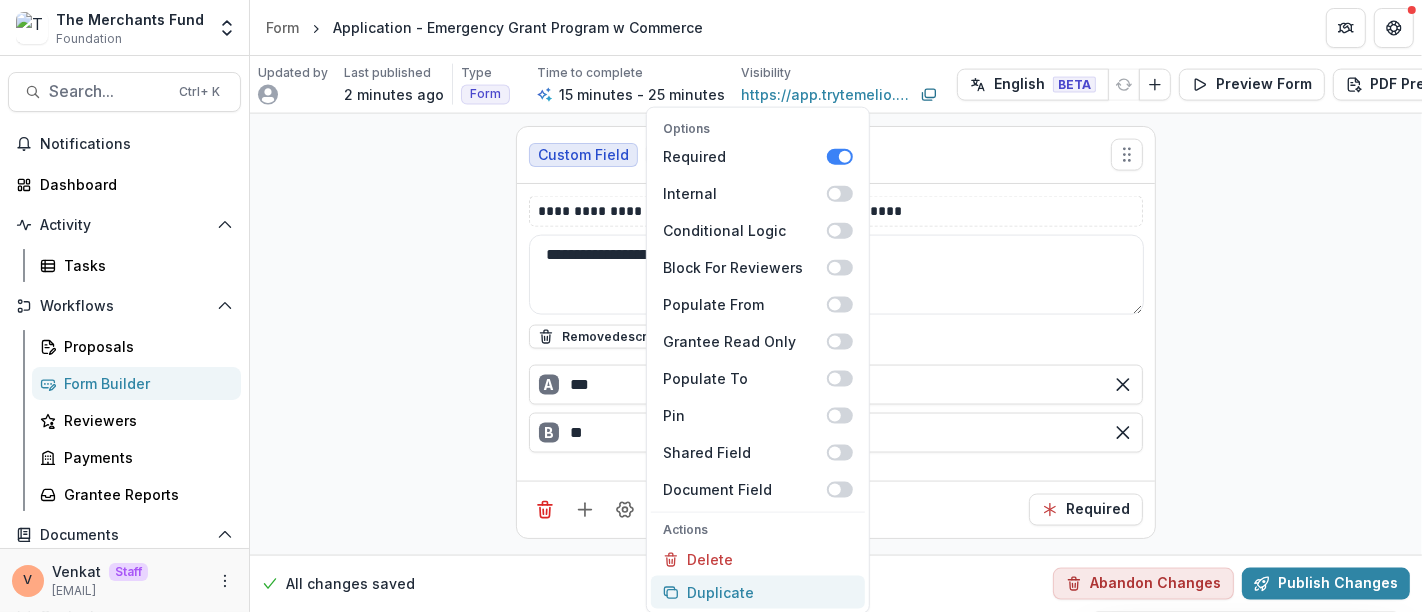 click on "Duplicate" at bounding box center [758, 592] 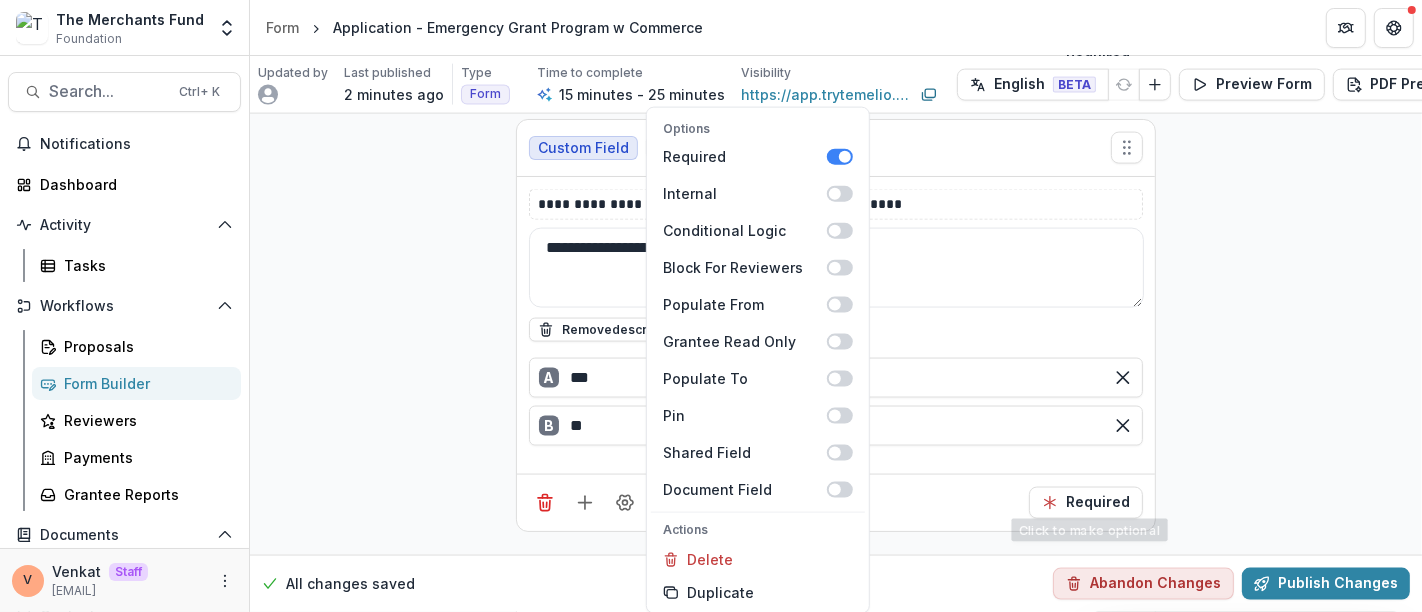 click on "**********" at bounding box center (836, -679) 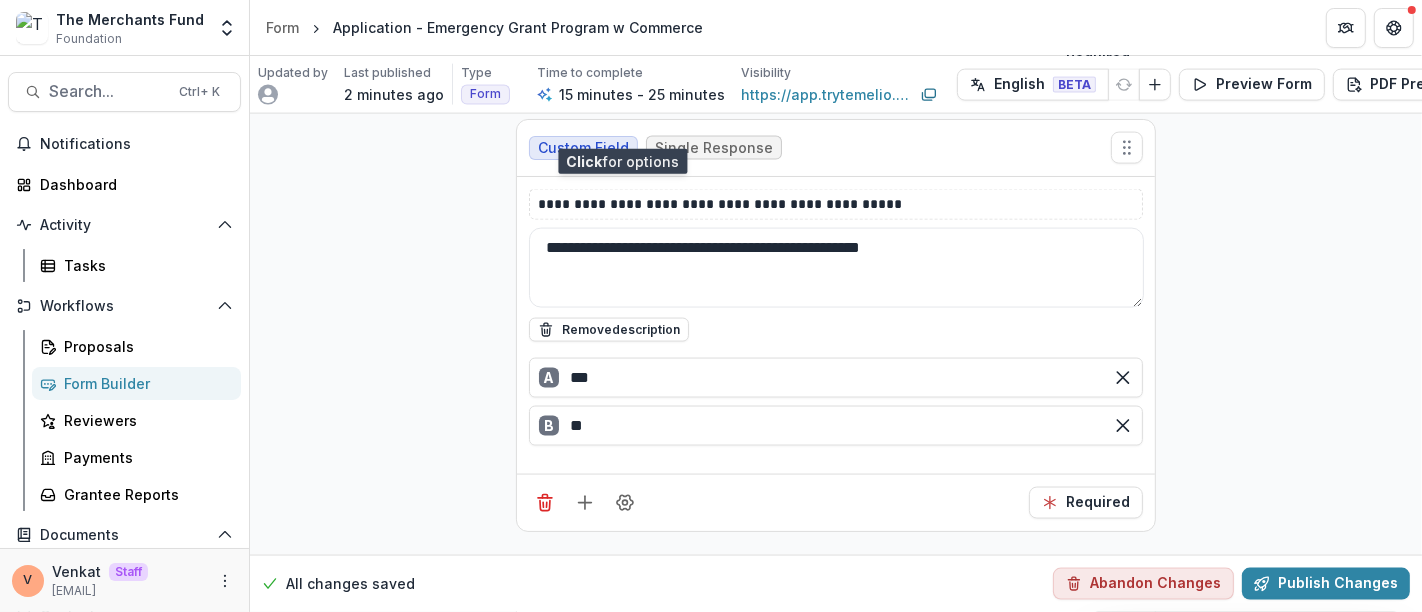 scroll, scrollTop: 2907, scrollLeft: 0, axis: vertical 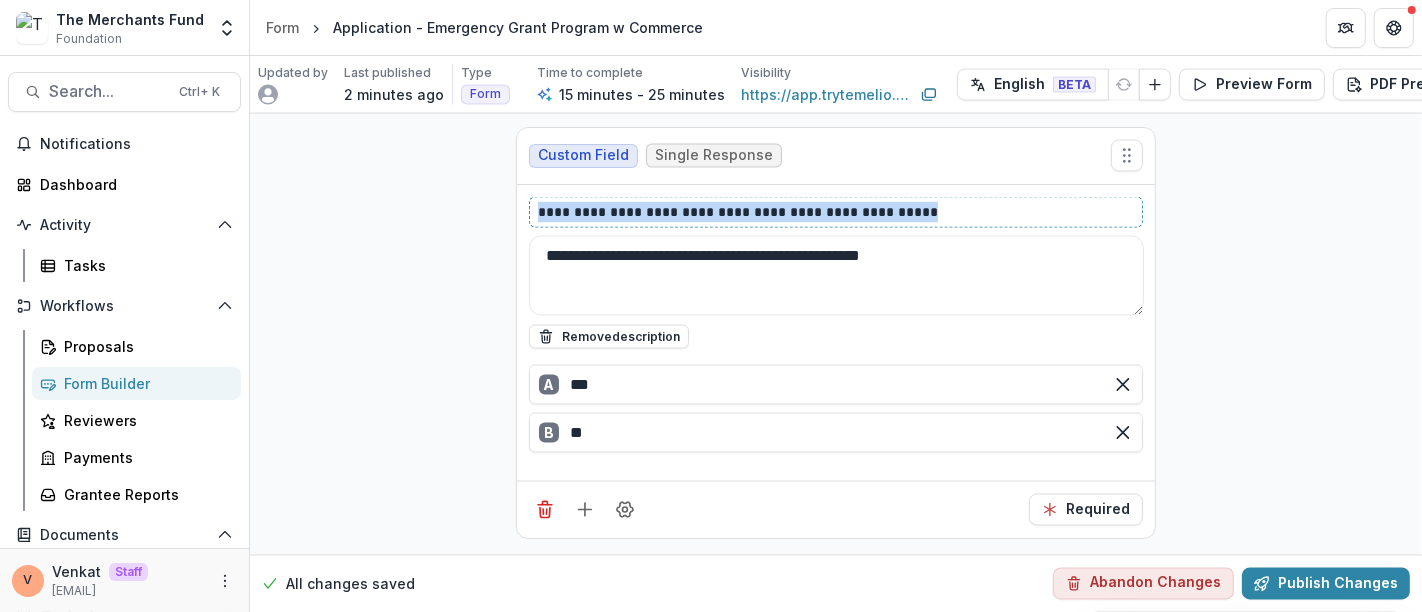 drag, startPoint x: 980, startPoint y: 198, endPoint x: 341, endPoint y: 212, distance: 639.1533 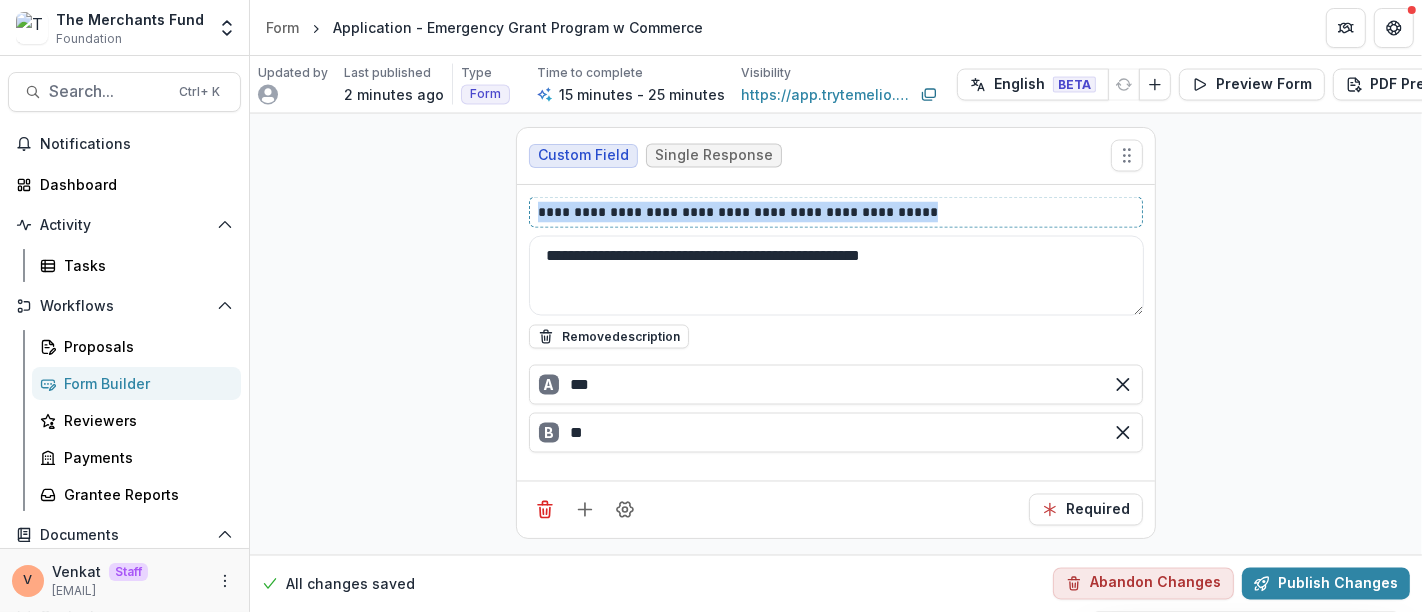click on "**********" at bounding box center (836, -1116) 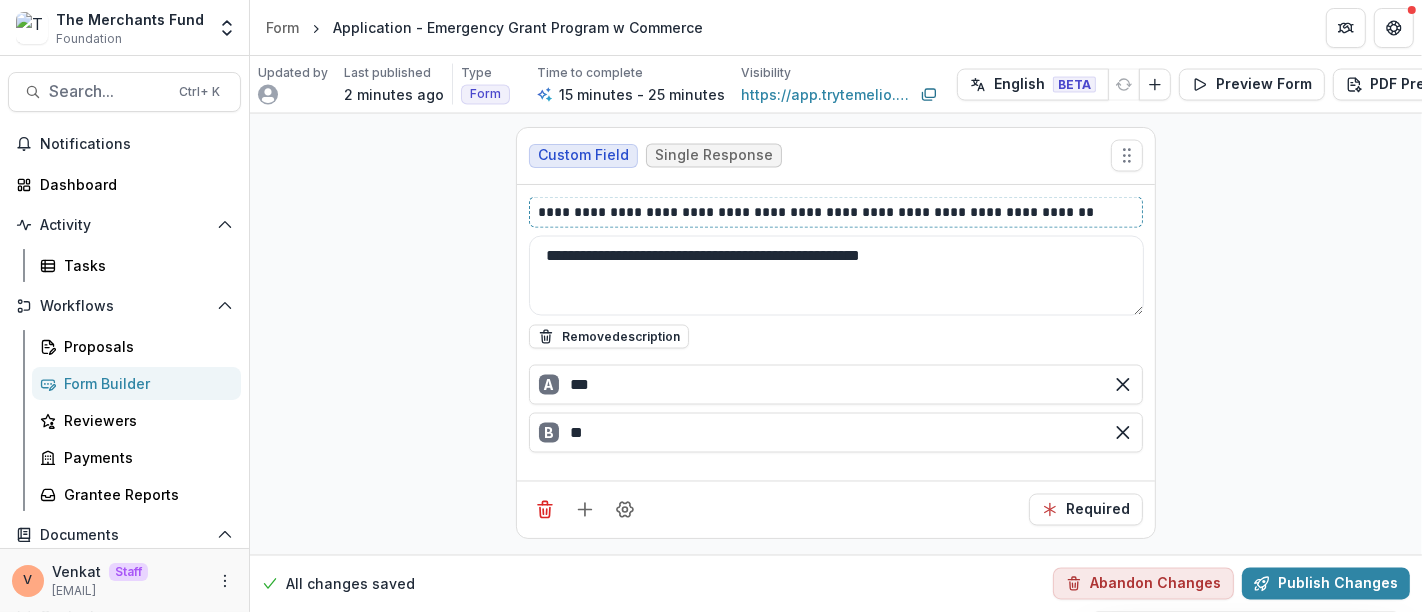 type 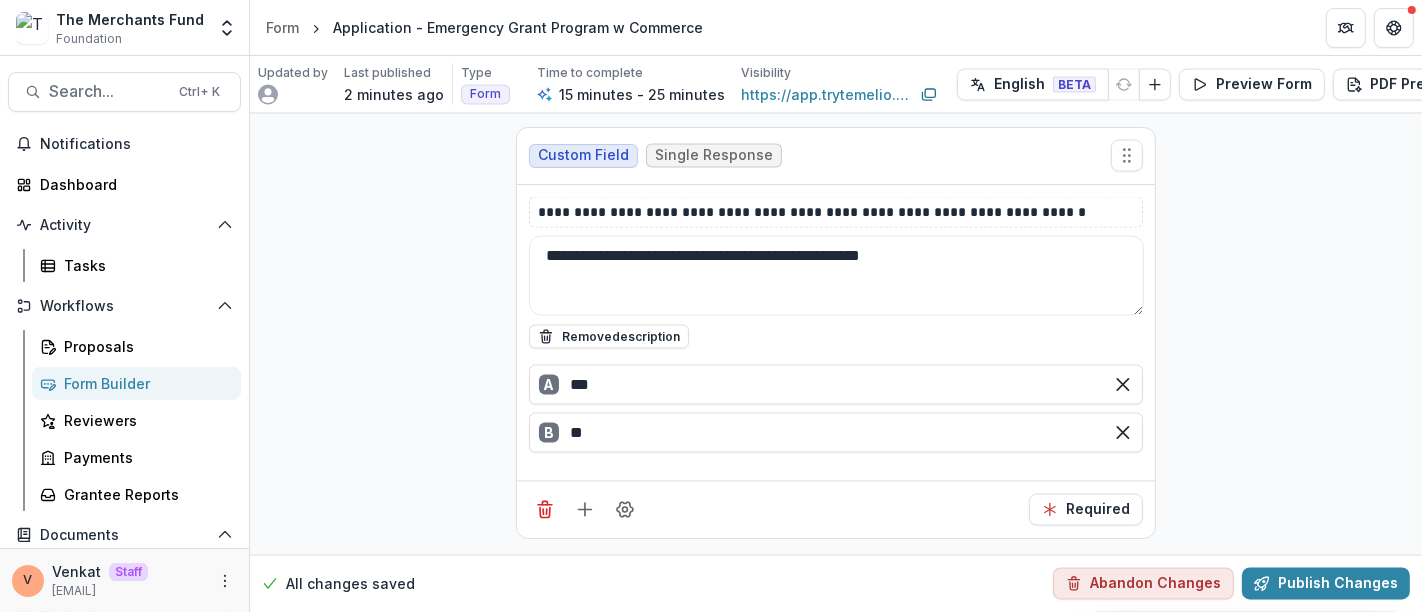 drag, startPoint x: 943, startPoint y: 248, endPoint x: 441, endPoint y: 243, distance: 502.0249 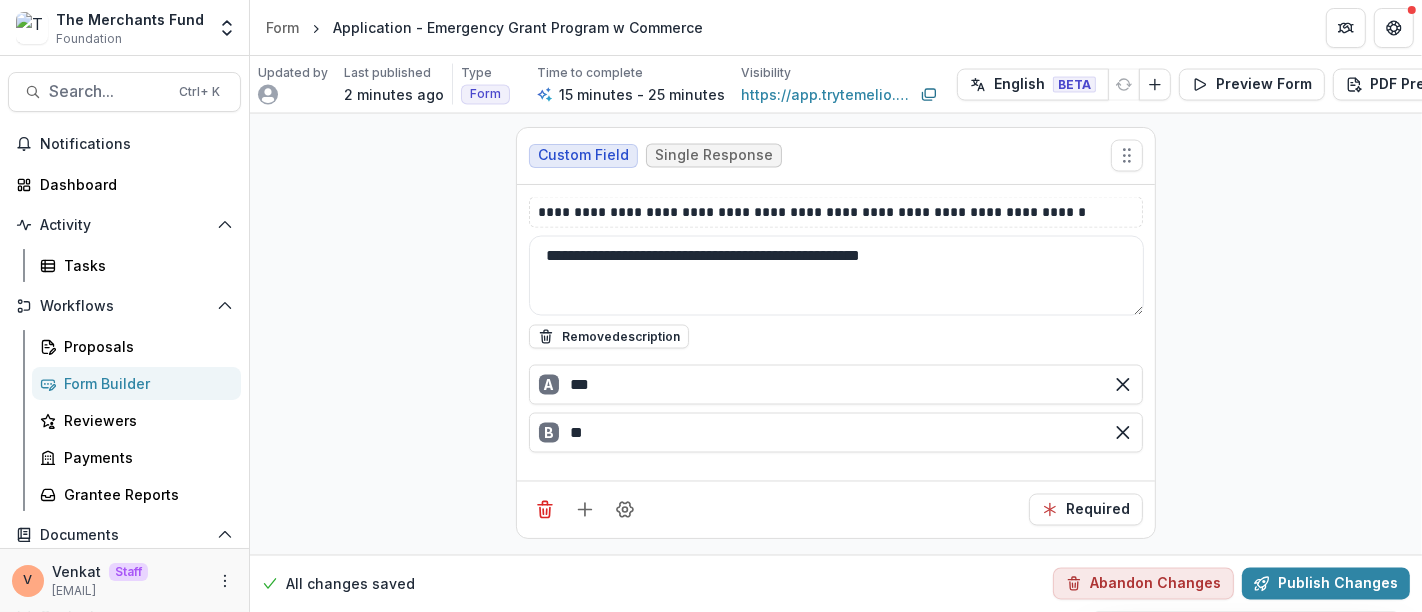 click on "**********" at bounding box center [836, -1116] 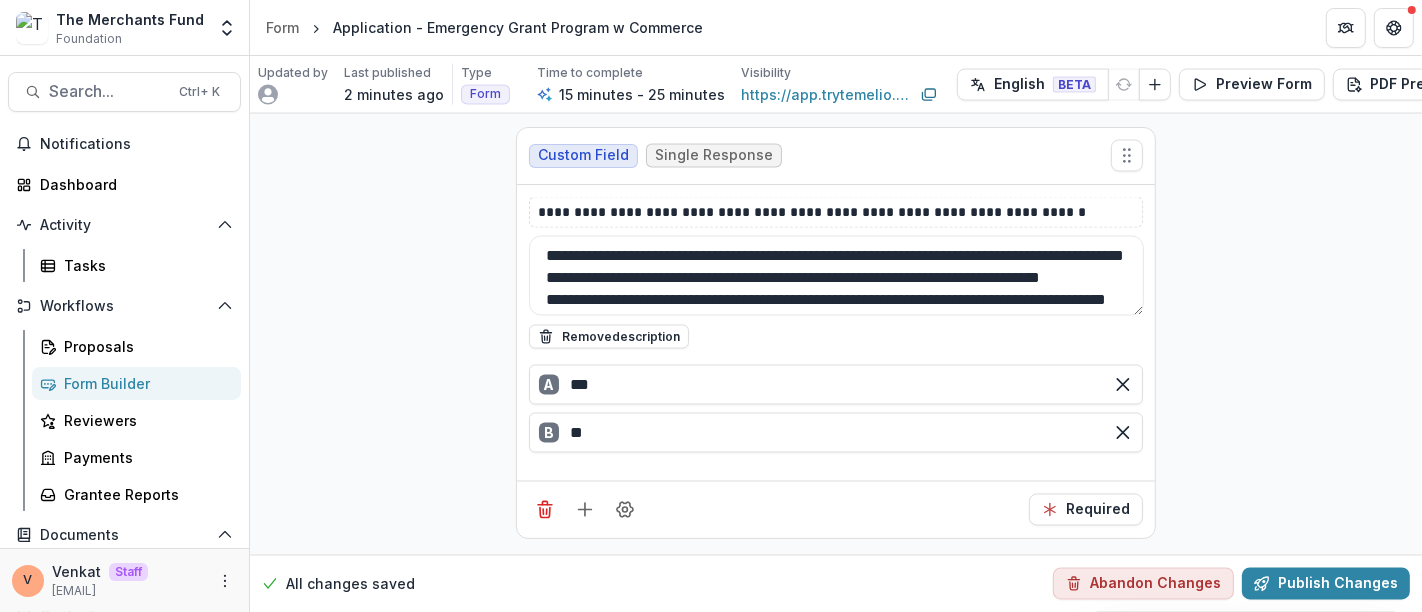 scroll, scrollTop: 60, scrollLeft: 0, axis: vertical 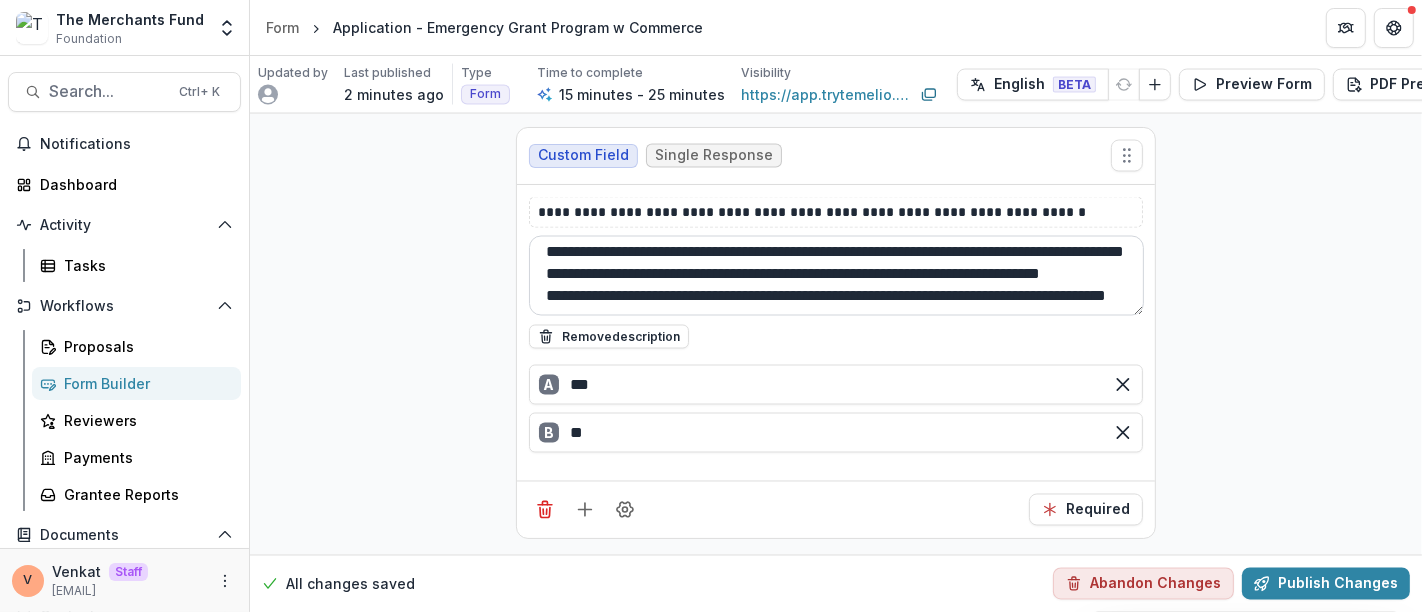 click on "**********" at bounding box center [836, 276] 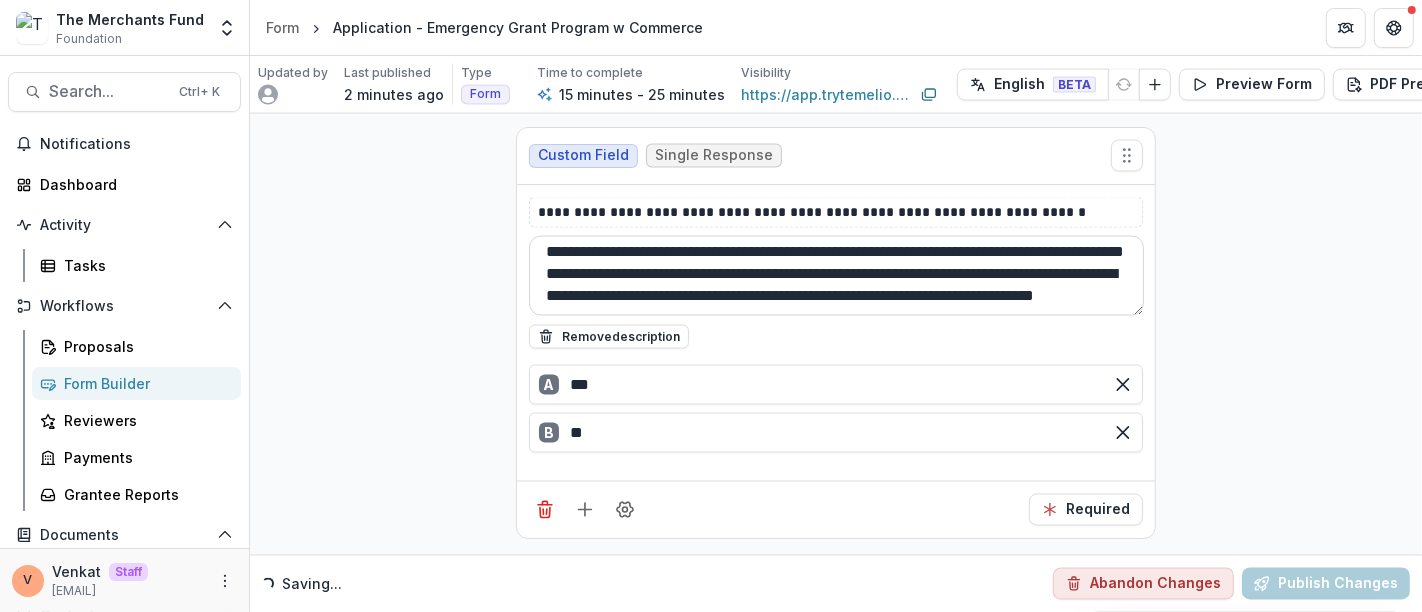scroll, scrollTop: 0, scrollLeft: 0, axis: both 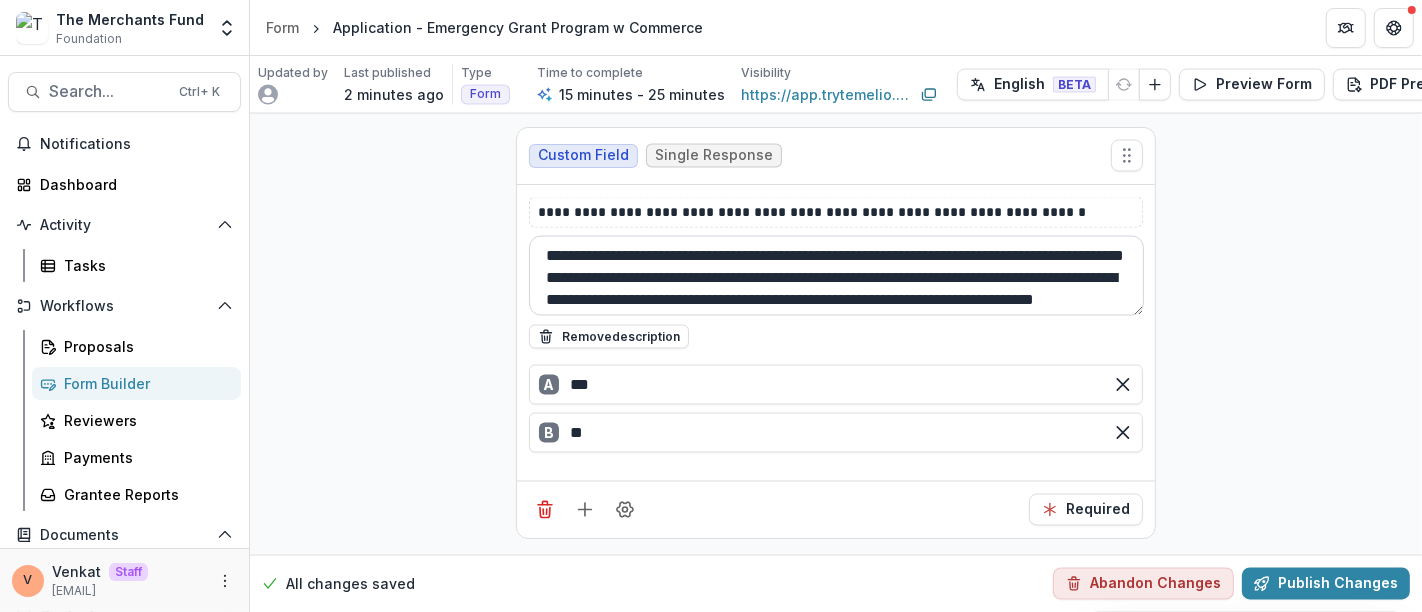 click on "**********" at bounding box center [836, 276] 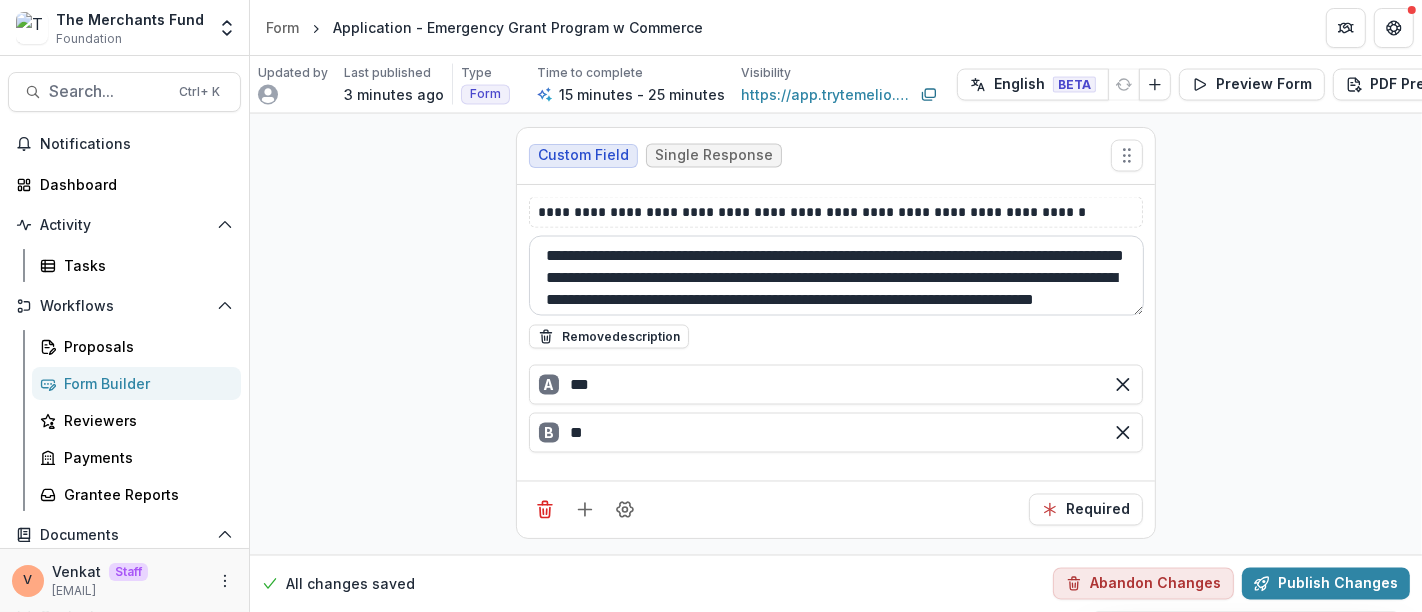 scroll, scrollTop: 47, scrollLeft: 0, axis: vertical 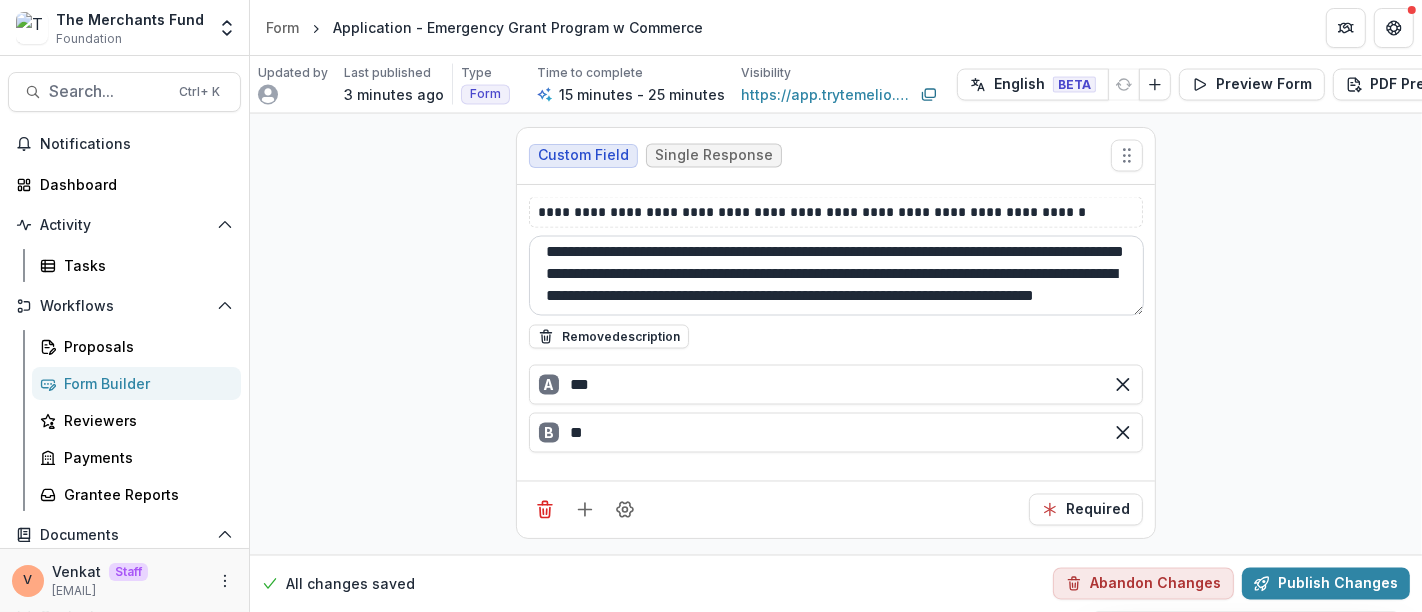 click on "**********" at bounding box center (836, 276) 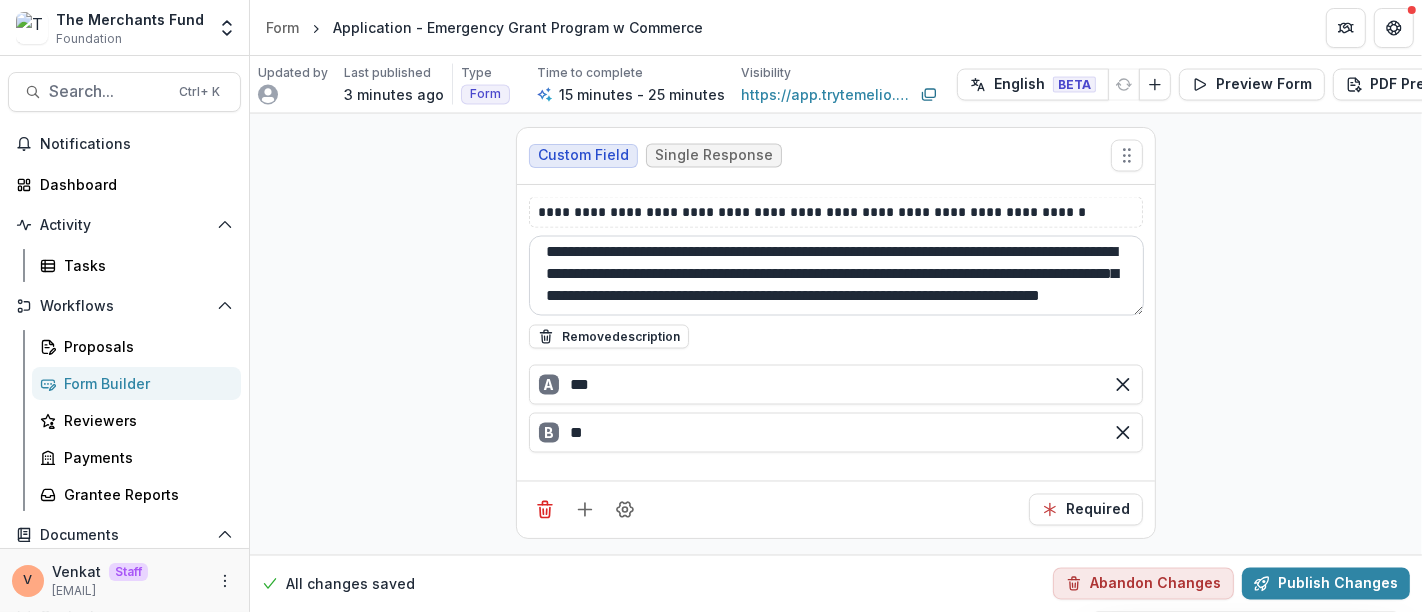 scroll, scrollTop: 25, scrollLeft: 0, axis: vertical 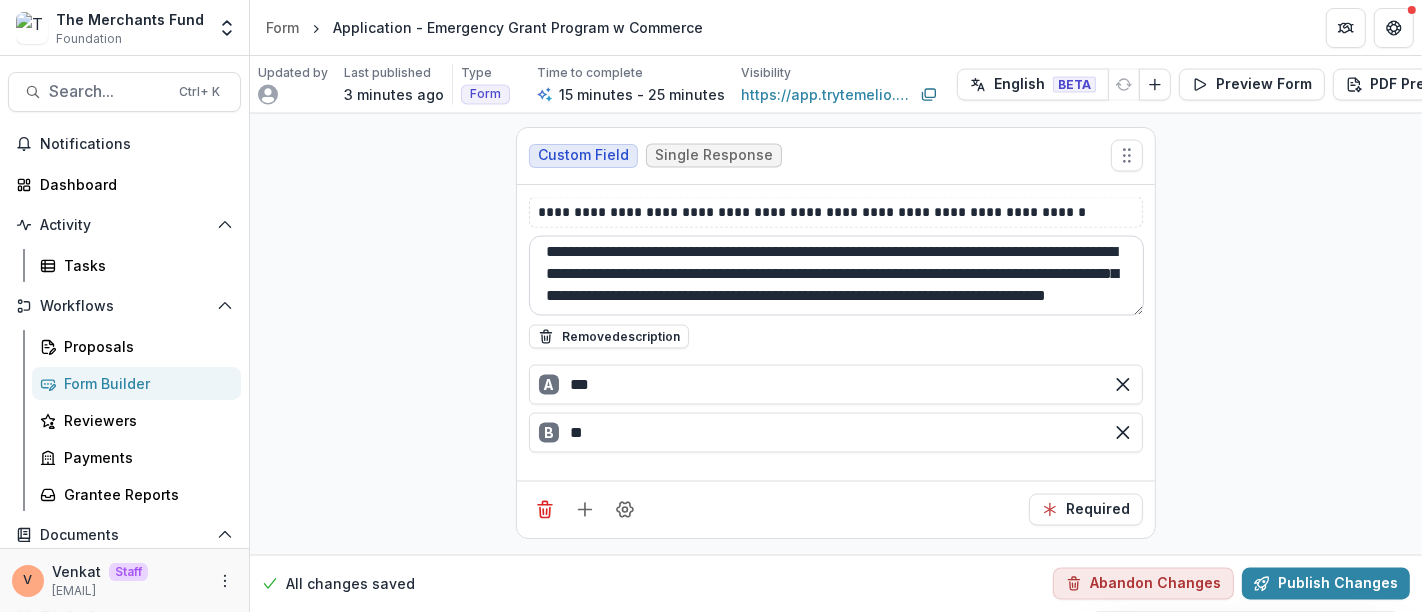 click on "**********" at bounding box center [836, 276] 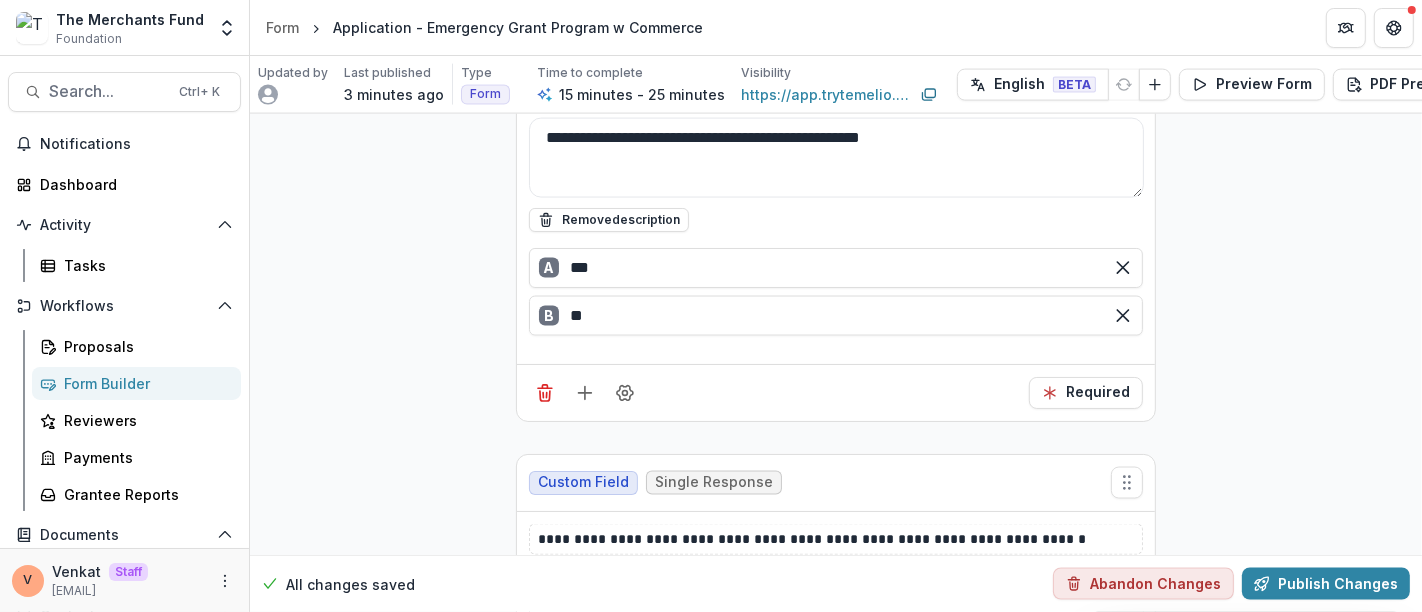 scroll, scrollTop: 2796, scrollLeft: 0, axis: vertical 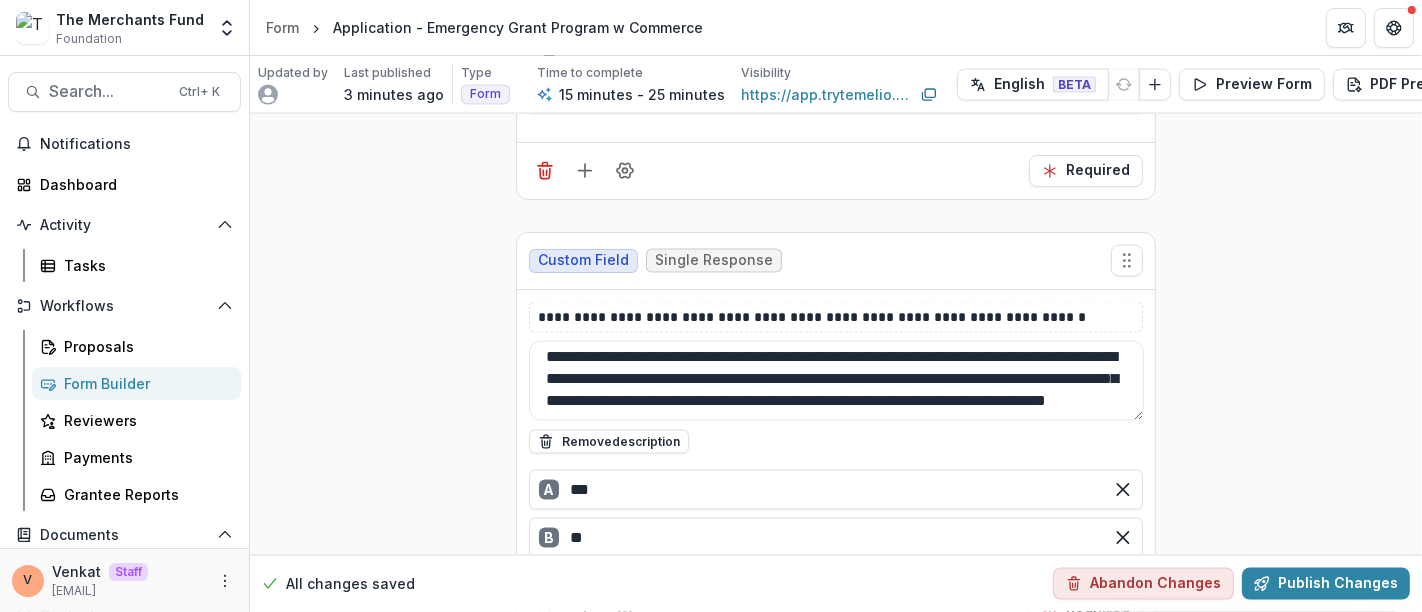 type on "**********" 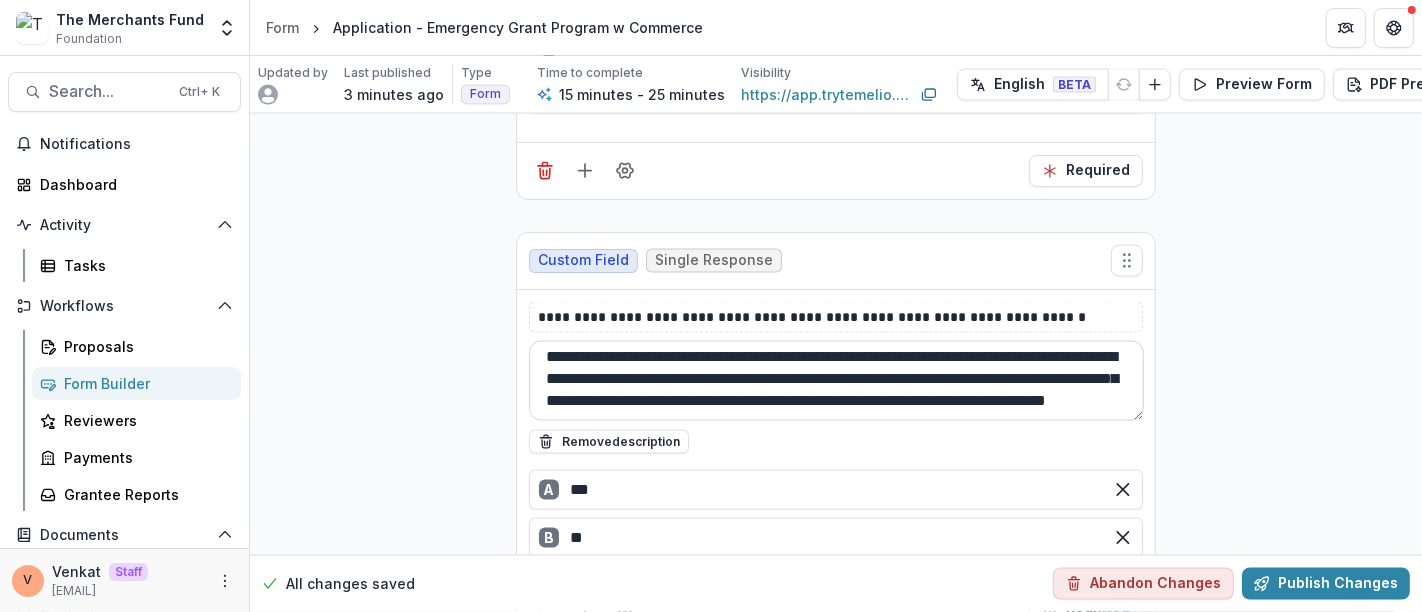 scroll, scrollTop: 2907, scrollLeft: 0, axis: vertical 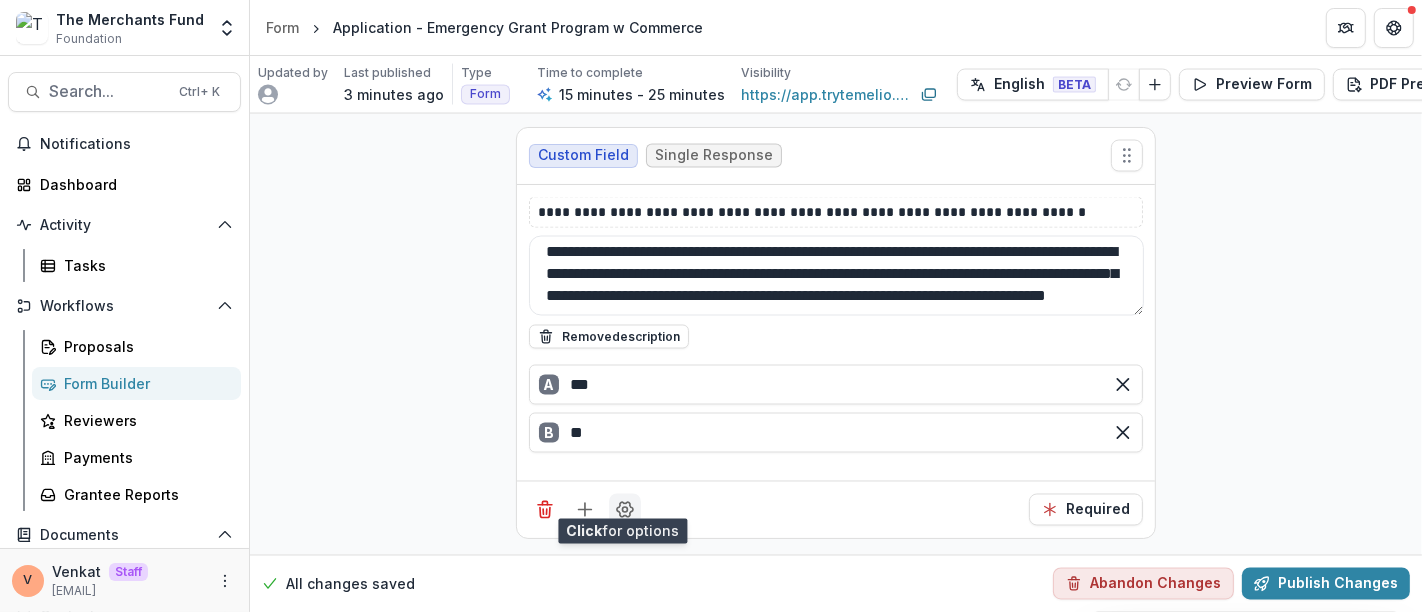 click at bounding box center [625, 510] 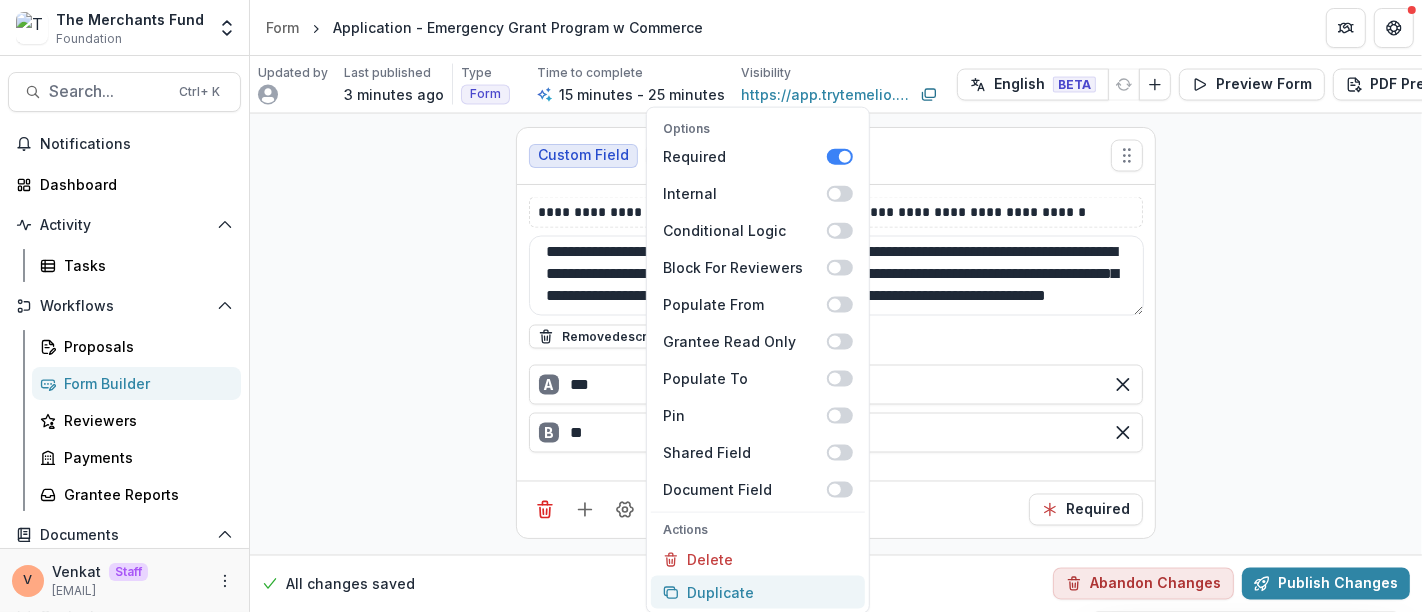 click on "Duplicate" at bounding box center [758, 592] 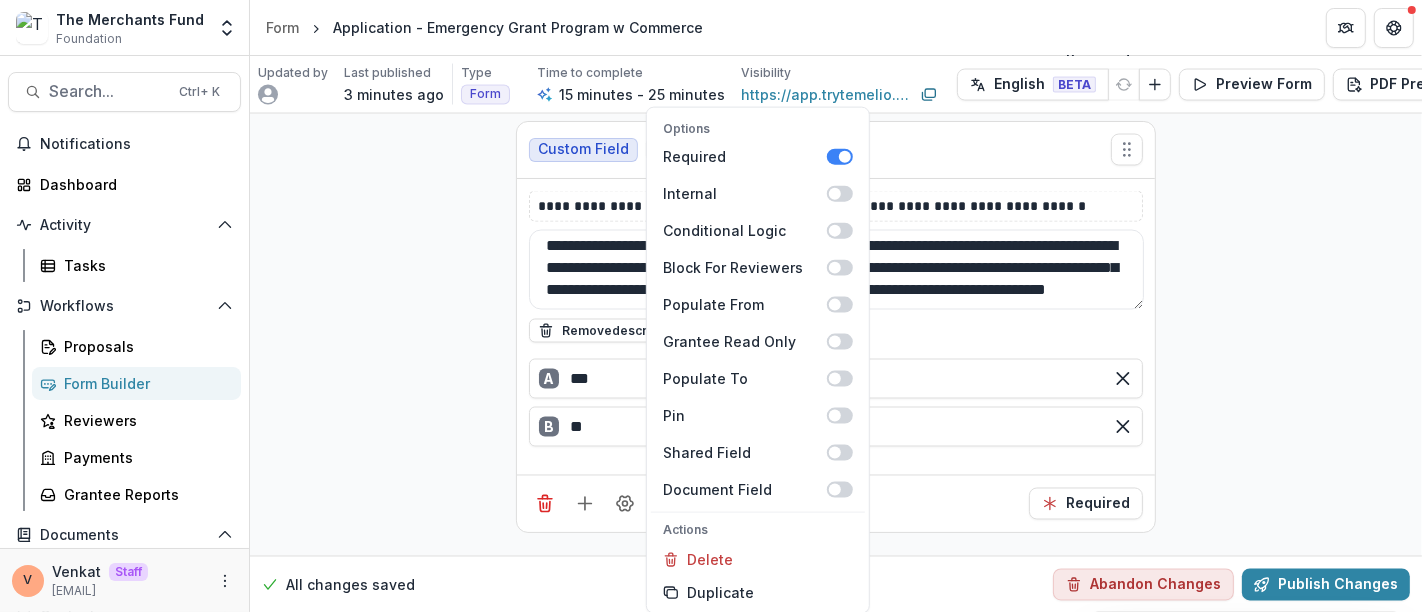 click on "**********" at bounding box center (836, -900) 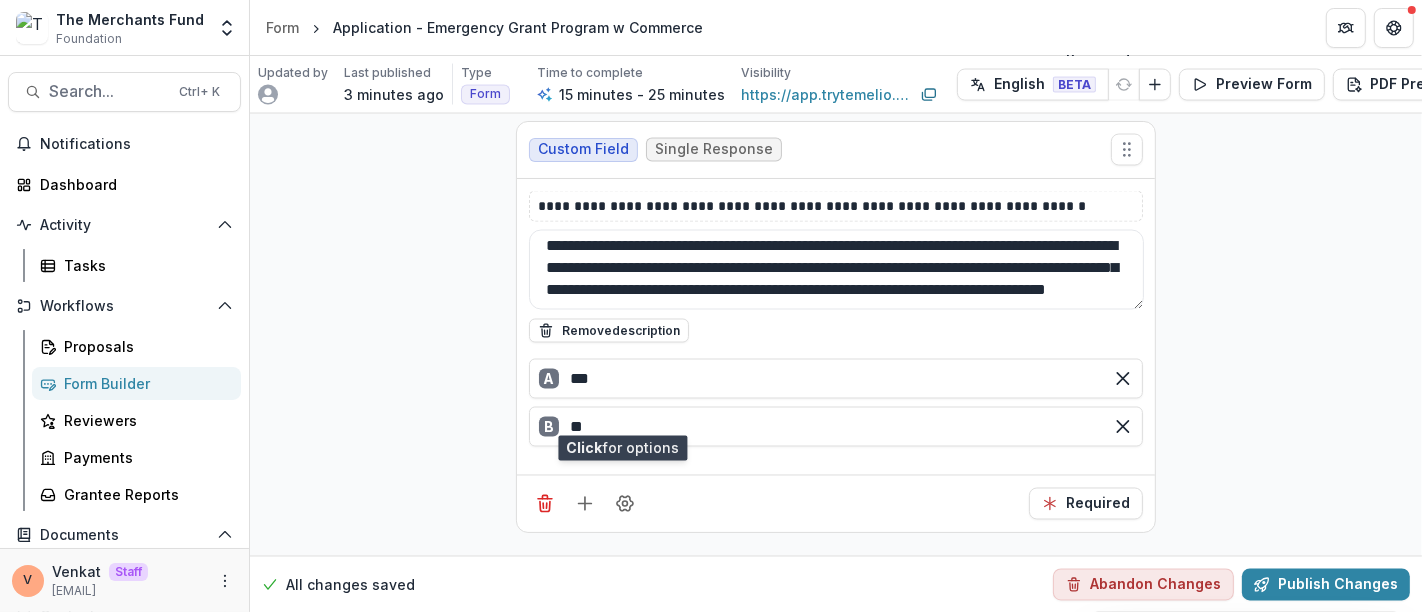 scroll, scrollTop: 3240, scrollLeft: 0, axis: vertical 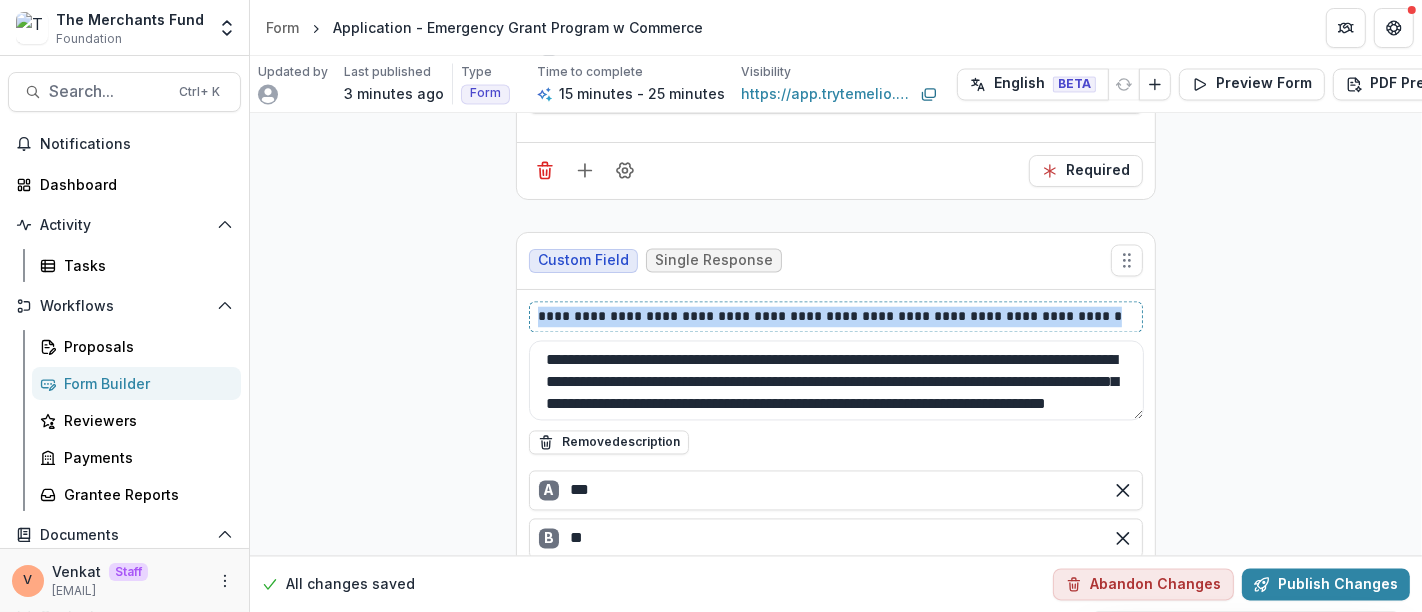 drag, startPoint x: 1090, startPoint y: 307, endPoint x: 307, endPoint y: 322, distance: 783.1437 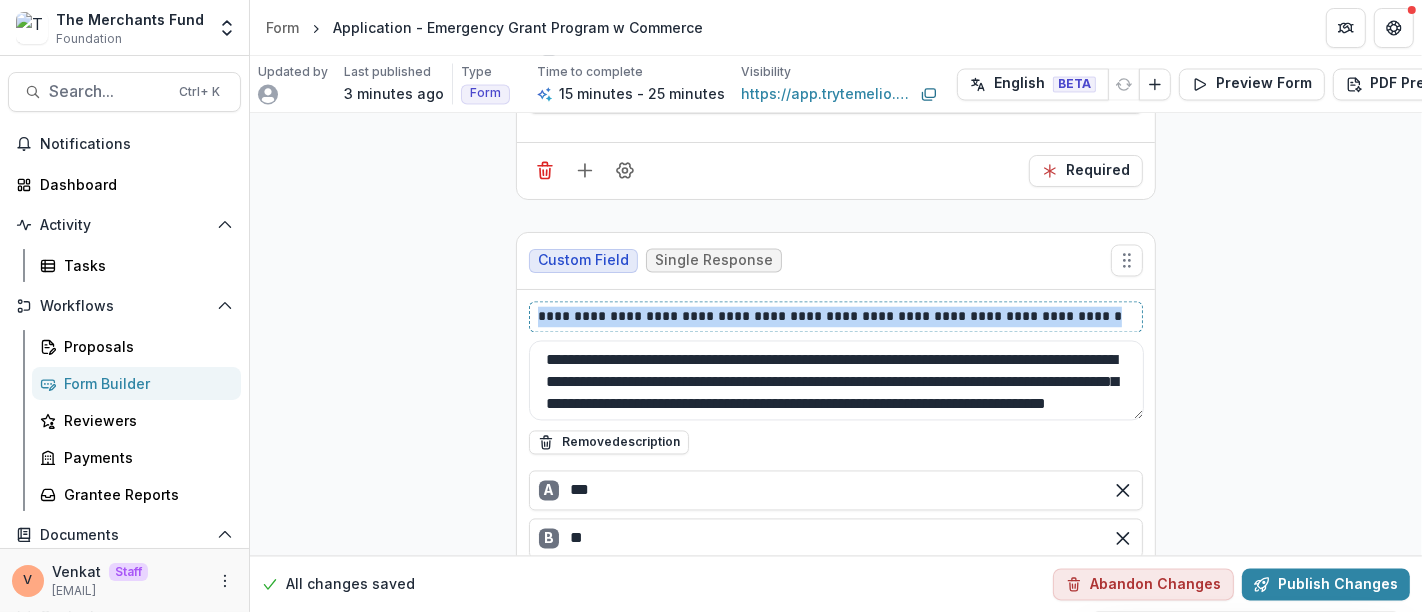 click on "**********" at bounding box center [836, -1233] 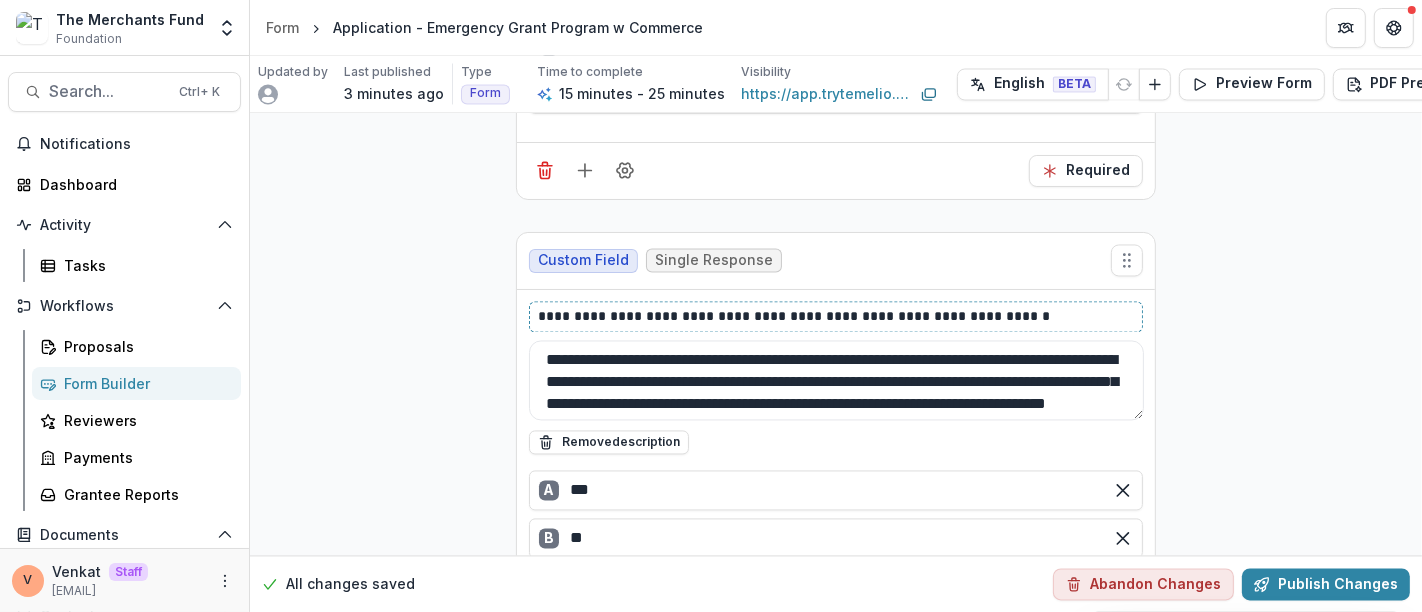 type 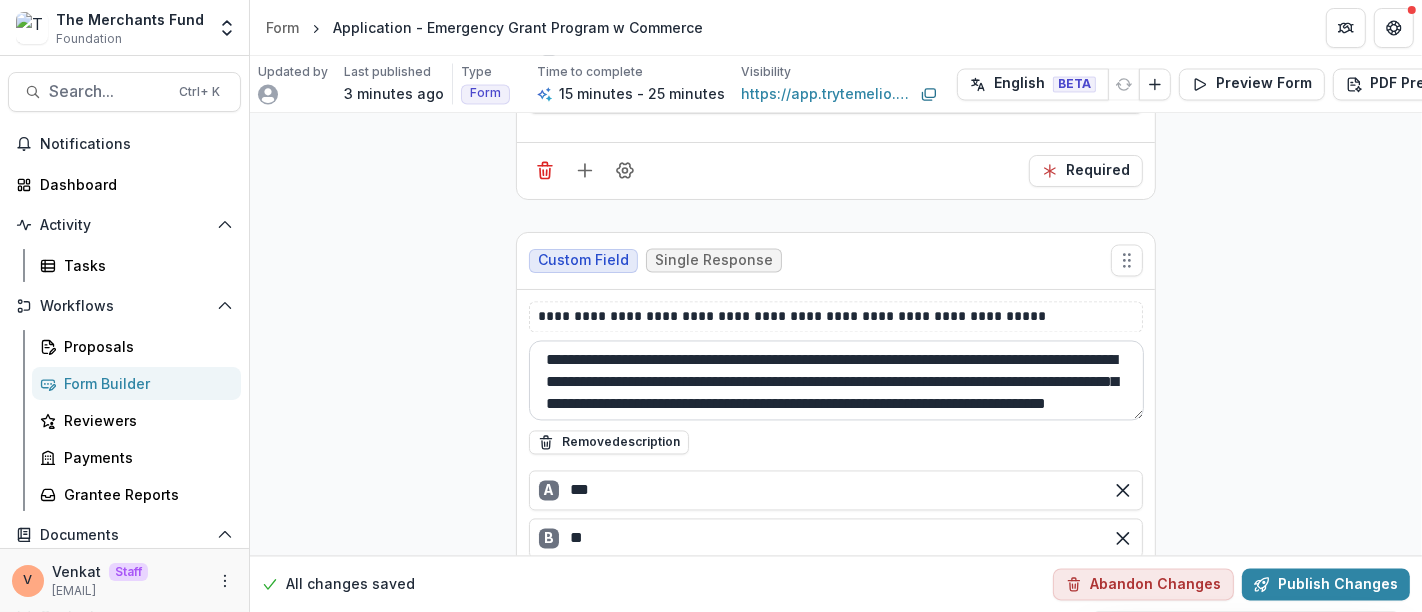 scroll, scrollTop: 25, scrollLeft: 0, axis: vertical 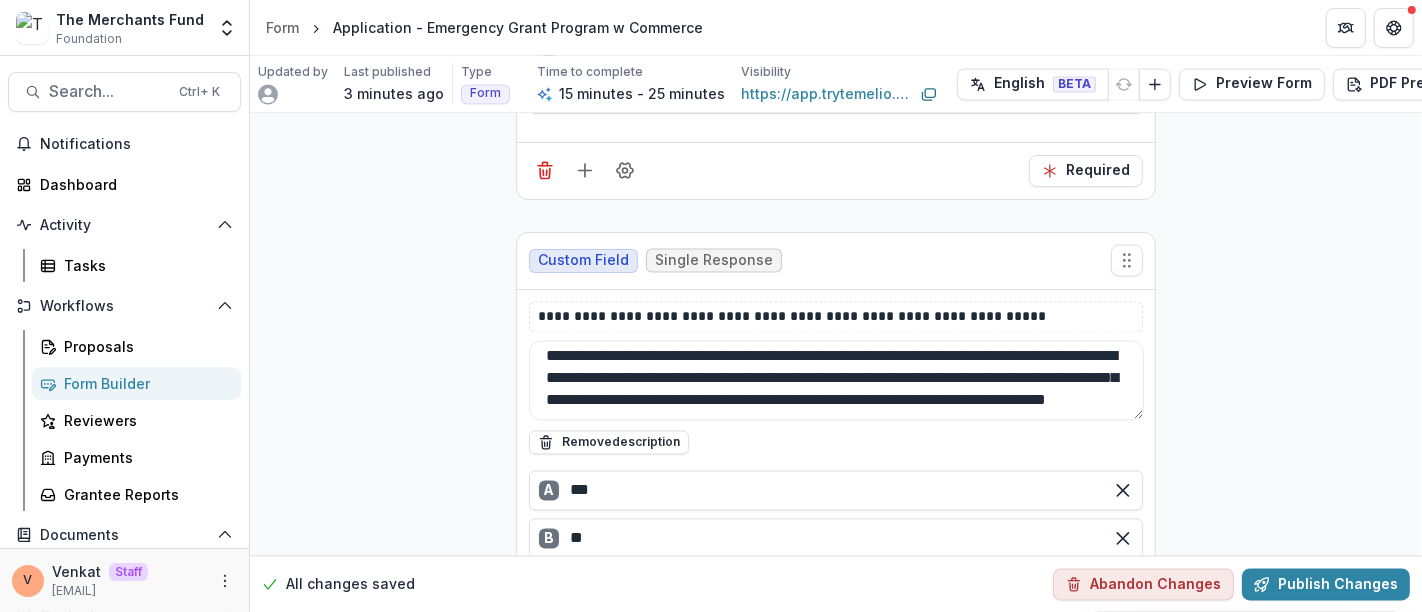 drag, startPoint x: 540, startPoint y: 351, endPoint x: 1208, endPoint y: 404, distance: 670.09924 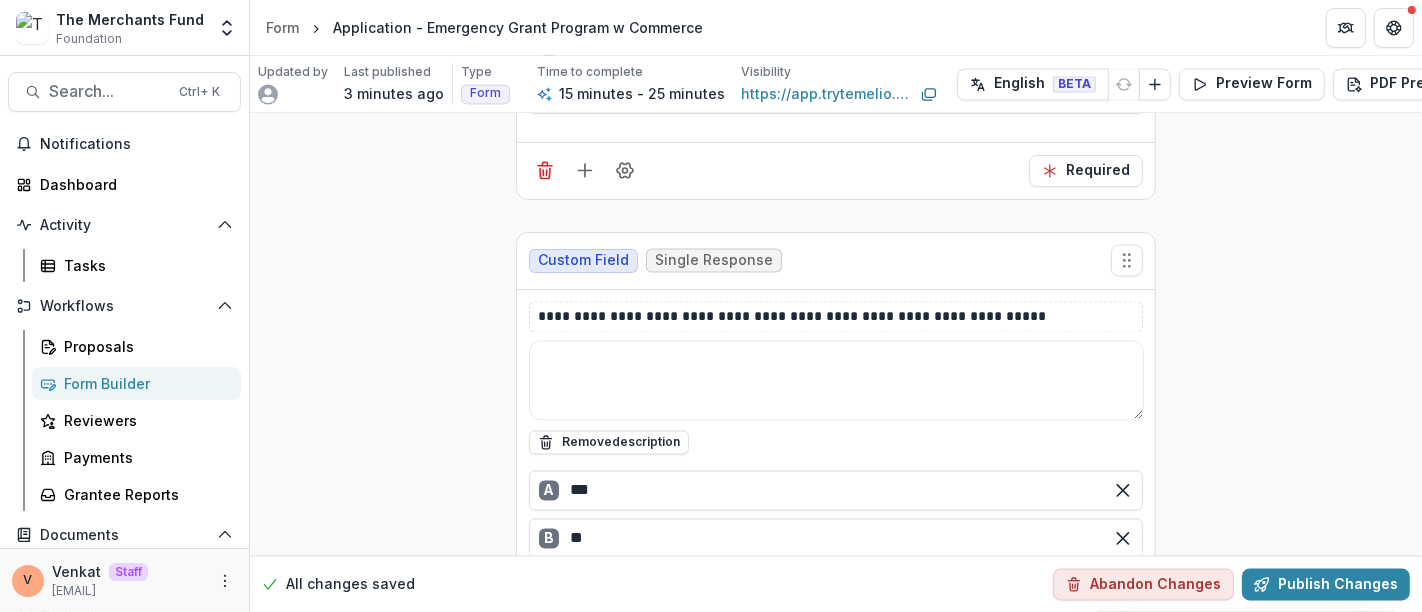 scroll, scrollTop: 0, scrollLeft: 0, axis: both 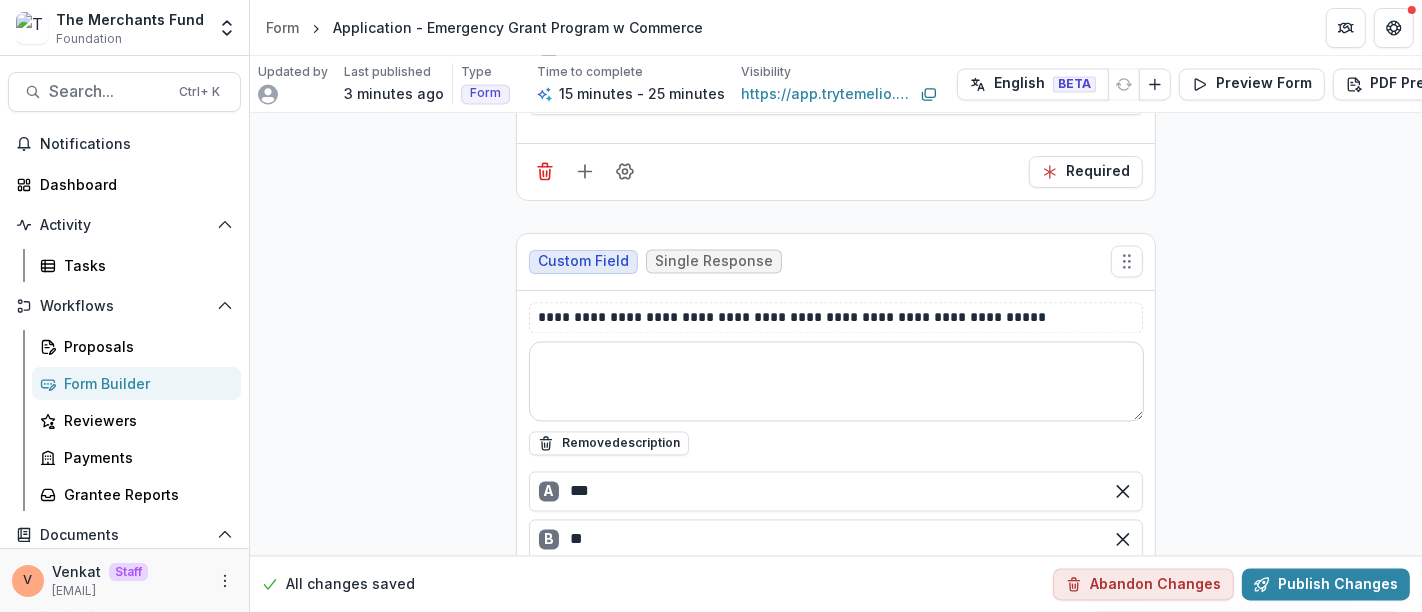 paste on "**********" 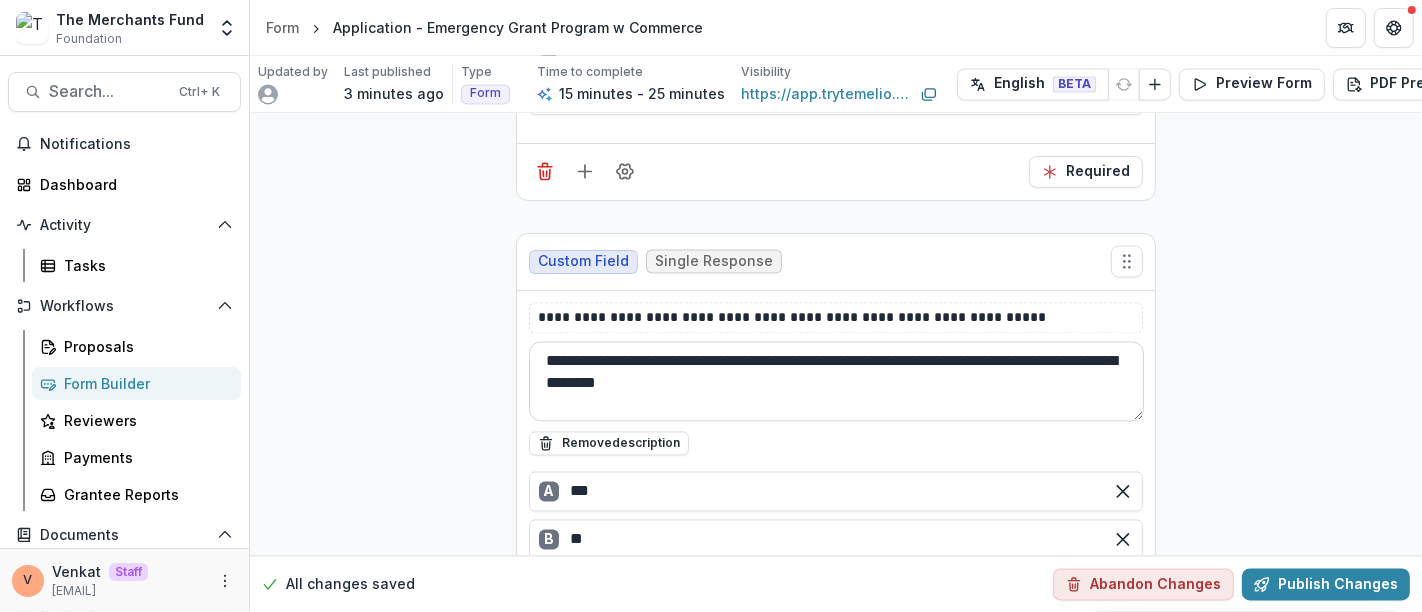 click on "**********" at bounding box center [836, 382] 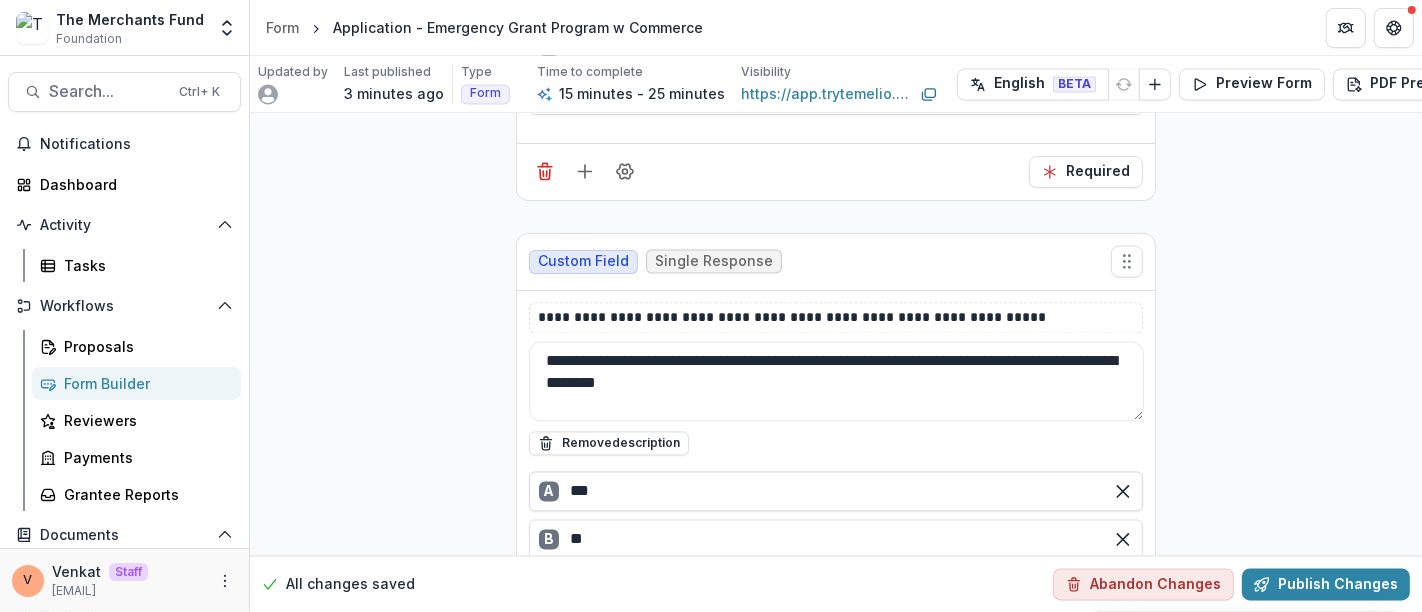 scroll, scrollTop: 3350, scrollLeft: 0, axis: vertical 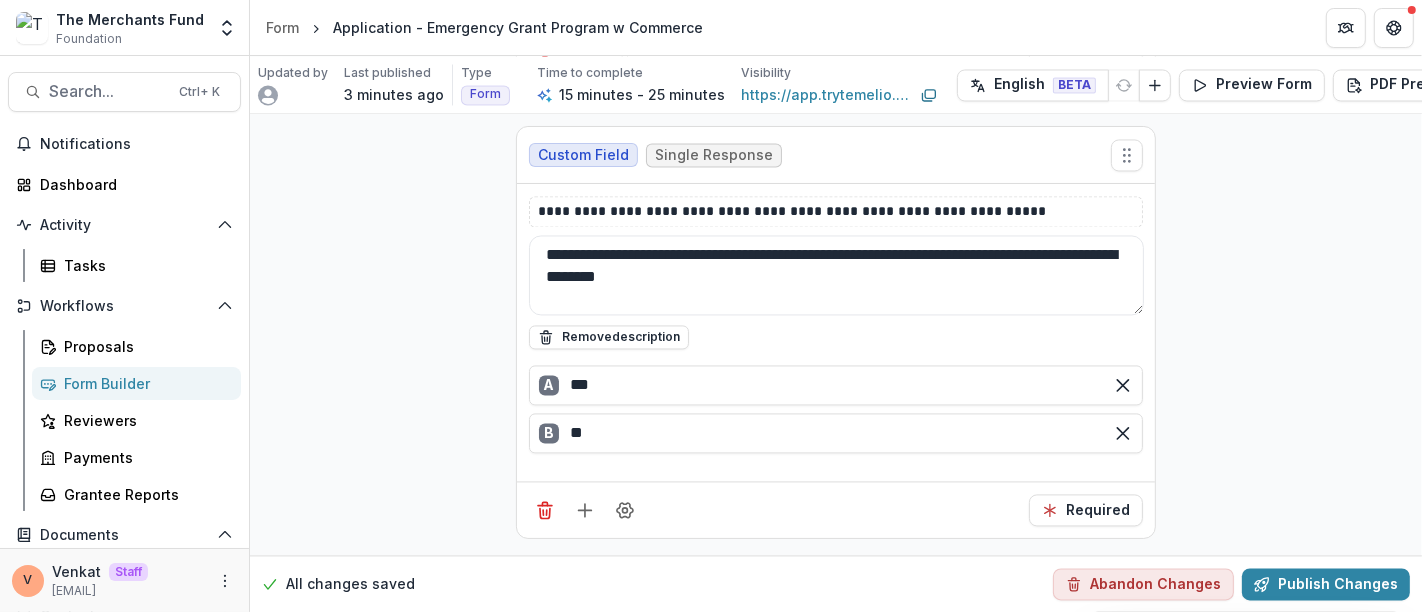 type on "**********" 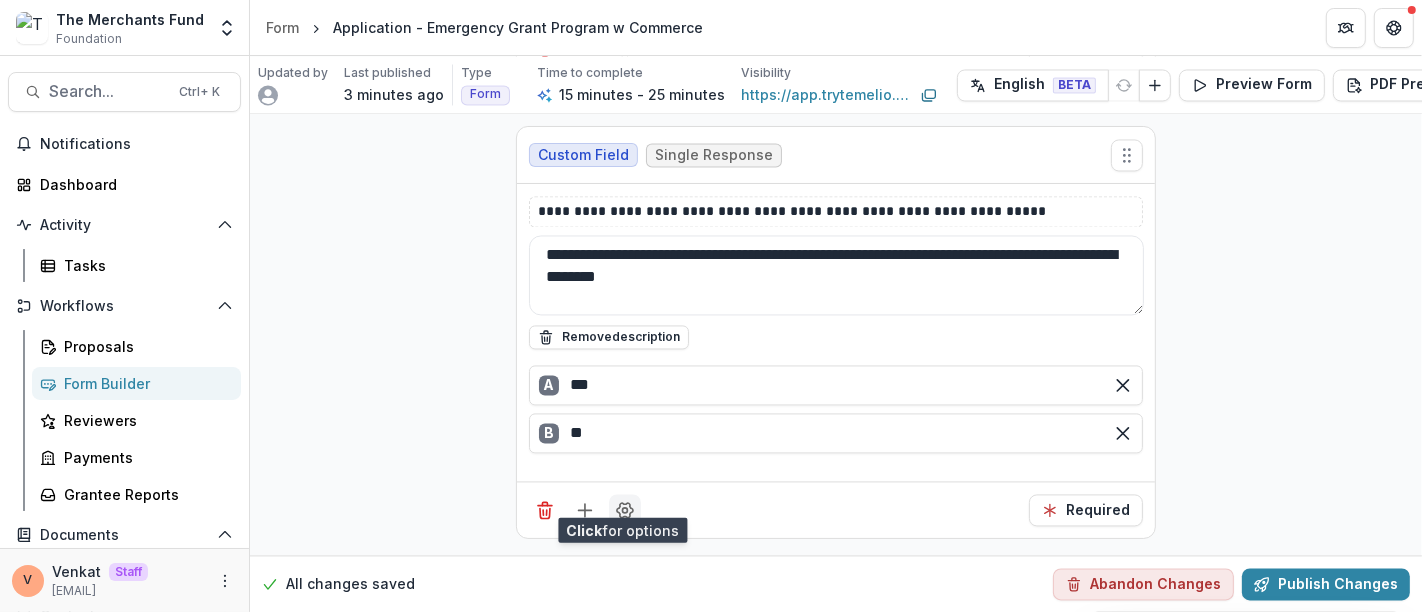 click at bounding box center [625, 510] 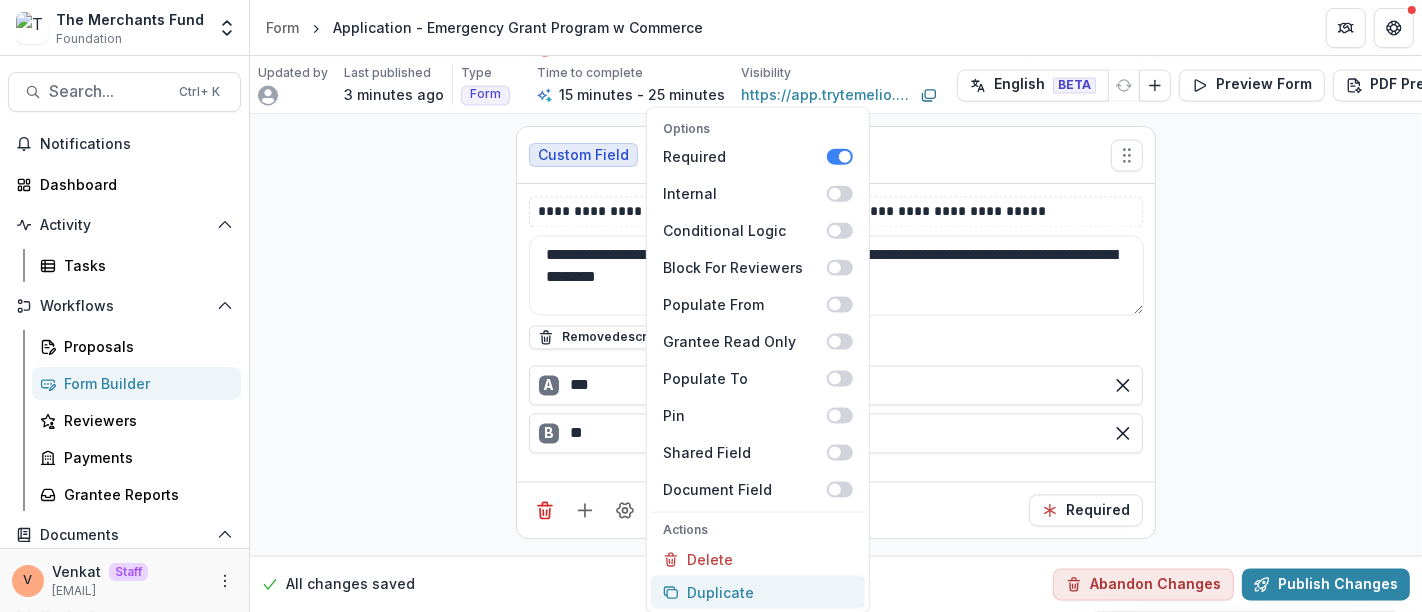 click on "Duplicate" at bounding box center [758, 592] 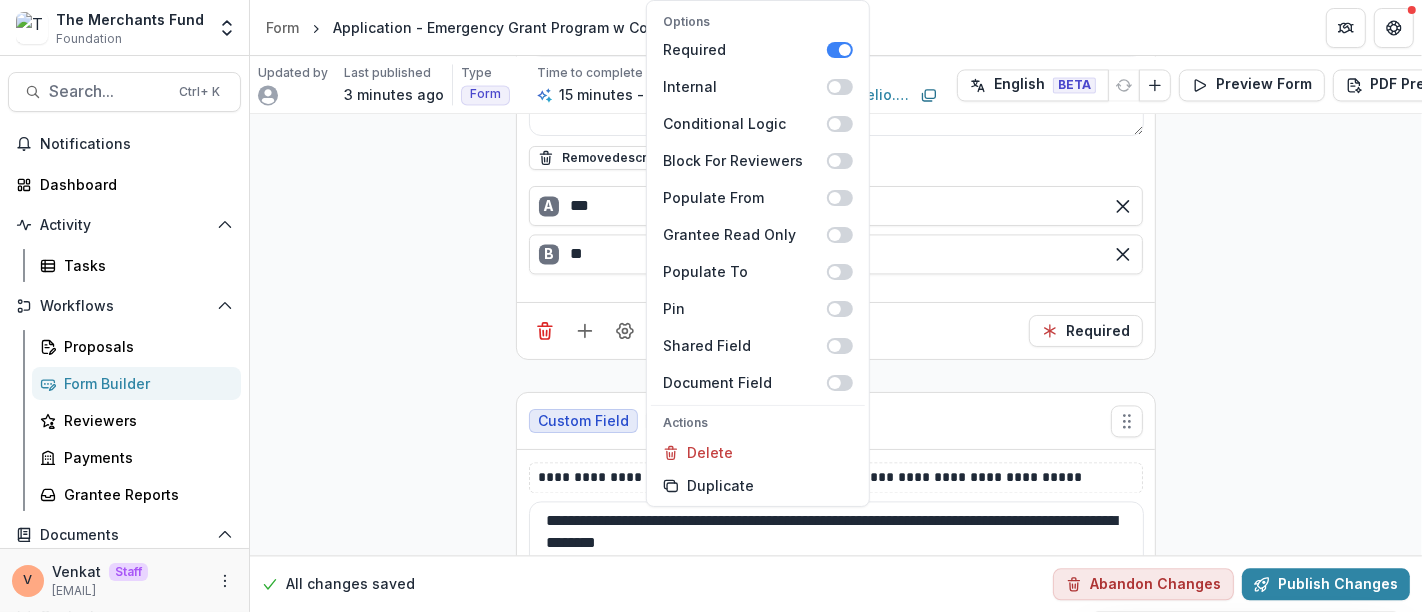 scroll, scrollTop: 3683, scrollLeft: 0, axis: vertical 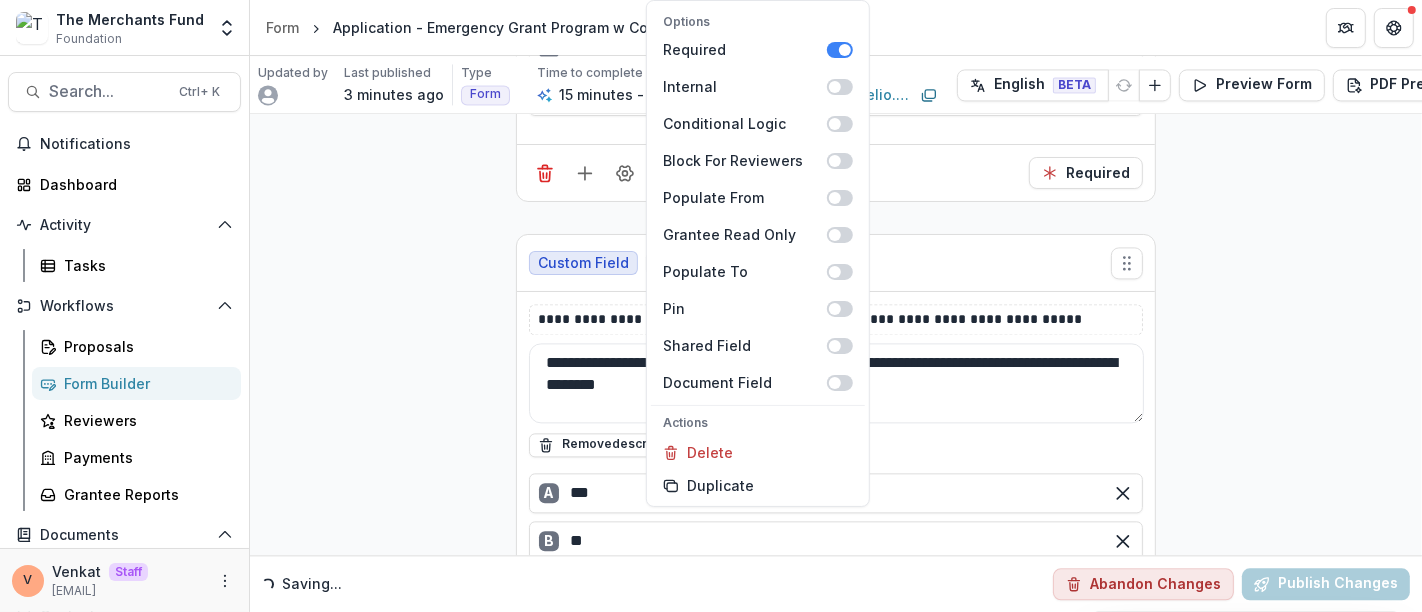 click on "**********" at bounding box center (836, -1453) 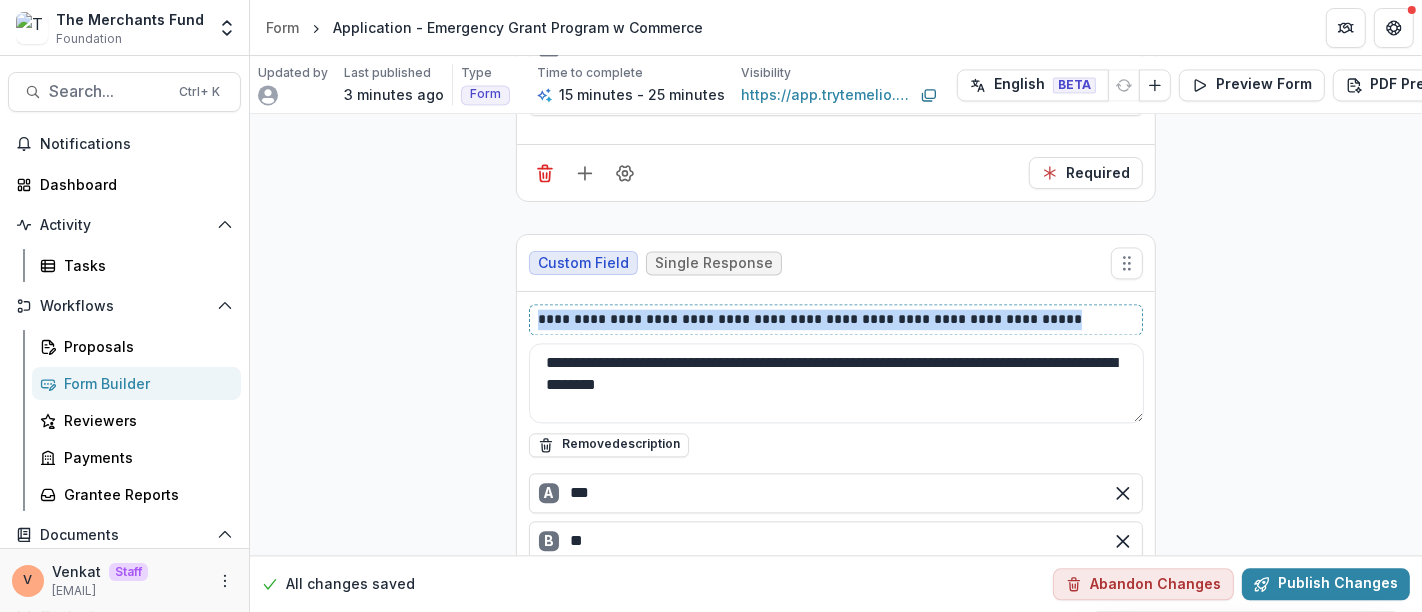 drag, startPoint x: 1033, startPoint y: 309, endPoint x: 214, endPoint y: 368, distance: 821.1224 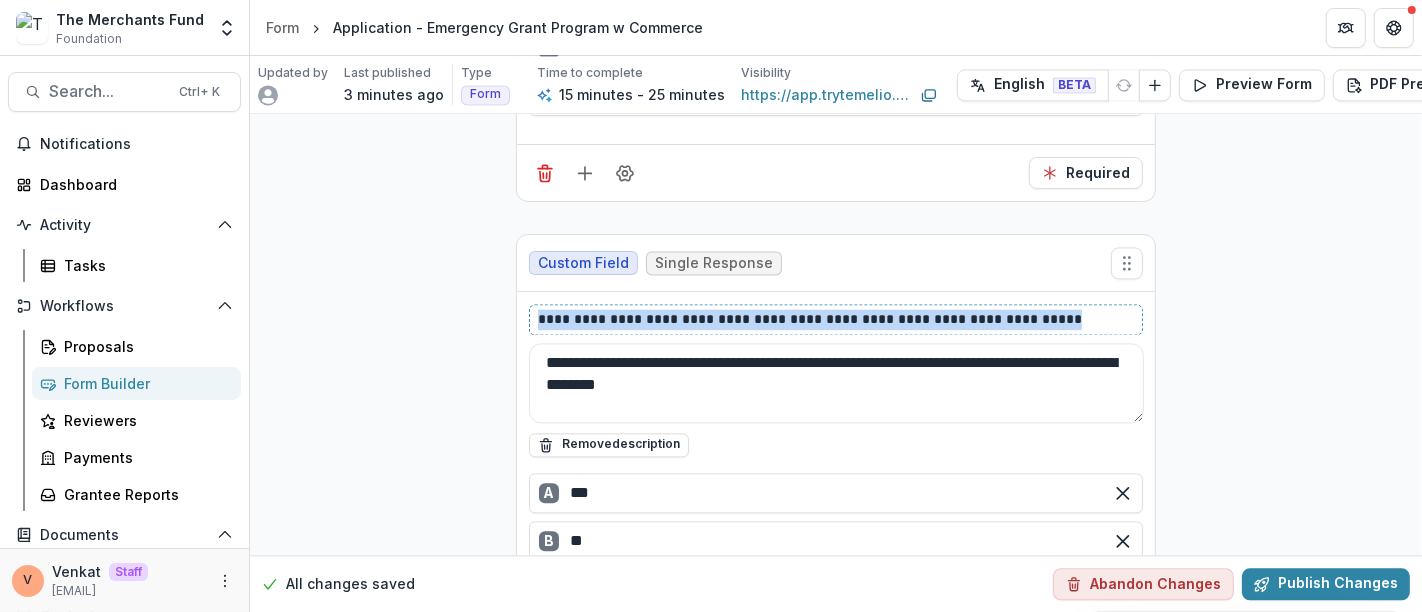 click on "**********" at bounding box center [711, 334] 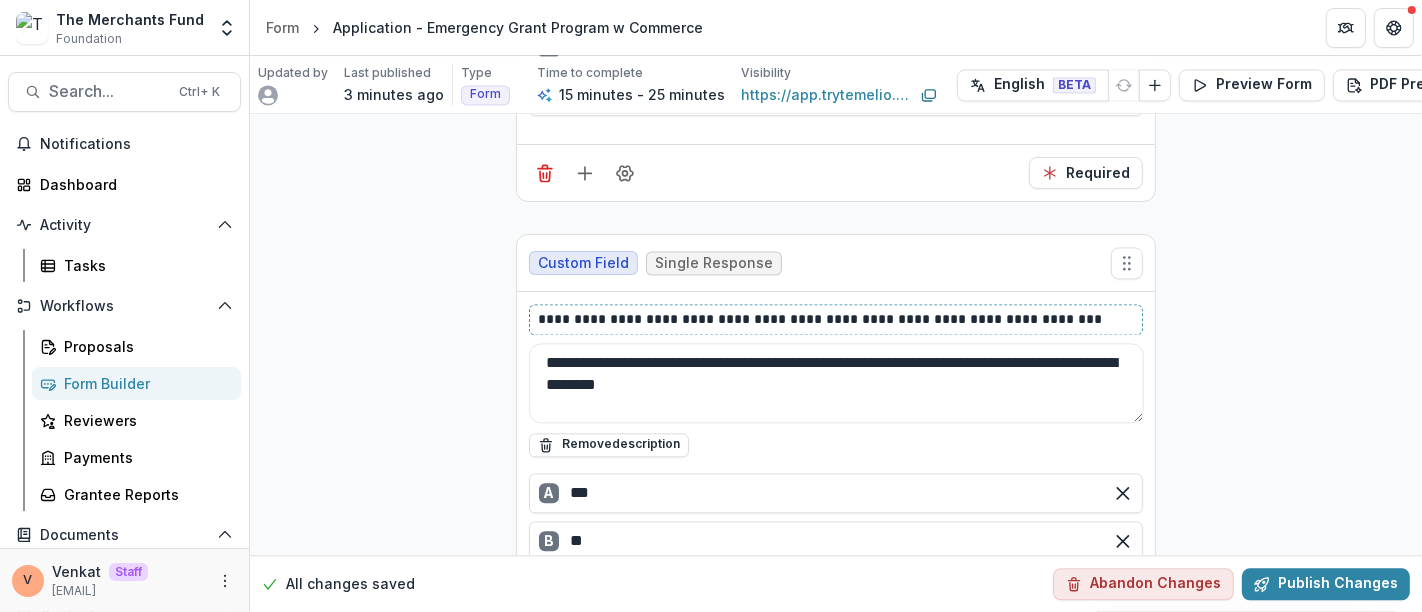 type 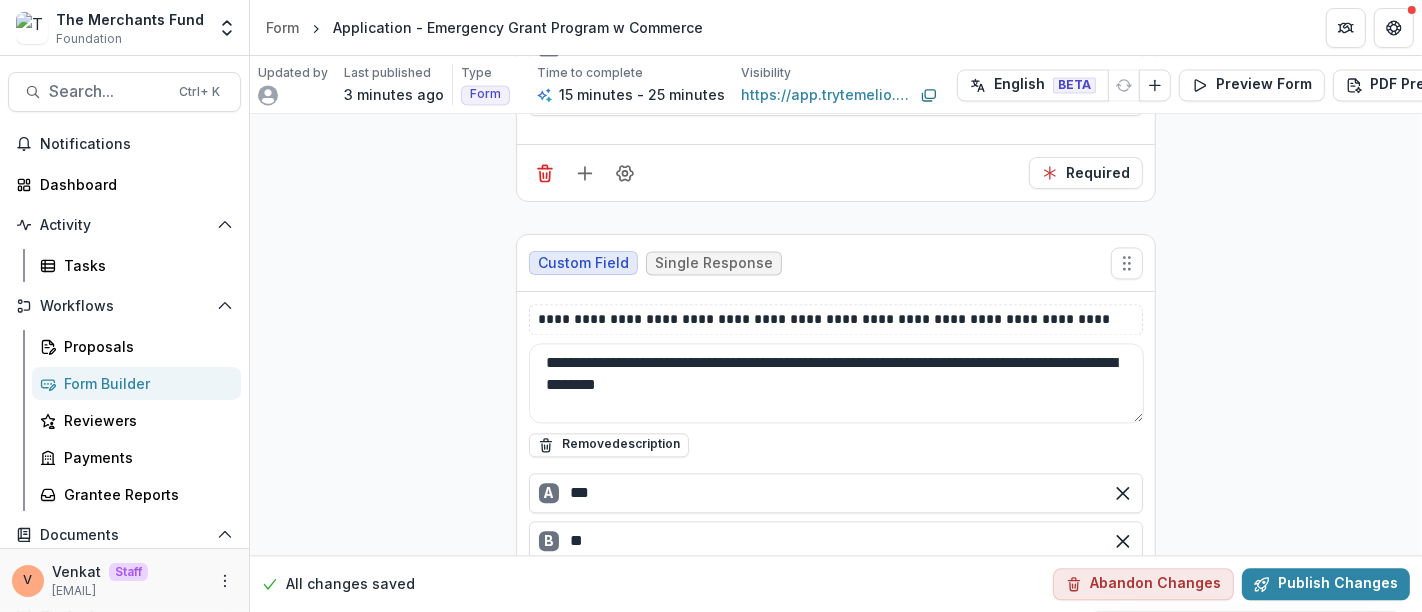 drag, startPoint x: 775, startPoint y: 373, endPoint x: 477, endPoint y: 347, distance: 299.13208 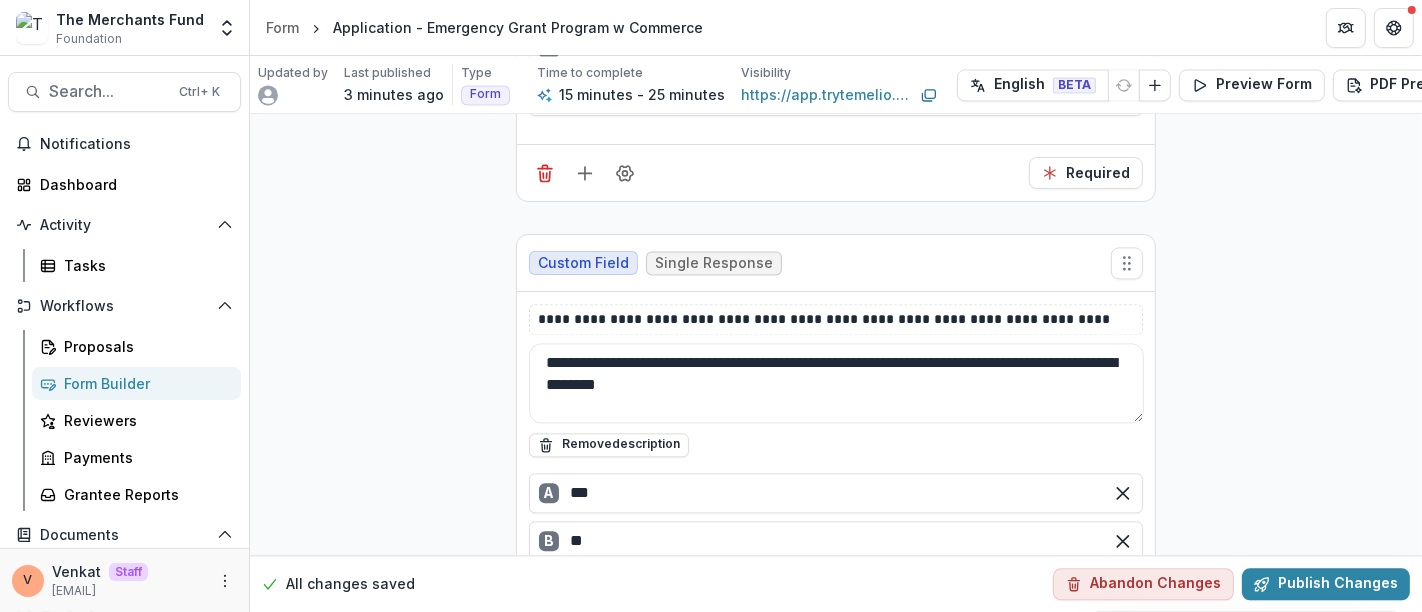 click on "**********" at bounding box center (836, -1453) 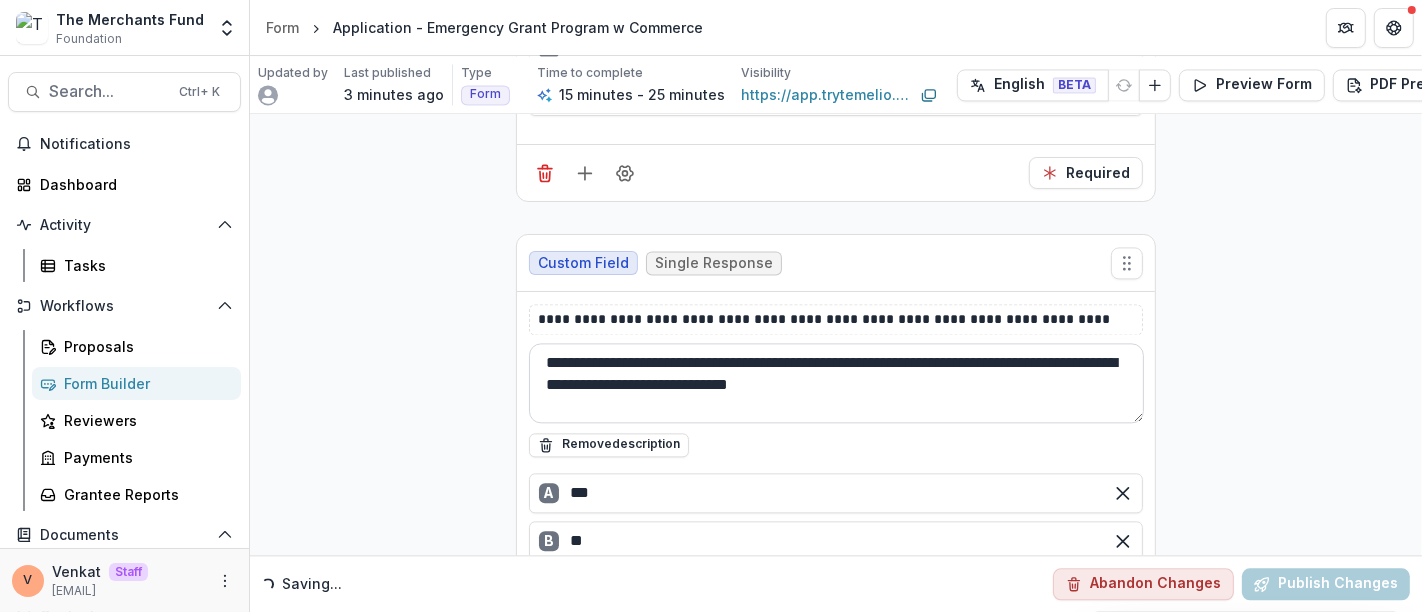 scroll, scrollTop: 3792, scrollLeft: 0, axis: vertical 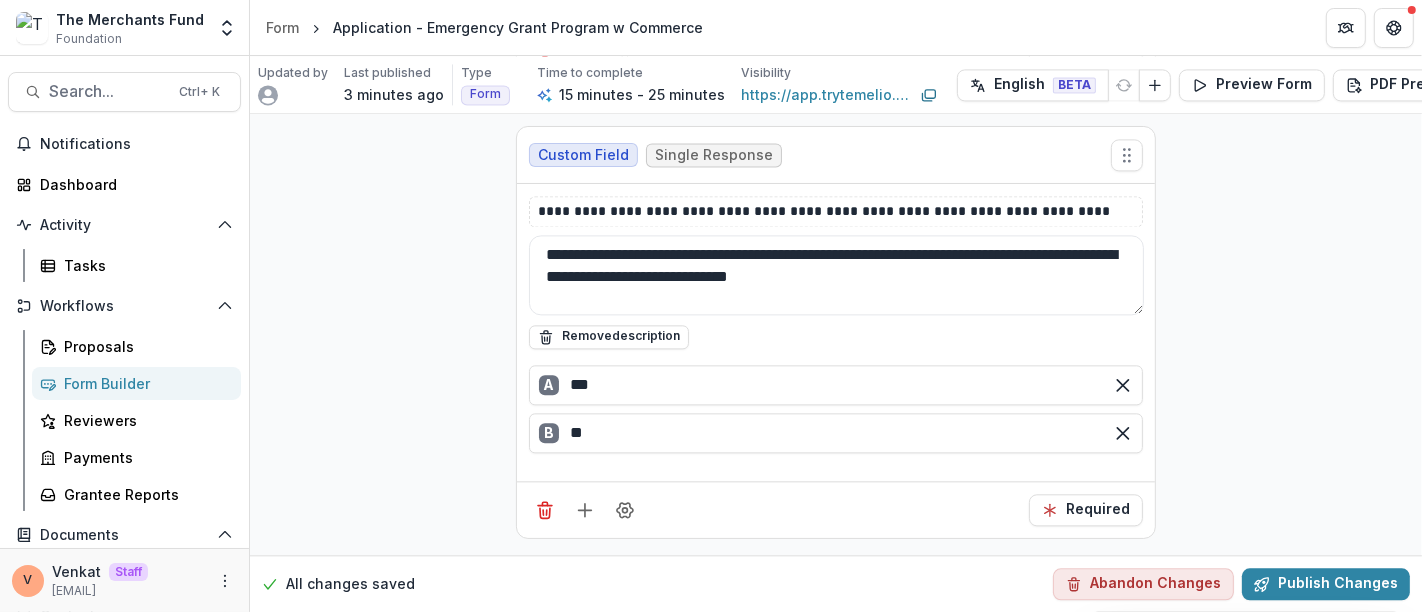 type on "**********" 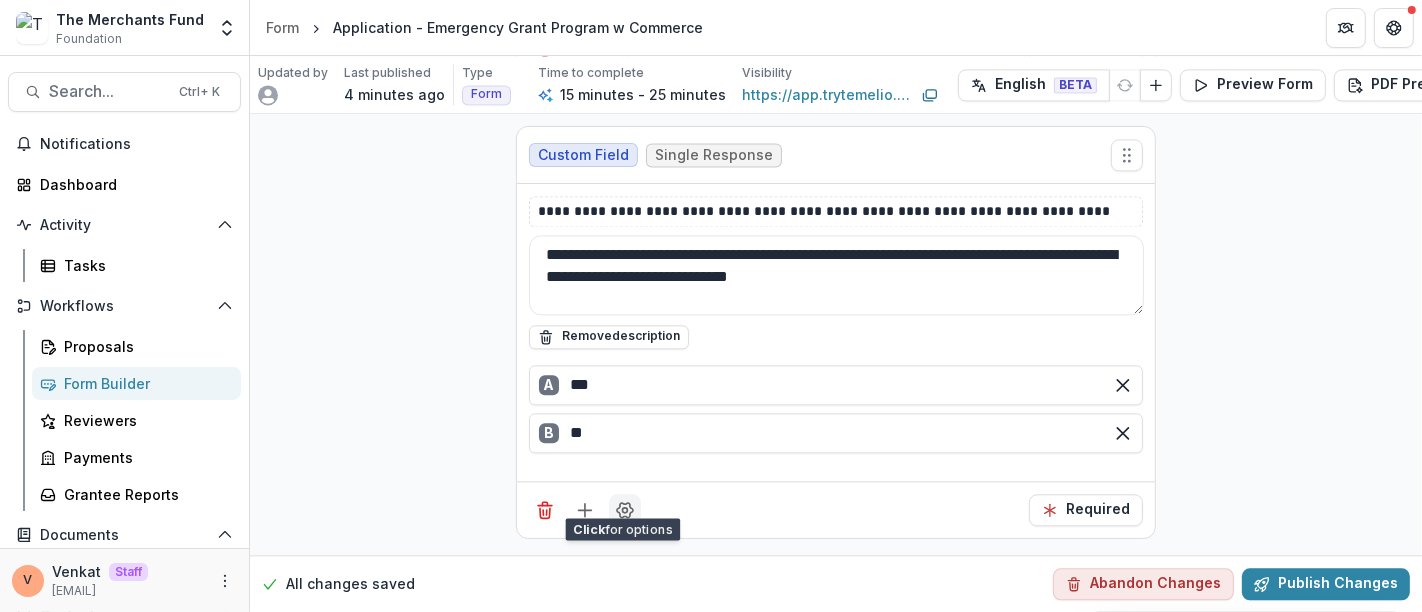click 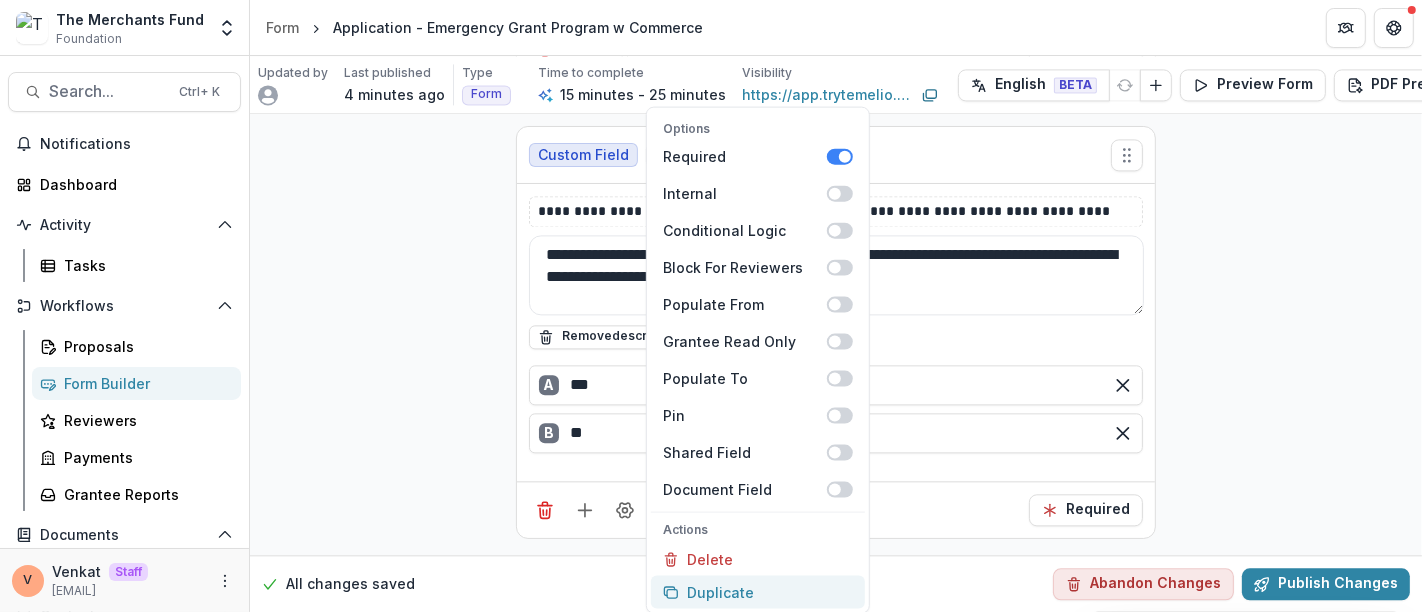 click on "Duplicate" at bounding box center (758, 592) 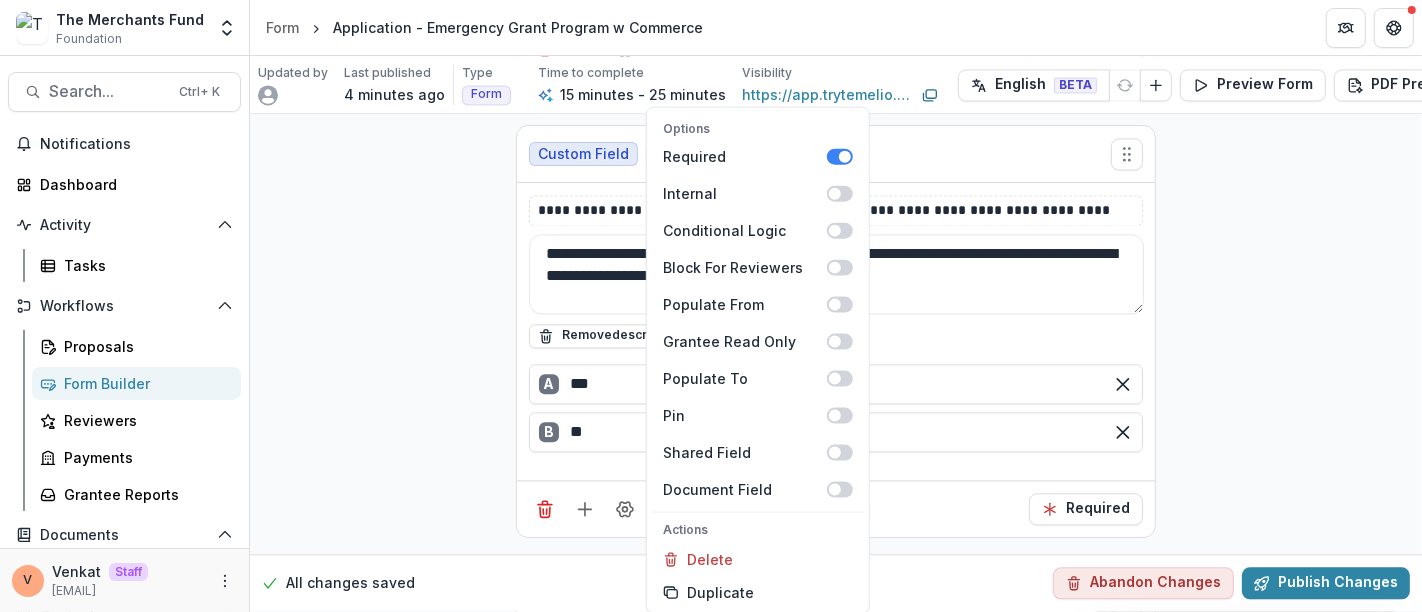 click on "A *** B **" at bounding box center (836, 412) 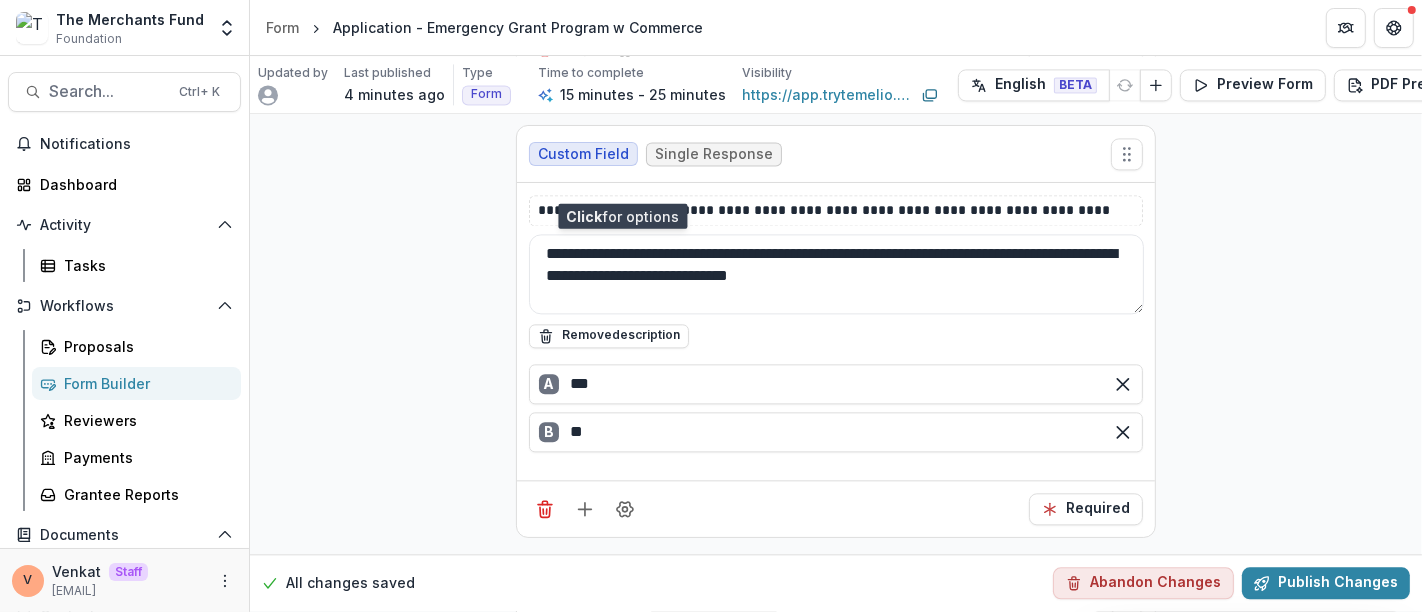 scroll, scrollTop: 4125, scrollLeft: 0, axis: vertical 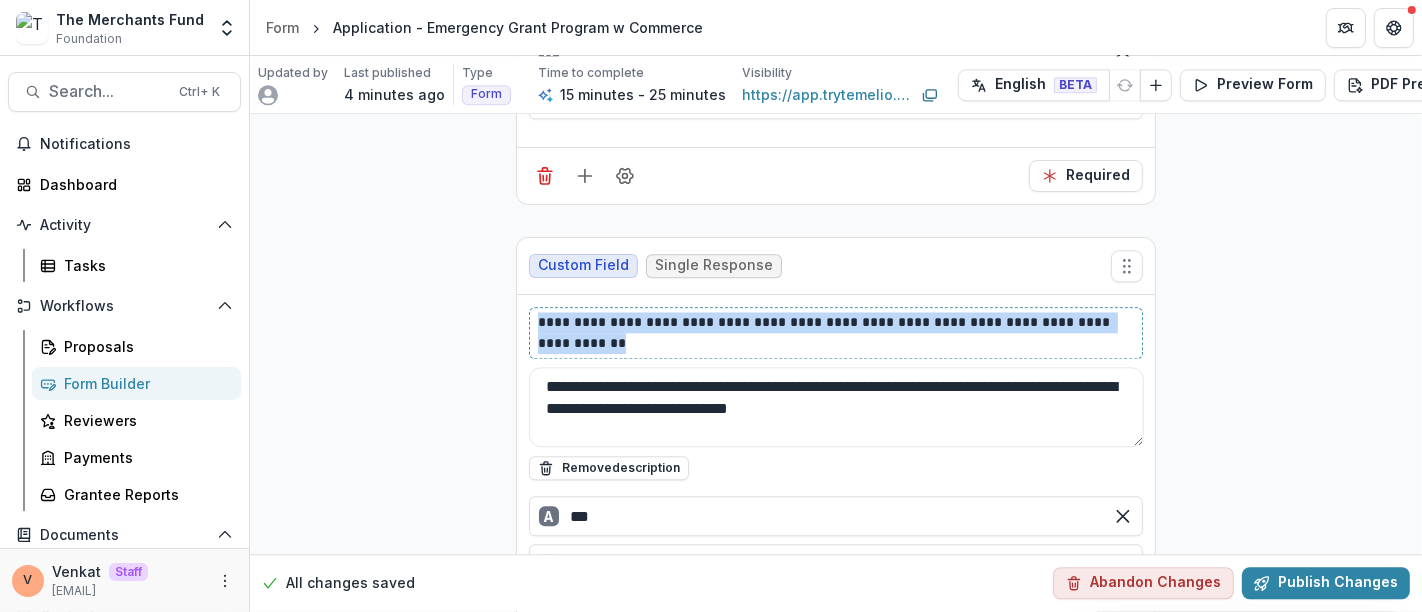 drag, startPoint x: 589, startPoint y: 337, endPoint x: 503, endPoint y: 301, distance: 93.230896 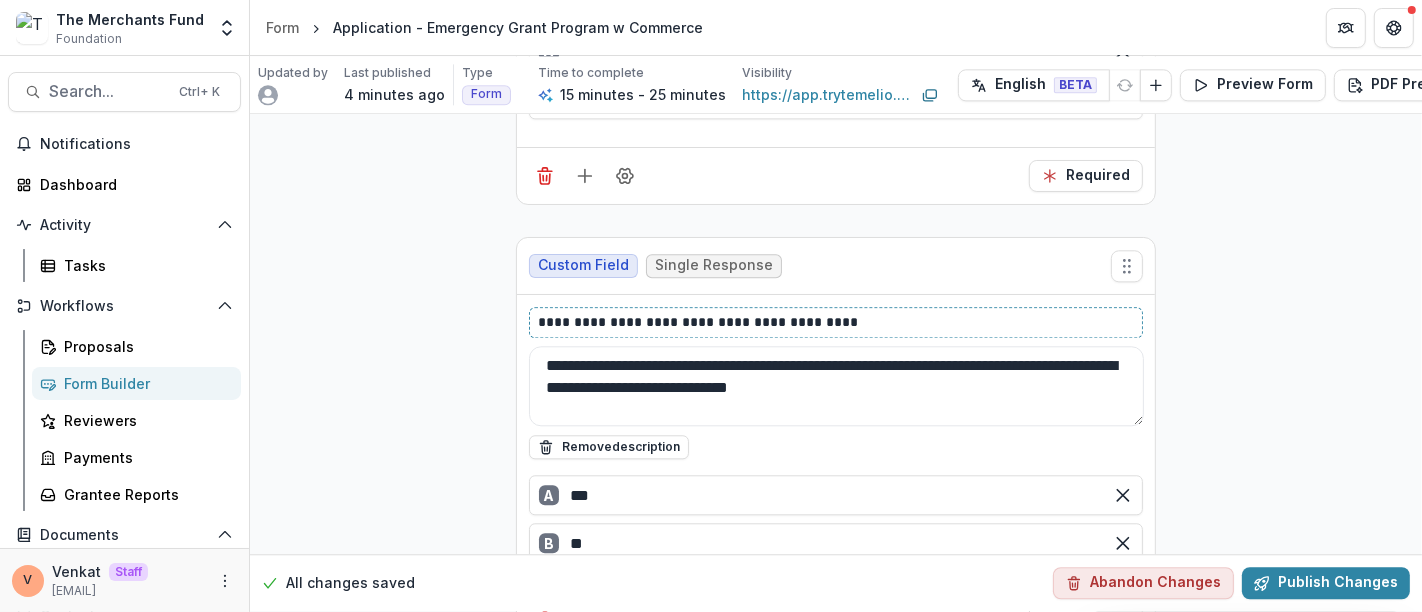 type 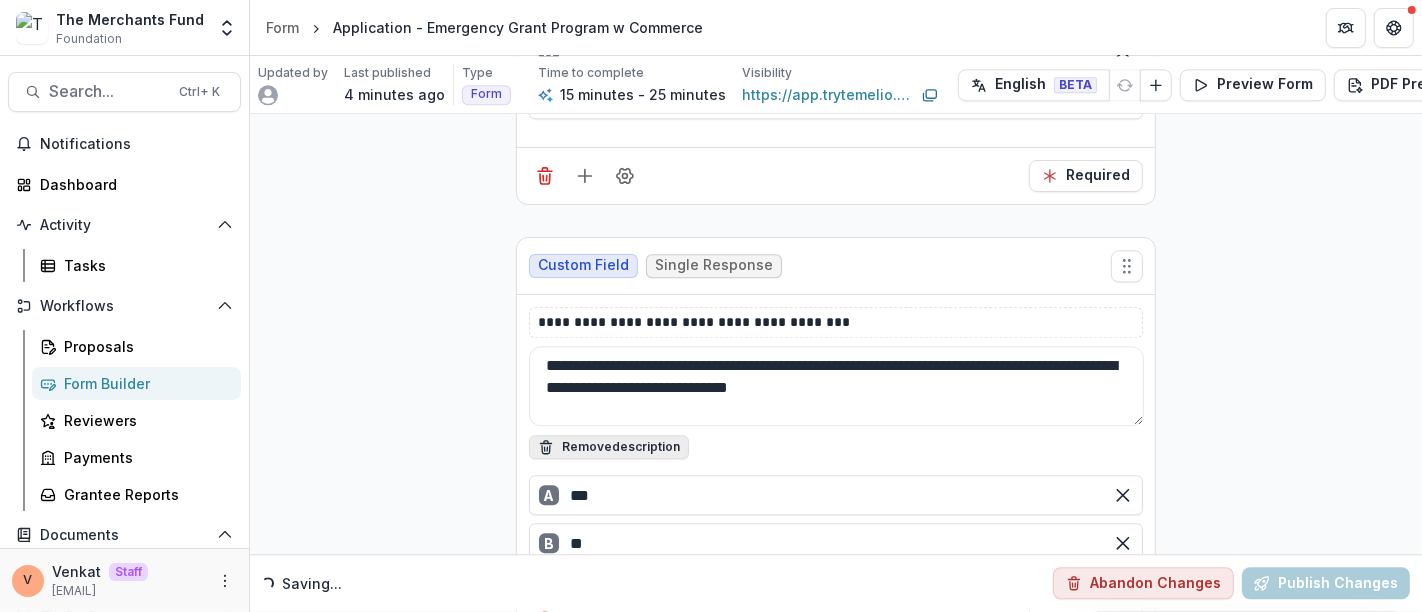click on "Remove  description" at bounding box center [609, 447] 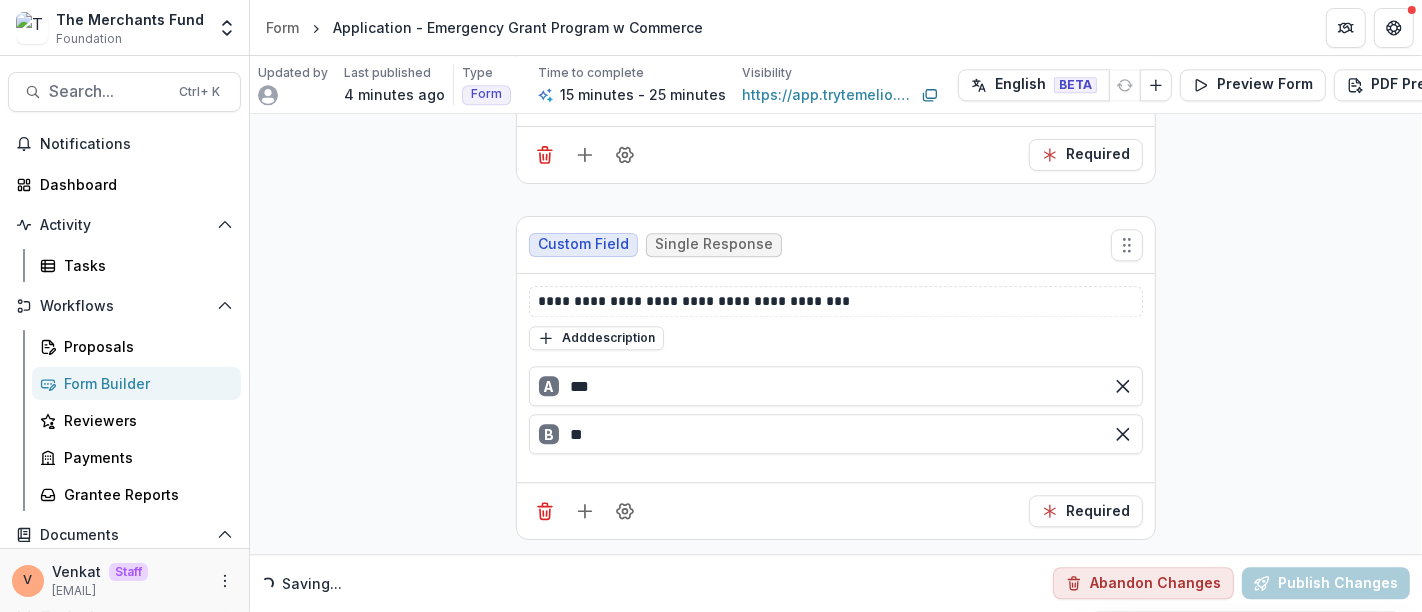scroll, scrollTop: 4147, scrollLeft: 0, axis: vertical 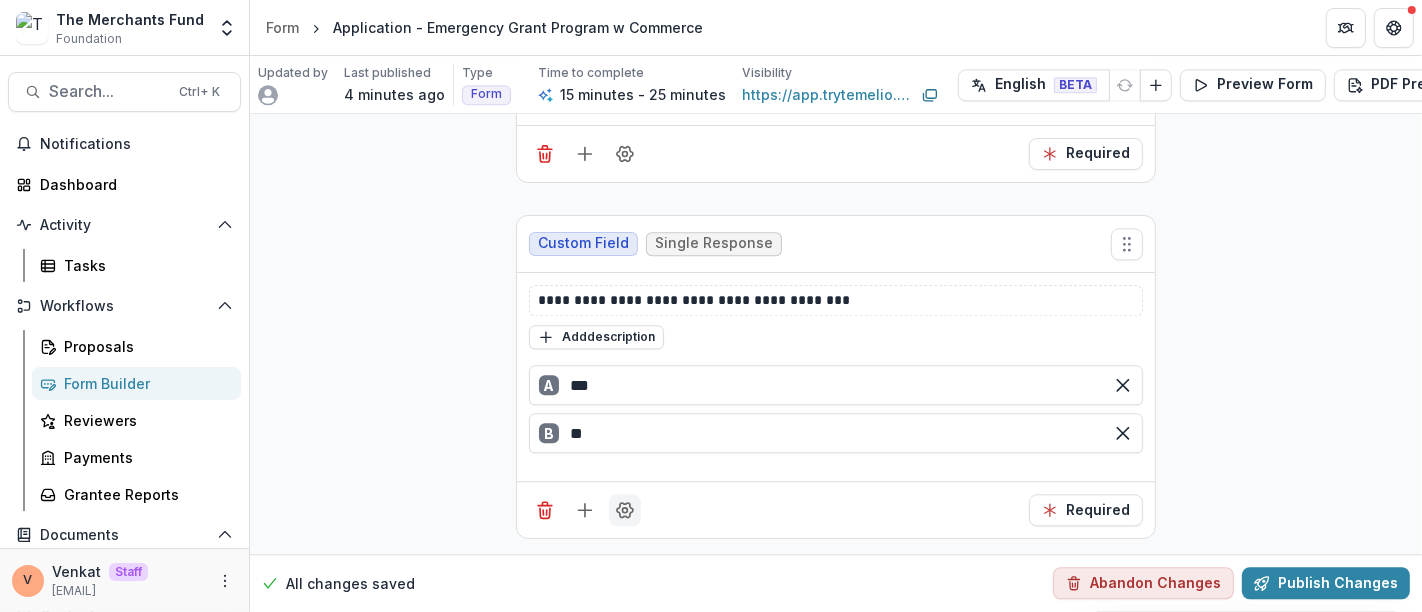 click 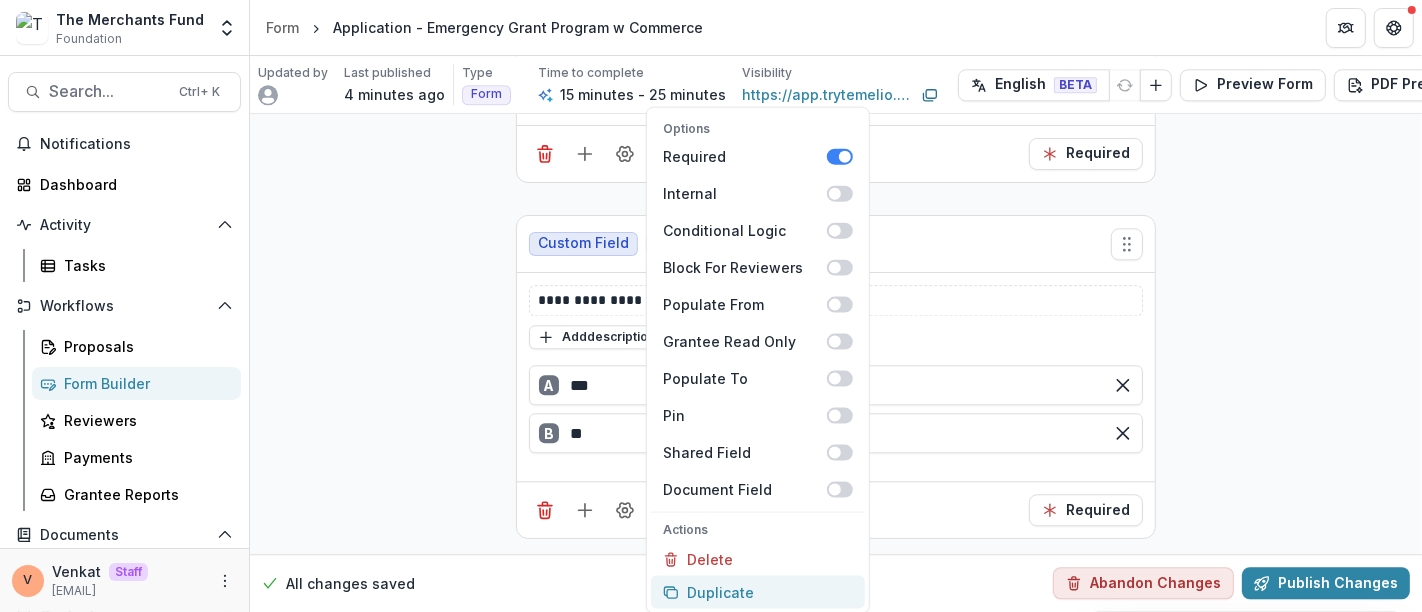 click on "Duplicate" at bounding box center [758, 592] 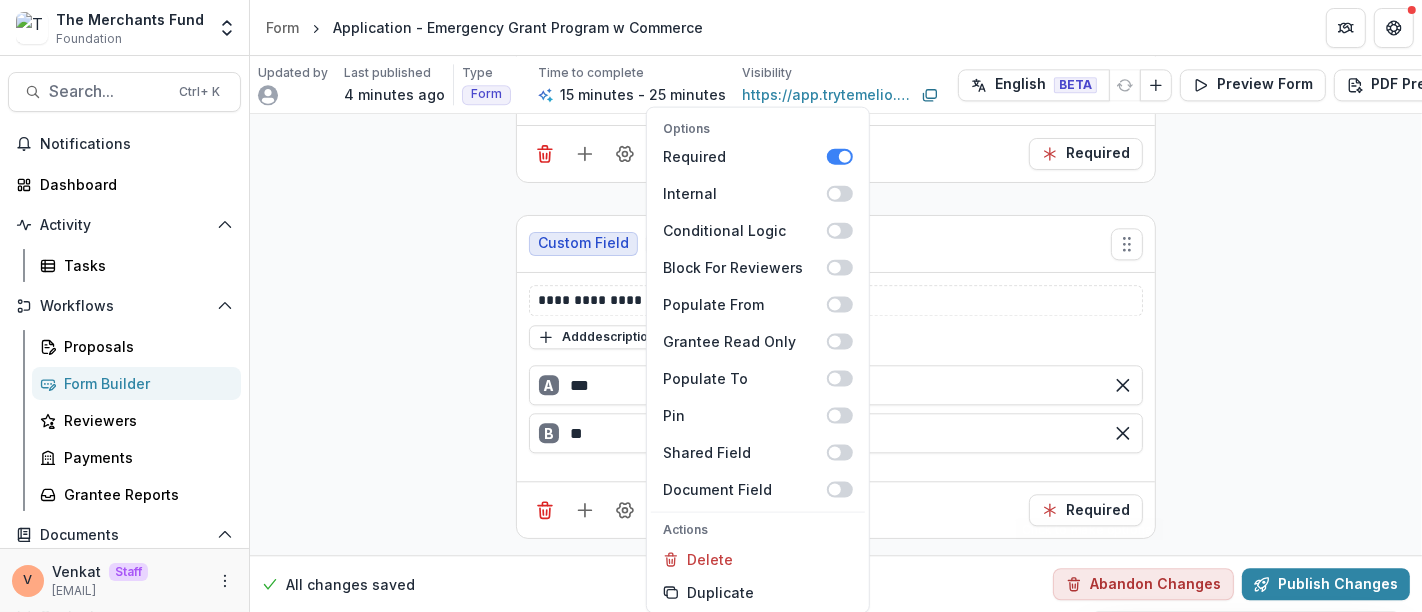 click on "**********" at bounding box center (836, -1561) 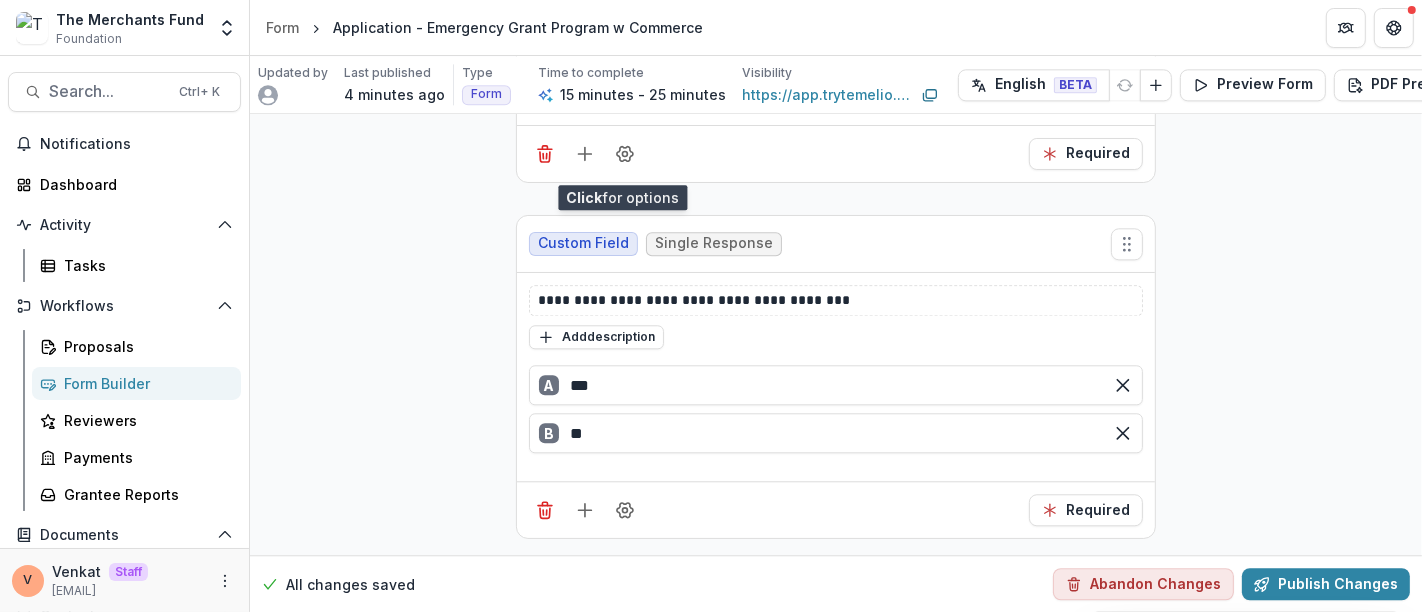 scroll, scrollTop: 4480, scrollLeft: 0, axis: vertical 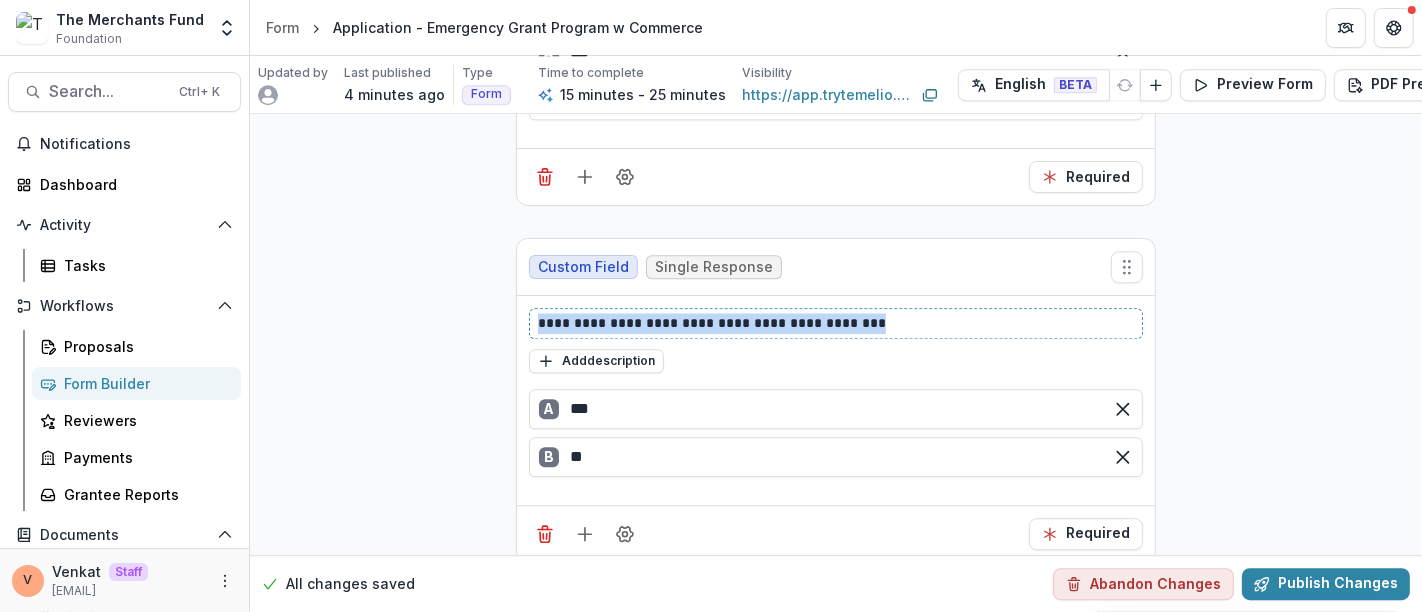 drag, startPoint x: 915, startPoint y: 310, endPoint x: 414, endPoint y: 299, distance: 501.12076 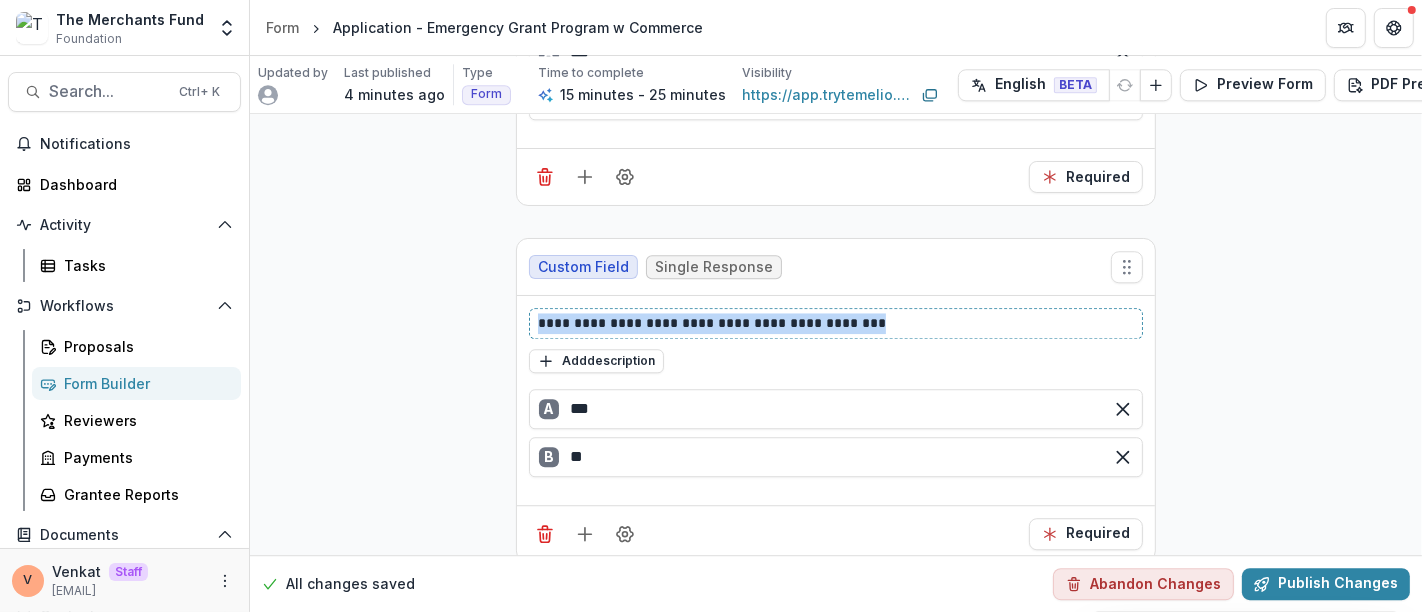 click on "**********" at bounding box center [836, -1894] 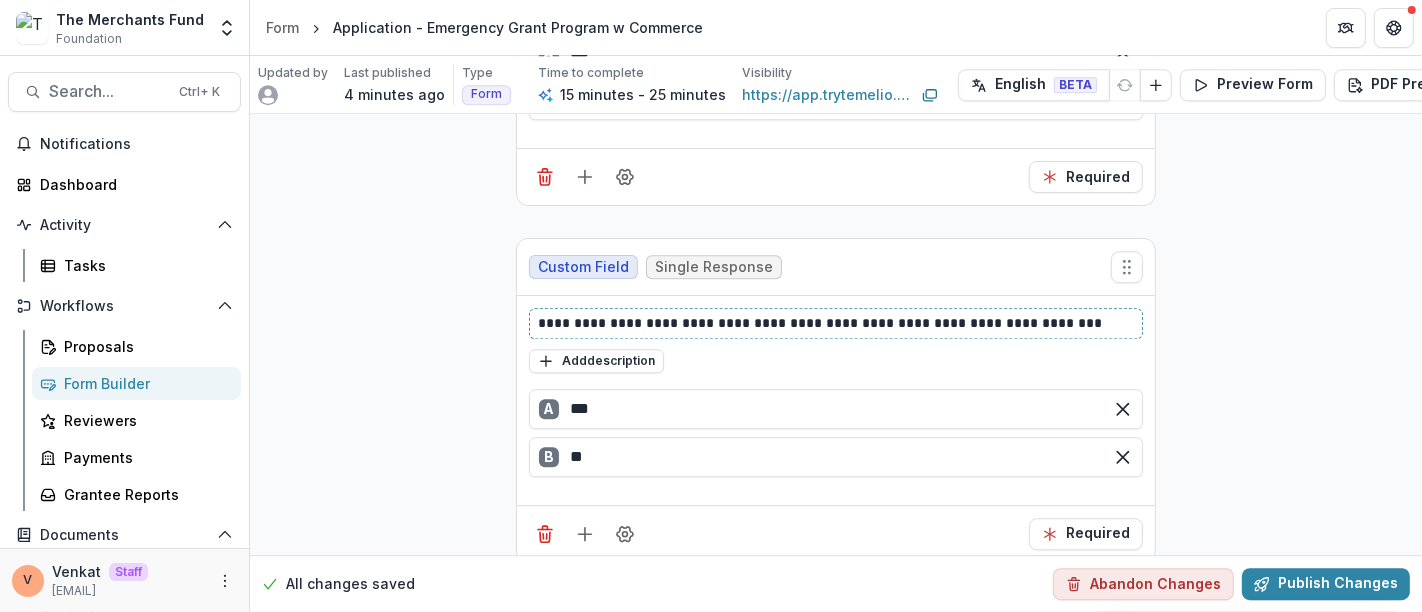 type 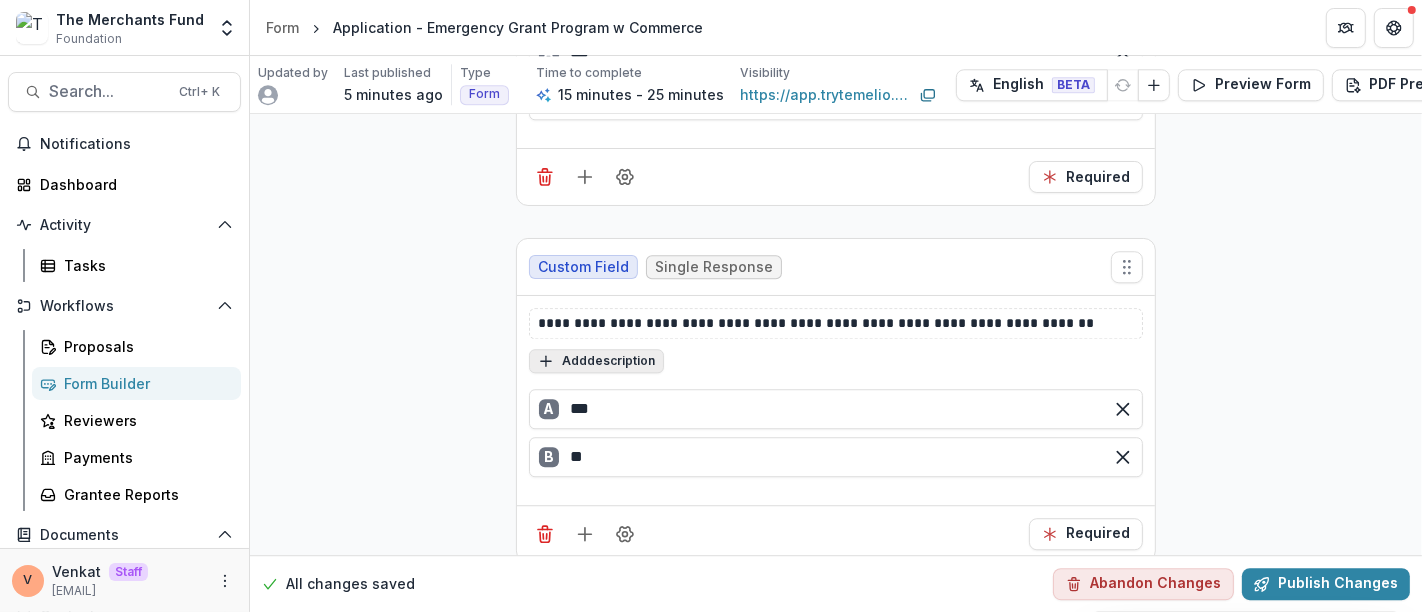 click on "Add  description" at bounding box center [596, 361] 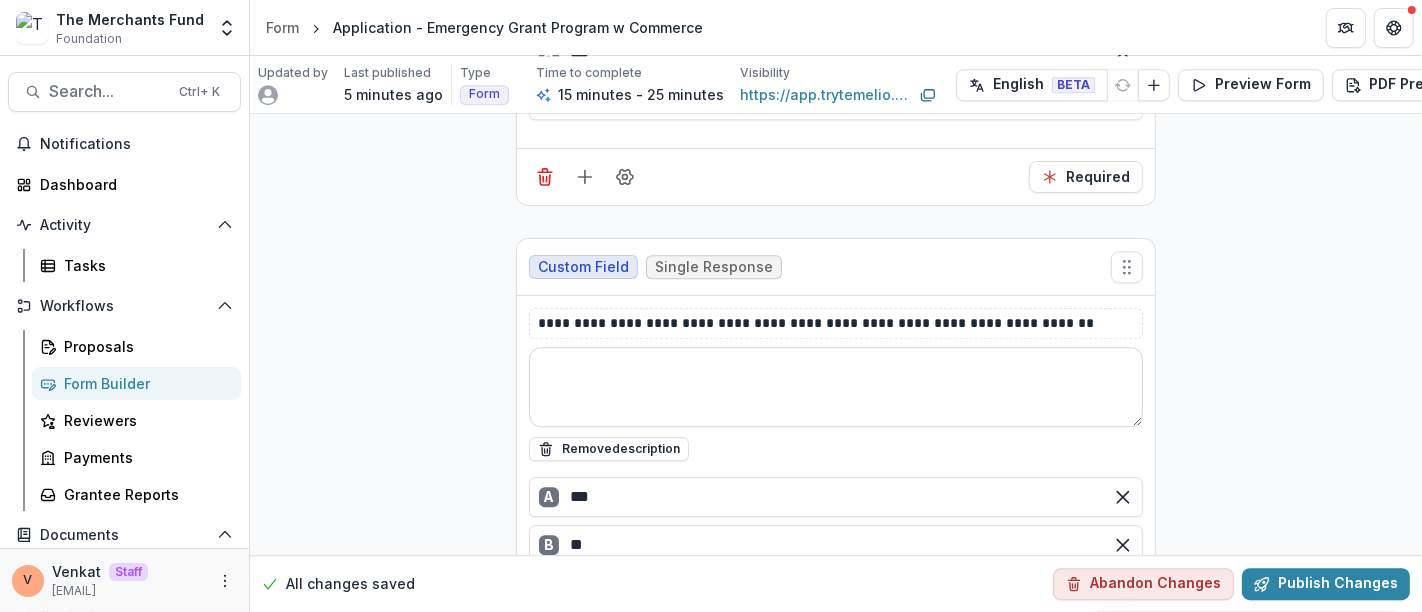 click at bounding box center (836, 387) 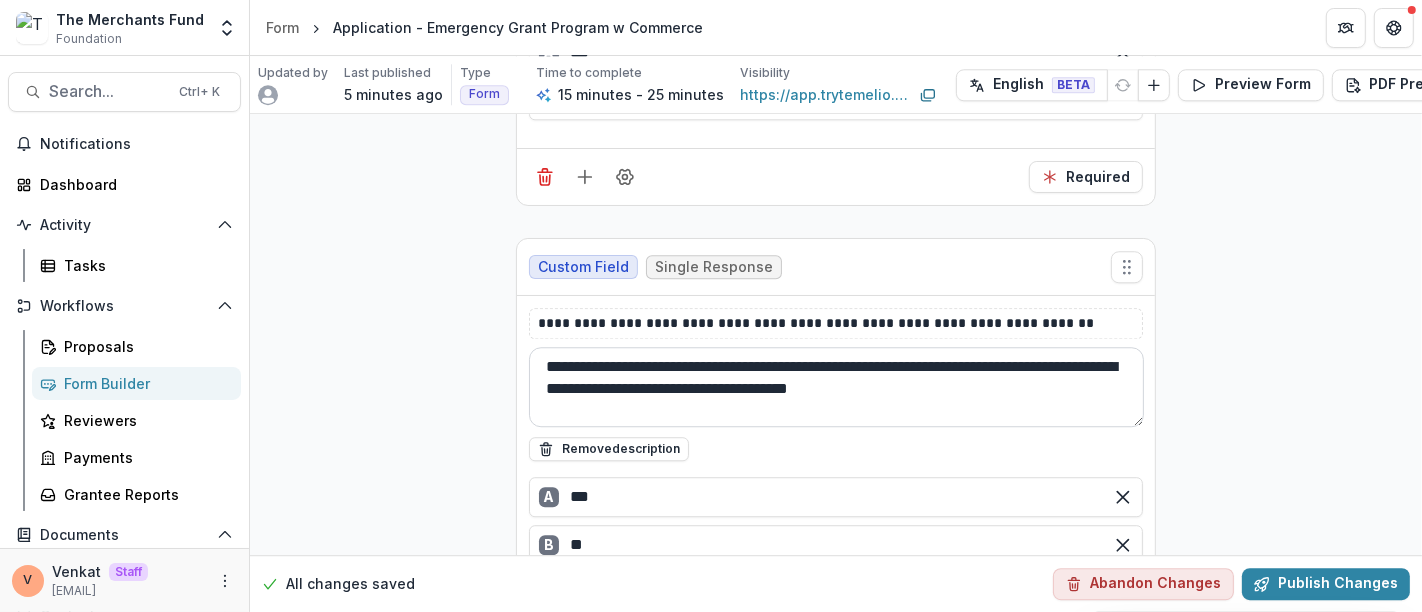 click on "**********" at bounding box center (836, 387) 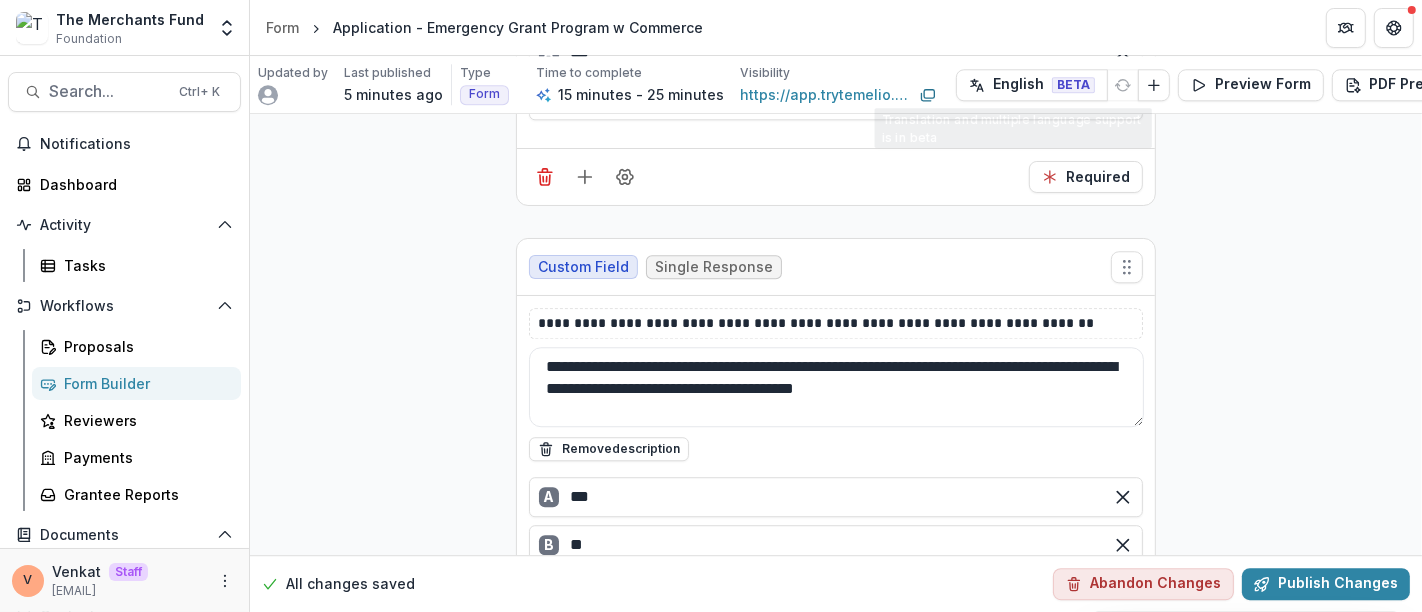 paste on "**********" 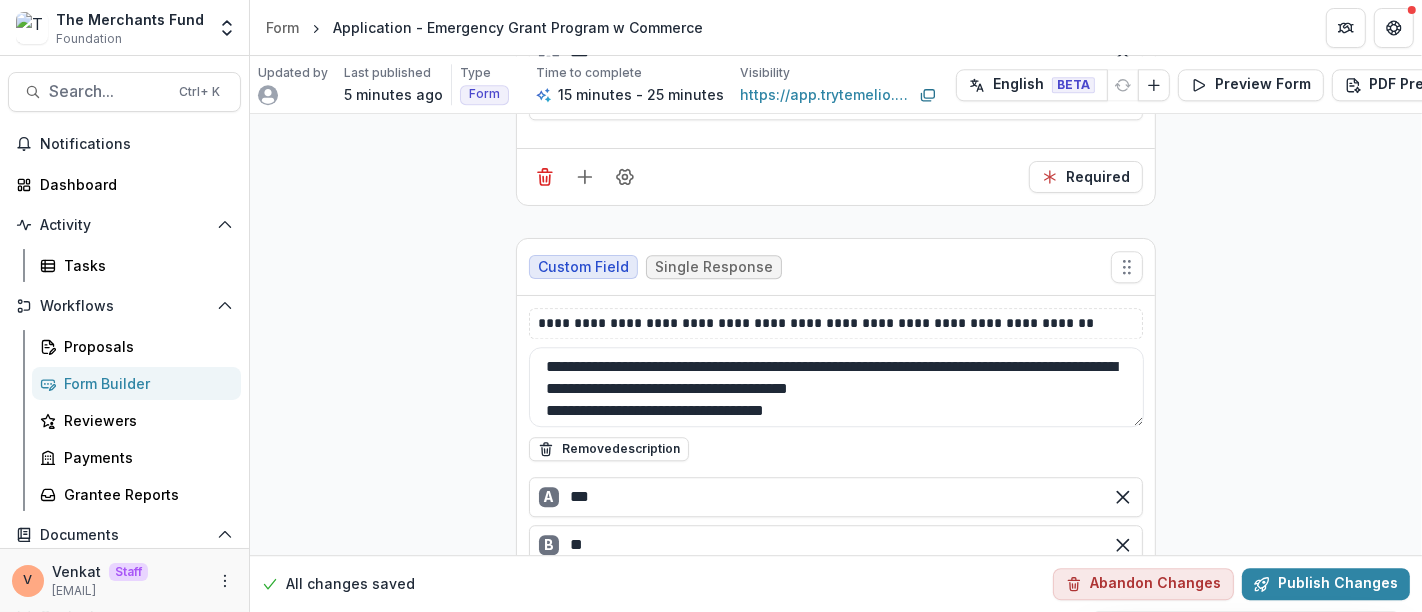 scroll, scrollTop: 16, scrollLeft: 0, axis: vertical 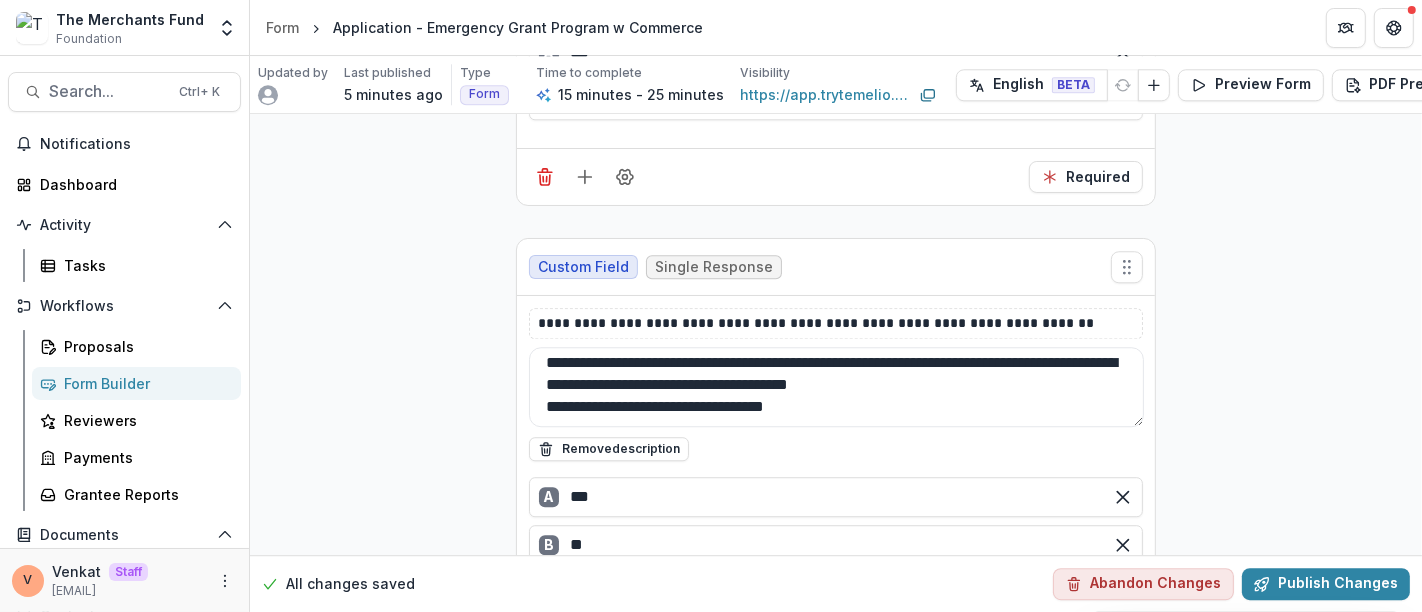 paste on "**********" 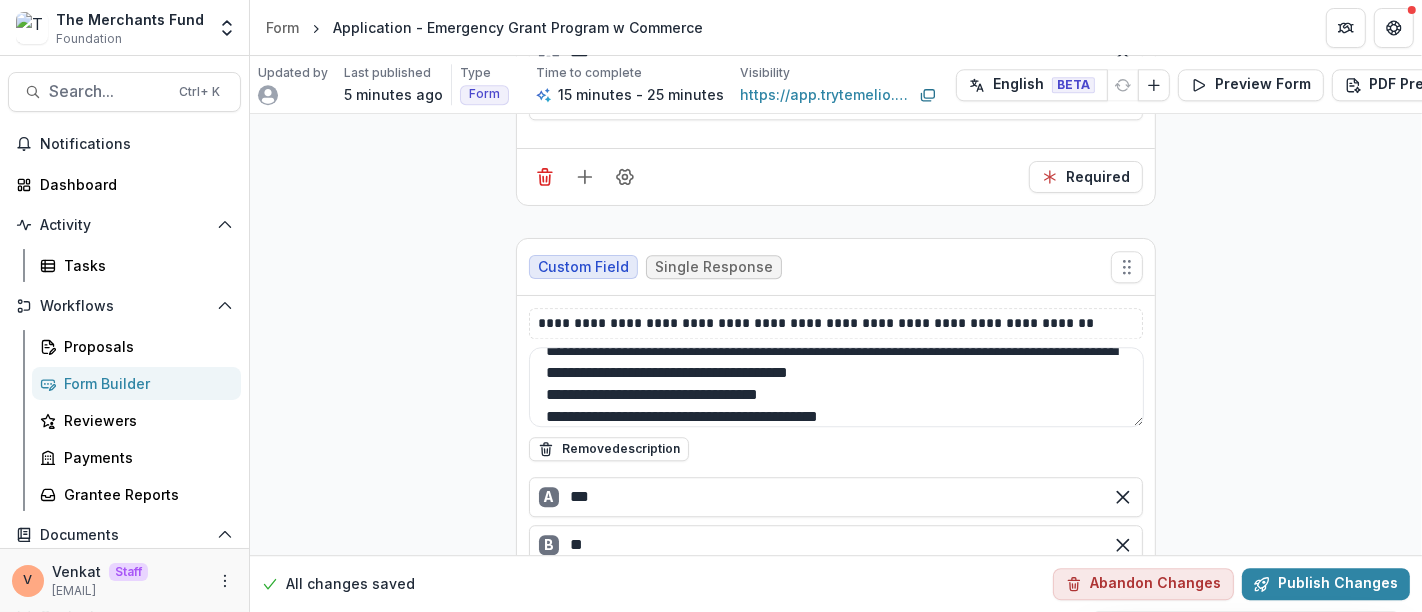 scroll, scrollTop: 37, scrollLeft: 0, axis: vertical 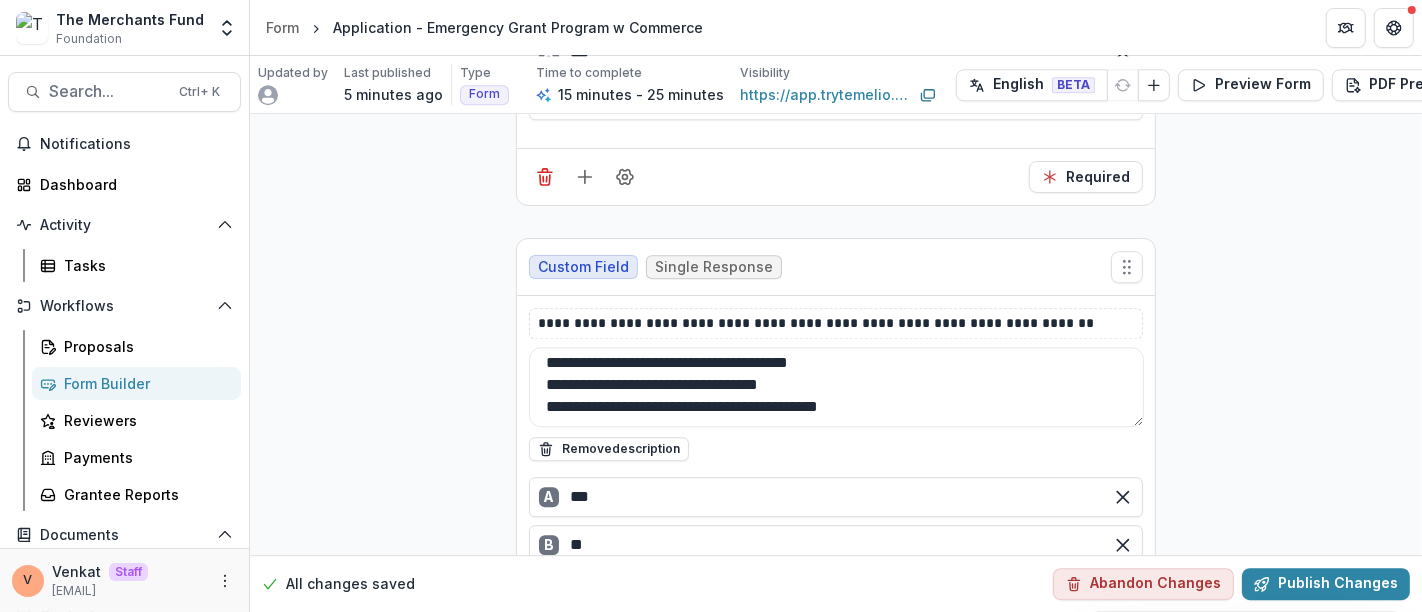paste on "**********" 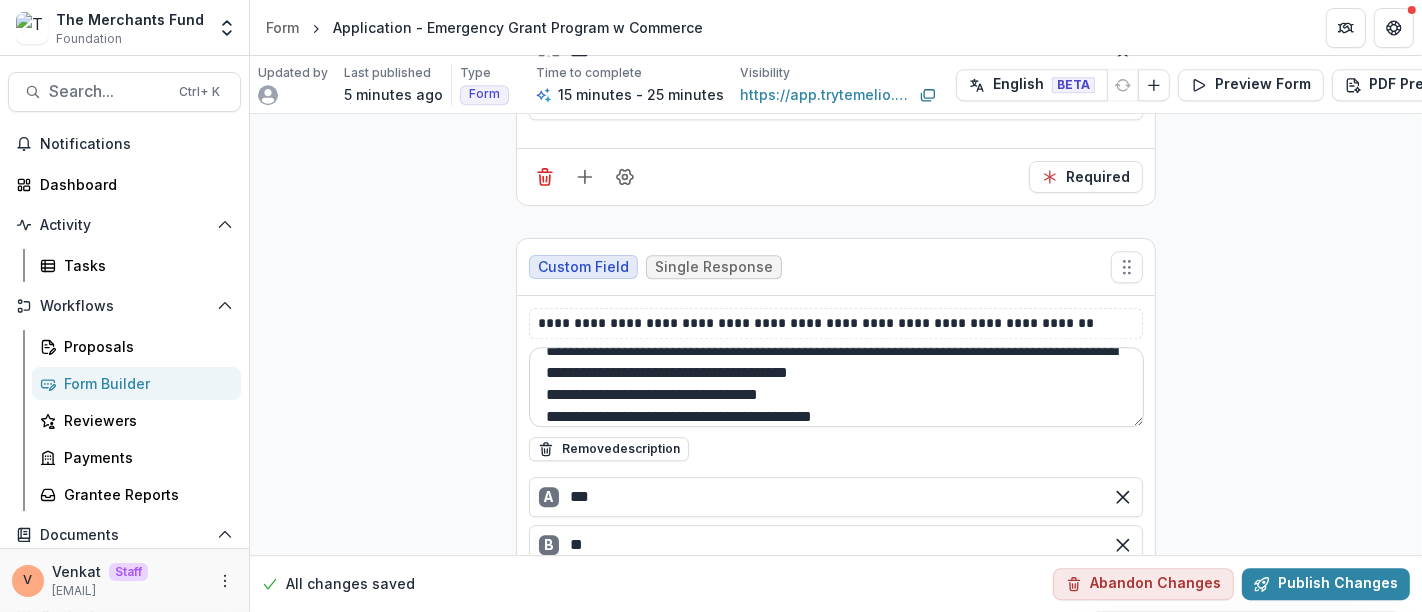 scroll, scrollTop: 0, scrollLeft: 0, axis: both 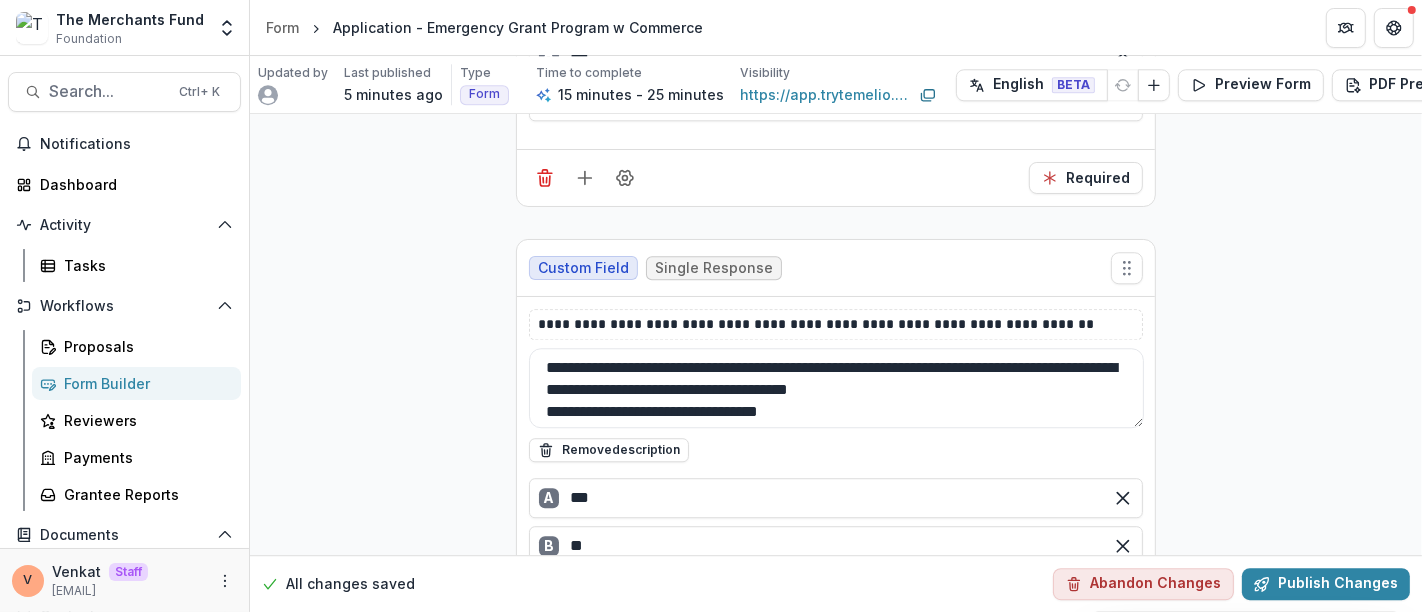 type on "**********" 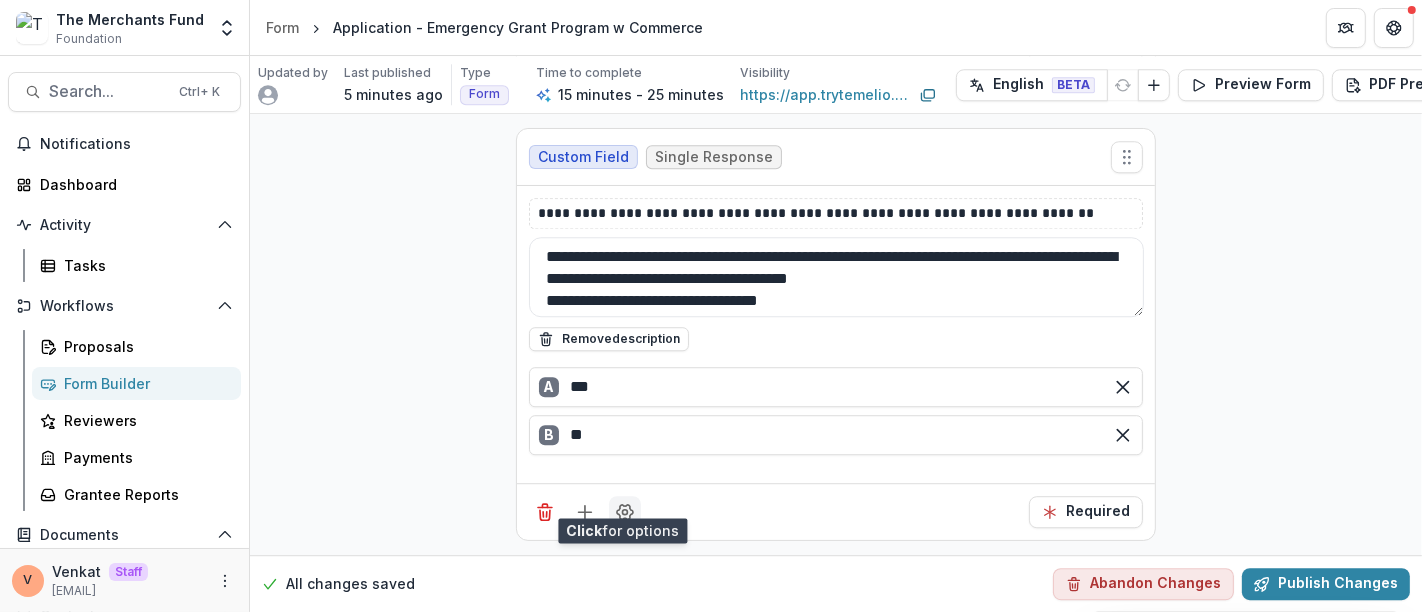 click 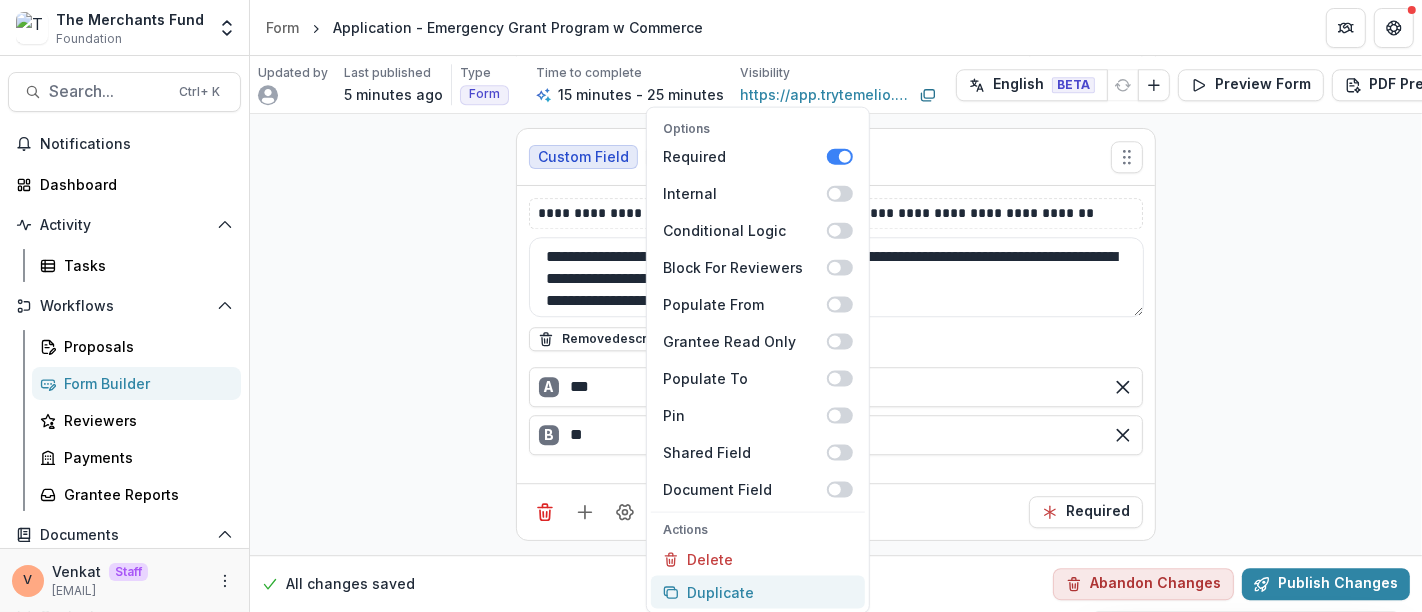 click on "Duplicate" at bounding box center [758, 592] 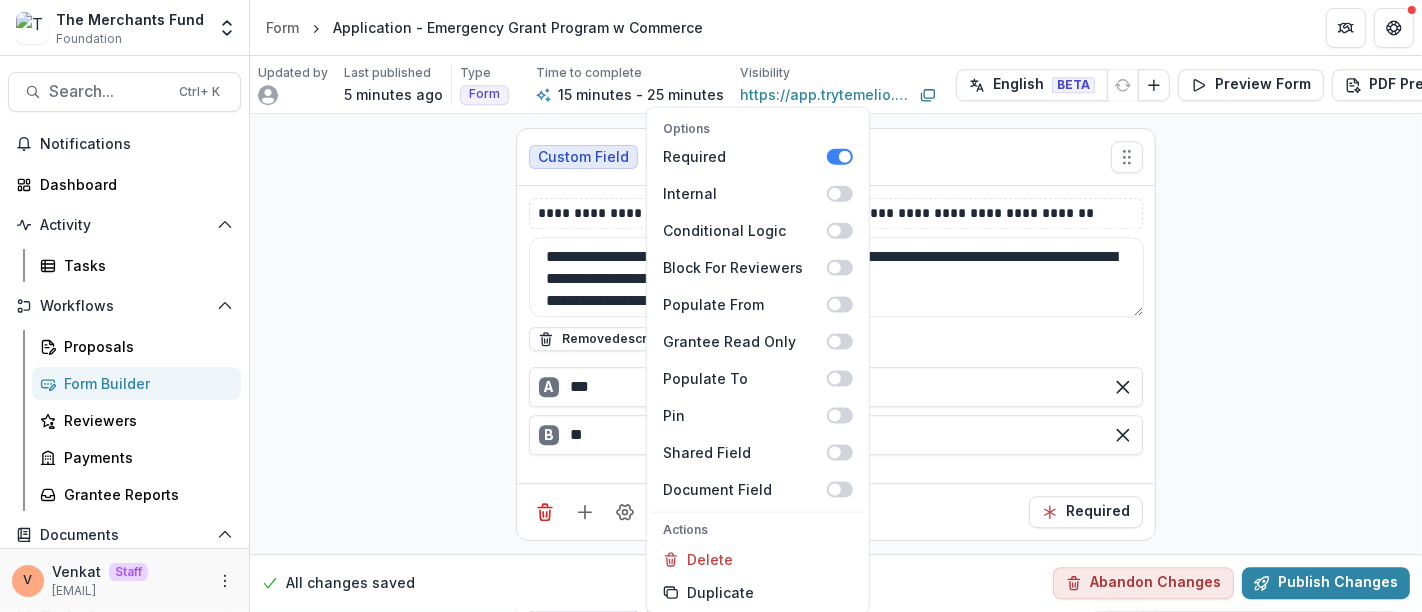 click on "**********" at bounding box center [836, -1738] 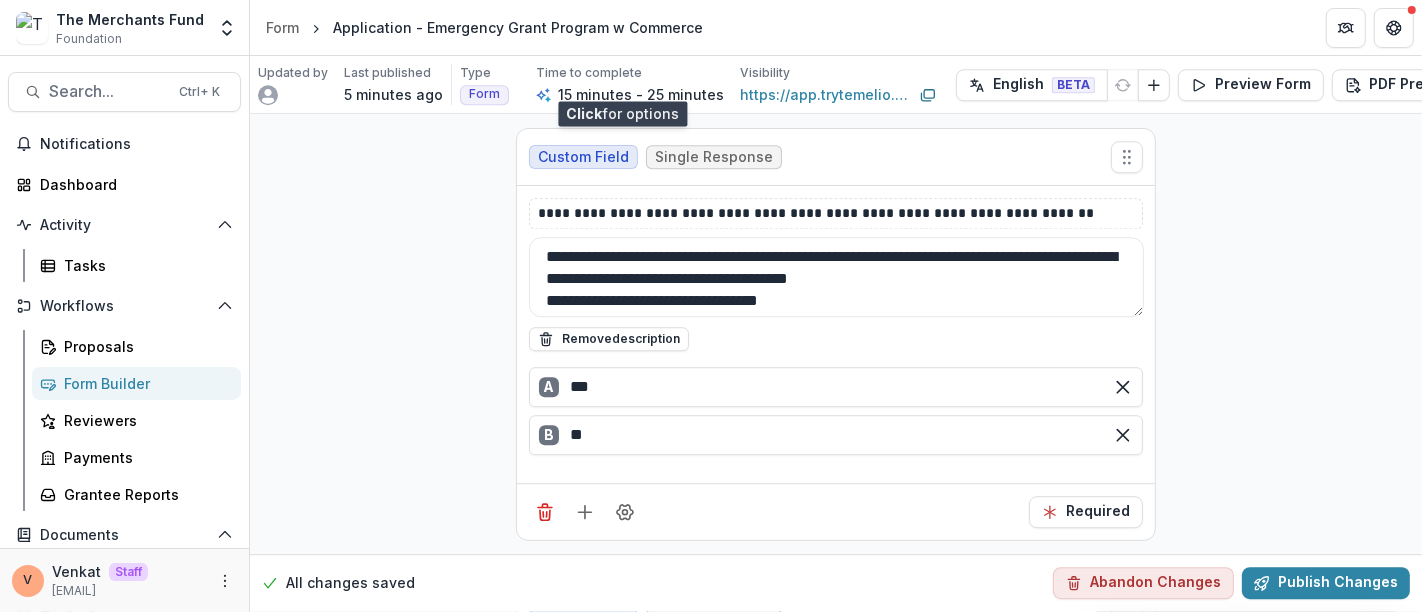 scroll, scrollTop: 5033, scrollLeft: 0, axis: vertical 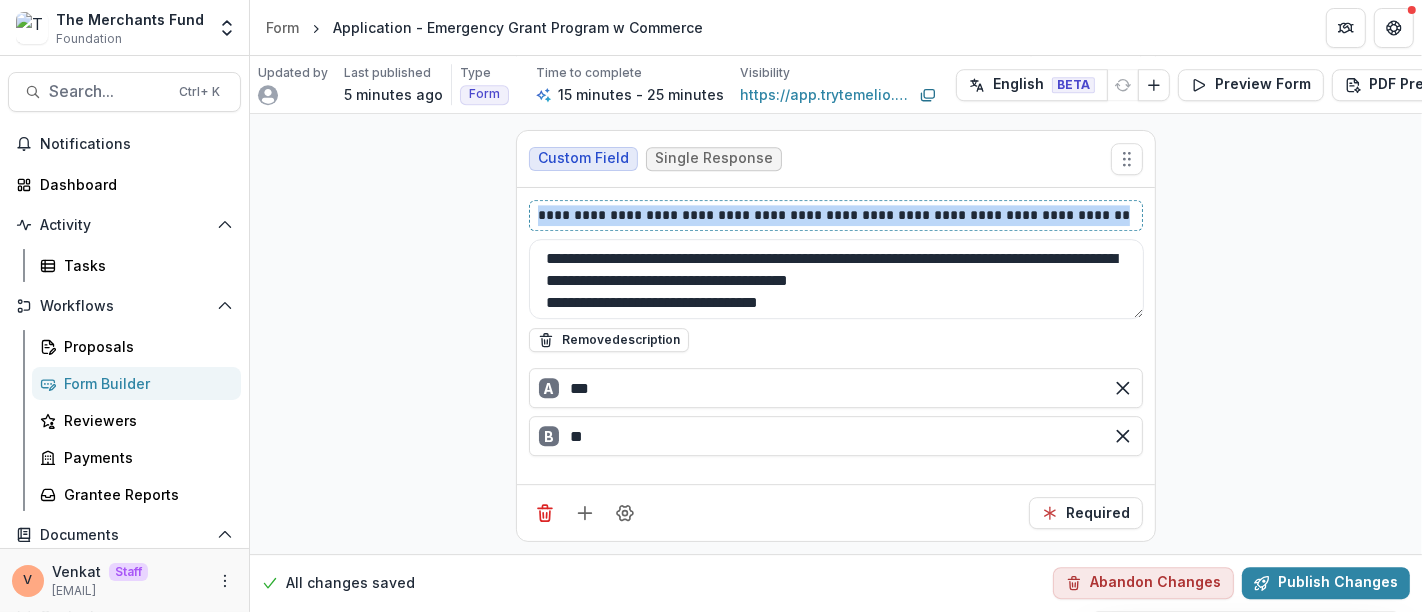 drag, startPoint x: 1093, startPoint y: 194, endPoint x: 314, endPoint y: 202, distance: 779.0411 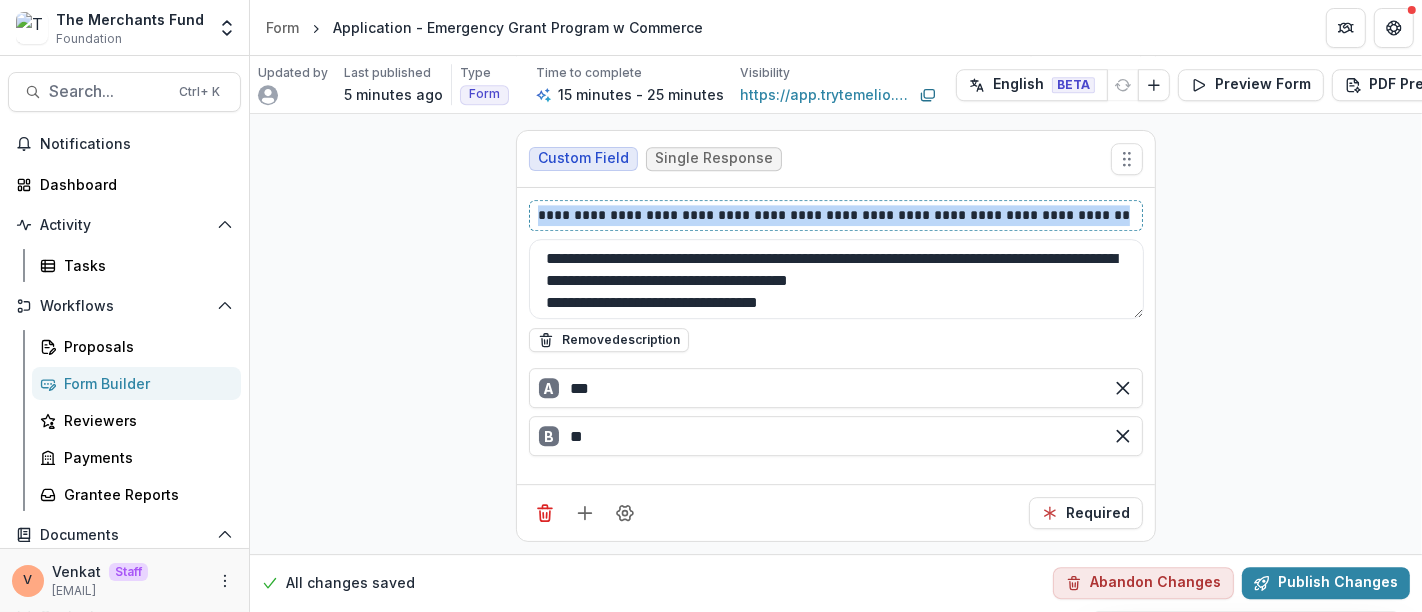 click on "**********" at bounding box center [836, -2181] 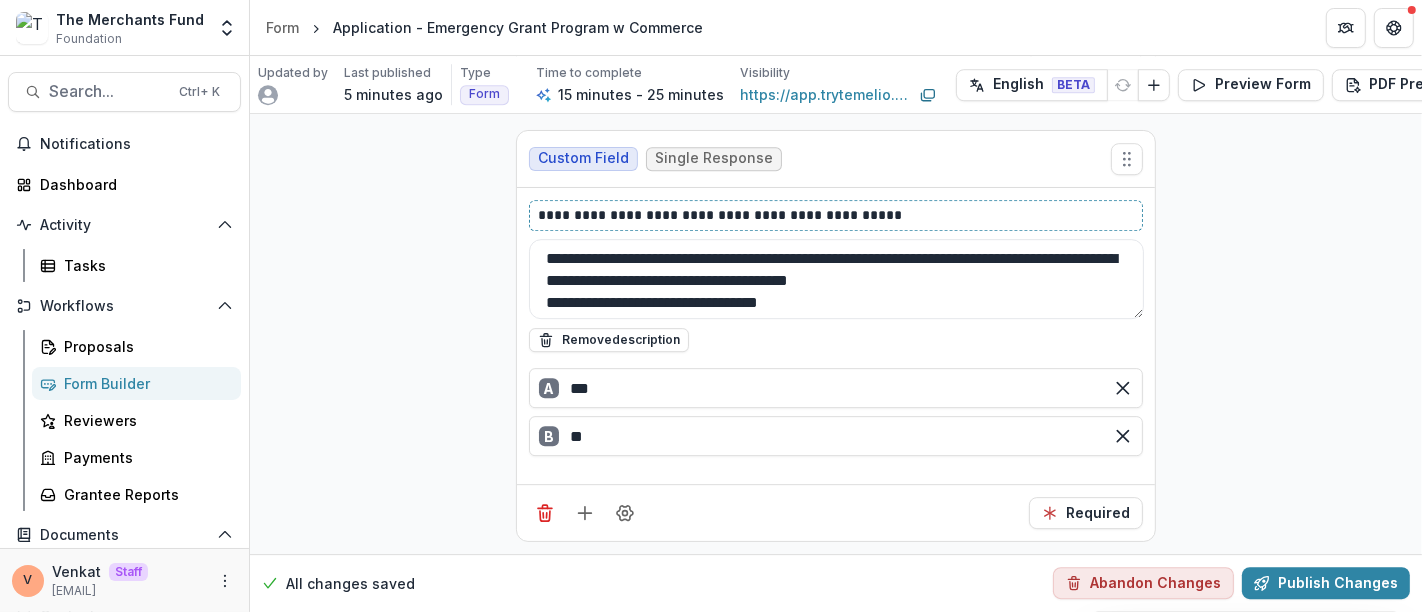 type 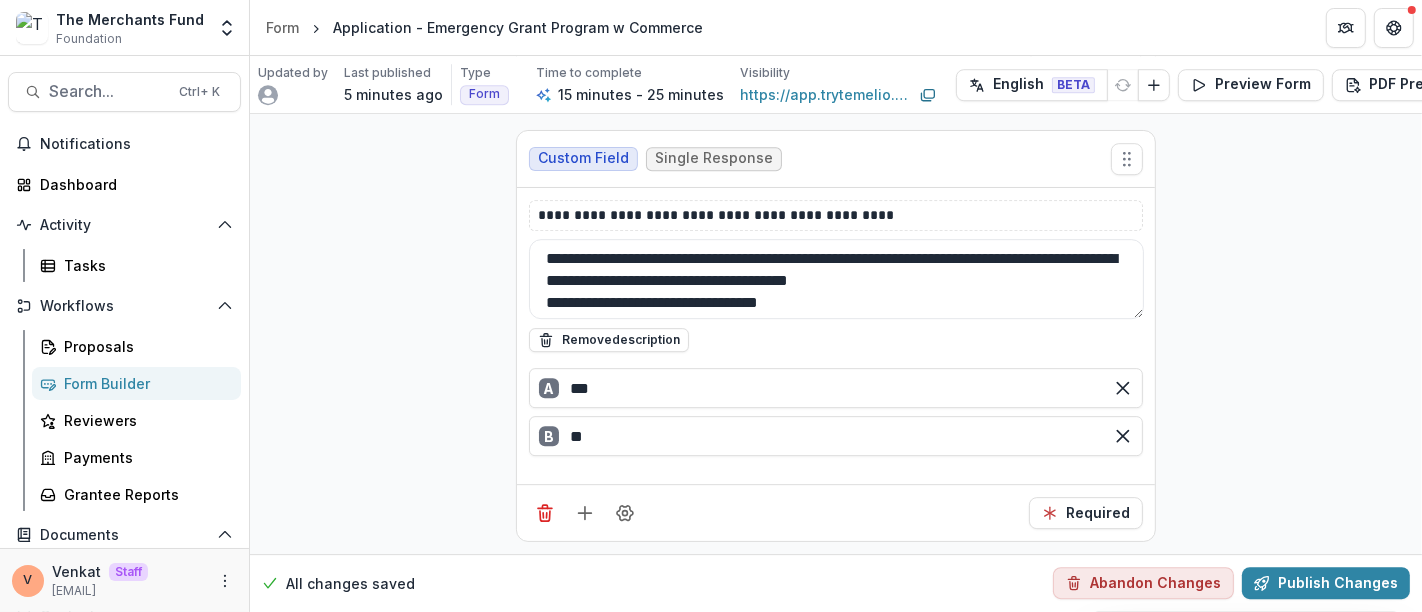 drag, startPoint x: 838, startPoint y: 281, endPoint x: 477, endPoint y: 244, distance: 362.89117 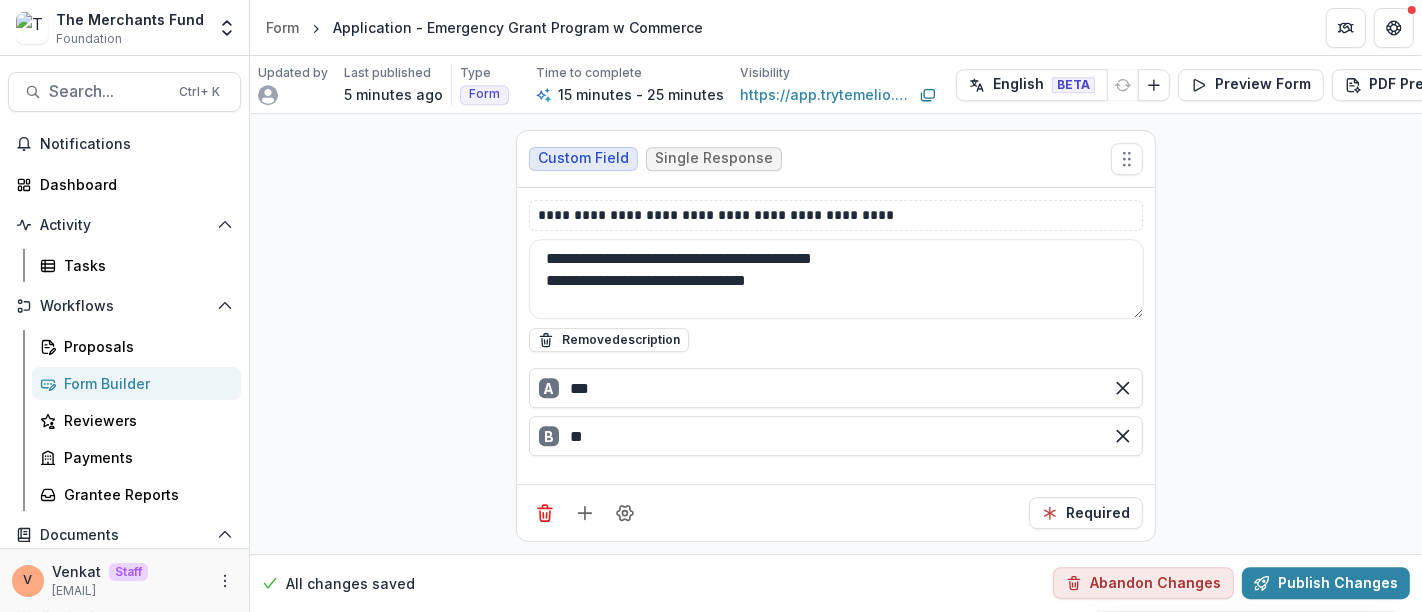 type on "**********" 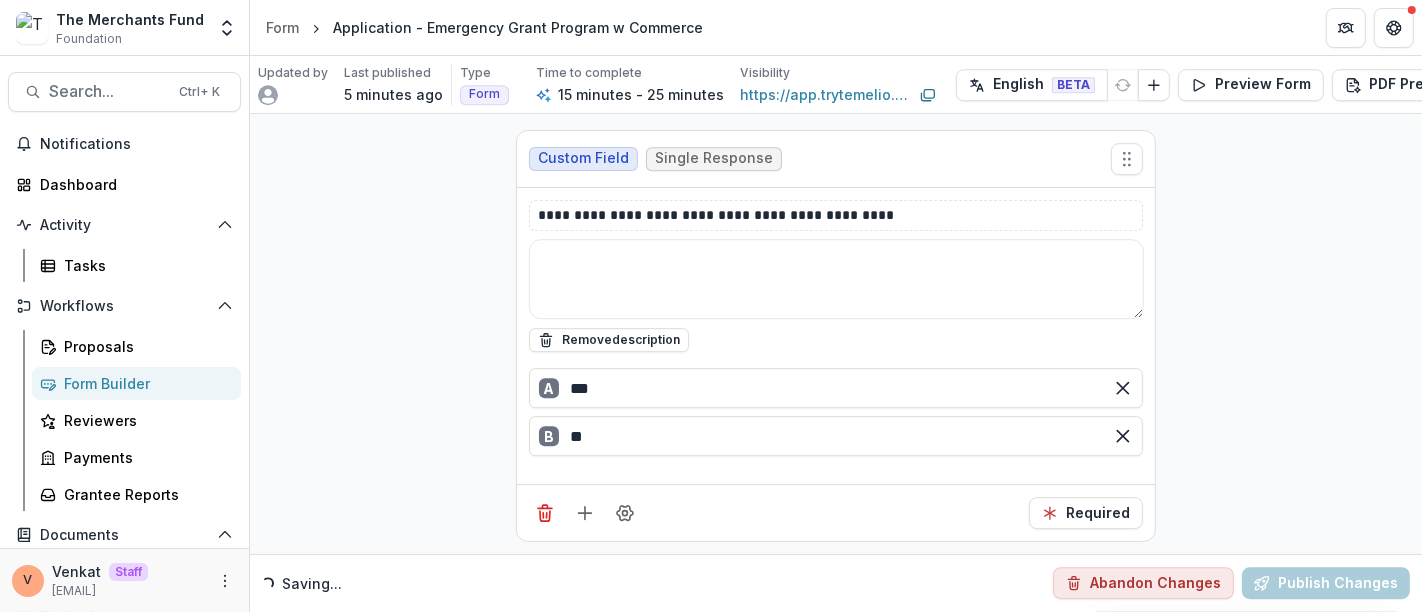 paste on "**********" 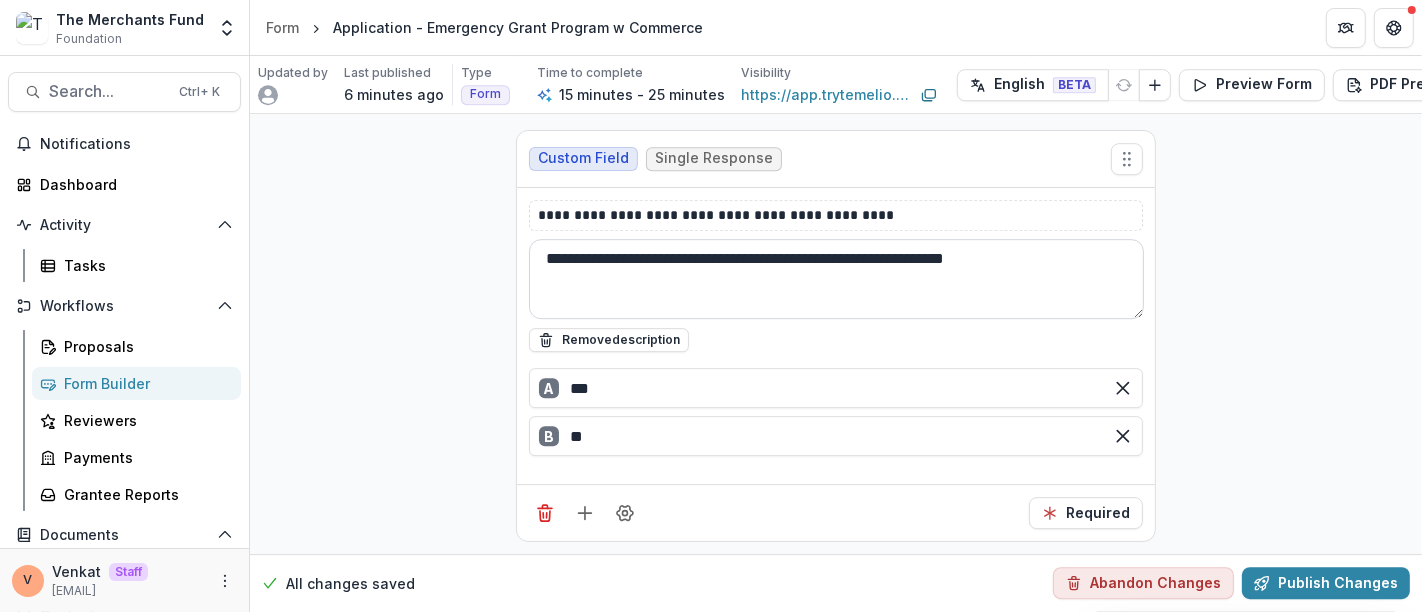 paste on "**********" 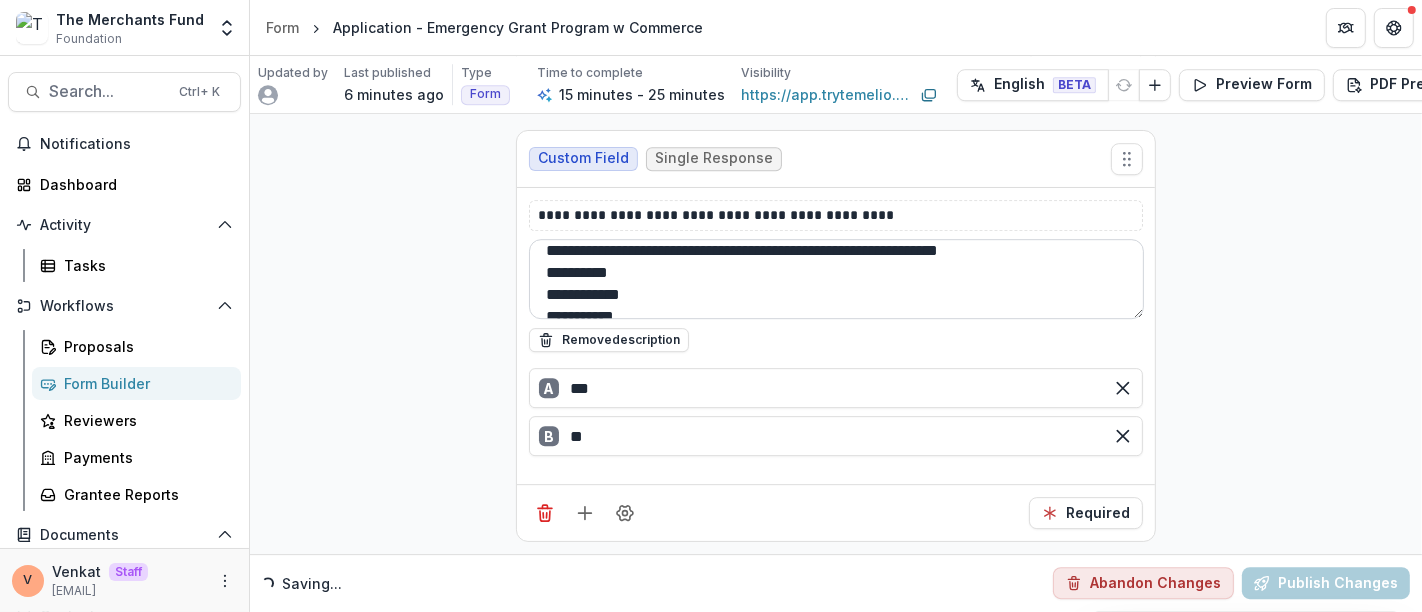 scroll, scrollTop: 135, scrollLeft: 0, axis: vertical 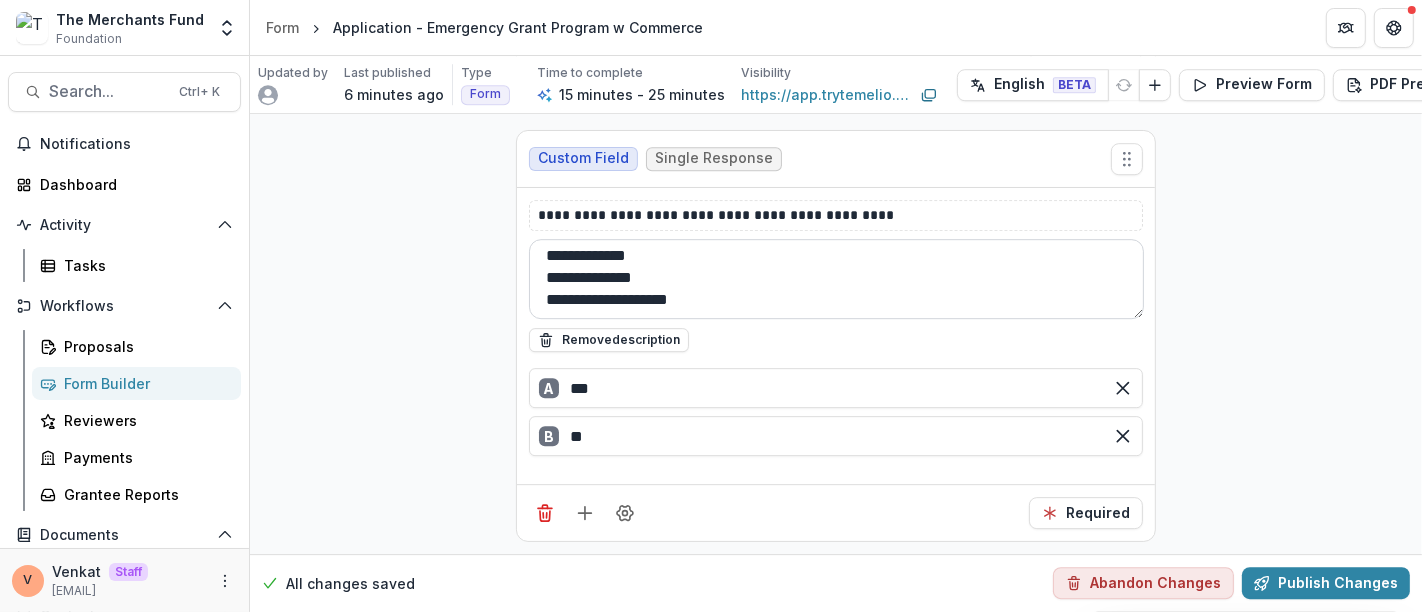 click on "**********" at bounding box center (836, 279) 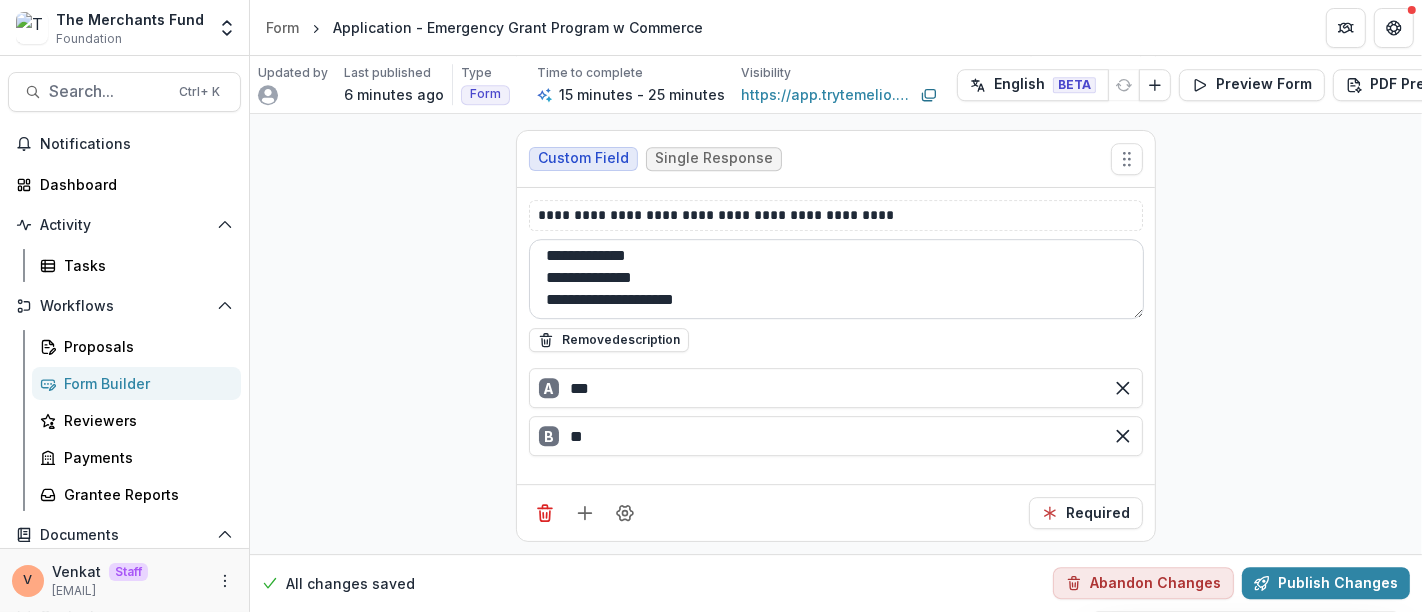 scroll, scrollTop: 147, scrollLeft: 0, axis: vertical 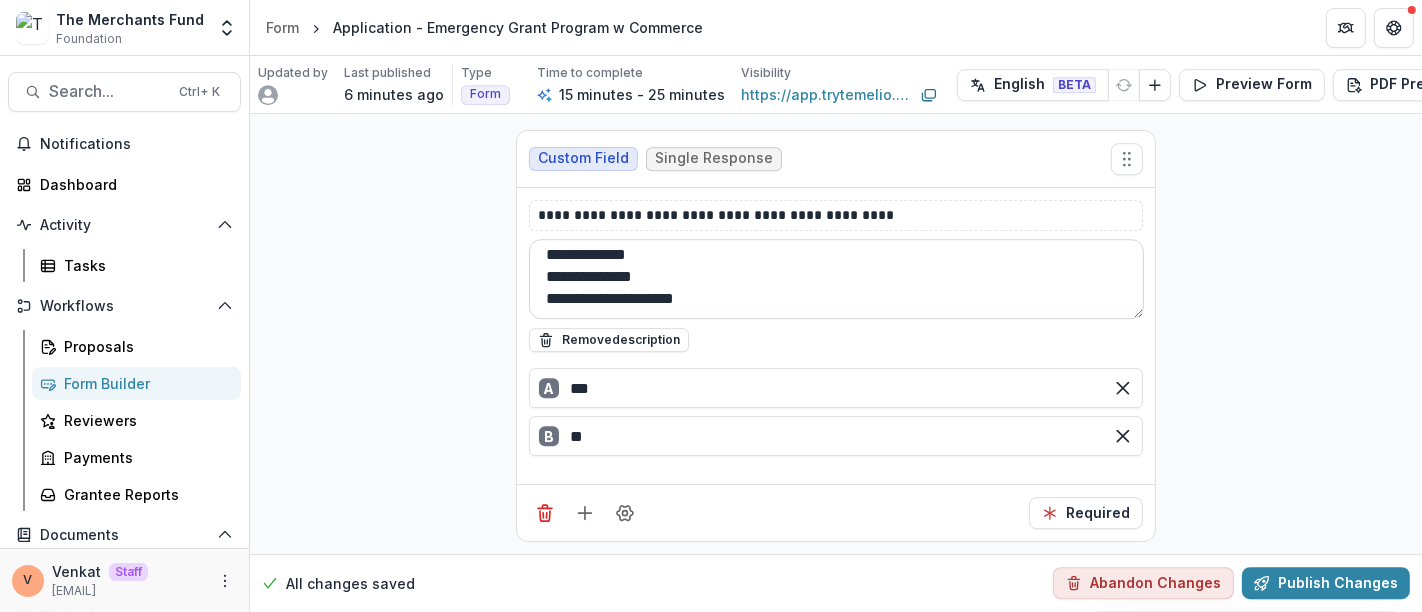 paste on "**********" 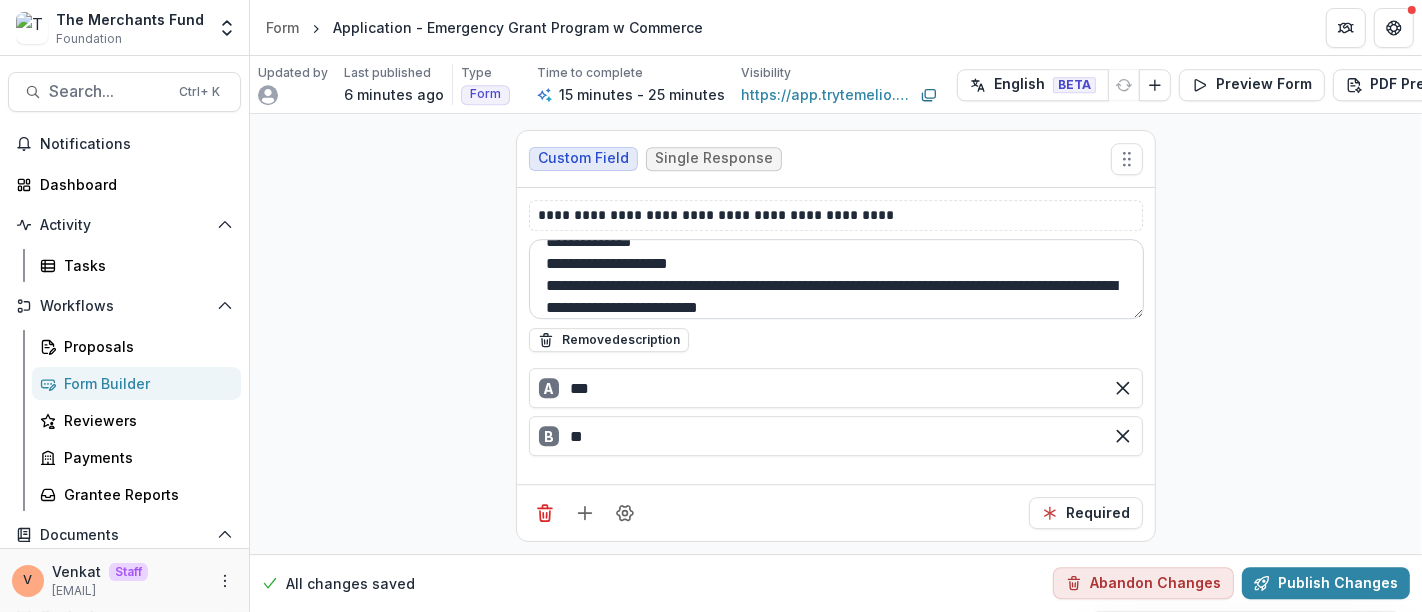 scroll, scrollTop: 179, scrollLeft: 0, axis: vertical 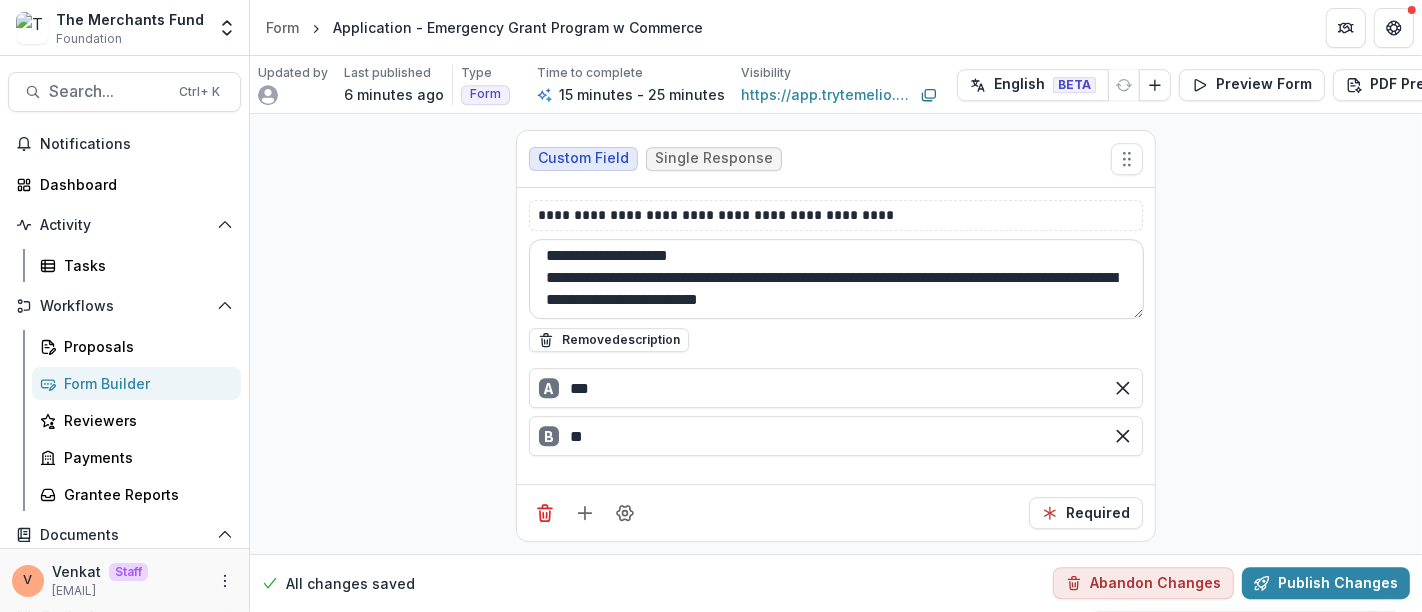 click on "**********" at bounding box center (836, 279) 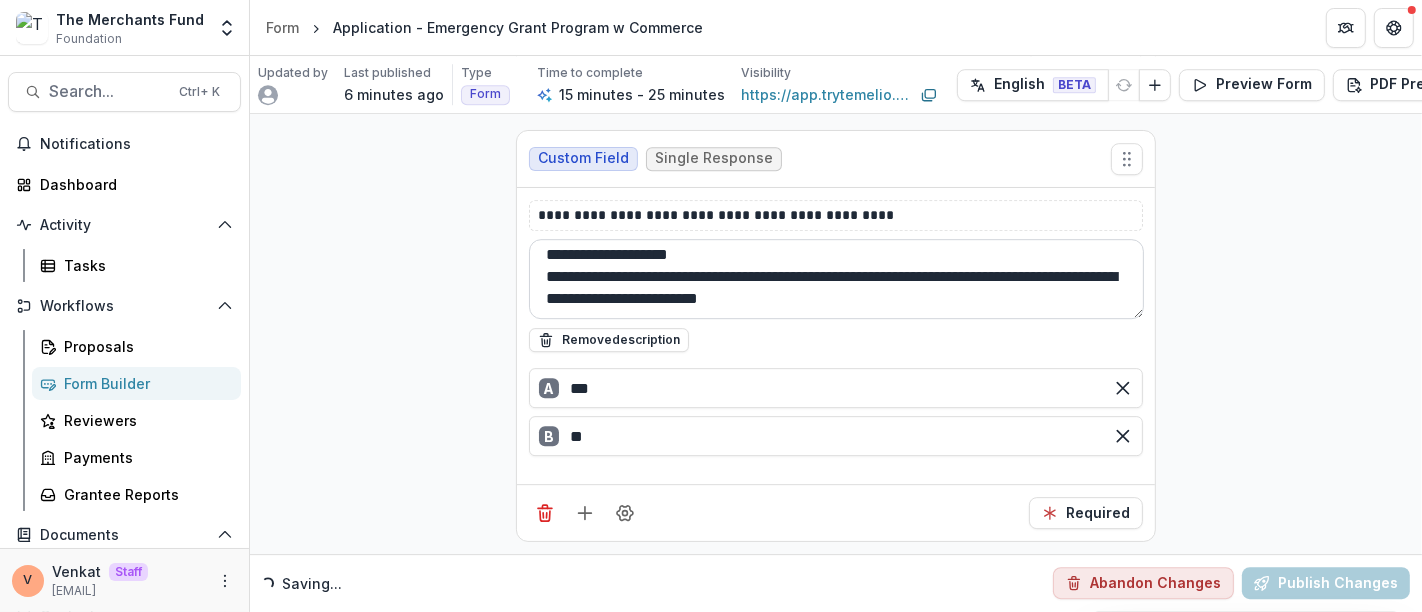 scroll, scrollTop: 179, scrollLeft: 0, axis: vertical 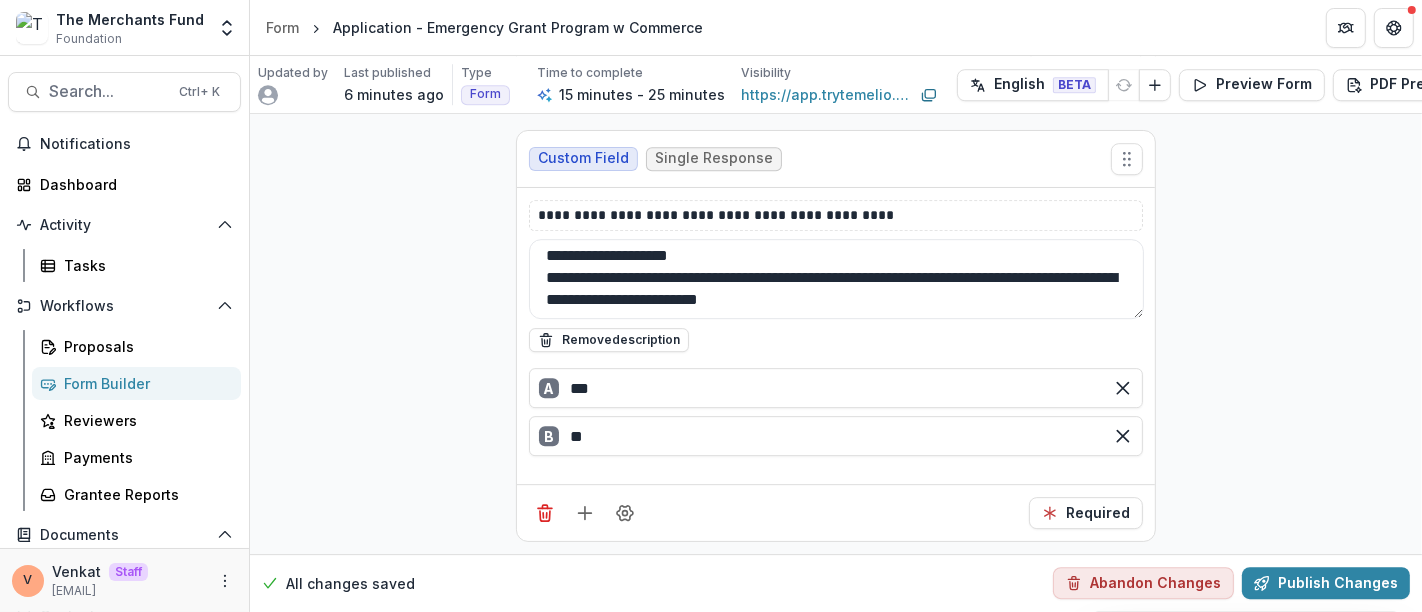 type on "**********" 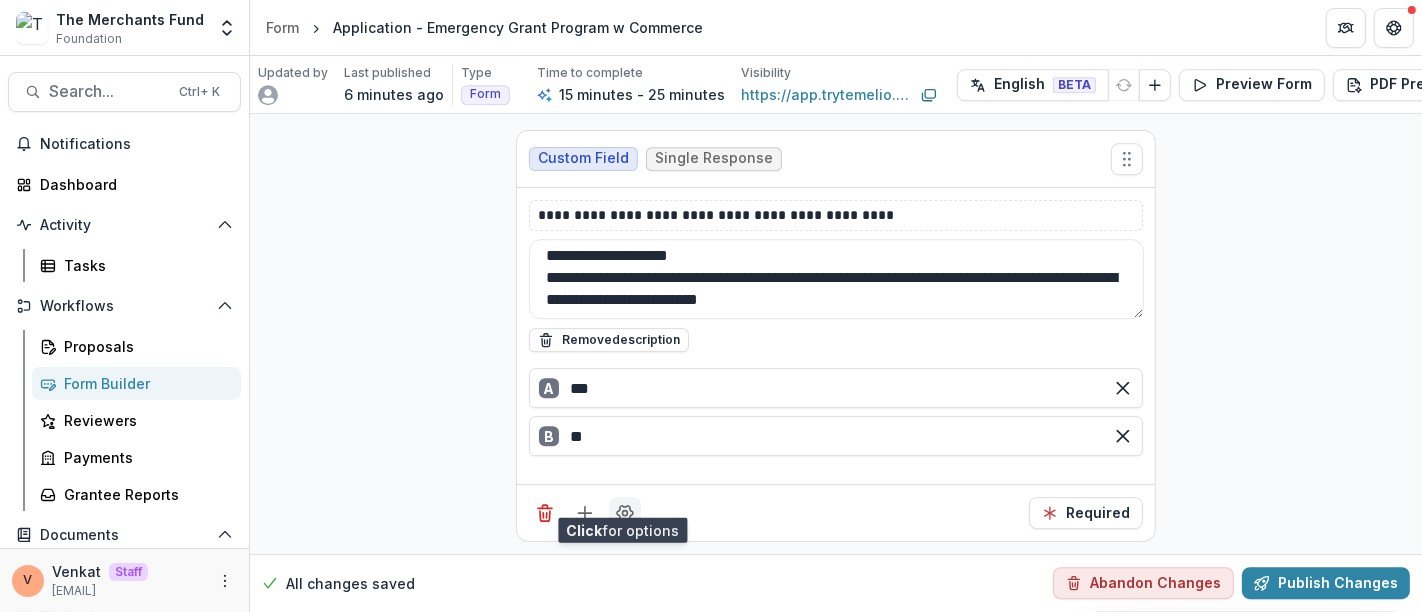 click 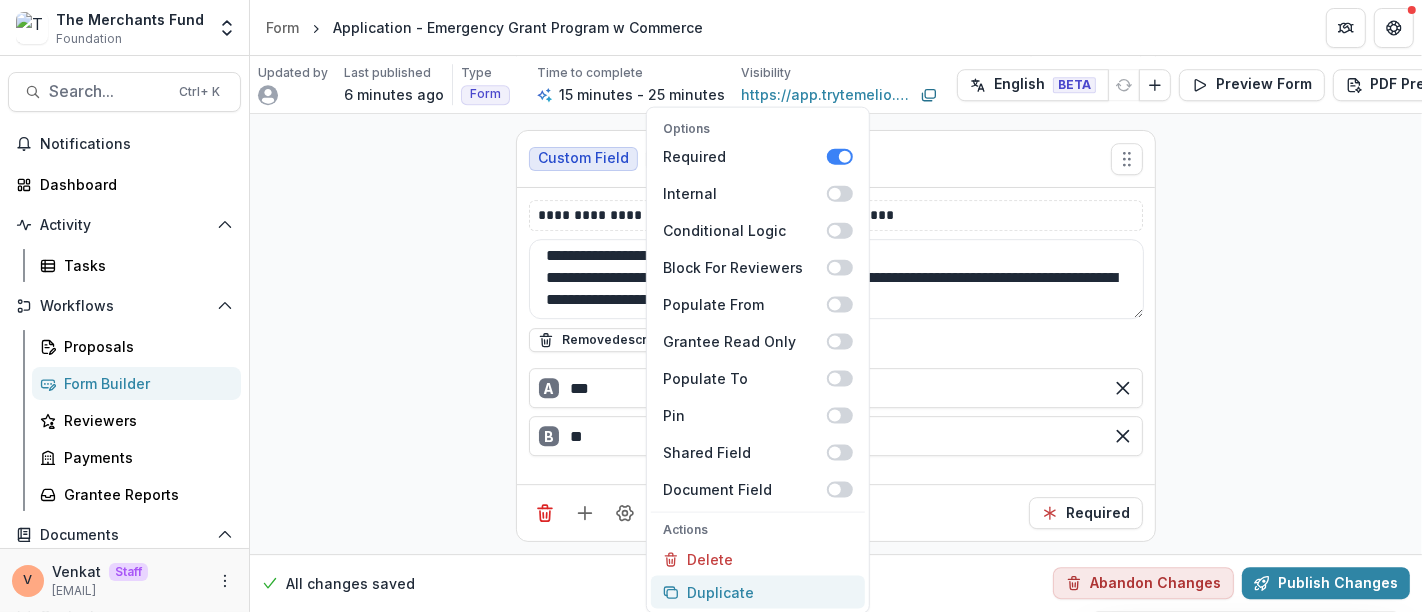 click on "Duplicate" at bounding box center [758, 592] 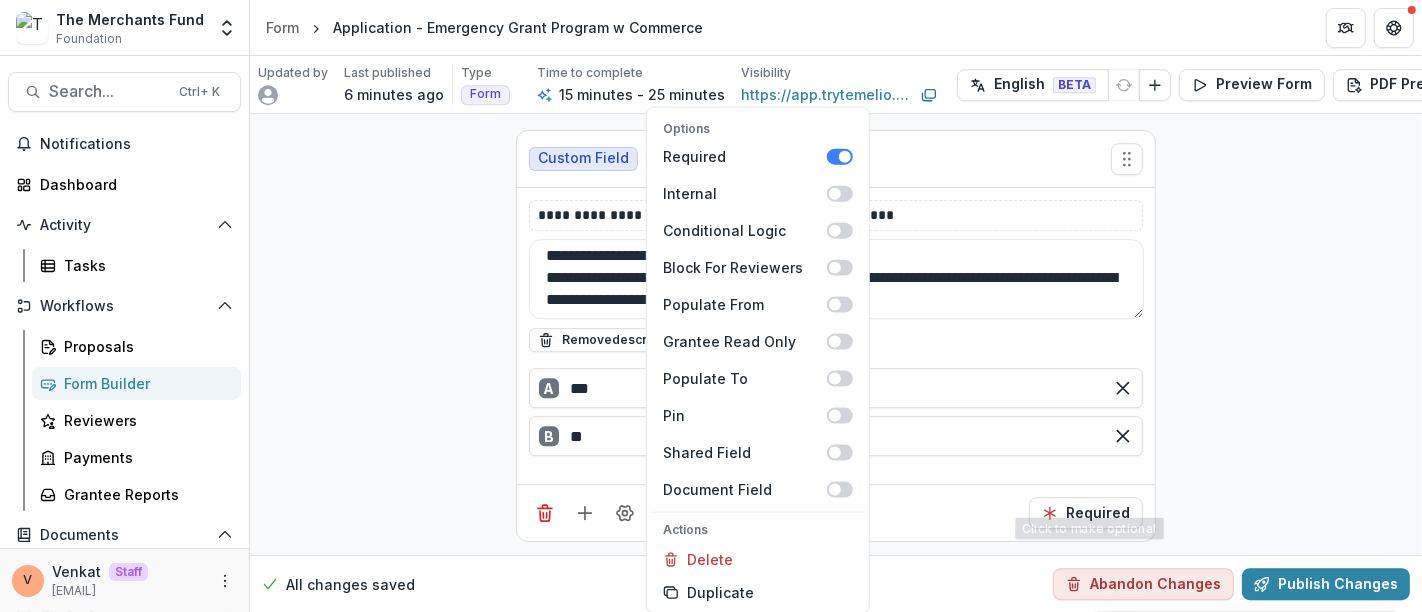 click on "**********" at bounding box center (836, -1958) 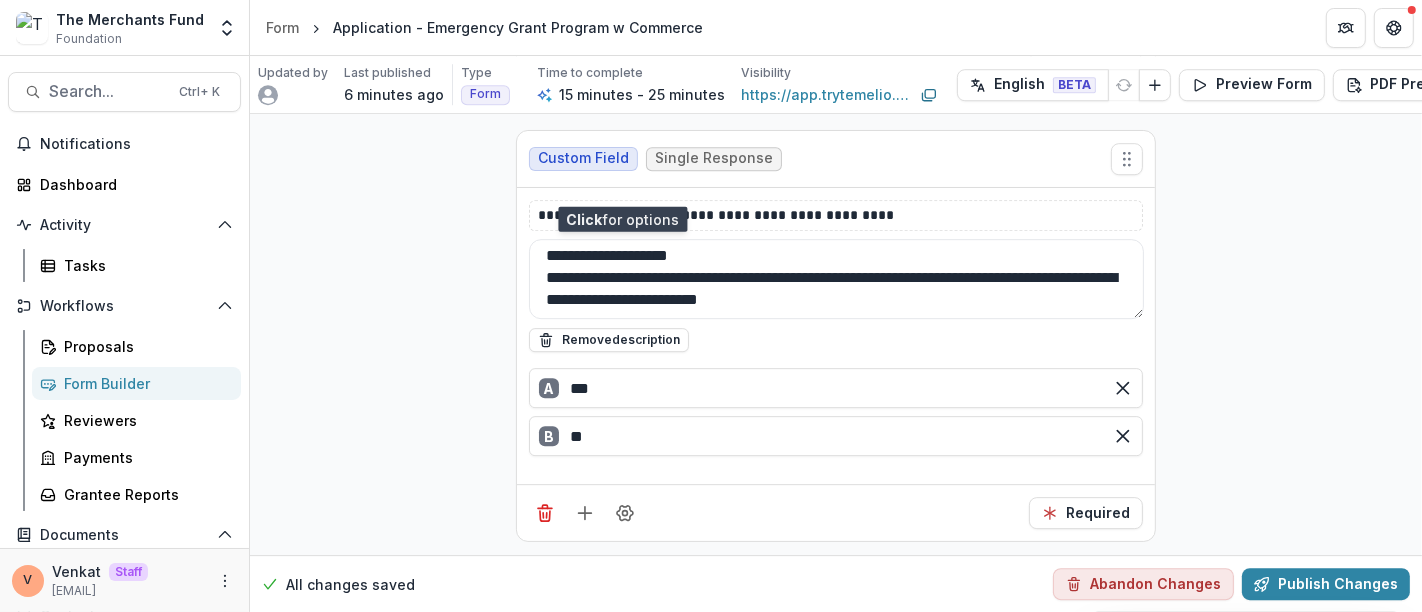 scroll, scrollTop: 5366, scrollLeft: 0, axis: vertical 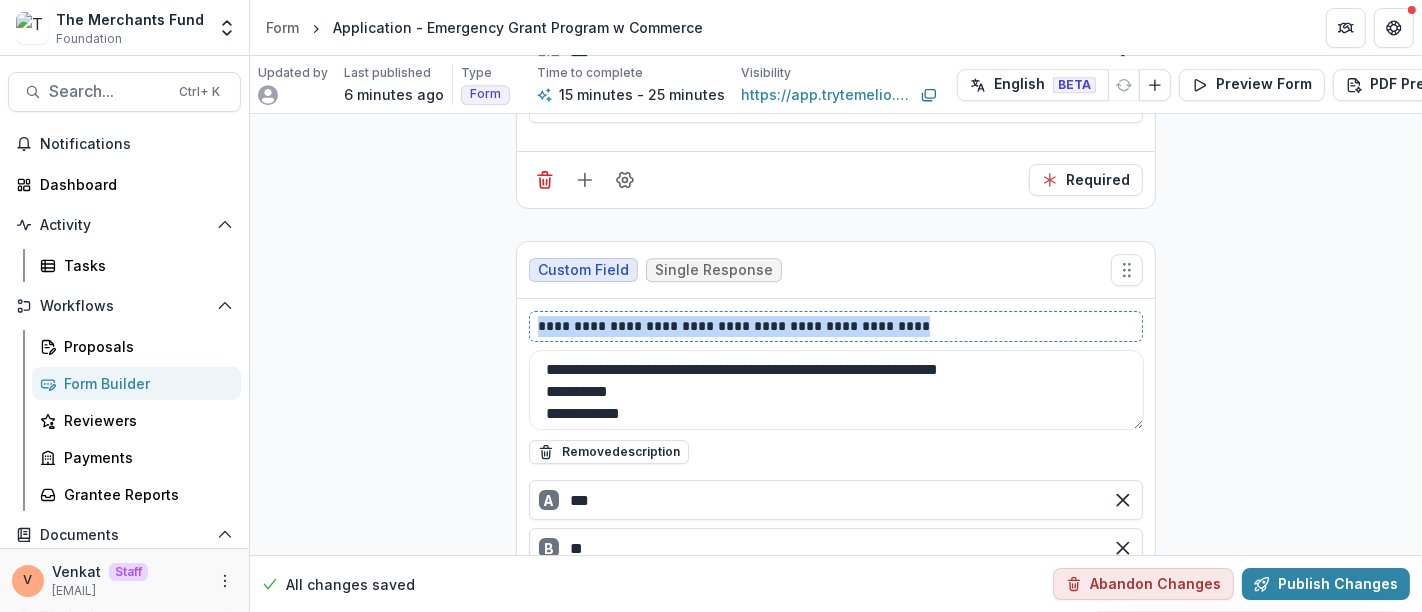 drag, startPoint x: 966, startPoint y: 299, endPoint x: 374, endPoint y: 317, distance: 592.27356 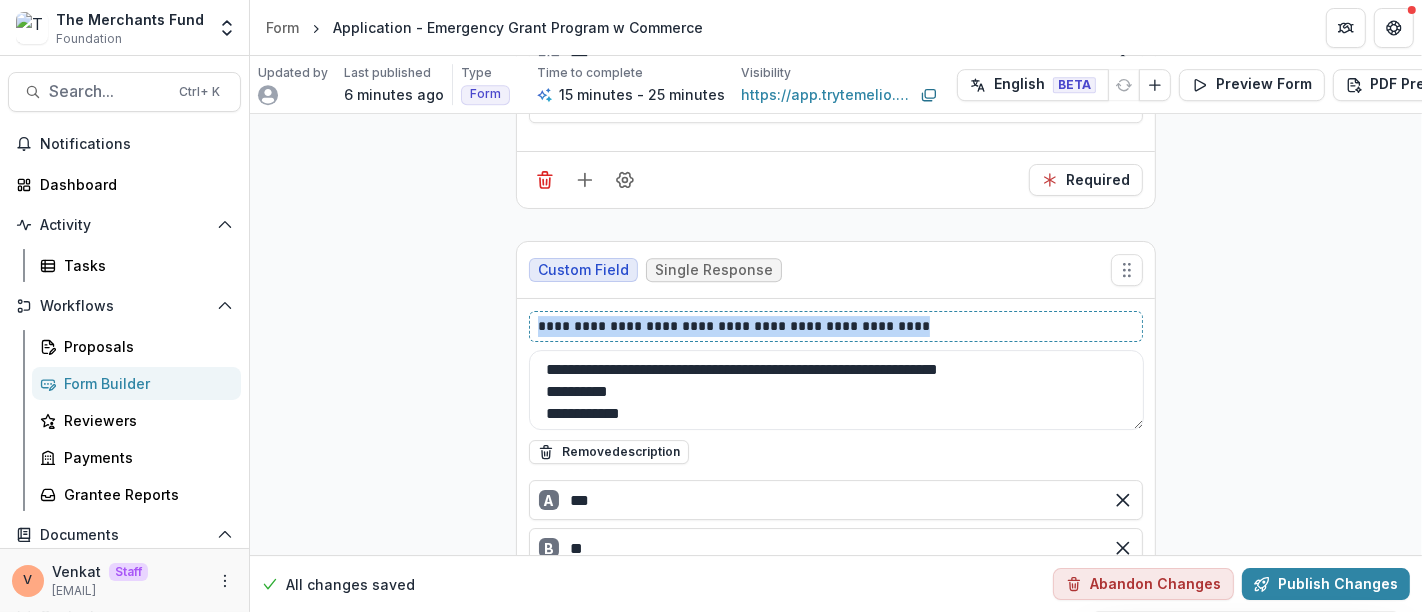 click on "**********" at bounding box center [836, -2291] 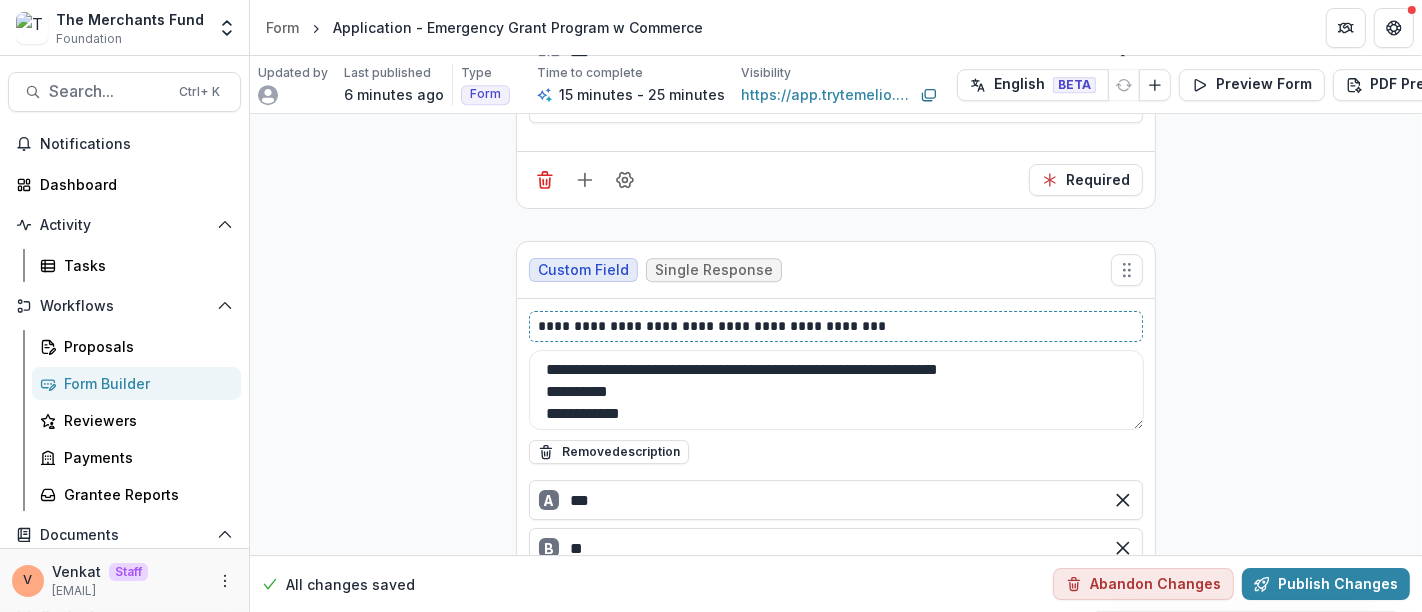 type 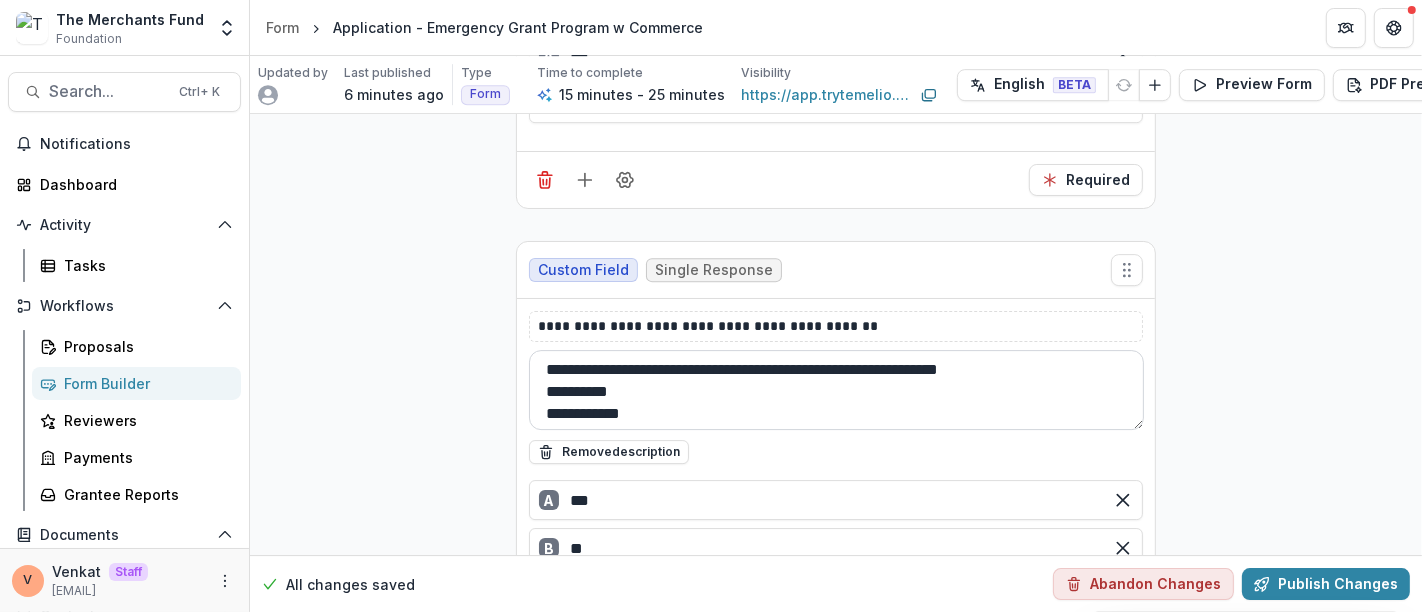 click on "**********" at bounding box center (836, 390) 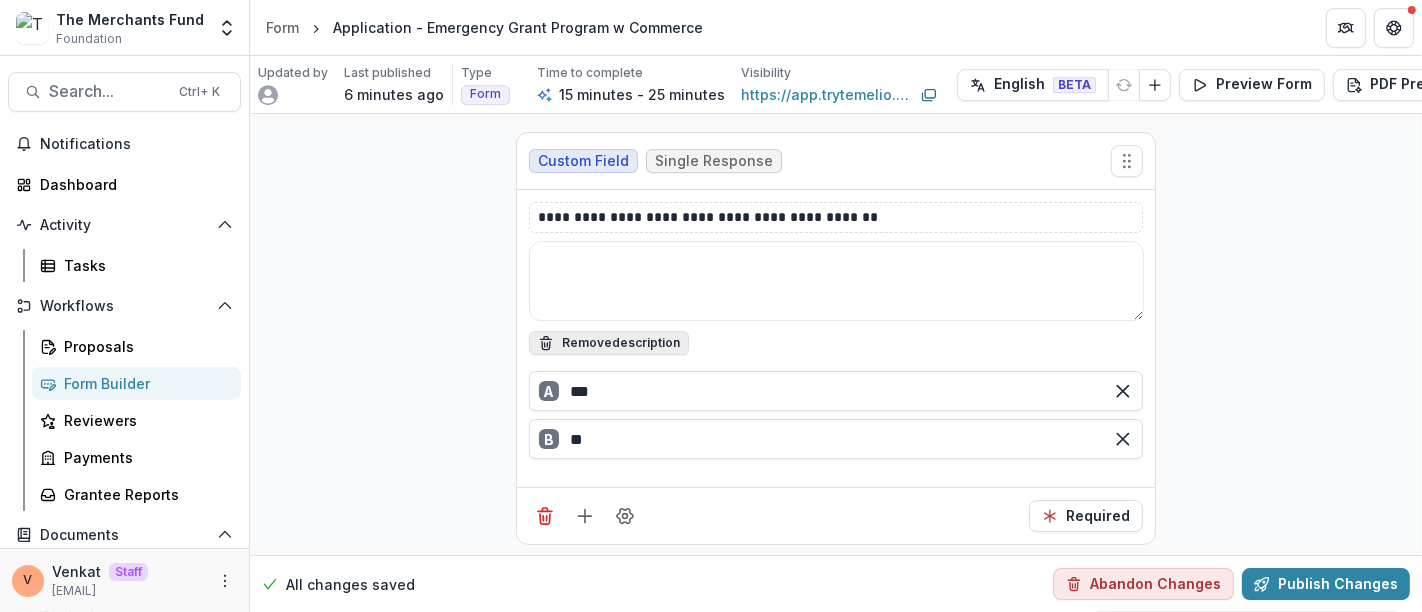 type 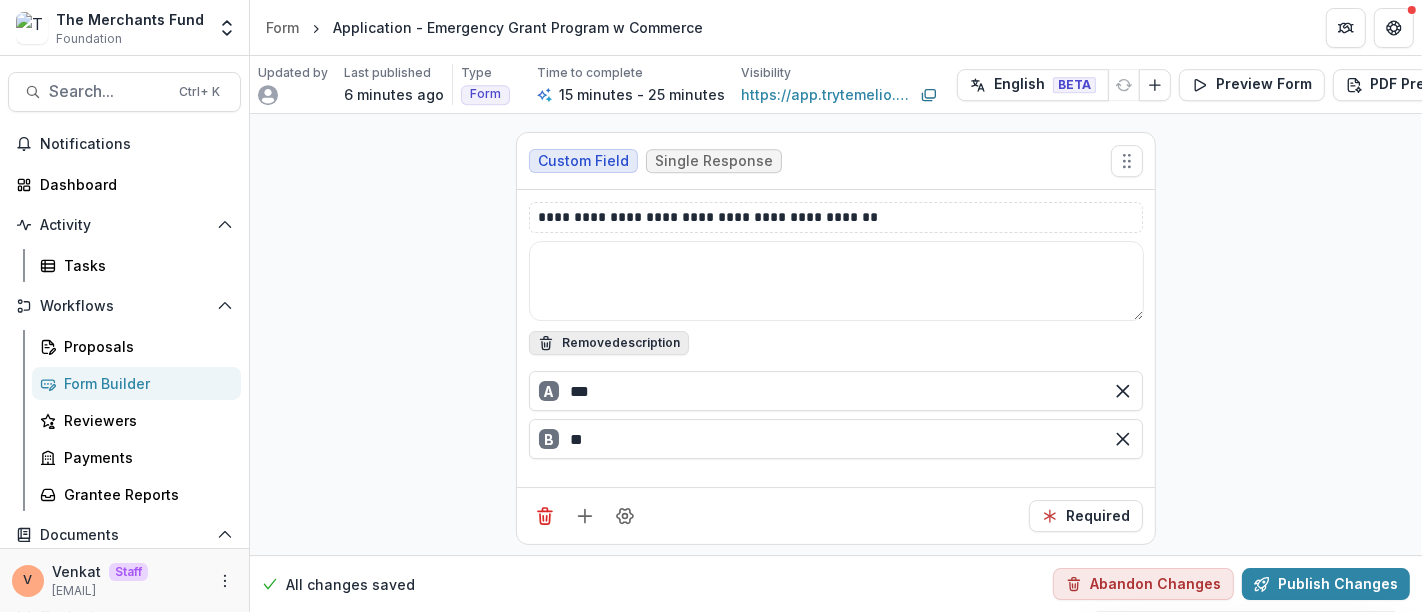 click on "Remove  description" at bounding box center [609, 343] 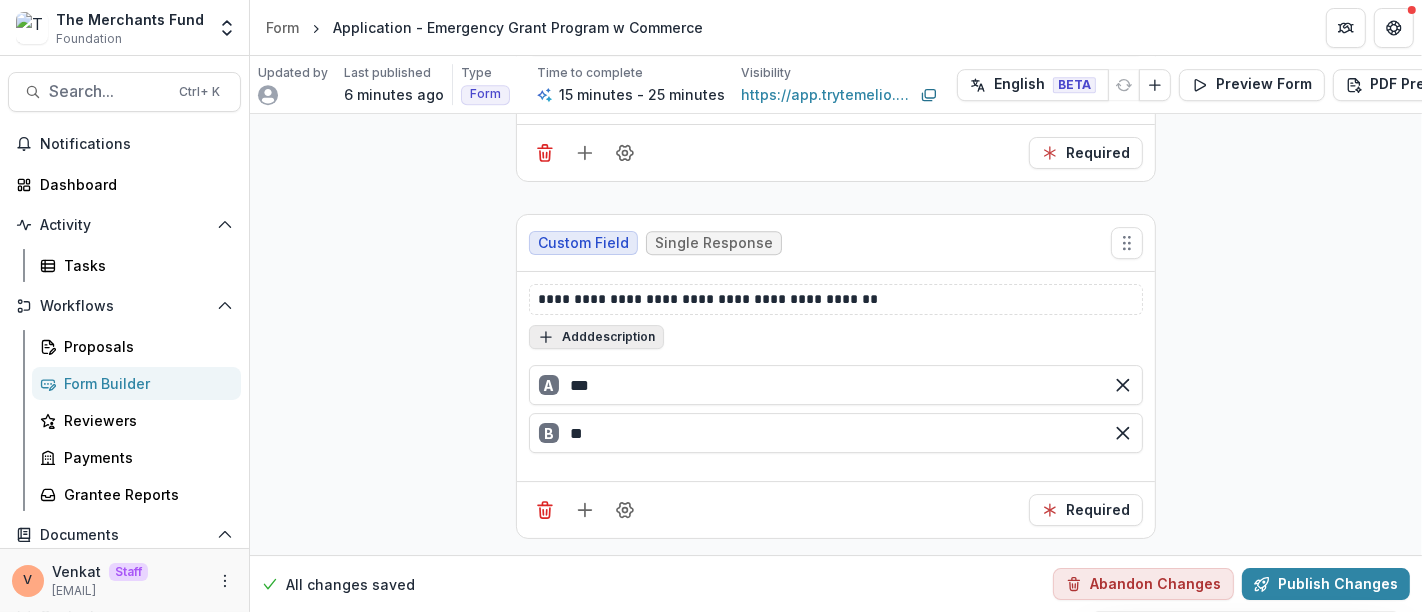 scroll, scrollTop: 5388, scrollLeft: 0, axis: vertical 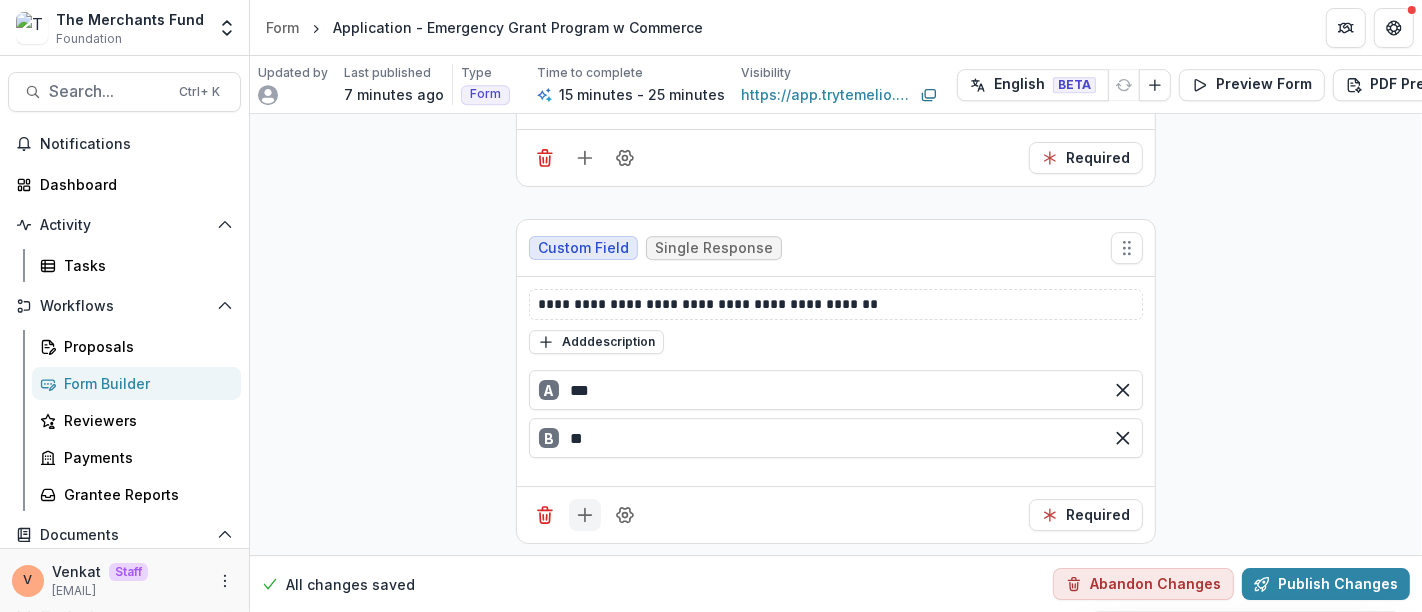 click 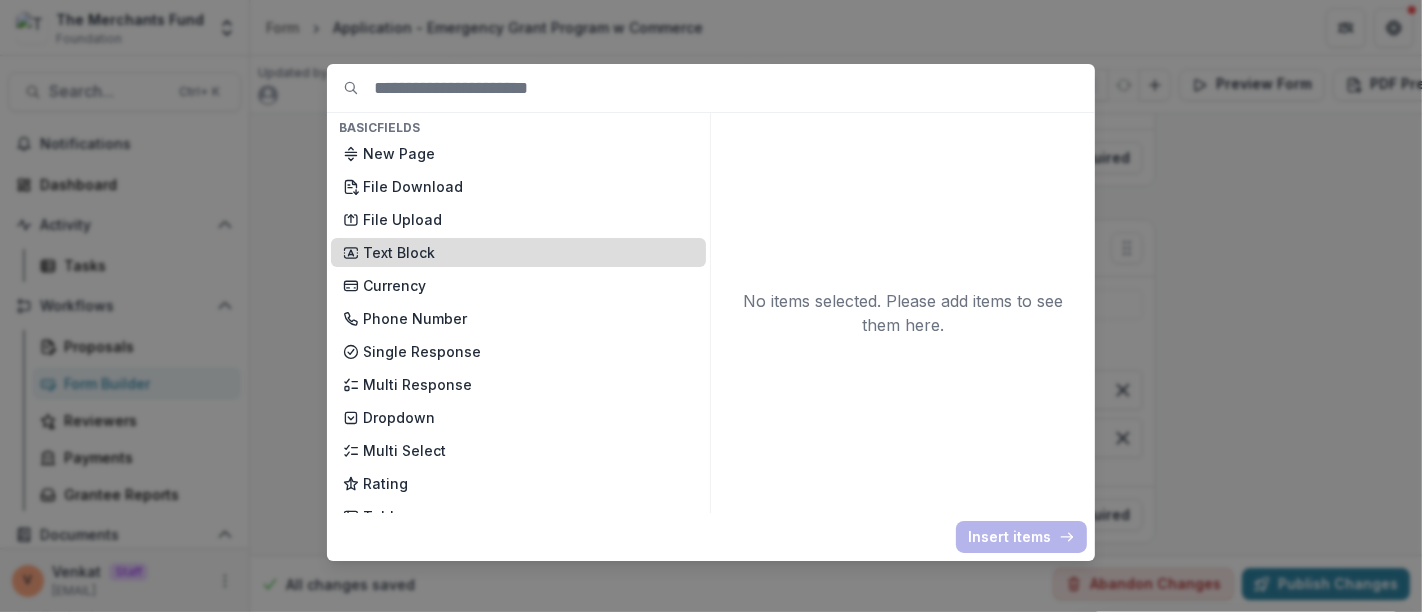click on "Text Block" at bounding box center [528, 252] 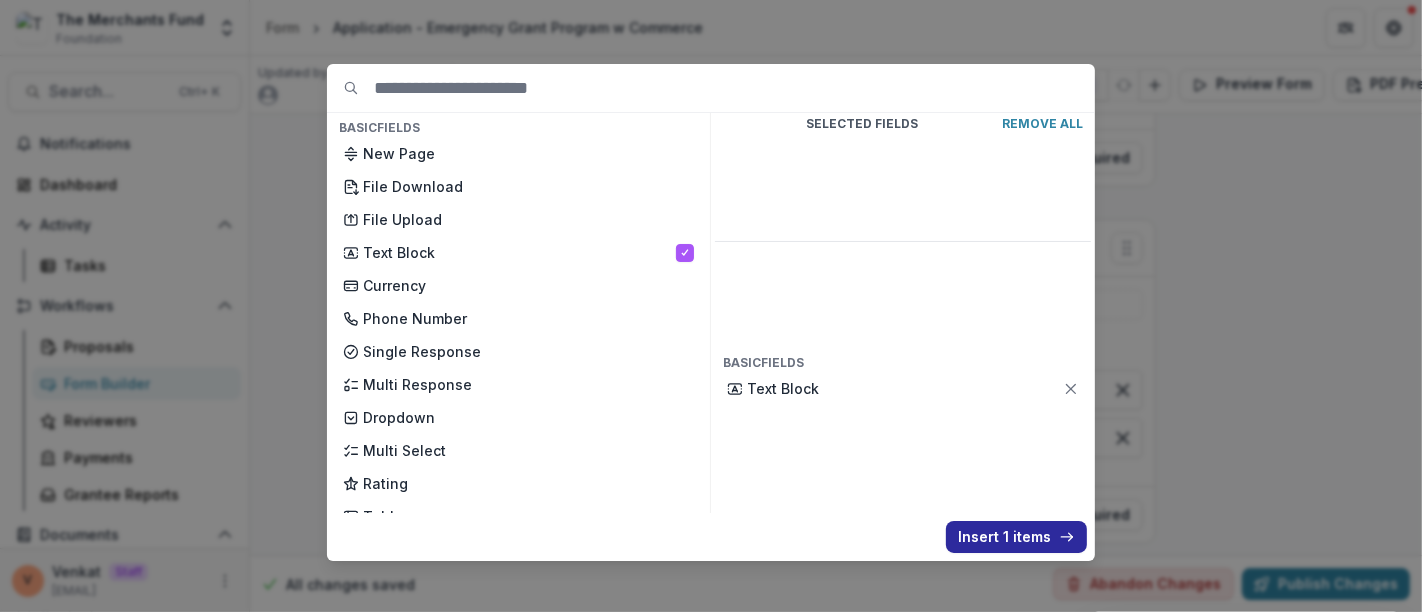 click on "Insert 1 items" at bounding box center (1016, 537) 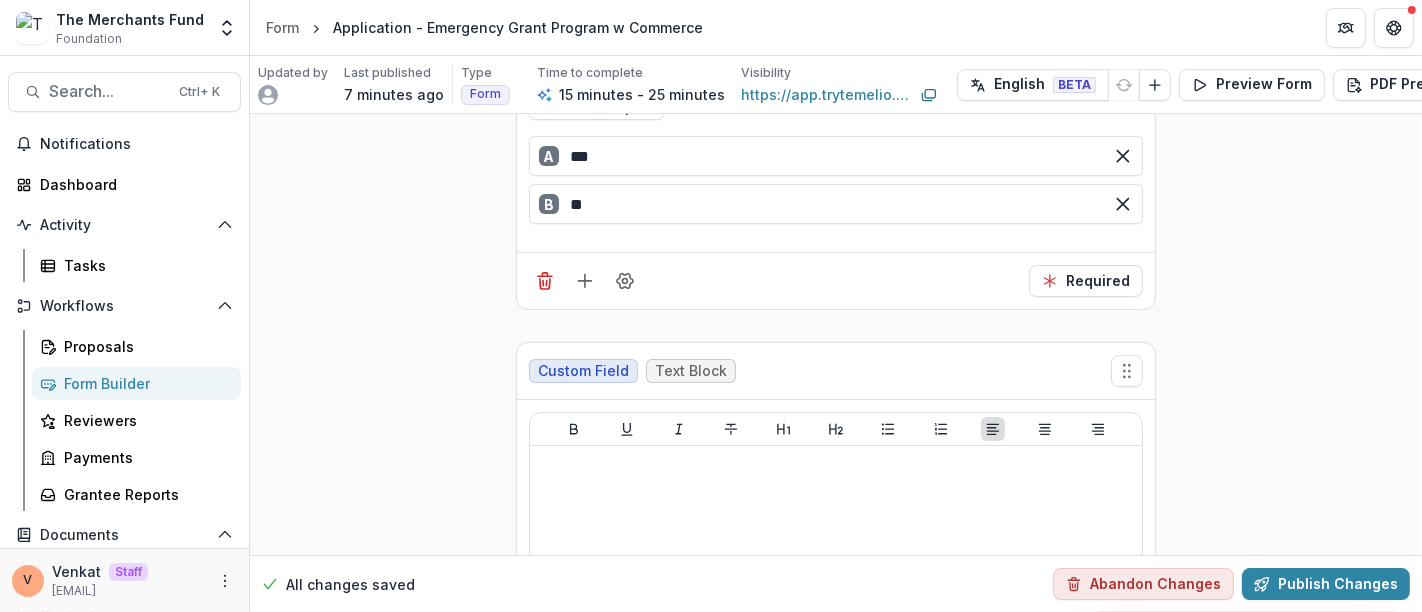 scroll, scrollTop: 5832, scrollLeft: 0, axis: vertical 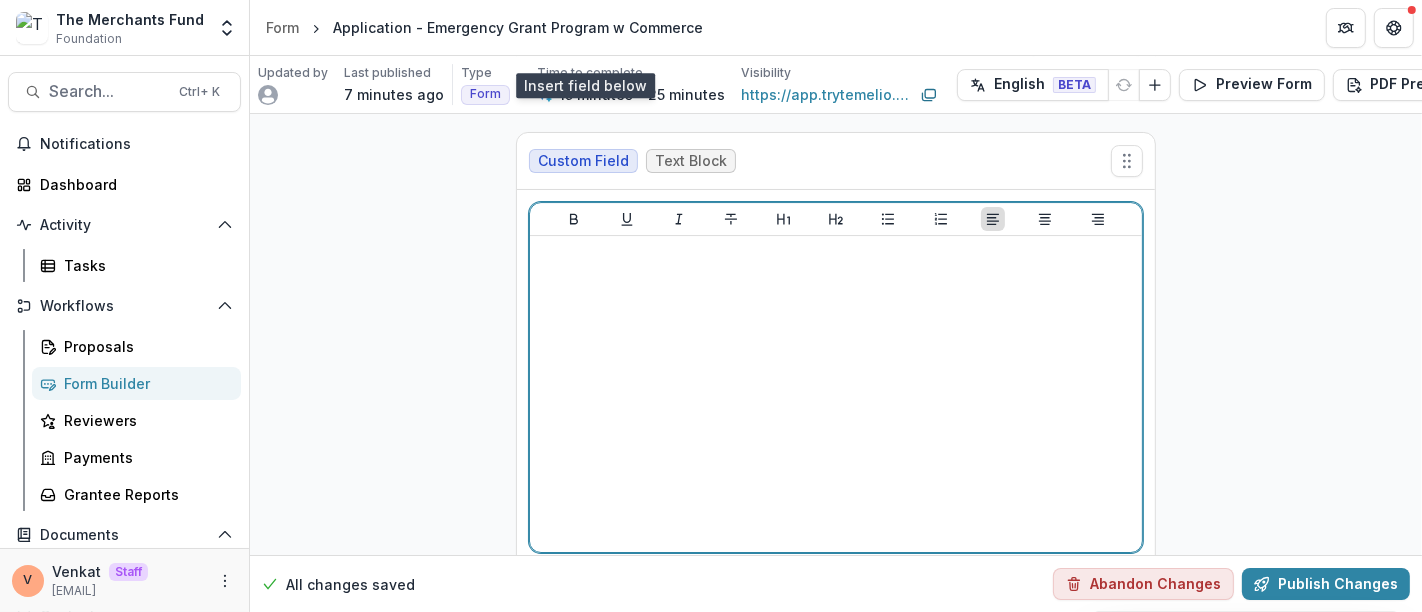 click at bounding box center (836, 394) 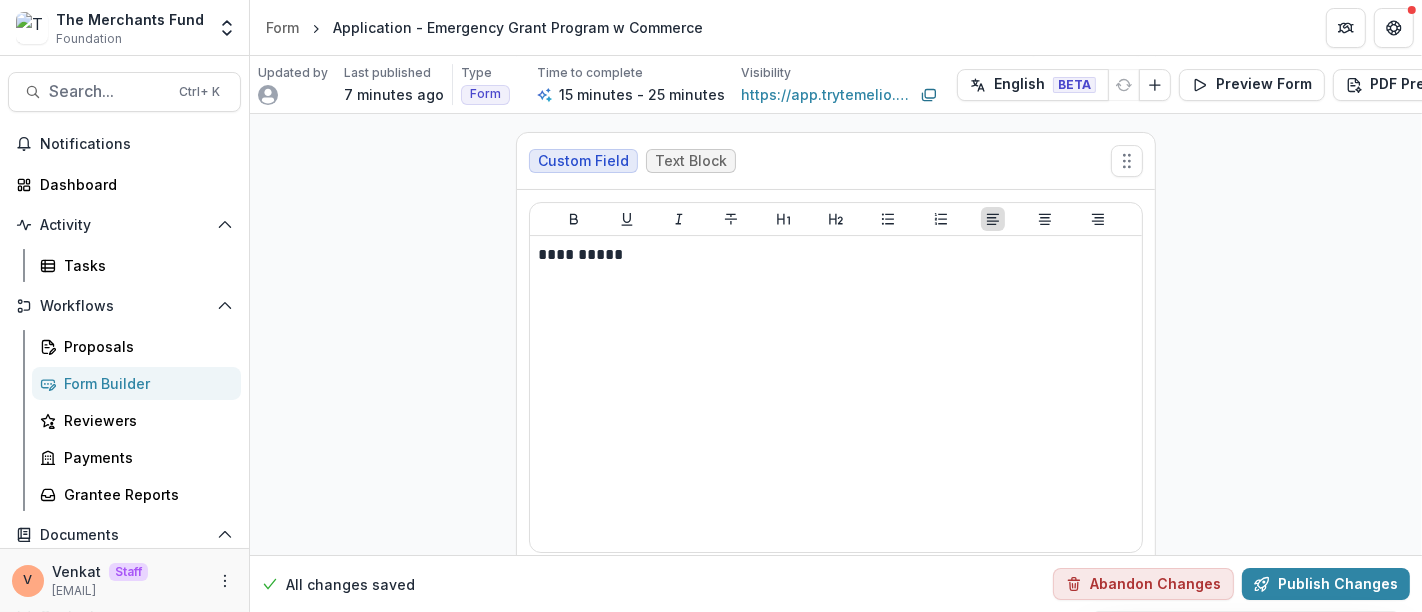 drag, startPoint x: 310, startPoint y: 235, endPoint x: 280, endPoint y: 236, distance: 30.016663 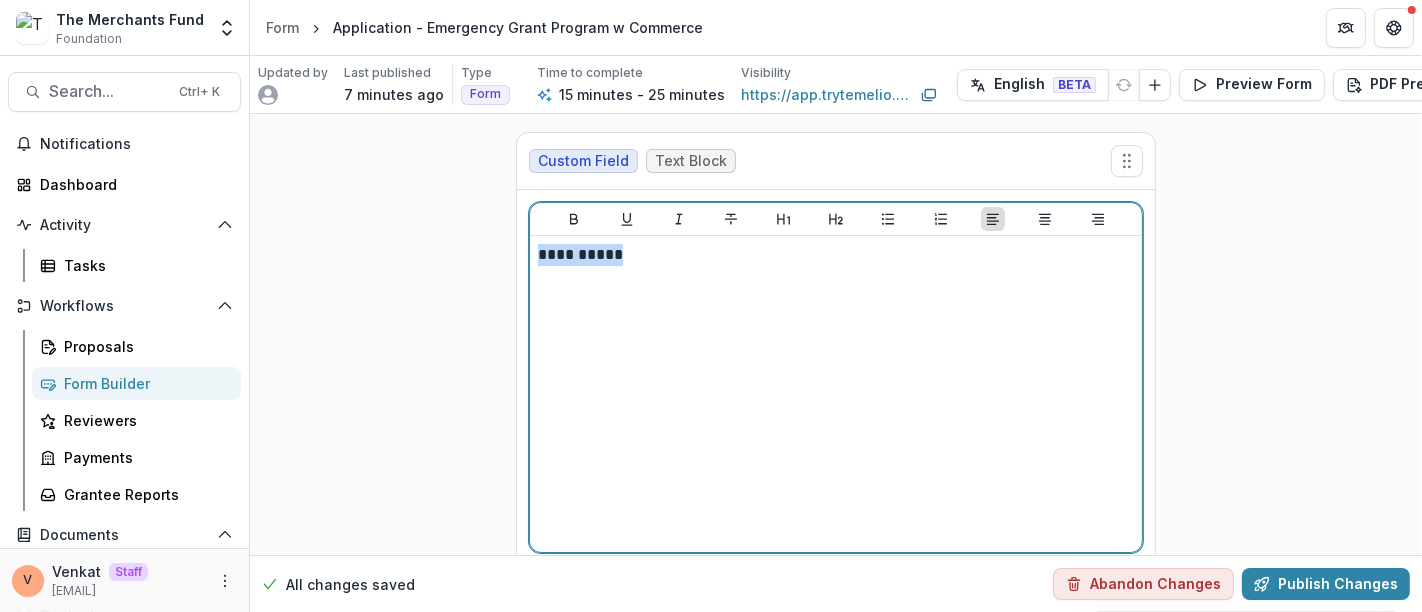 drag, startPoint x: 381, startPoint y: 230, endPoint x: 474, endPoint y: 244, distance: 94.04786 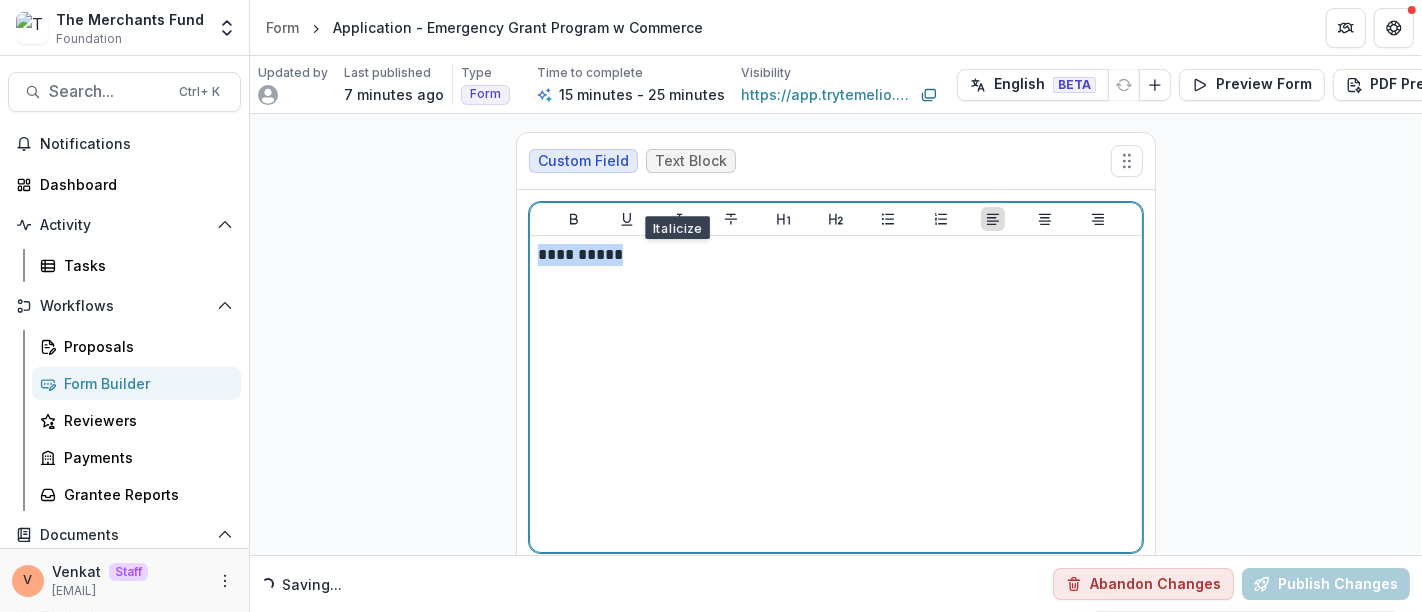 drag, startPoint x: 673, startPoint y: 198, endPoint x: 635, endPoint y: 201, distance: 38.118237 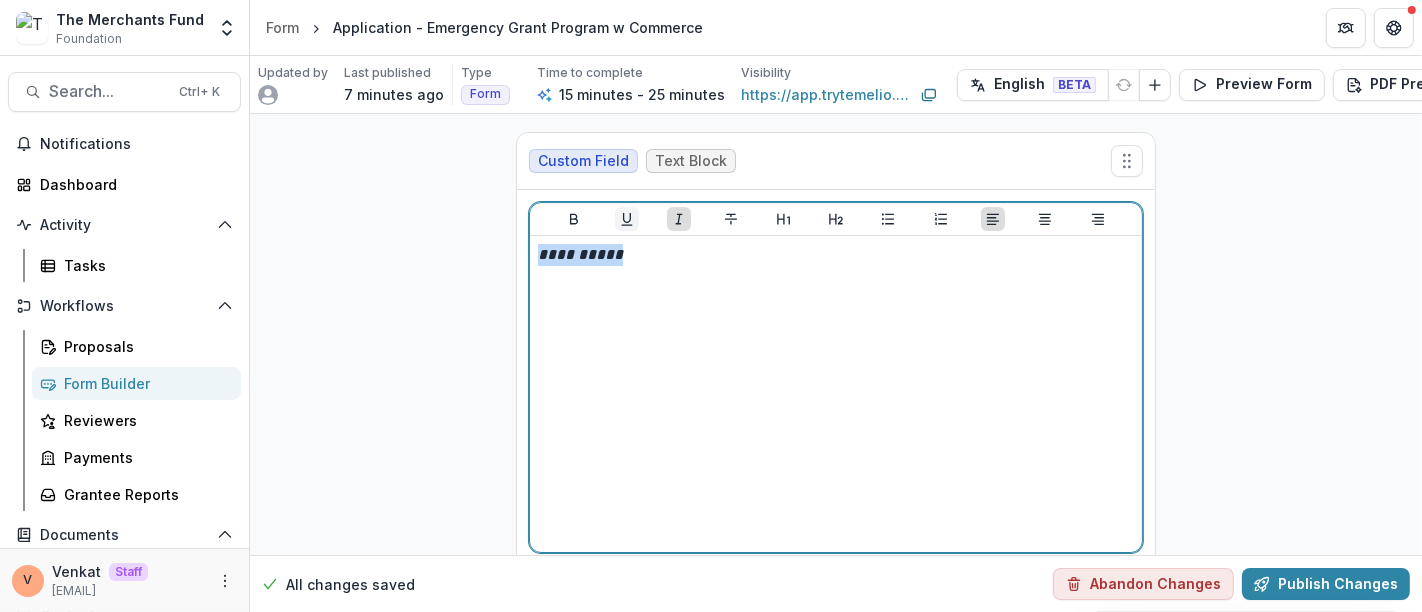 click 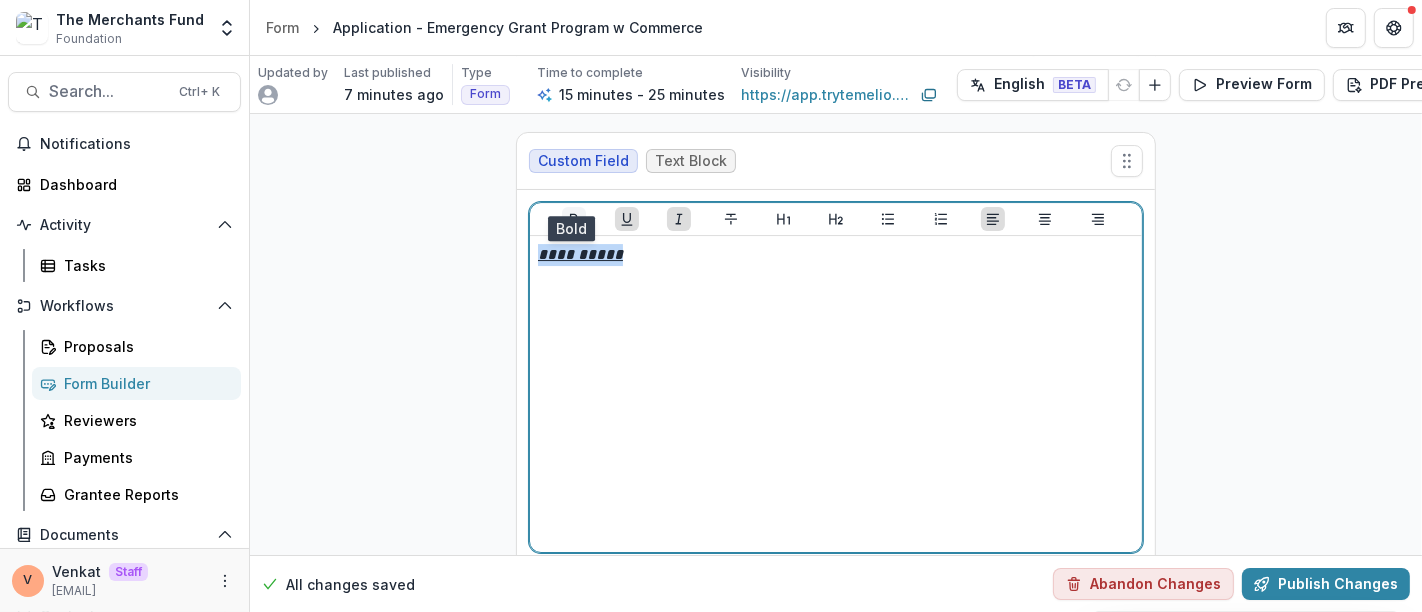 click 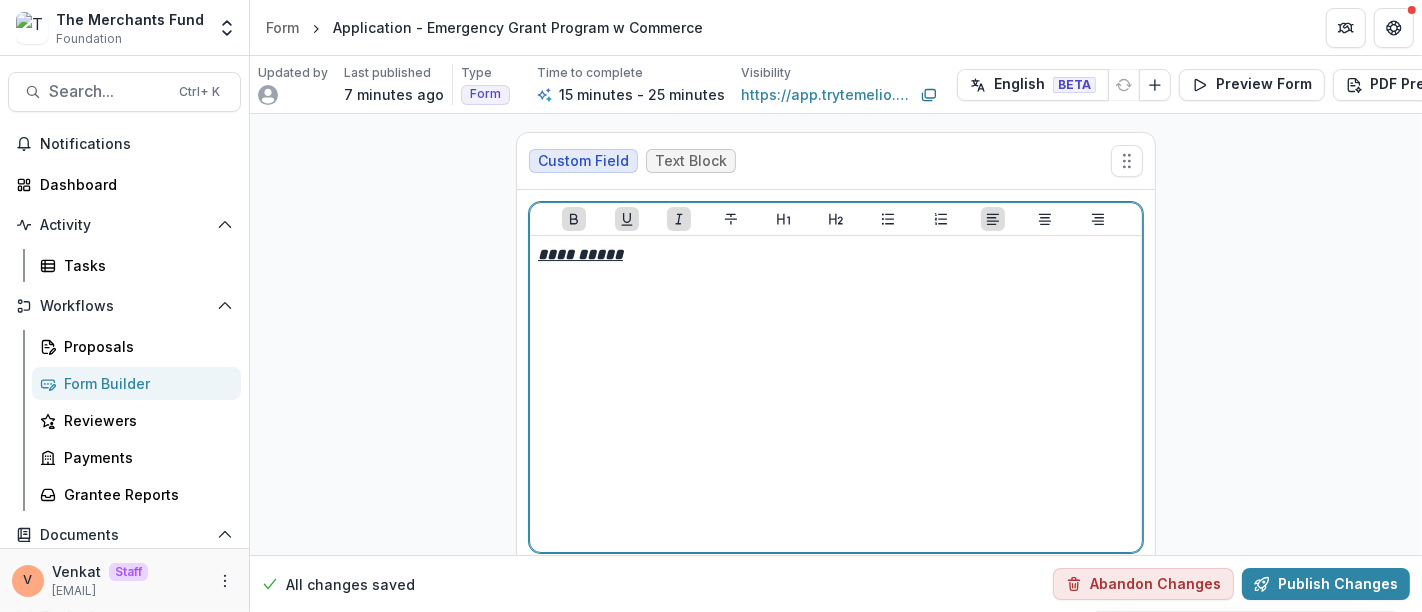 click on "**********" at bounding box center [836, 394] 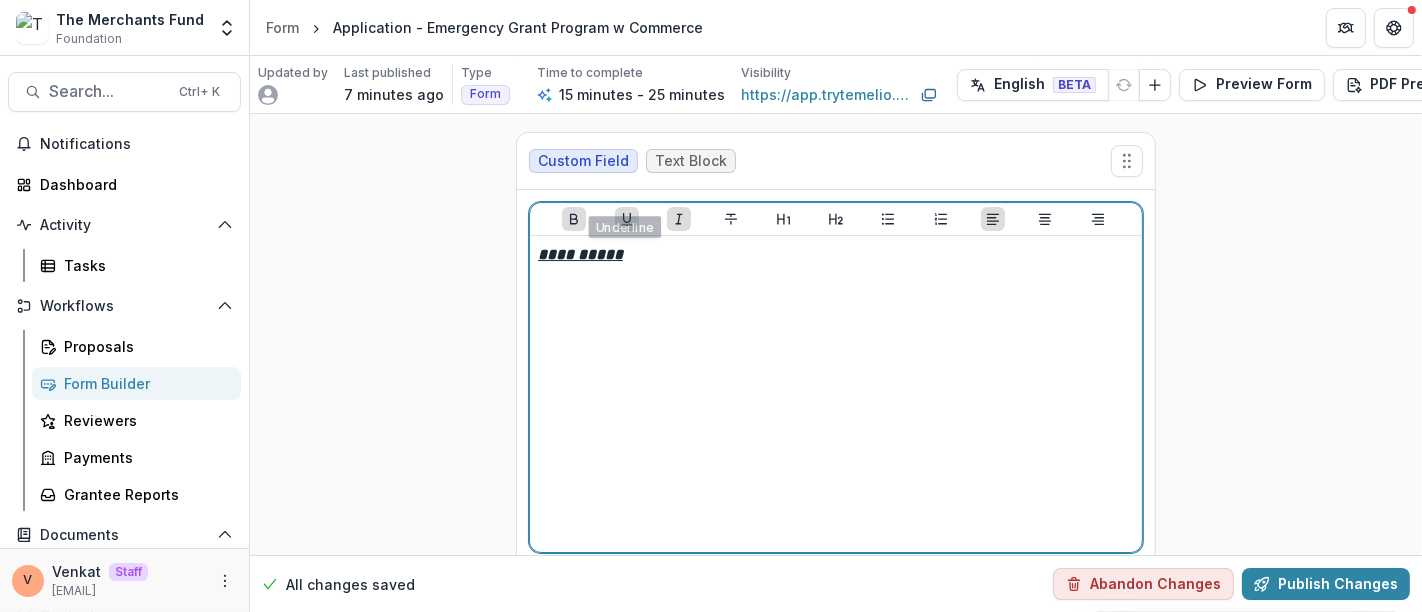 click 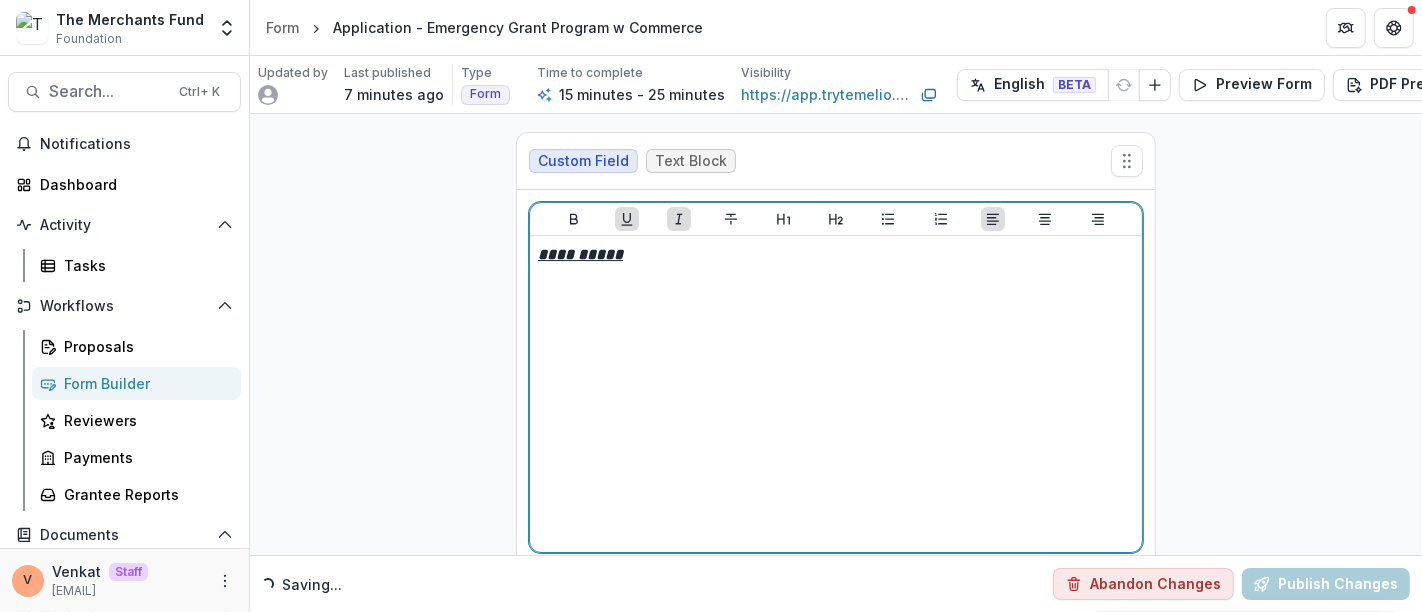 click 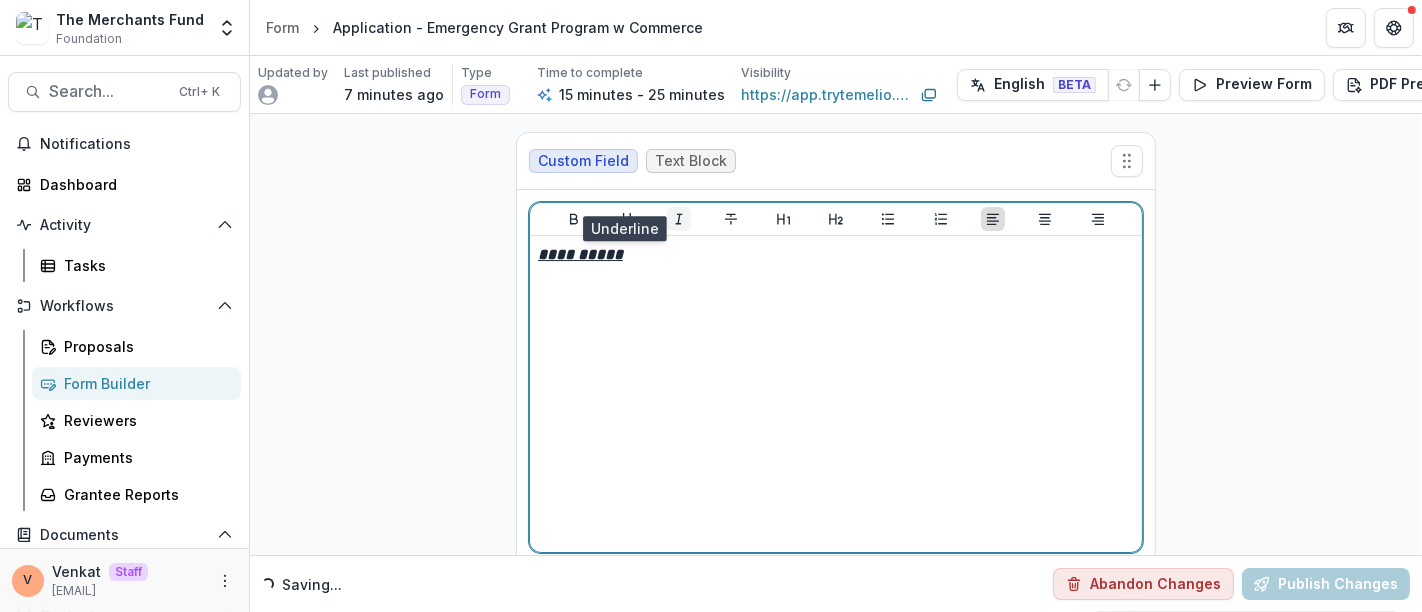 click at bounding box center [679, 219] 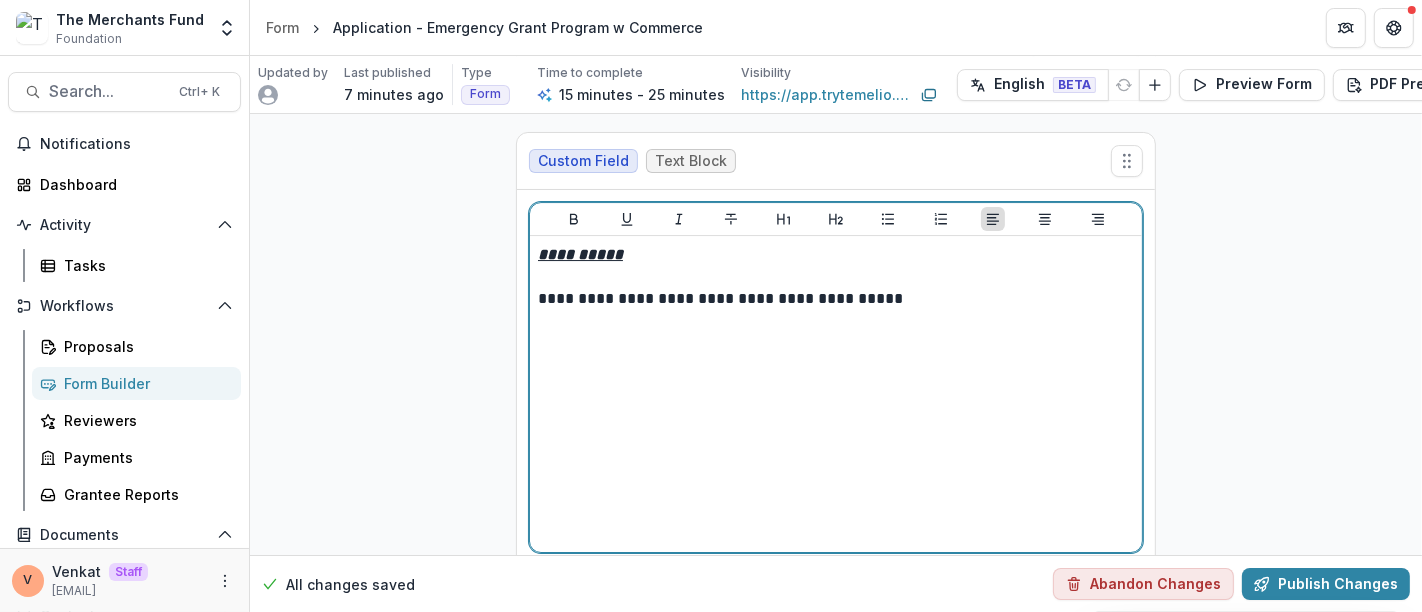 paste 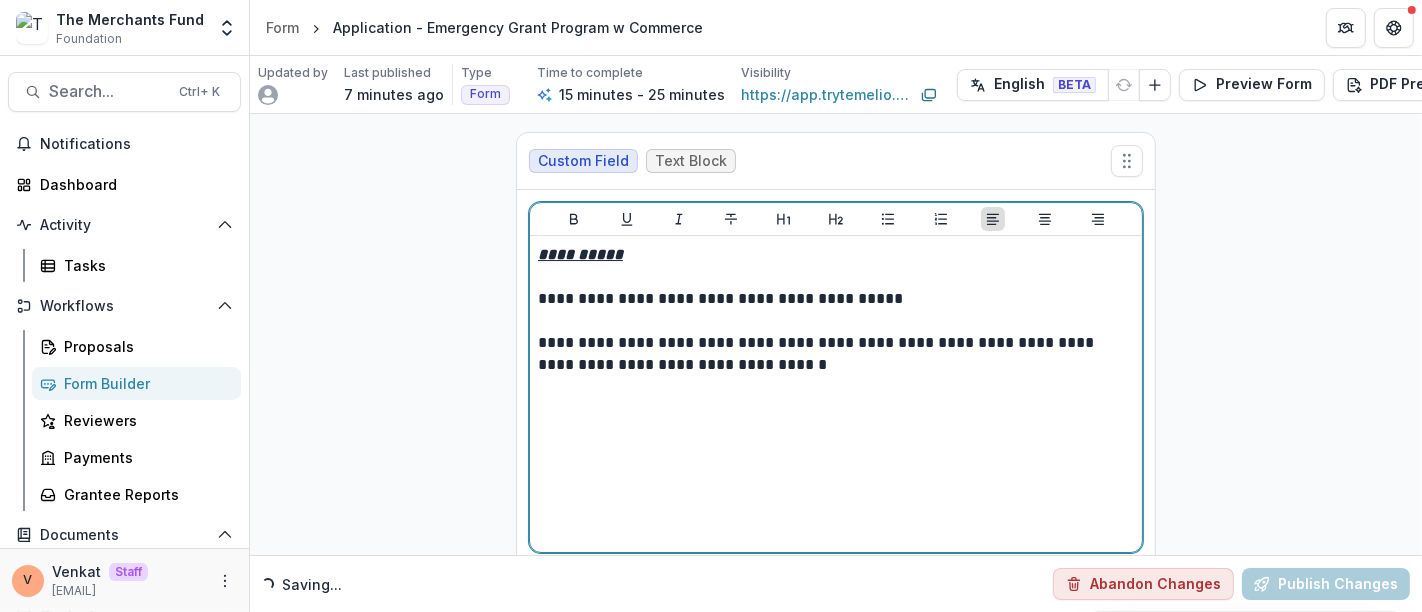 type 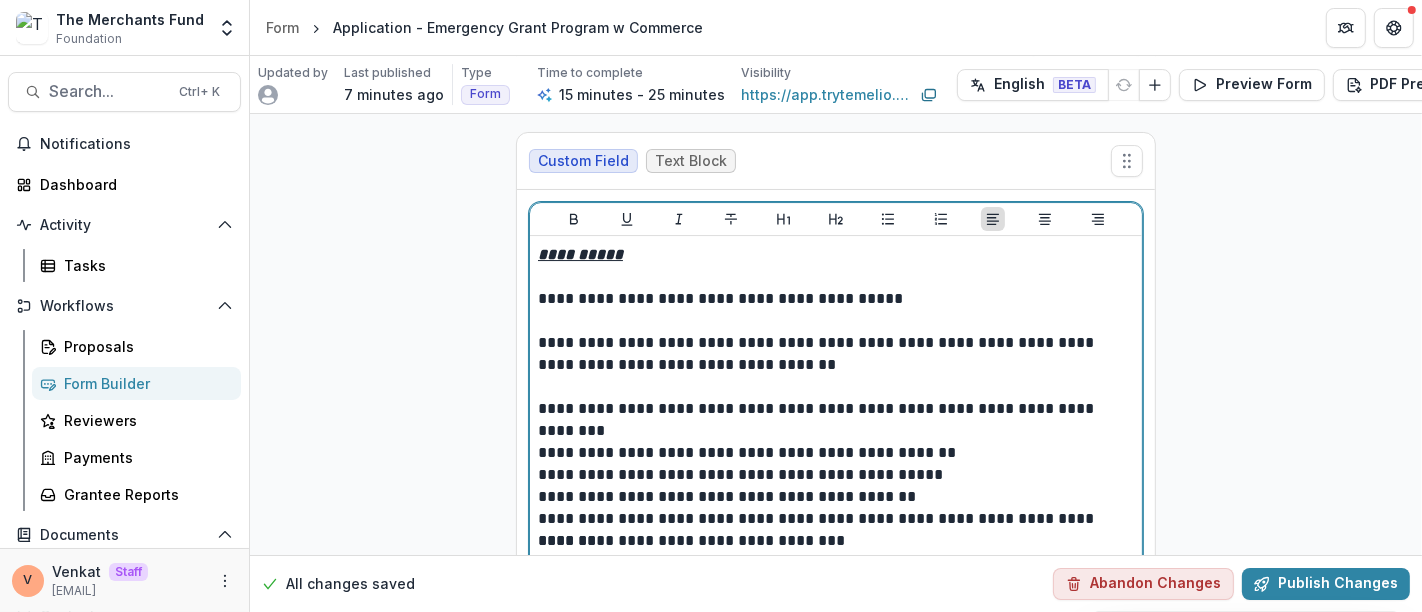 scroll, scrollTop: 5938, scrollLeft: 0, axis: vertical 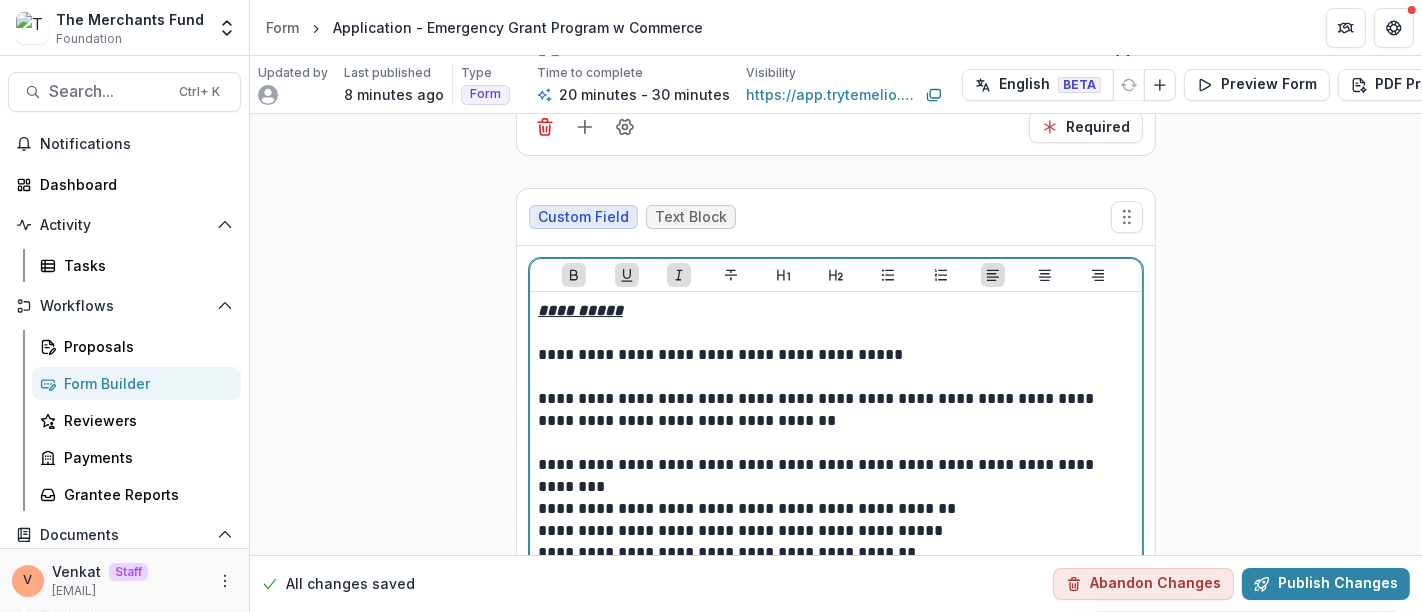 click on "**********" at bounding box center [836, 355] 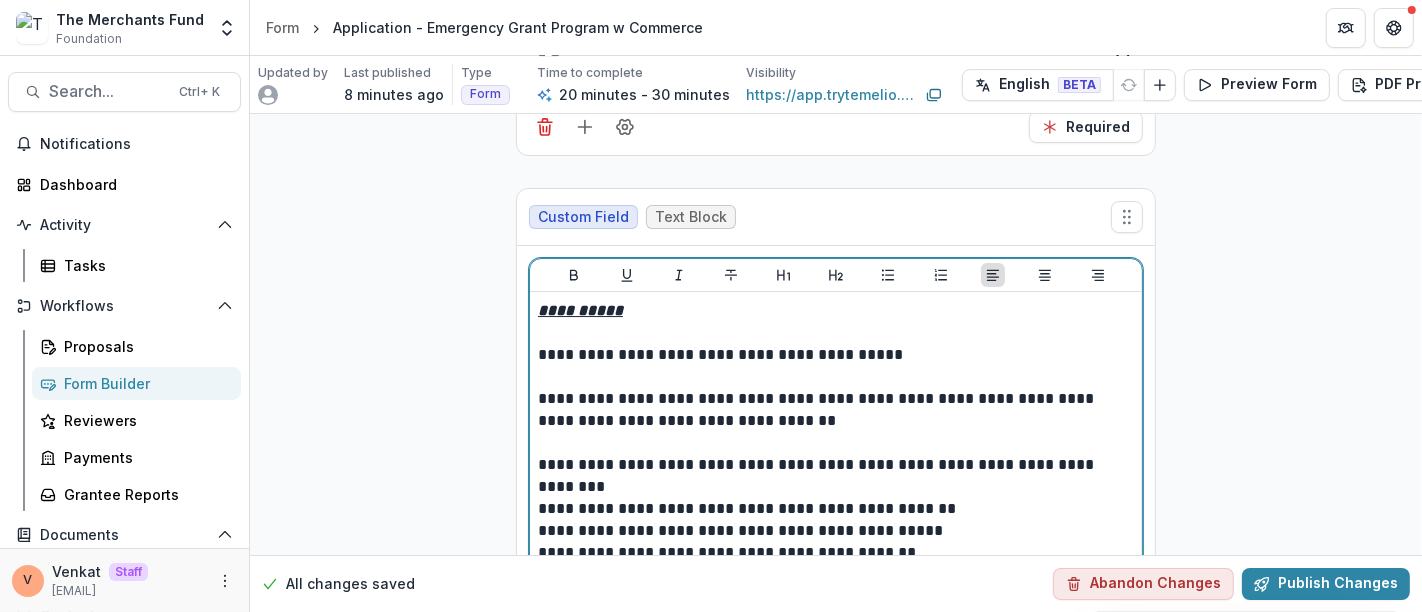 click at bounding box center [836, 377] 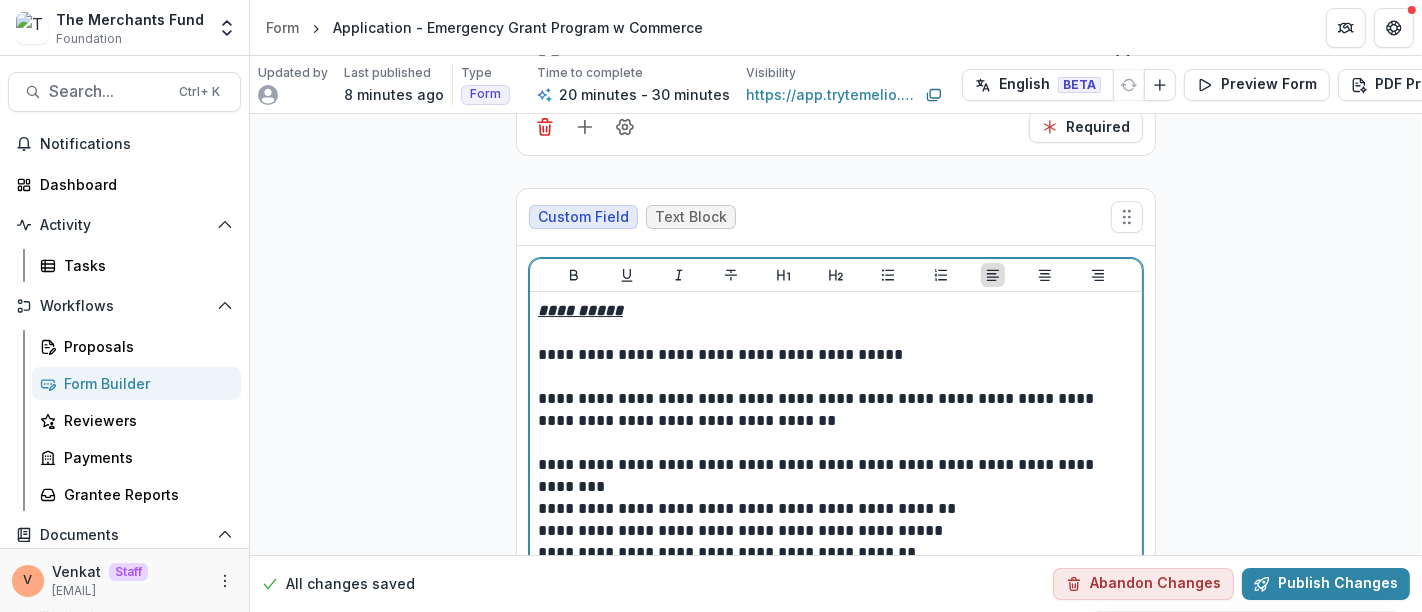 click on "**********" at bounding box center (836, 520) 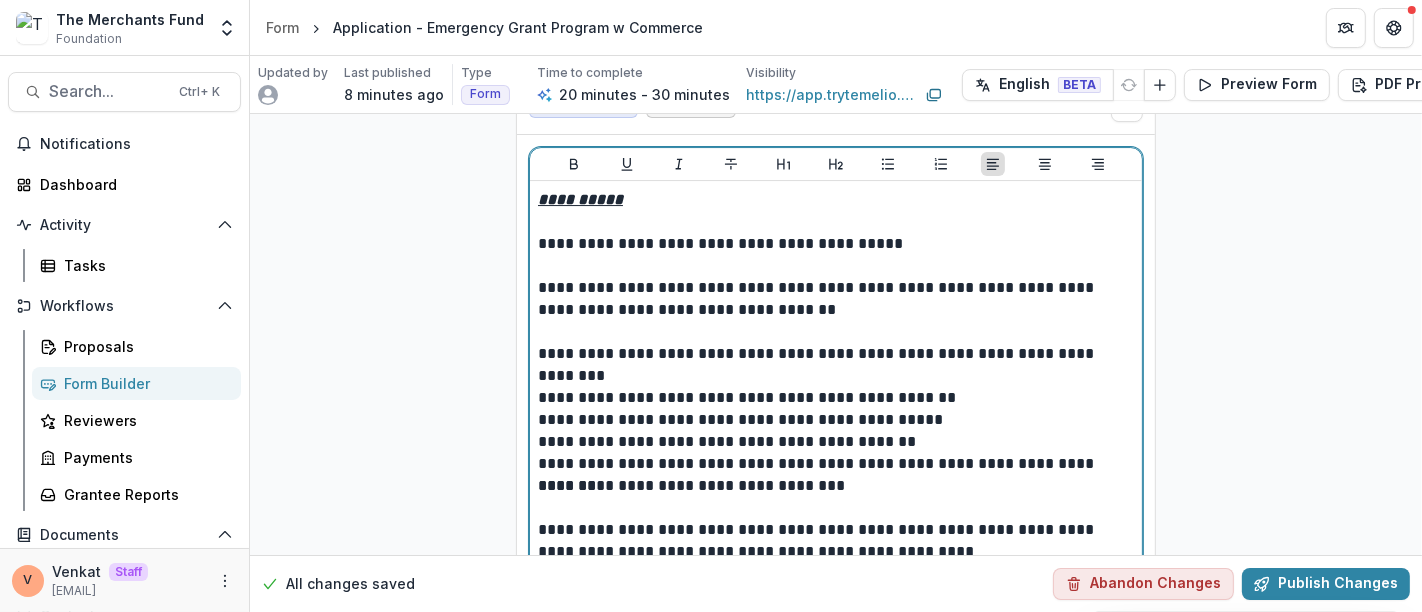 click at bounding box center [836, 376] 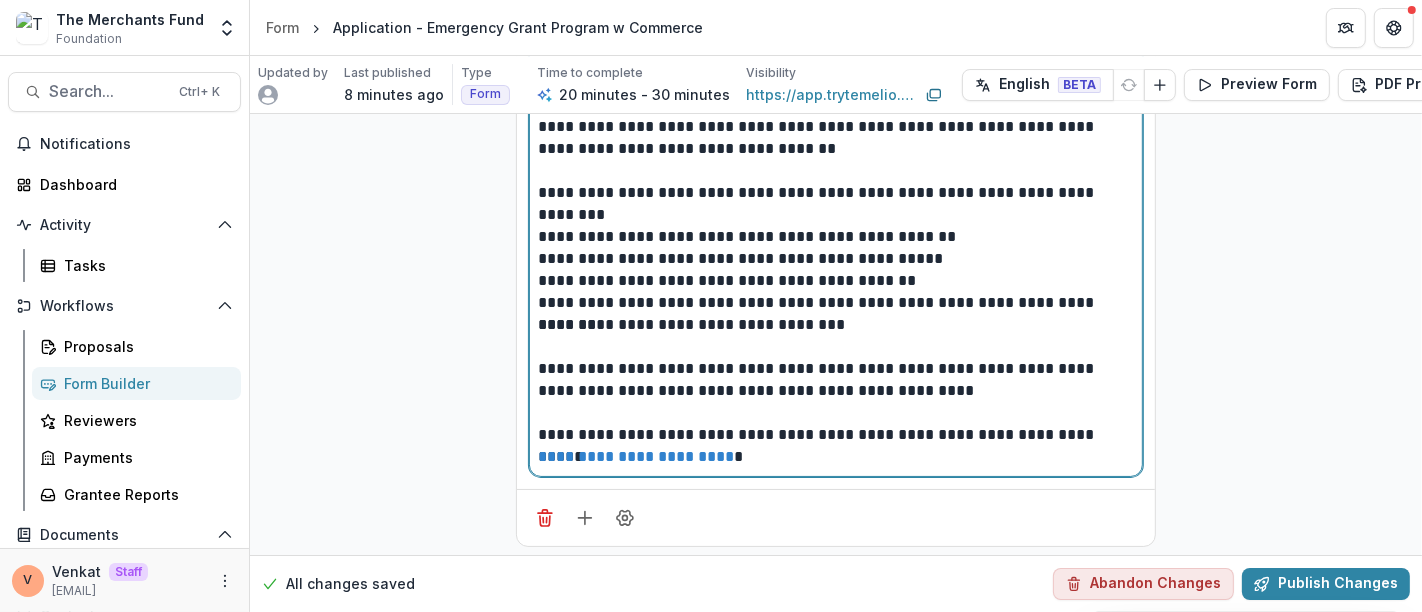 click on "**********" at bounding box center [836, 457] 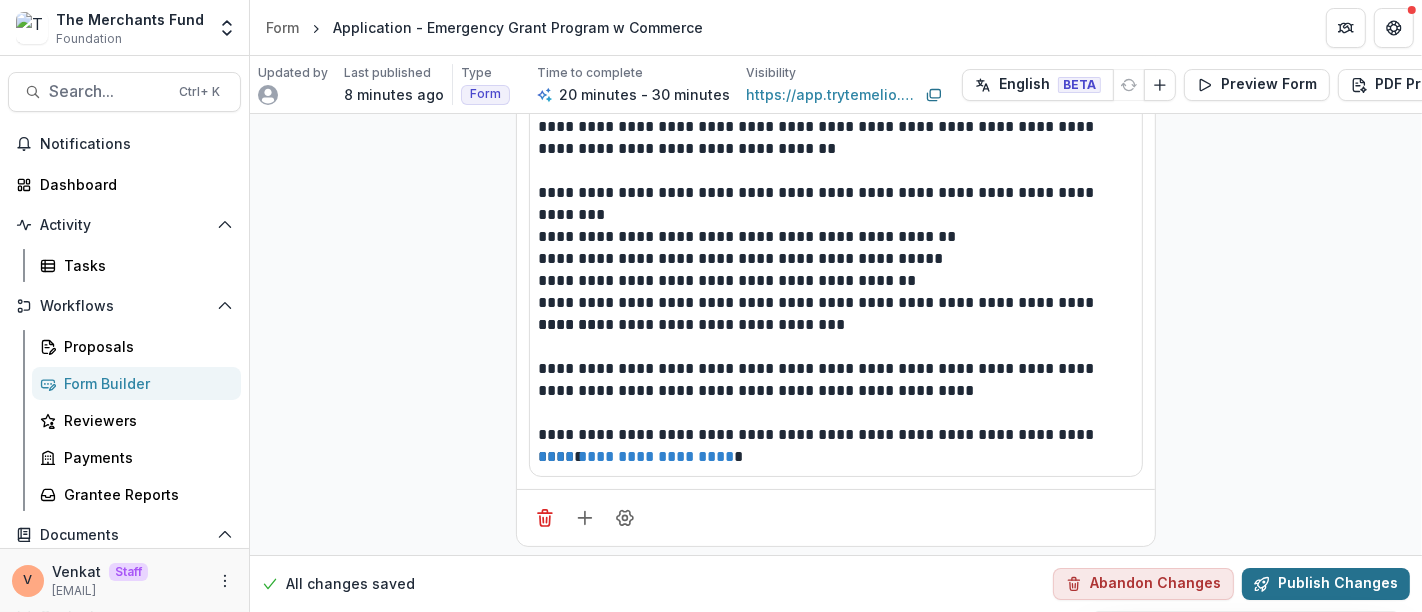 click on "Publish Changes" at bounding box center (1326, 584) 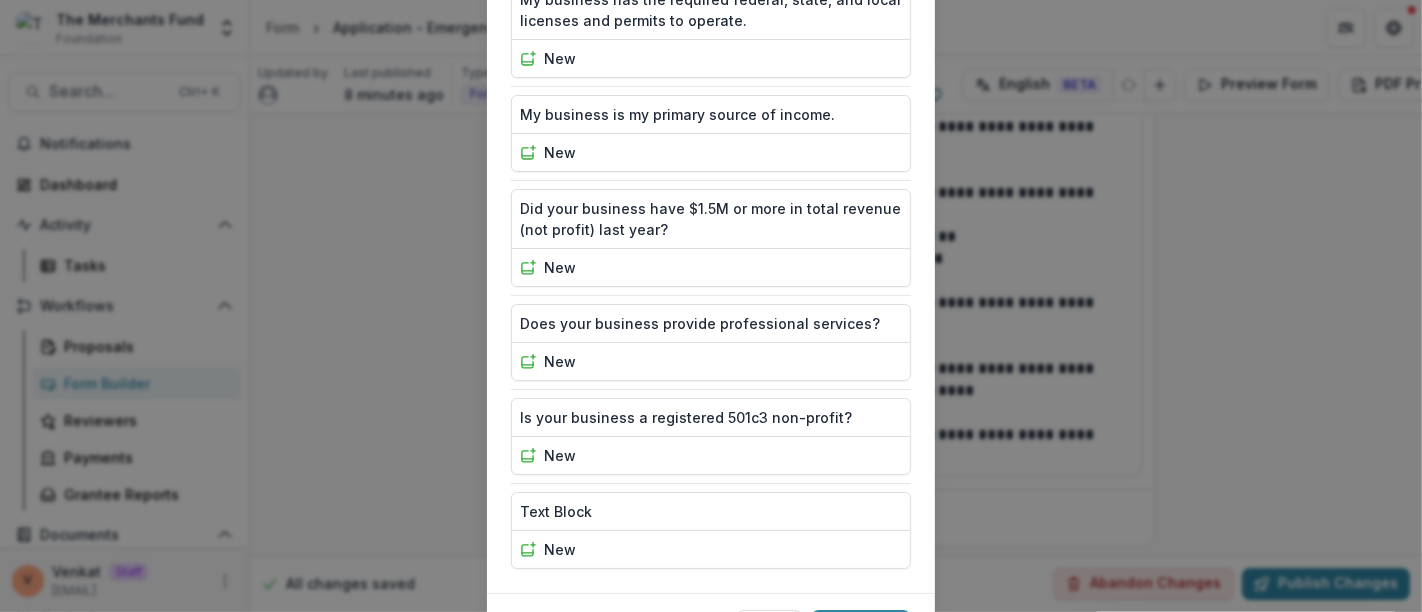 scroll, scrollTop: 870, scrollLeft: 0, axis: vertical 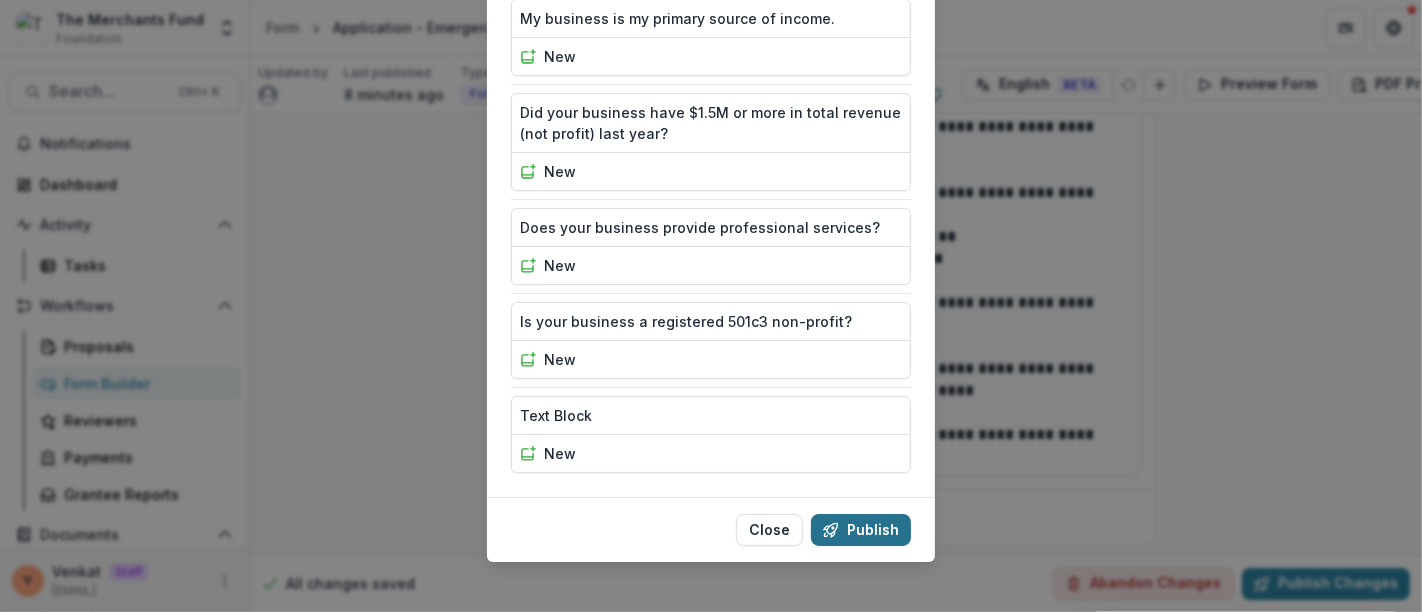 click on "Publish" at bounding box center (861, 530) 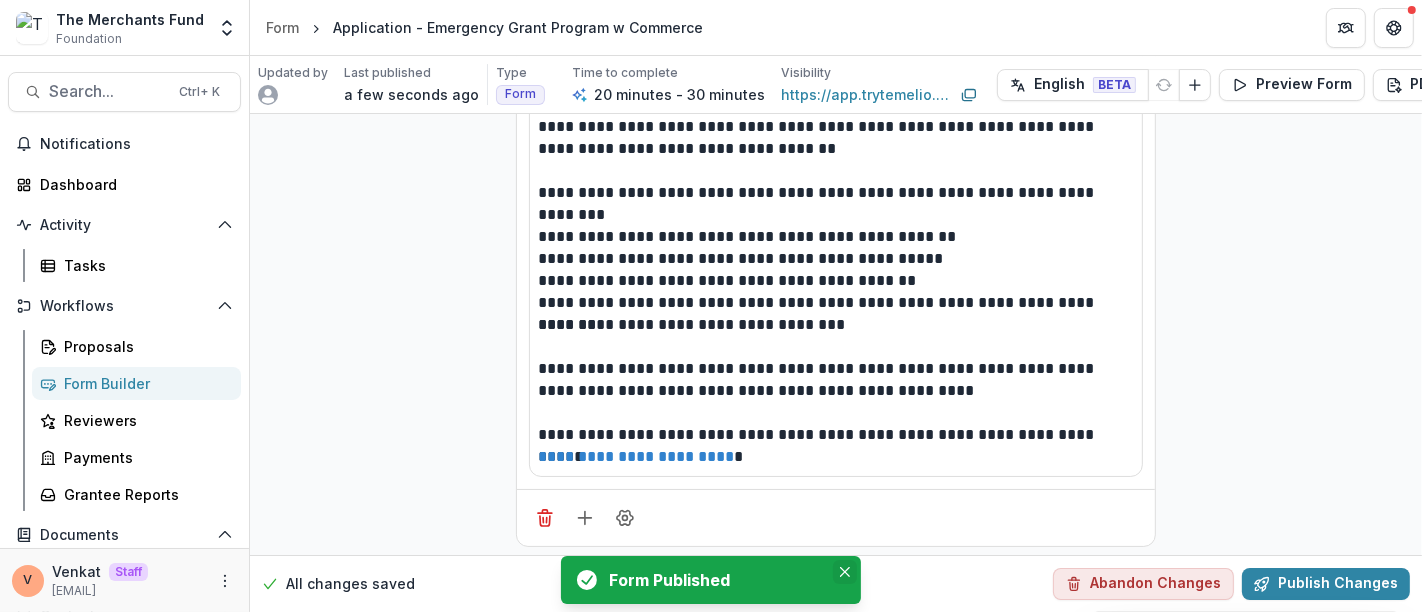 click 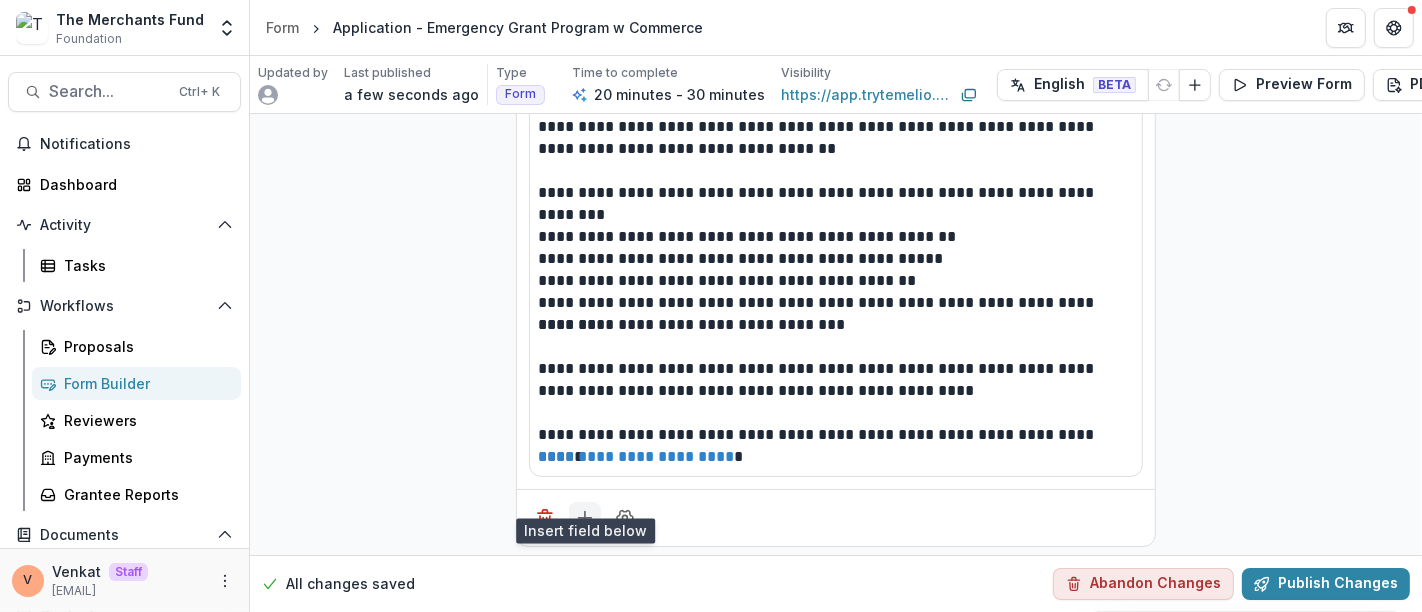 click 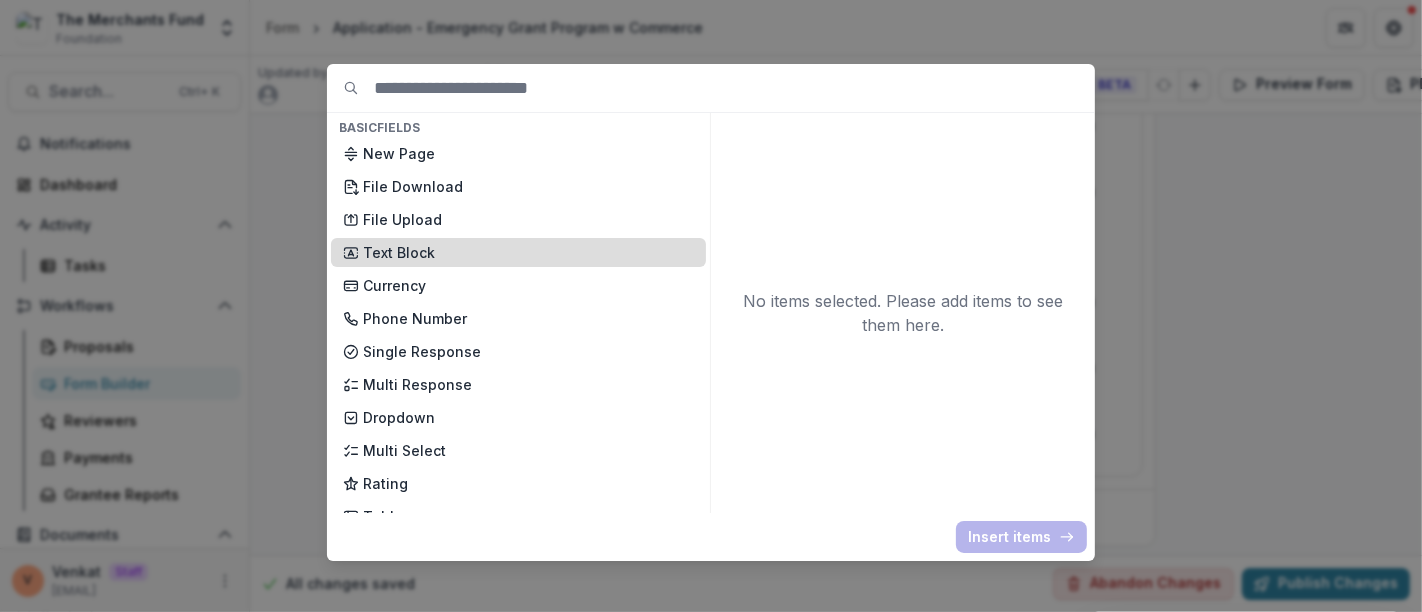 click on "Text Block" at bounding box center [528, 252] 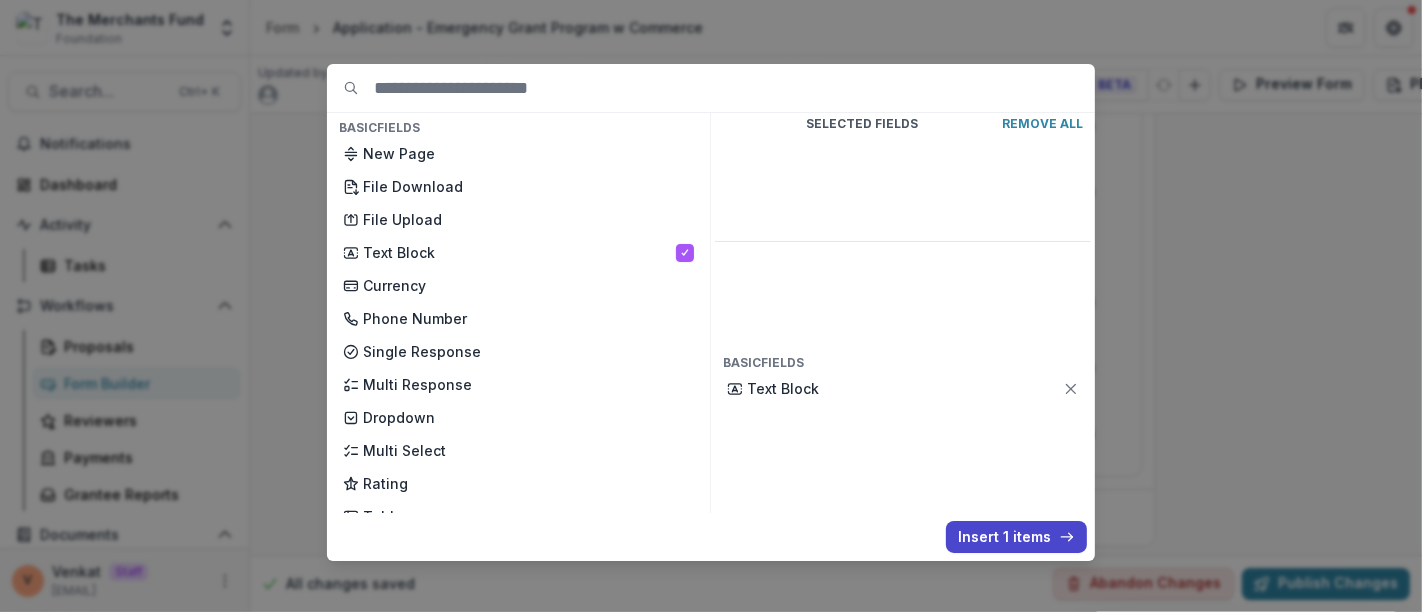drag, startPoint x: 1010, startPoint y: 527, endPoint x: 883, endPoint y: 447, distance: 150.09663 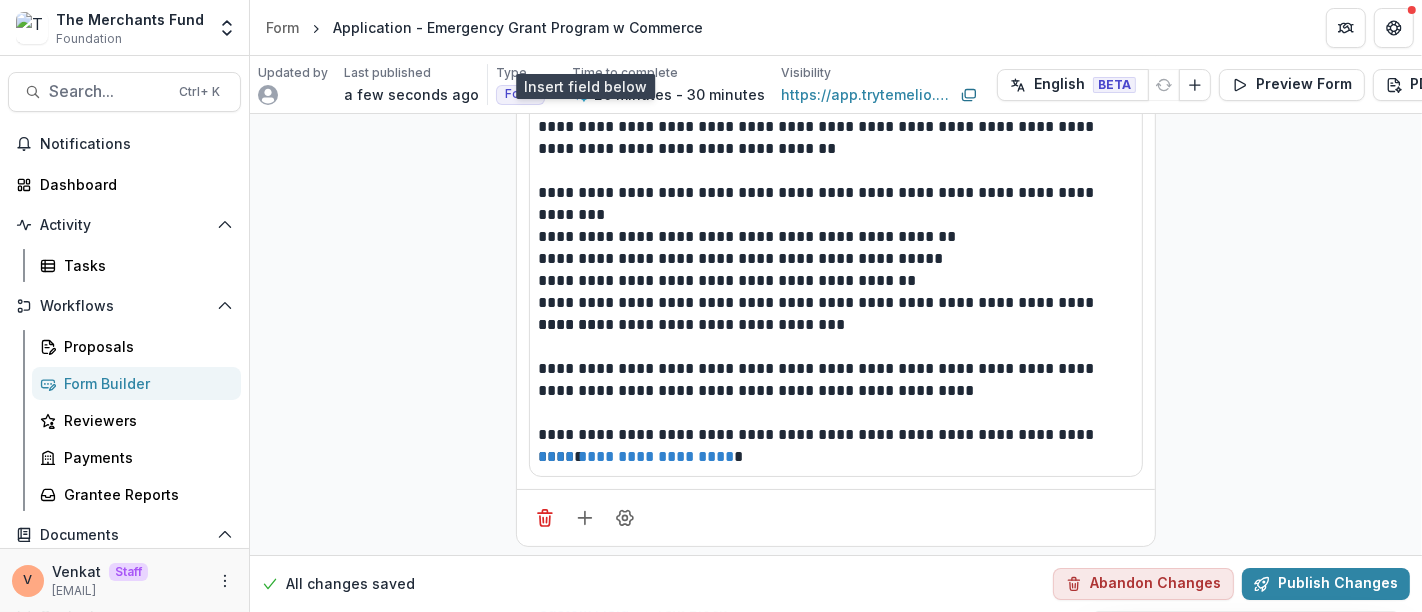 scroll, scrollTop: 6493, scrollLeft: 0, axis: vertical 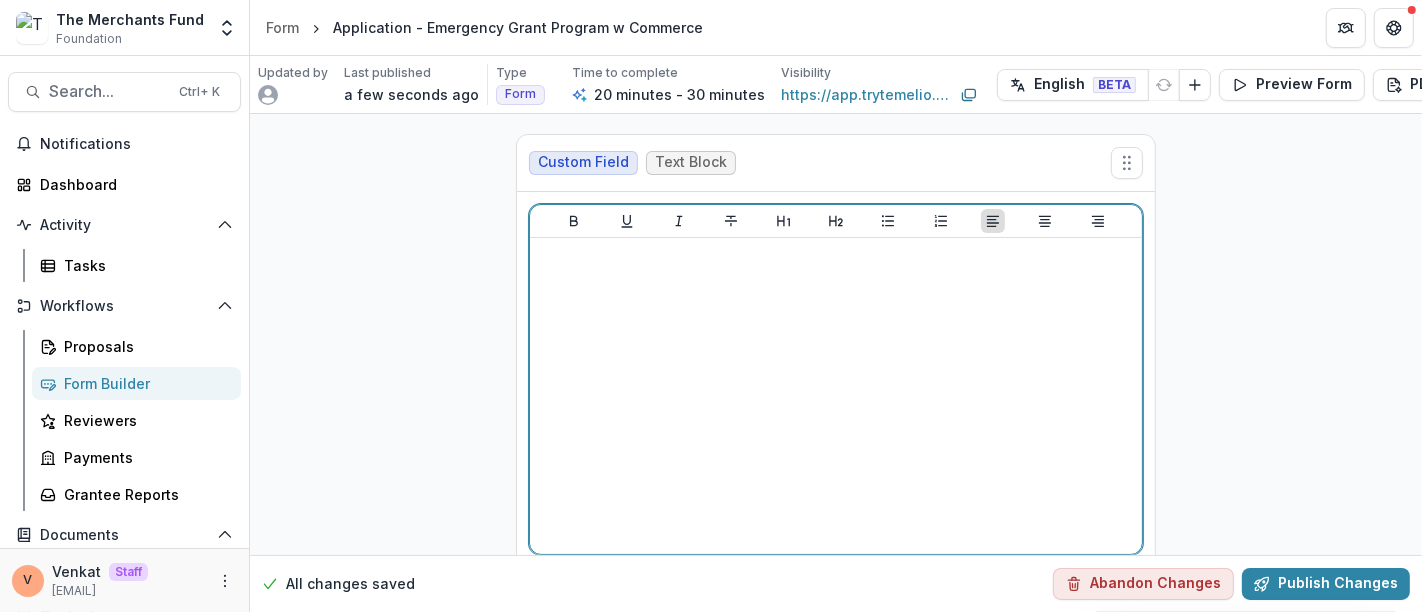 click at bounding box center [836, 396] 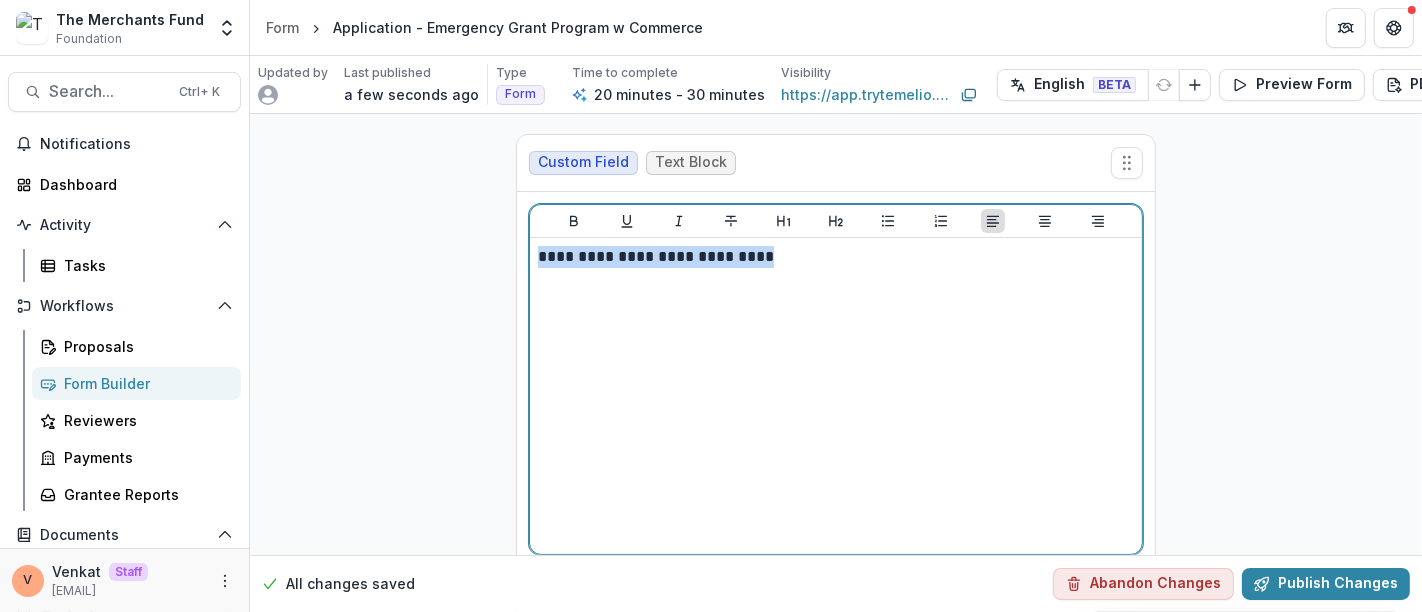 drag, startPoint x: 800, startPoint y: 237, endPoint x: 368, endPoint y: 242, distance: 432.02893 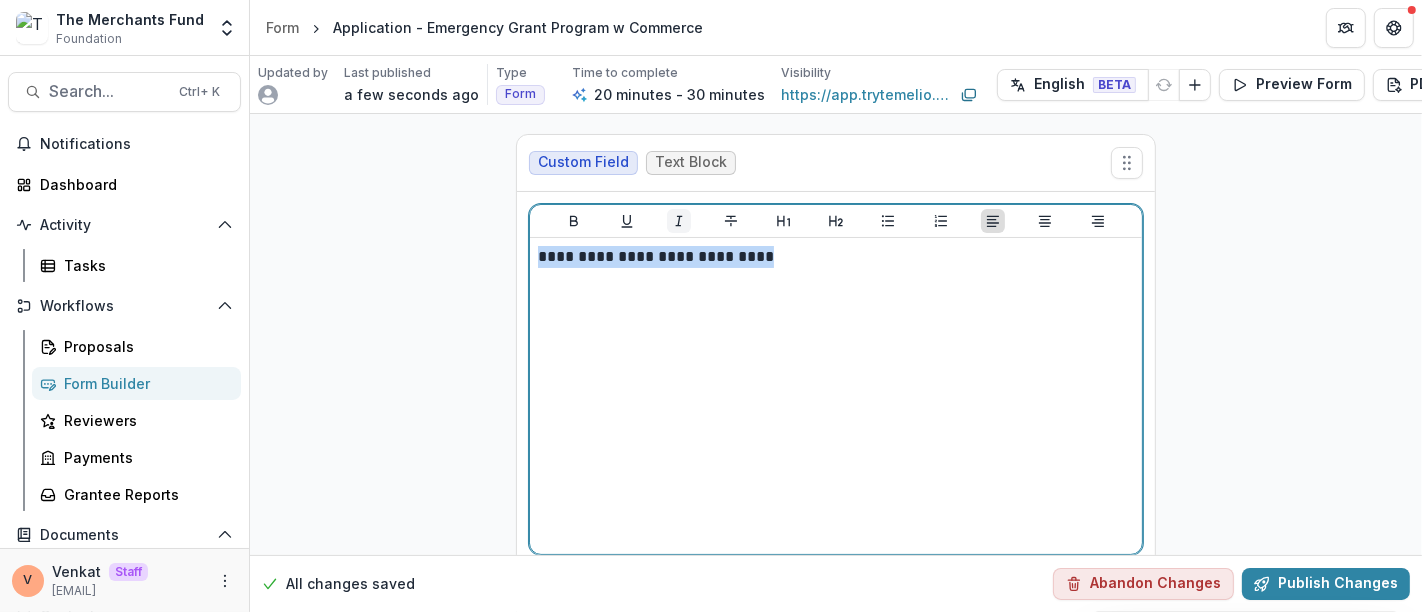 click 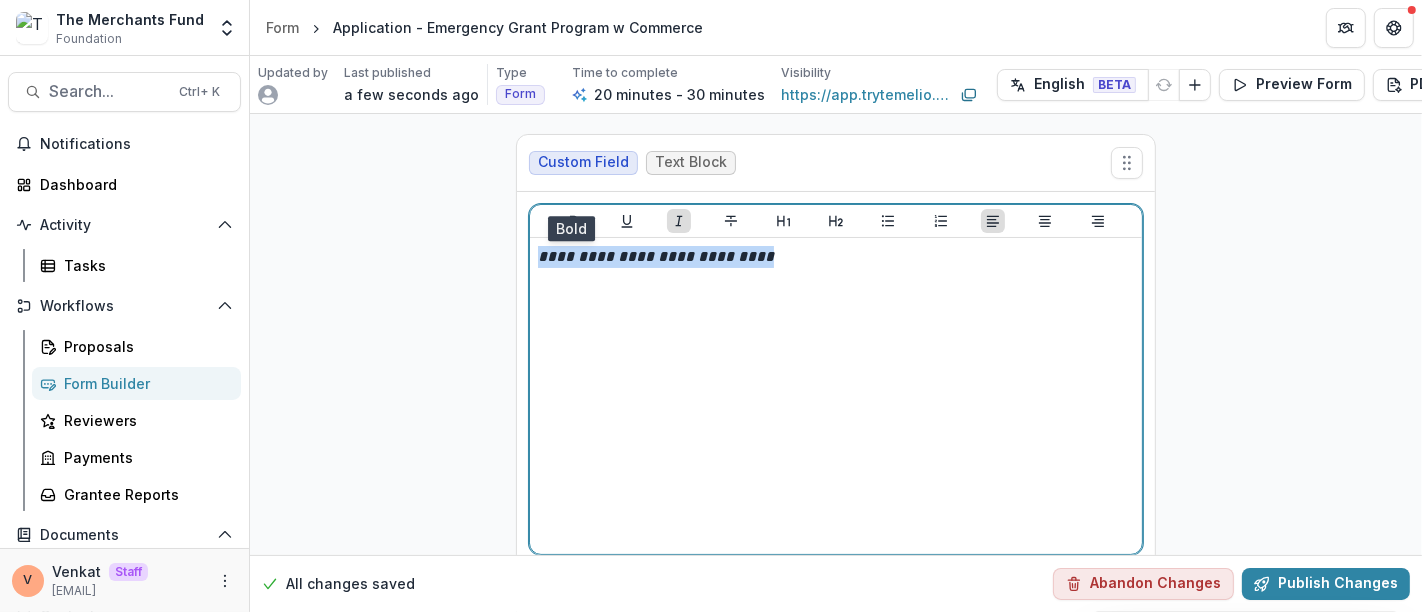drag, startPoint x: 569, startPoint y: 199, endPoint x: 637, endPoint y: 201, distance: 68.0294 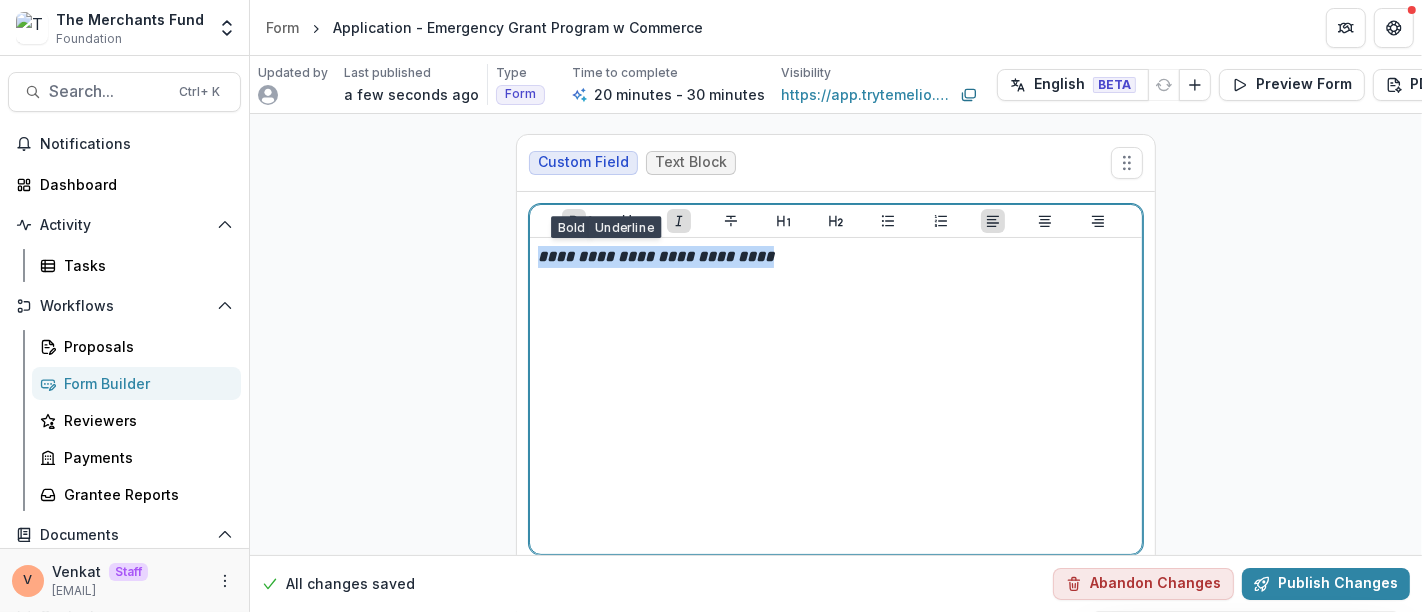 click at bounding box center (627, 221) 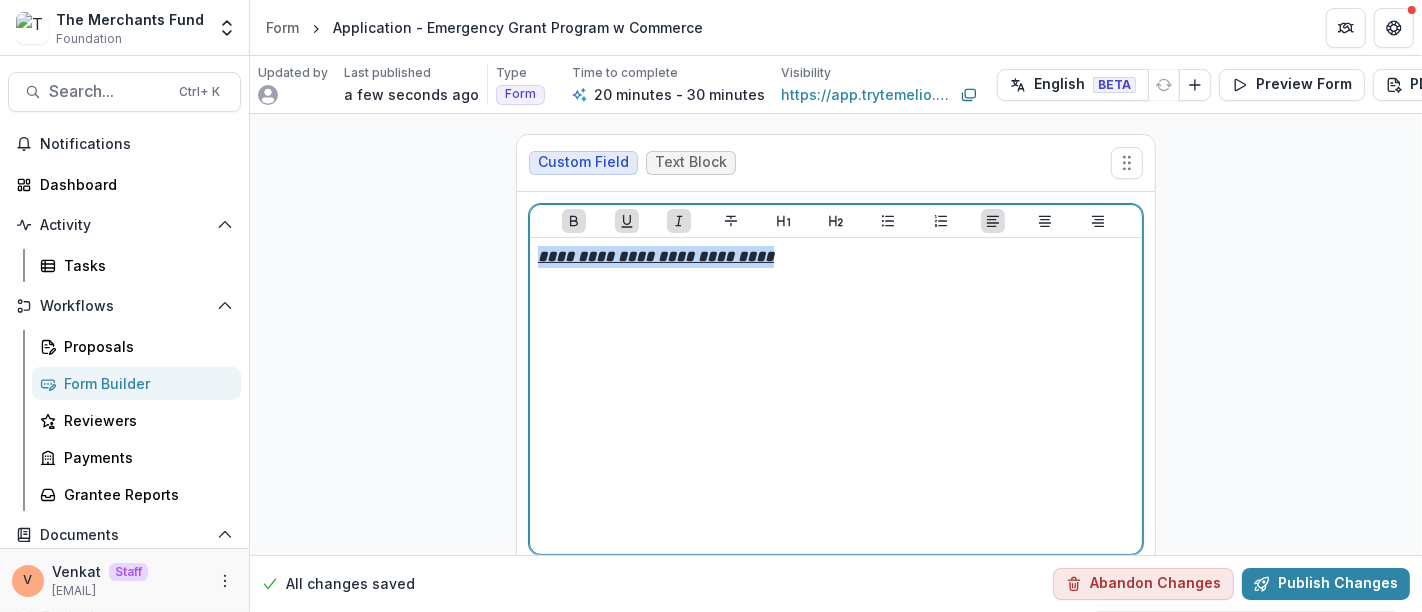 click on "**********" at bounding box center [836, 257] 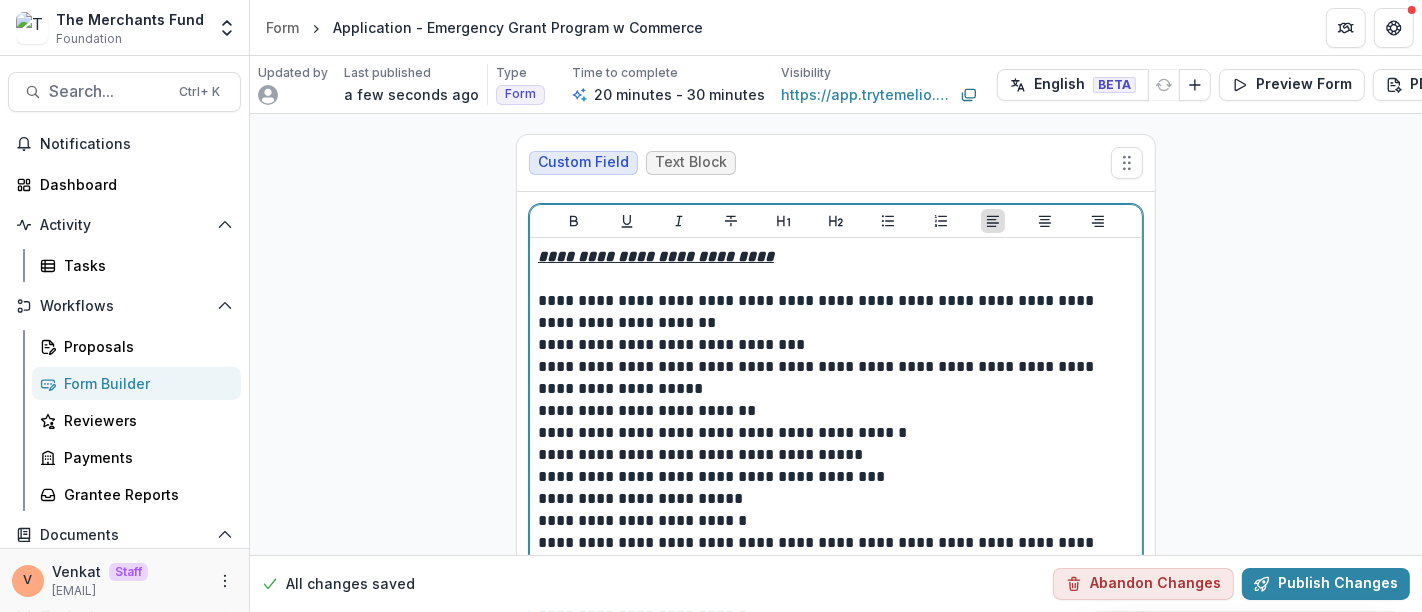 scroll, scrollTop: 6562, scrollLeft: 0, axis: vertical 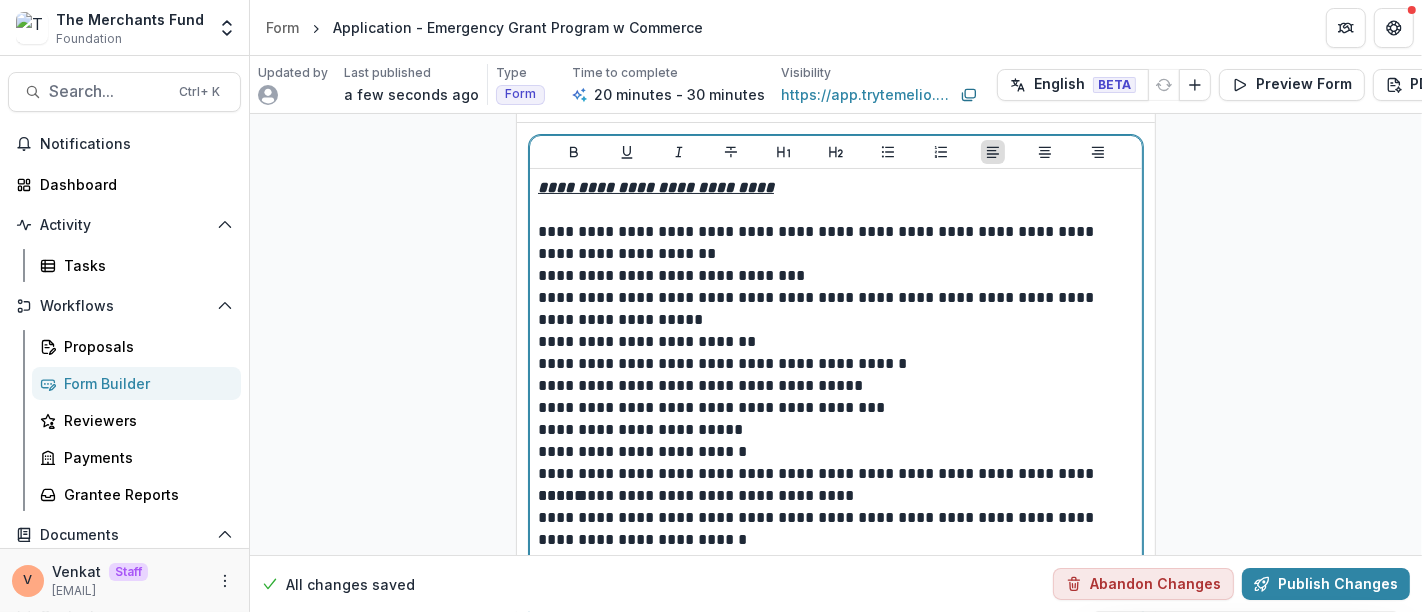 drag, startPoint x: 757, startPoint y: 250, endPoint x: 864, endPoint y: 264, distance: 107.912 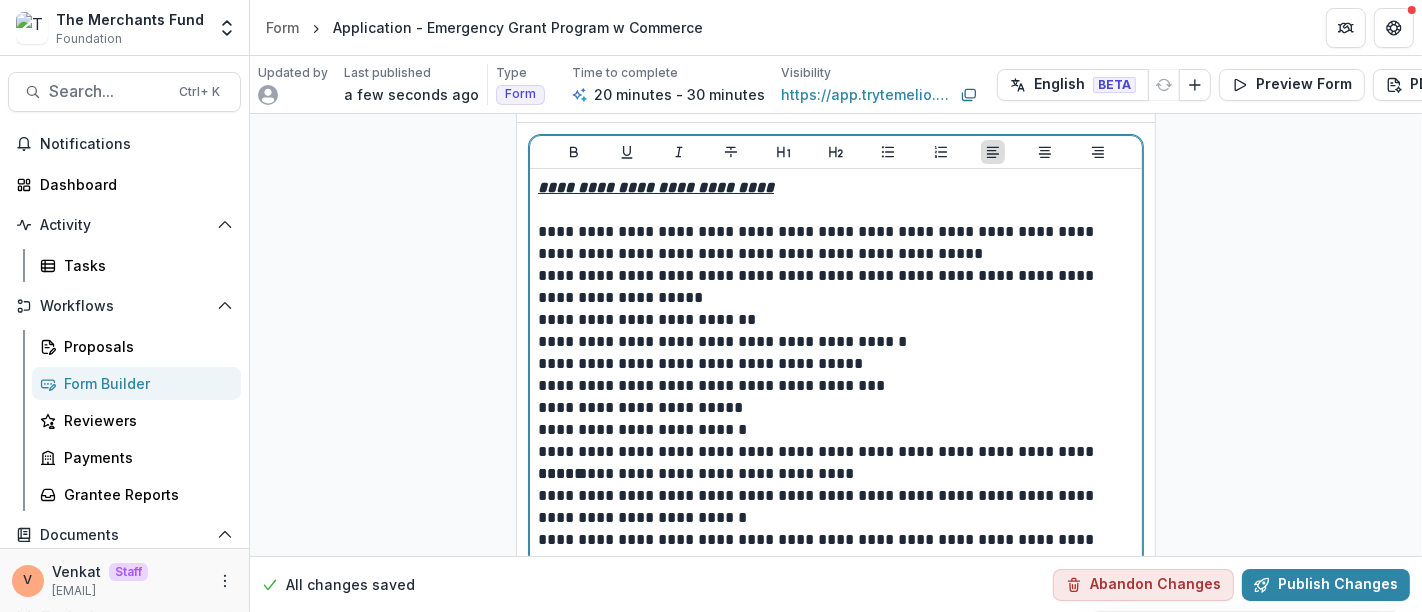 type 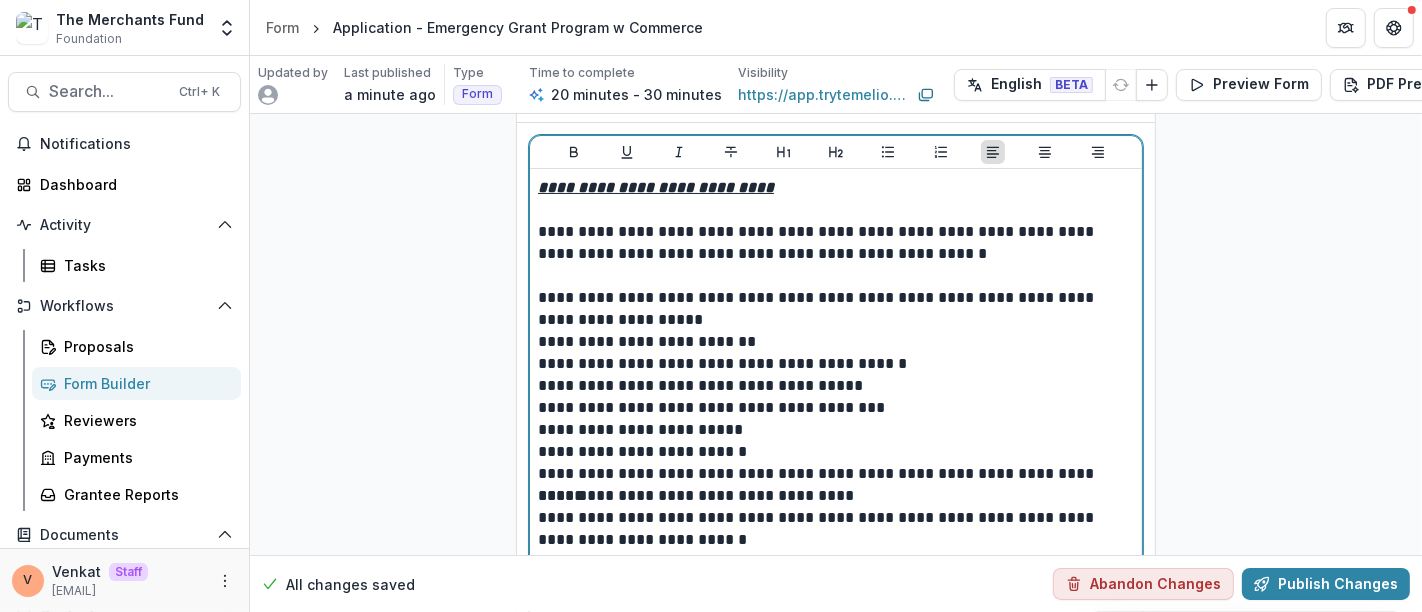 scroll, scrollTop: 6673, scrollLeft: 0, axis: vertical 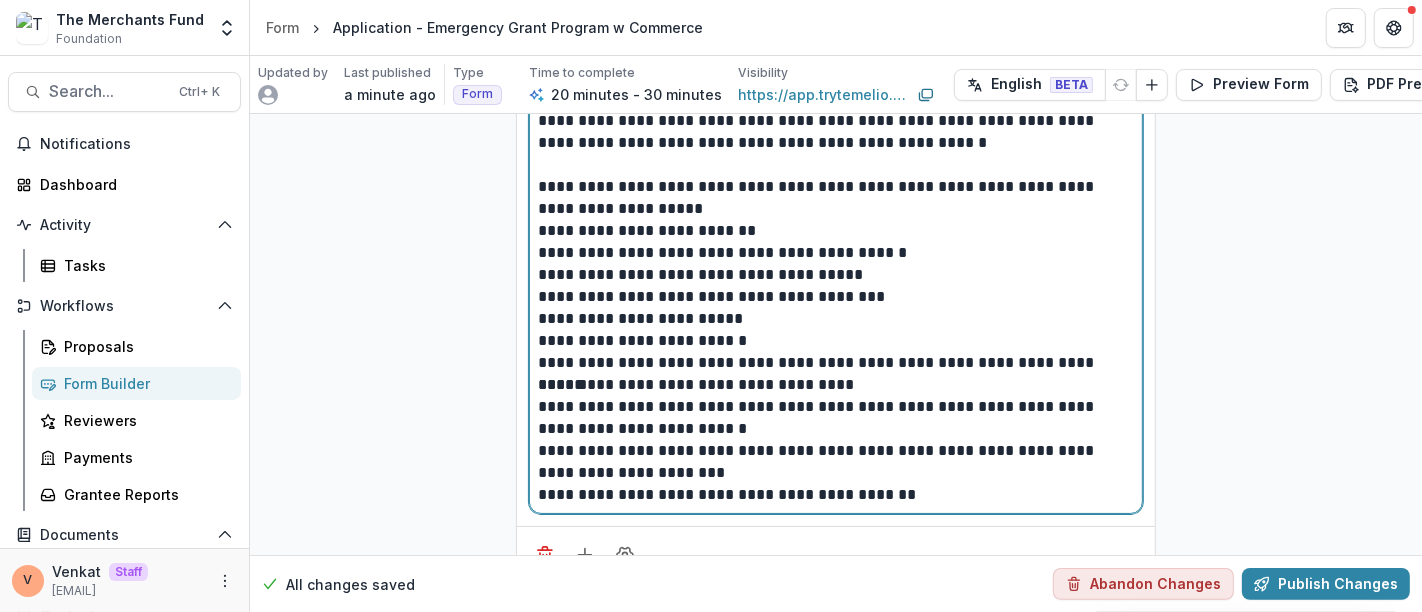 click on "**********" at bounding box center [836, 385] 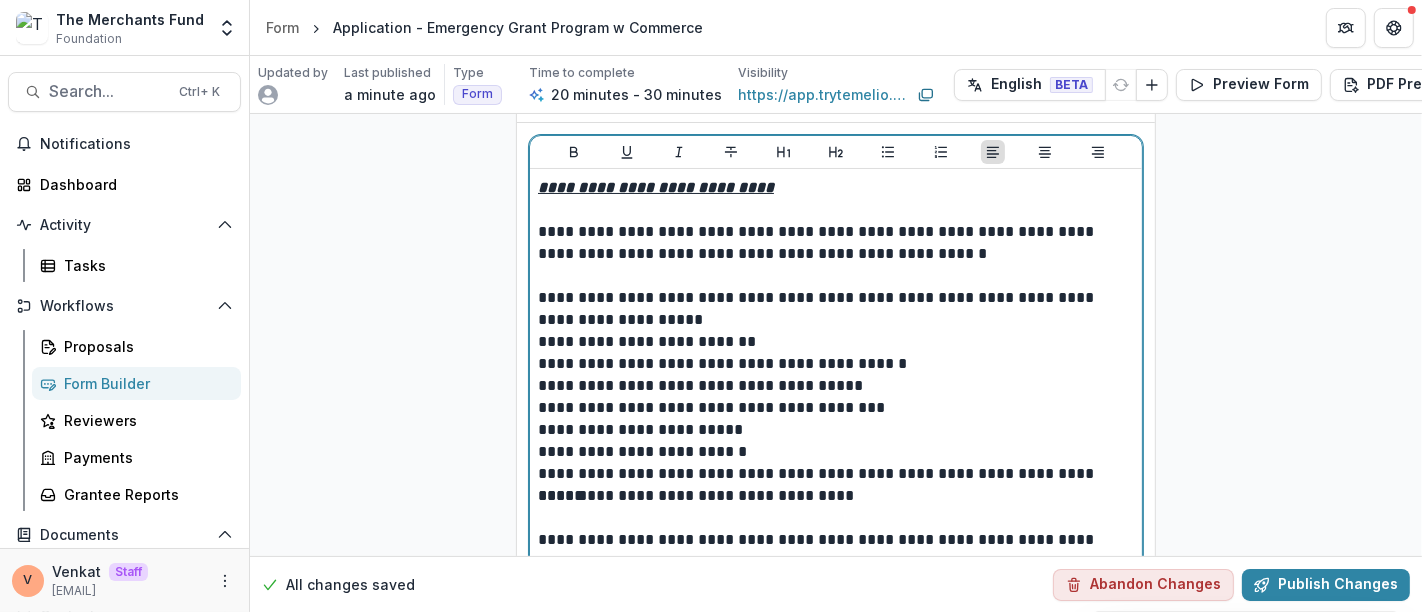 scroll, scrollTop: 6673, scrollLeft: 0, axis: vertical 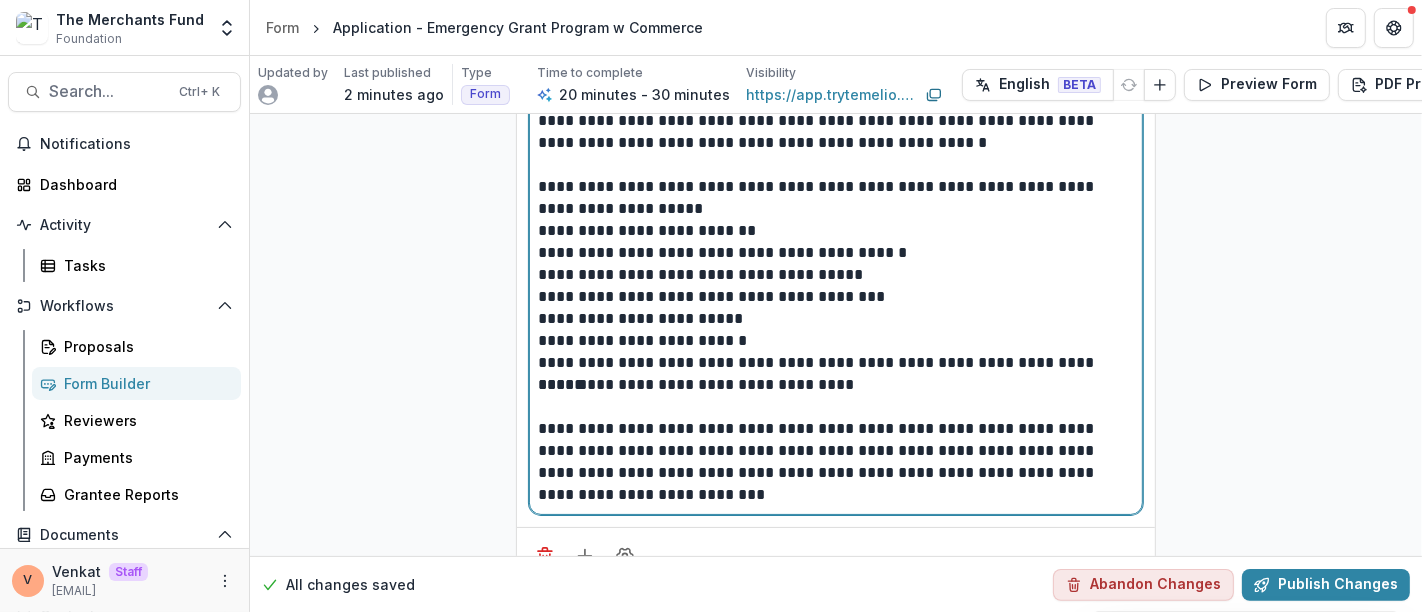 click on "**********" at bounding box center (836, 275) 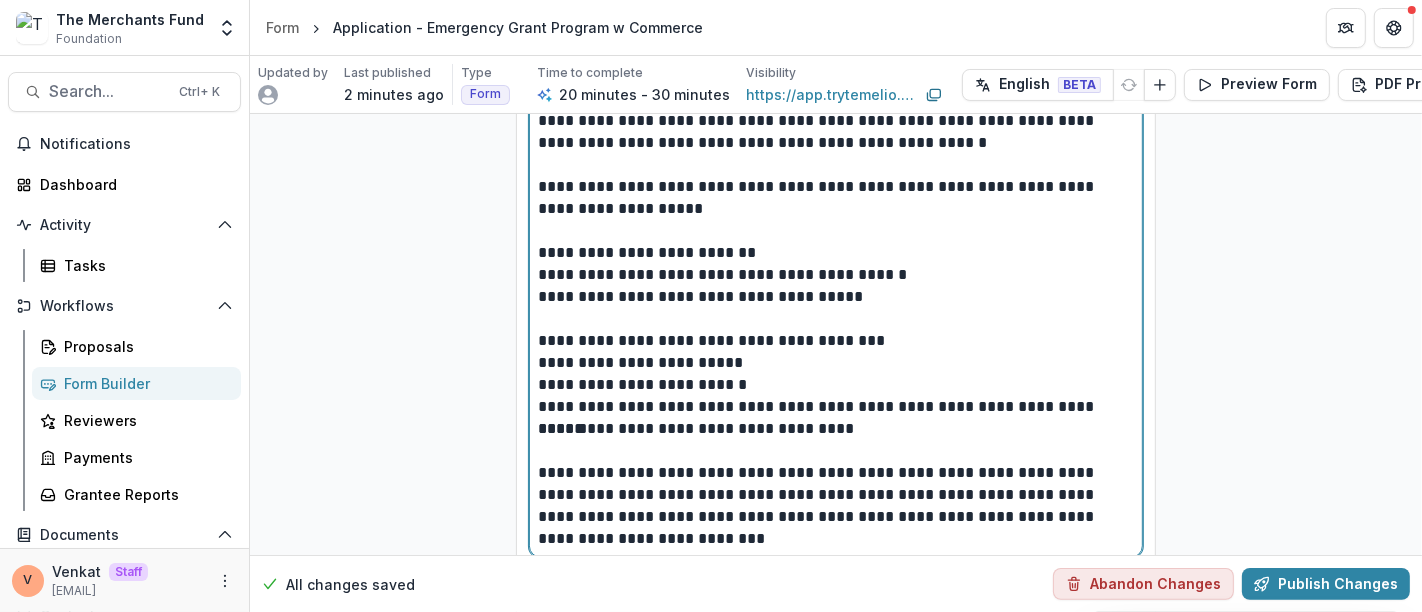 scroll, scrollTop: 6753, scrollLeft: 0, axis: vertical 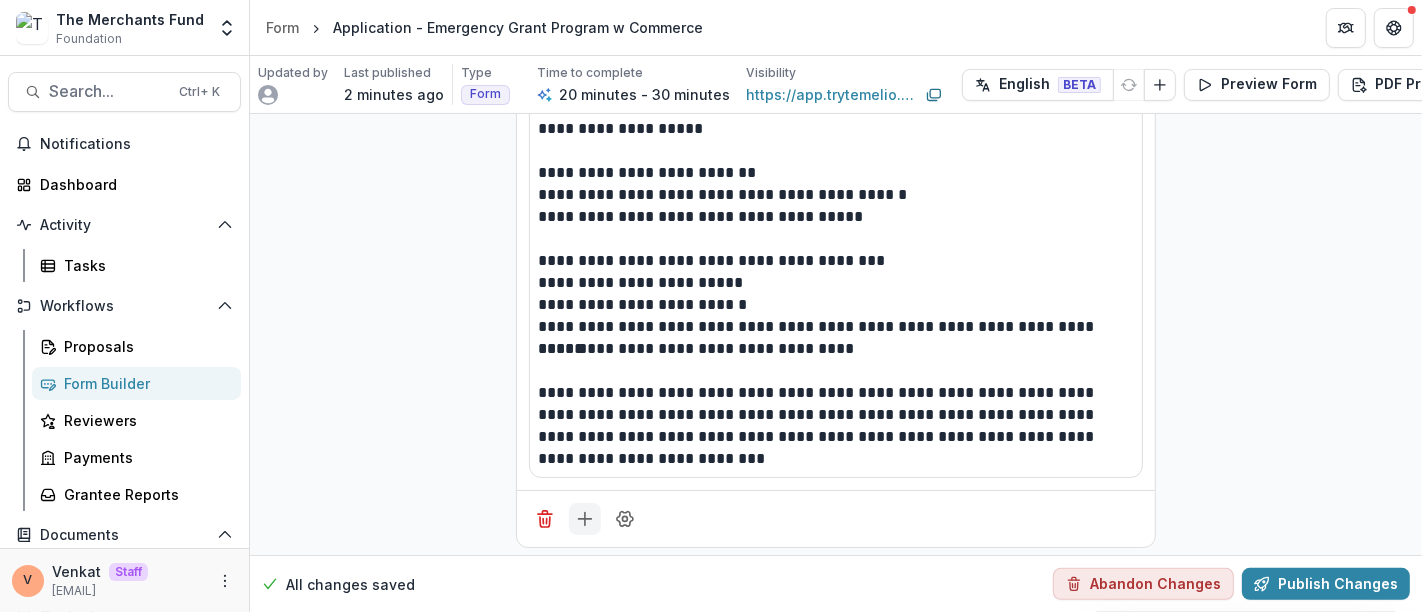 click at bounding box center [585, 519] 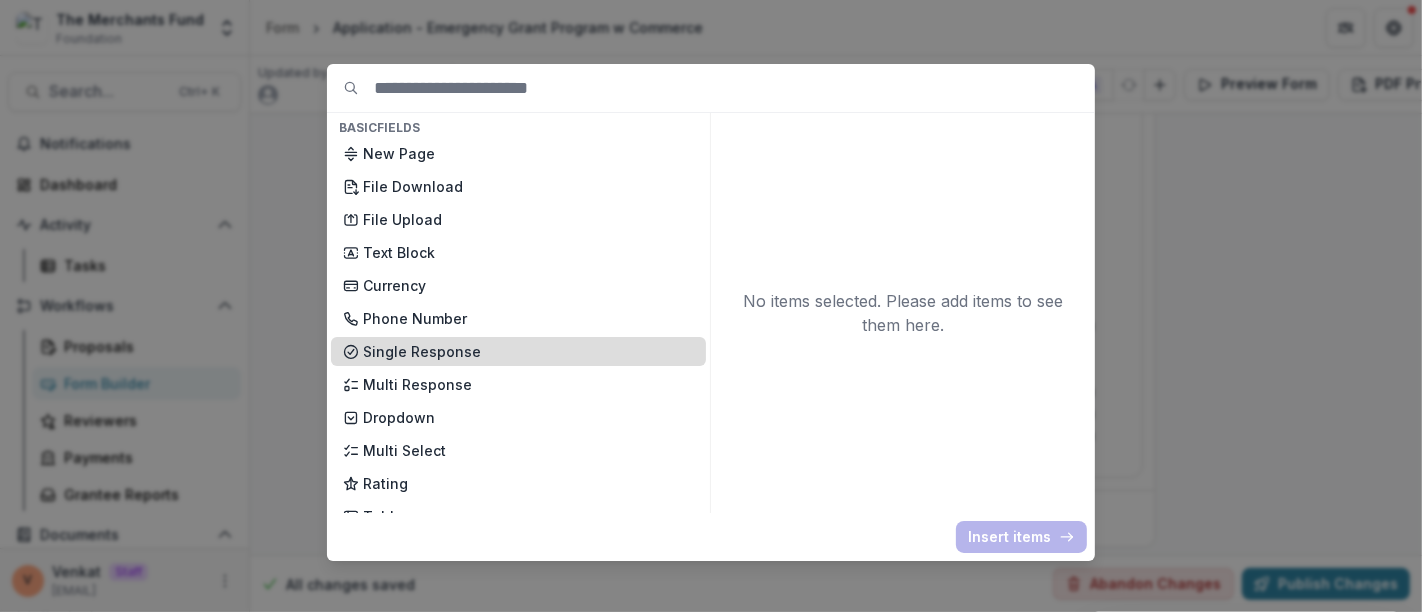 click on "Single Response" at bounding box center [528, 351] 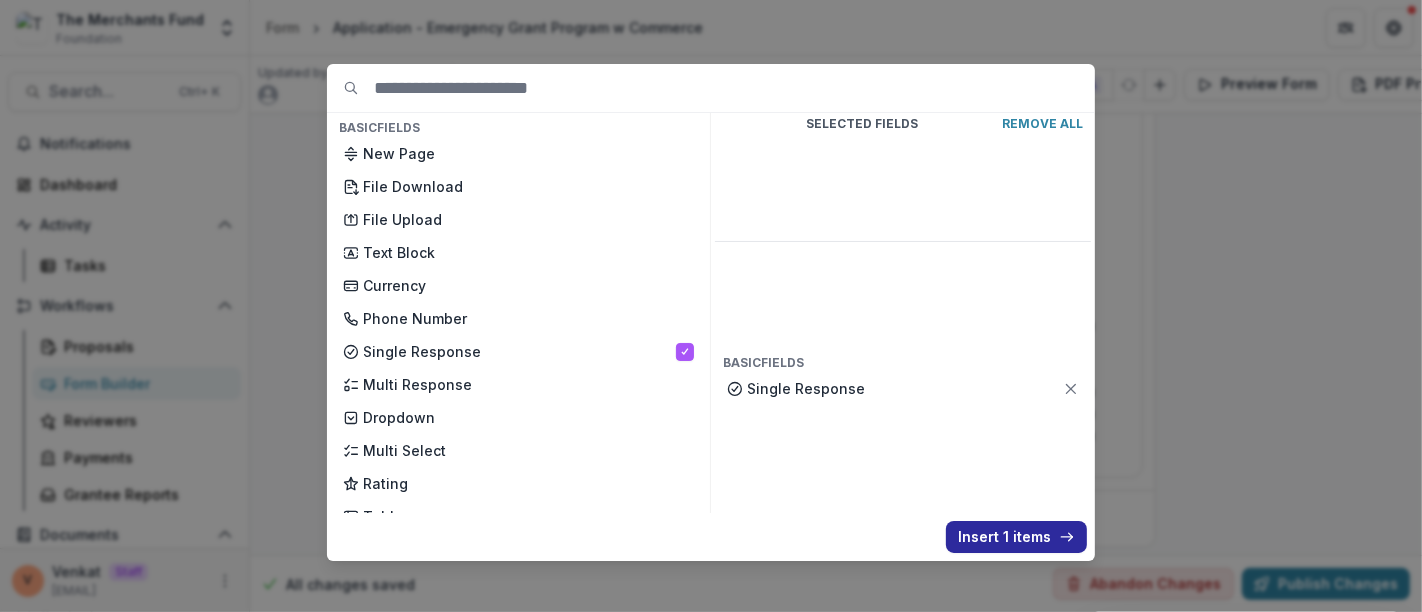 click on "Insert 1 items" at bounding box center (1016, 537) 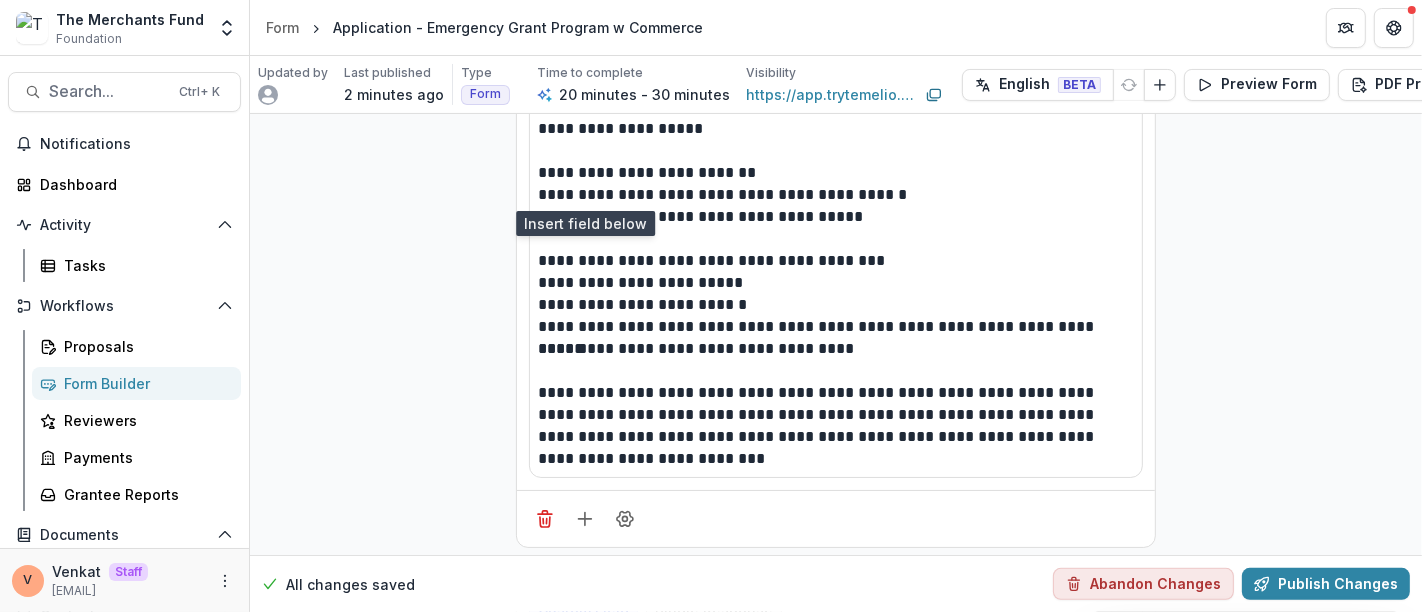 scroll, scrollTop: 7060, scrollLeft: 0, axis: vertical 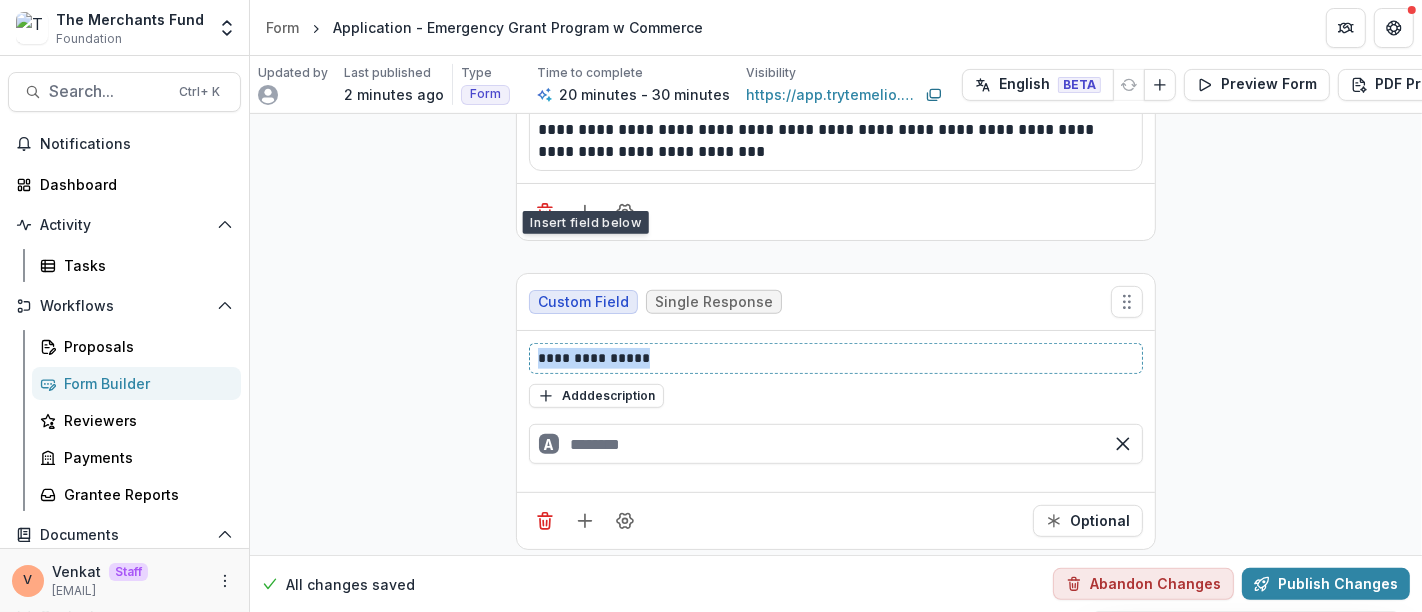 drag, startPoint x: 657, startPoint y: 327, endPoint x: 402, endPoint y: 331, distance: 255.03137 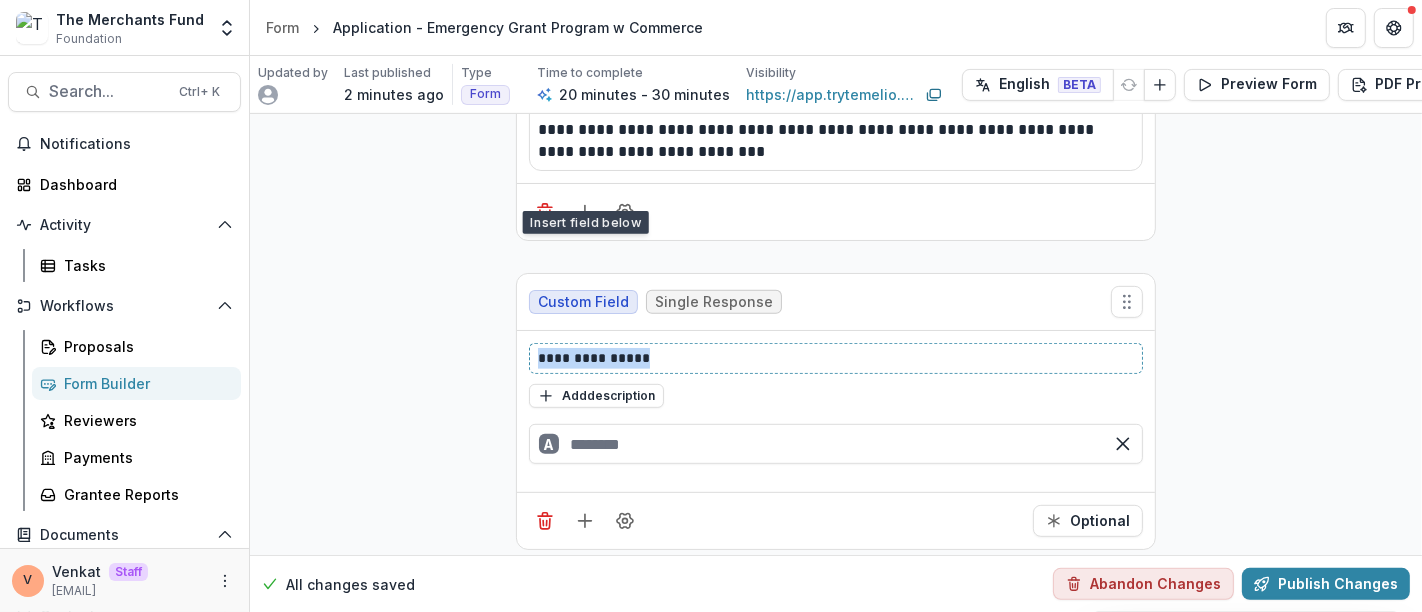 click on "**********" at bounding box center (836, -3190) 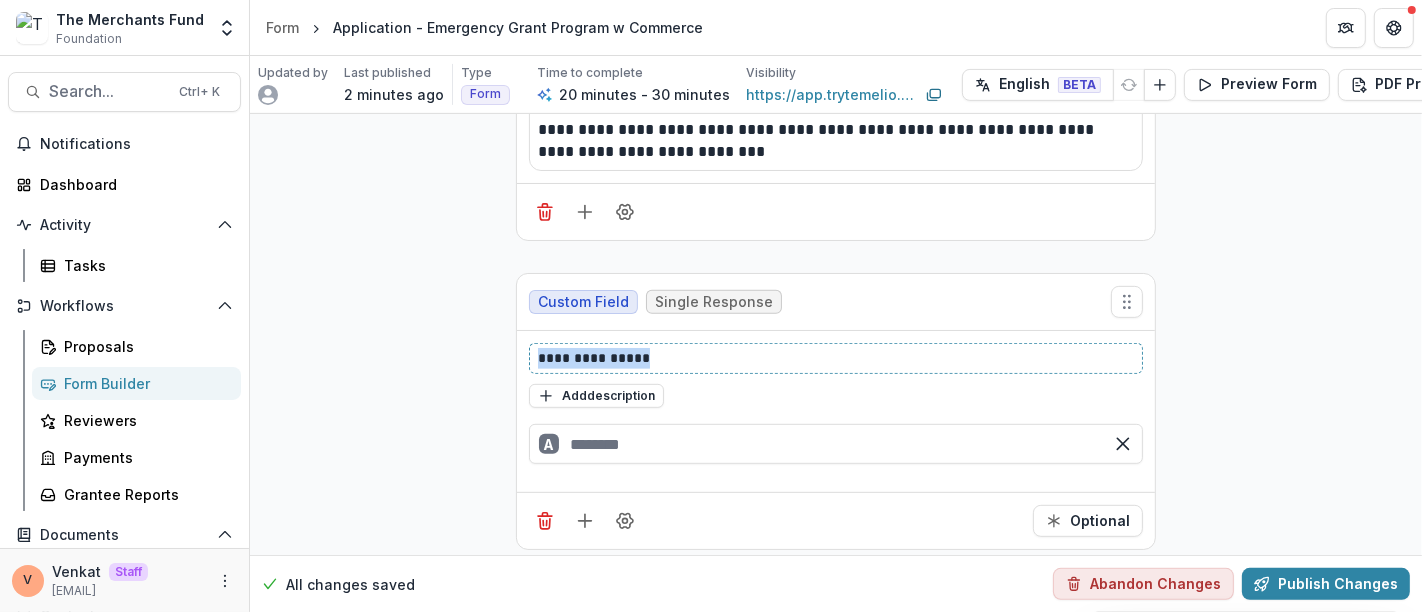 paste 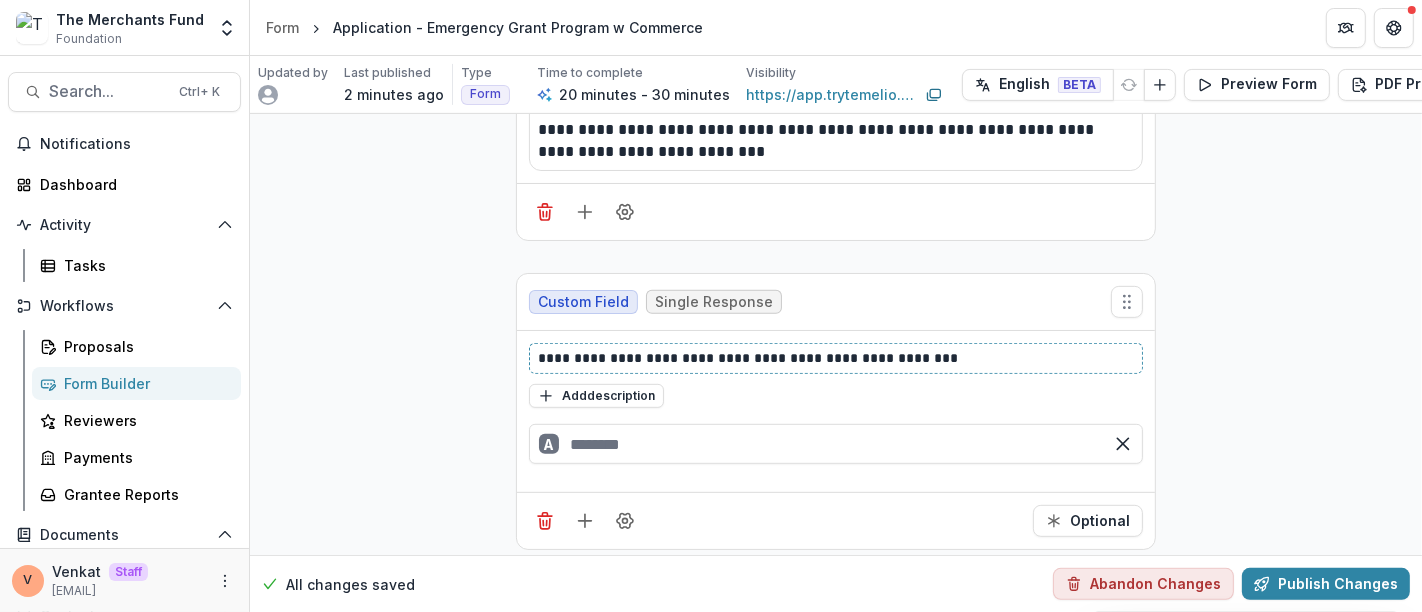 type 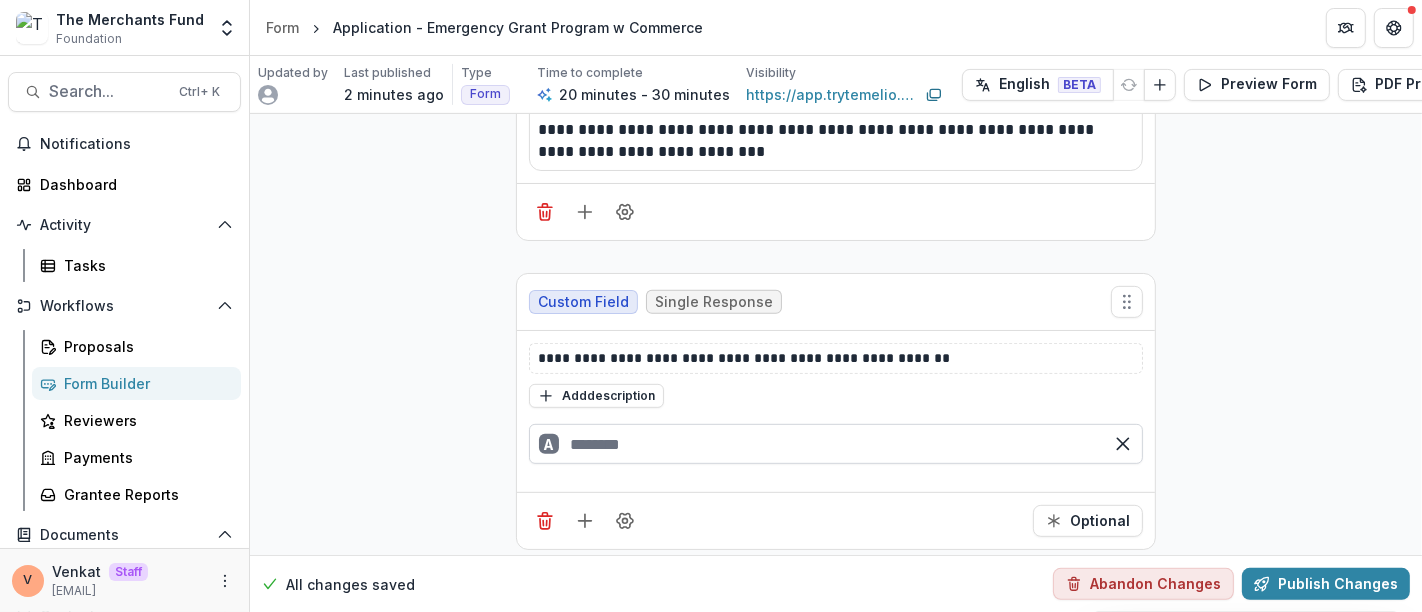 click at bounding box center (836, 444) 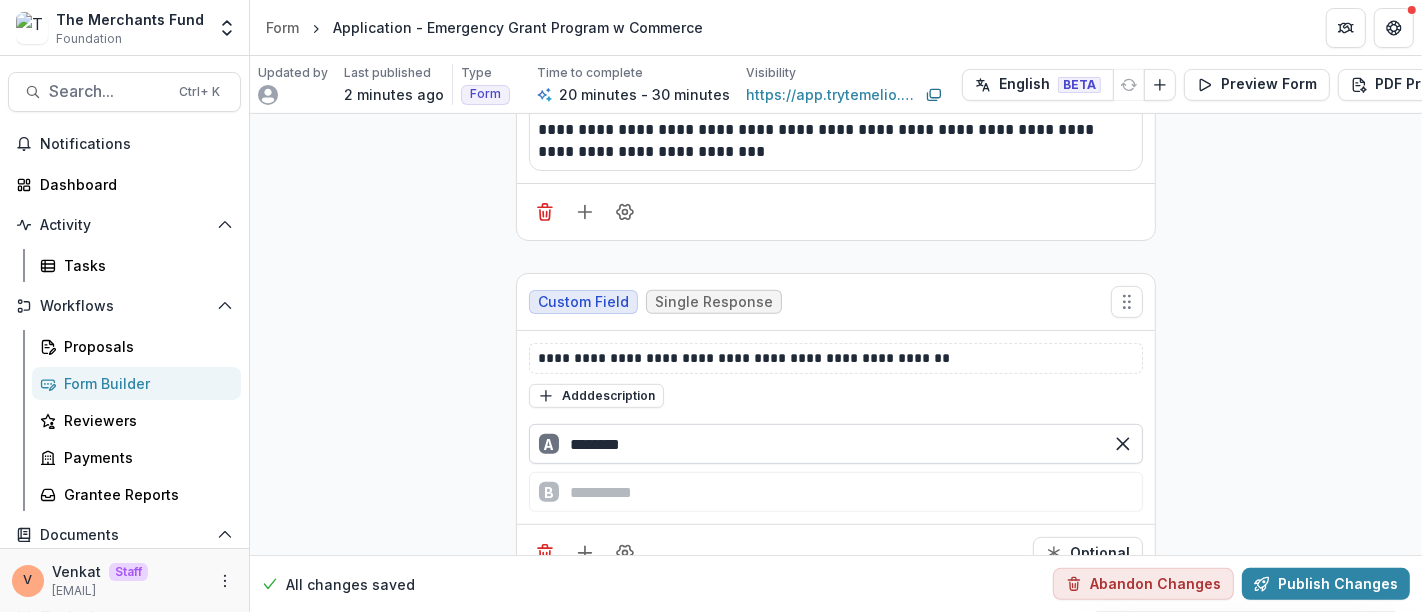 scroll, scrollTop: 7092, scrollLeft: 0, axis: vertical 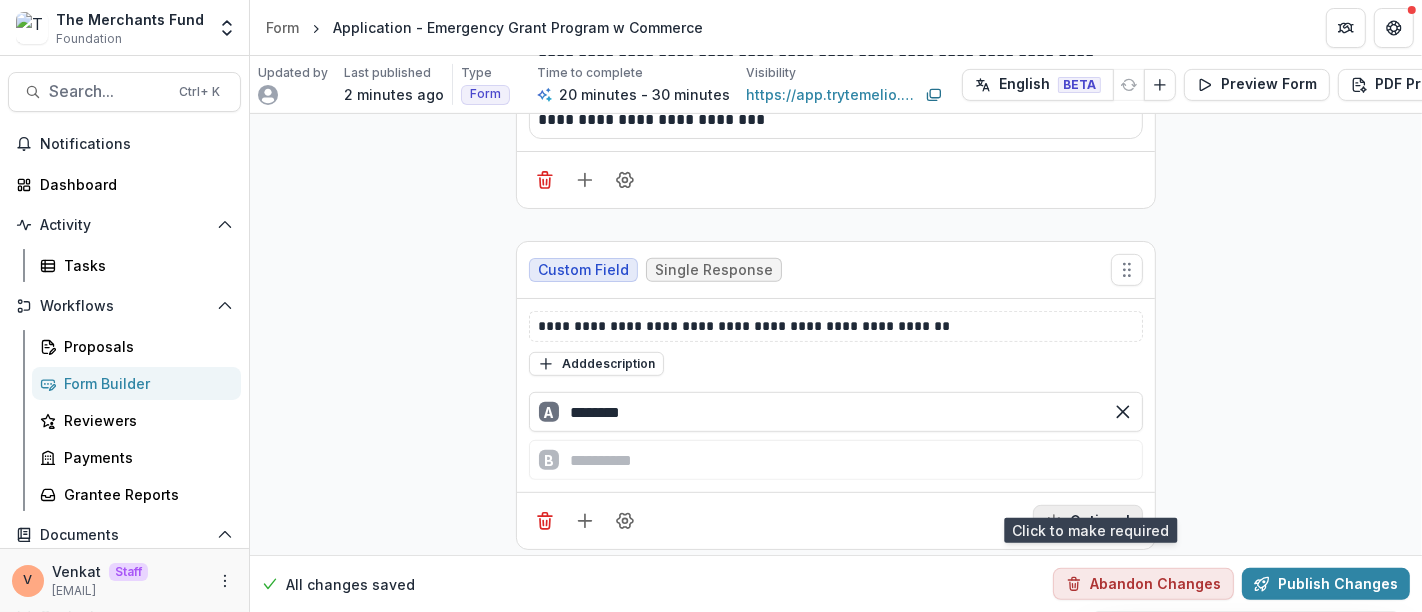 click on "Optional" at bounding box center [1088, 521] 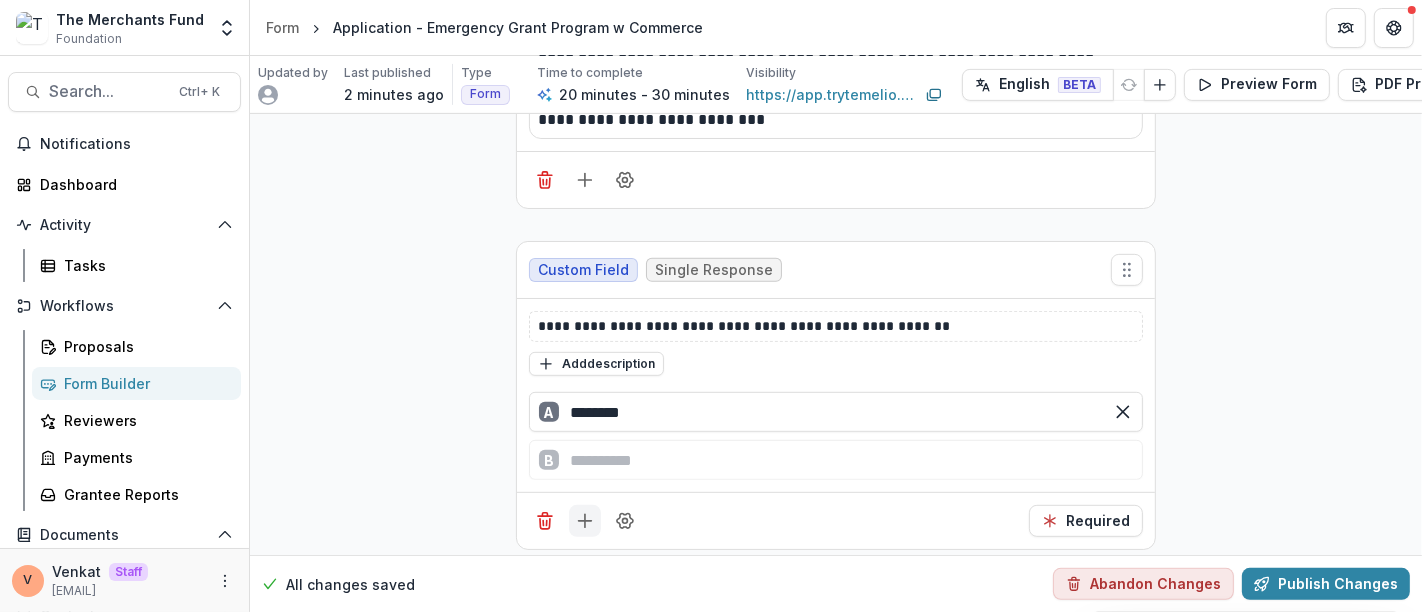 click 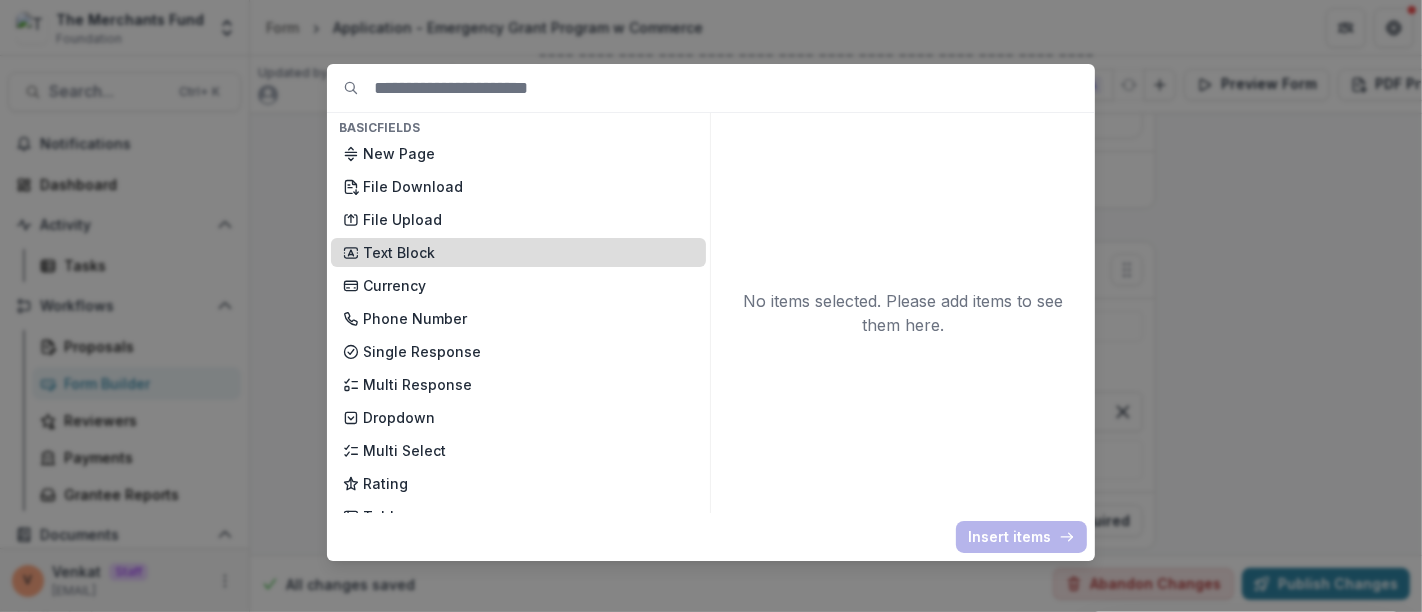 click on "Text Block" at bounding box center [528, 252] 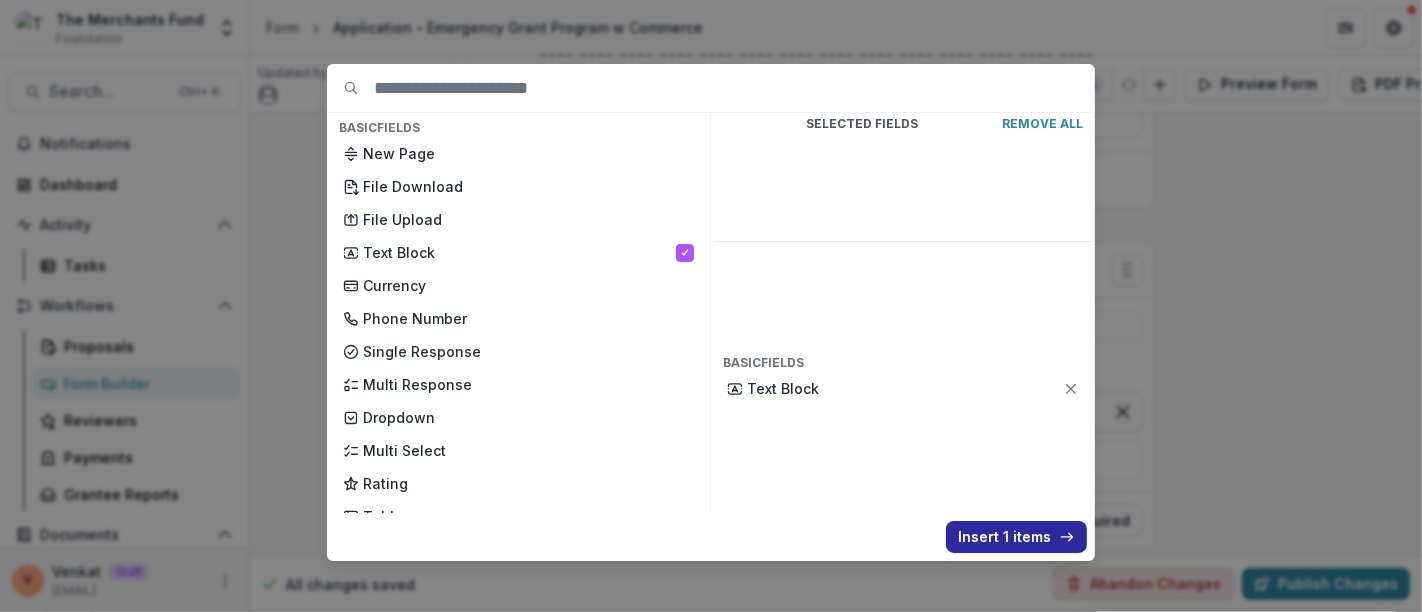 click on "Insert 1 items" at bounding box center [1016, 537] 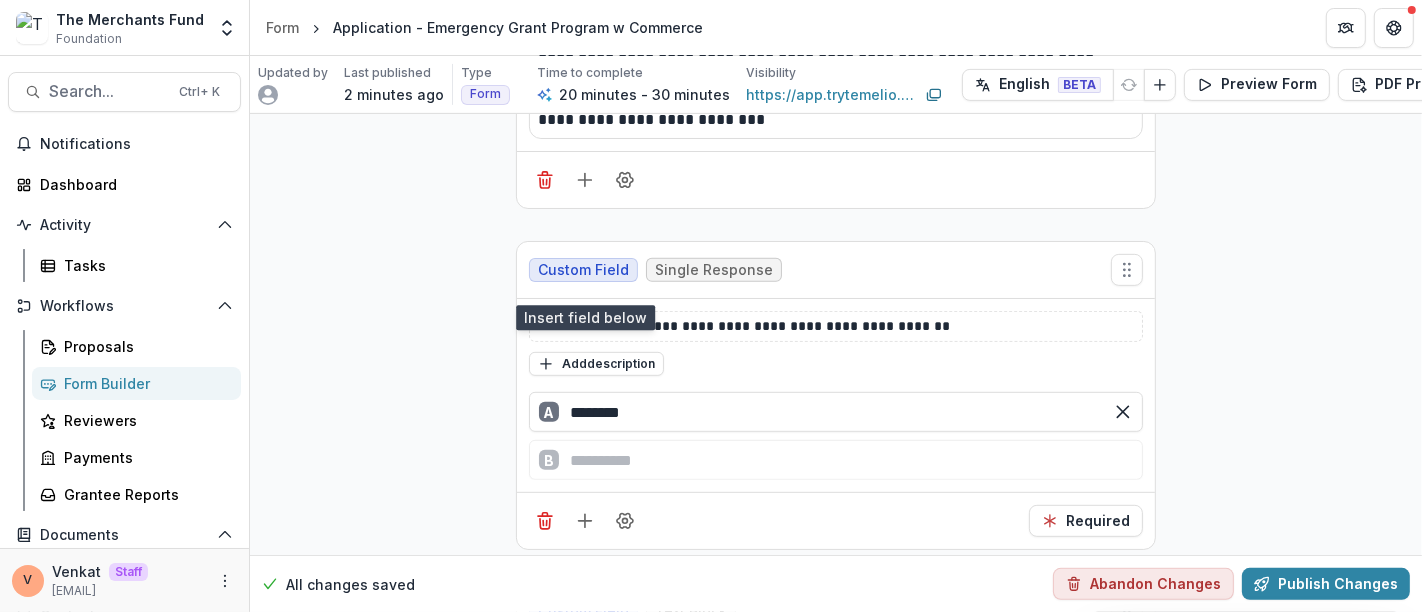 scroll, scrollTop: 7537, scrollLeft: 0, axis: vertical 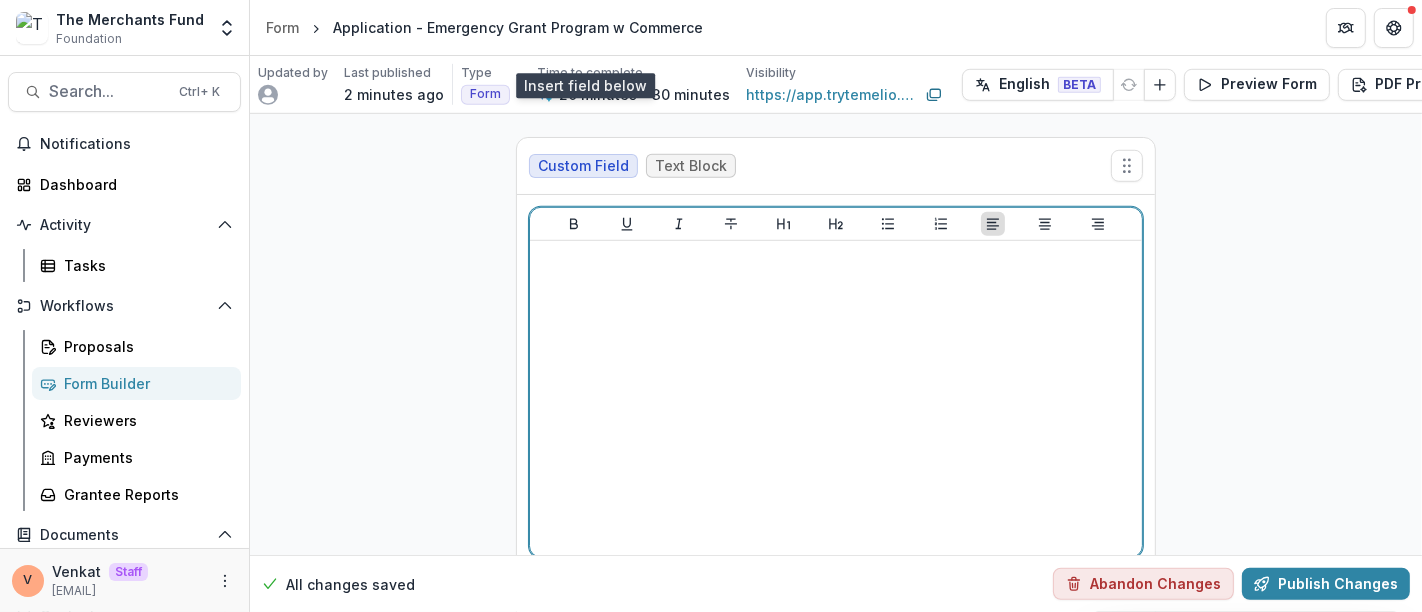 click at bounding box center (836, 399) 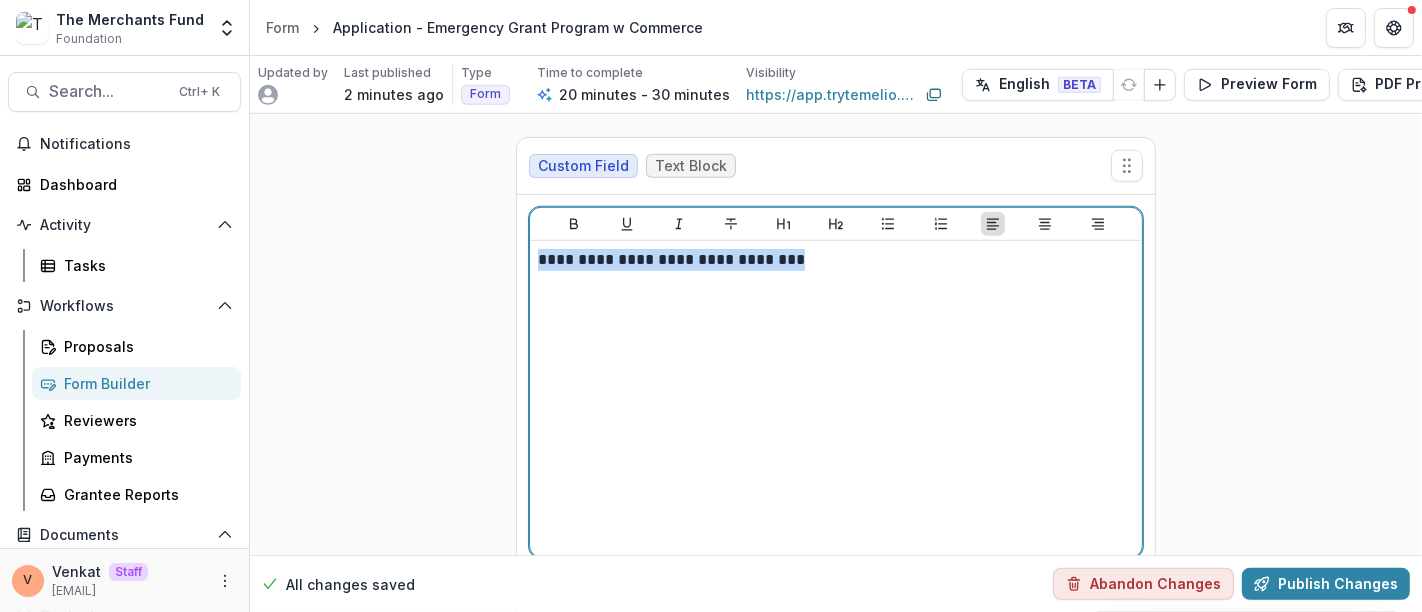 drag, startPoint x: 391, startPoint y: 233, endPoint x: 378, endPoint y: 236, distance: 13.341664 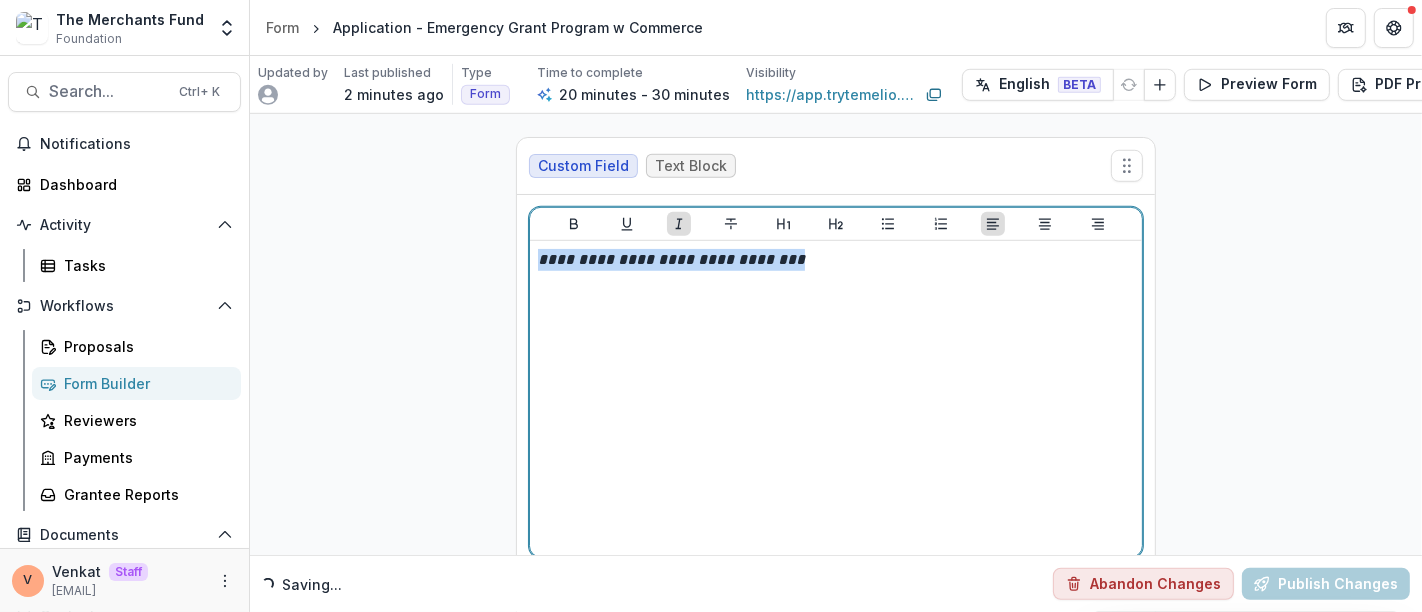 click 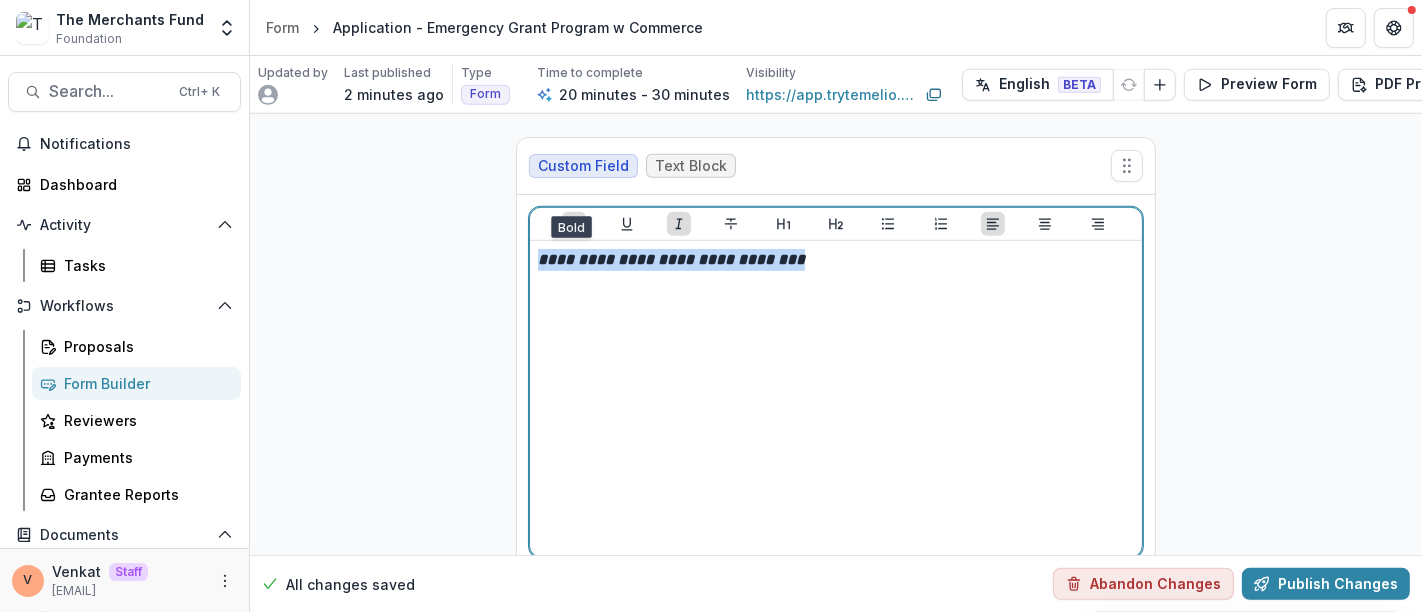 click 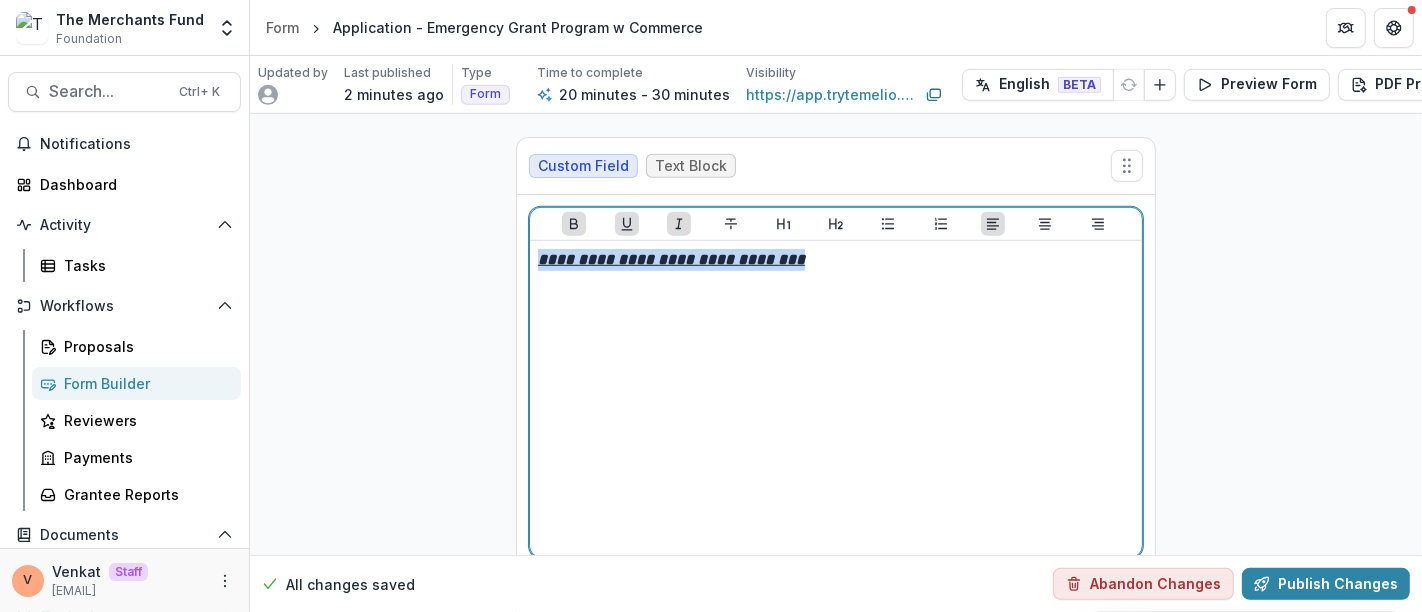 click on "**********" at bounding box center [836, 260] 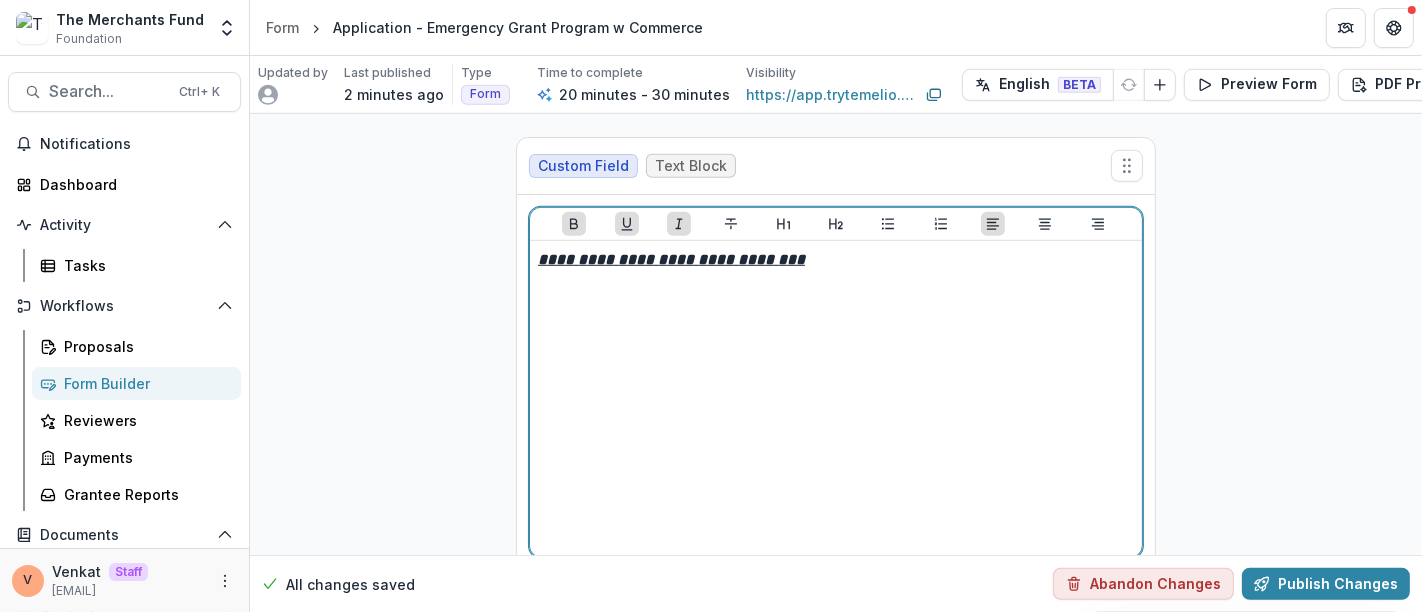 scroll, scrollTop: 7613, scrollLeft: 0, axis: vertical 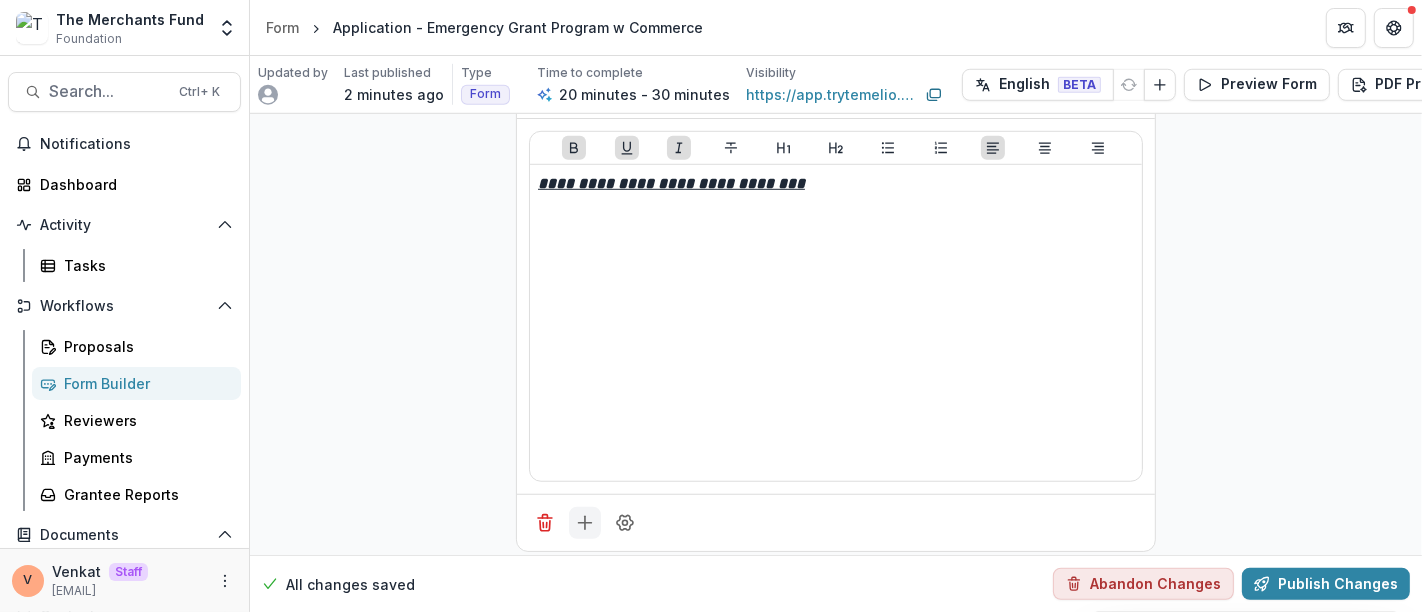 click 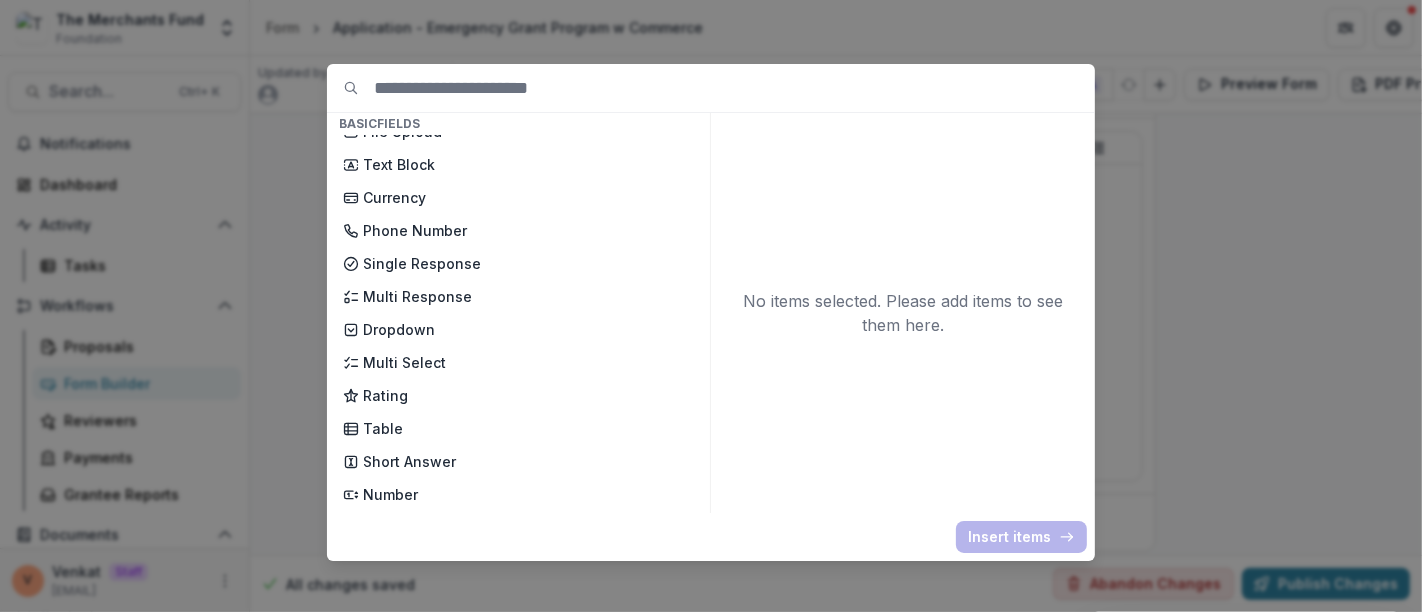 scroll, scrollTop: 222, scrollLeft: 0, axis: vertical 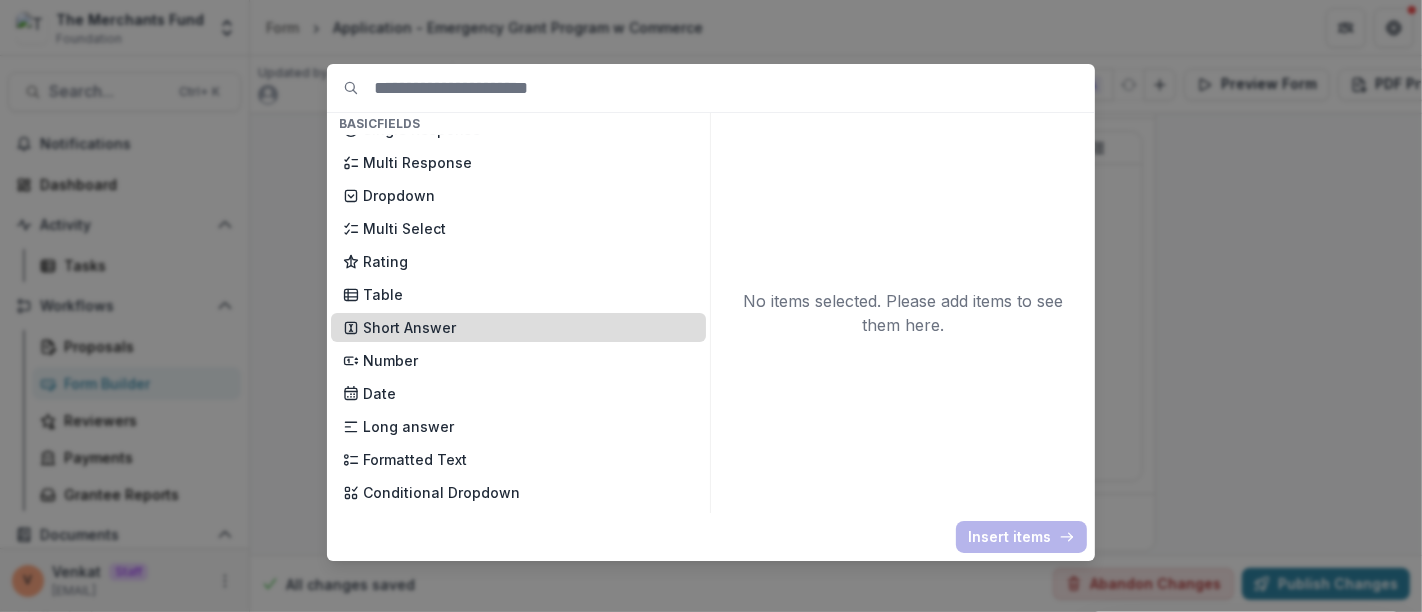 click on "Short Answer" at bounding box center (528, 327) 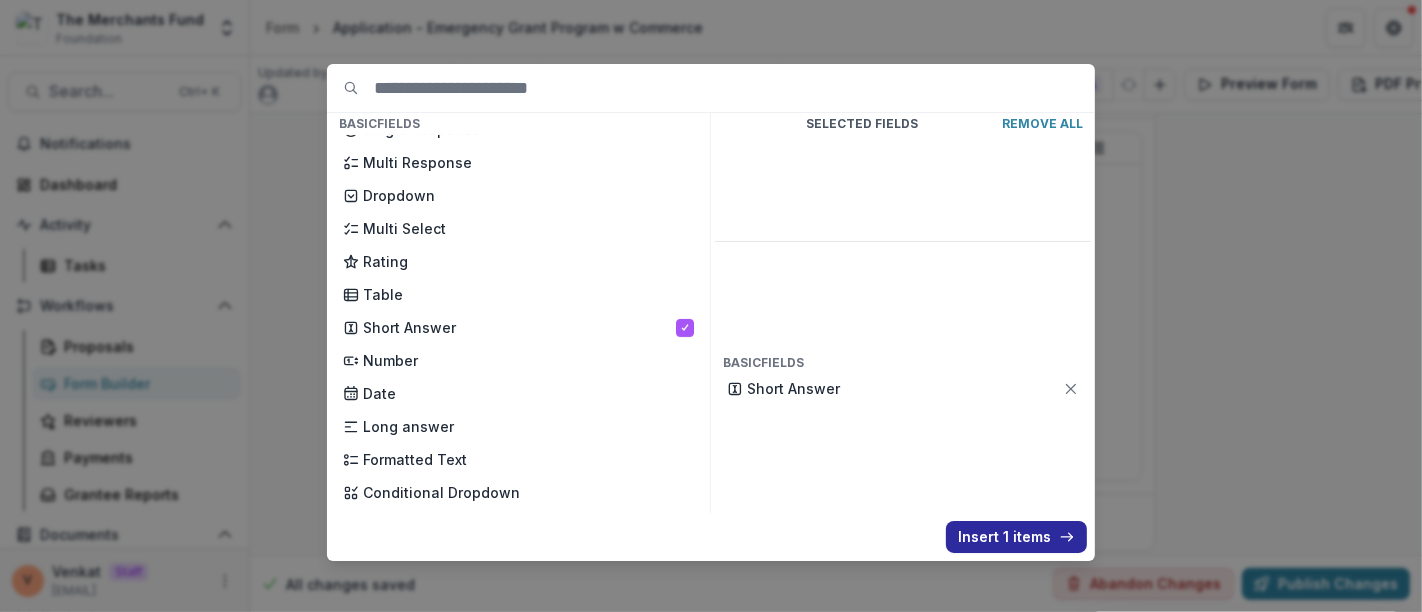 click on "Insert 1 items" at bounding box center [1016, 537] 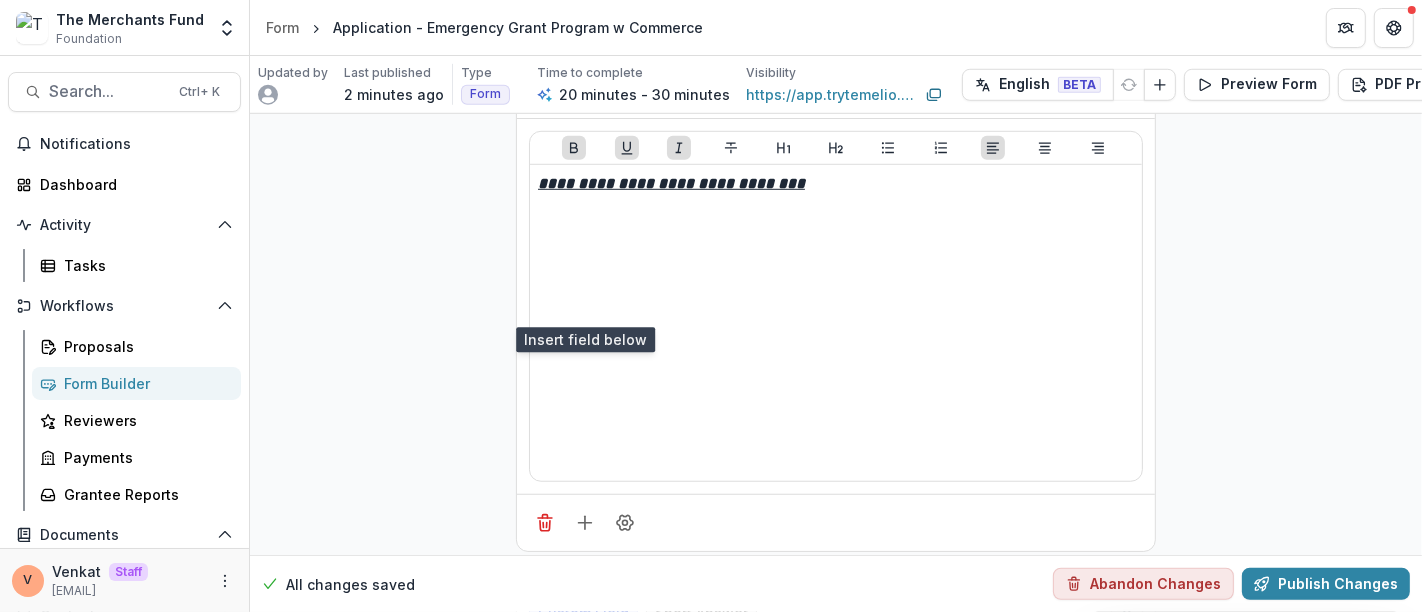 scroll, scrollTop: 7896, scrollLeft: 0, axis: vertical 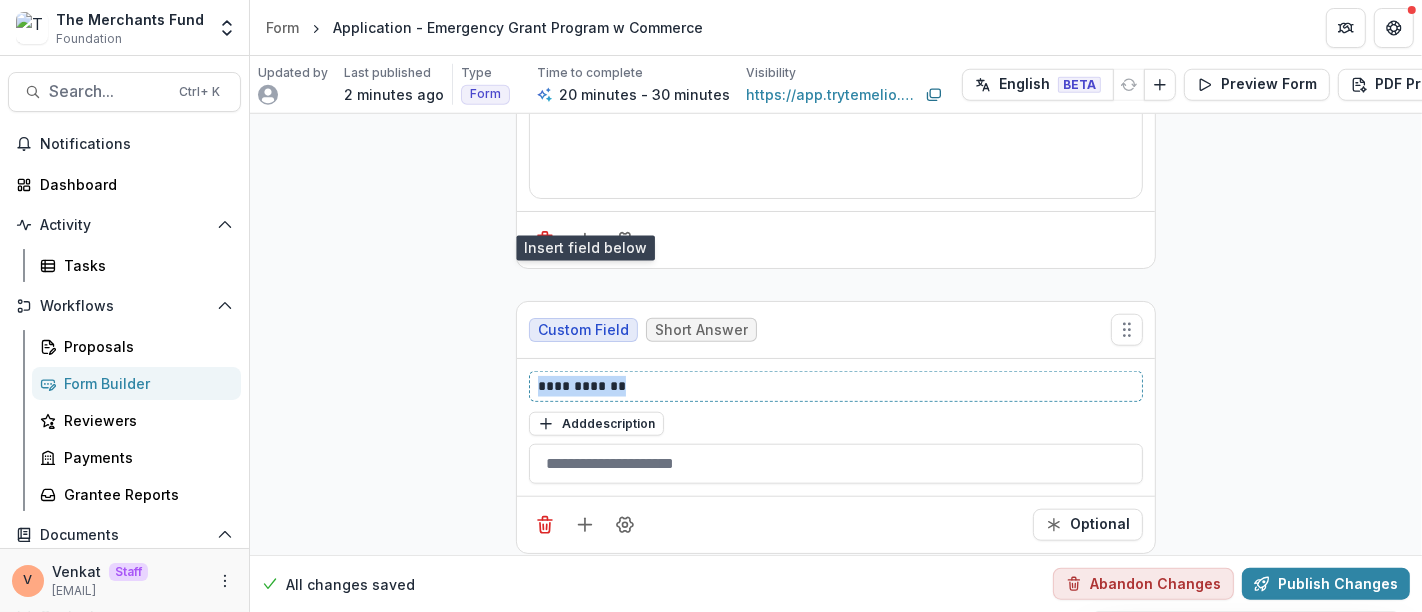drag, startPoint x: 634, startPoint y: 352, endPoint x: 435, endPoint y: 354, distance: 199.01006 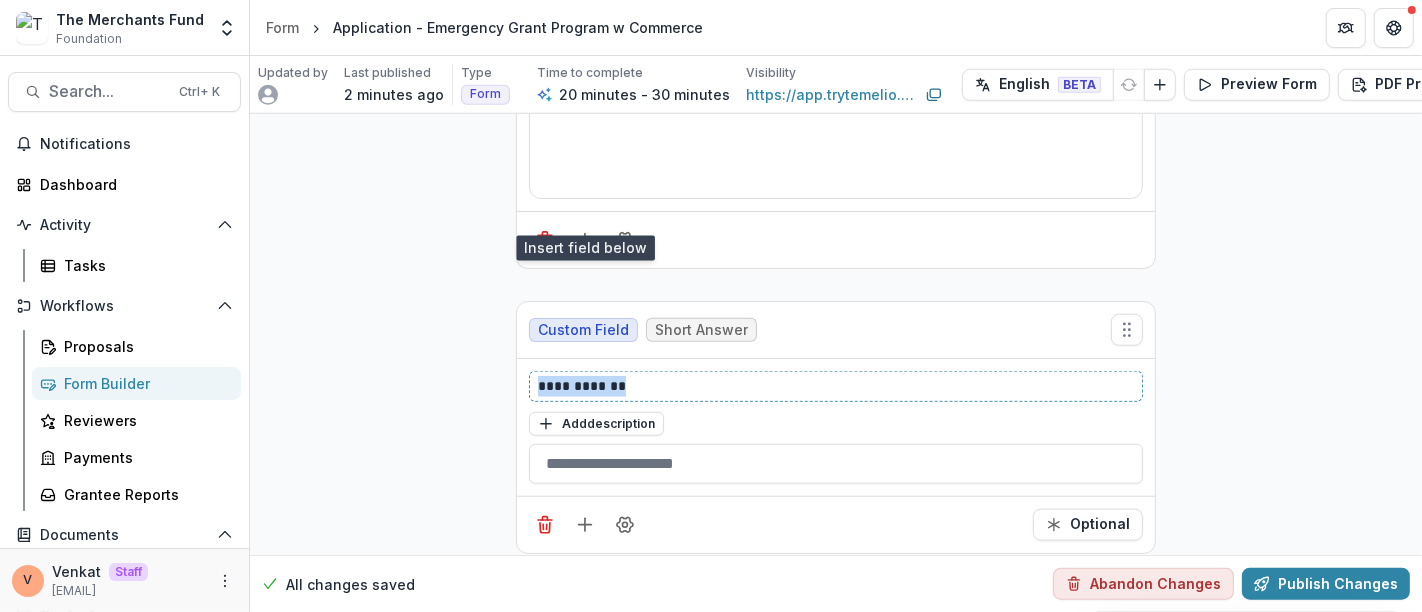 click on "**********" at bounding box center (836, -3606) 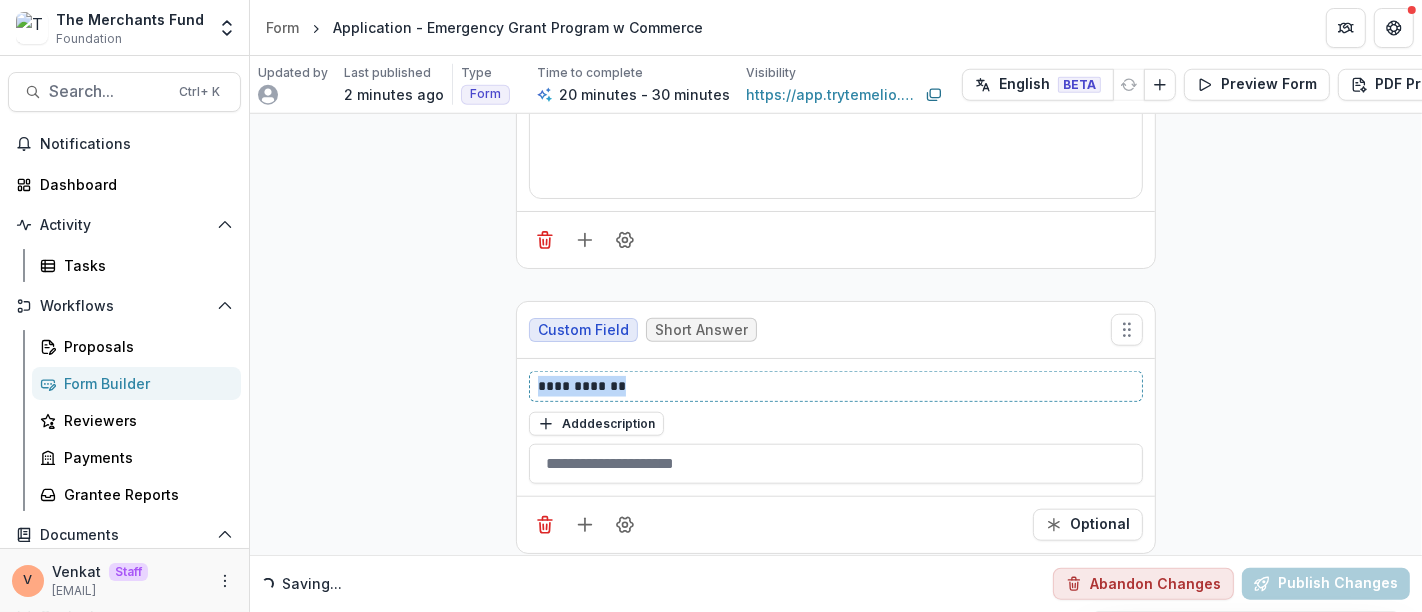 paste 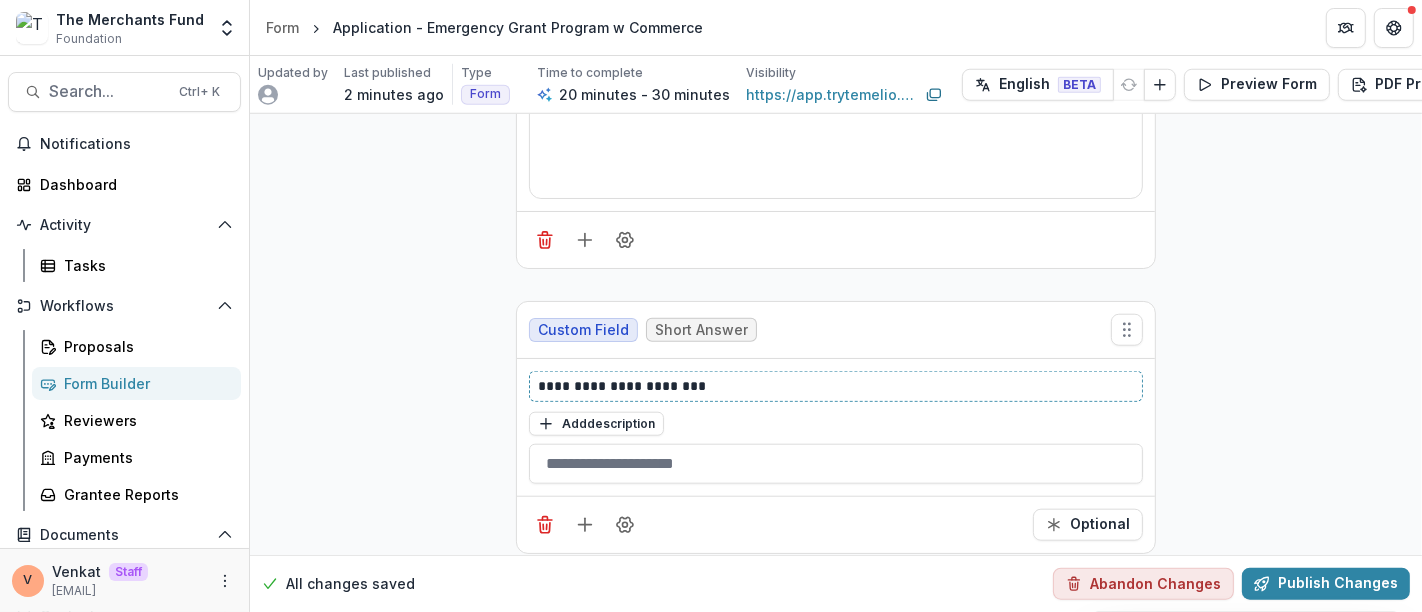 type 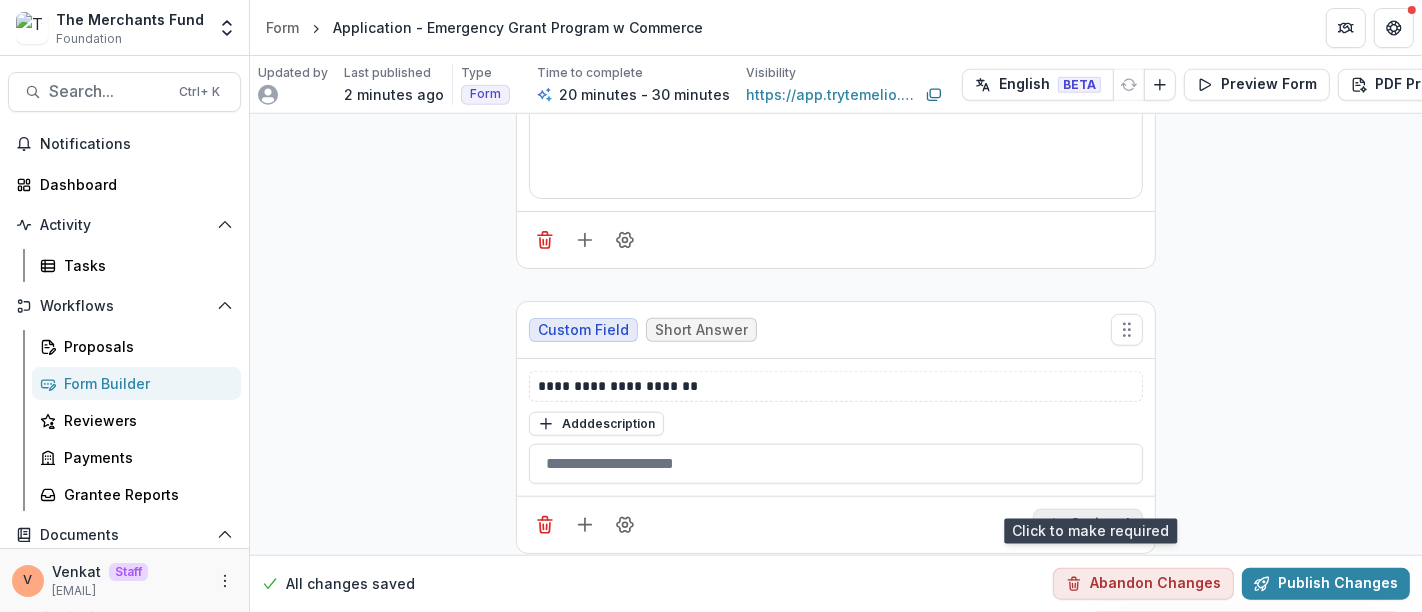 click on "Optional" at bounding box center (1088, 525) 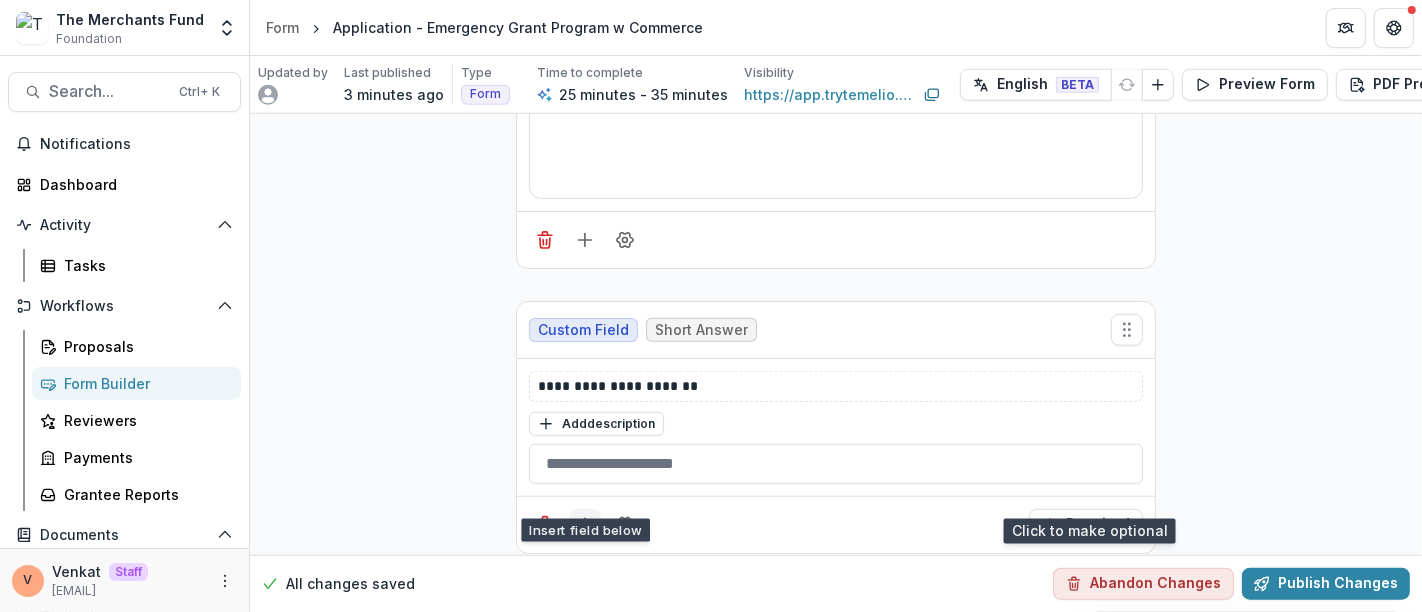 click 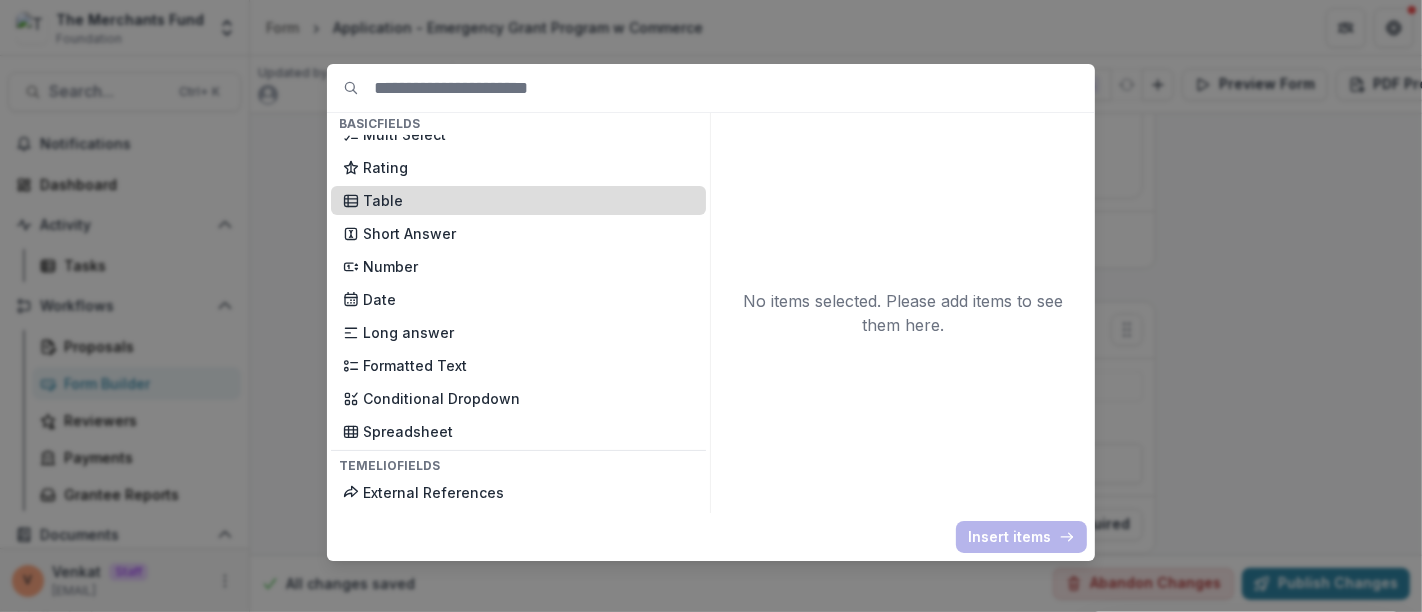 scroll, scrollTop: 333, scrollLeft: 0, axis: vertical 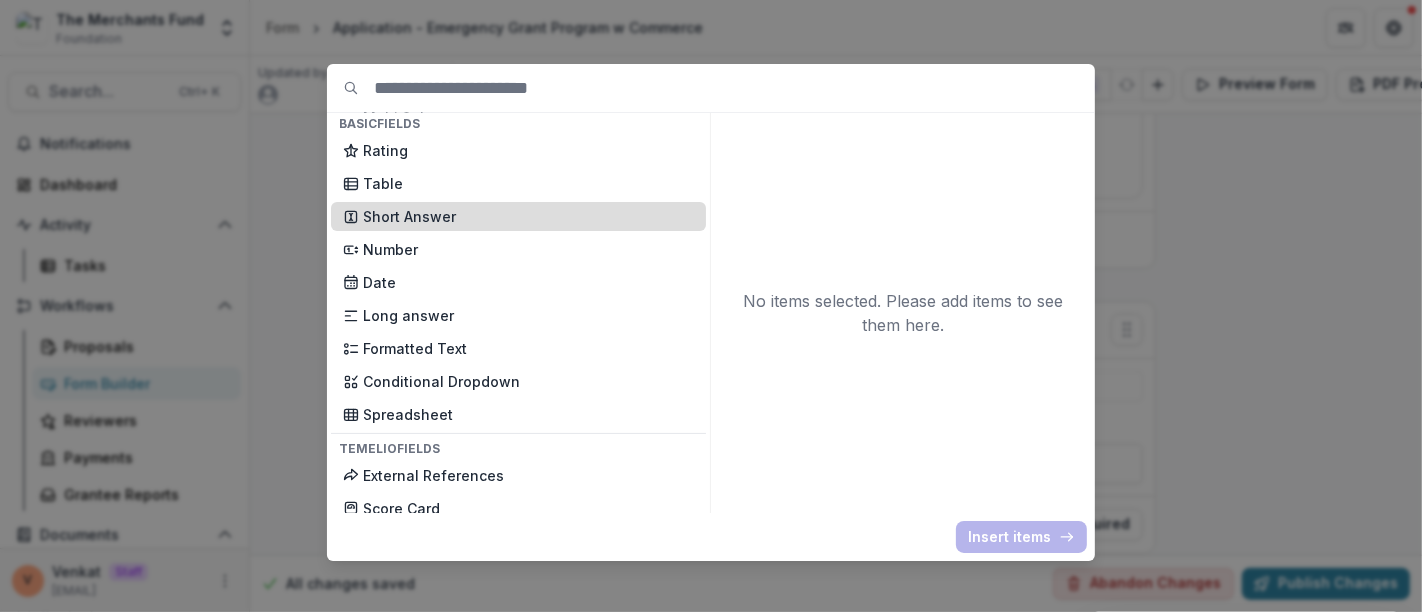 click on "Short Answer" at bounding box center [528, 216] 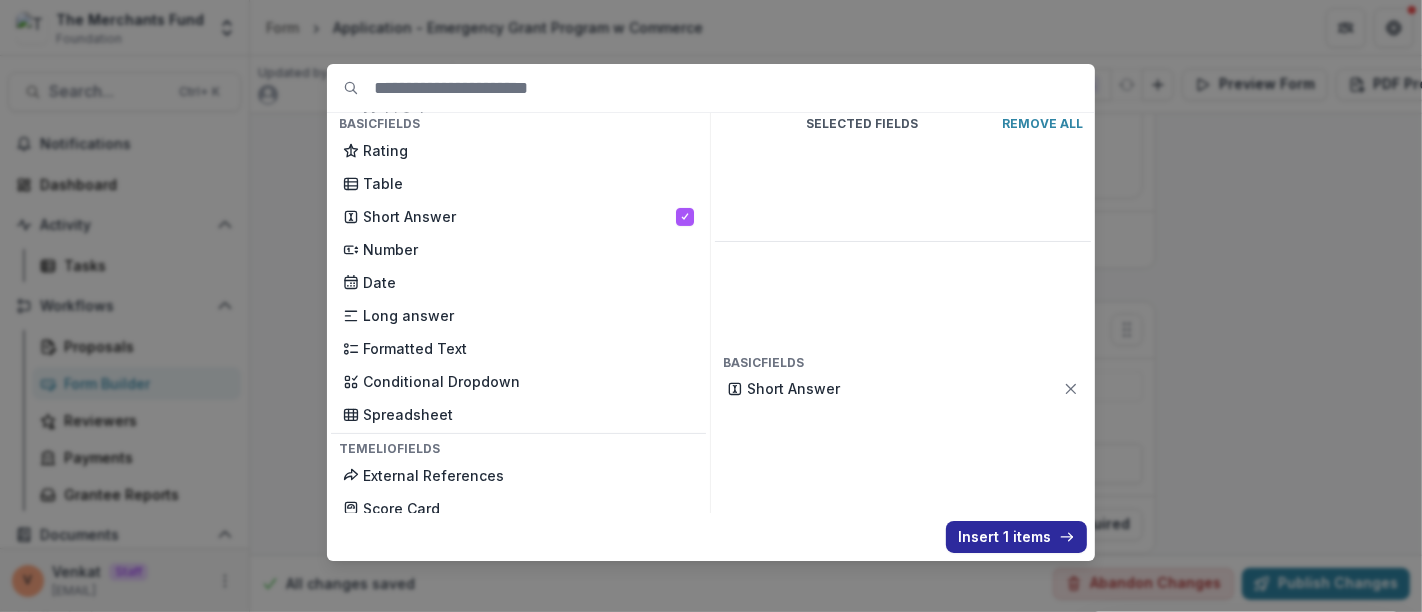 click on "Insert 1 items" at bounding box center (1016, 537) 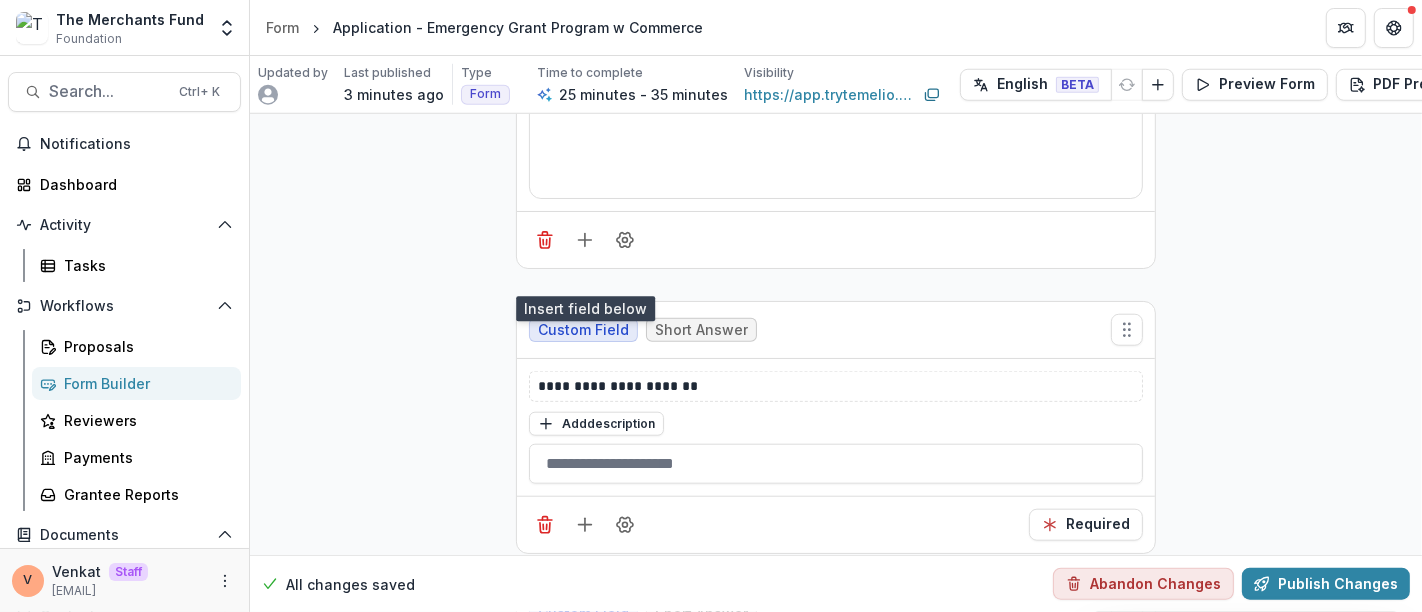 scroll, scrollTop: 8118, scrollLeft: 0, axis: vertical 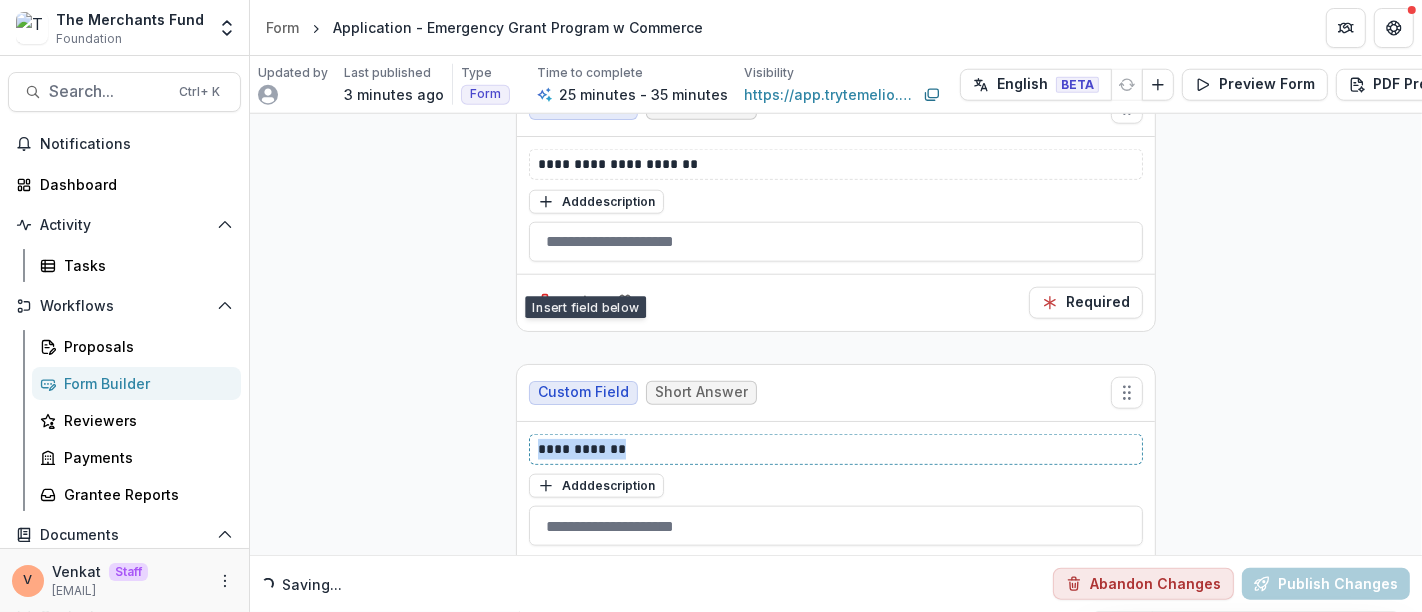 click on "**********" at bounding box center [836, -3686] 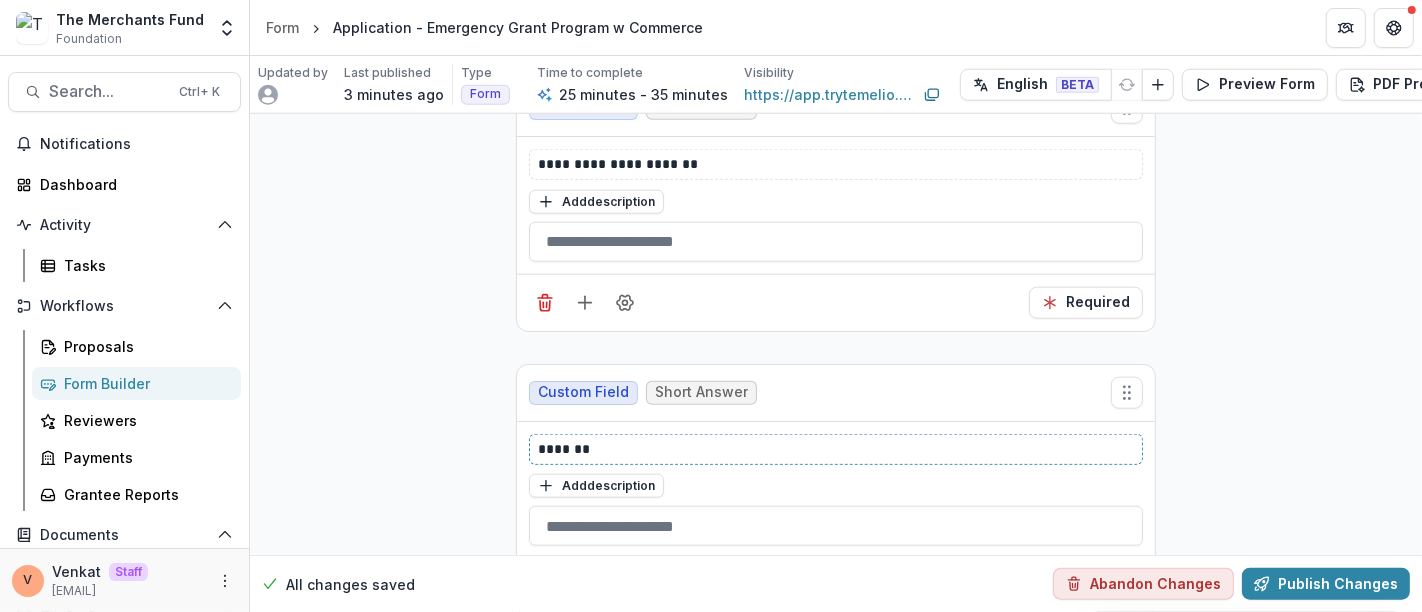 scroll, scrollTop: 8179, scrollLeft: 0, axis: vertical 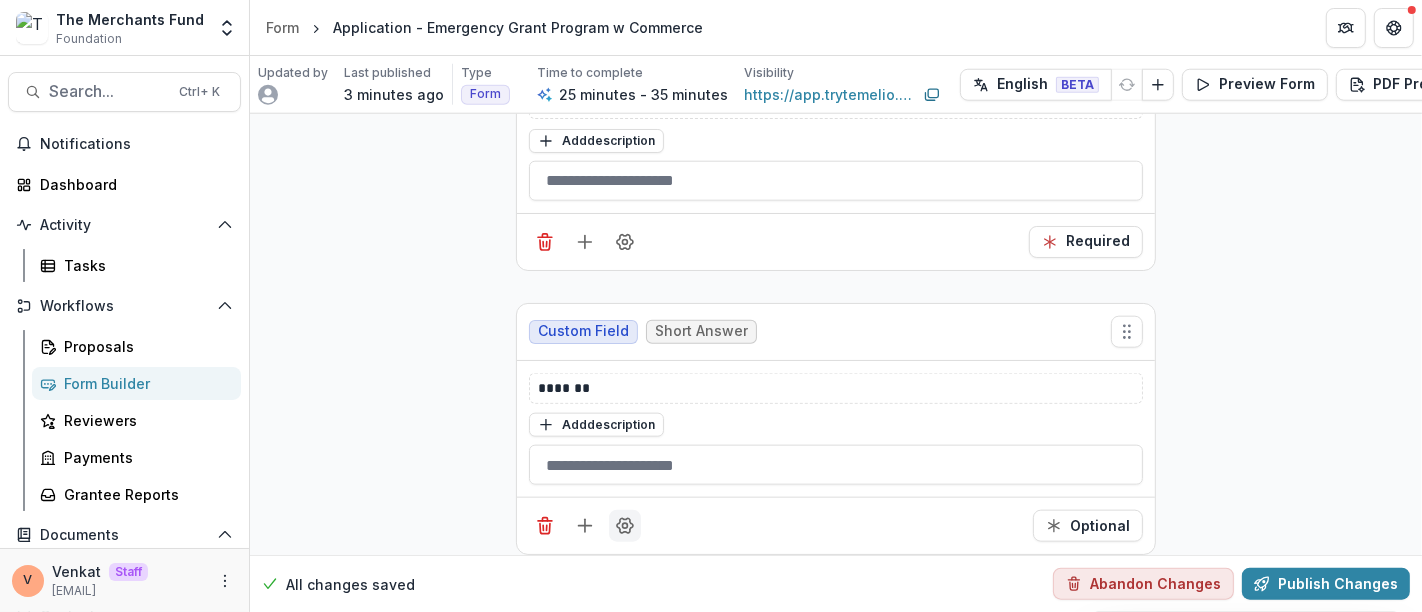 click 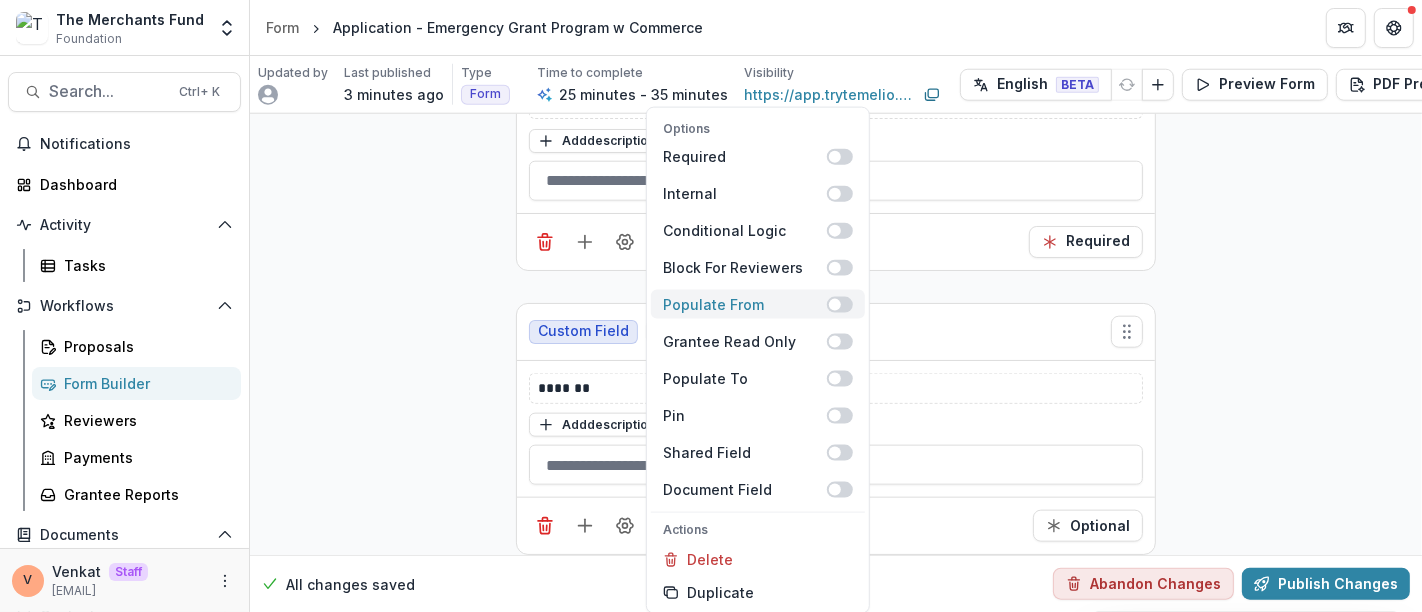 click at bounding box center [840, 304] 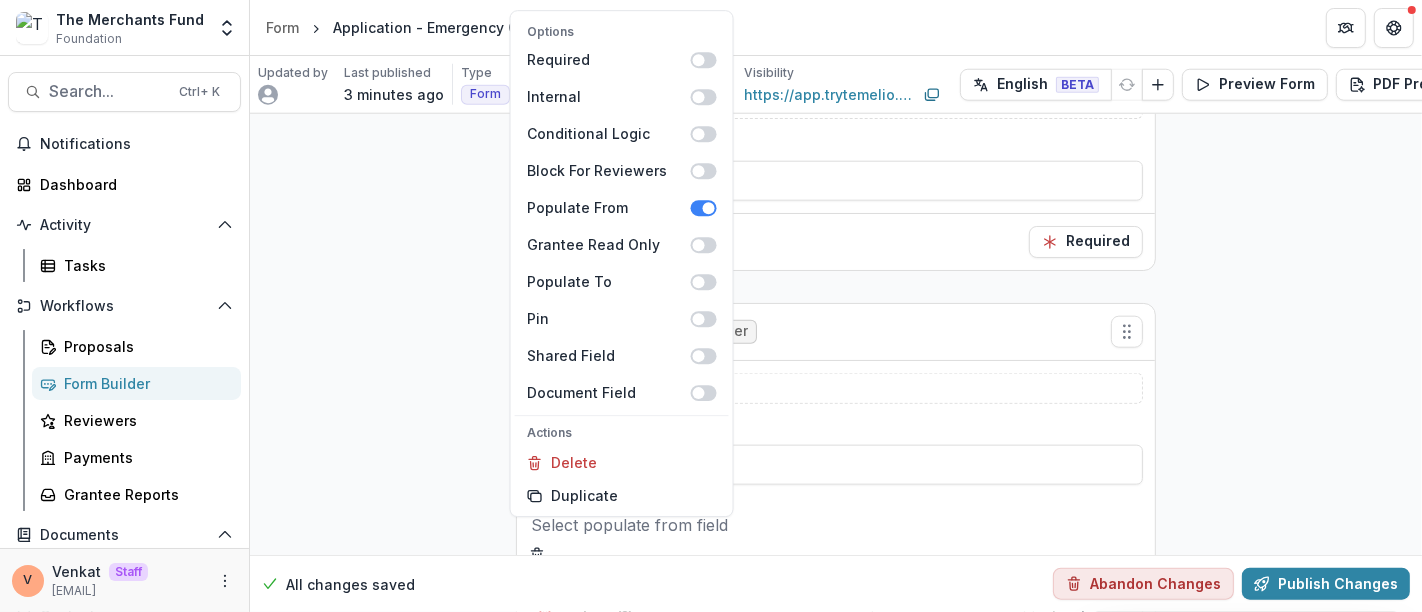 click on "**********" at bounding box center [836, -3707] 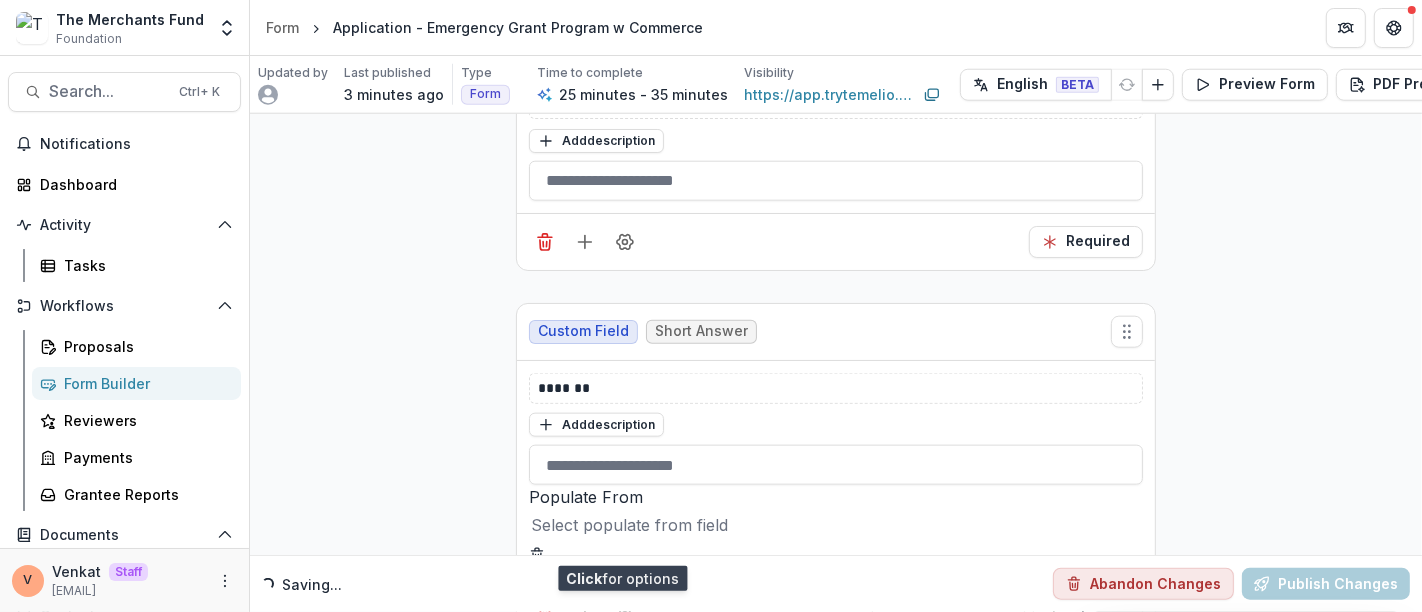 click at bounding box center (836, 525) 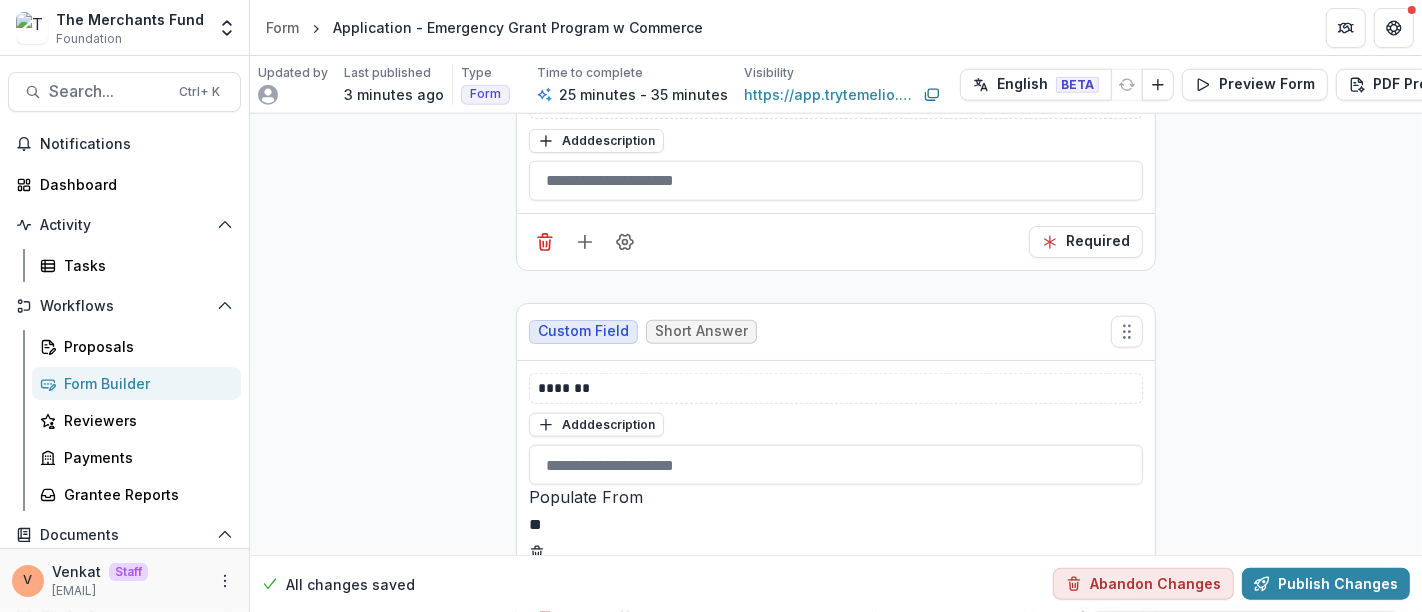 type on "***" 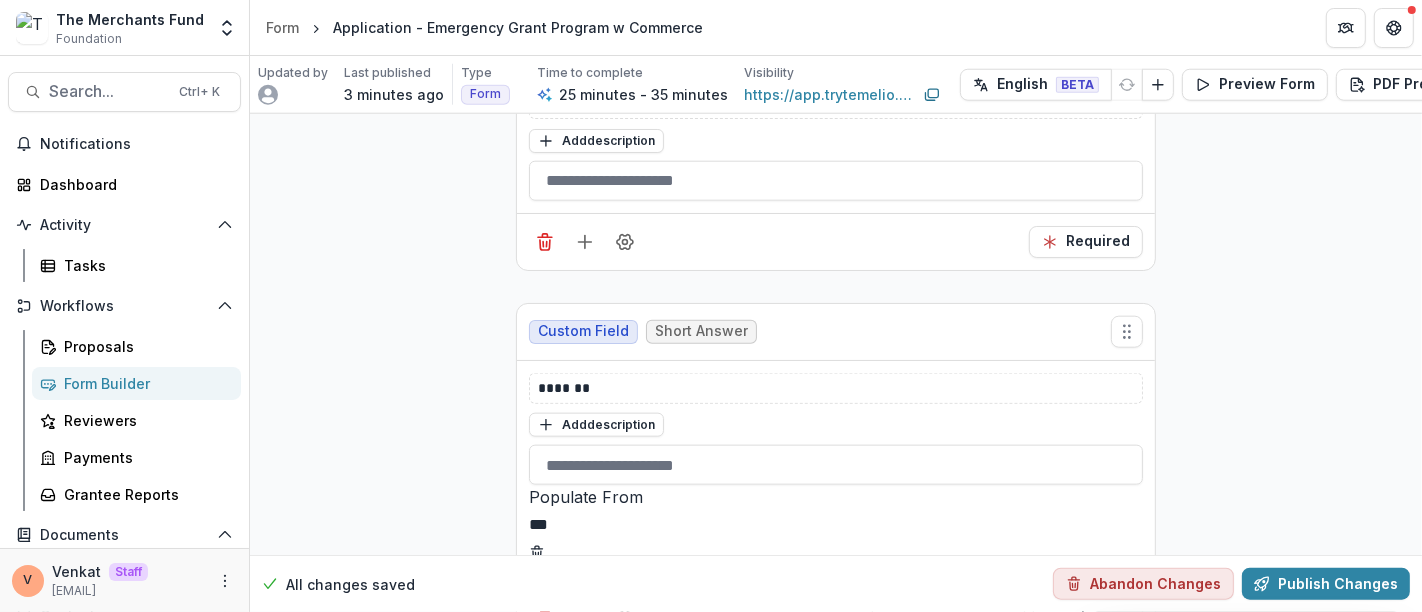 click on "Website CRM Profile" at bounding box center [711, 633] 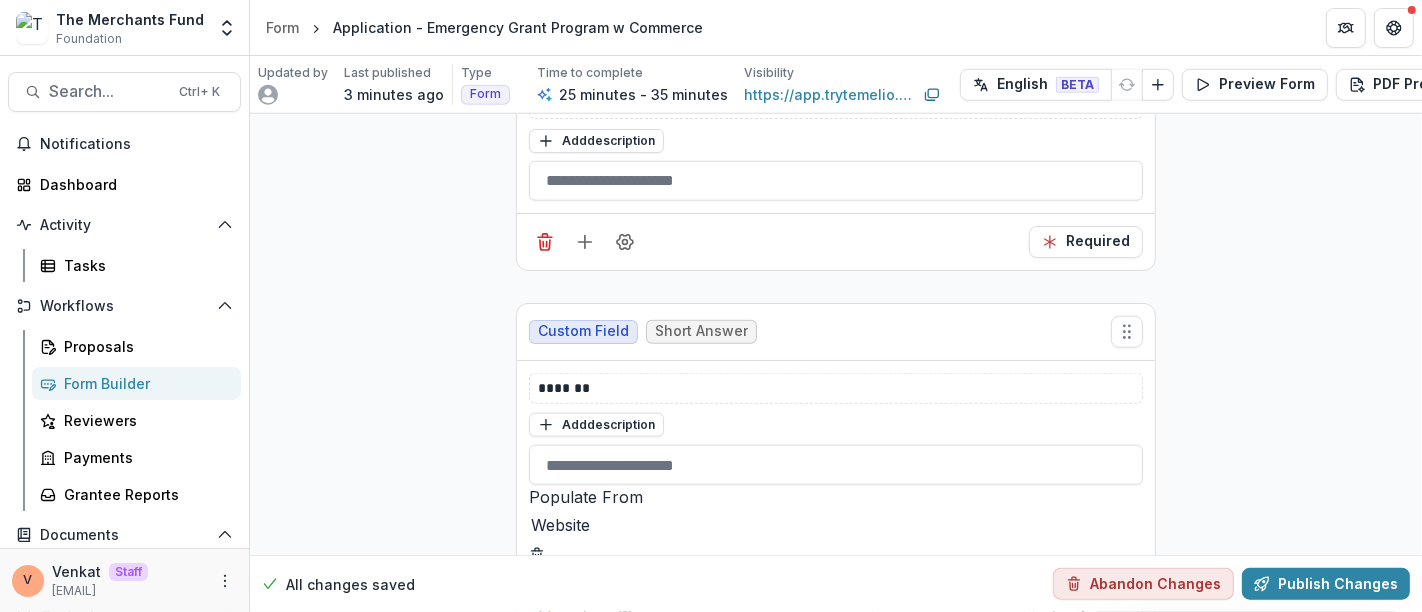 scroll, scrollTop: 7957, scrollLeft: 0, axis: vertical 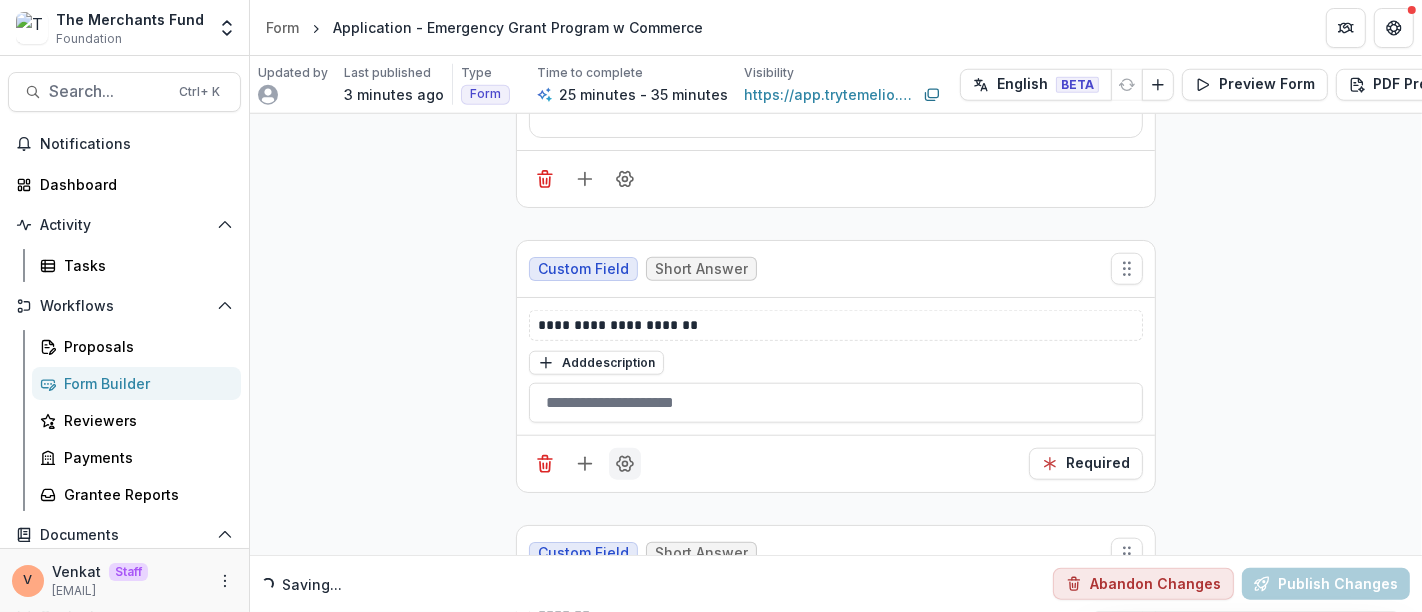 click 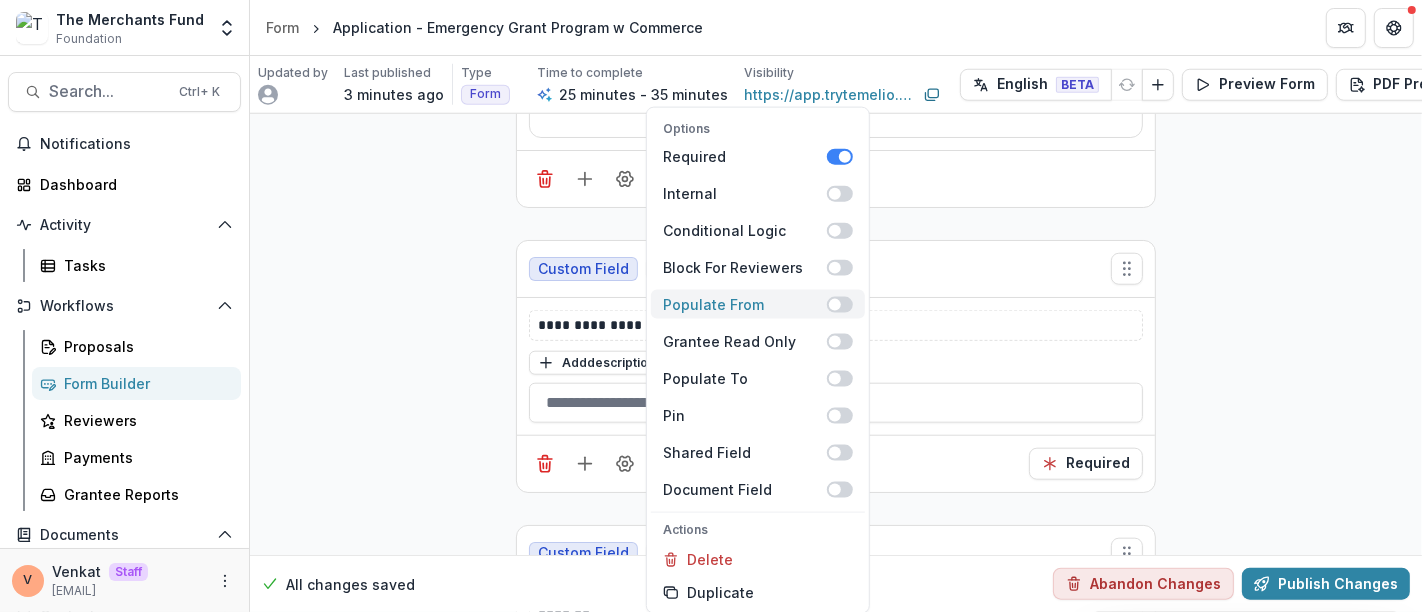 click at bounding box center (840, 304) 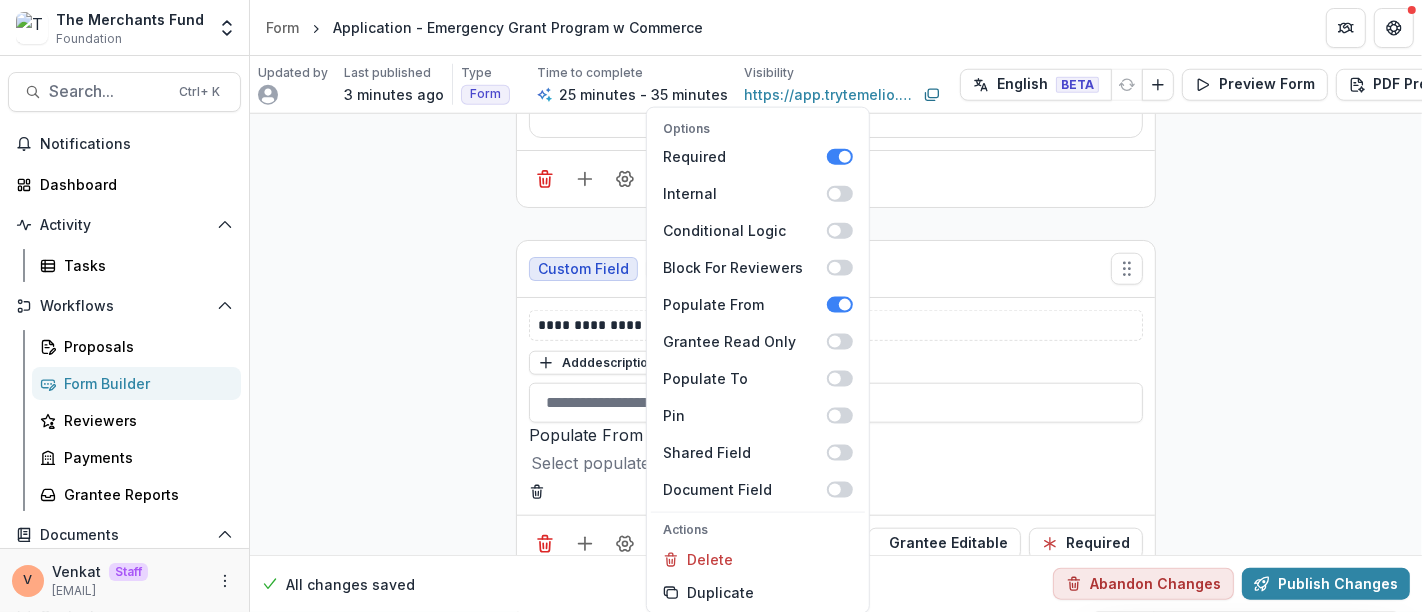 click on "**********" at bounding box center [836, -3445] 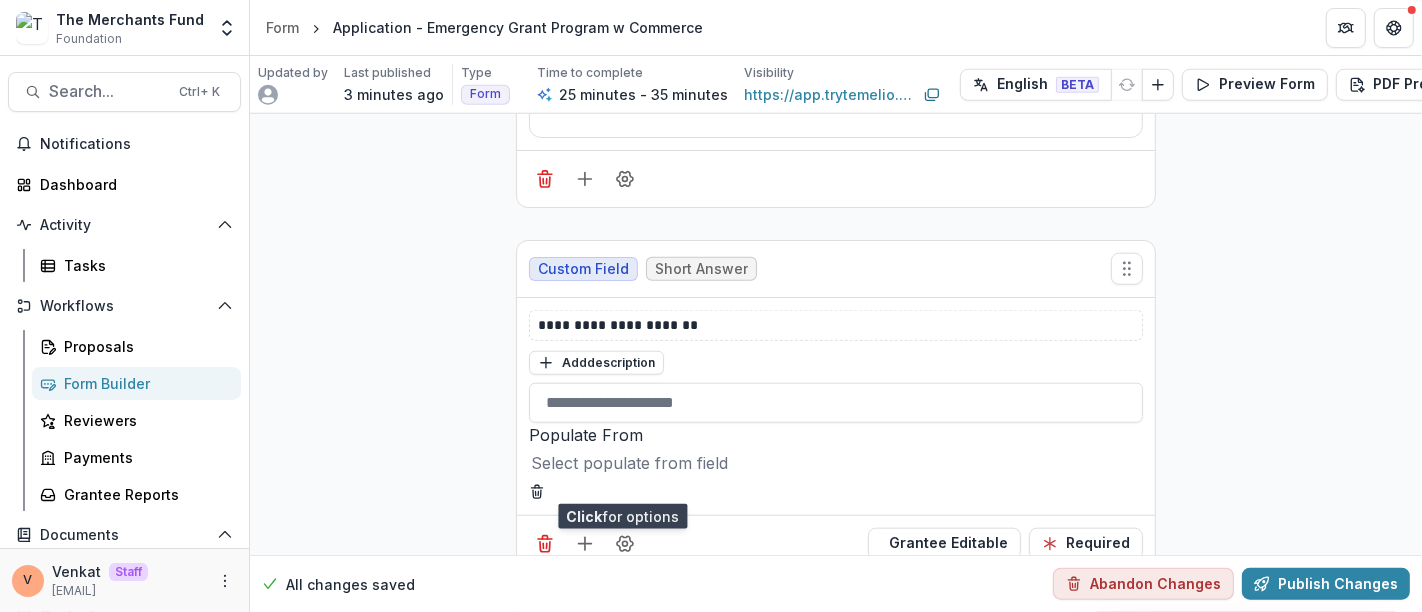 scroll, scrollTop: 8179, scrollLeft: 0, axis: vertical 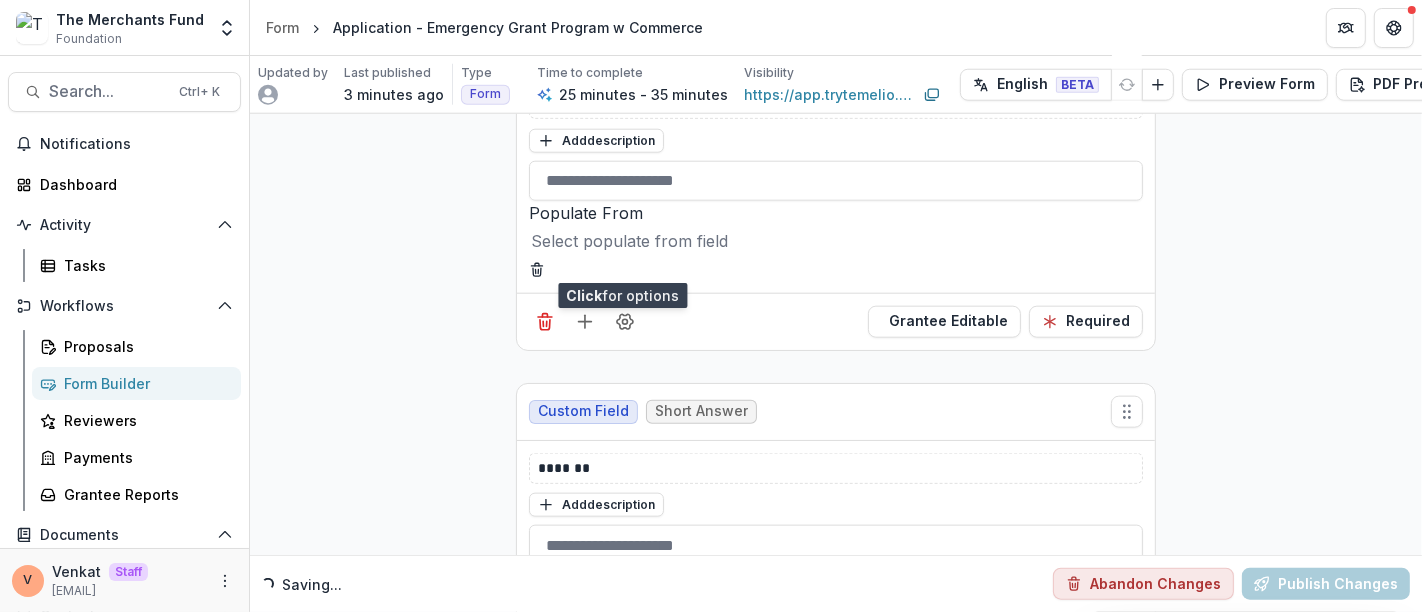 click at bounding box center (836, 241) 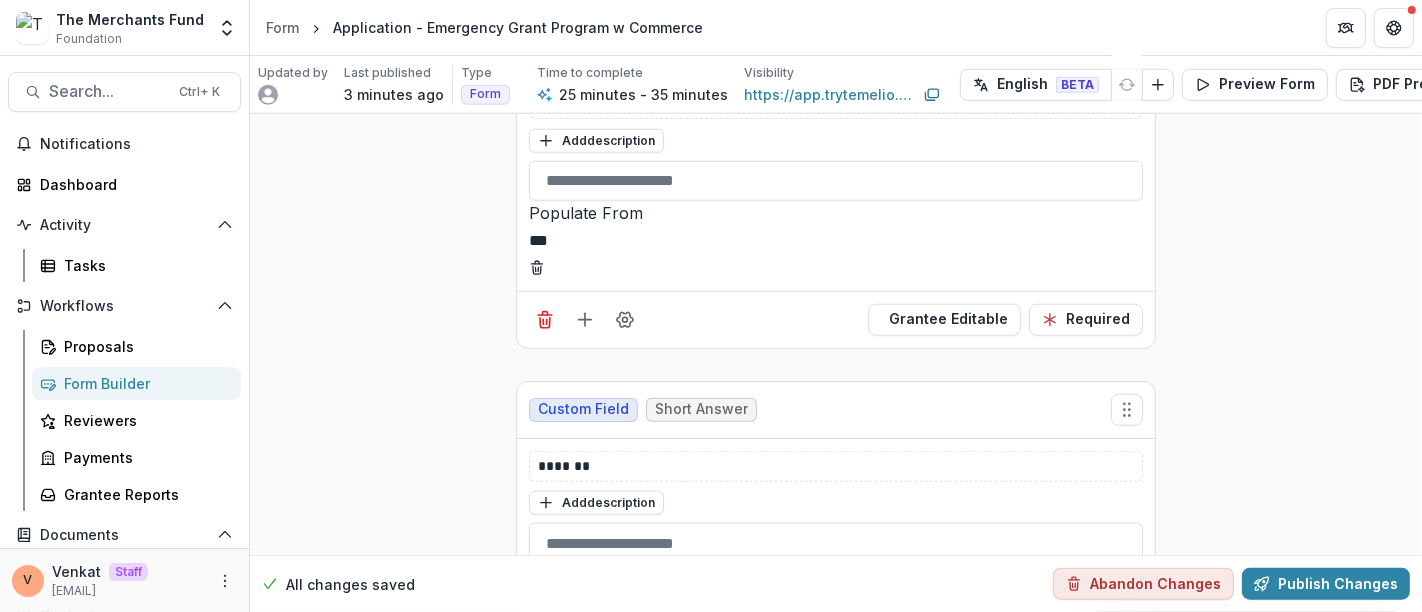 type on "****" 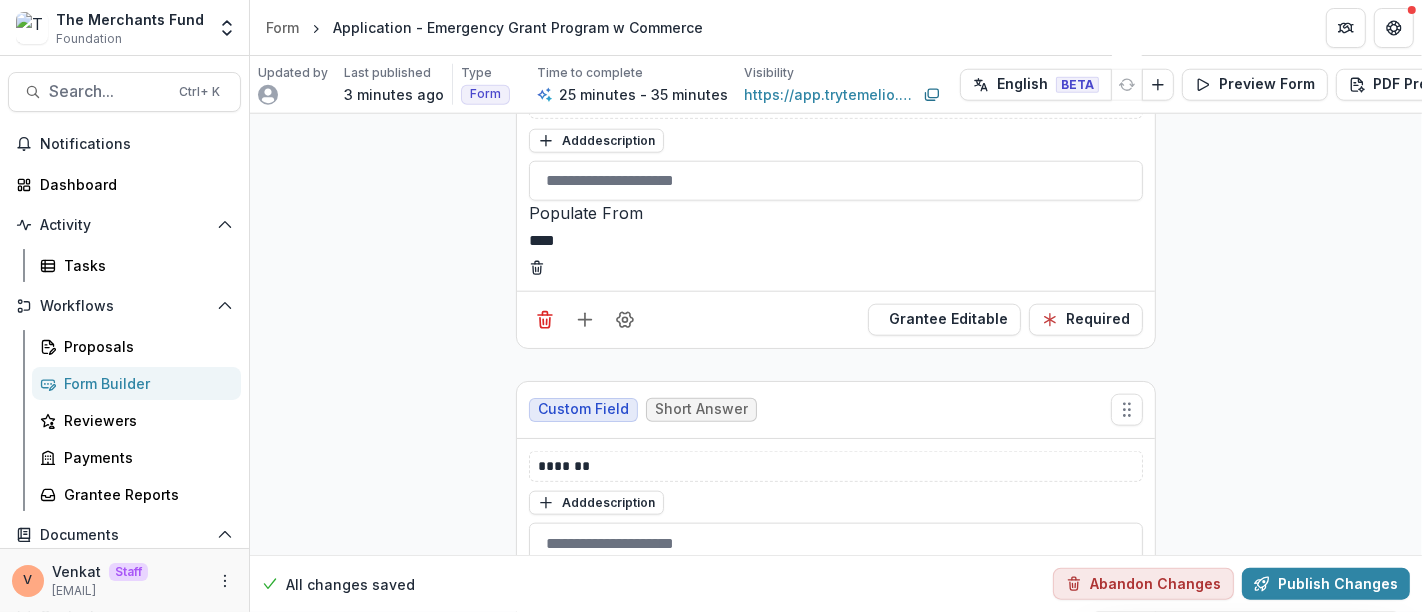 type 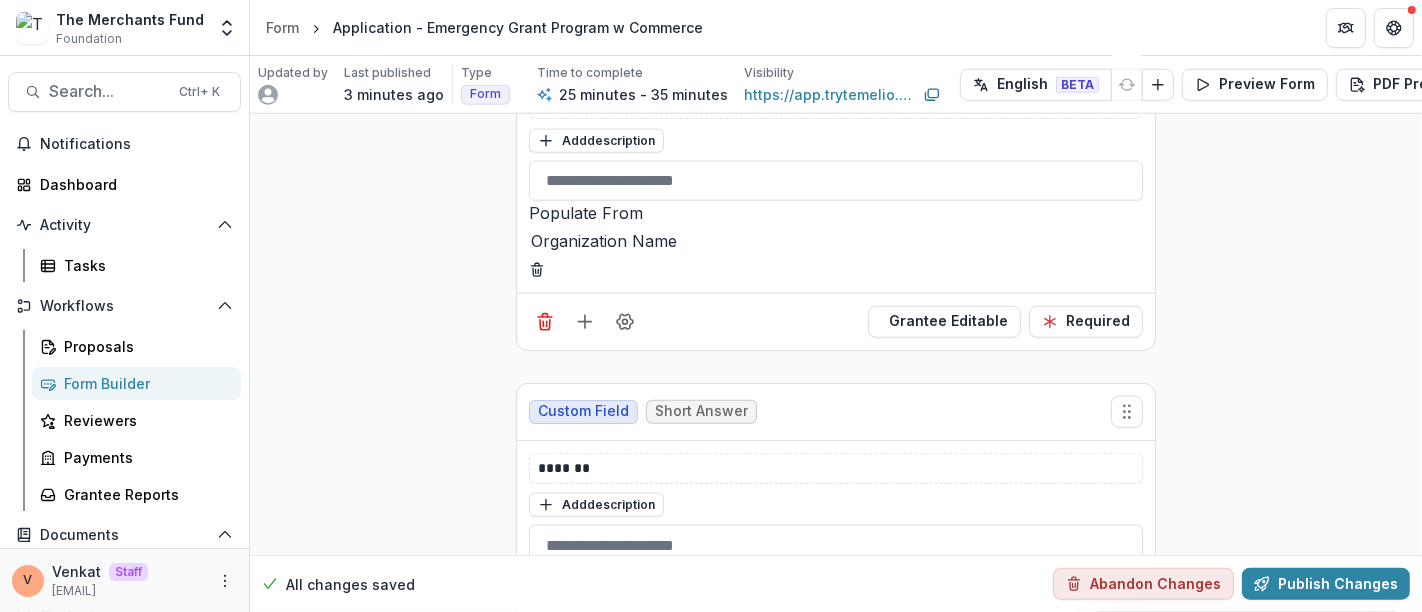 drag, startPoint x: 1343, startPoint y: 212, endPoint x: 1229, endPoint y: 292, distance: 139.26952 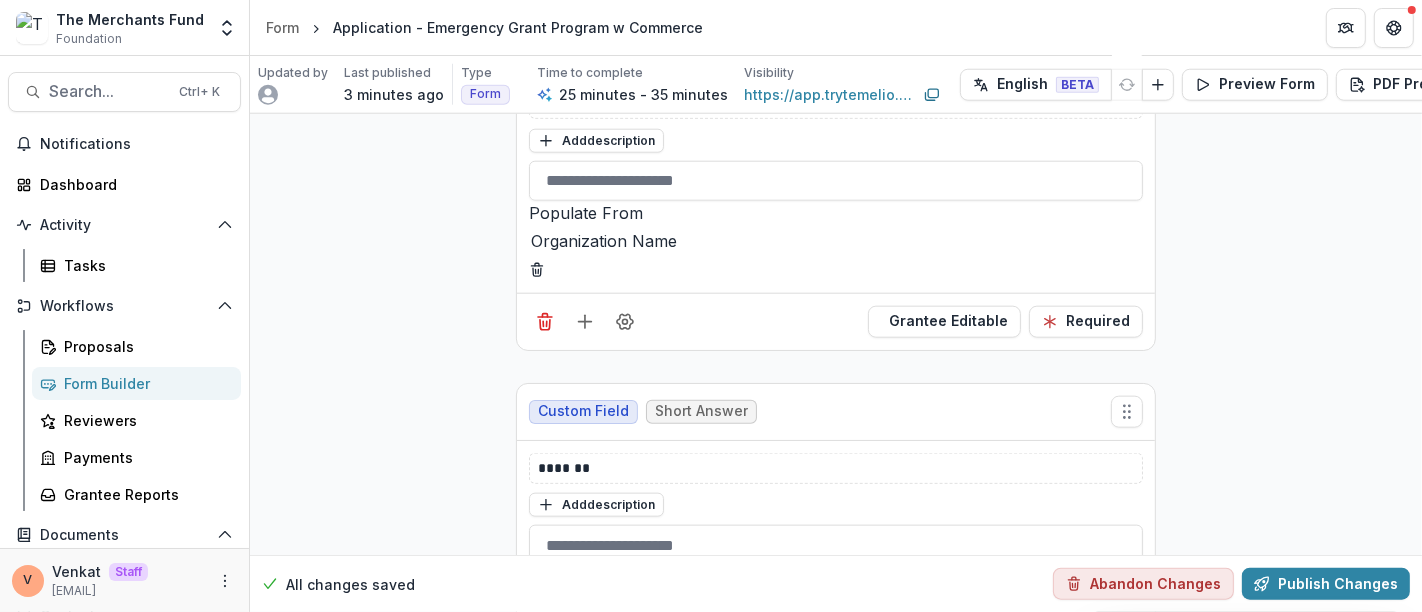 click on "**********" at bounding box center [836, -3667] 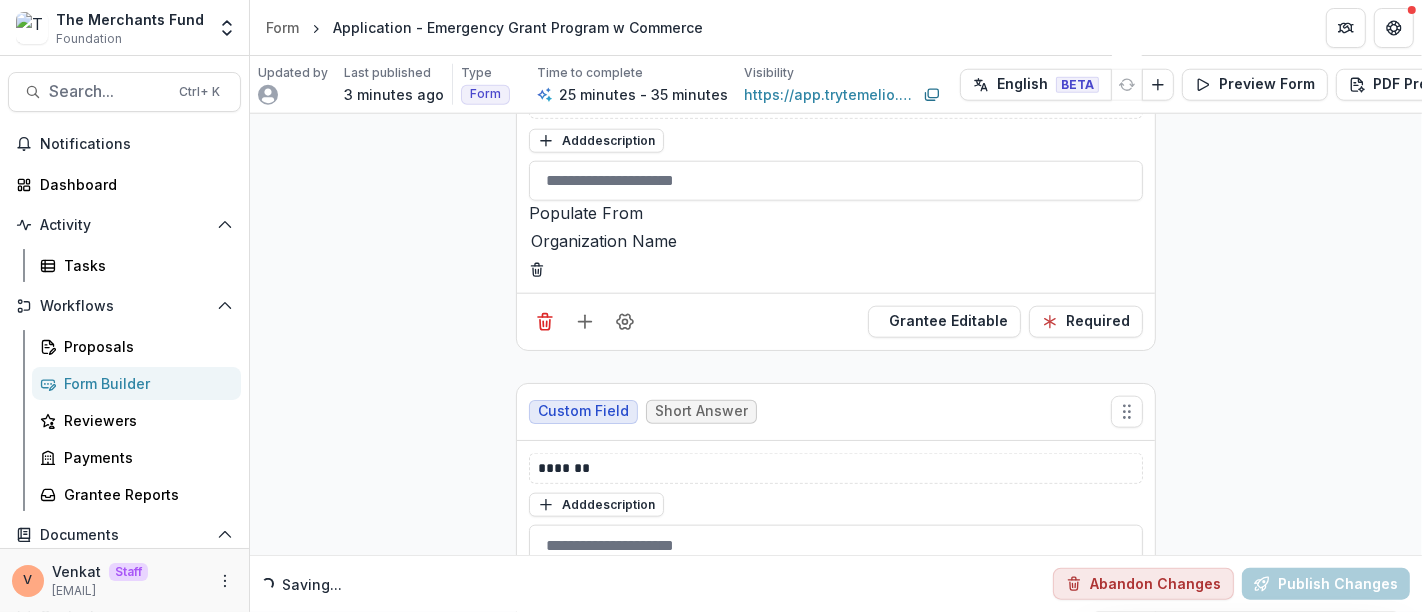 scroll, scrollTop: 8274, scrollLeft: 0, axis: vertical 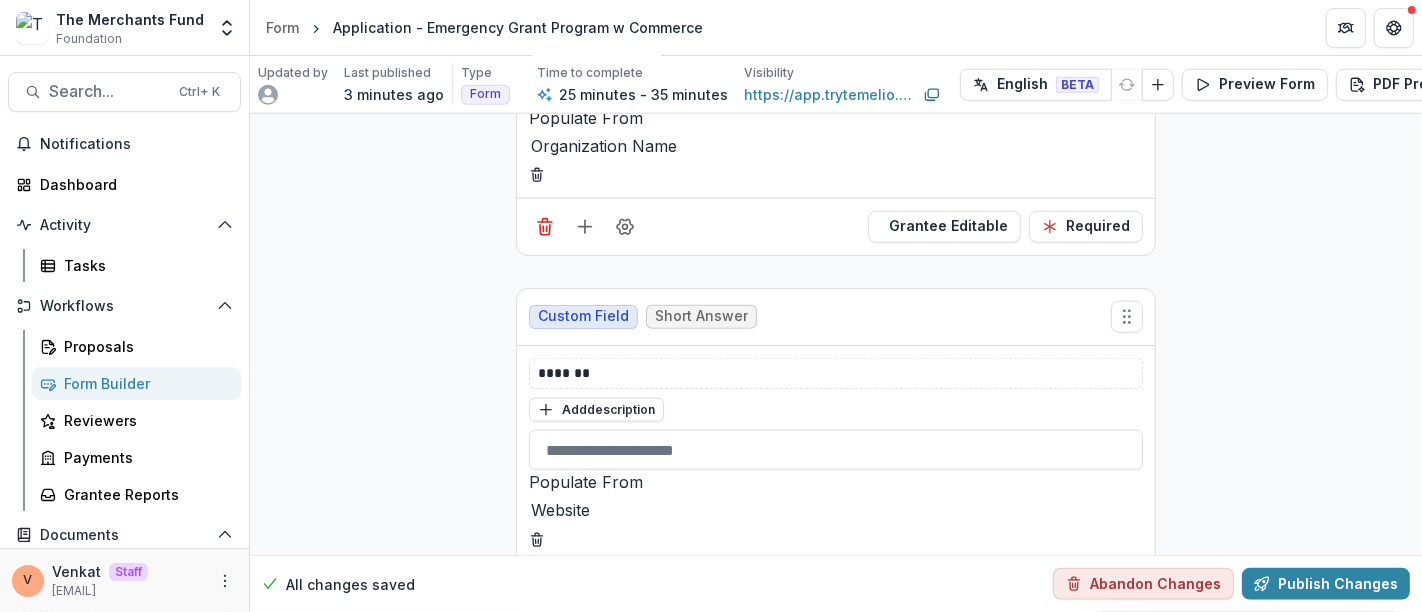click at bounding box center [585, 591] 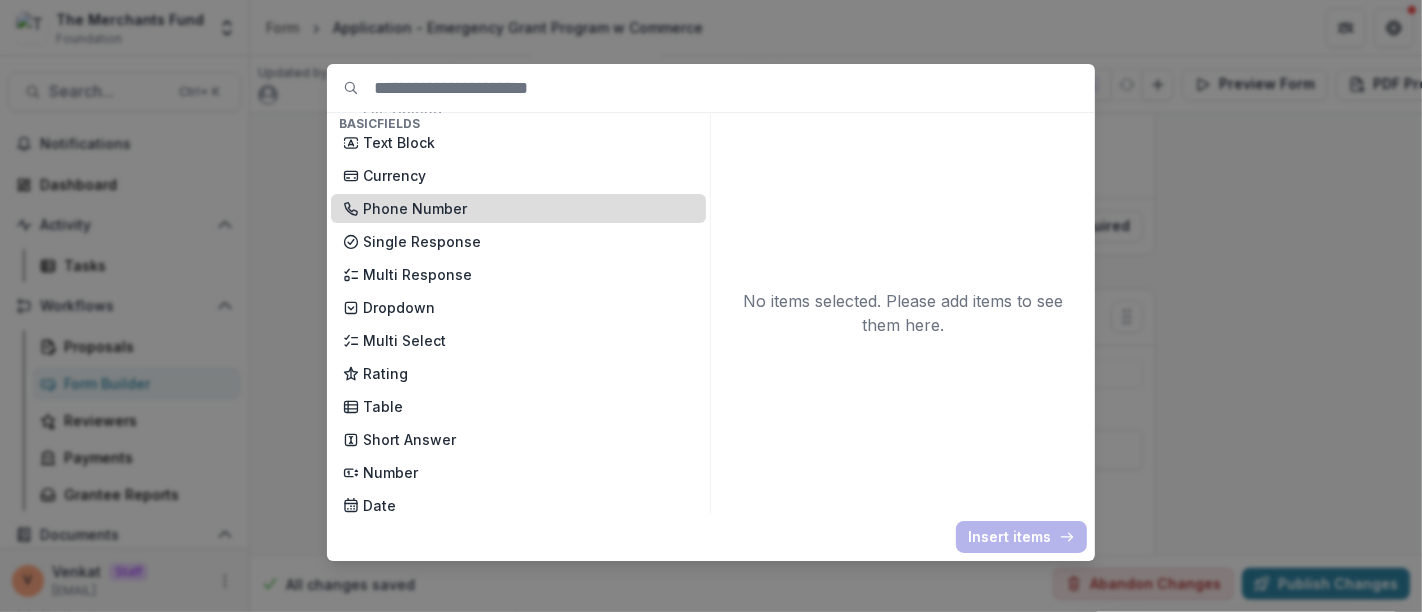 scroll, scrollTop: 222, scrollLeft: 0, axis: vertical 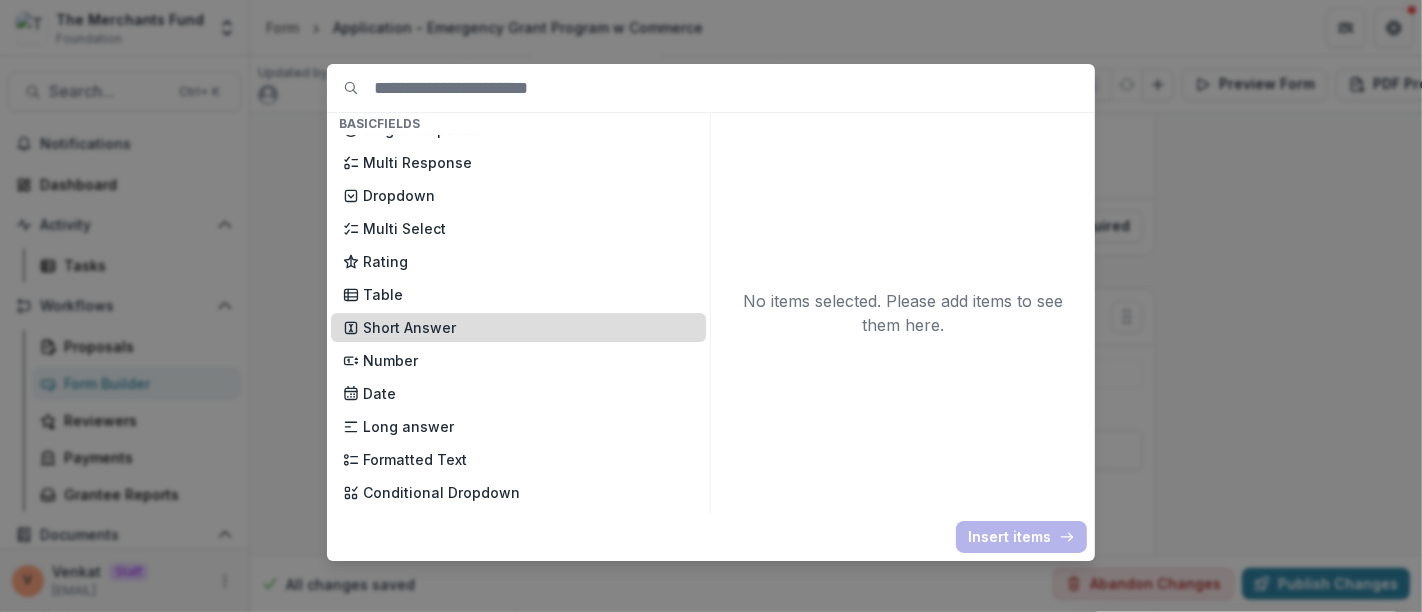 click on "Short Answer" at bounding box center [528, 327] 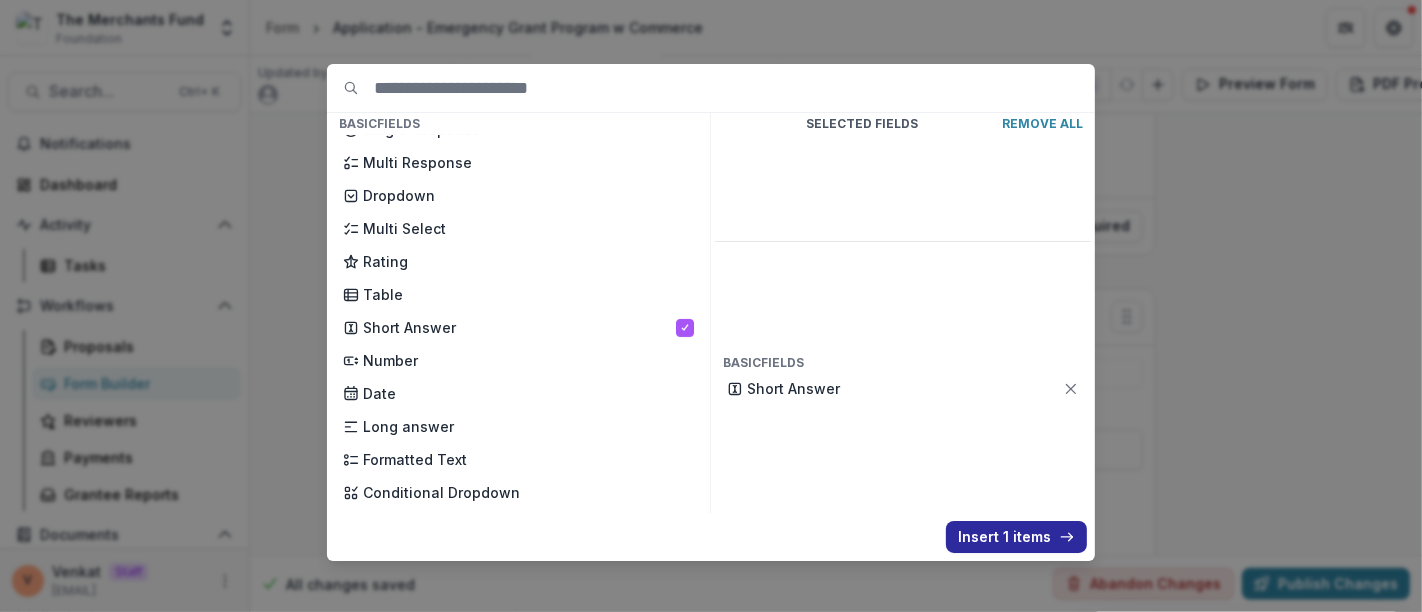click on "Insert 1 items" at bounding box center [1016, 537] 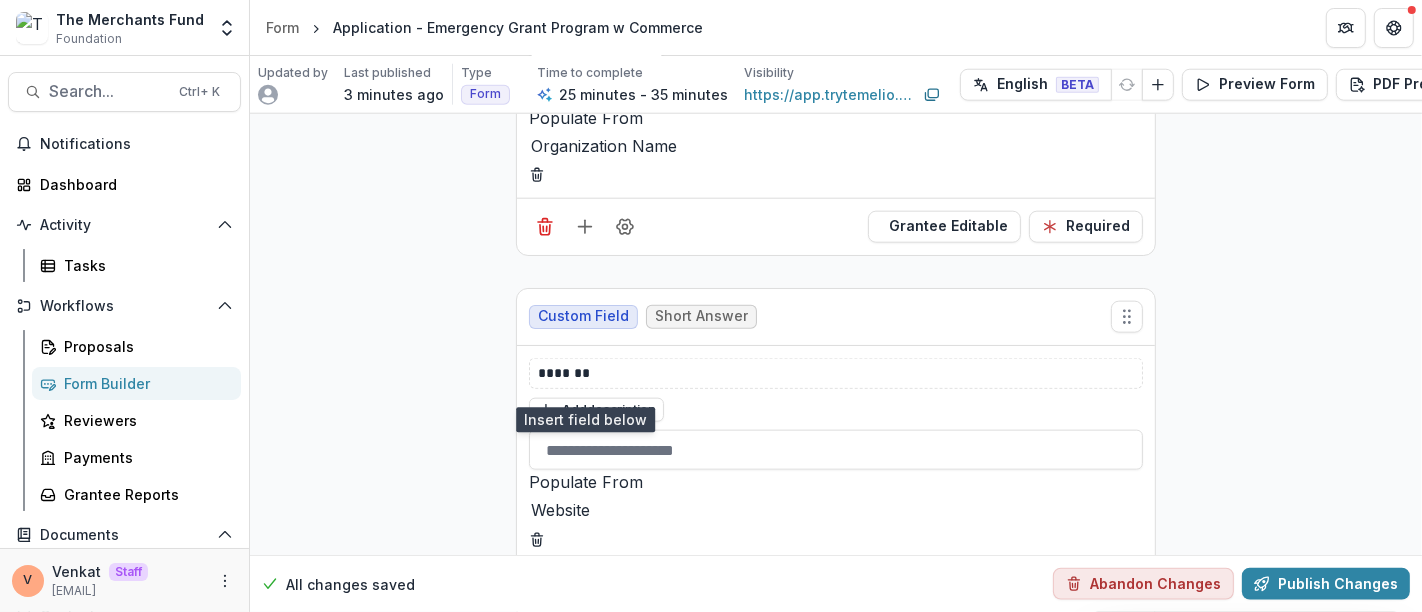 scroll, scrollTop: 8557, scrollLeft: 0, axis: vertical 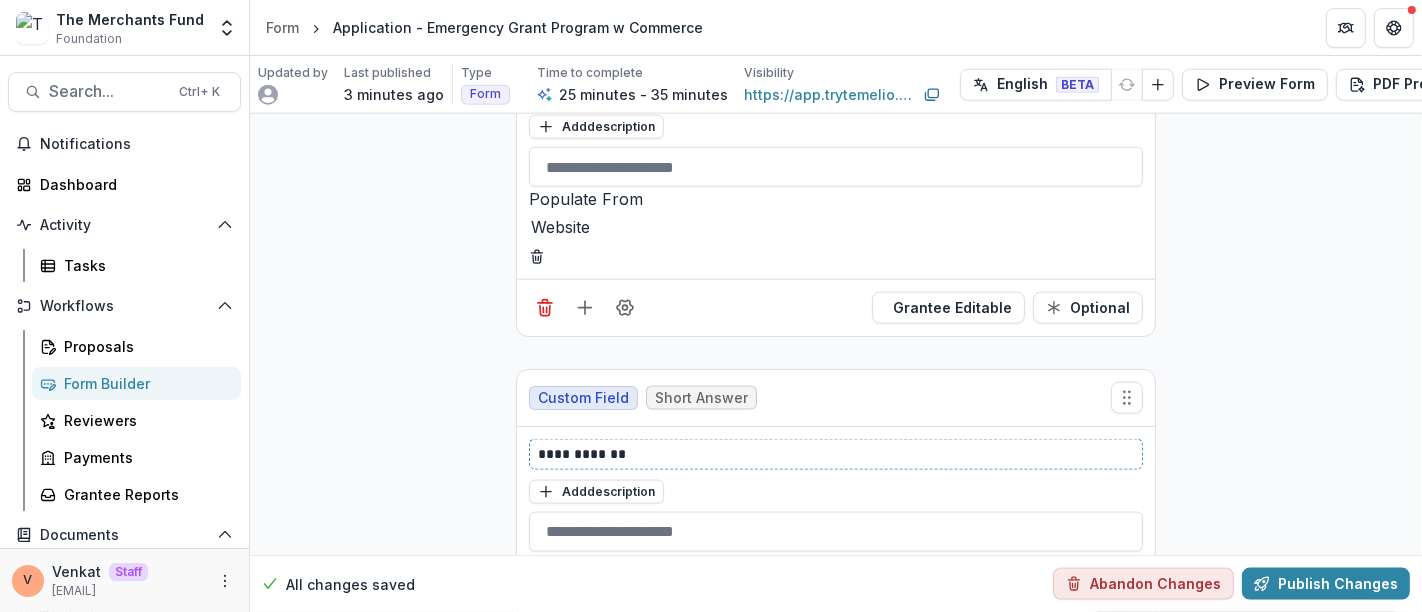 click on "**********" at bounding box center (836, -3903) 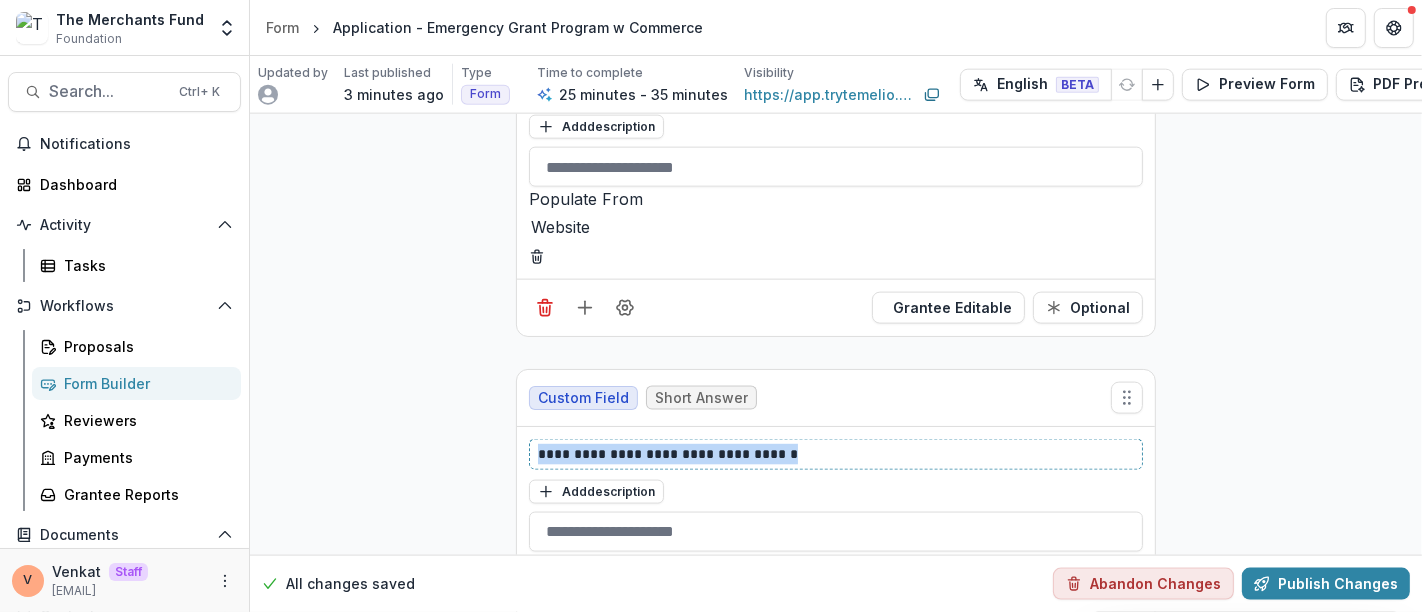 drag, startPoint x: 840, startPoint y: 356, endPoint x: 410, endPoint y: 355, distance: 430.00116 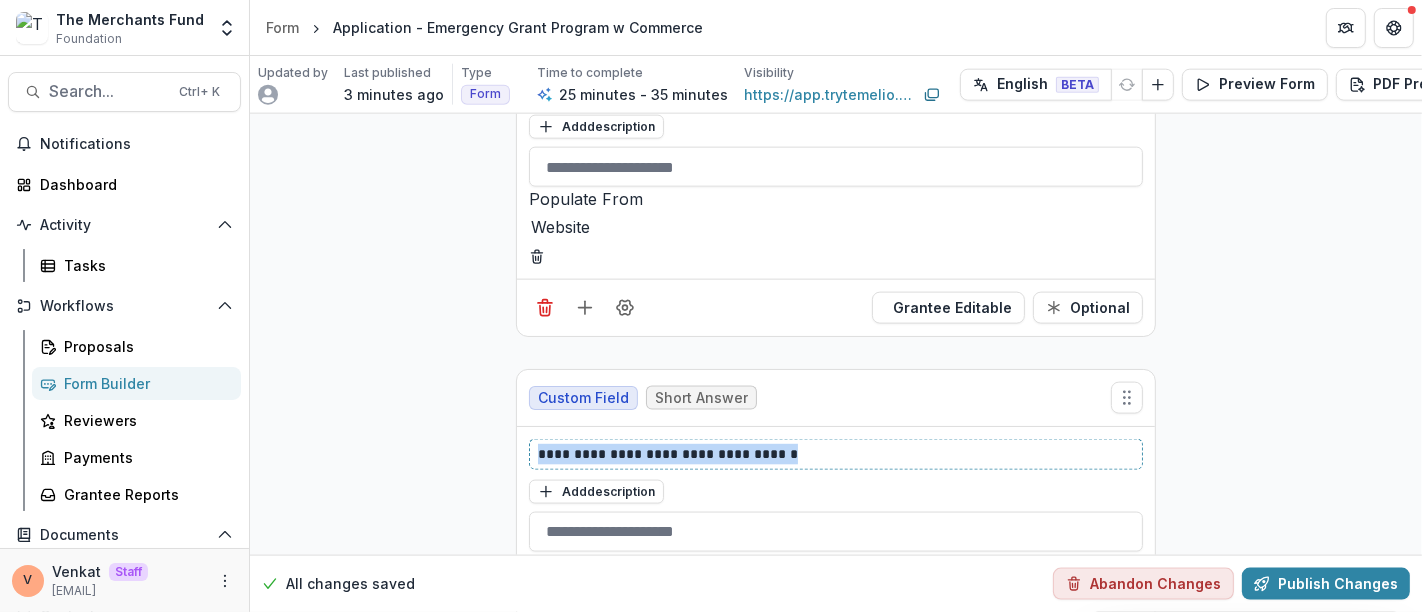 click on "**********" at bounding box center [836, -3903] 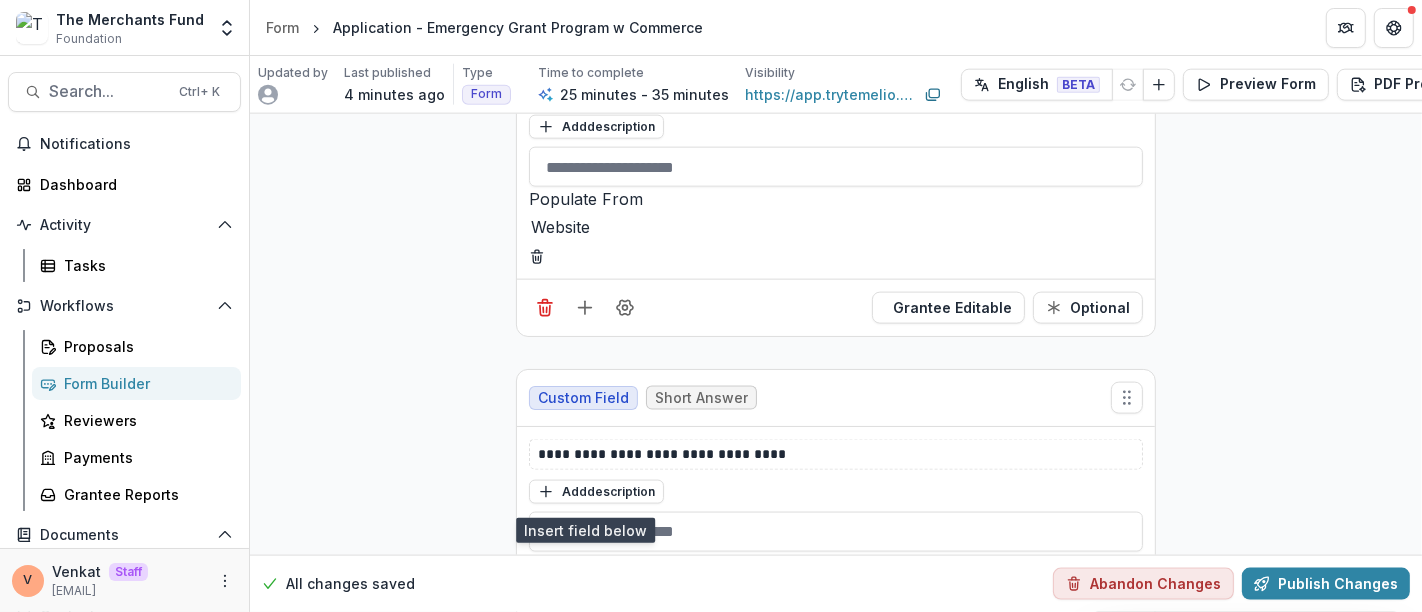 click 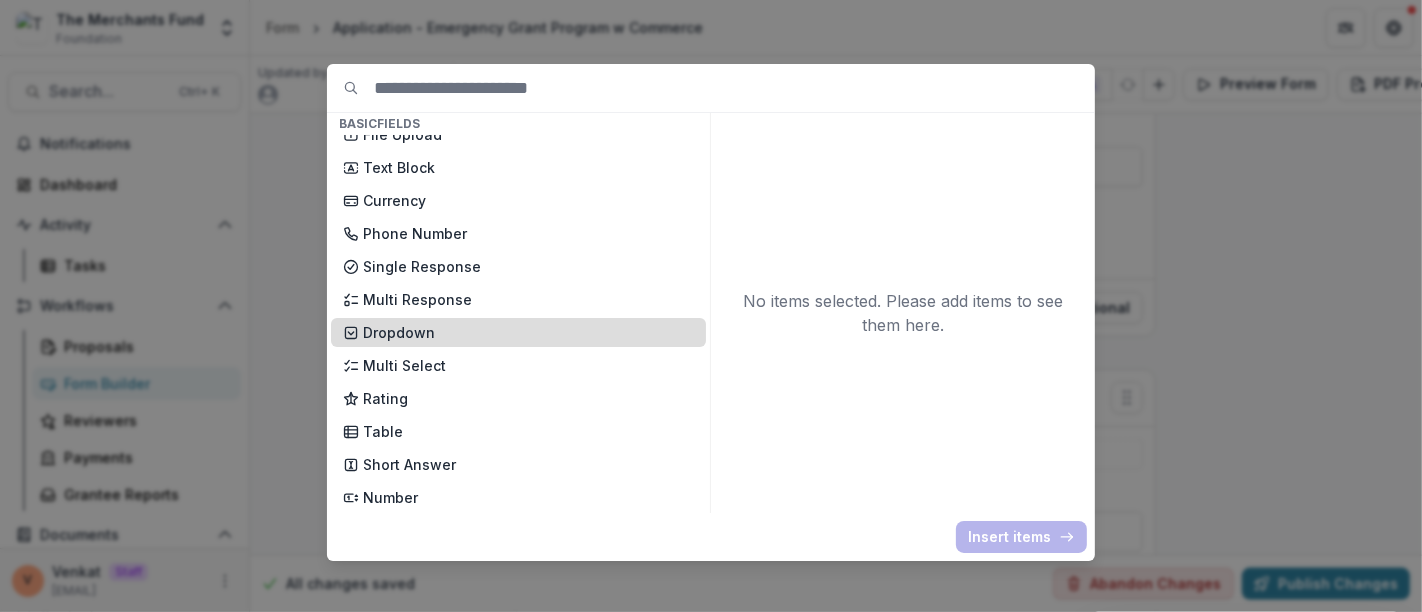 scroll, scrollTop: 111, scrollLeft: 0, axis: vertical 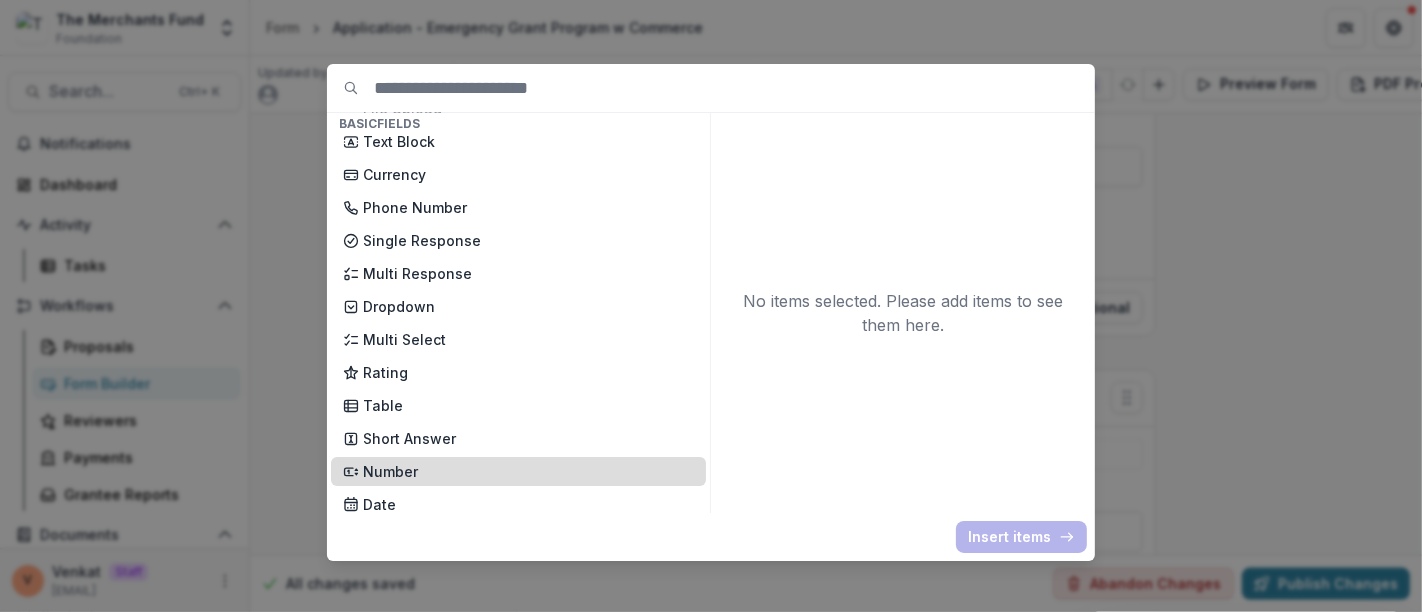 click on "Number" at bounding box center (528, 471) 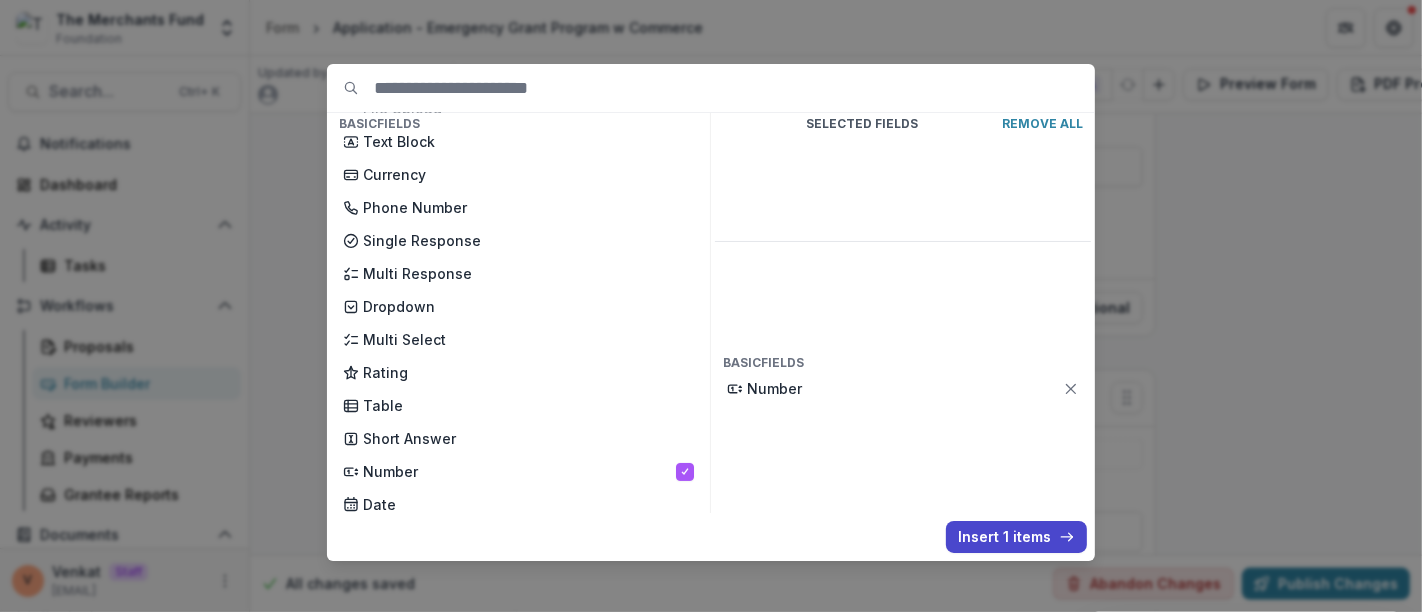 click on "Insert 1 items" at bounding box center [1016, 537] 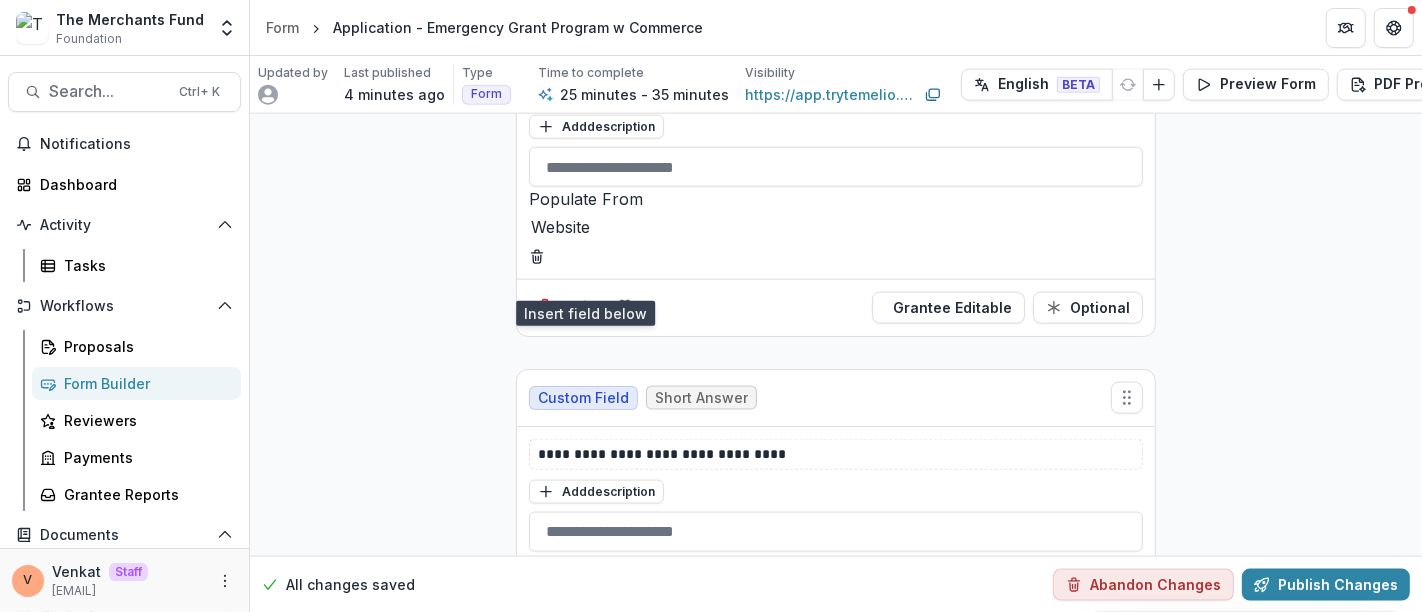 scroll, scrollTop: 8780, scrollLeft: 0, axis: vertical 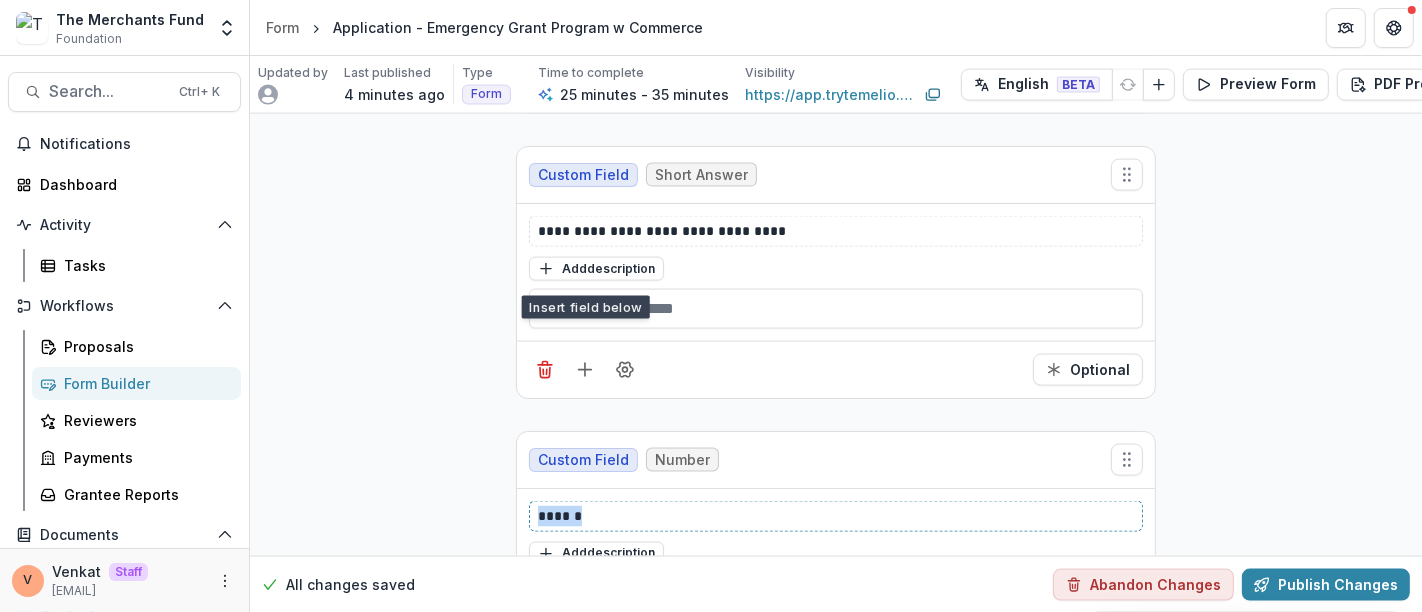 drag, startPoint x: 634, startPoint y: 425, endPoint x: 410, endPoint y: 413, distance: 224.3212 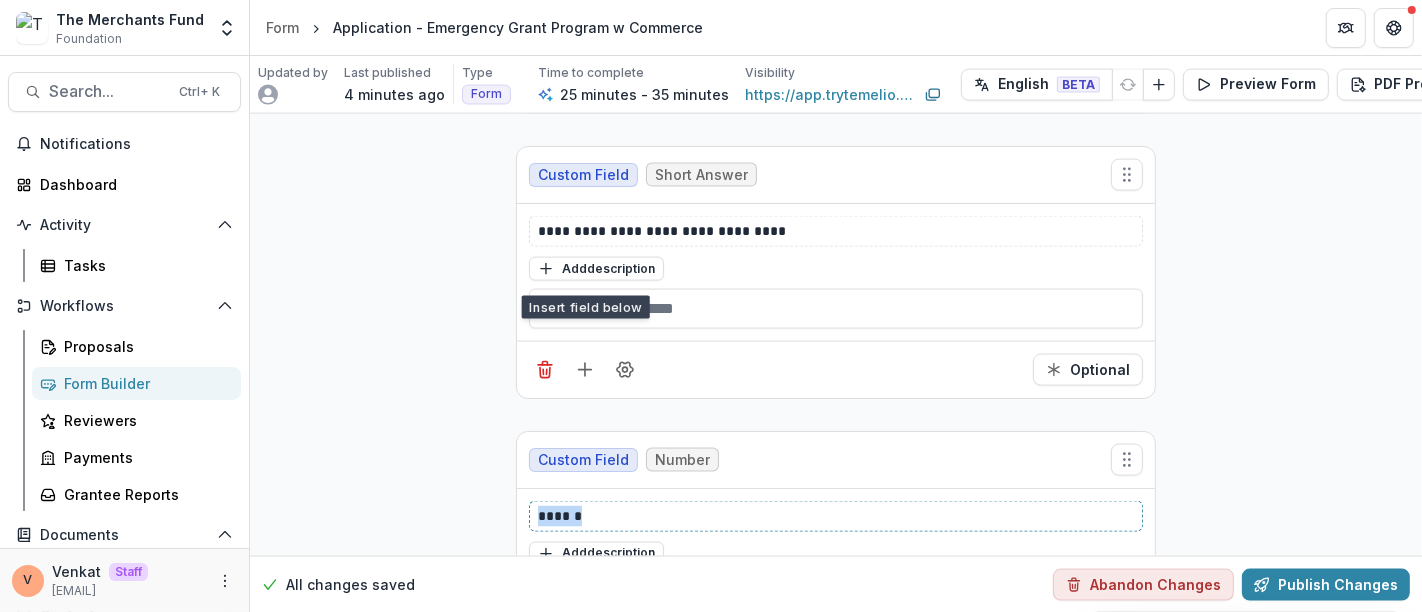 click on "**********" at bounding box center [836, -3983] 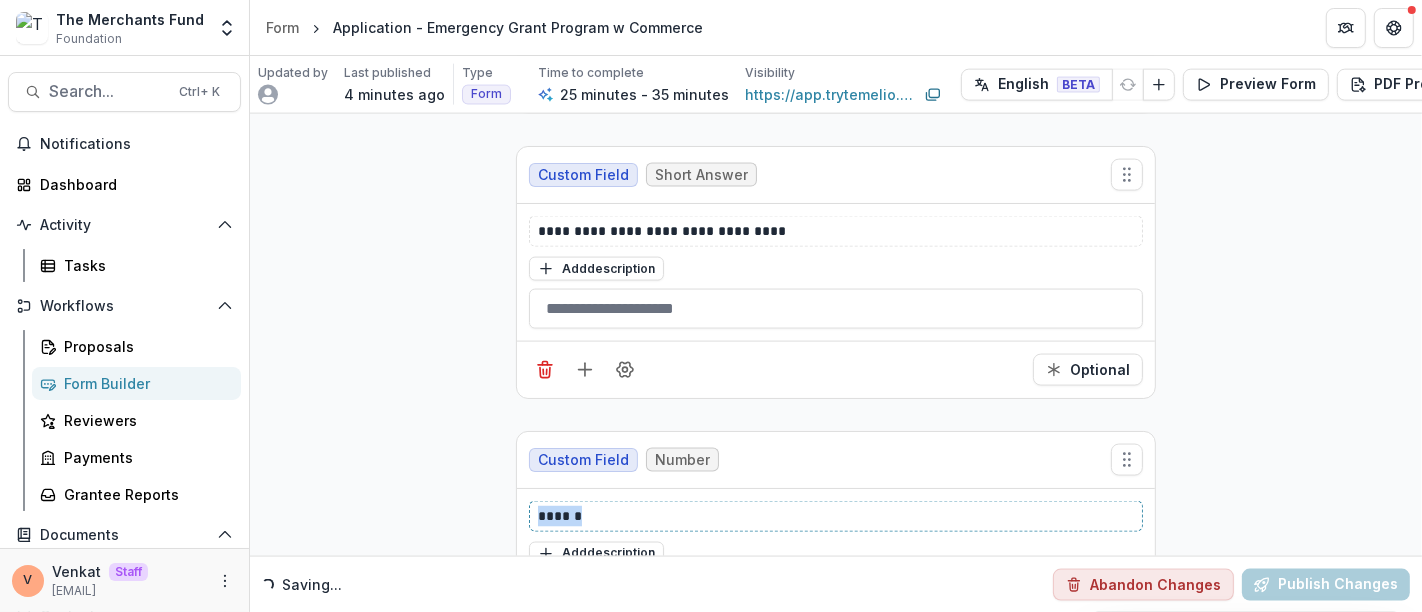 paste 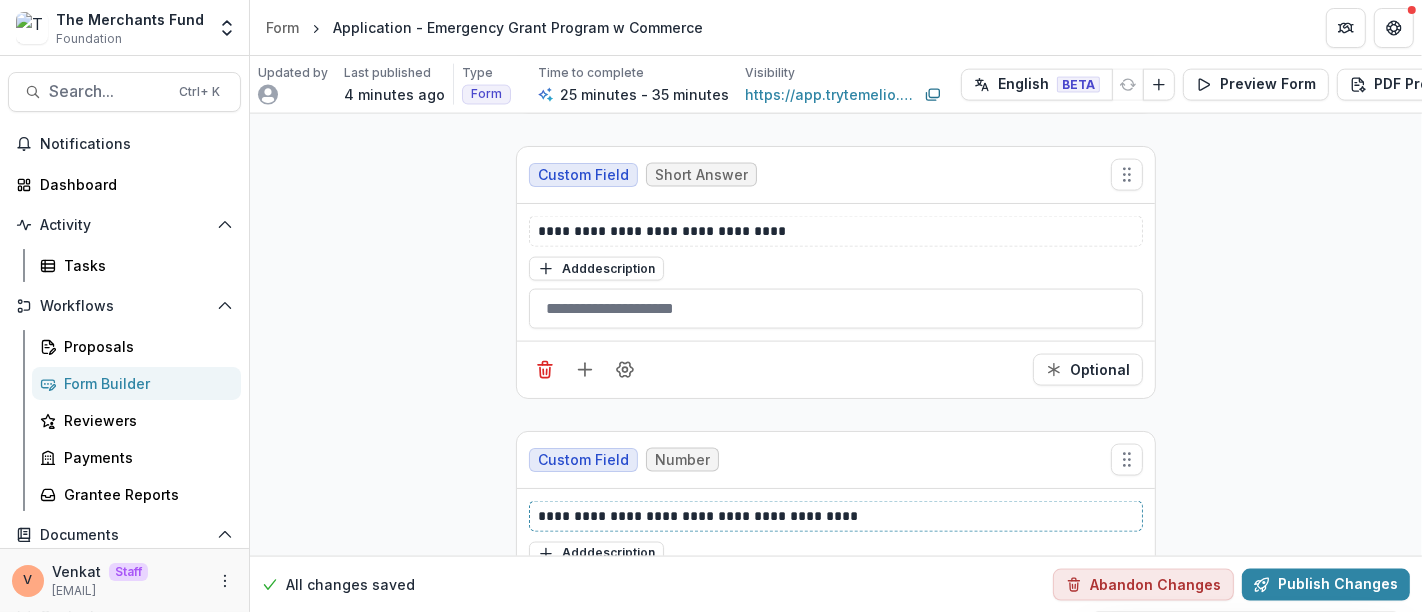 type 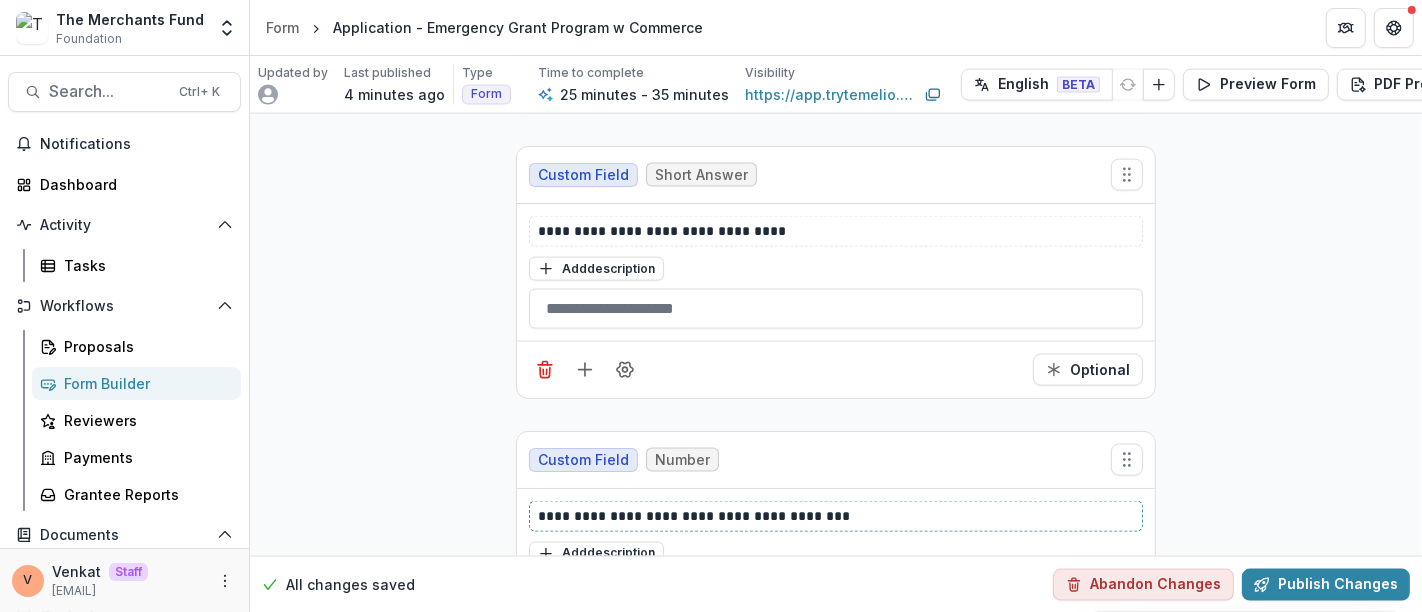 scroll, scrollTop: 8840, scrollLeft: 0, axis: vertical 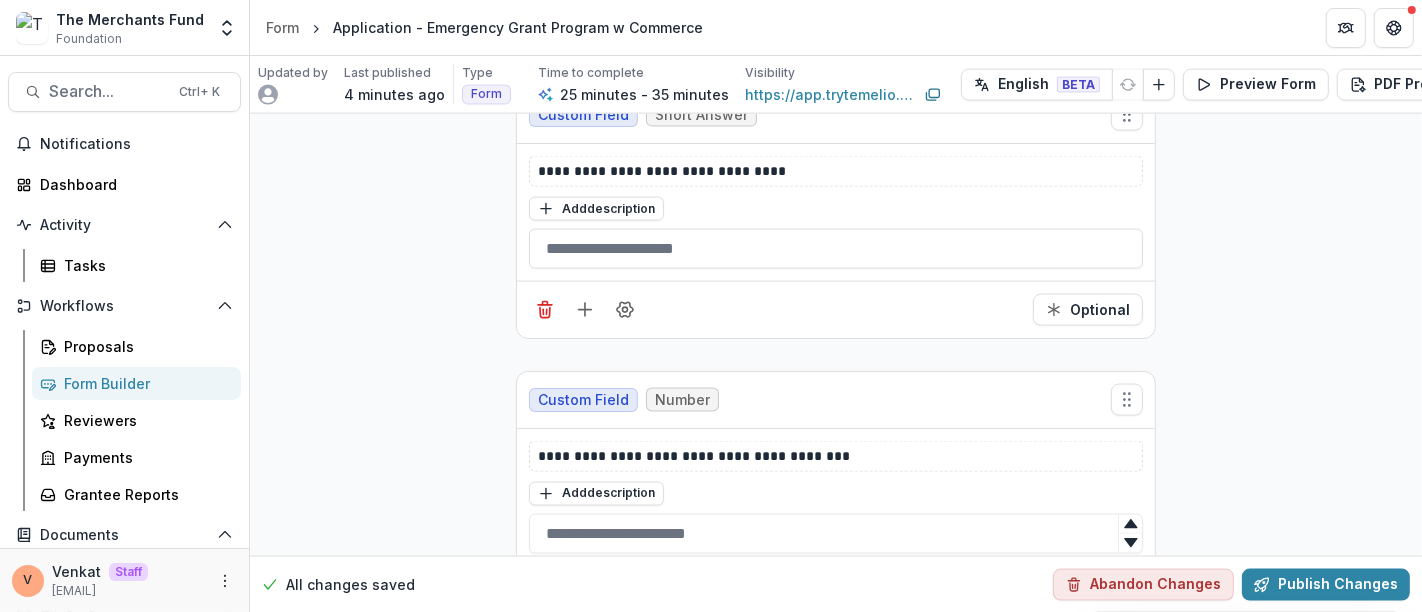 click on "Optional" at bounding box center (1088, 595) 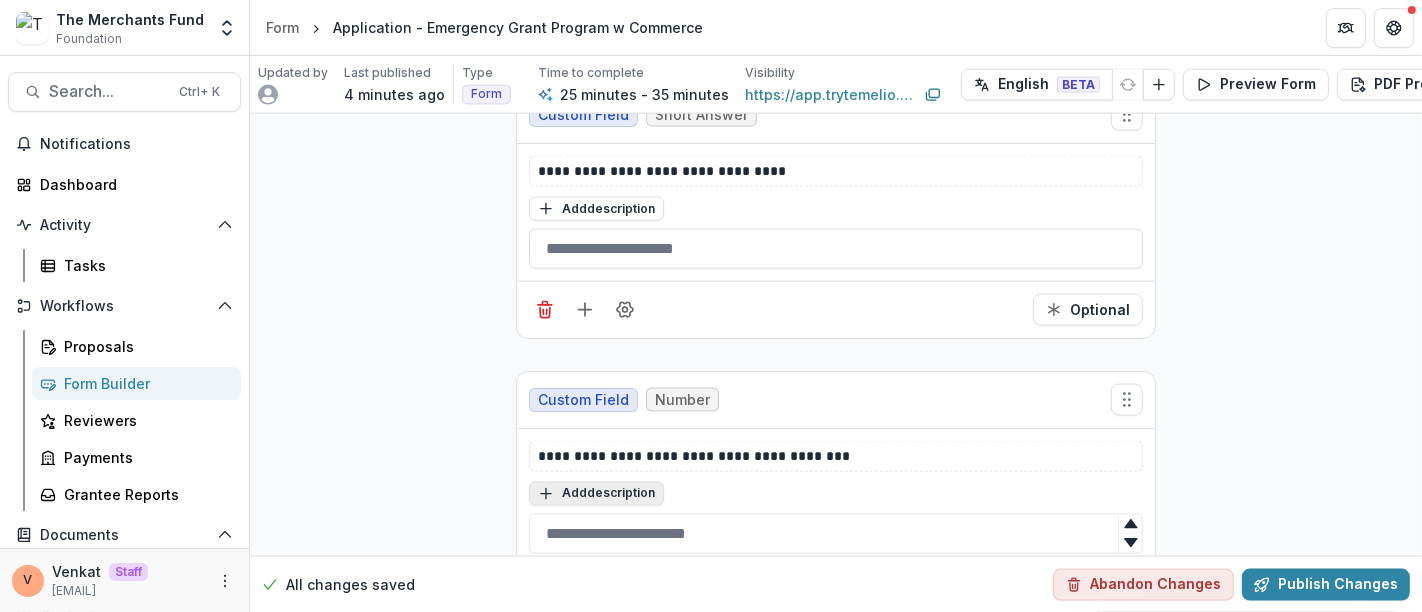 click on "Add  description" at bounding box center (596, 494) 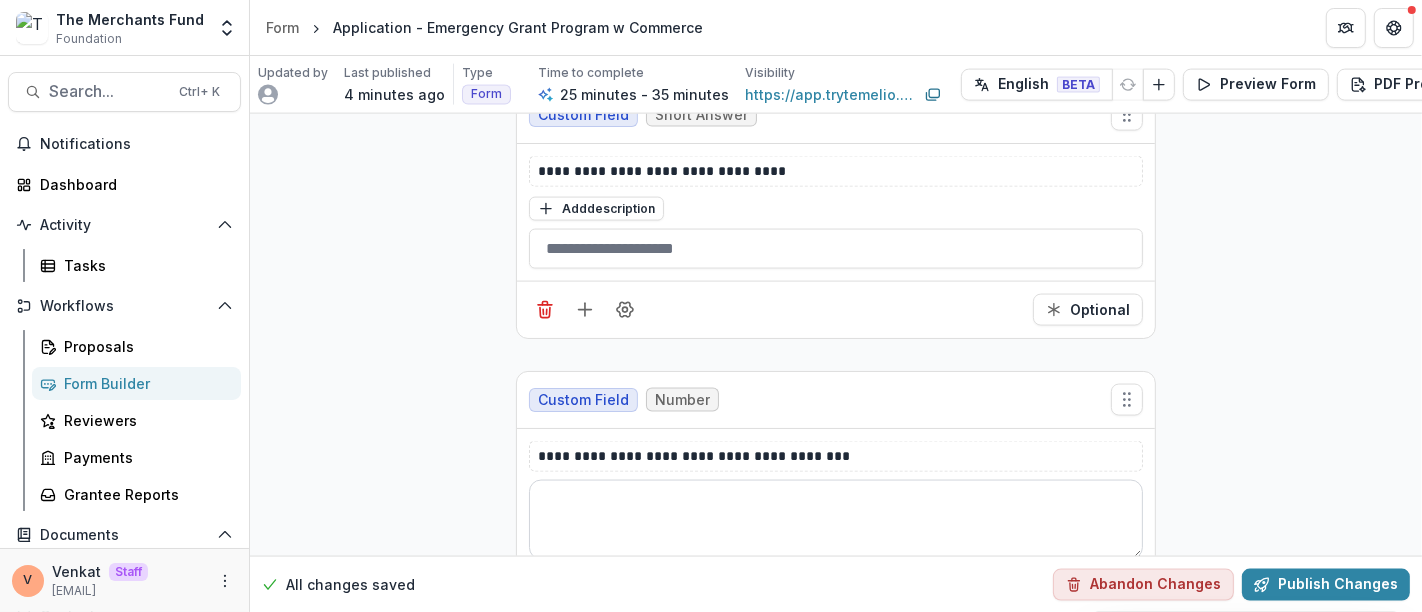 click at bounding box center (836, 520) 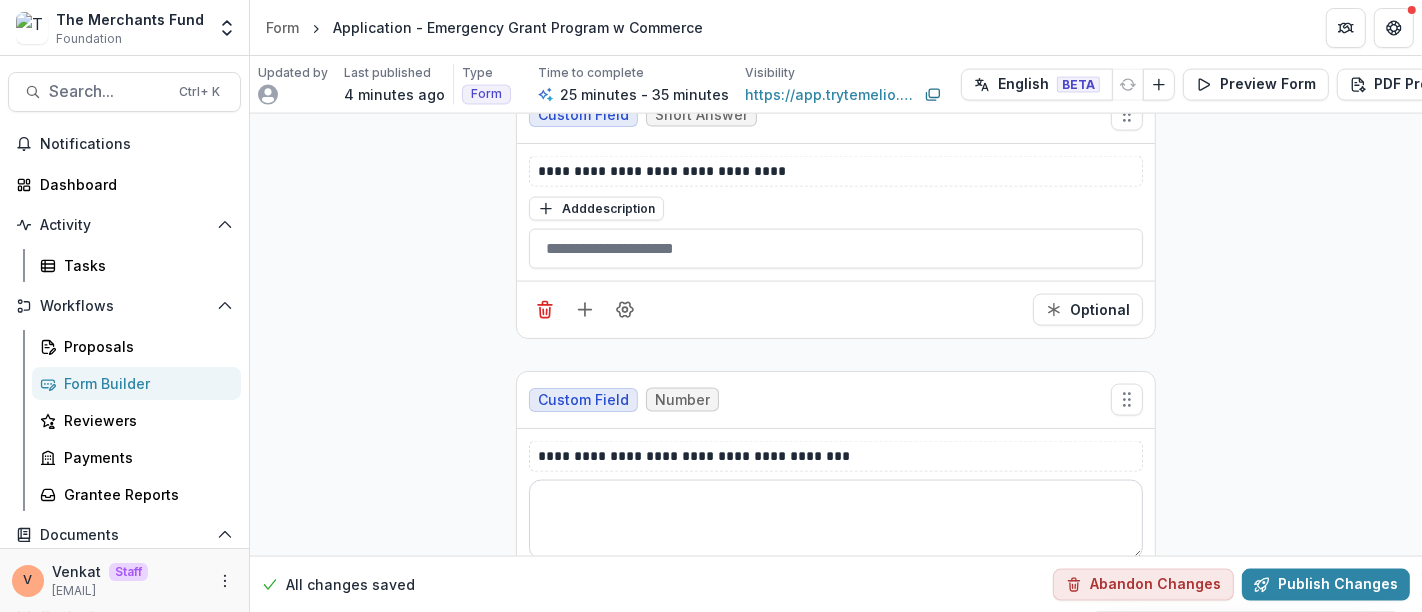 paste on "**********" 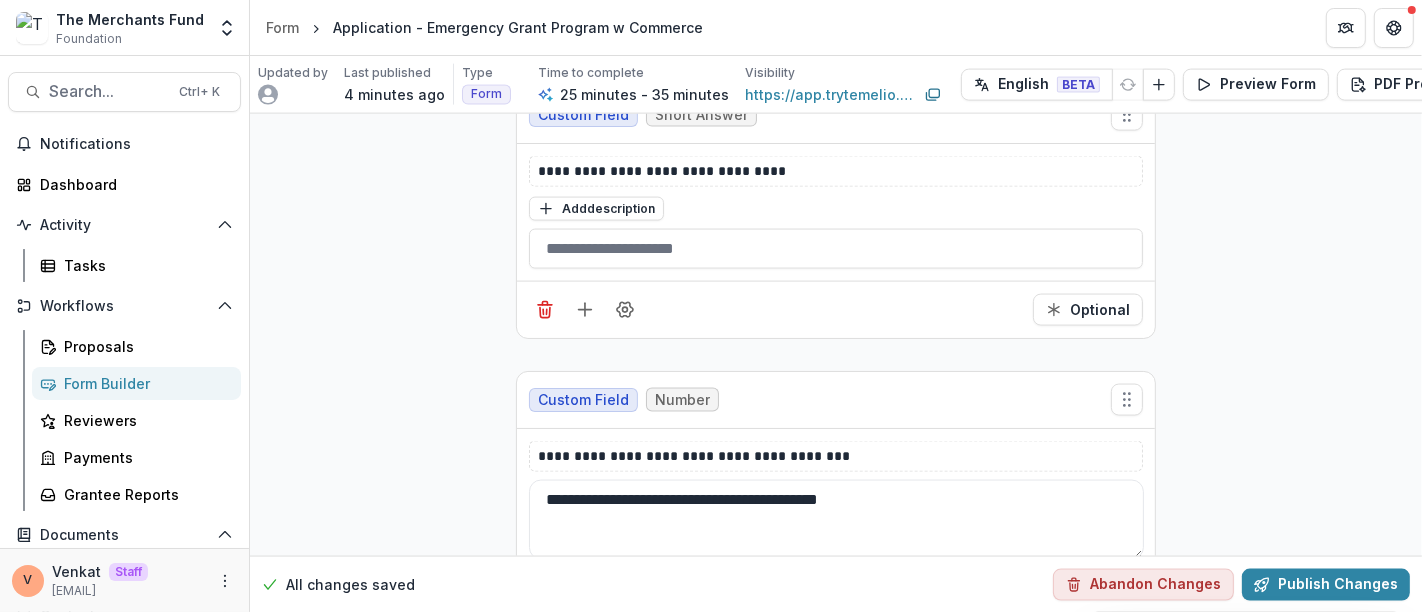 scroll, scrollTop: 8928, scrollLeft: 0, axis: vertical 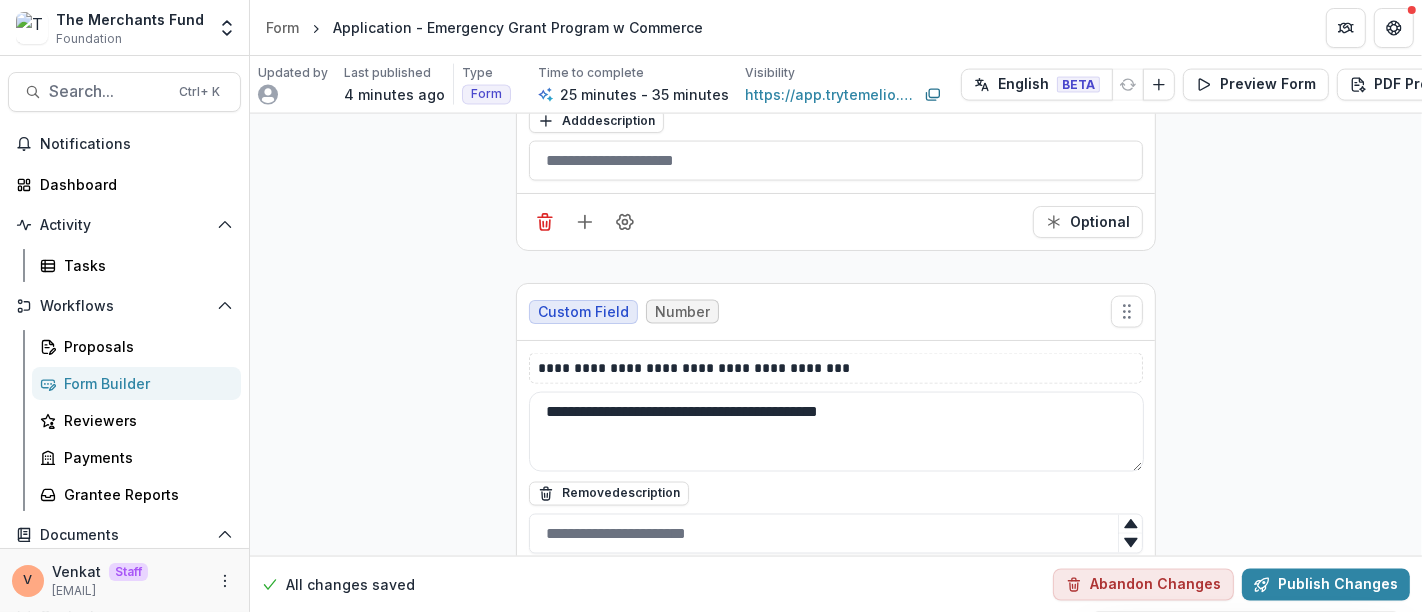 type on "**********" 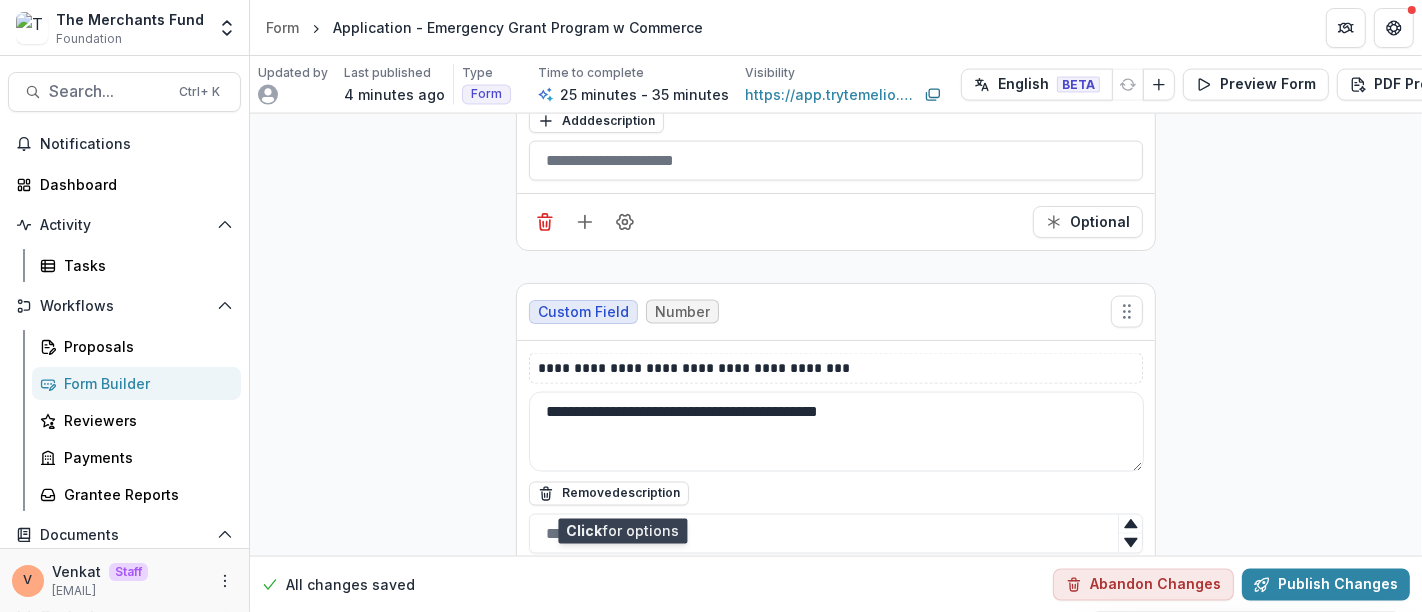 click 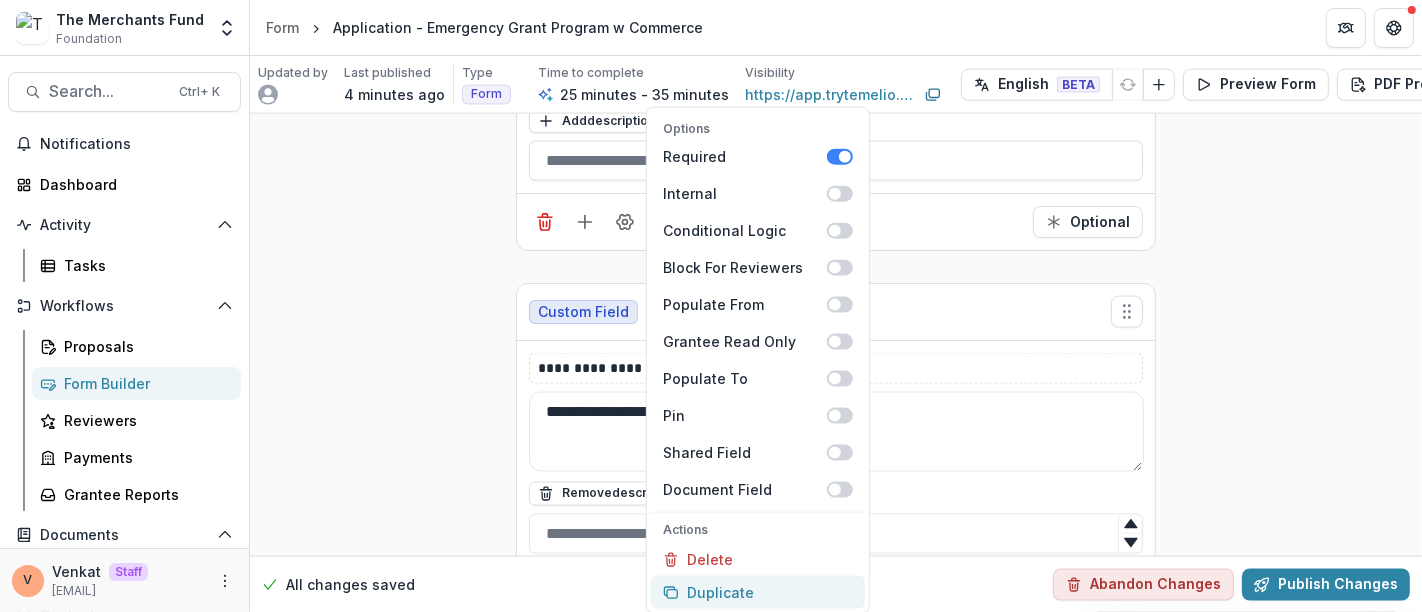 click on "Duplicate" at bounding box center [758, 592] 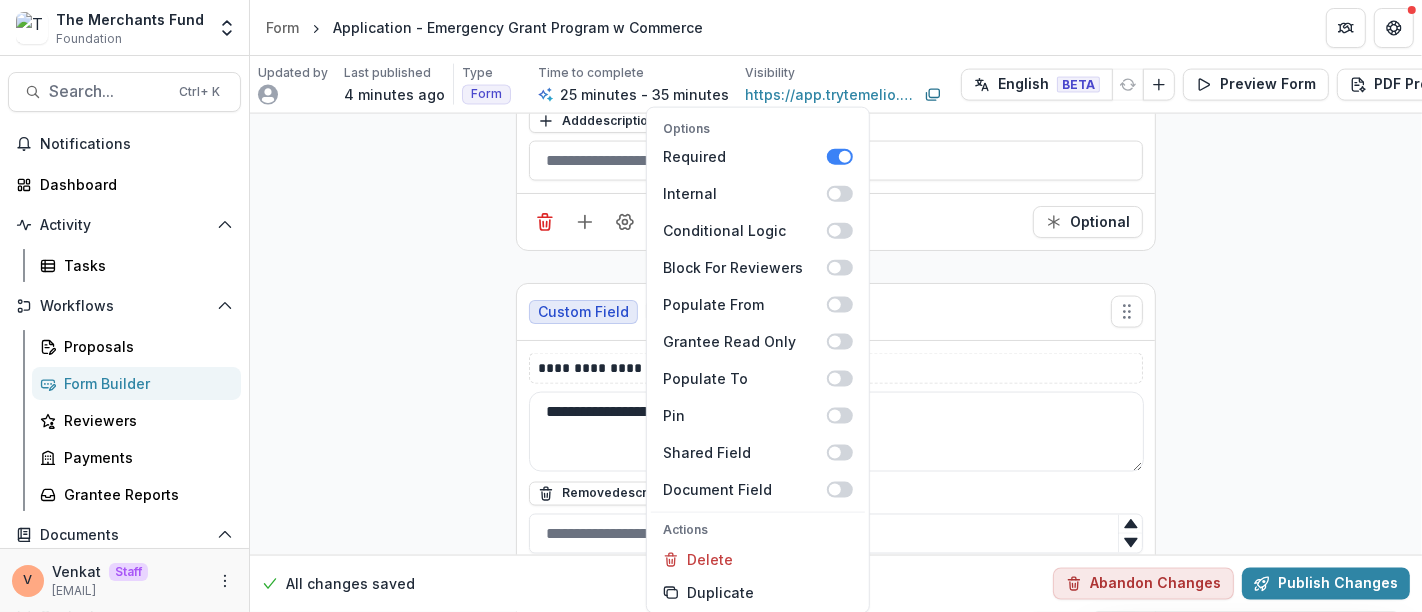 click on "**********" at bounding box center (836, -3901) 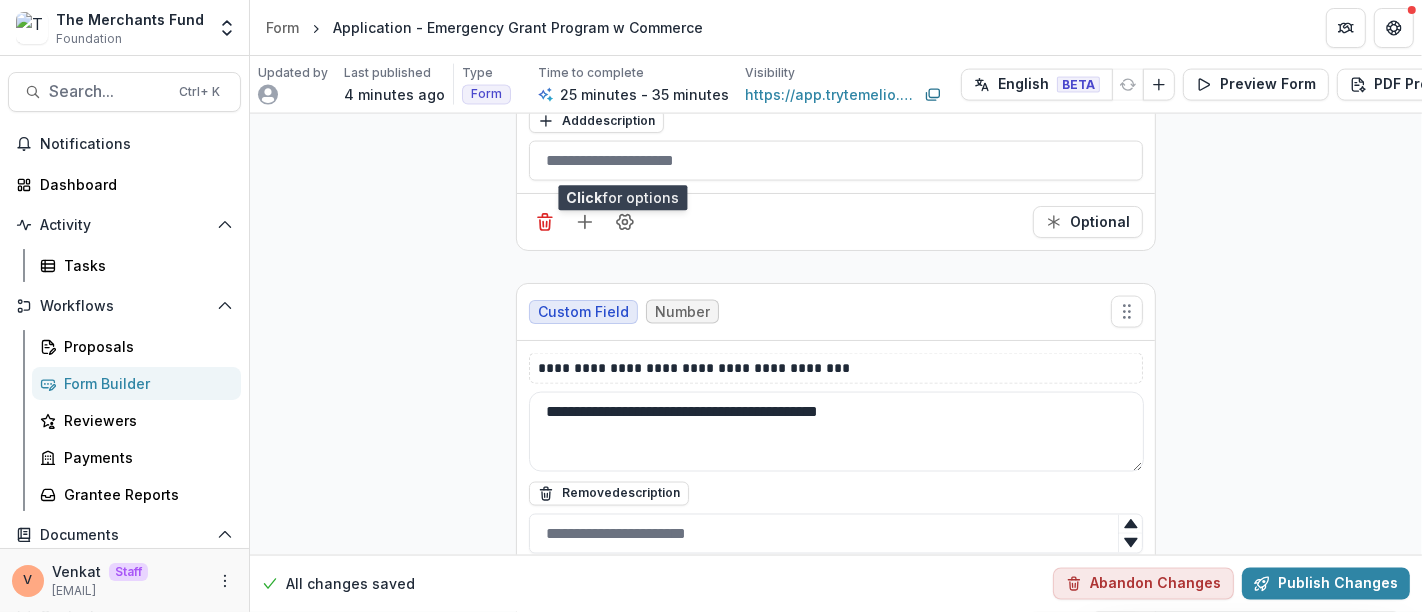 scroll, scrollTop: 9261, scrollLeft: 0, axis: vertical 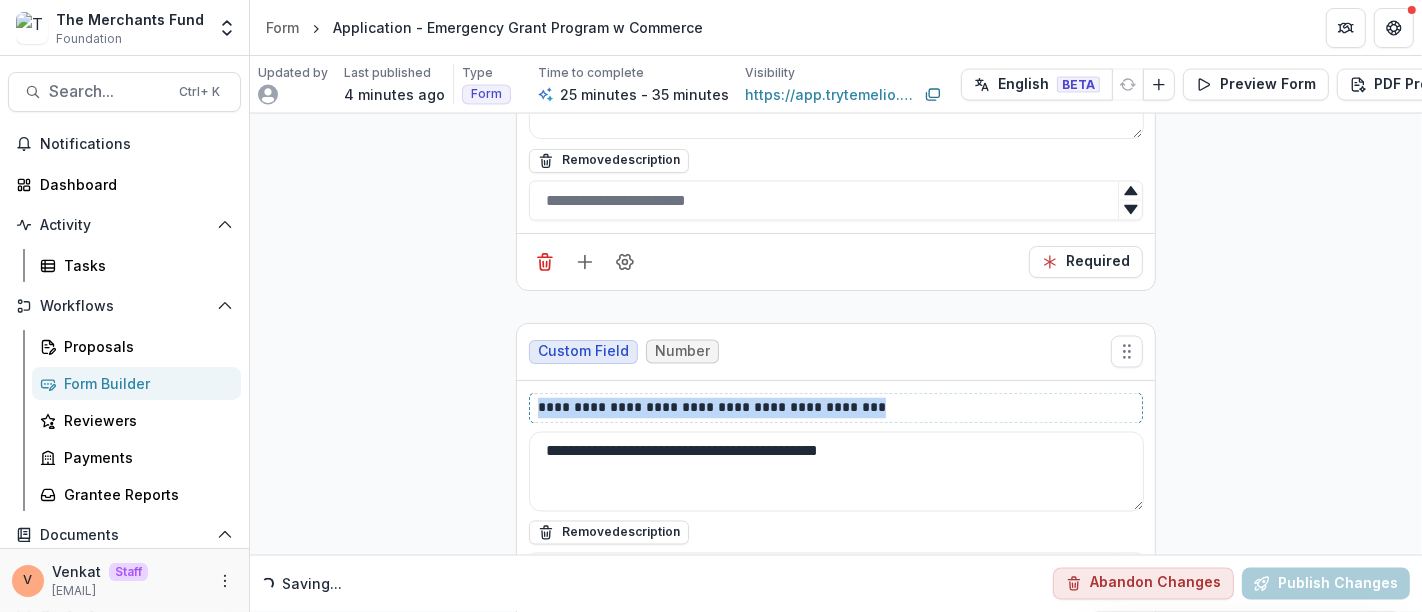 drag, startPoint x: 904, startPoint y: 304, endPoint x: 365, endPoint y: 301, distance: 539.00836 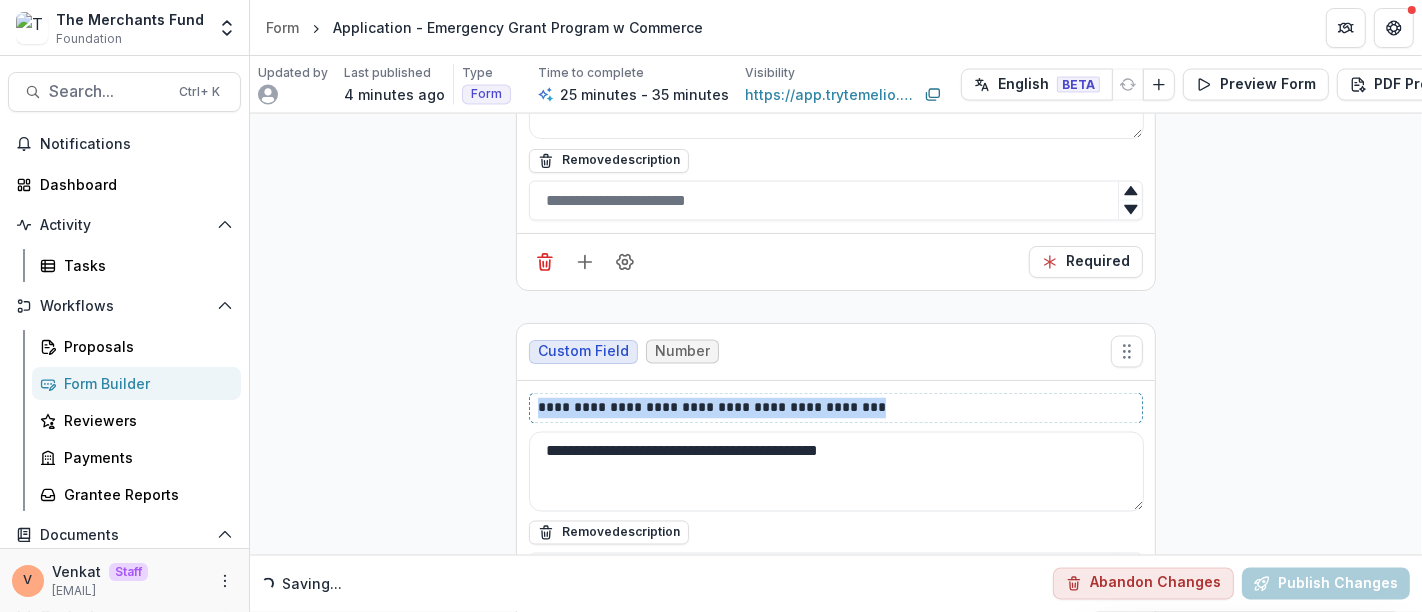 click on "**********" at bounding box center (836, -4234) 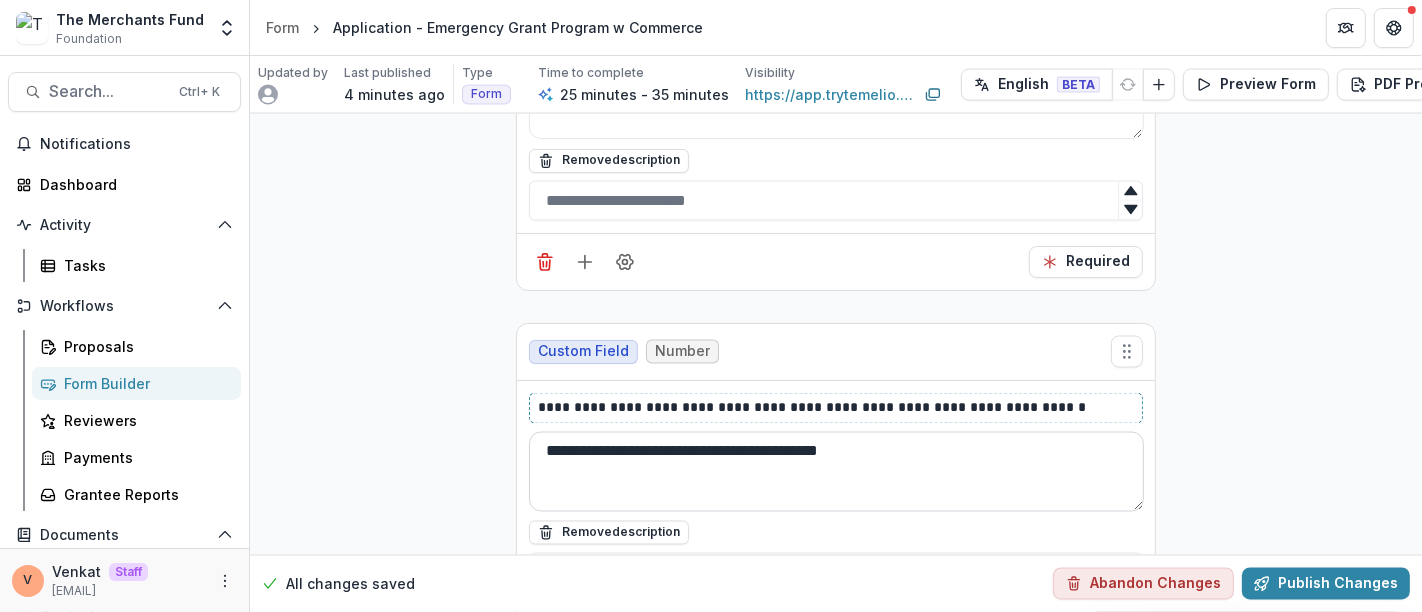 type 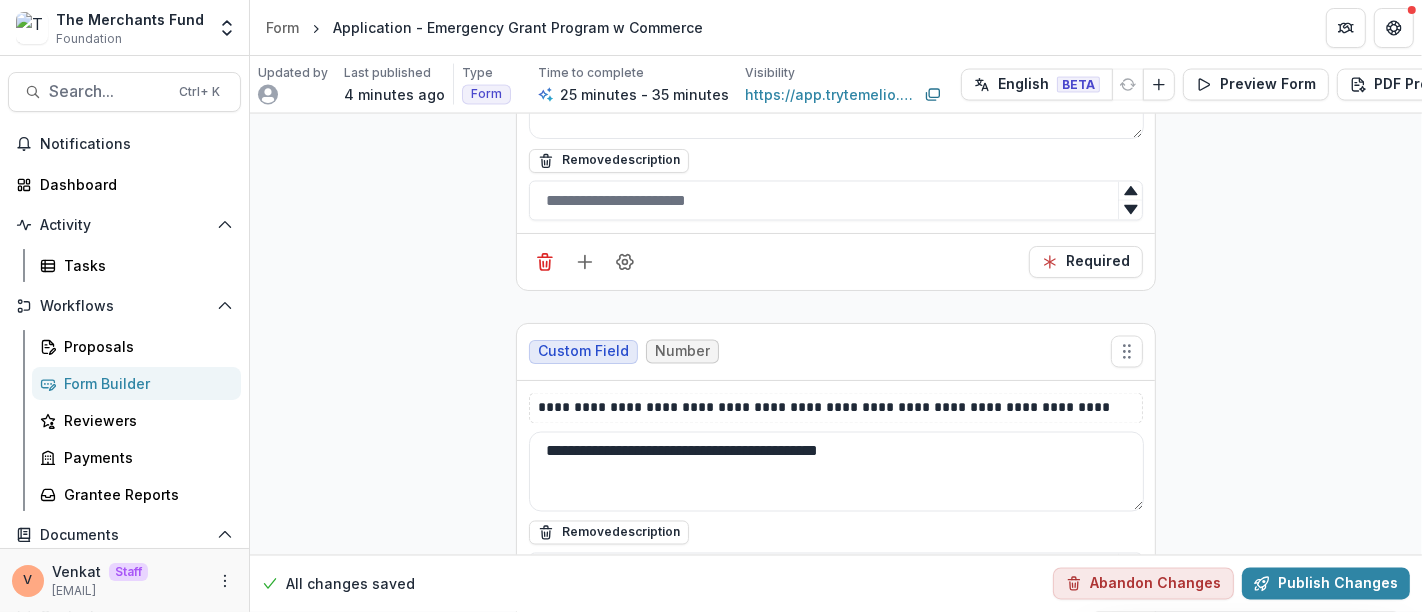 drag, startPoint x: 622, startPoint y: 370, endPoint x: 463, endPoint y: 371, distance: 159.00314 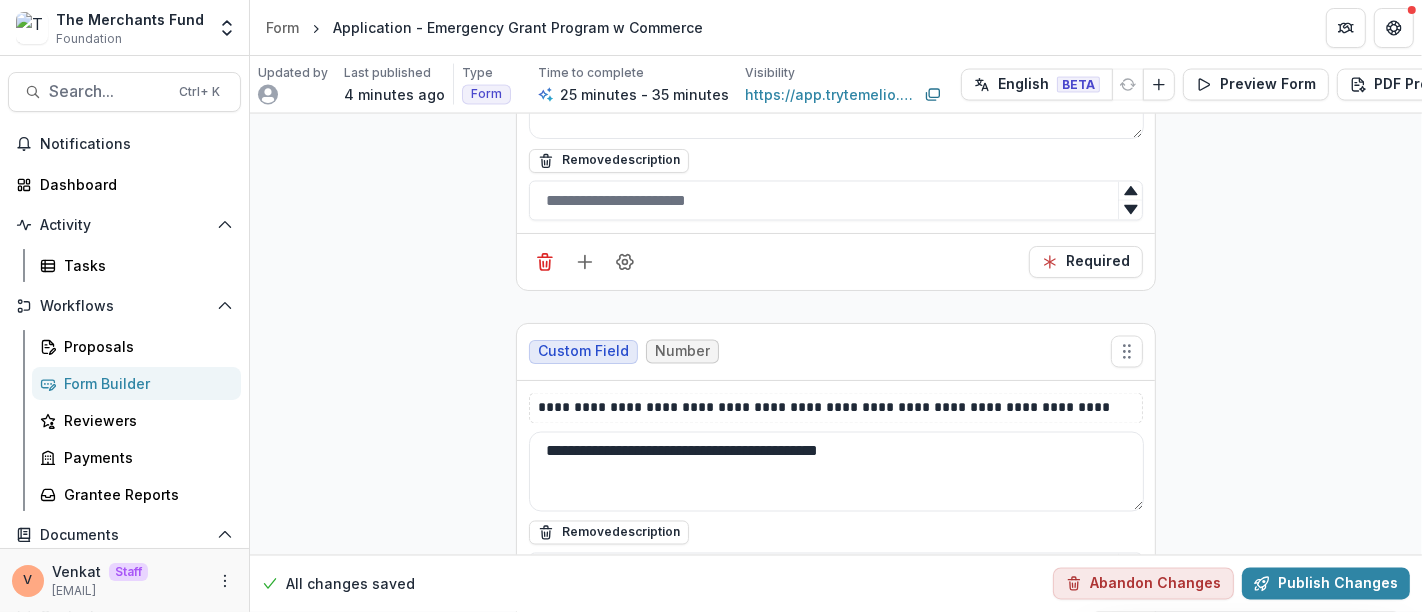 click on "**********" at bounding box center (836, -4234) 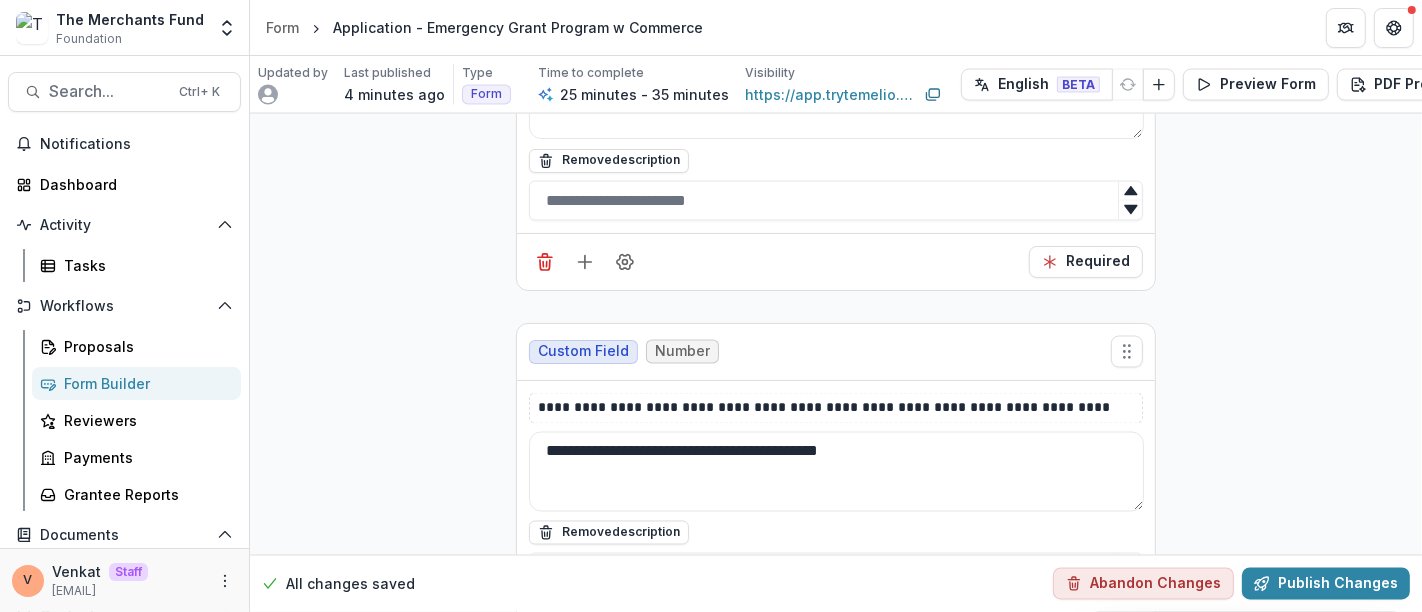 click on "**********" at bounding box center [836, -4234] 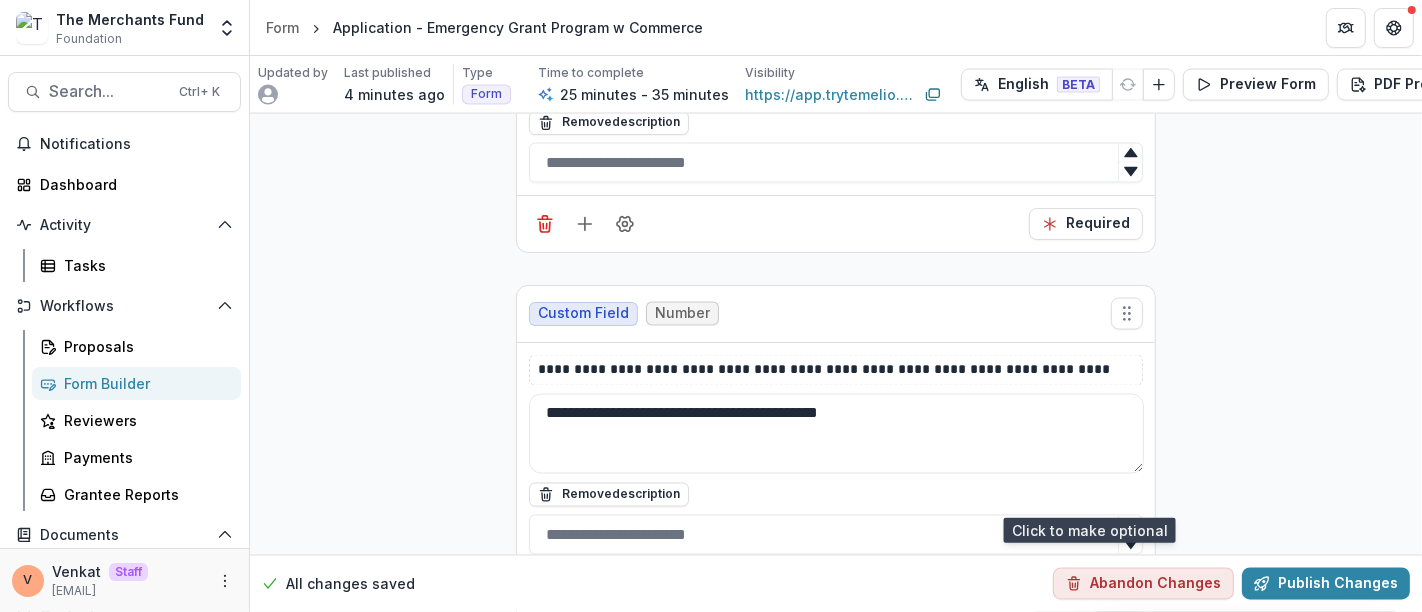 click on "Required" at bounding box center (1086, 596) 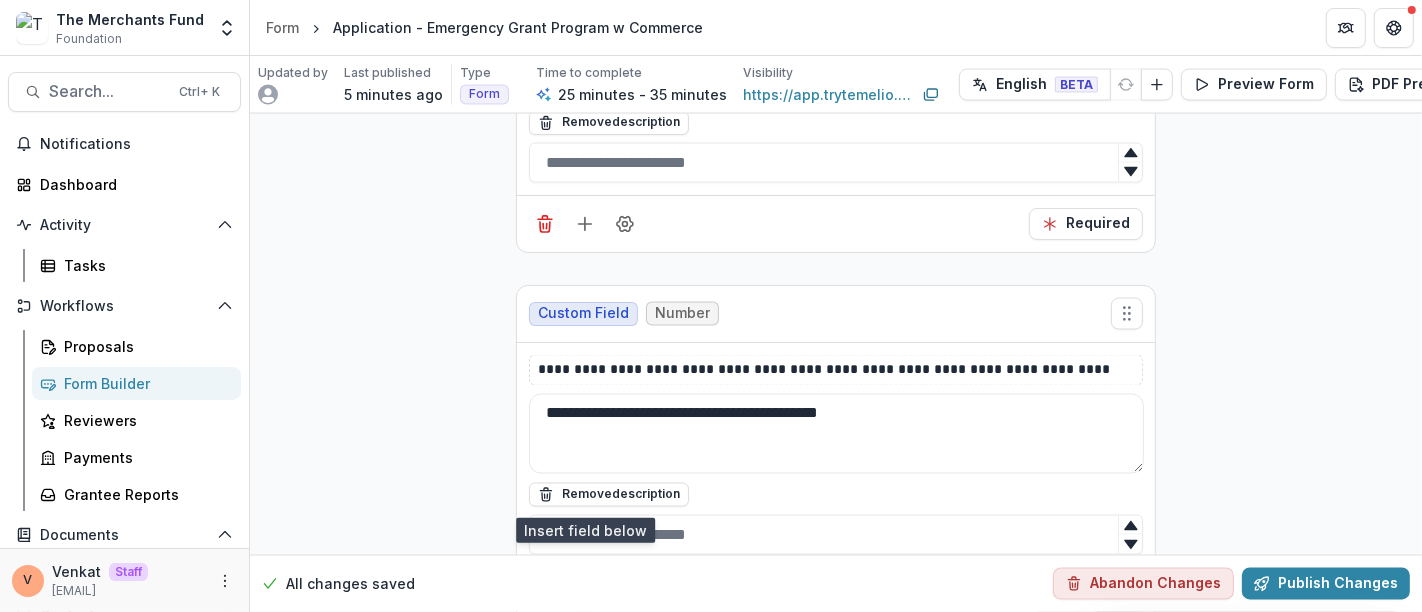 click 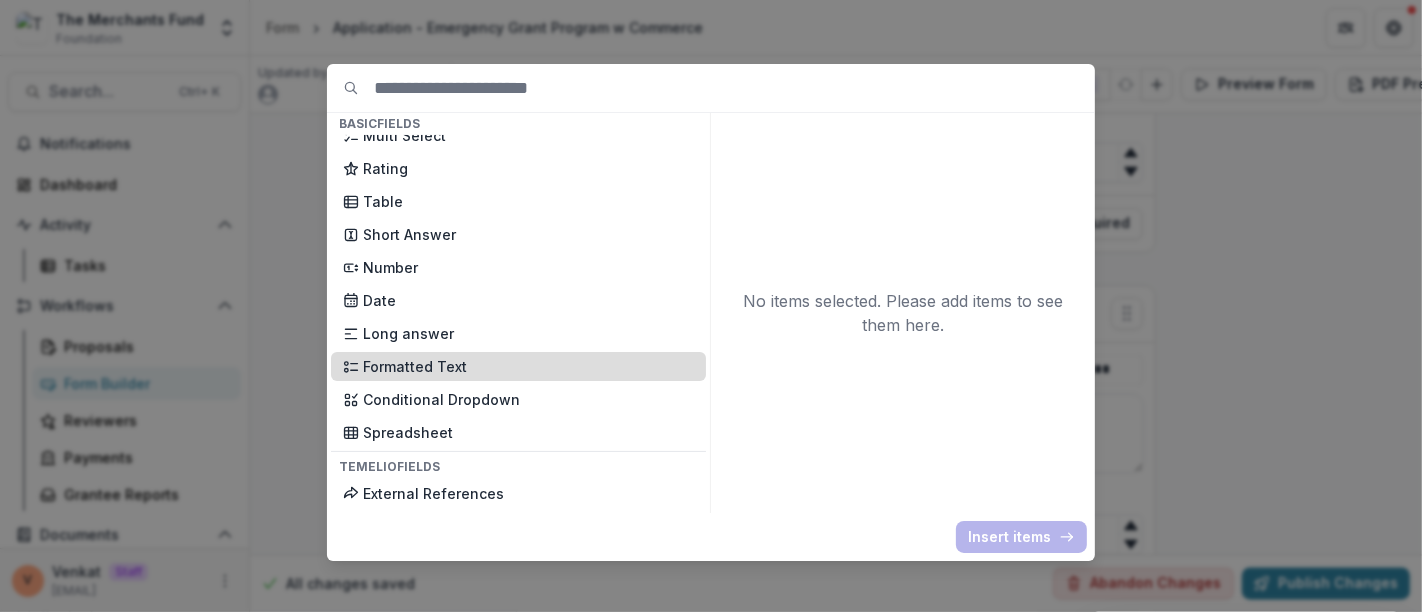 scroll, scrollTop: 333, scrollLeft: 0, axis: vertical 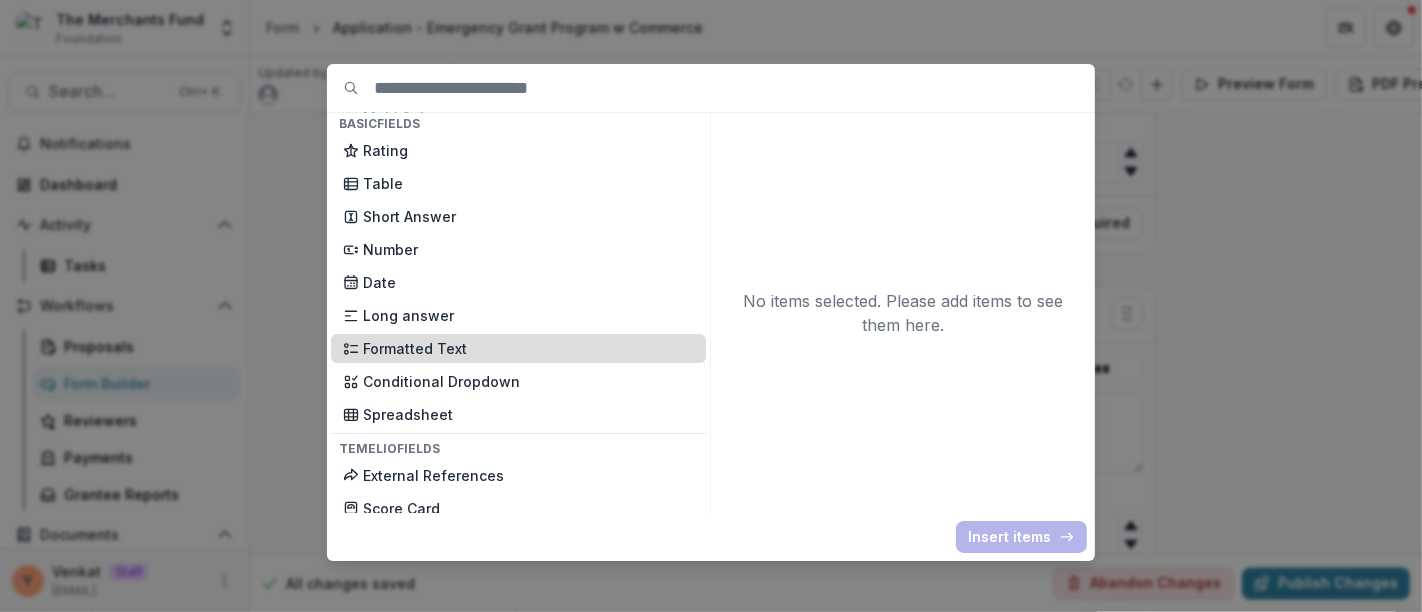 click on "Formatted Text" at bounding box center [528, 348] 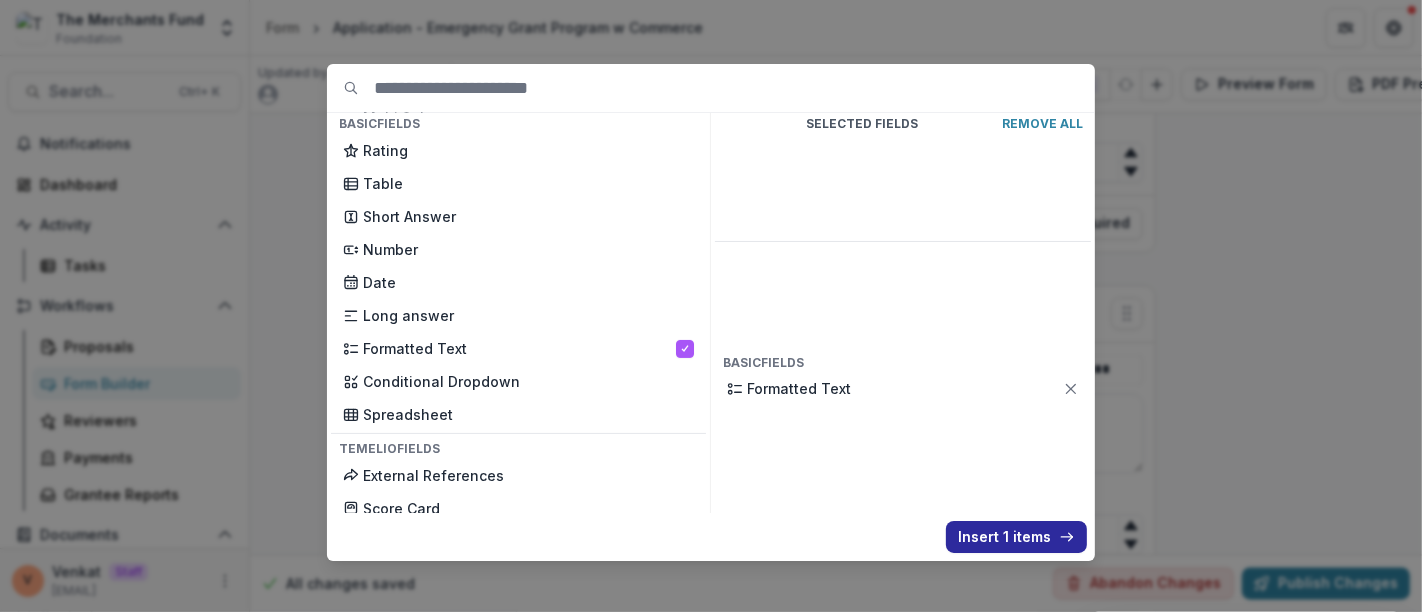 click on "Insert 1 items" at bounding box center (1016, 537) 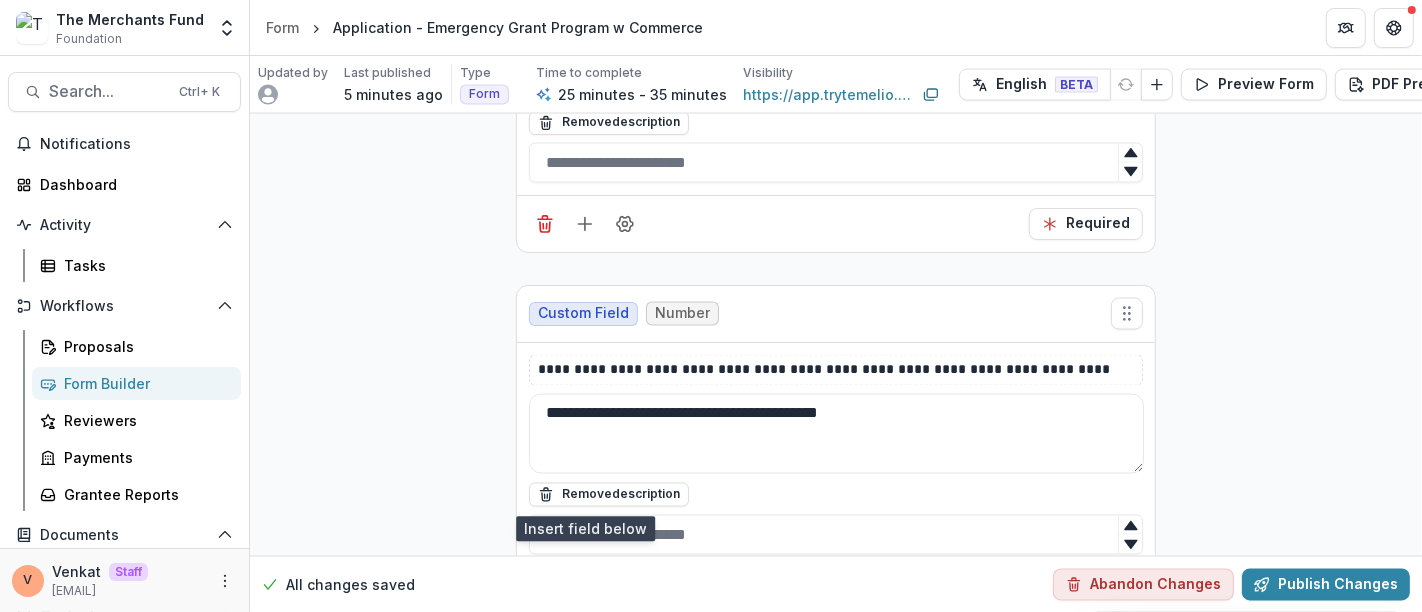 scroll, scrollTop: 9521, scrollLeft: 0, axis: vertical 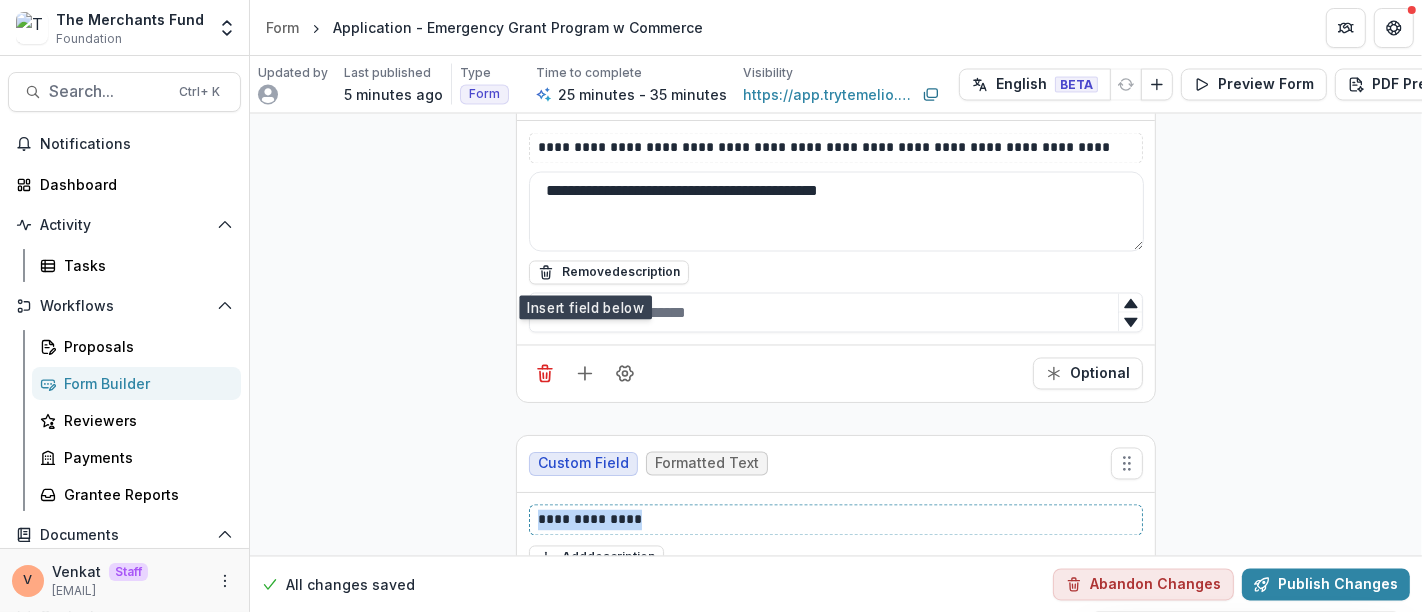 drag, startPoint x: 586, startPoint y: 415, endPoint x: 449, endPoint y: 417, distance: 137.0146 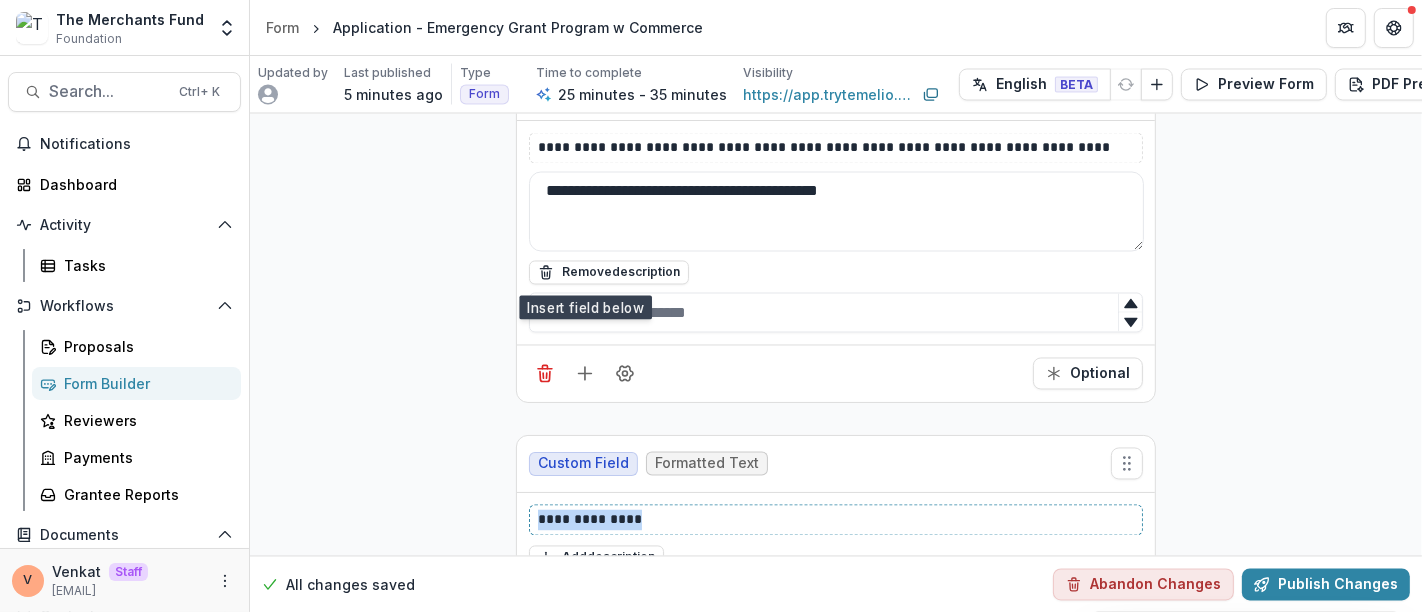 click on "**********" at bounding box center [836, -4196] 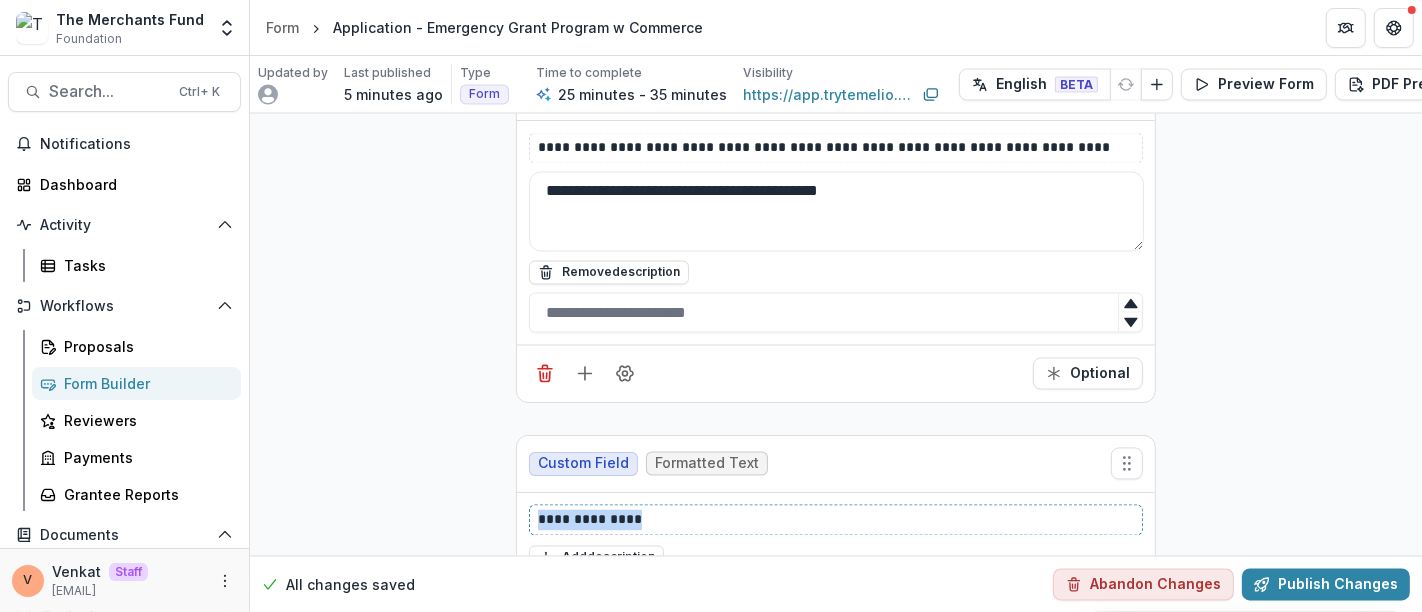 paste 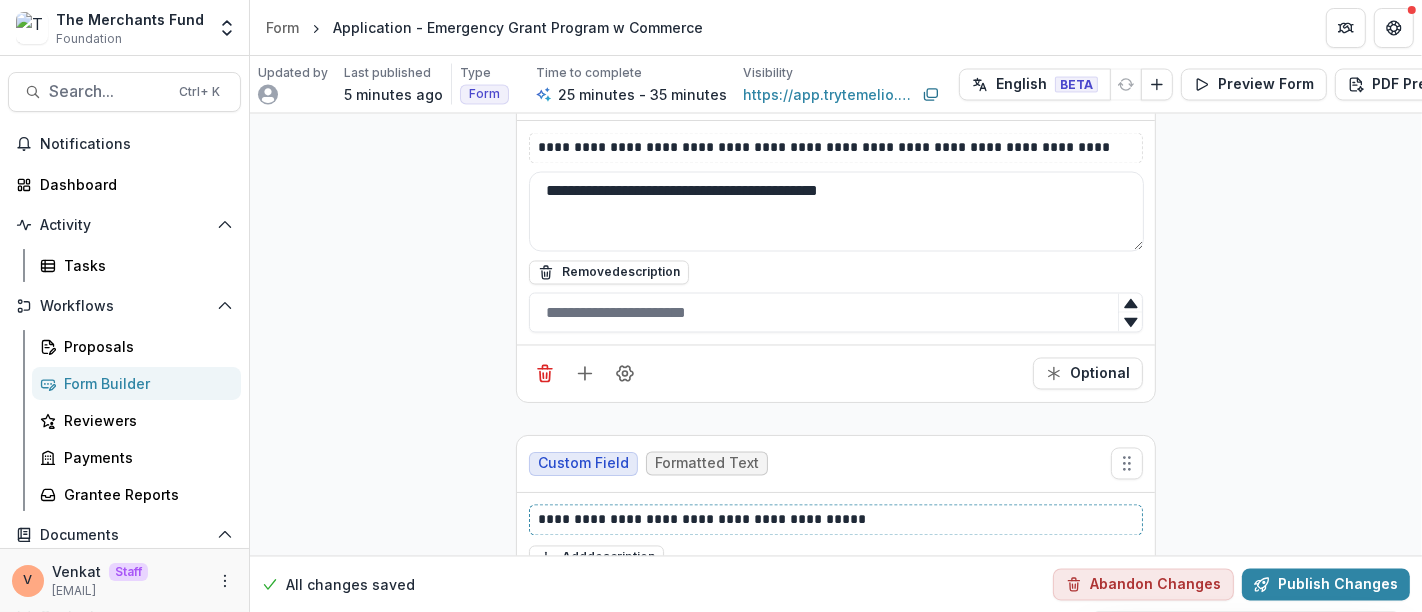 type 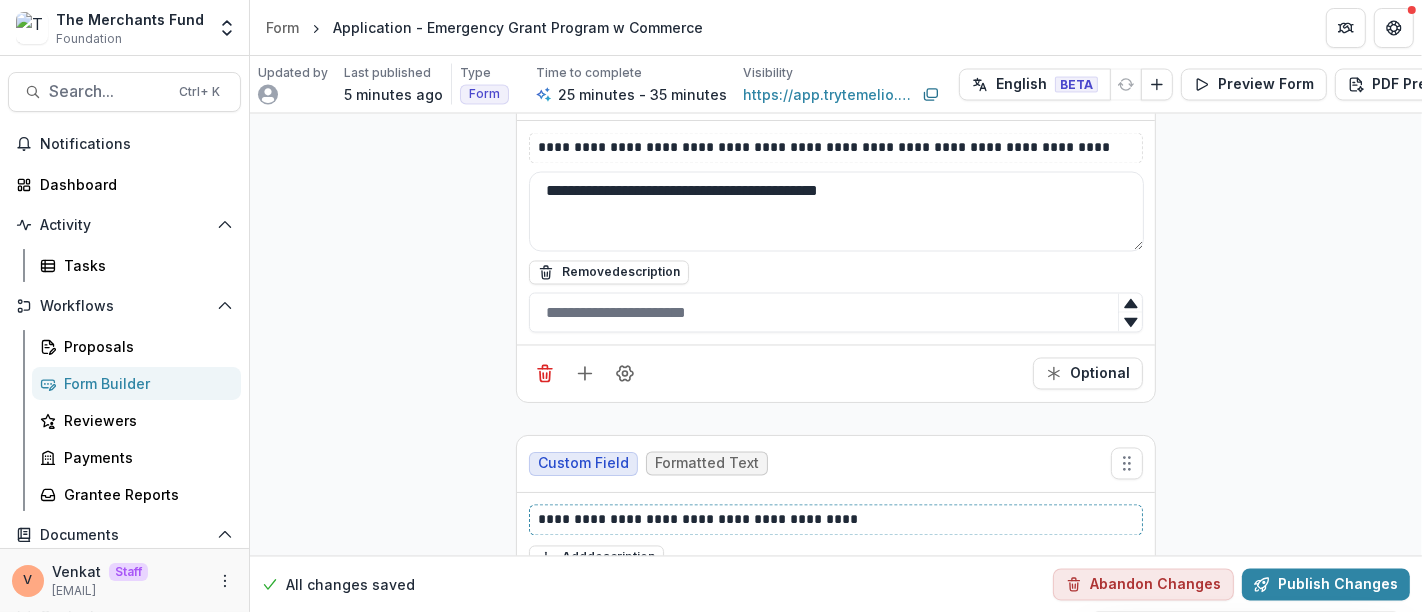 scroll, scrollTop: 9891, scrollLeft: 0, axis: vertical 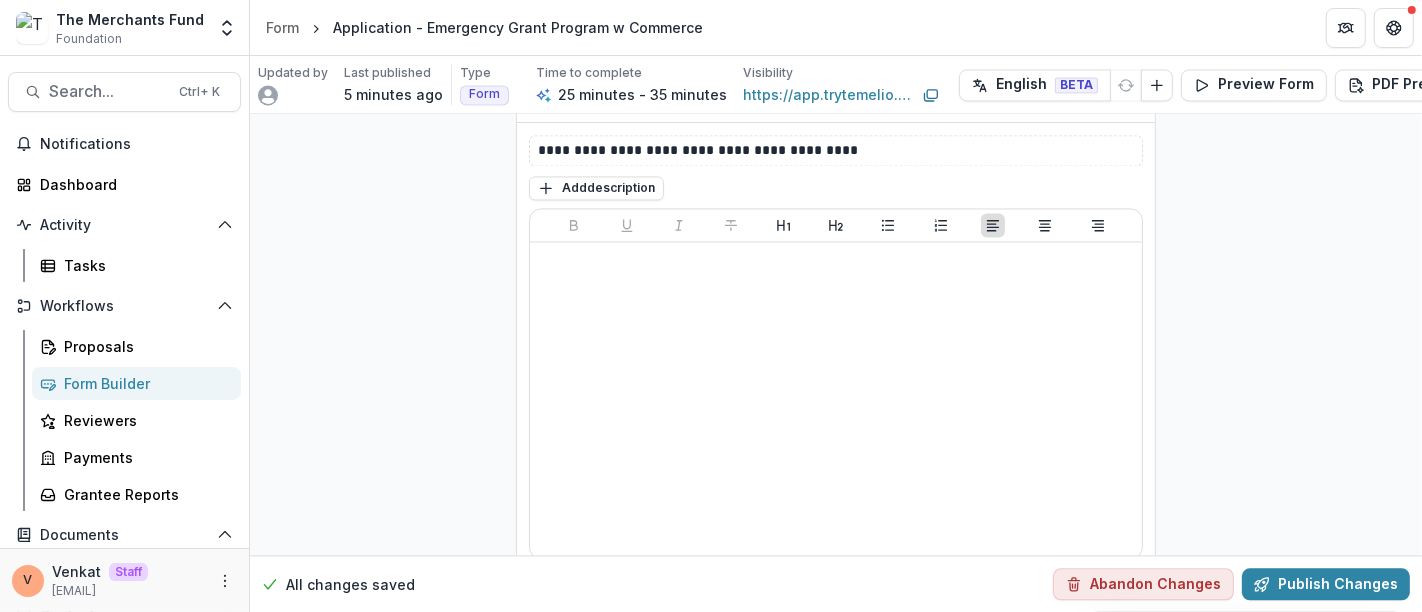 click on "Optional" at bounding box center [1088, 600] 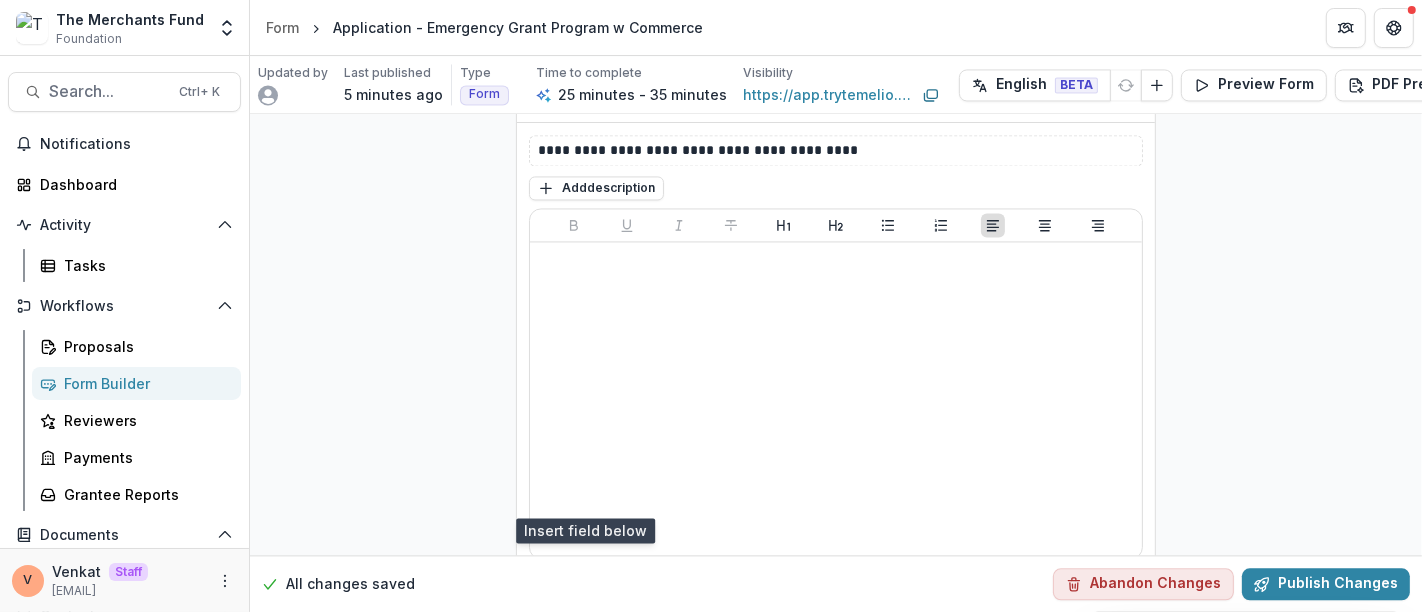 click 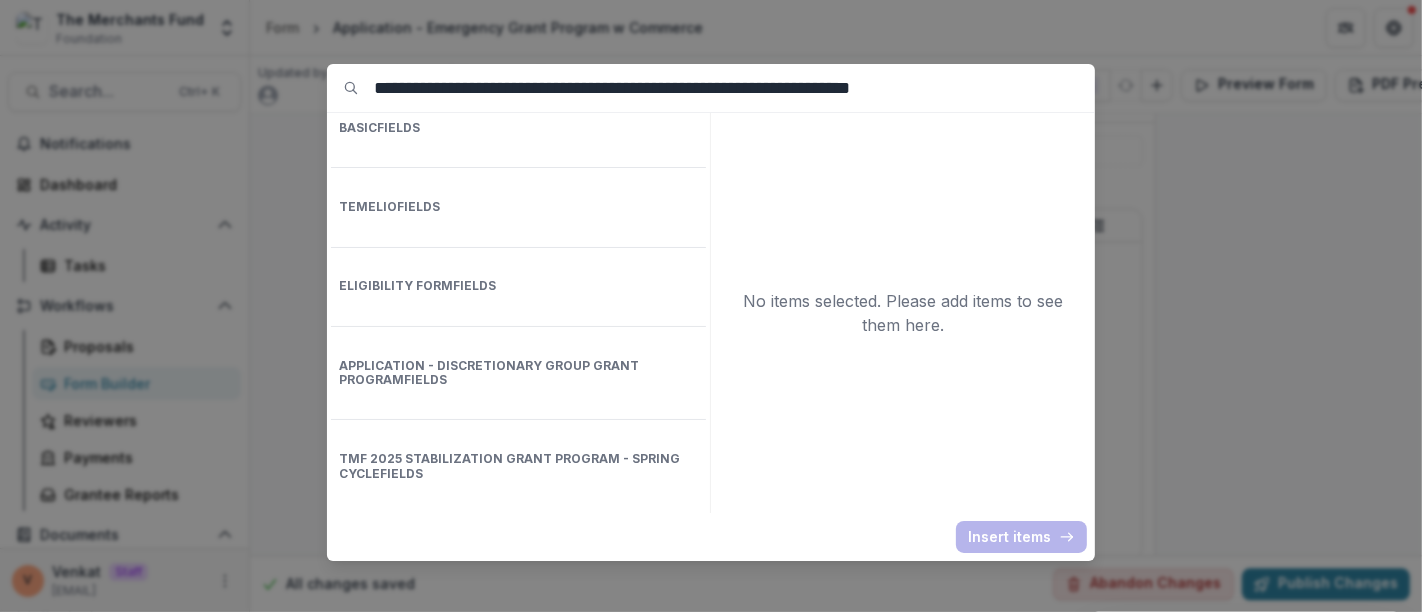 click on "Application - Discretionary Group Grant Program  Fields" at bounding box center (518, 373) 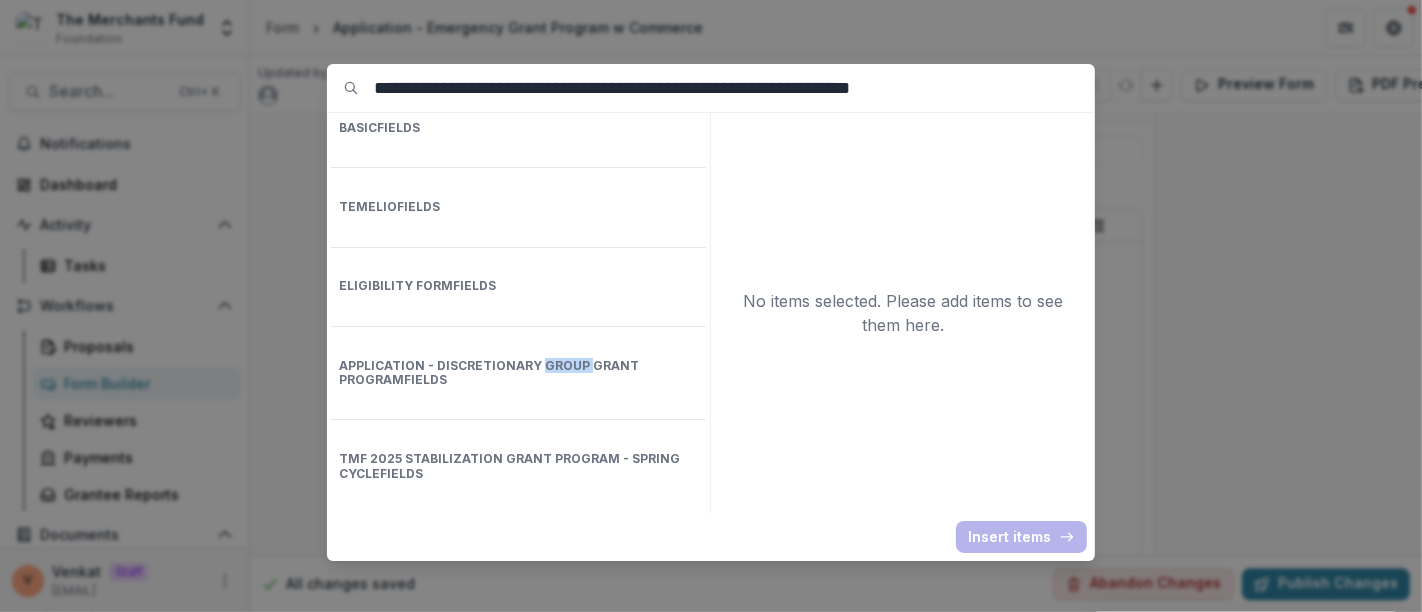 click on "Application - Discretionary Group Grant Program  Fields" at bounding box center (518, 373) 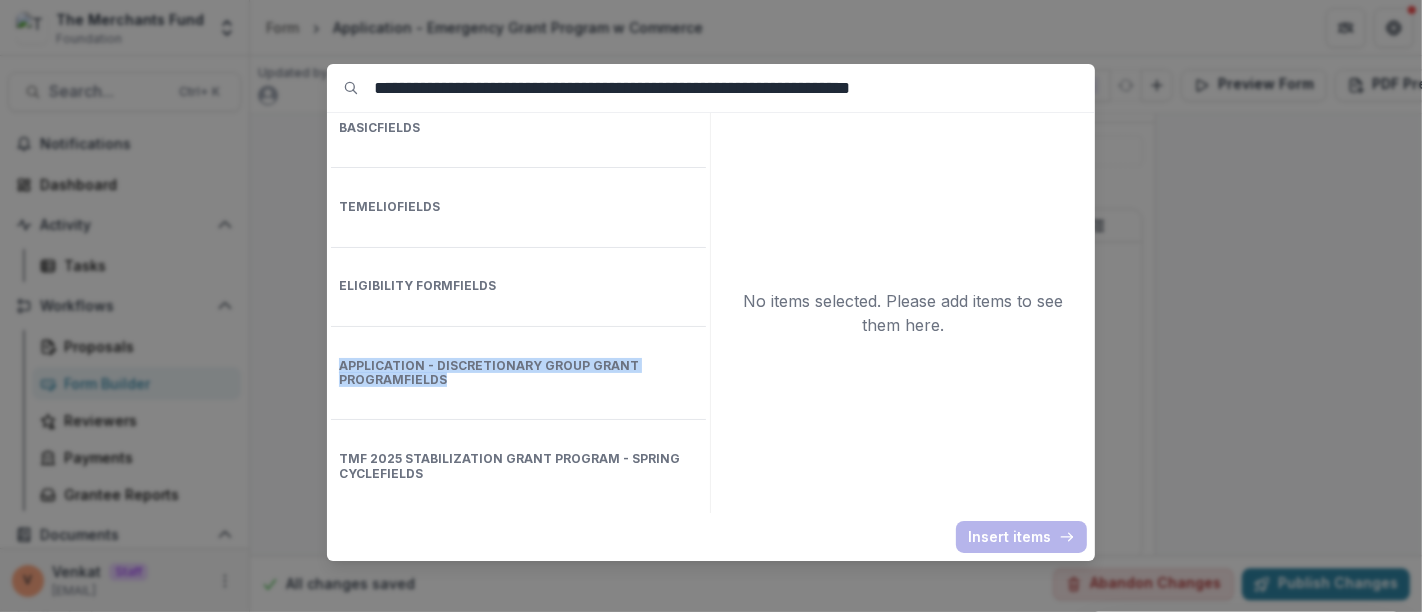 click on "Application - Discretionary Group Grant Program  Fields" at bounding box center (518, 373) 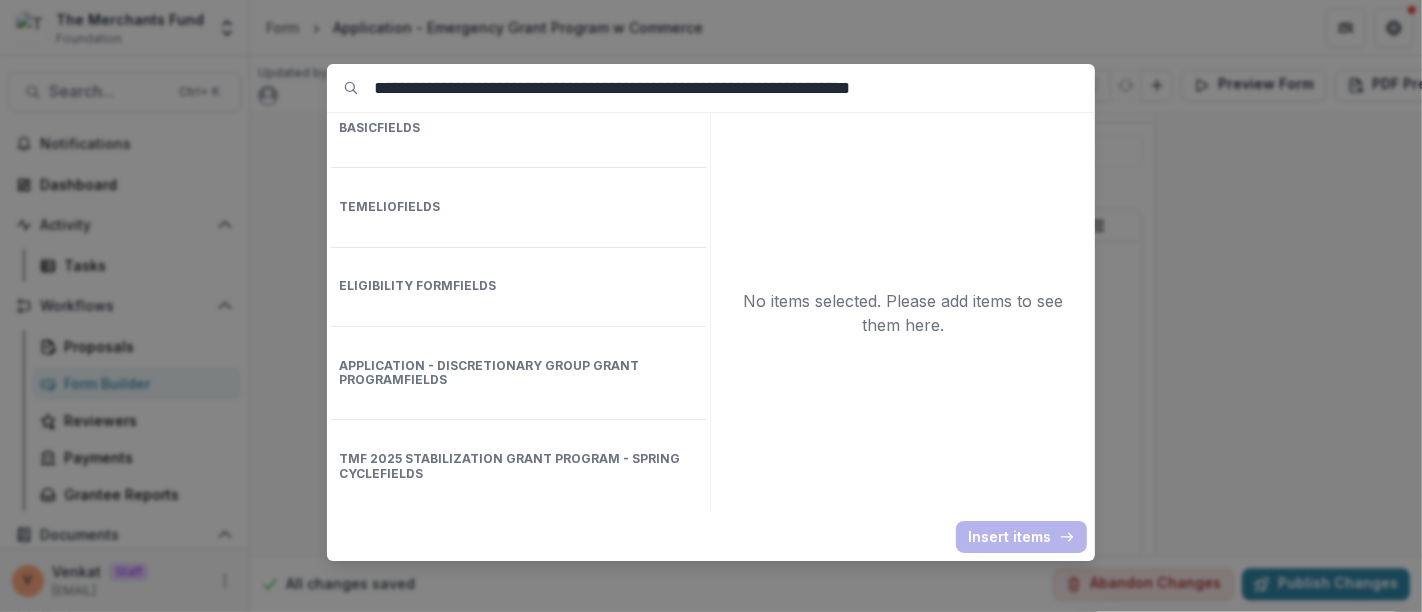 click on "Basic  Fields Temelio  Fields Eligibility Form  Fields Application - Discretionary Group Grant Program  Fields TMF 2025 Stabilization Grant Program - Spring Cycle  Fields" at bounding box center [519, 313] 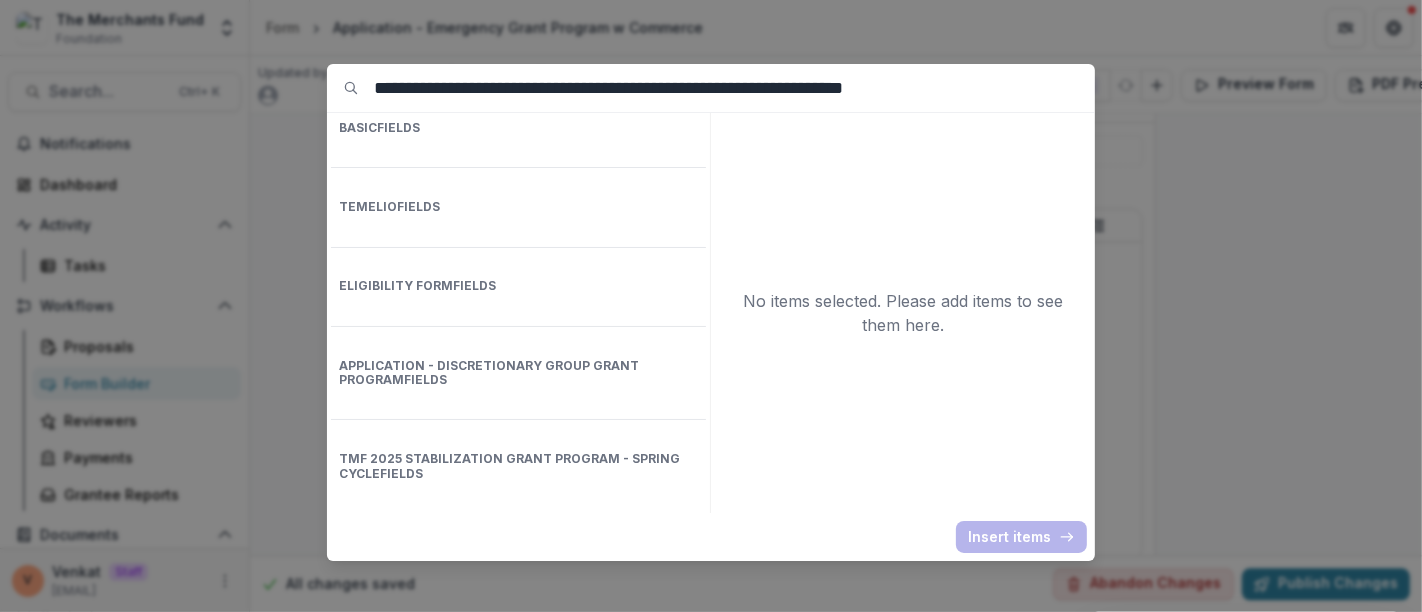 drag, startPoint x: 748, startPoint y: 88, endPoint x: 999, endPoint y: 95, distance: 251.0976 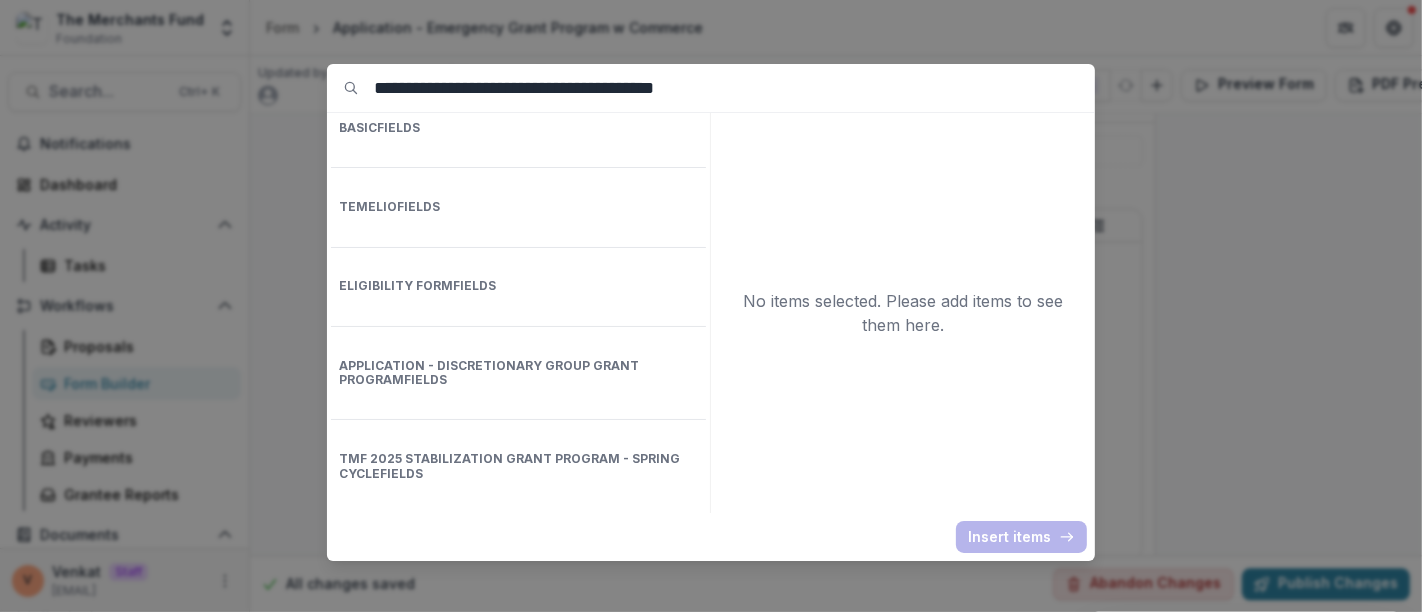 type on "**********" 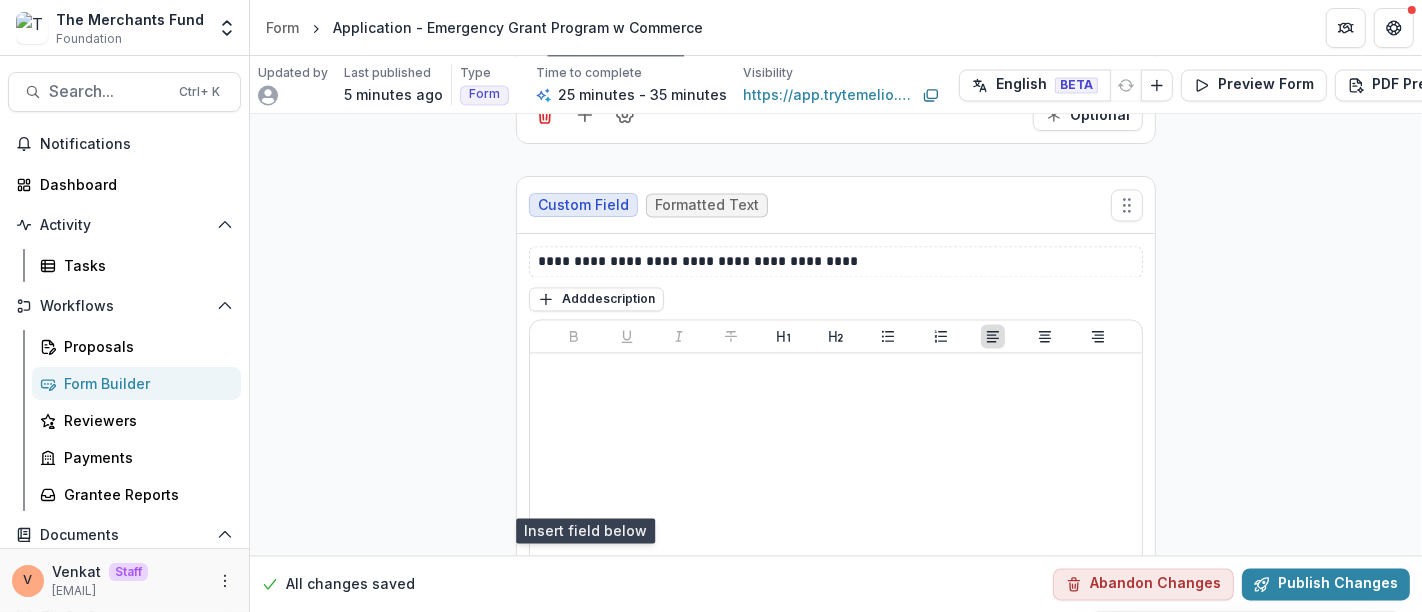 scroll, scrollTop: 9891, scrollLeft: 0, axis: vertical 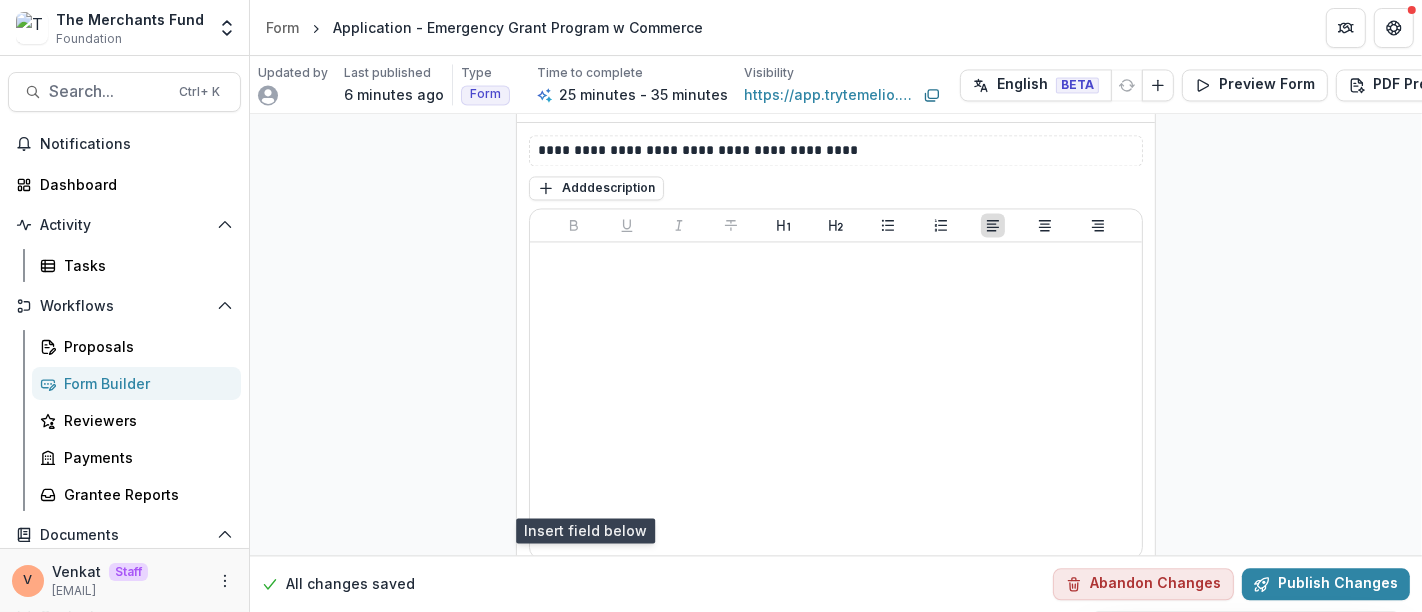 click 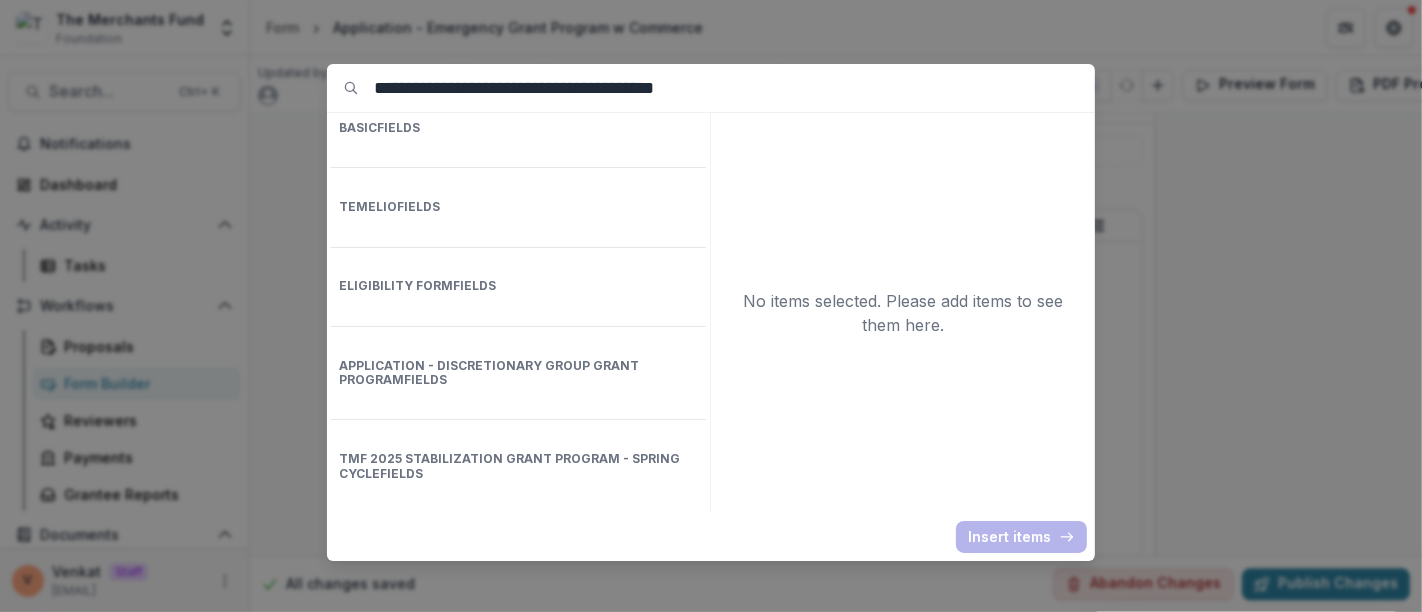 drag, startPoint x: 762, startPoint y: 92, endPoint x: 293, endPoint y: 76, distance: 469.27283 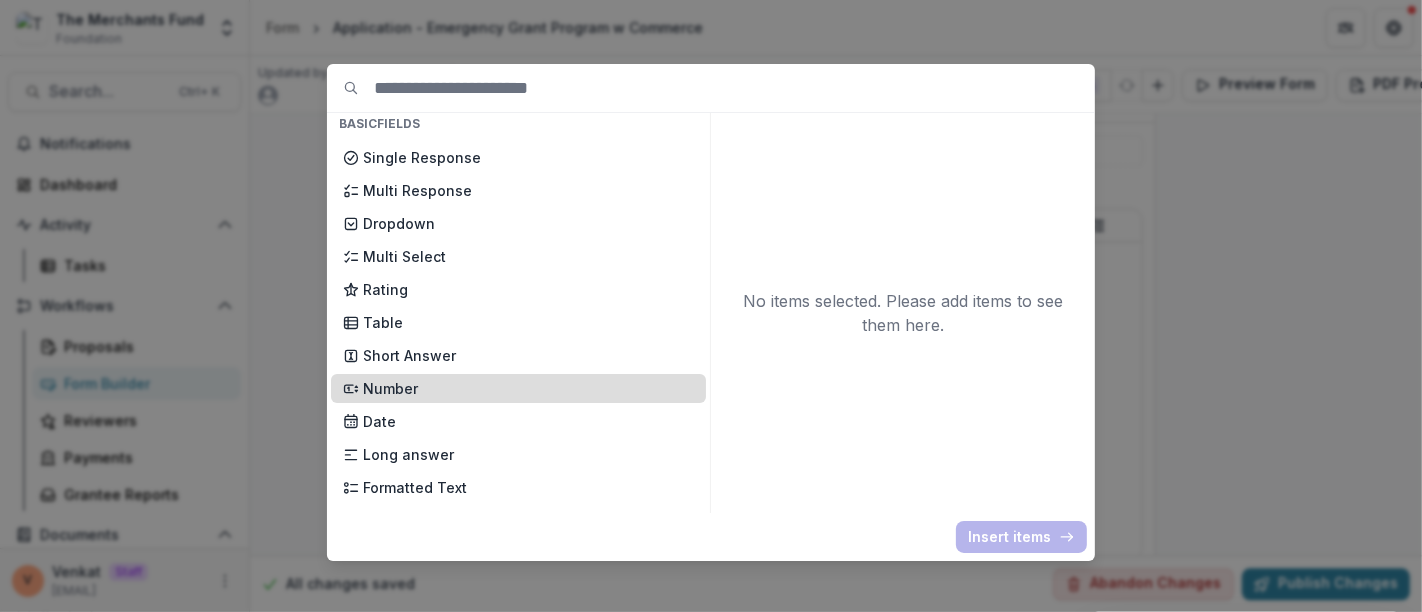 scroll, scrollTop: 222, scrollLeft: 0, axis: vertical 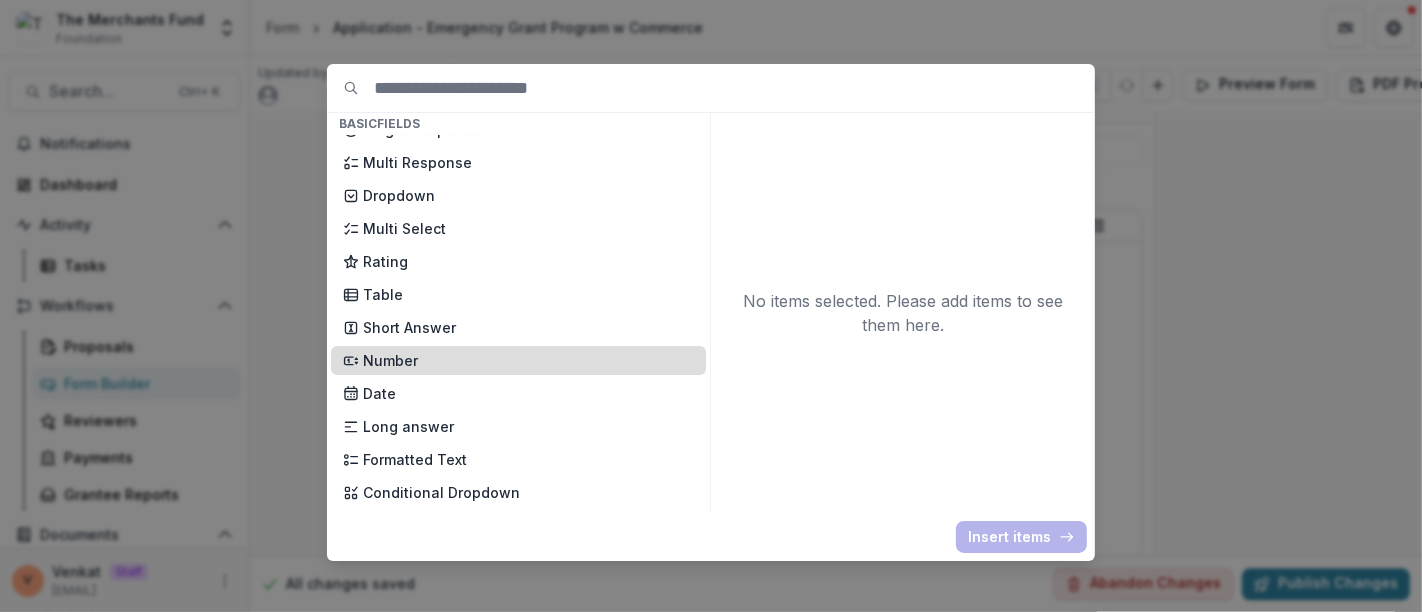 type 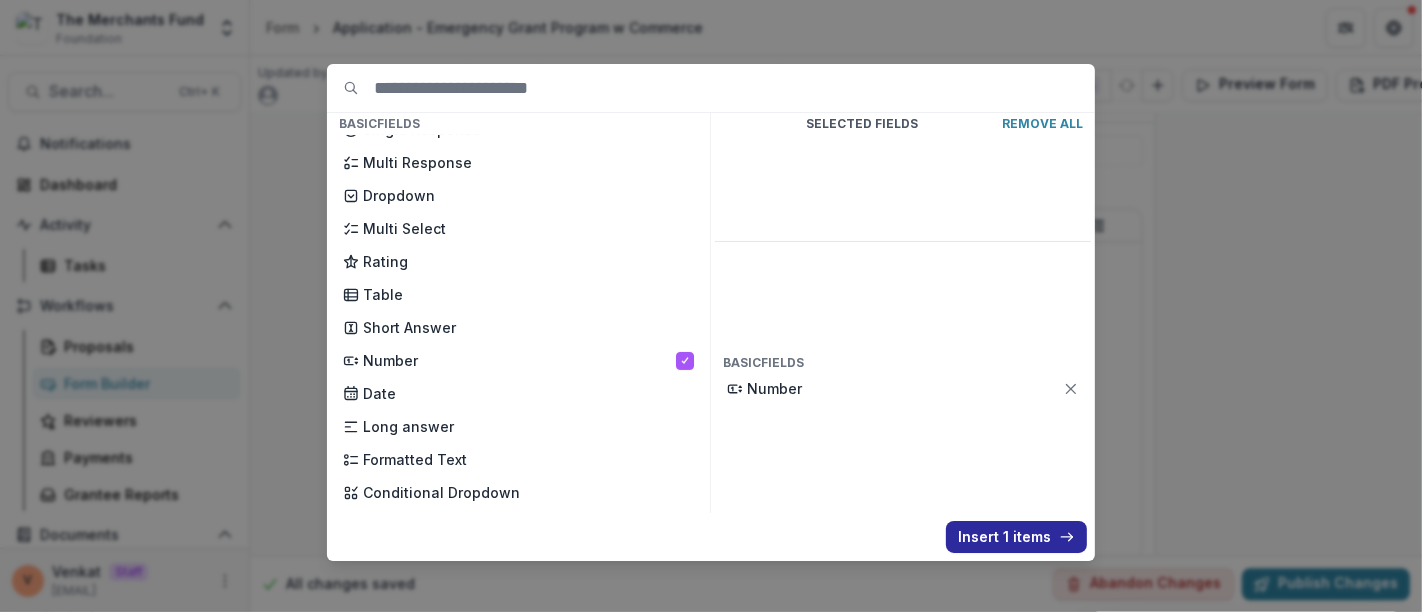 click on "Insert 1 items" at bounding box center (1016, 537) 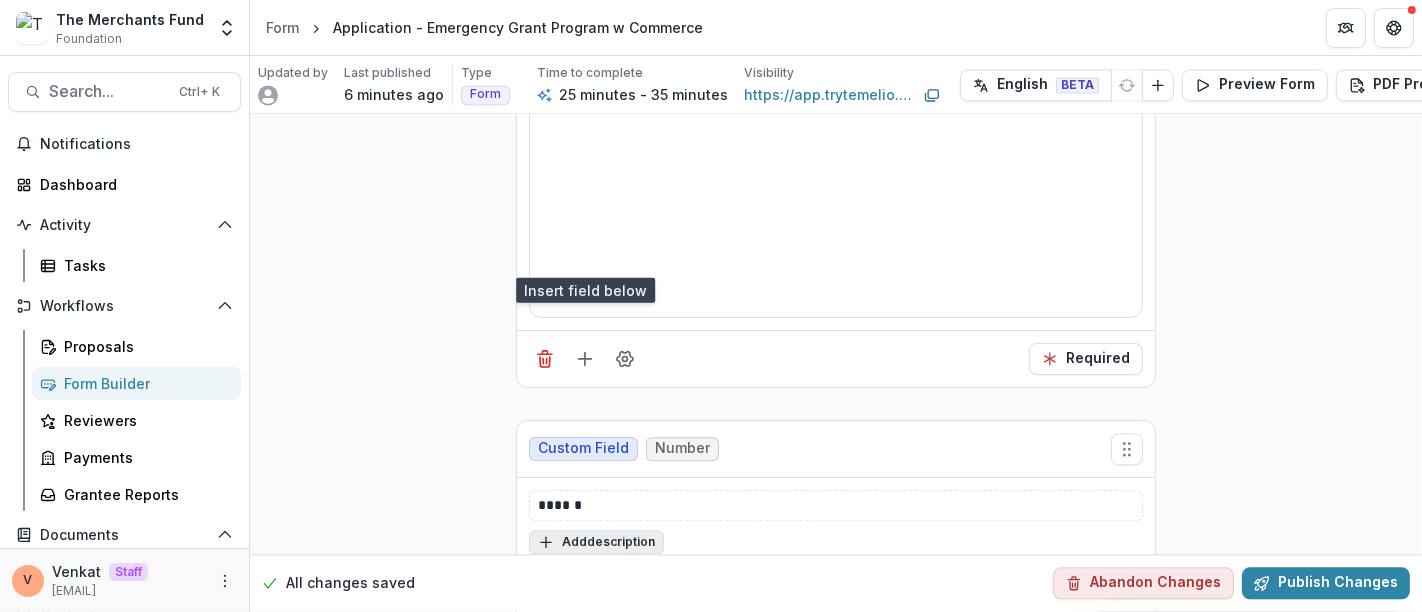 scroll, scrollTop: 10174, scrollLeft: 0, axis: vertical 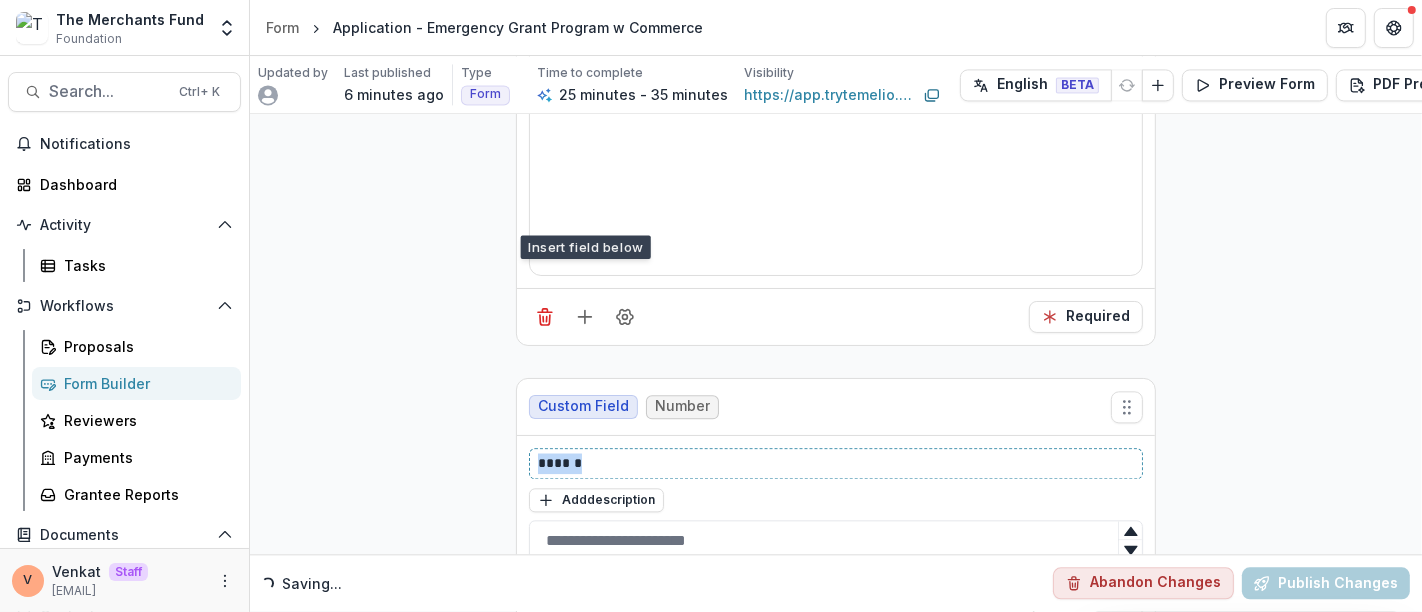 drag, startPoint x: 472, startPoint y: 343, endPoint x: 421, endPoint y: 338, distance: 51.24451 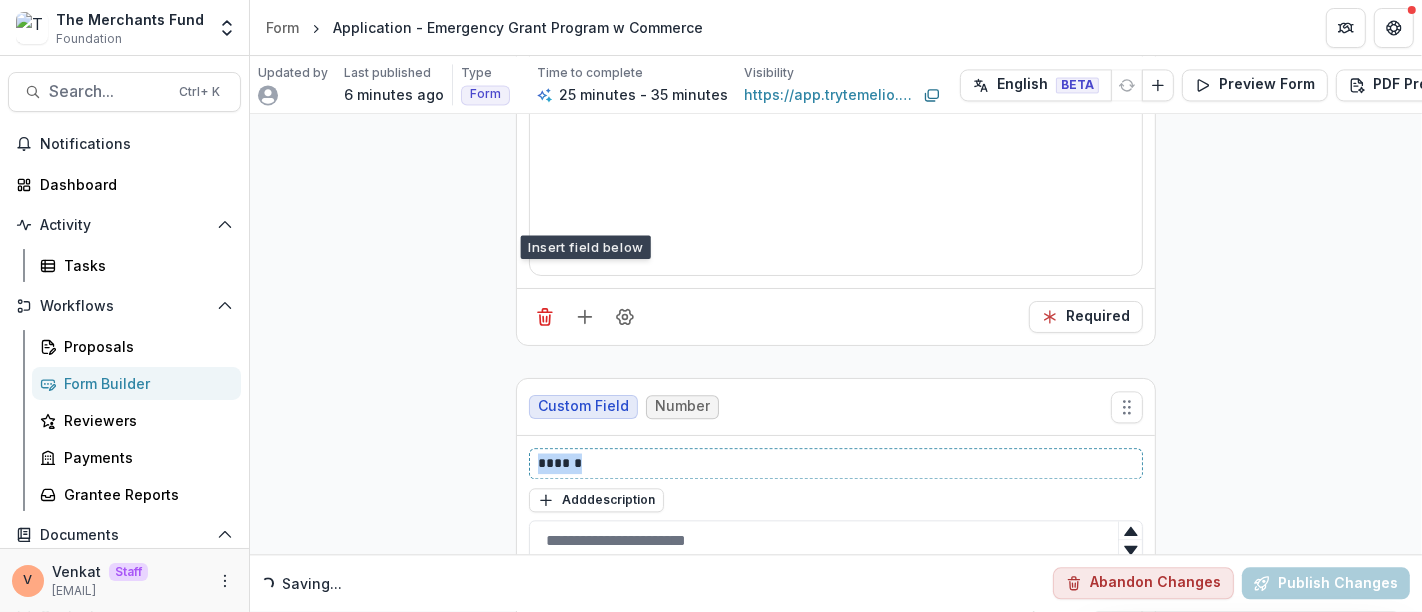 click on "**********" at bounding box center (836, -4707) 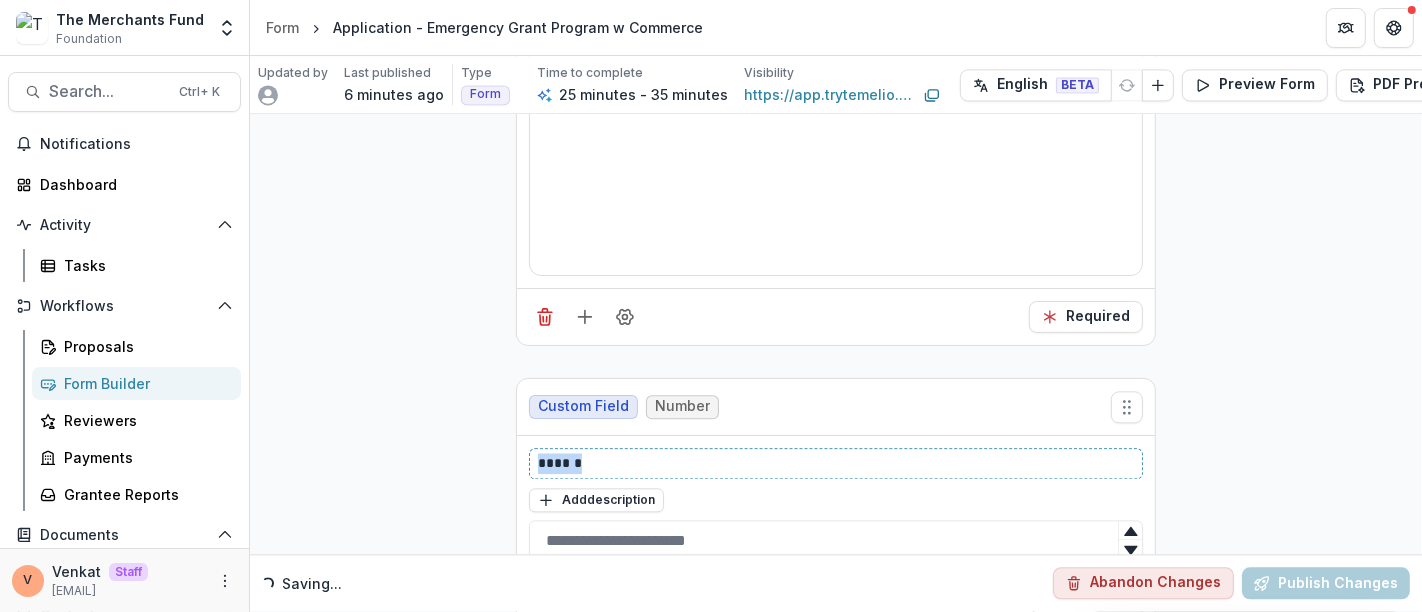 paste 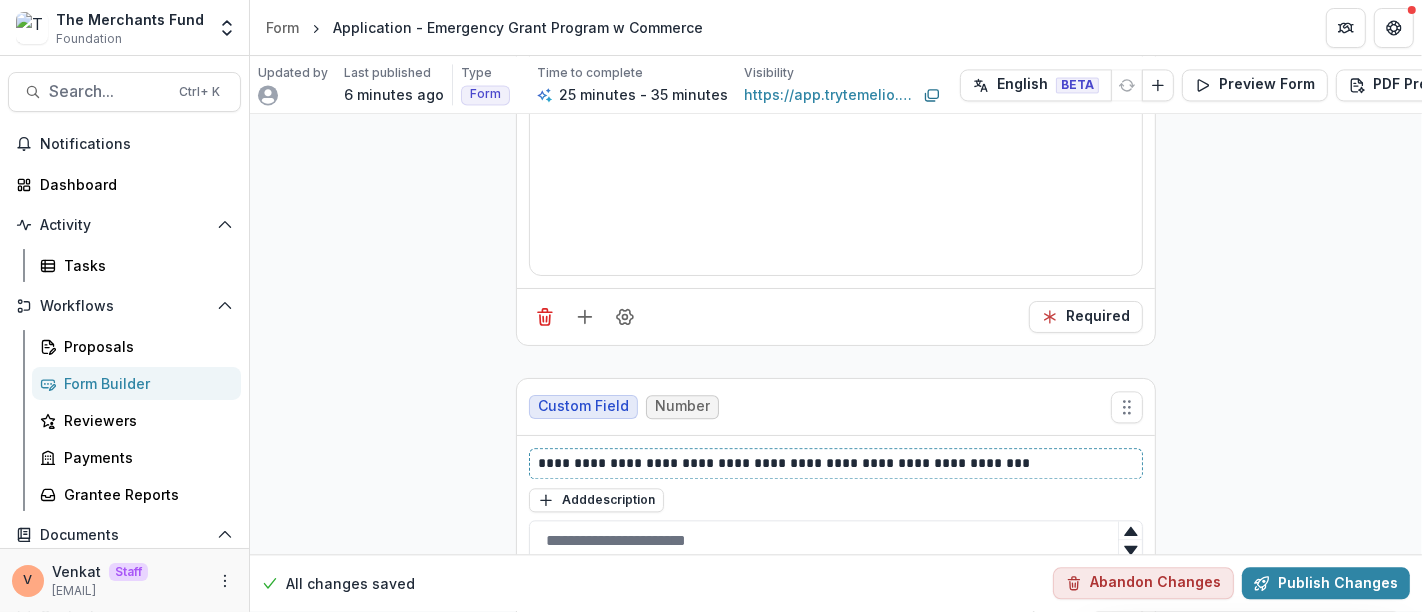 type 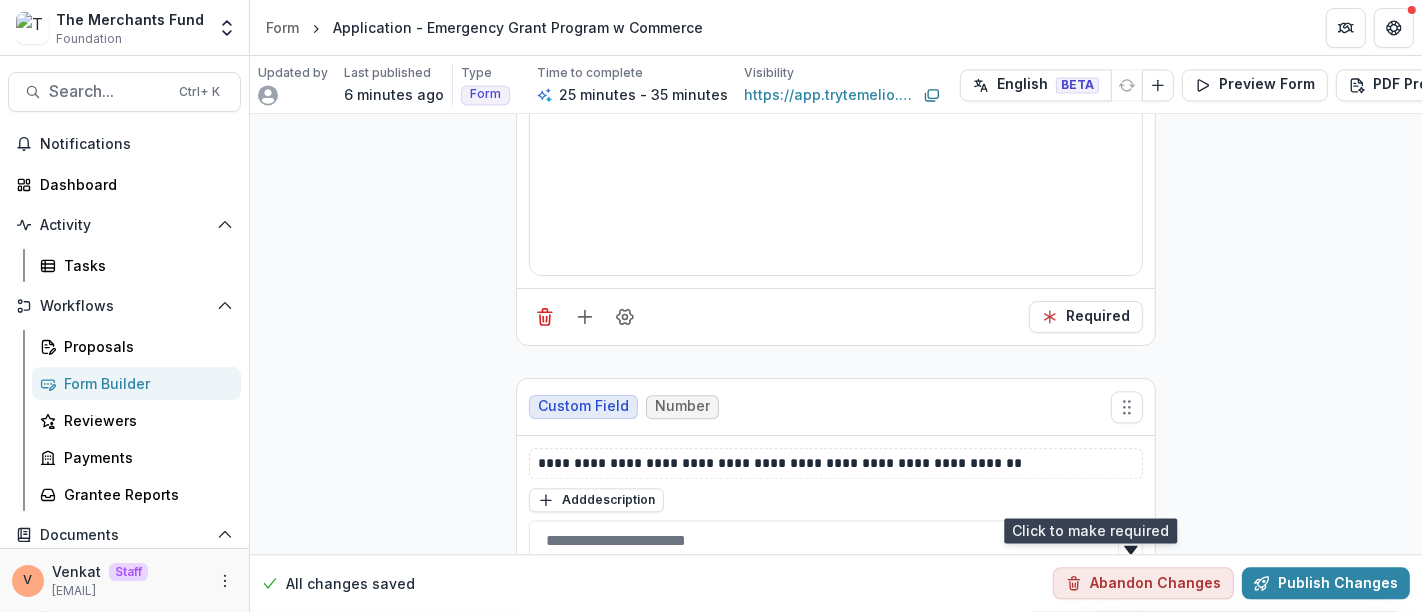 click on "Optional" at bounding box center [1088, 601] 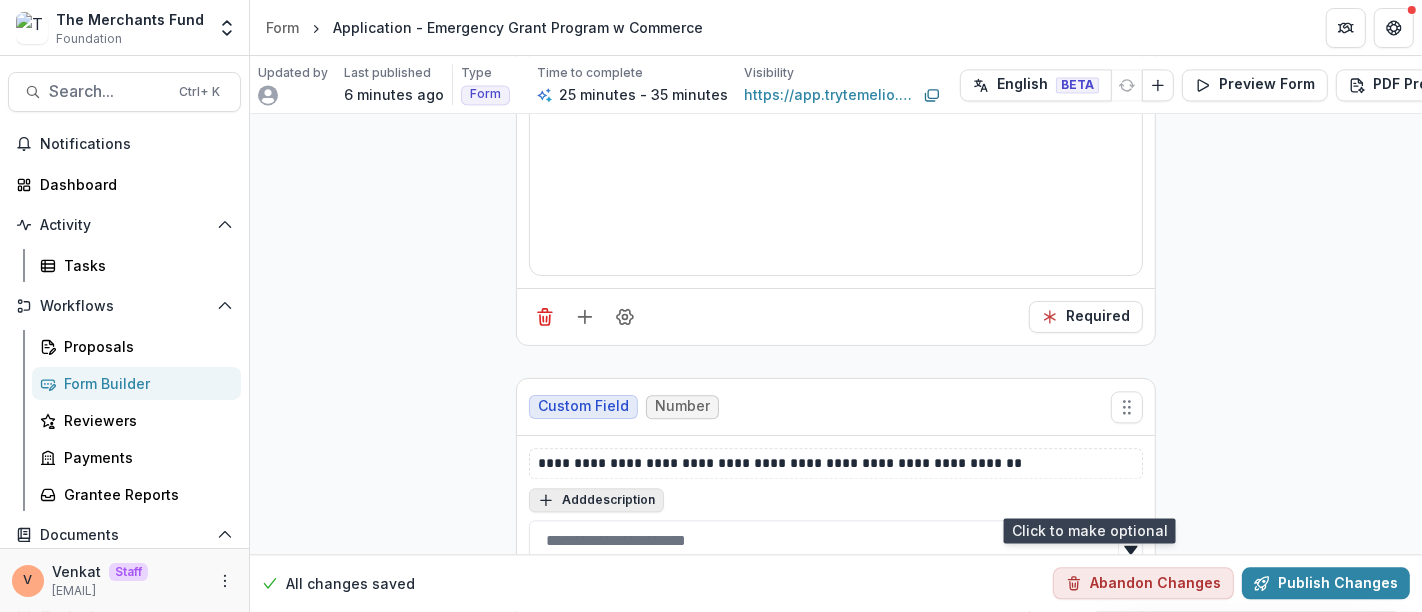 click on "Add  description" at bounding box center [596, 500] 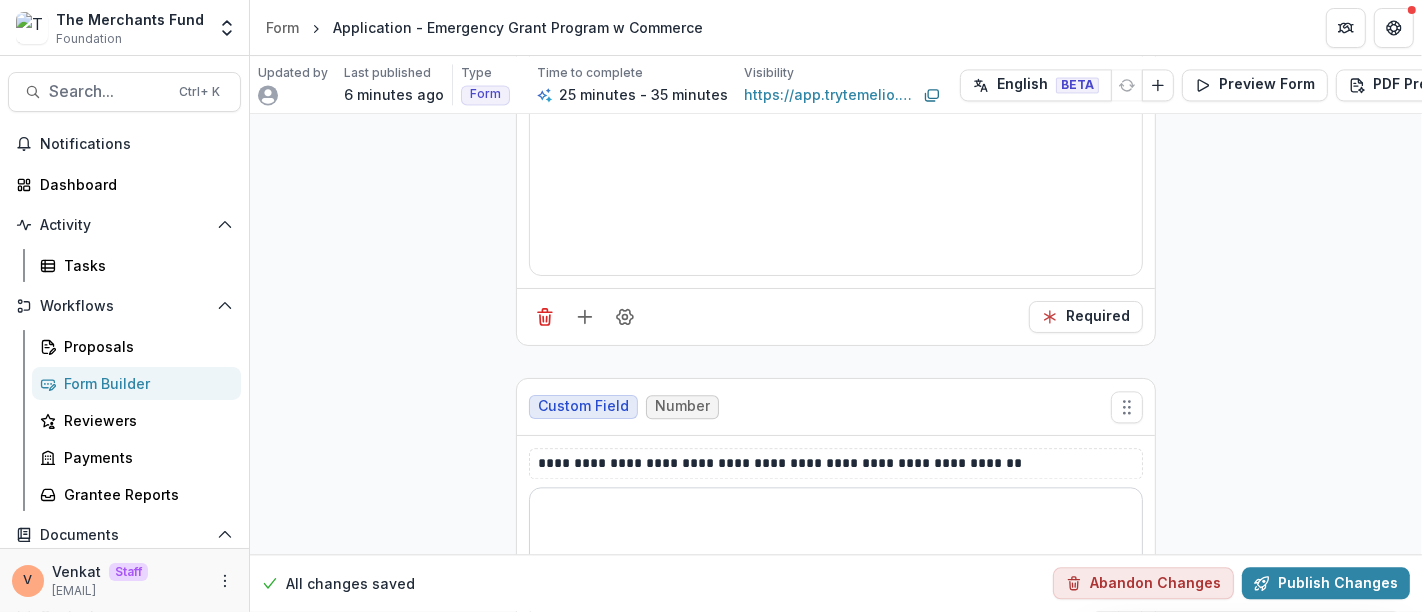 click at bounding box center [836, 527] 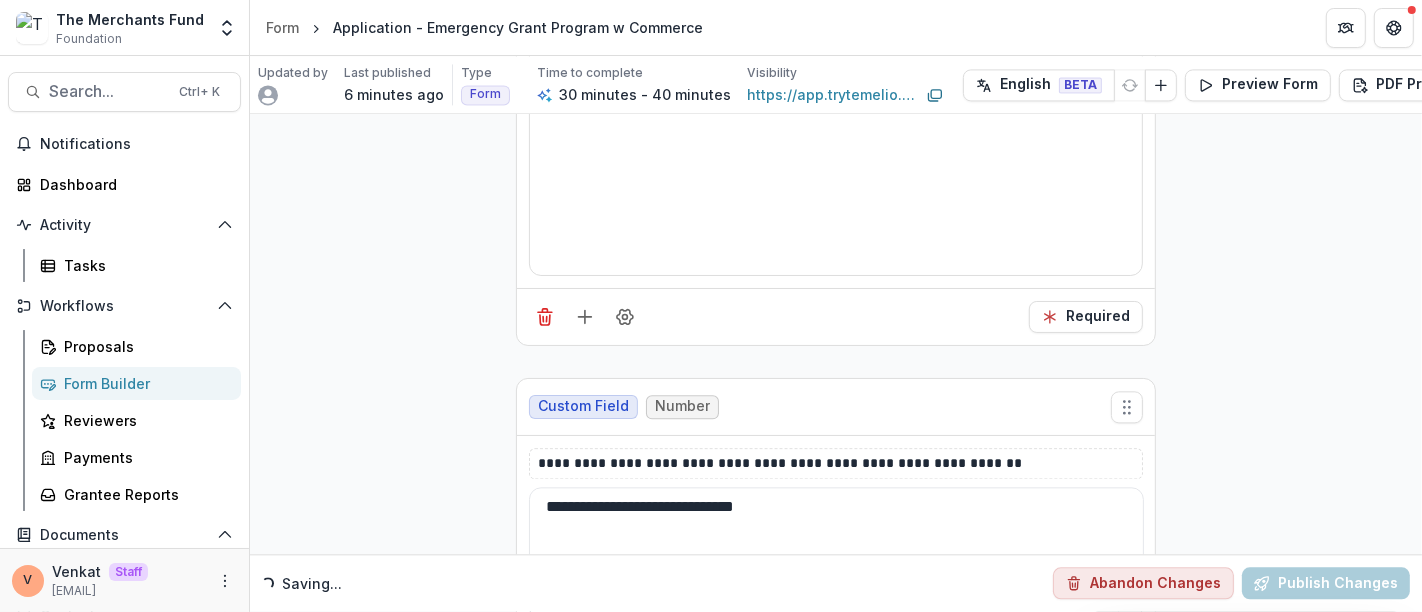 scroll, scrollTop: 10262, scrollLeft: 0, axis: vertical 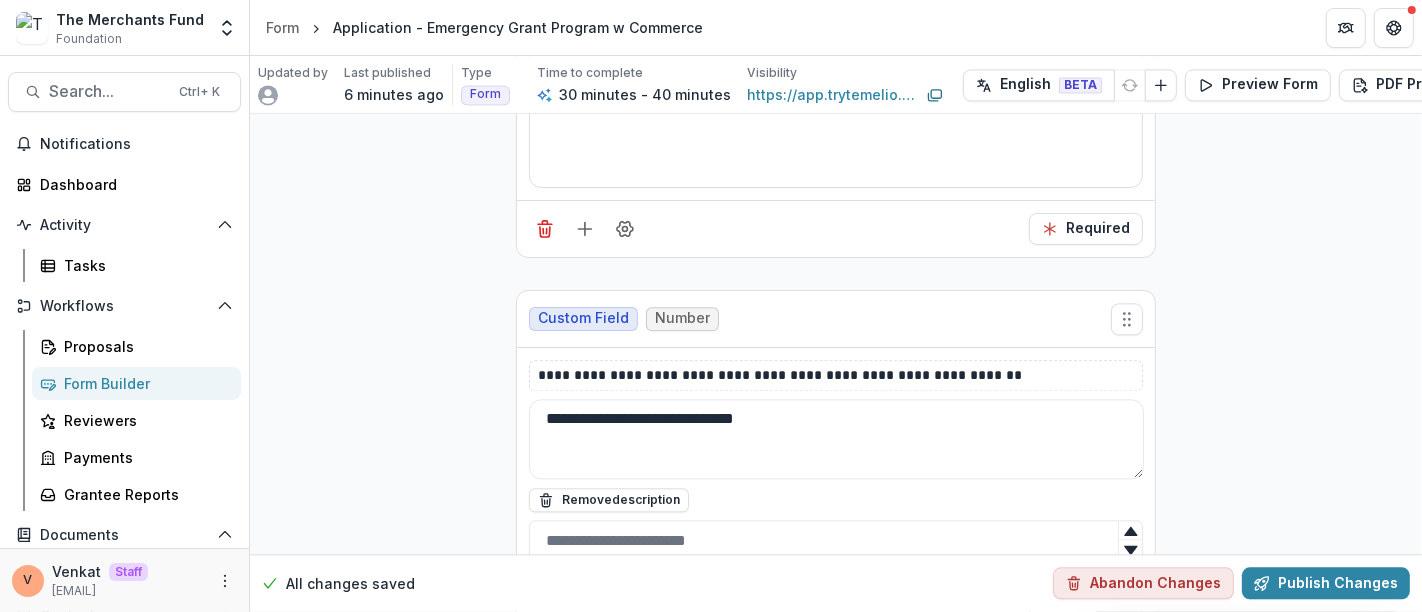 type on "**********" 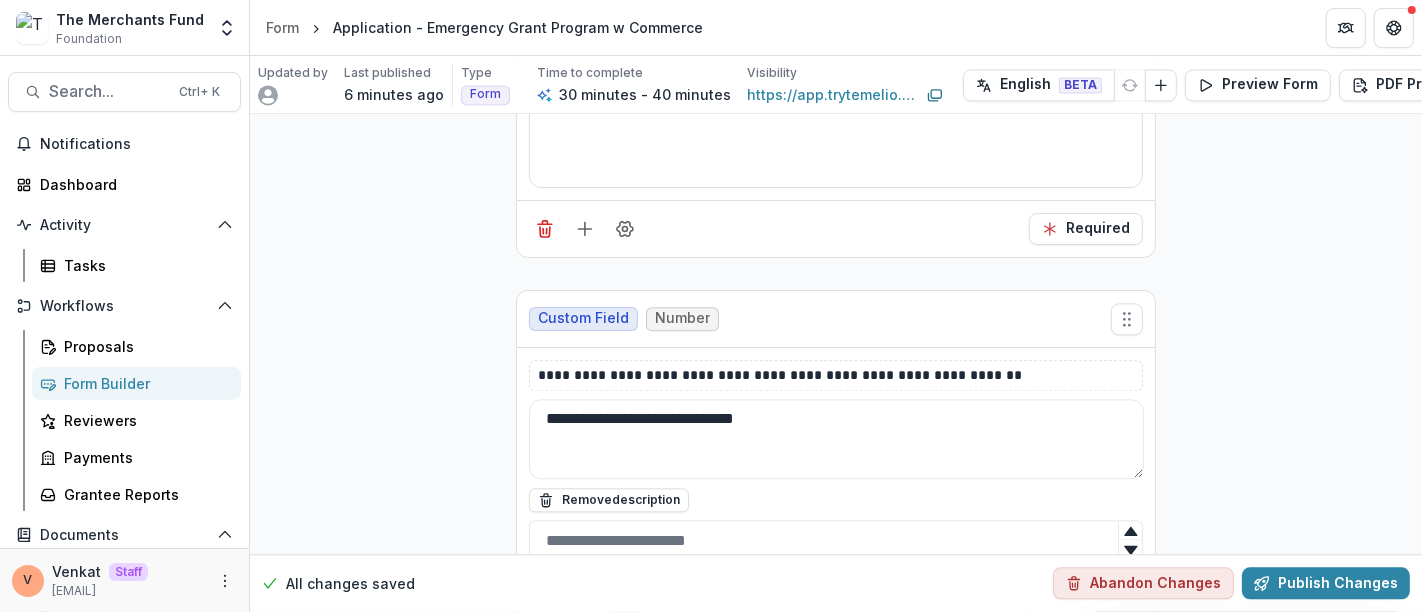 click 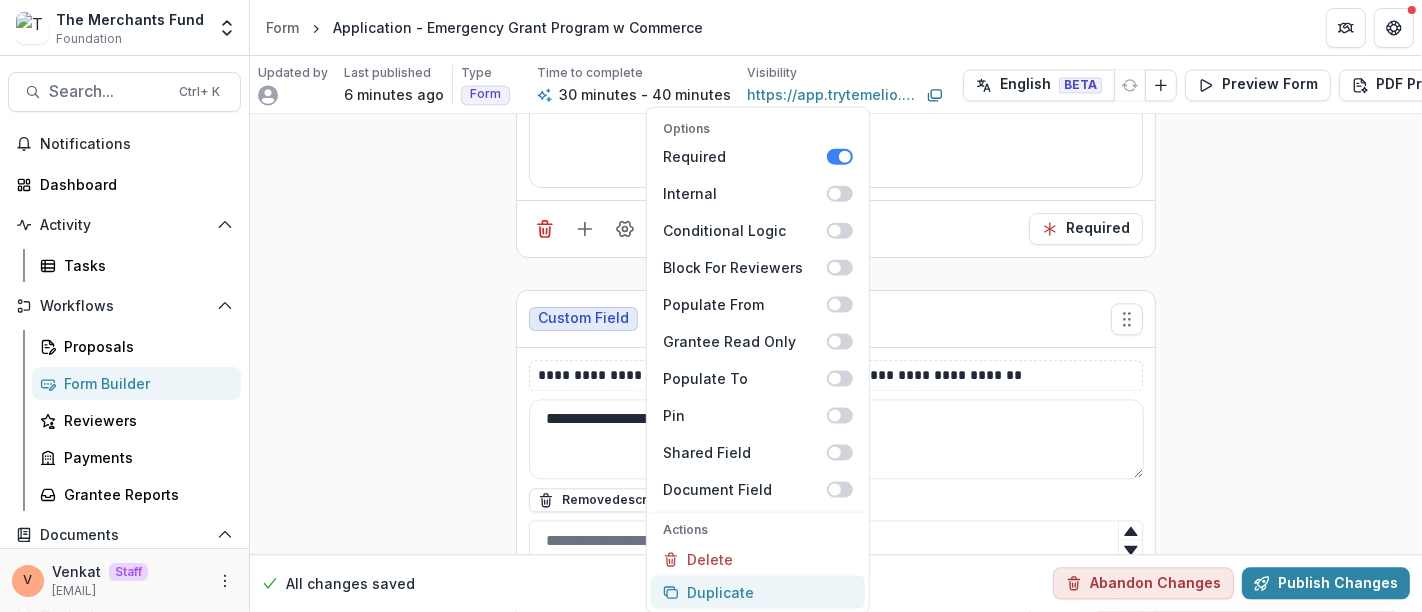 click on "Duplicate" at bounding box center [758, 592] 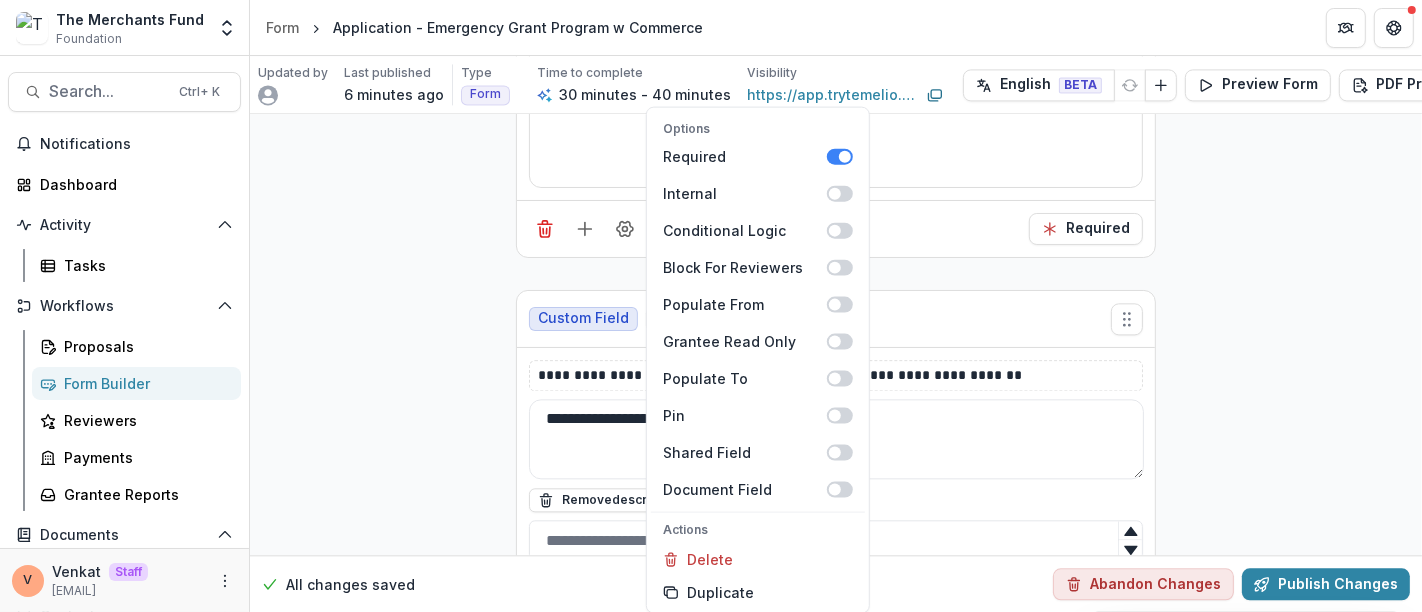 click on "**********" at bounding box center [836, -4565] 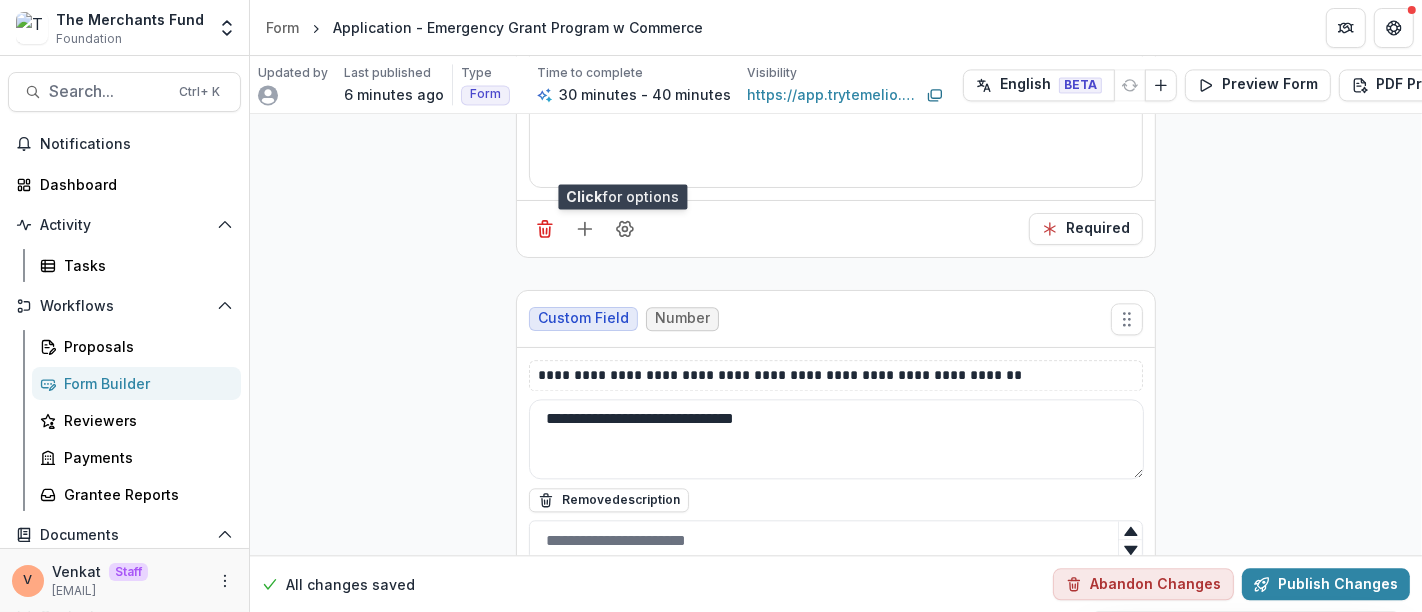 scroll, scrollTop: 10596, scrollLeft: 0, axis: vertical 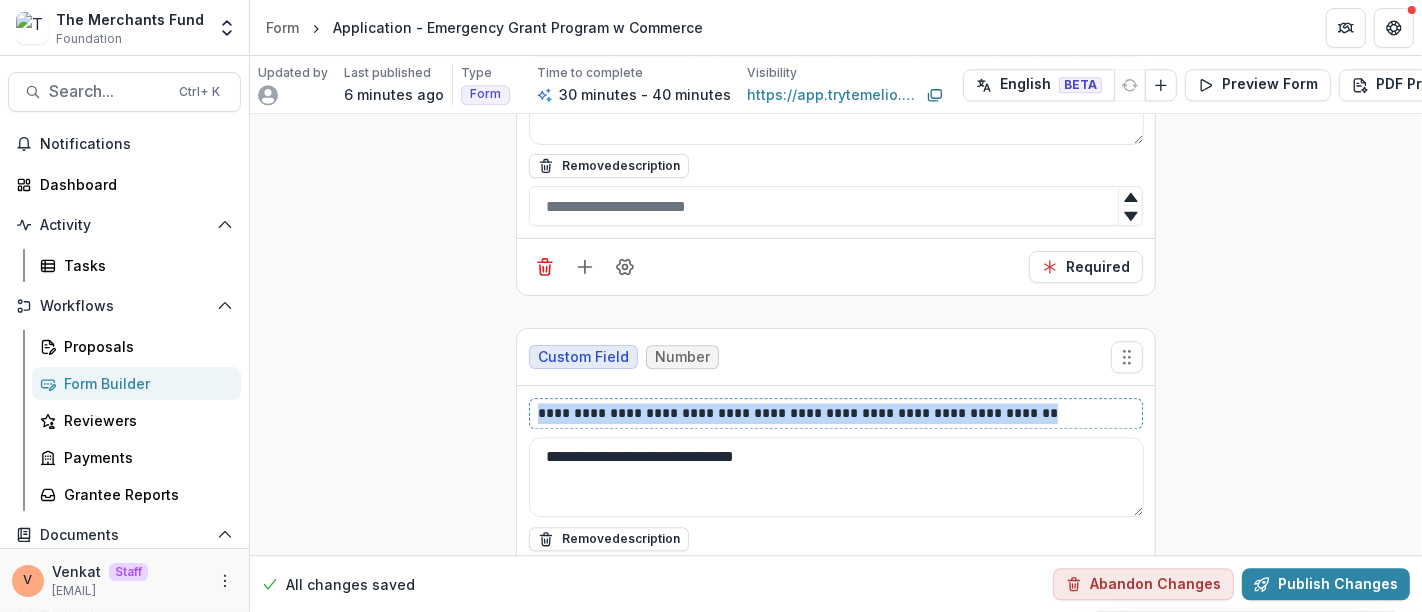 drag, startPoint x: 1021, startPoint y: 300, endPoint x: 374, endPoint y: 305, distance: 647.01935 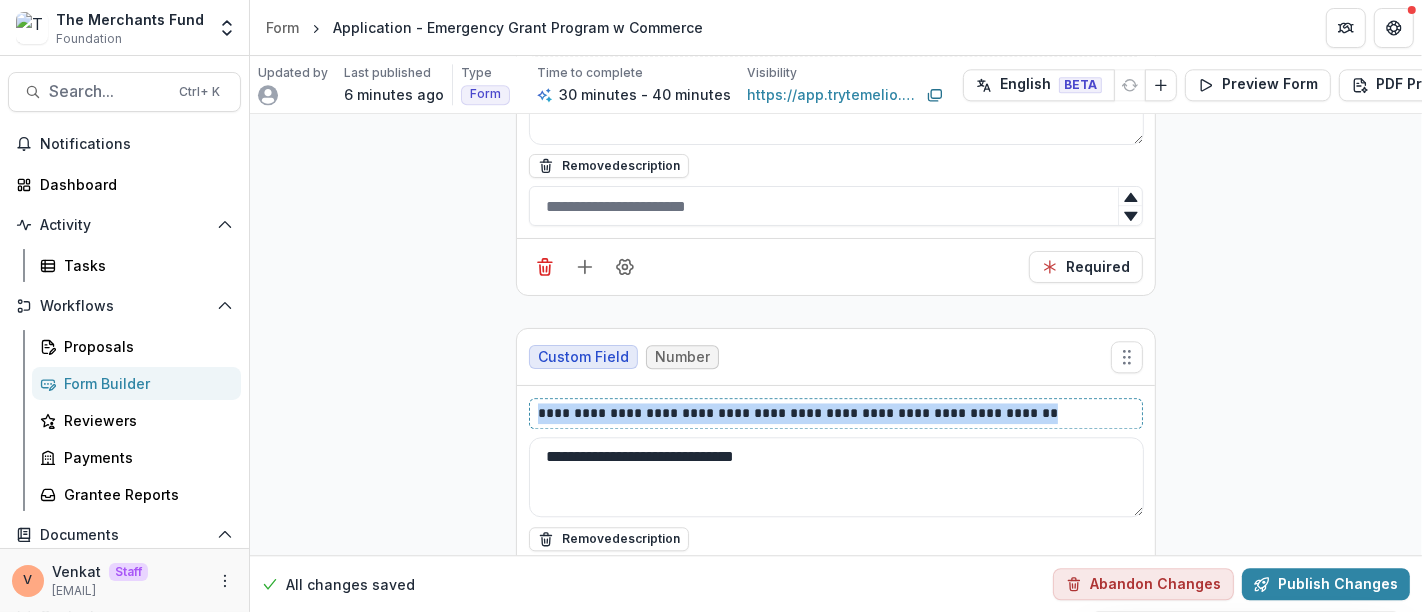 click on "**********" at bounding box center [836, -4899] 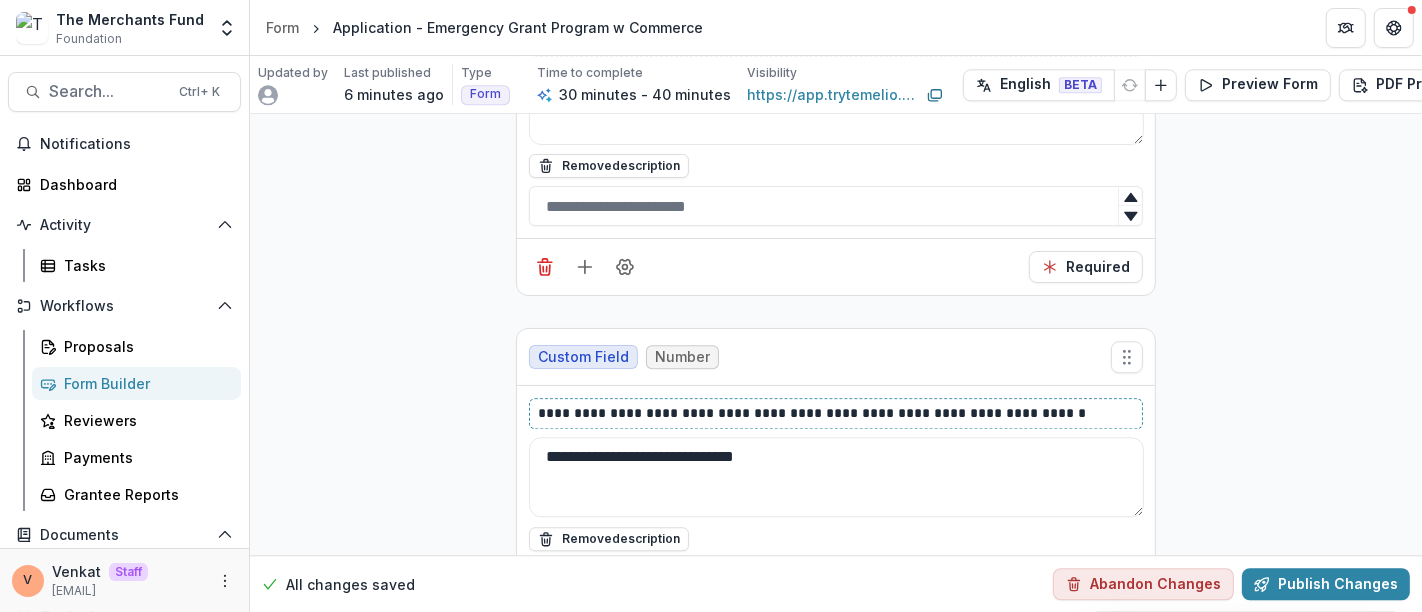 type 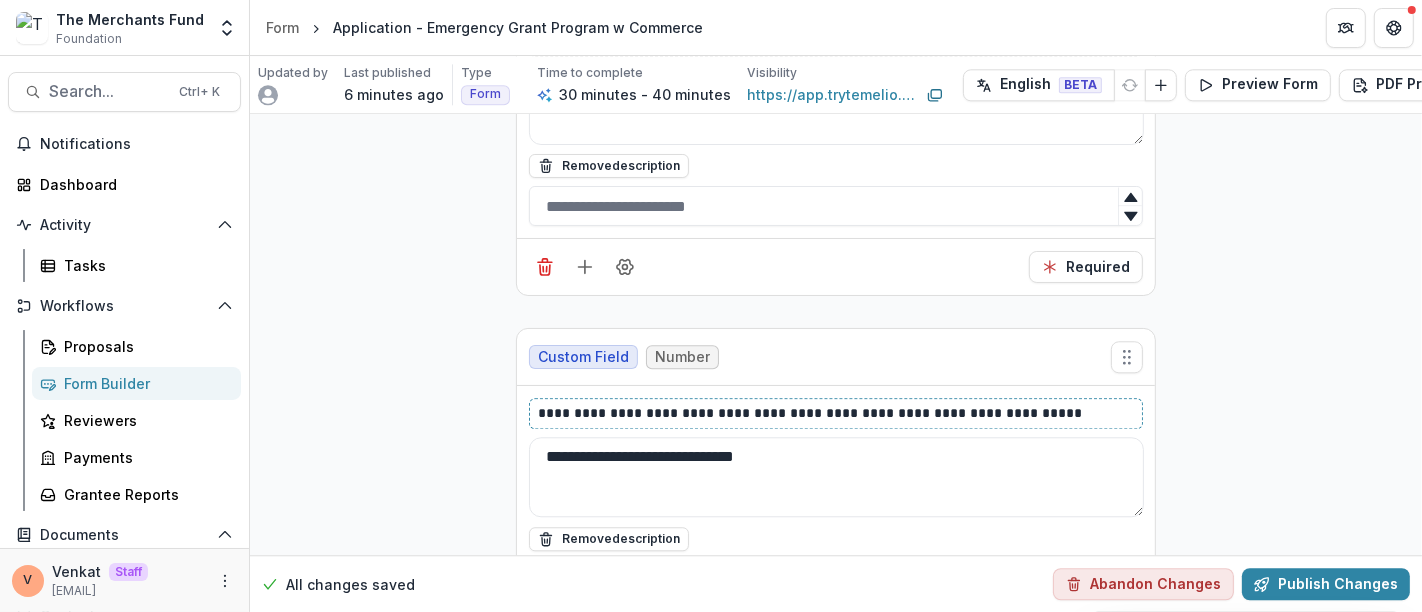 scroll, scrollTop: 10633, scrollLeft: 0, axis: vertical 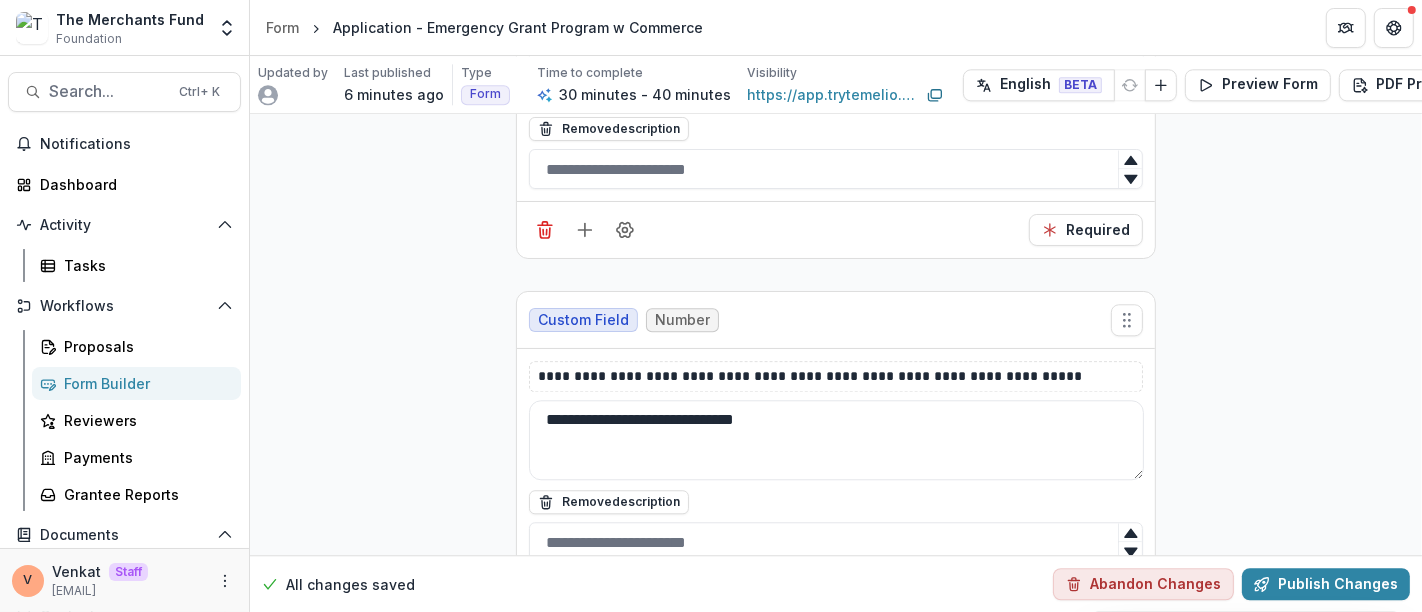 click 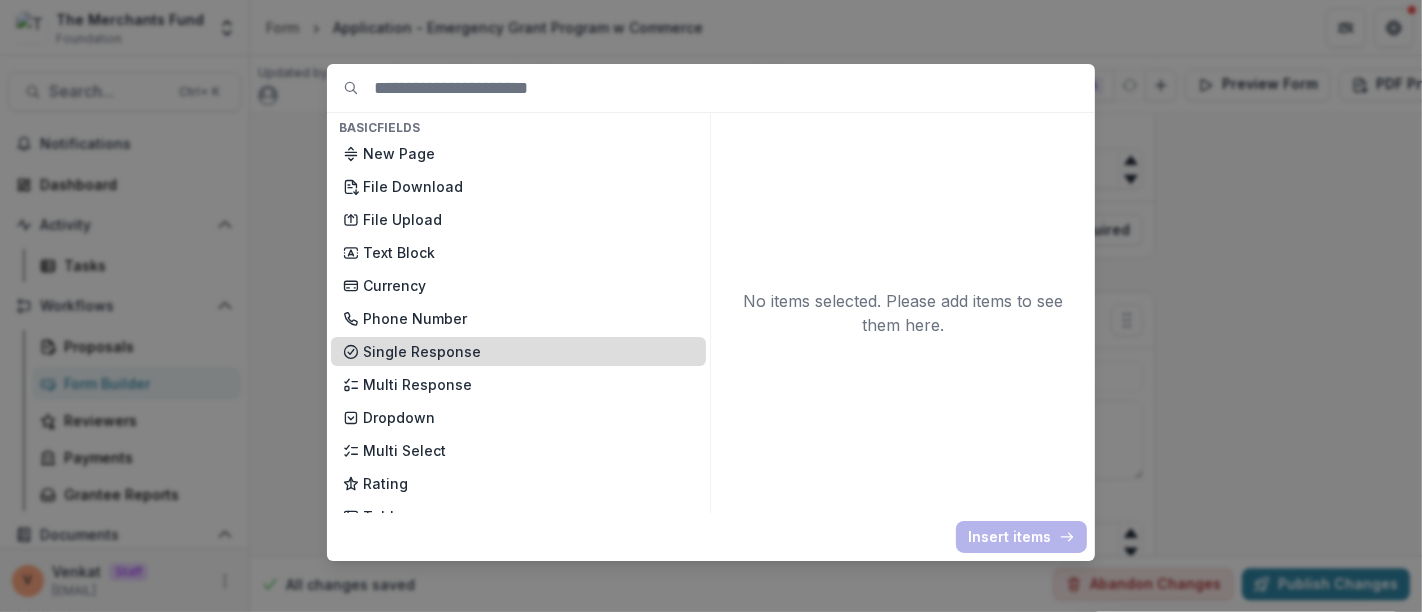 click on "Single Response" at bounding box center [528, 351] 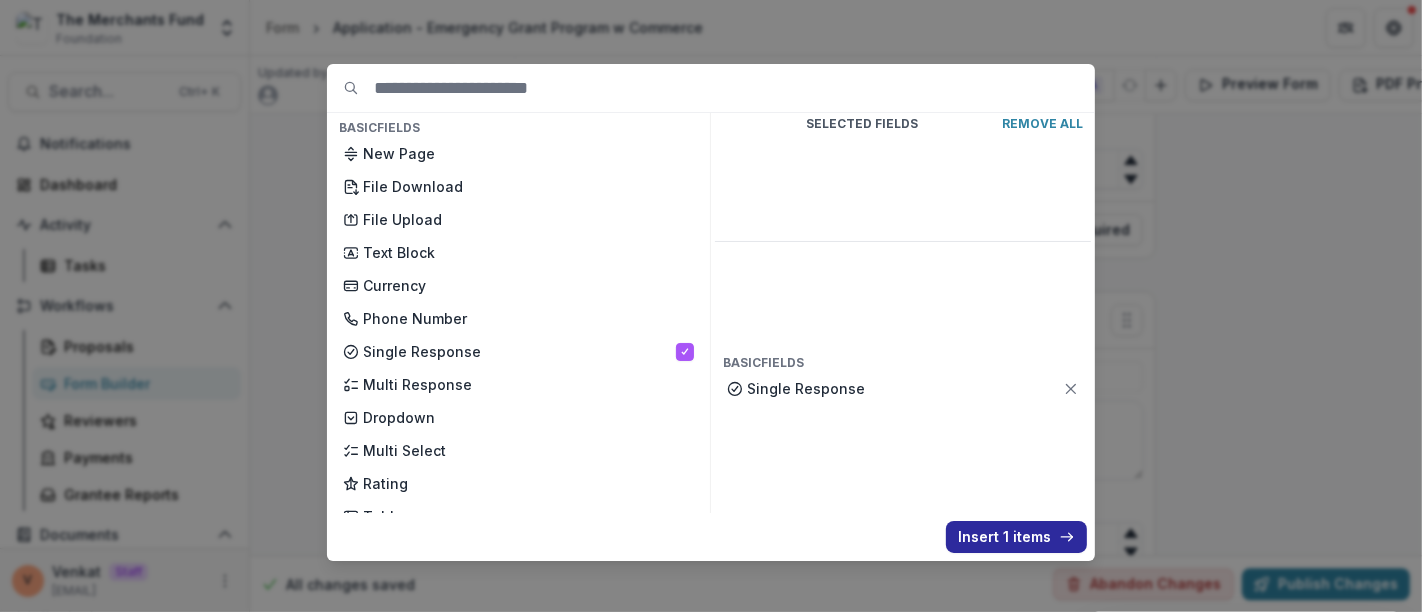 click on "Insert 1 items" at bounding box center (1016, 537) 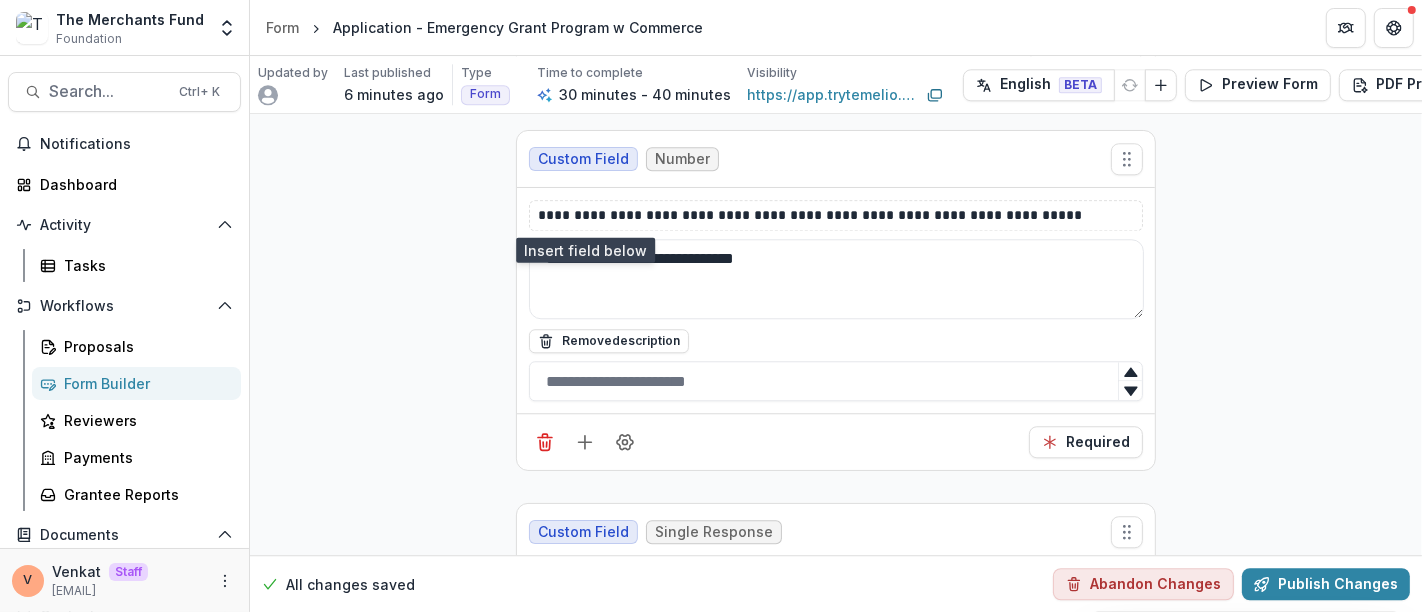 scroll, scrollTop: 10940, scrollLeft: 0, axis: vertical 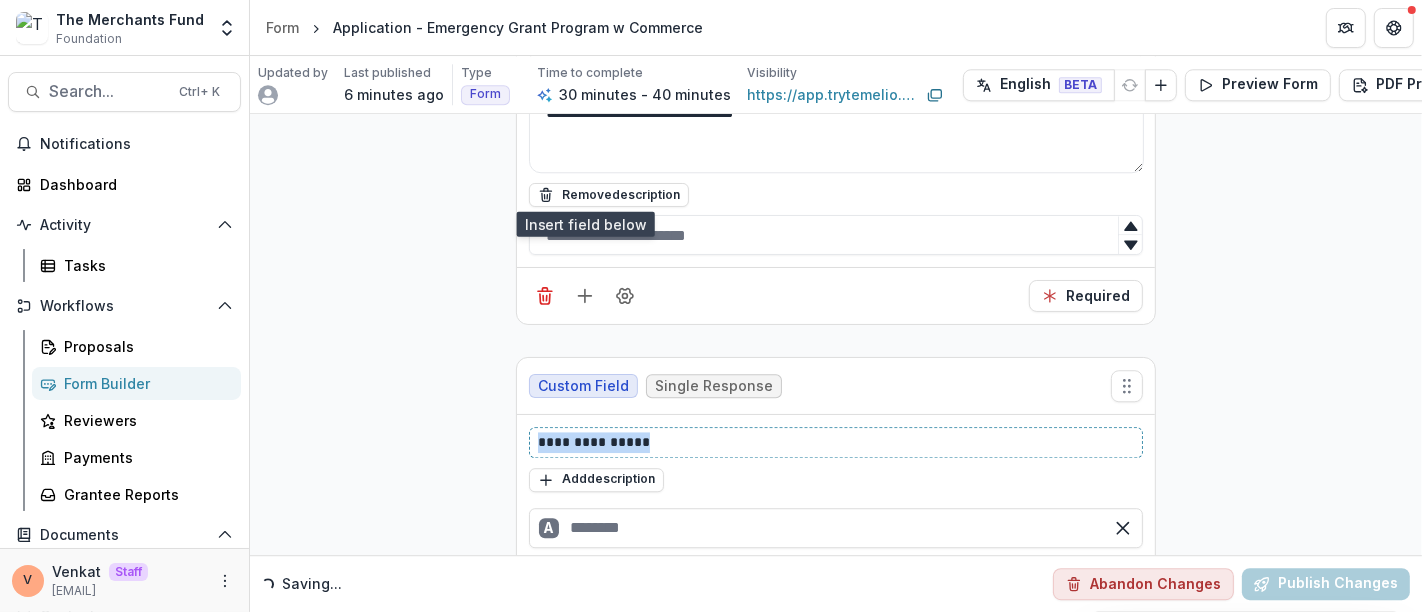 drag, startPoint x: 654, startPoint y: 332, endPoint x: 428, endPoint y: 339, distance: 226.10838 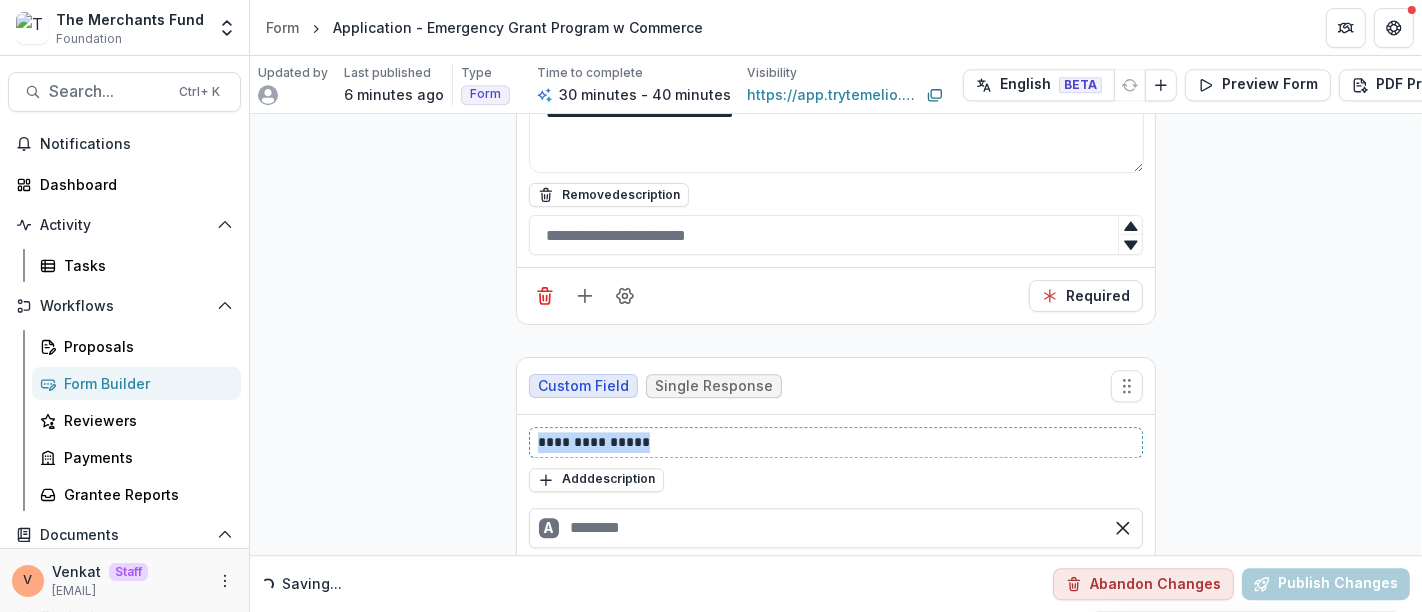 paste 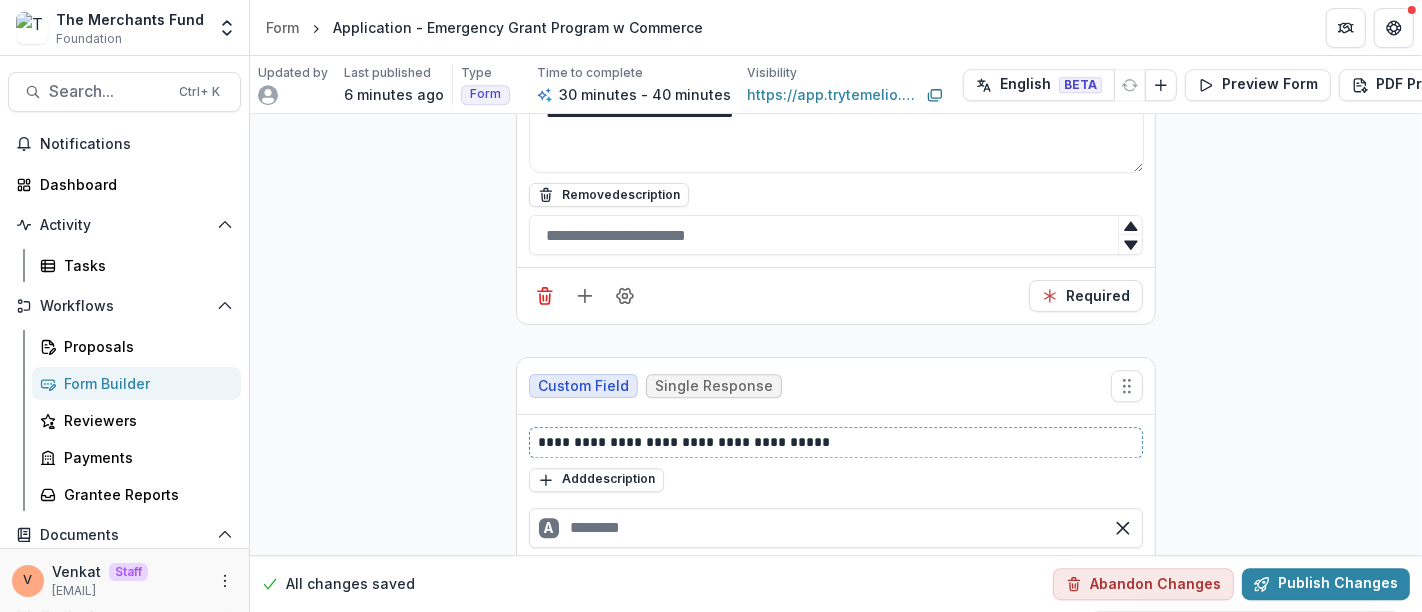 type 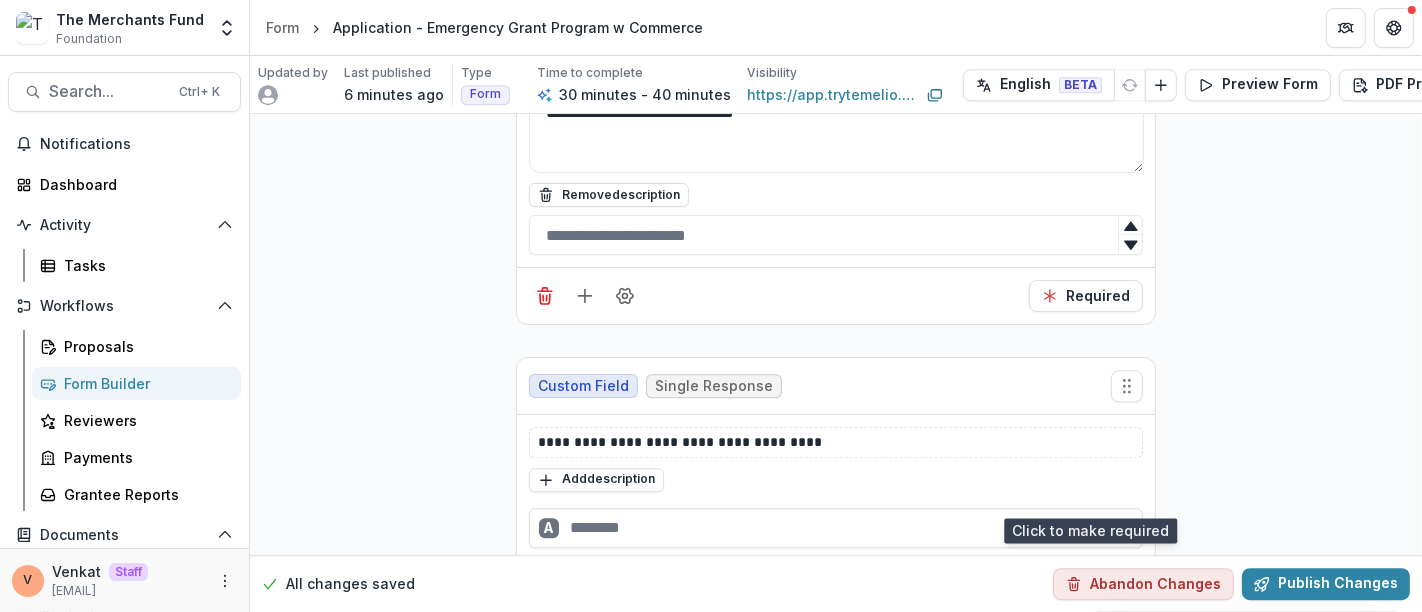 click 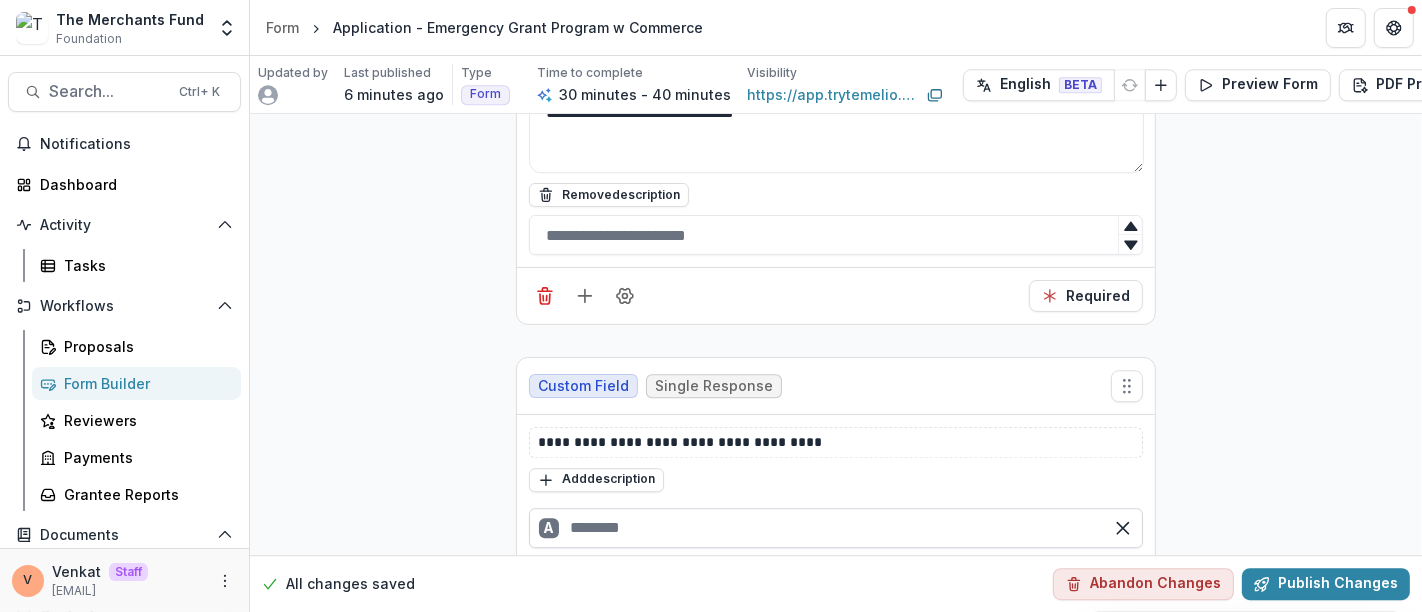 click at bounding box center [836, 528] 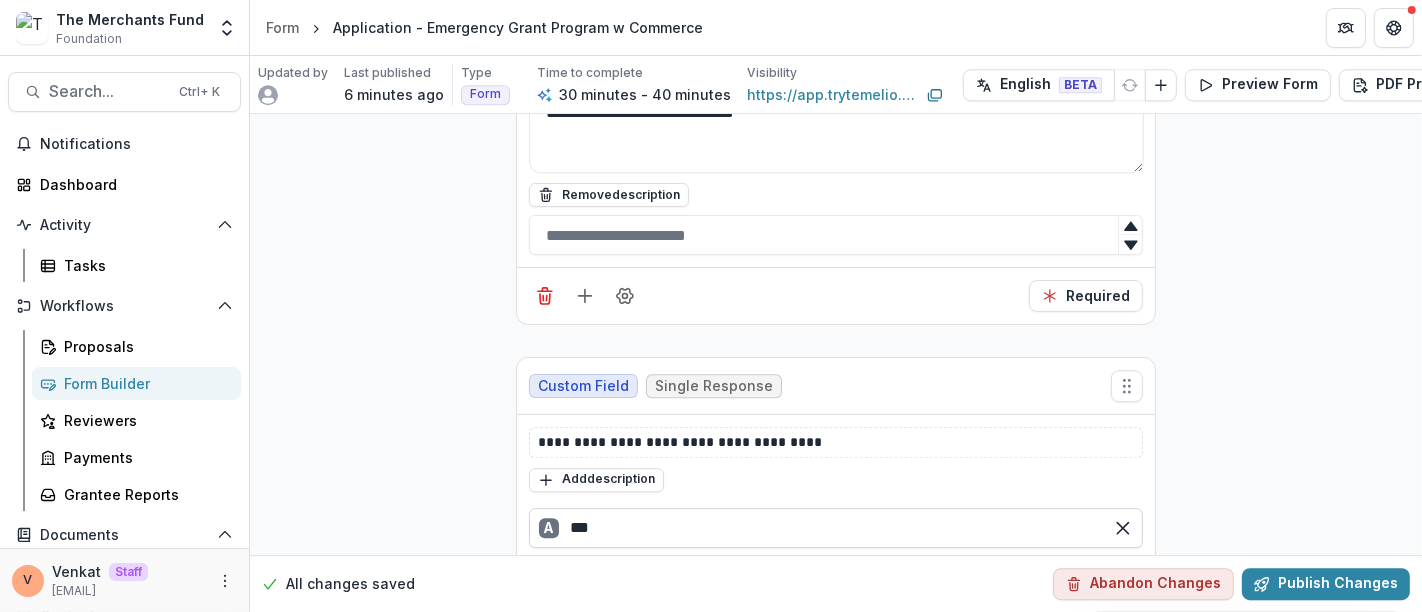 scroll, scrollTop: 11020, scrollLeft: 0, axis: vertical 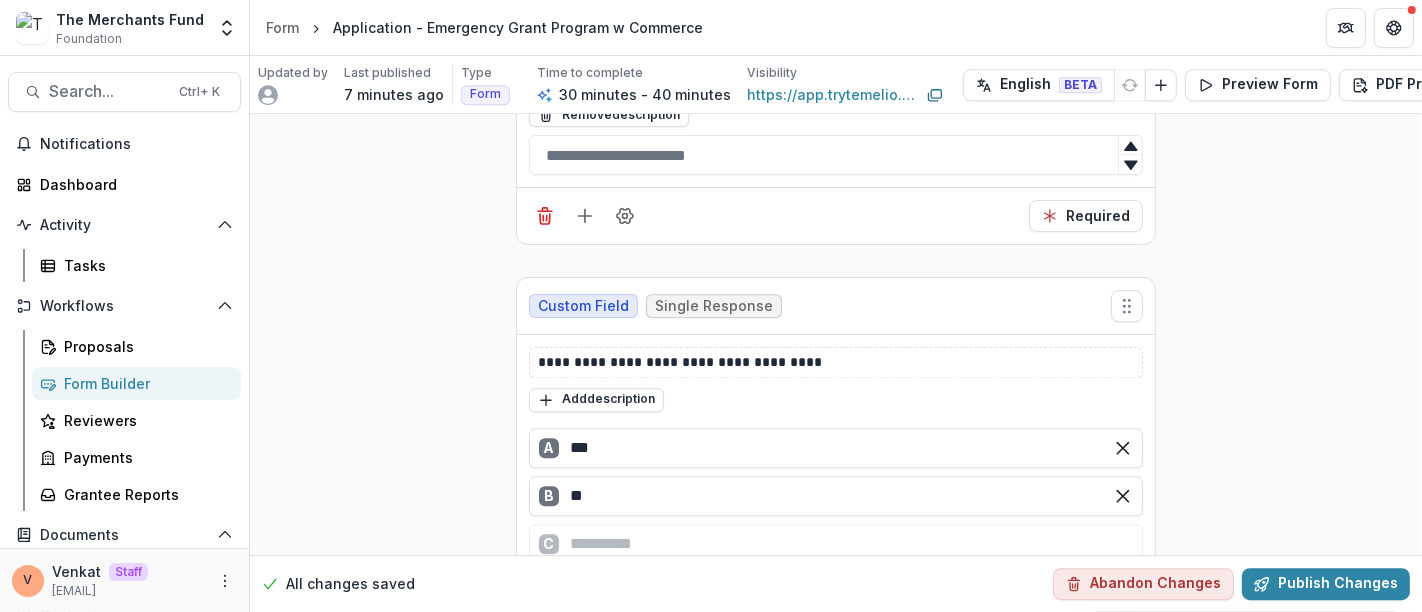 click at bounding box center (625, 605) 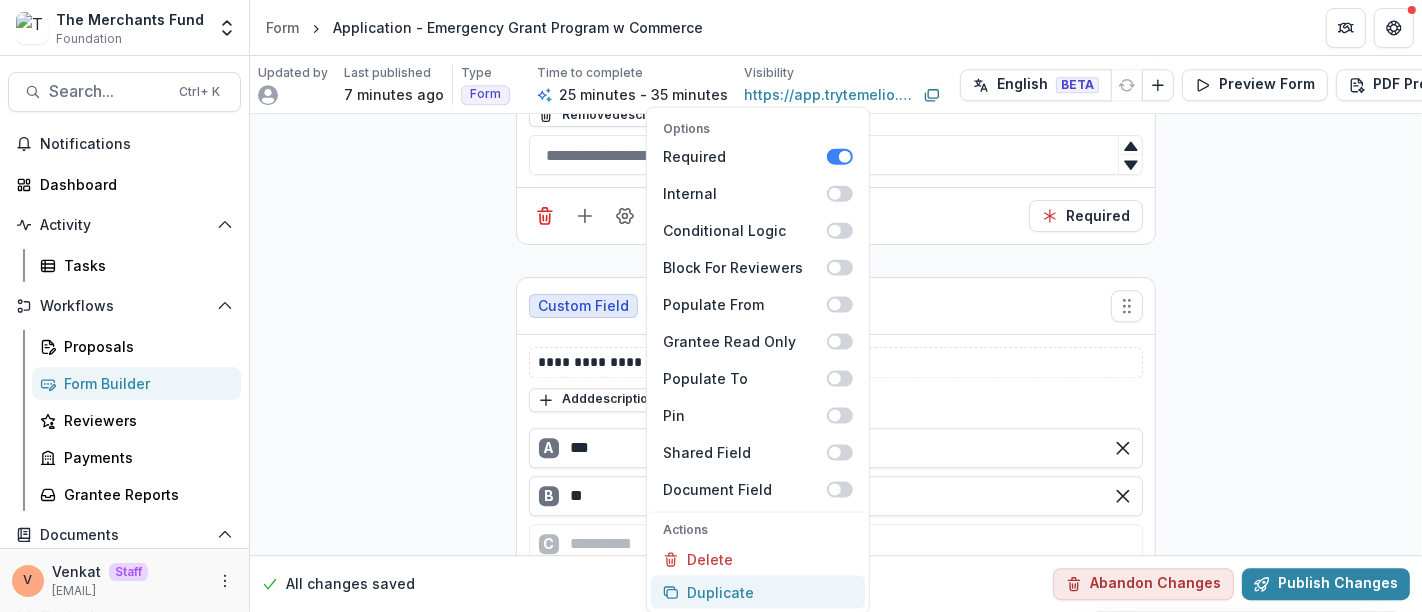 click on "Duplicate" at bounding box center (758, 592) 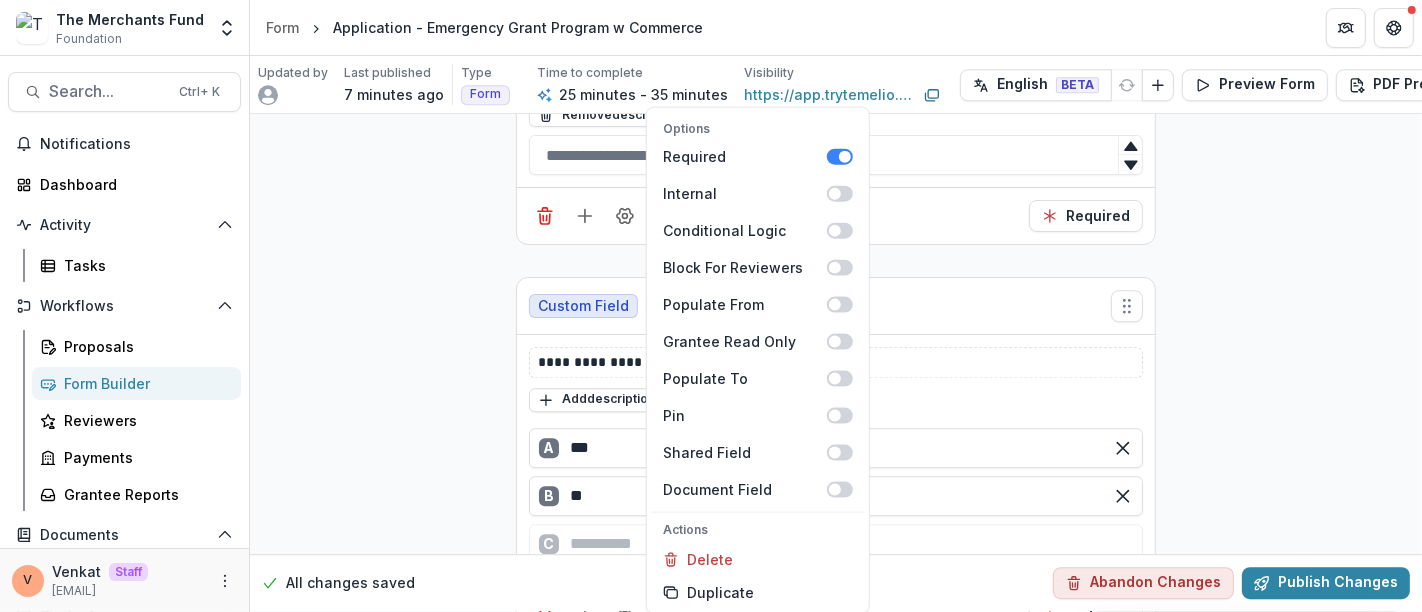 click on "**********" at bounding box center (836, -4950) 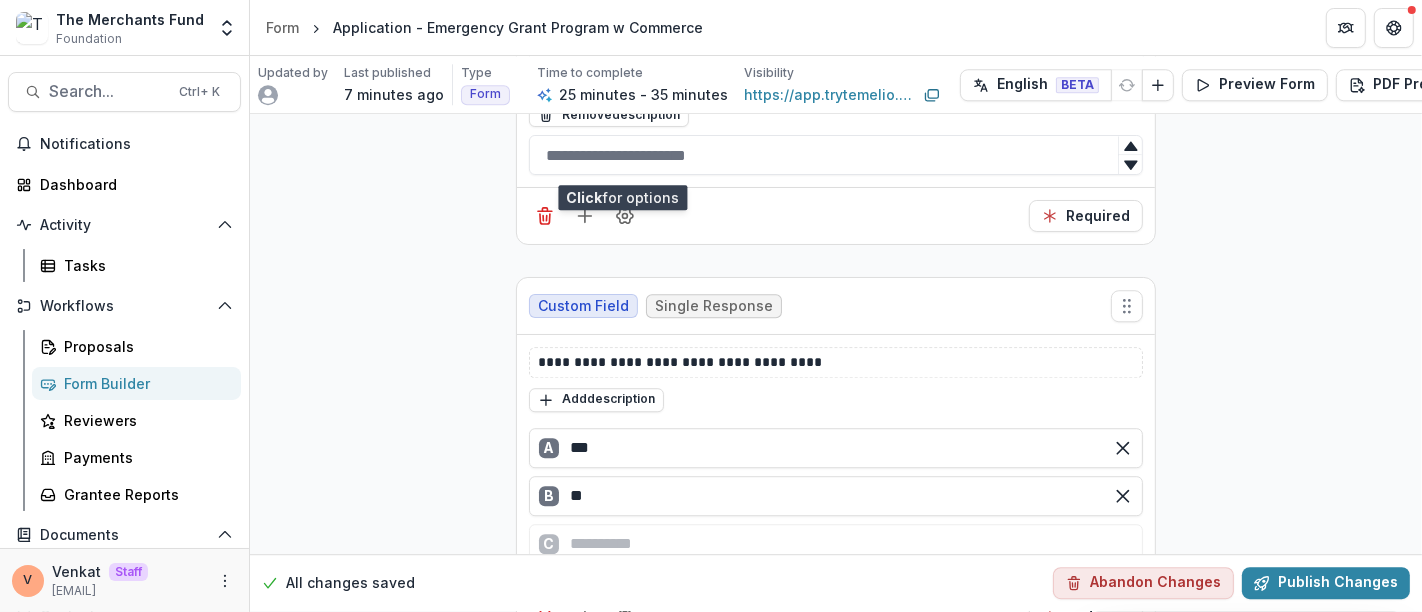 scroll, scrollTop: 11353, scrollLeft: 0, axis: vertical 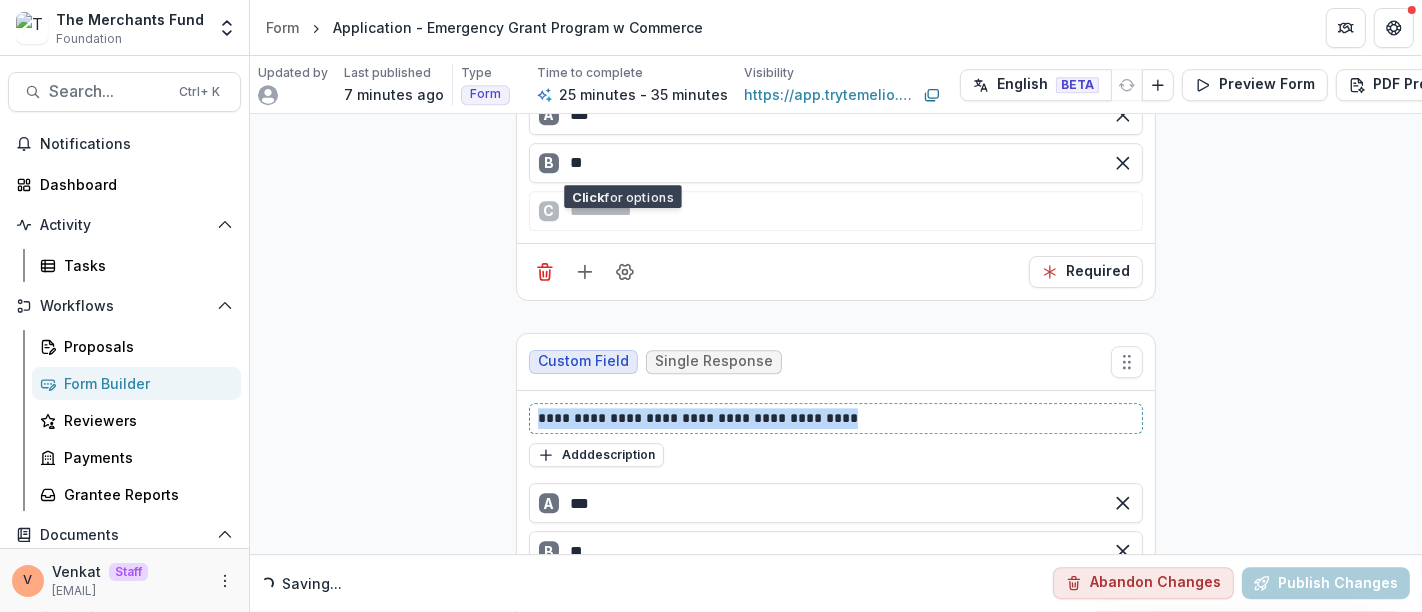 drag, startPoint x: 888, startPoint y: 298, endPoint x: 412, endPoint y: 301, distance: 476.00946 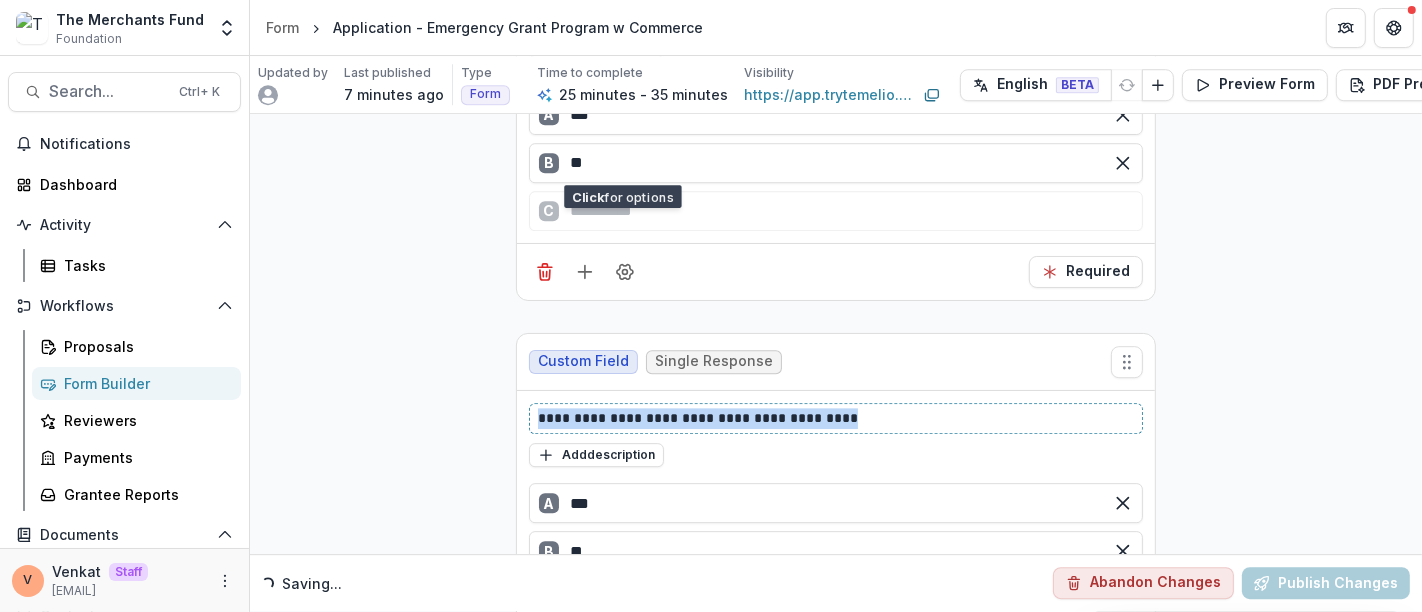 click on "**********" at bounding box center [836, -5283] 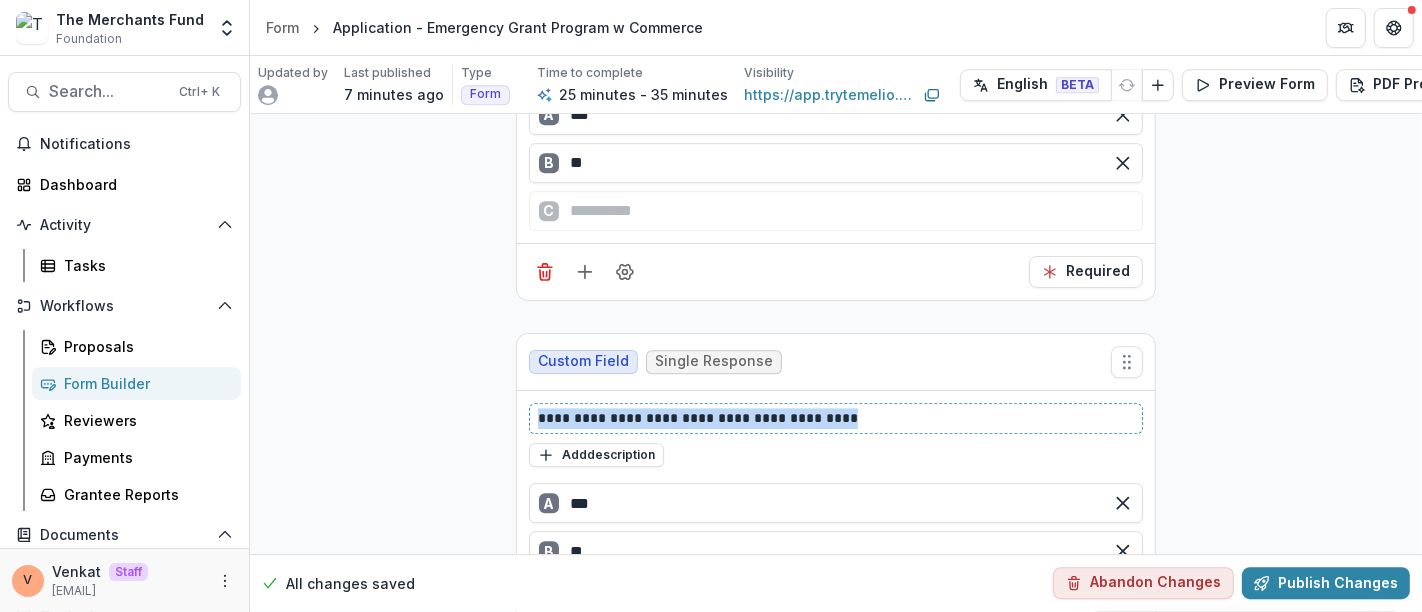 paste 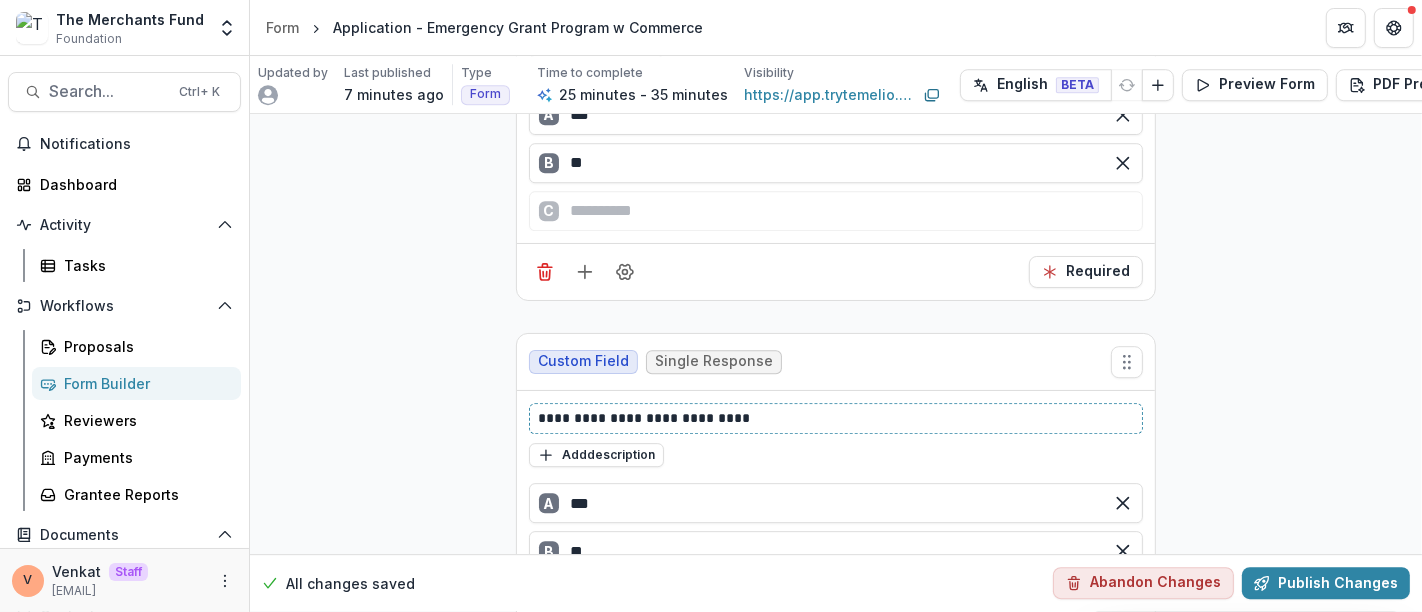 type 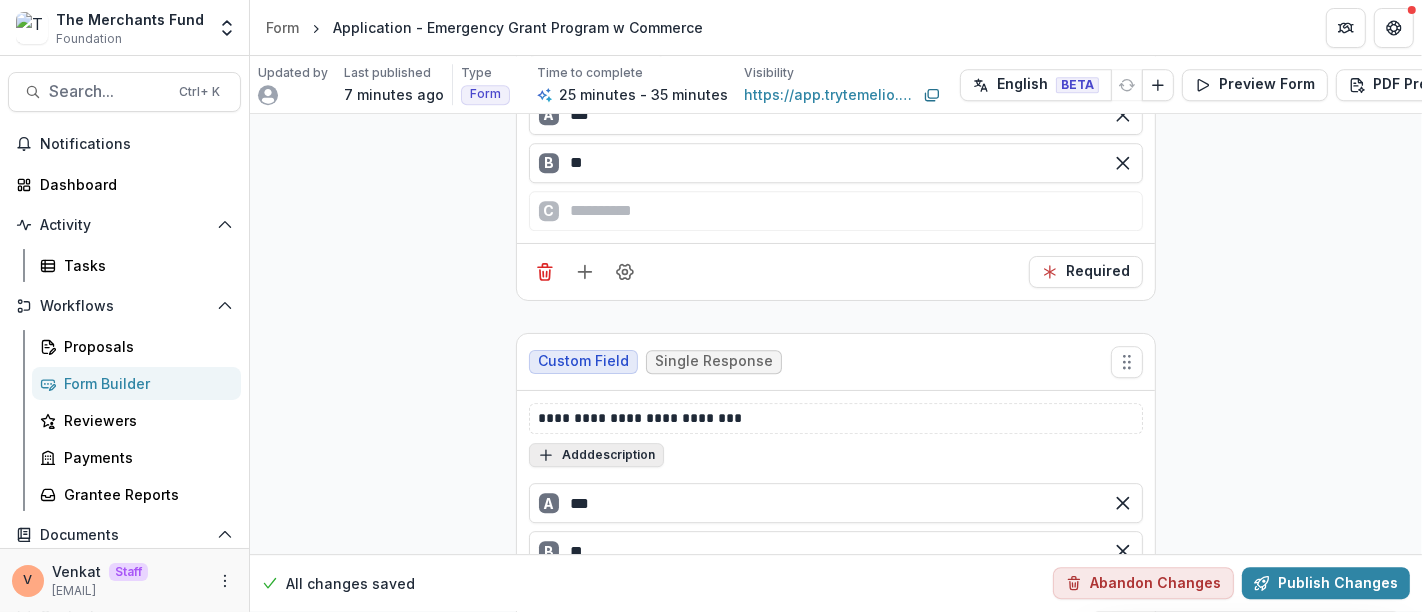 click on "Add  description" at bounding box center (596, 455) 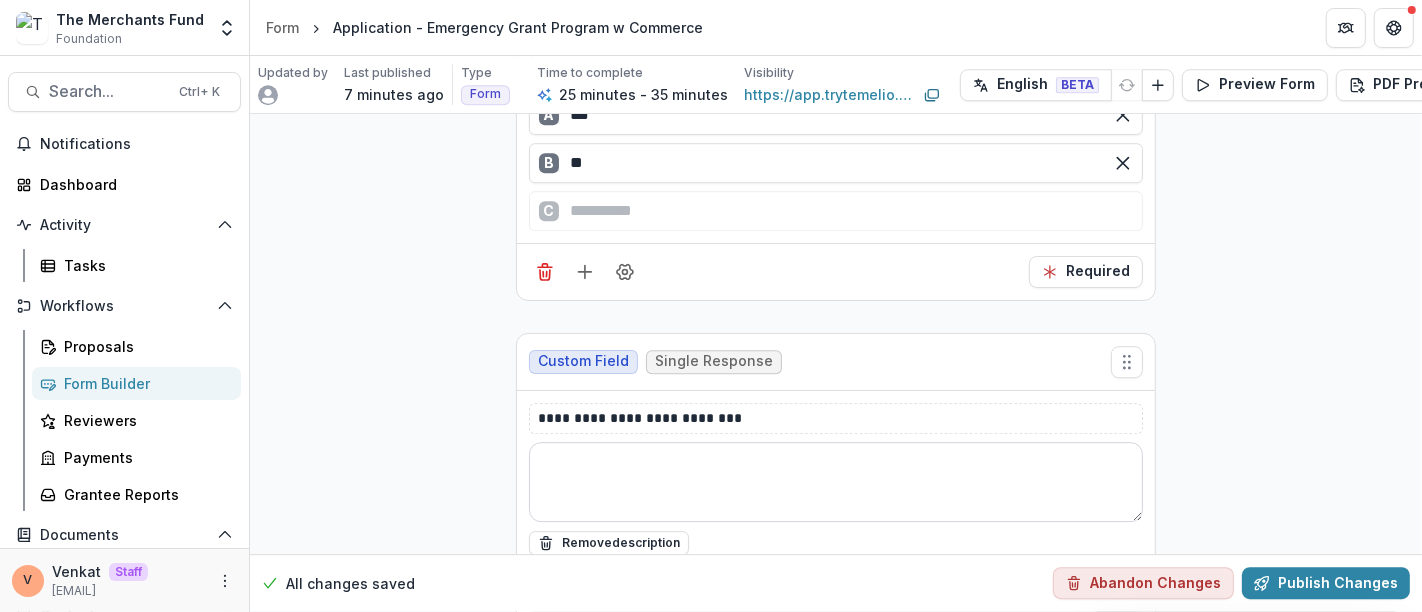 click at bounding box center (836, 482) 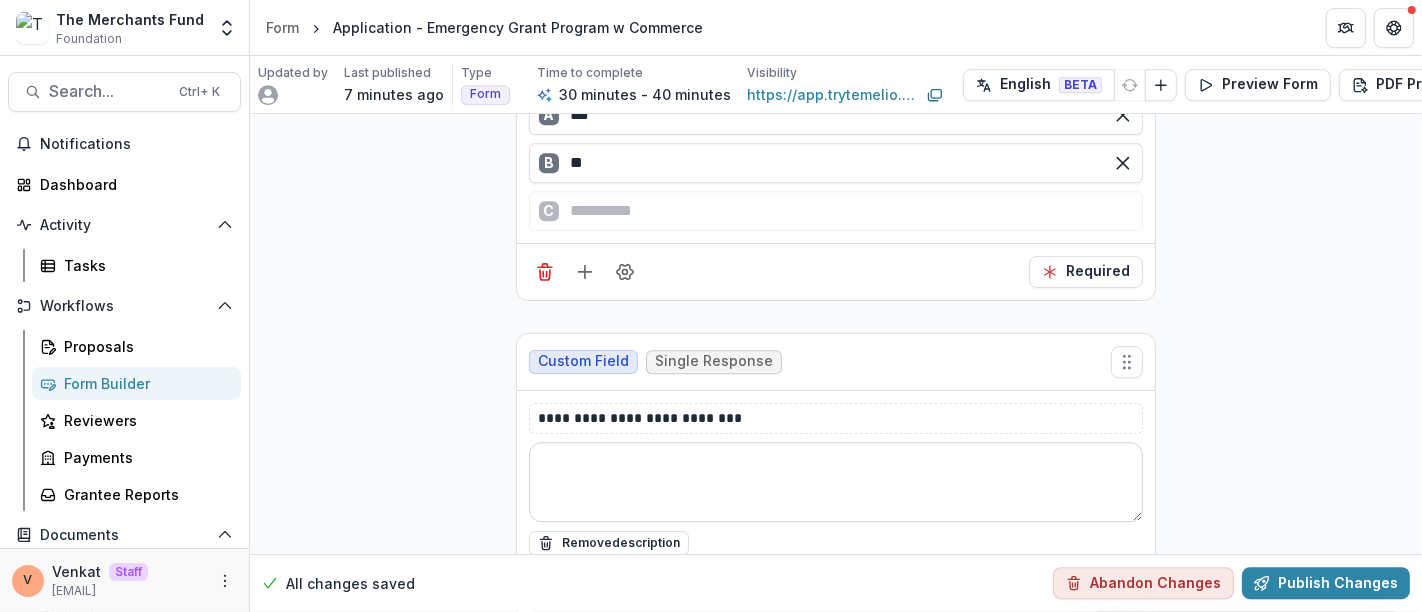 paste on "**********" 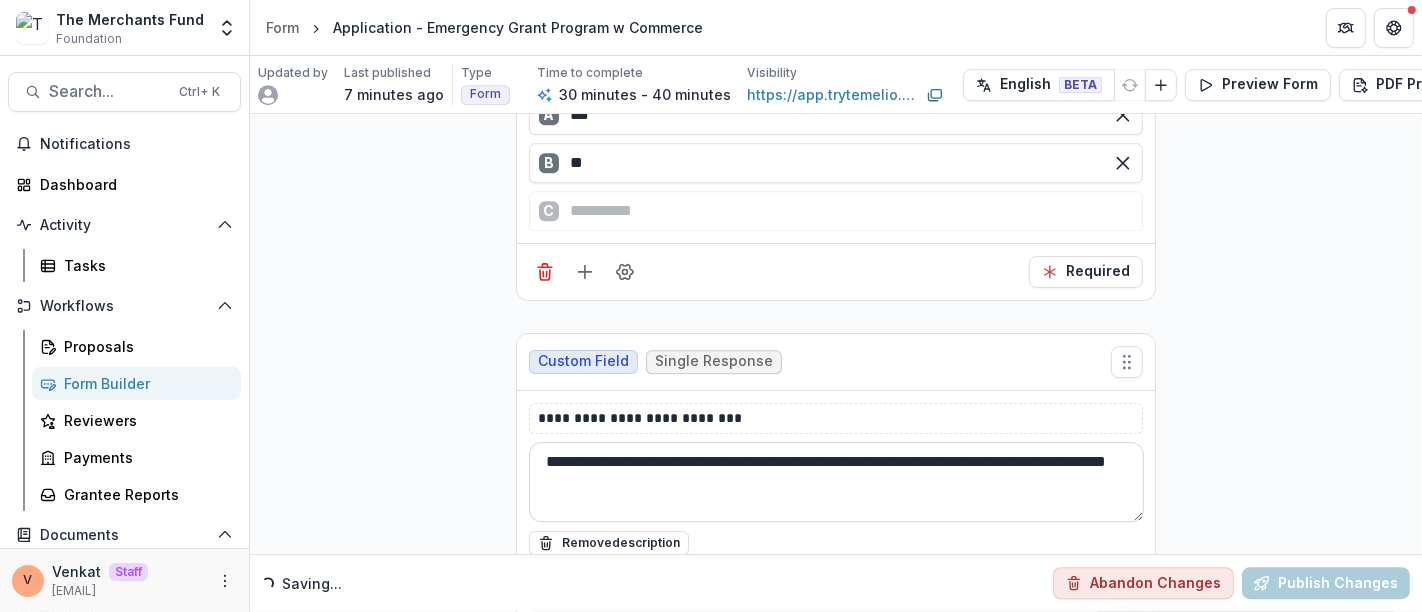 scroll, scrollTop: 11462, scrollLeft: 0, axis: vertical 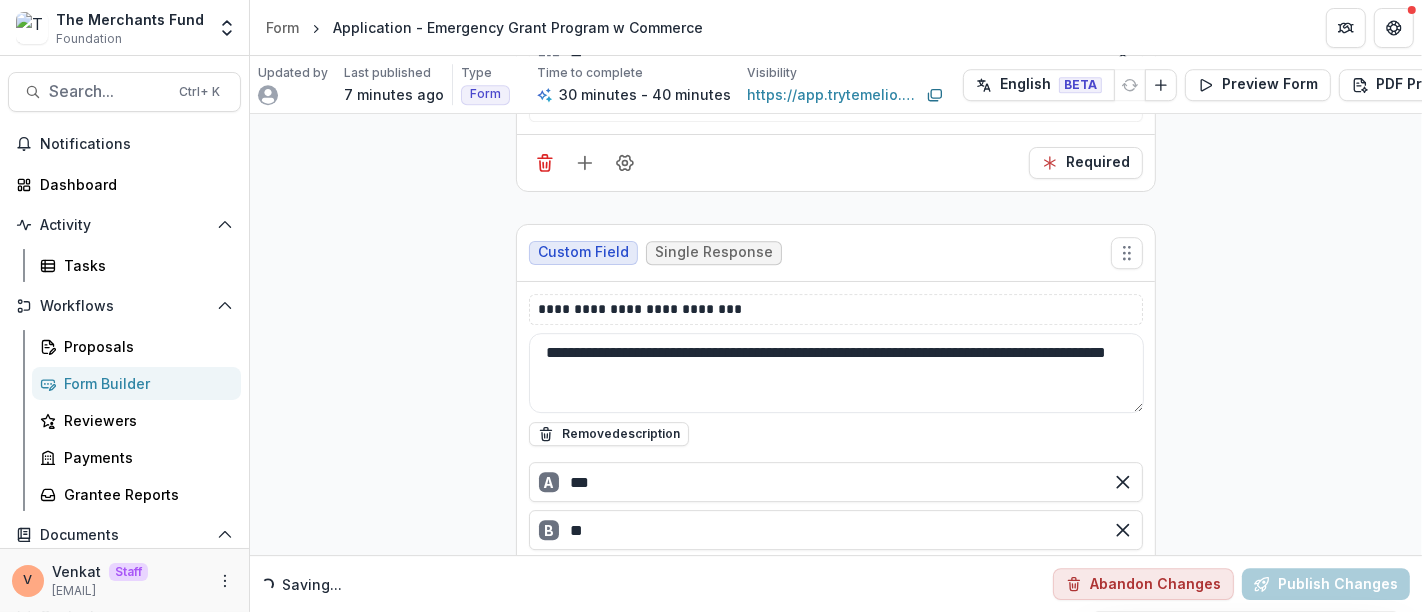 type on "**********" 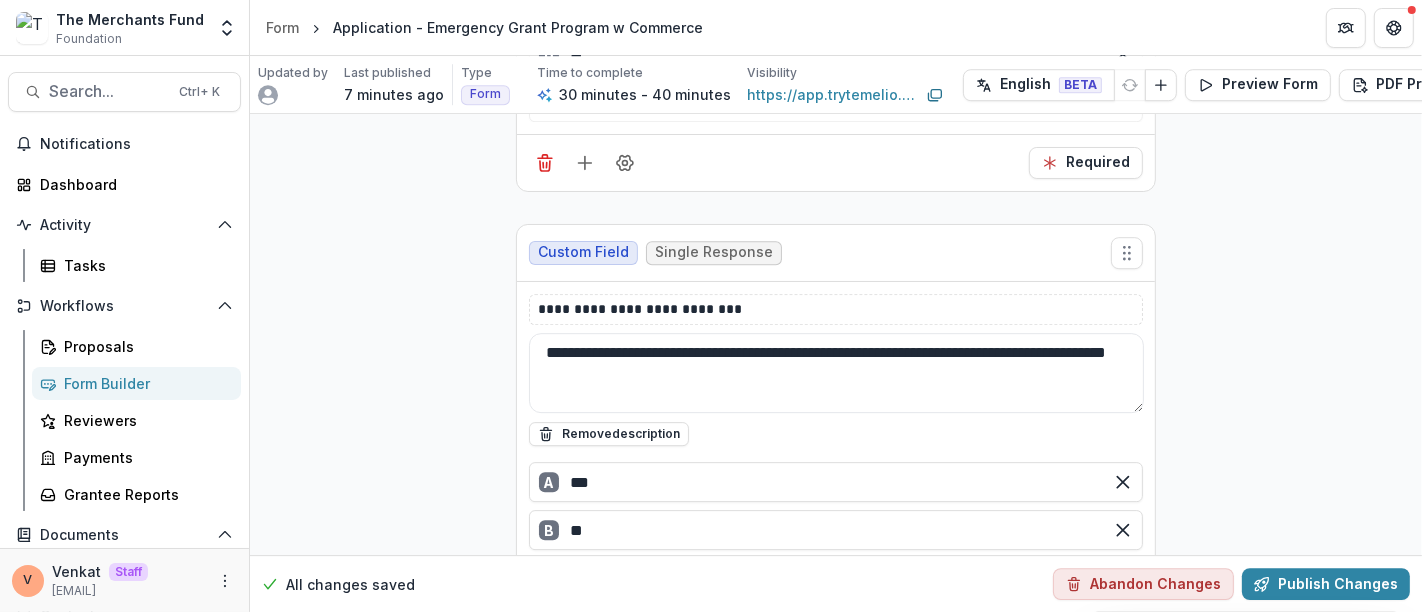 click 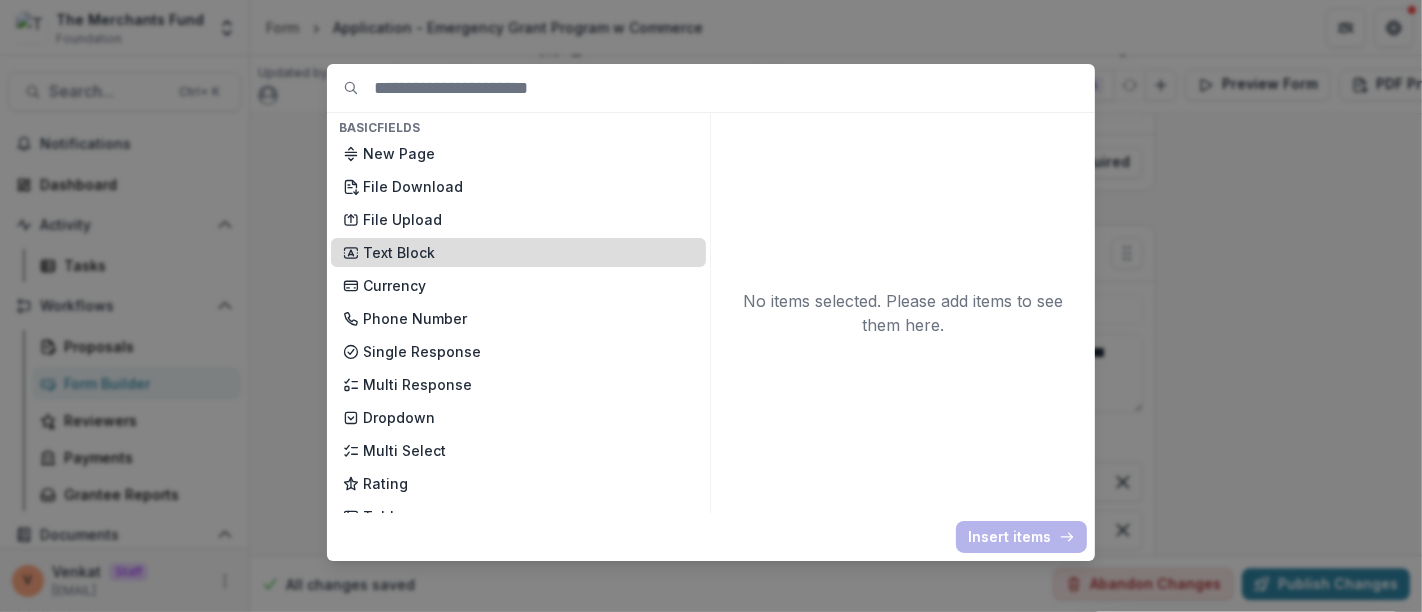 click on "Text Block" at bounding box center (528, 252) 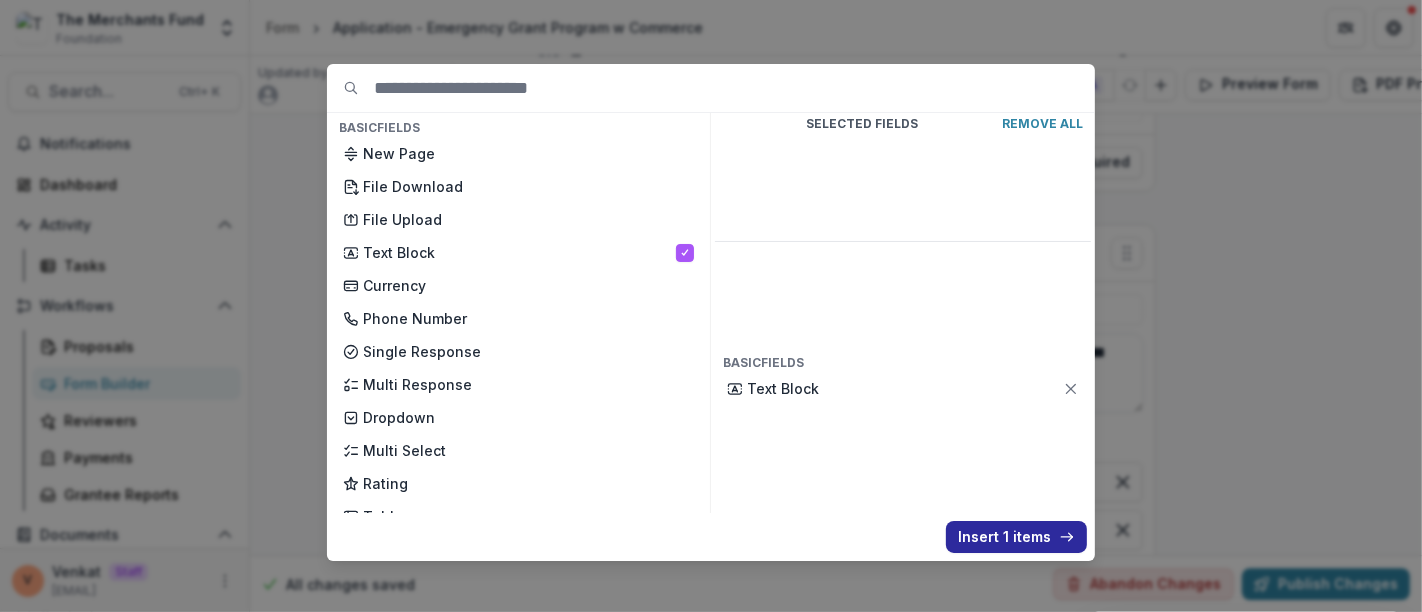 click on "Insert 1 items" at bounding box center (1016, 537) 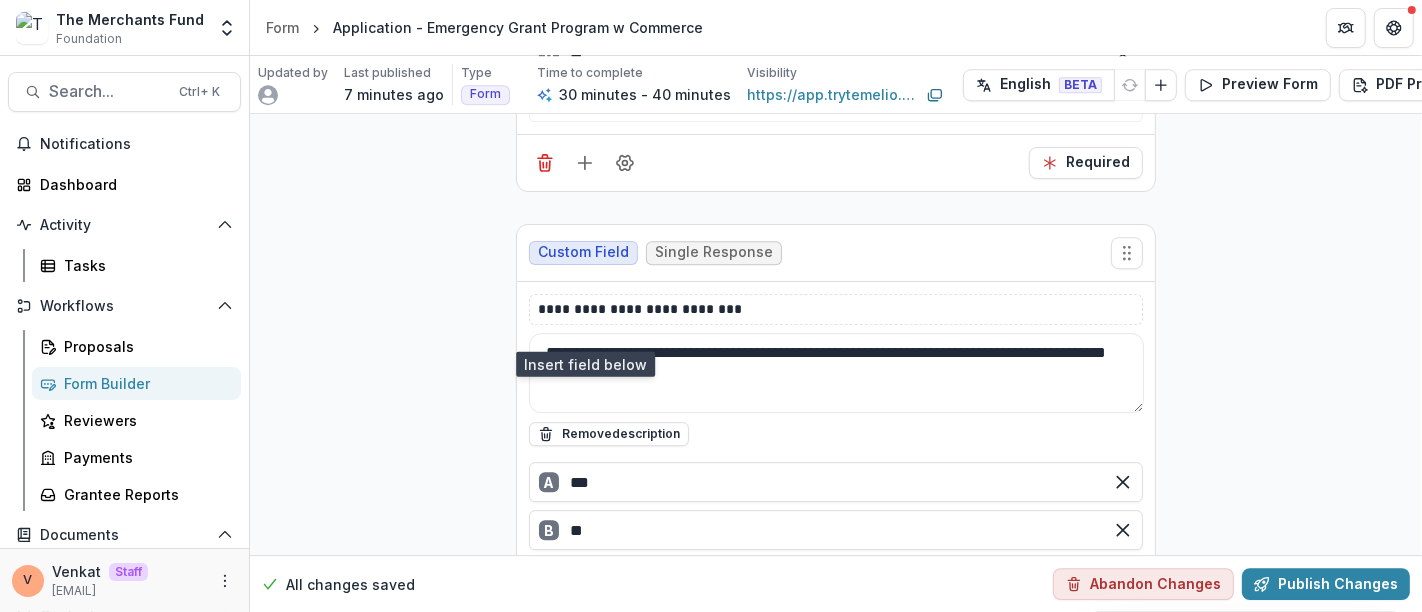 scroll, scrollTop: 11796, scrollLeft: 0, axis: vertical 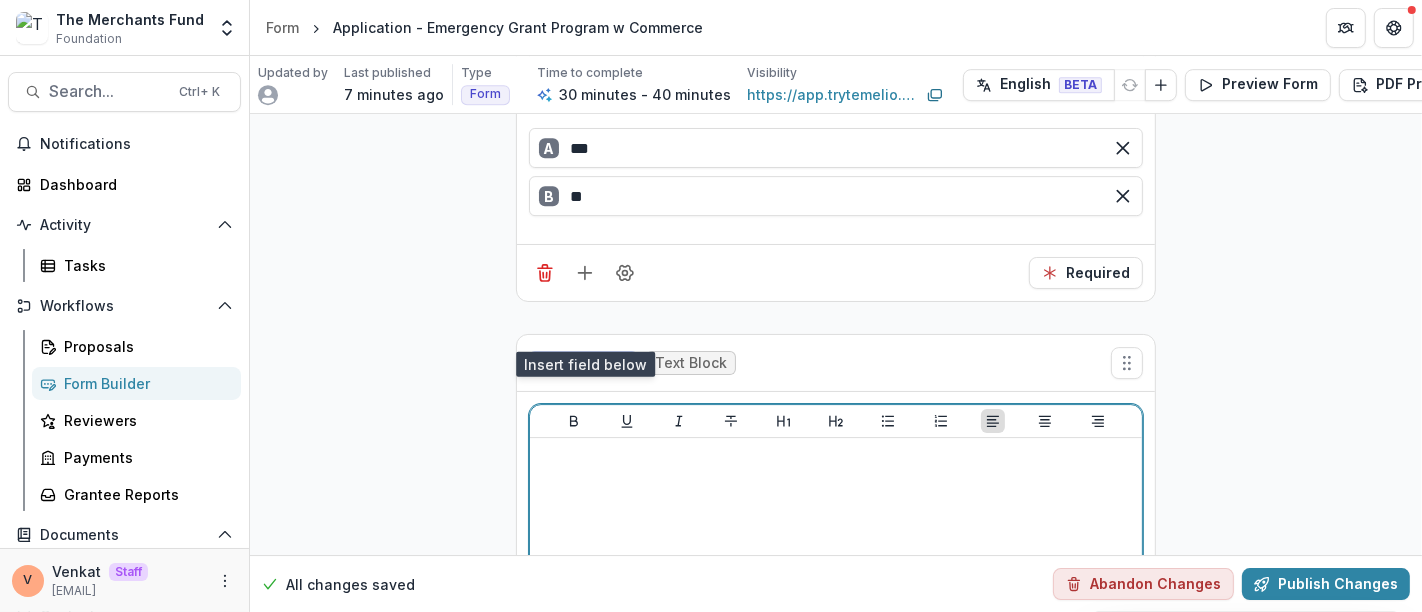 click at bounding box center (836, 596) 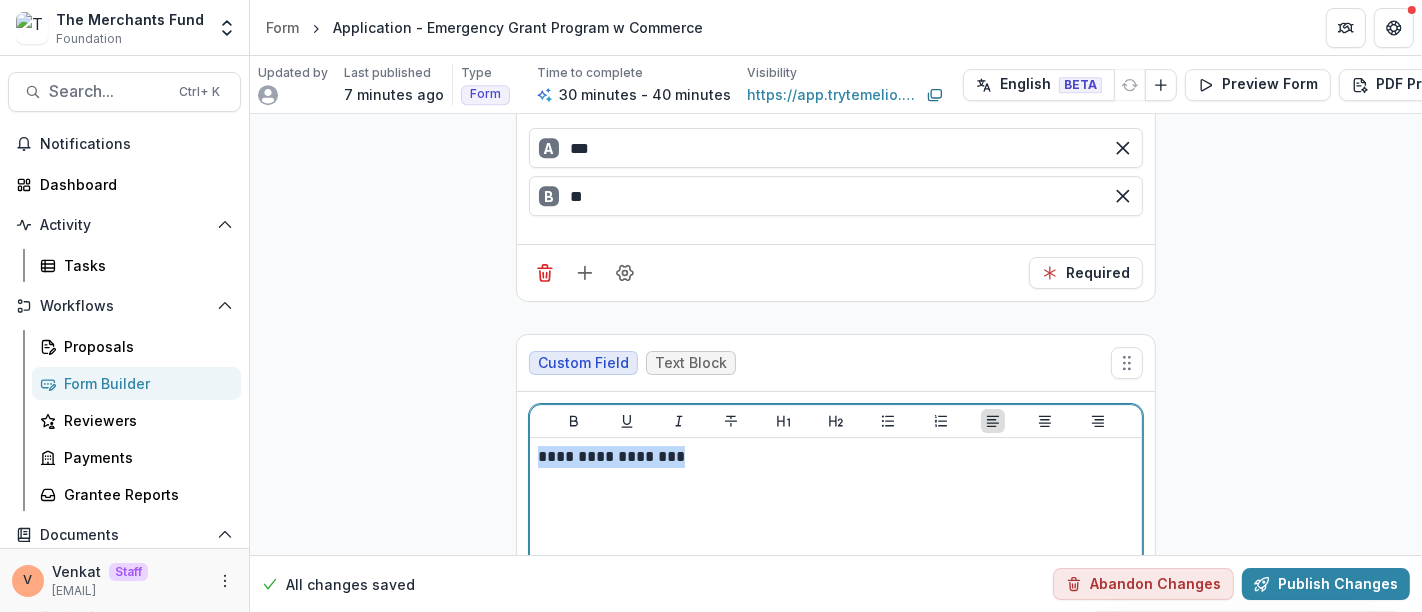 drag, startPoint x: 462, startPoint y: 350, endPoint x: 442, endPoint y: 351, distance: 20.024984 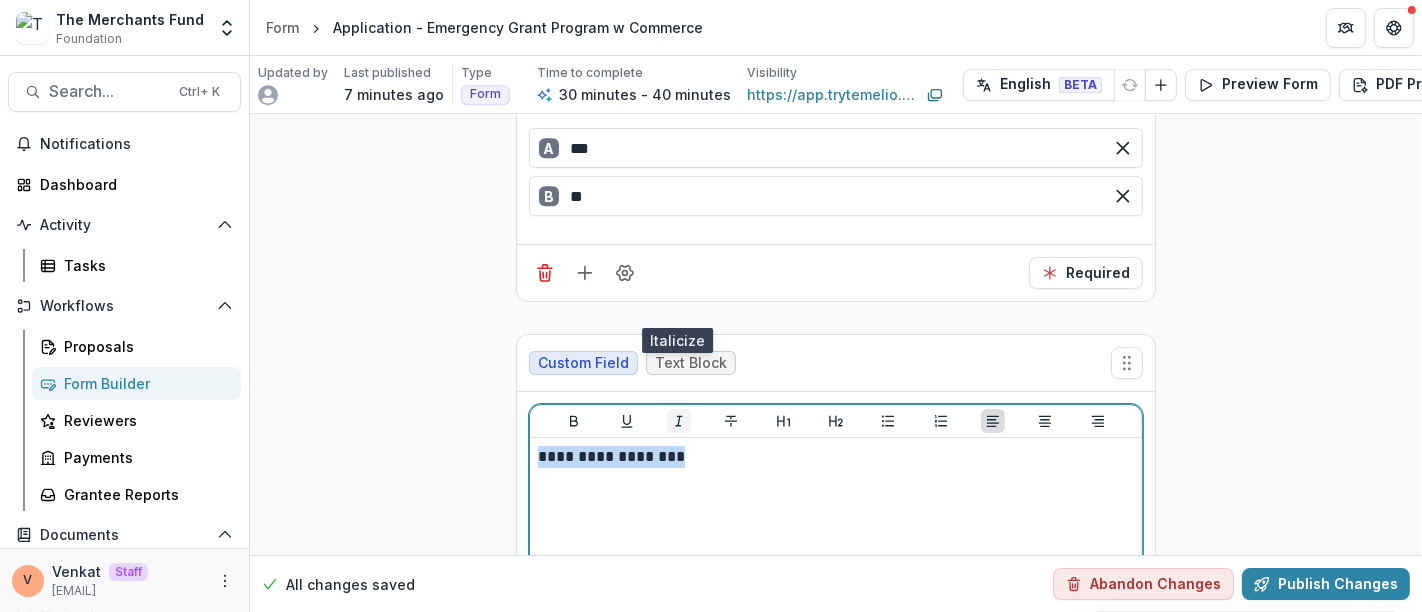 click 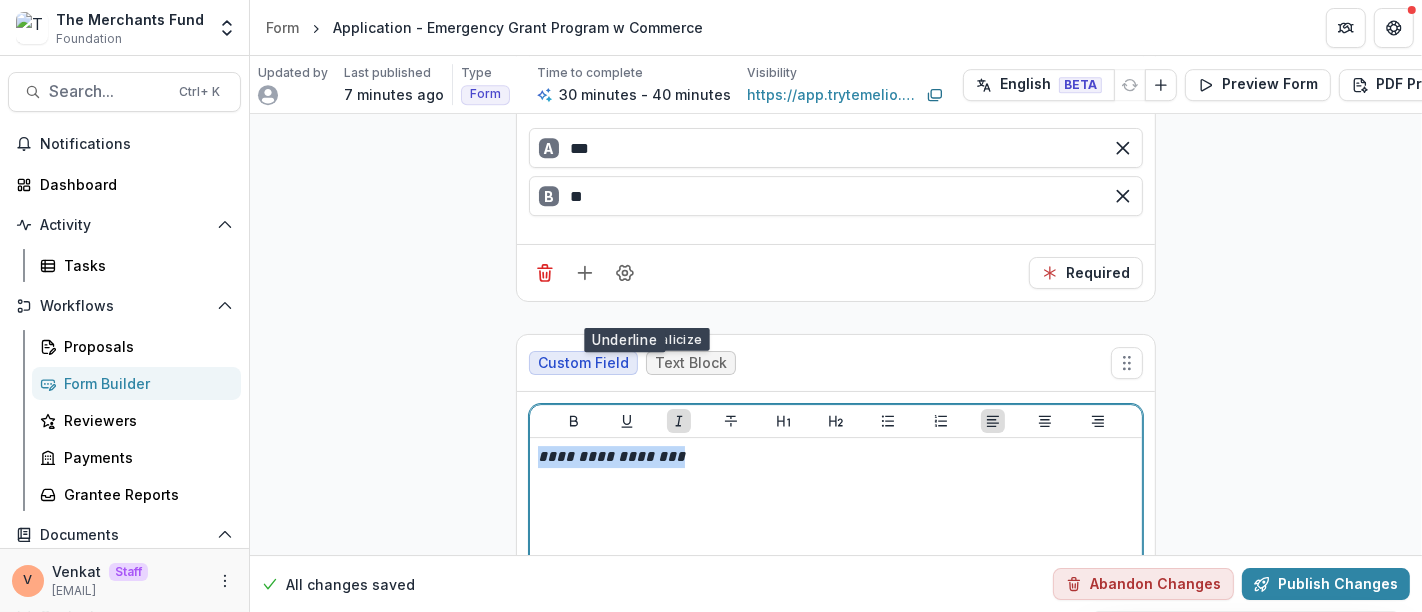 click 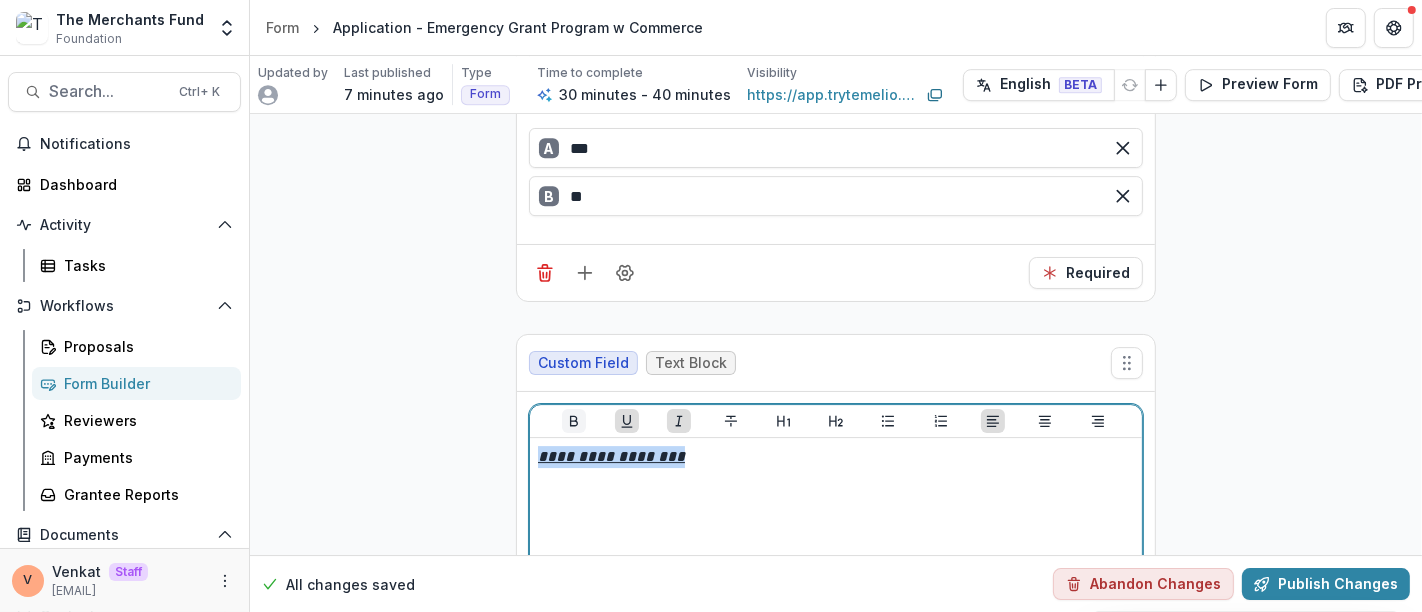 click 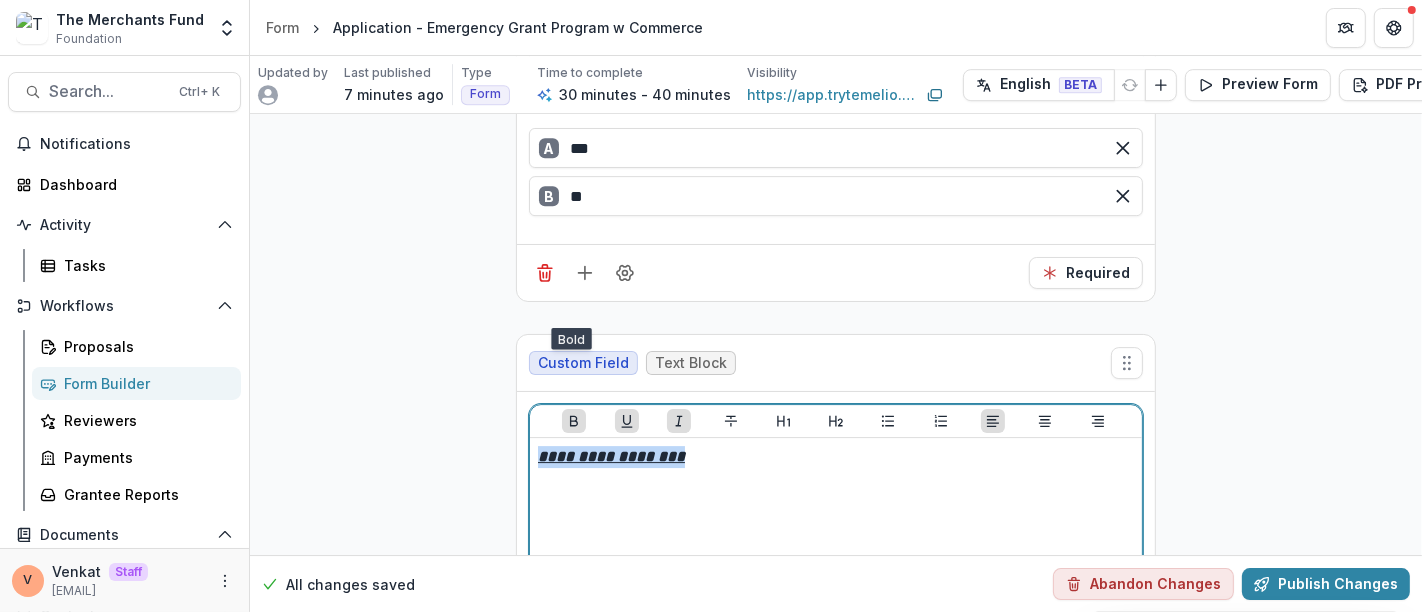 click on "**********" at bounding box center (836, 457) 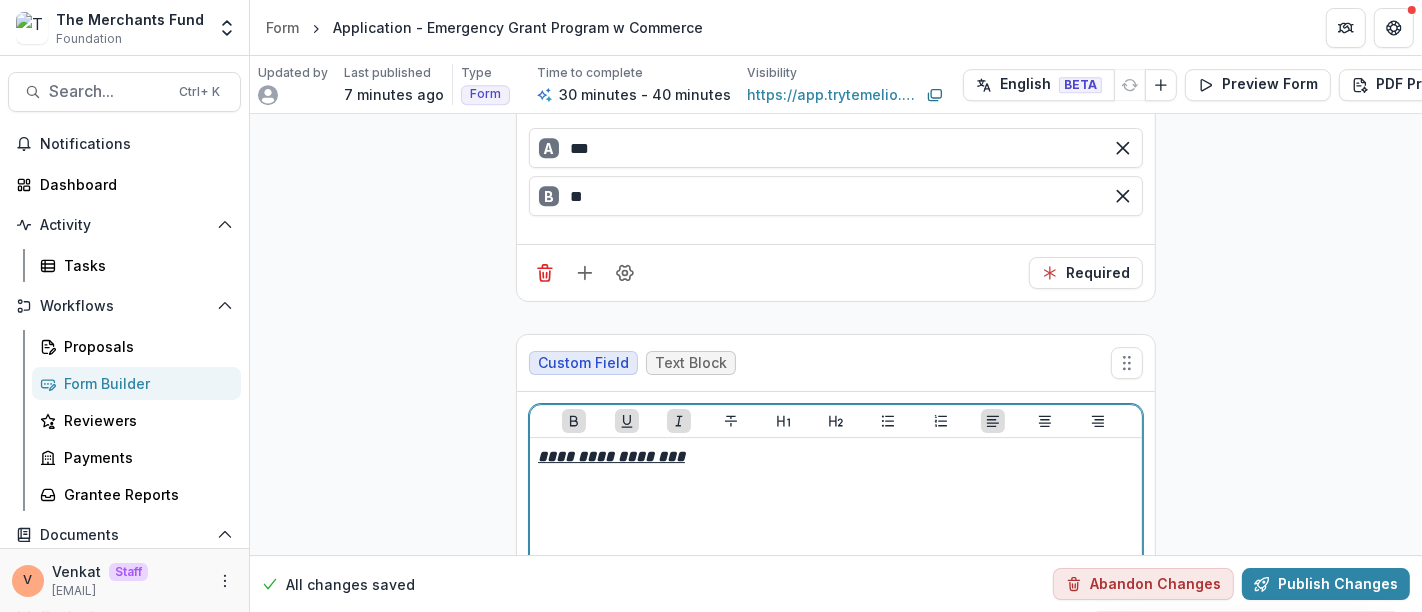 scroll, scrollTop: 11983, scrollLeft: 0, axis: vertical 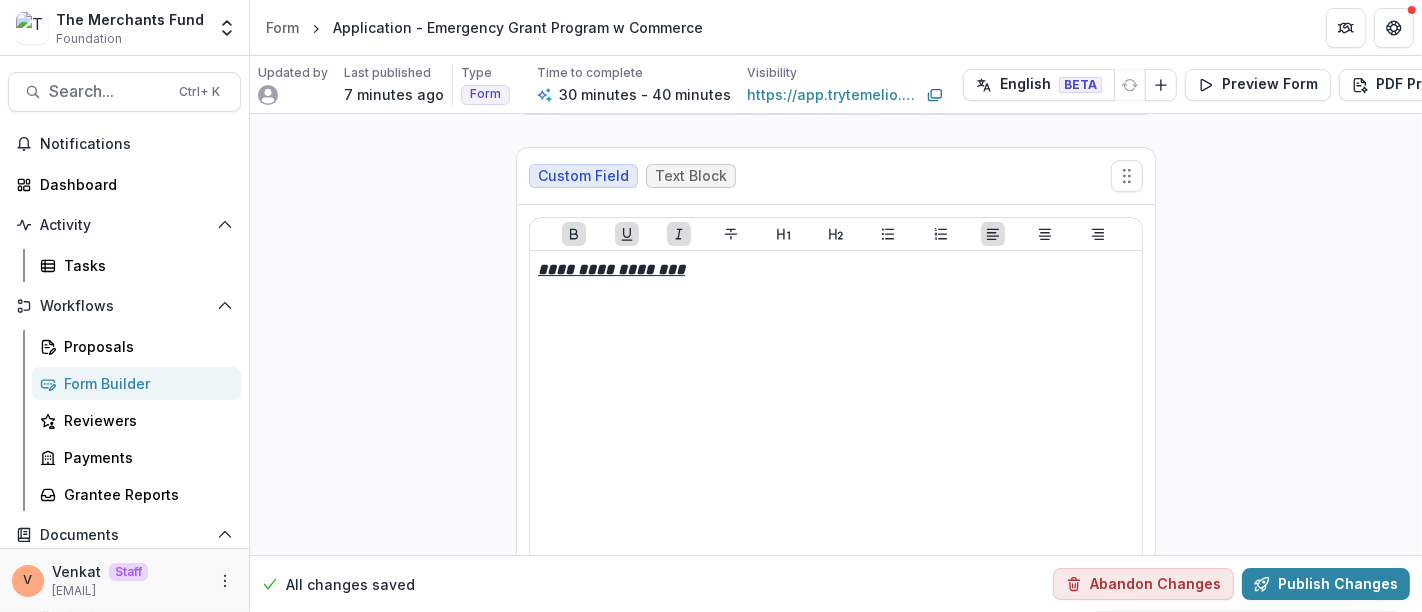 click 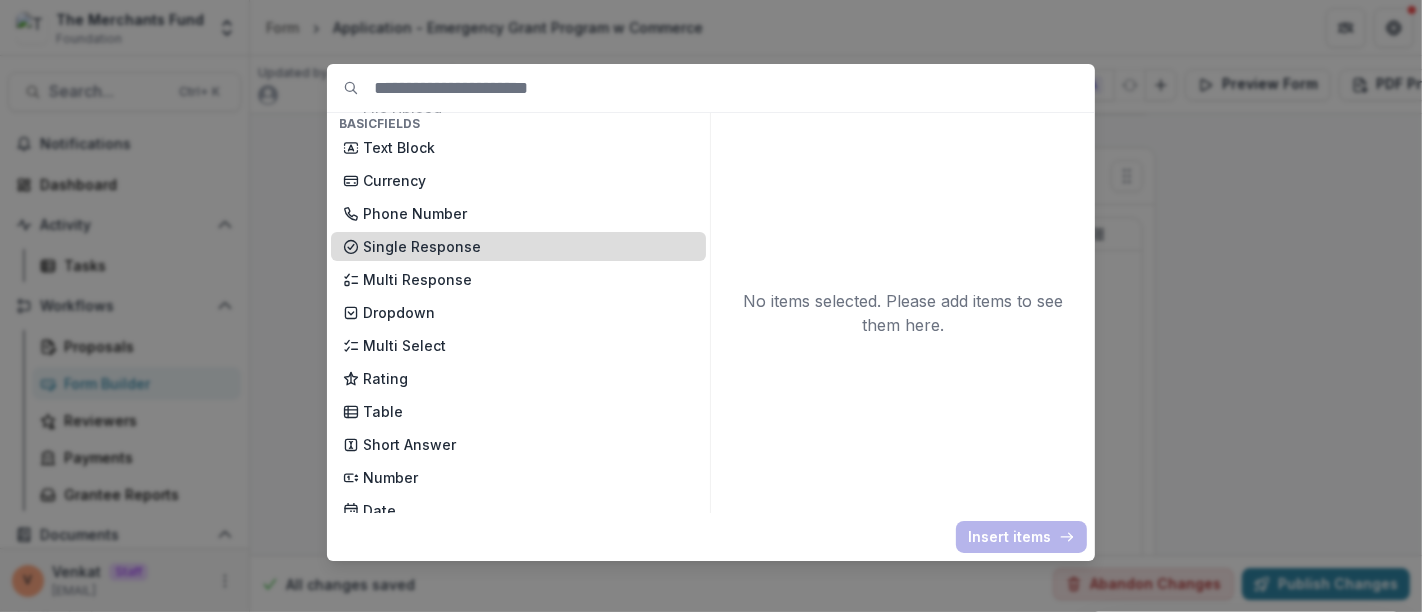 scroll, scrollTop: 222, scrollLeft: 0, axis: vertical 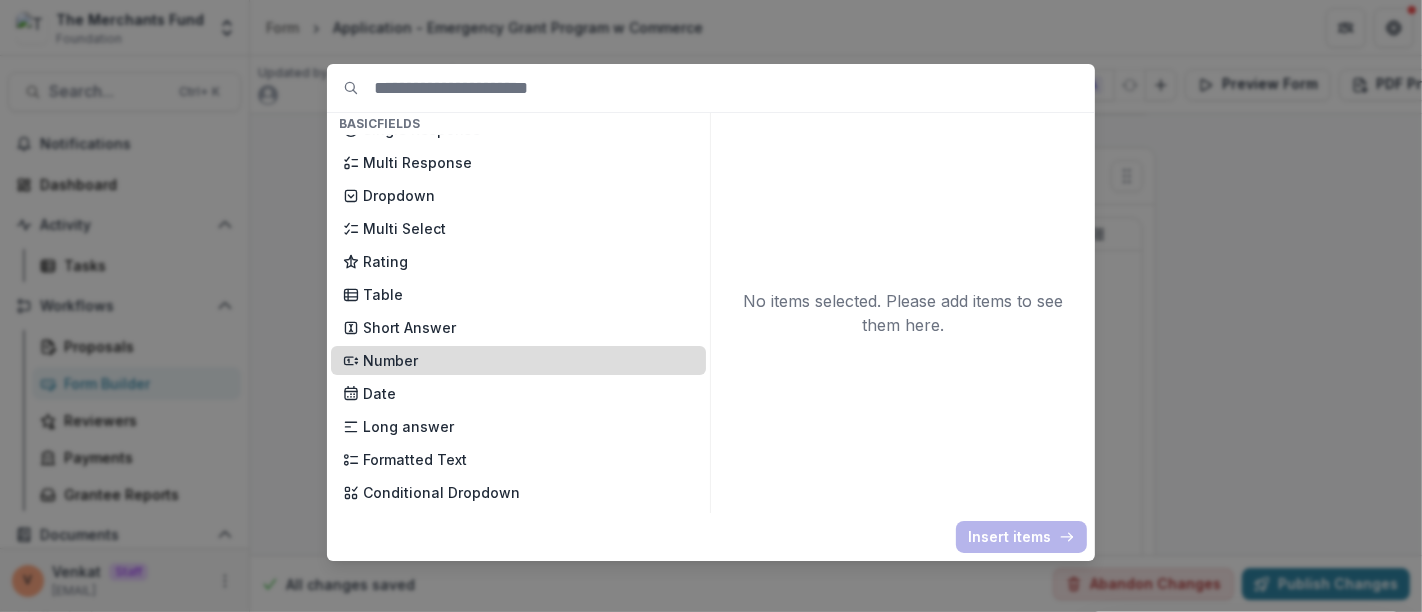 click on "Number" at bounding box center (528, 360) 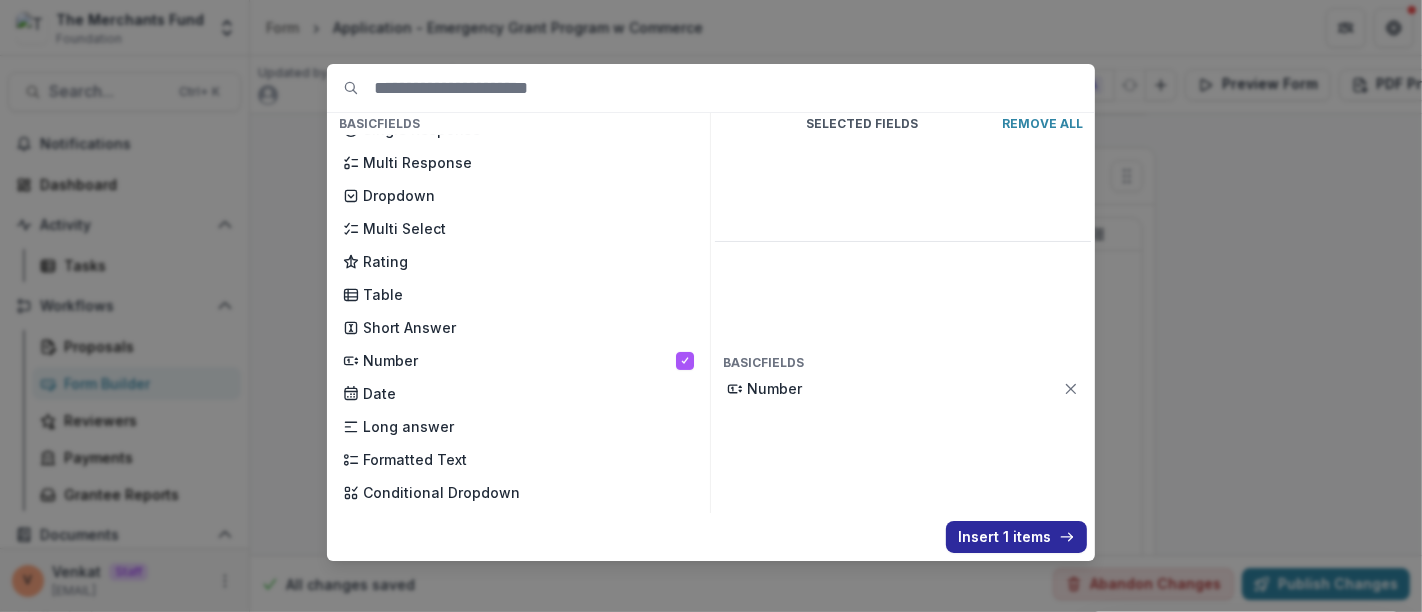 click on "Insert 1 items" at bounding box center [1016, 537] 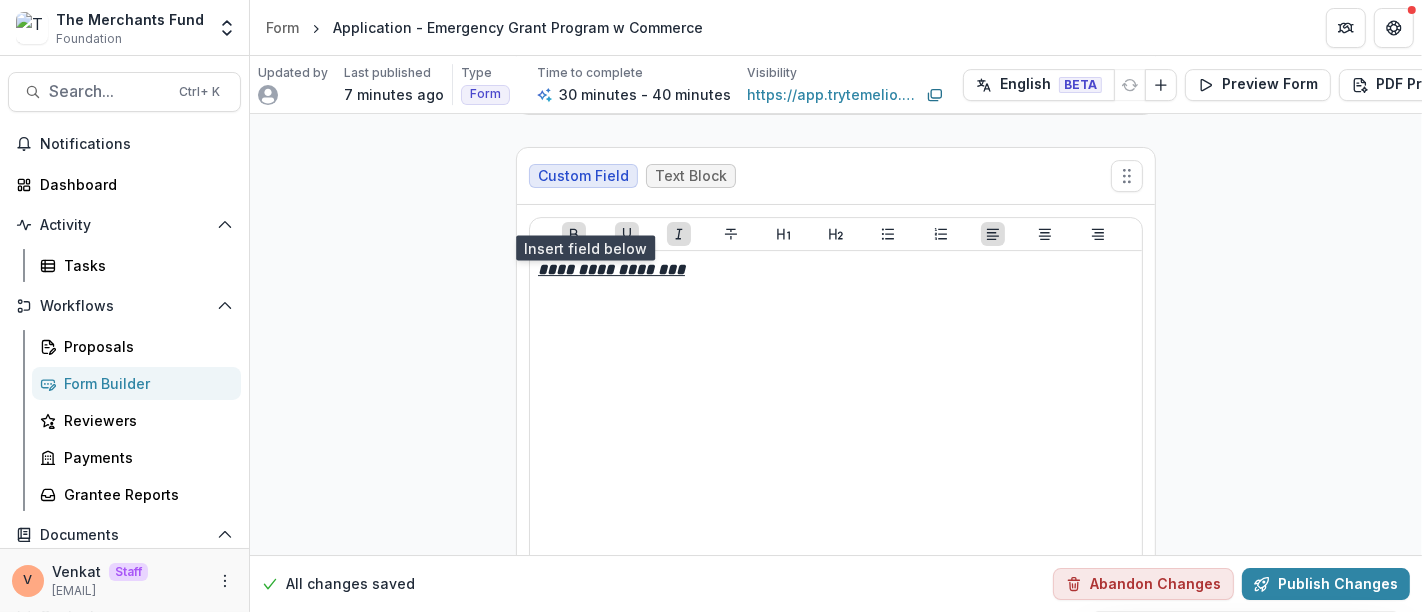 scroll, scrollTop: 12266, scrollLeft: 0, axis: vertical 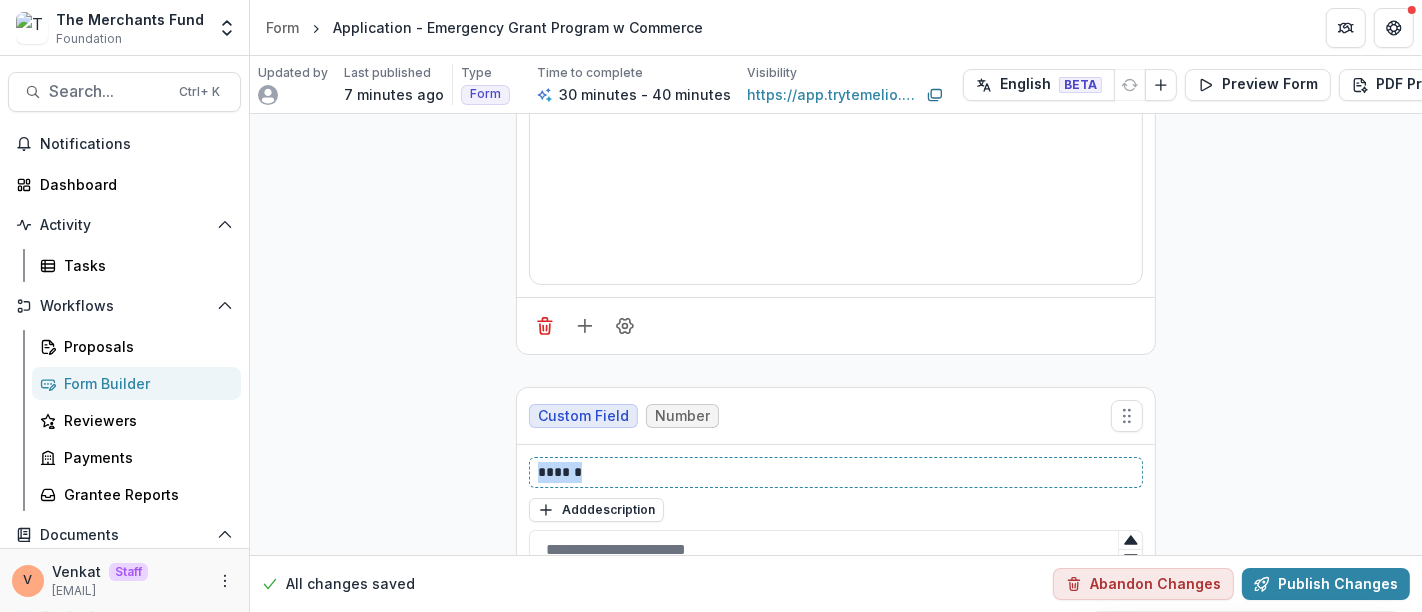 drag, startPoint x: 614, startPoint y: 355, endPoint x: 420, endPoint y: 357, distance: 194.01031 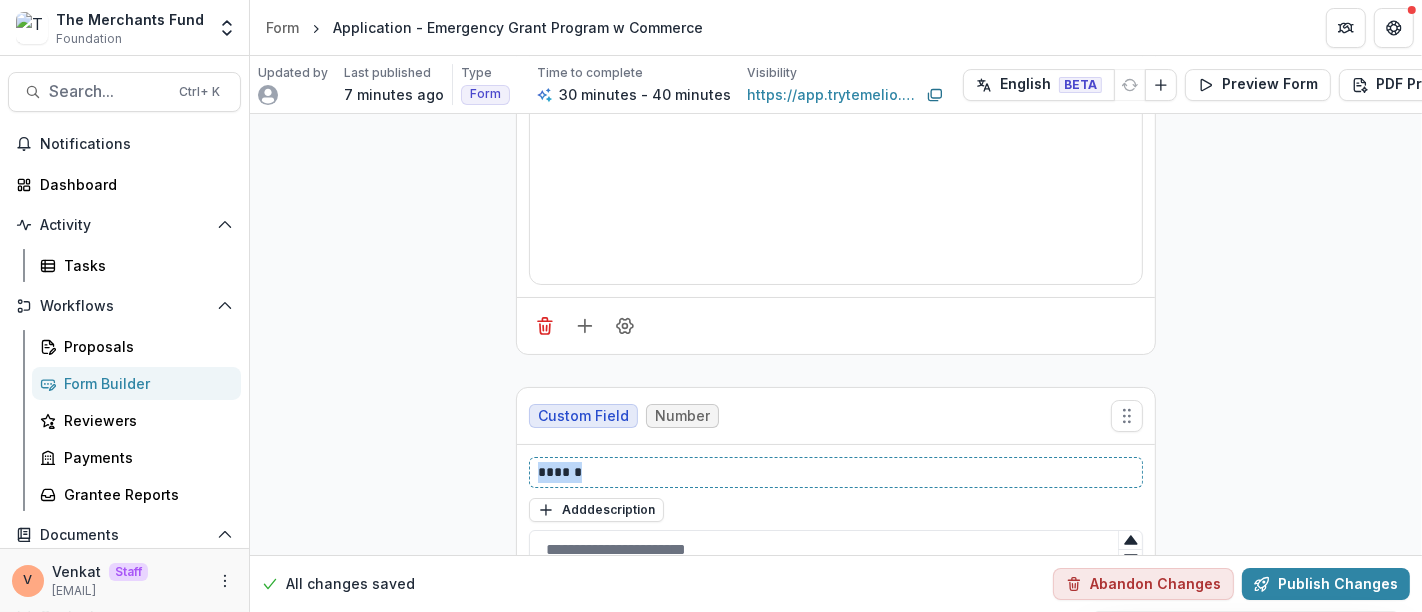 click on "**********" at bounding box center (836, -5748) 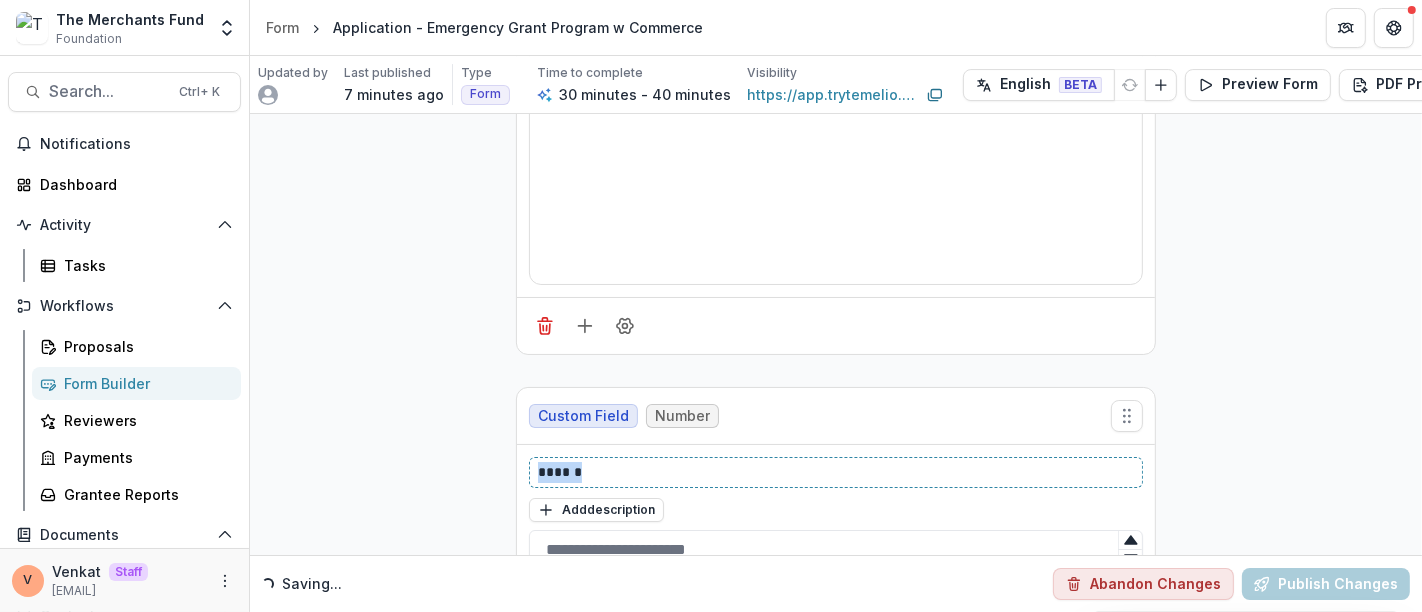 paste 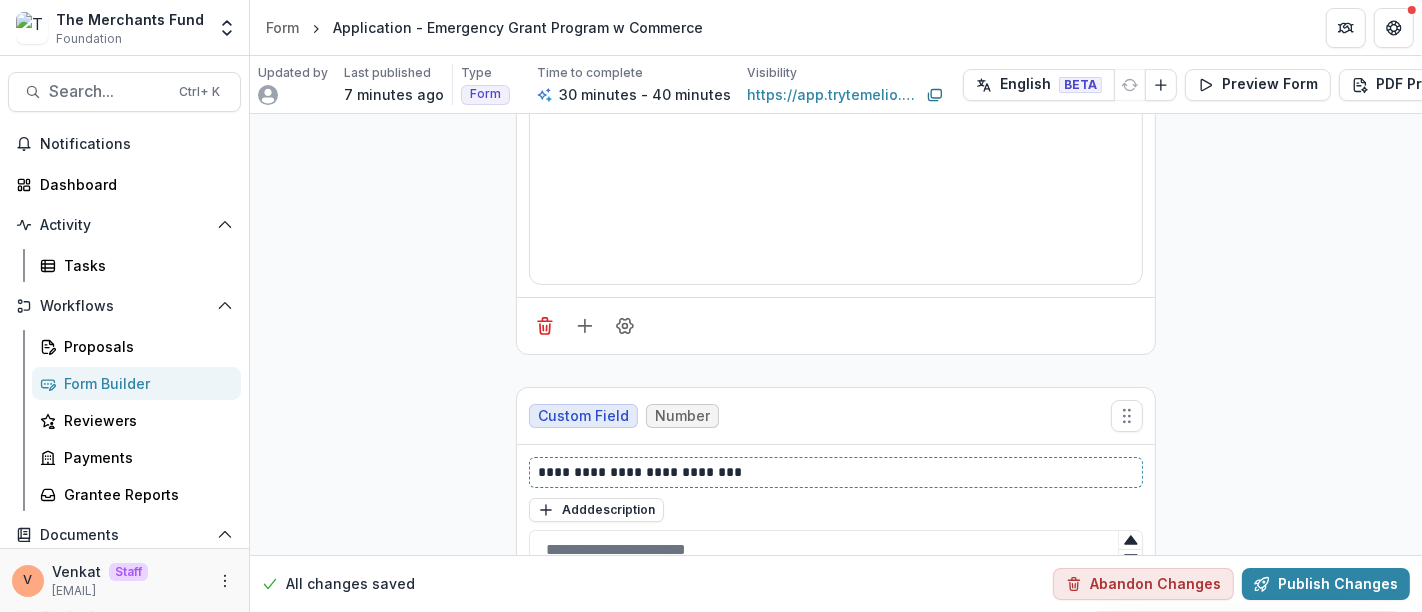 type 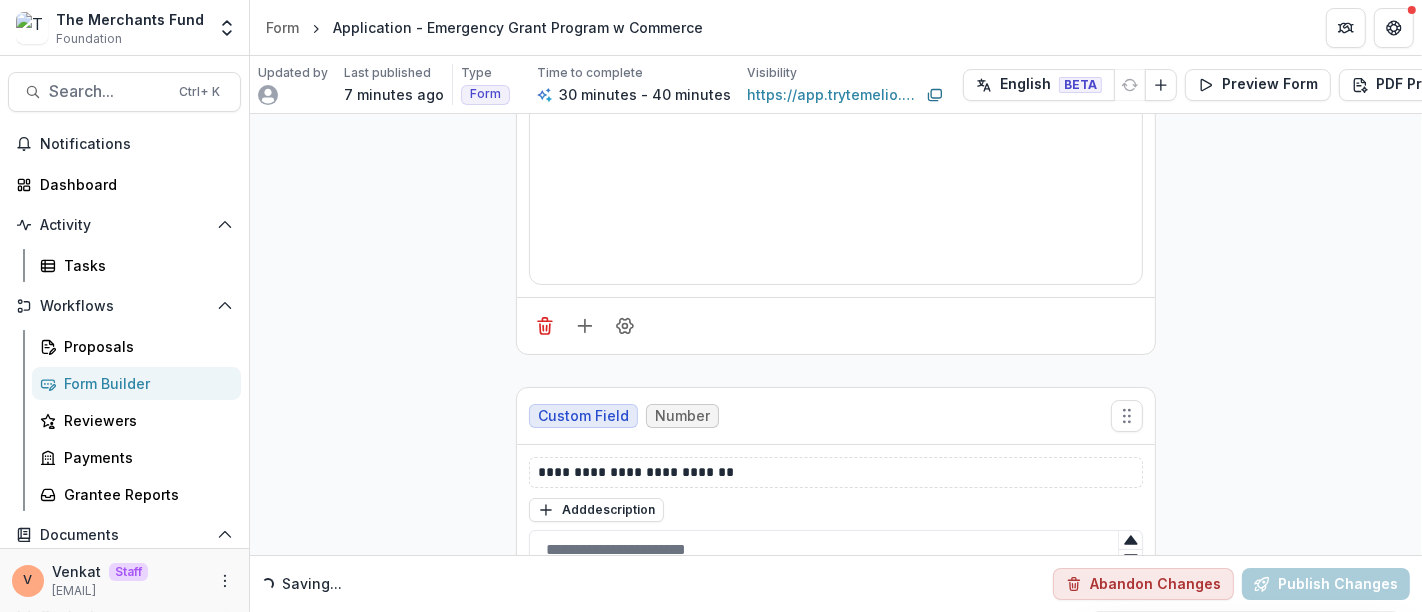 click on "Optional" at bounding box center (1088, 611) 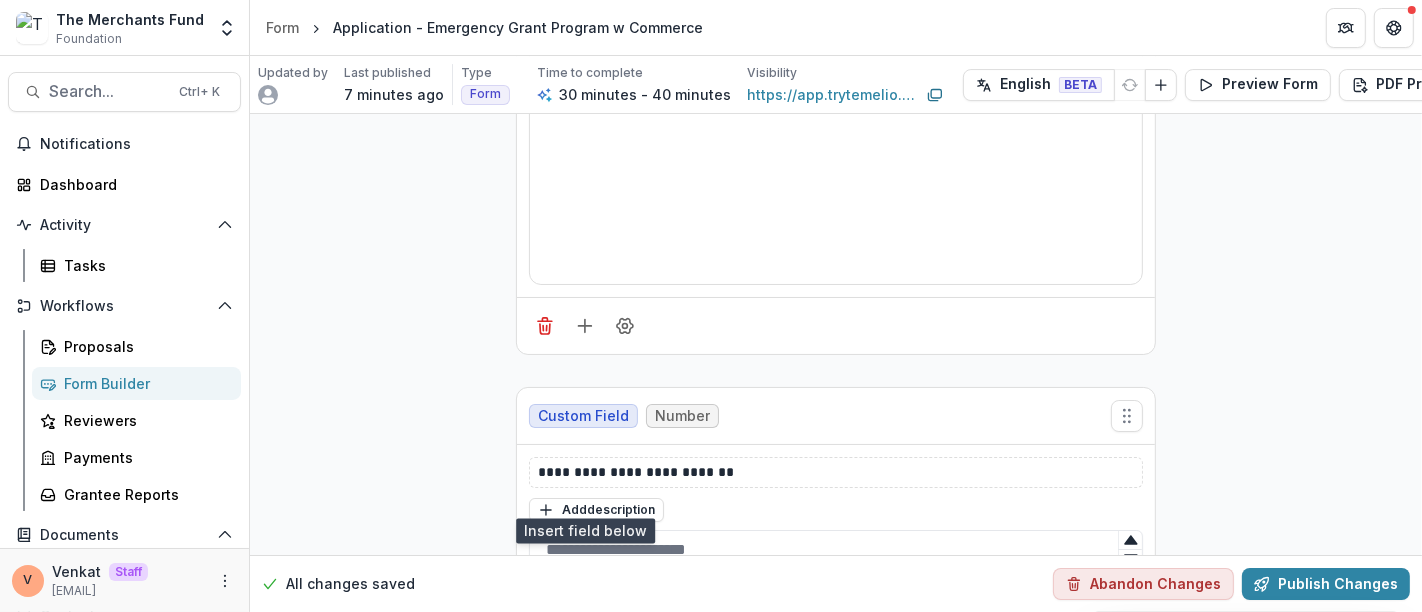 click 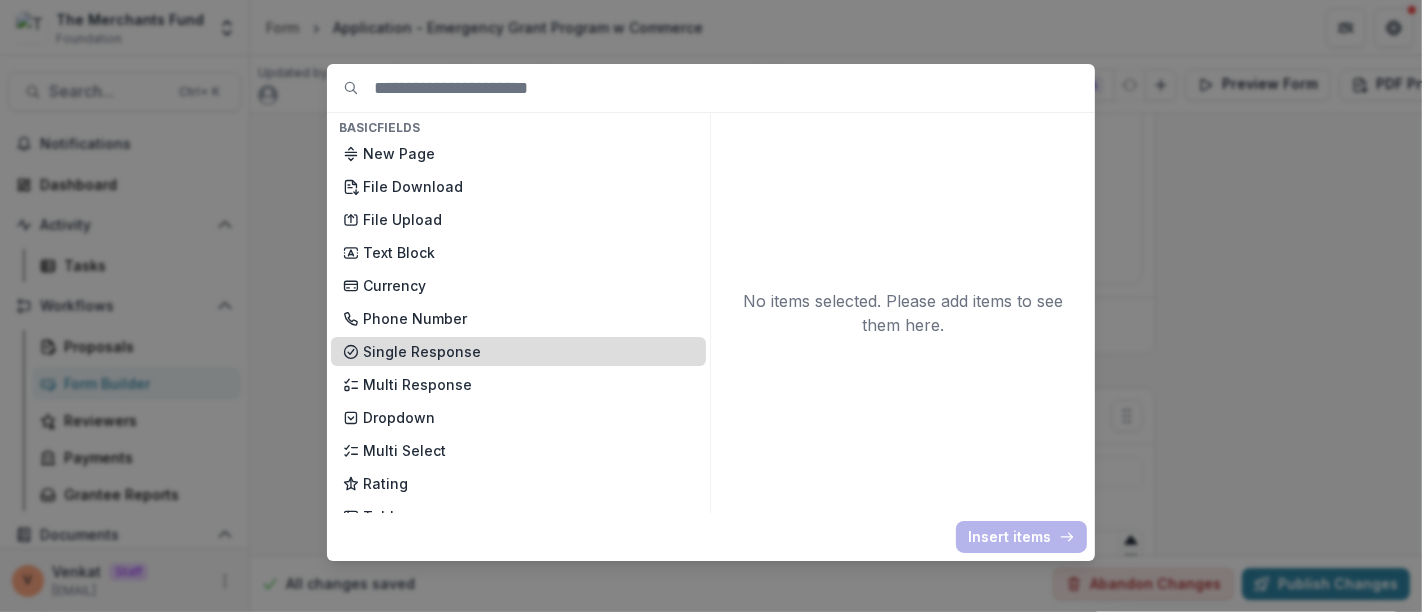 click on "Single Response" at bounding box center (528, 351) 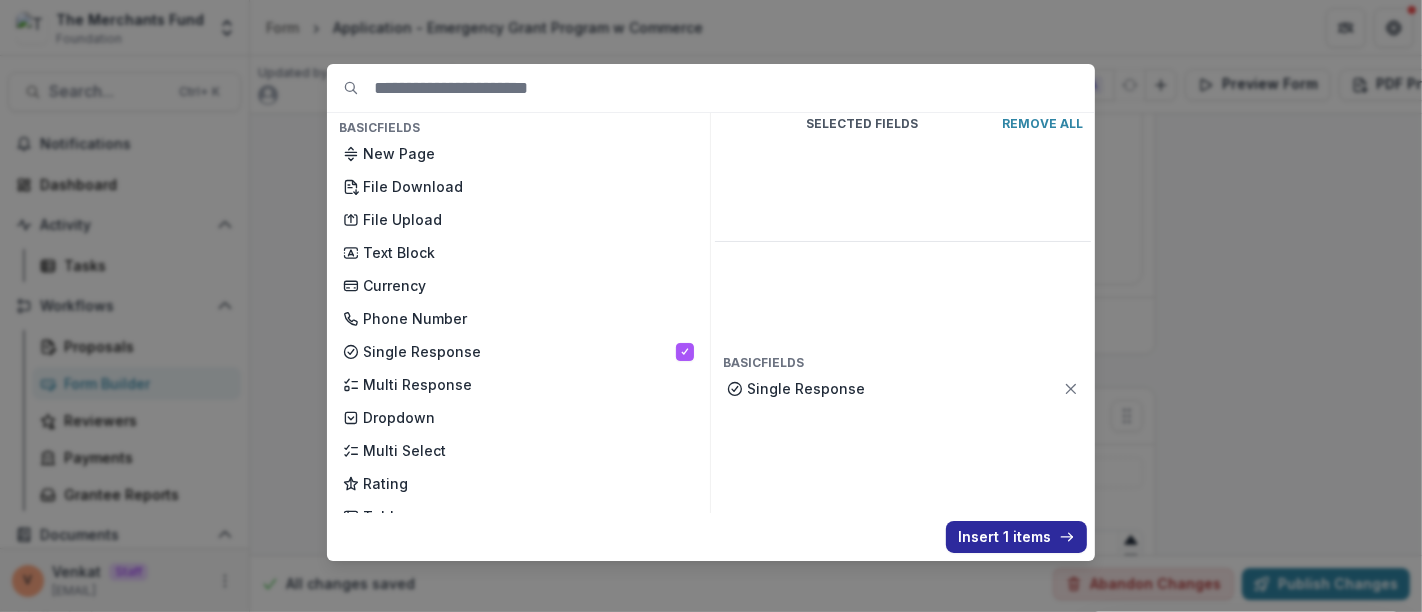 click on "Insert 1 items" at bounding box center [1016, 537] 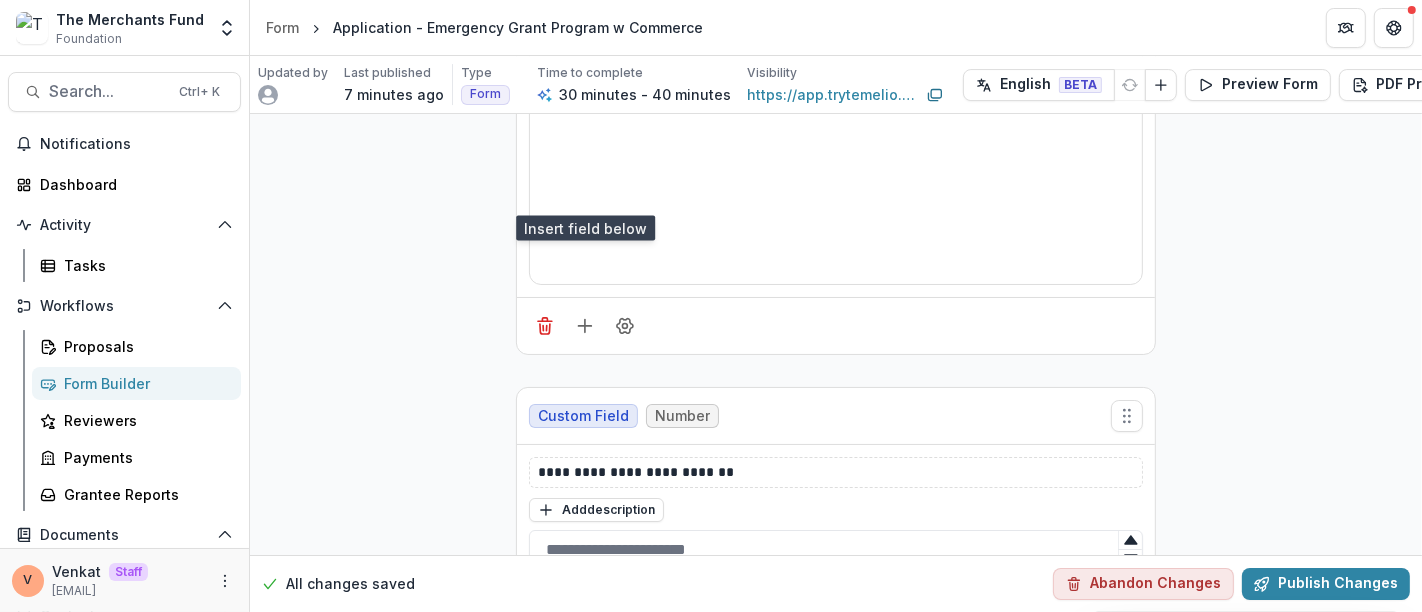 scroll, scrollTop: 12573, scrollLeft: 0, axis: vertical 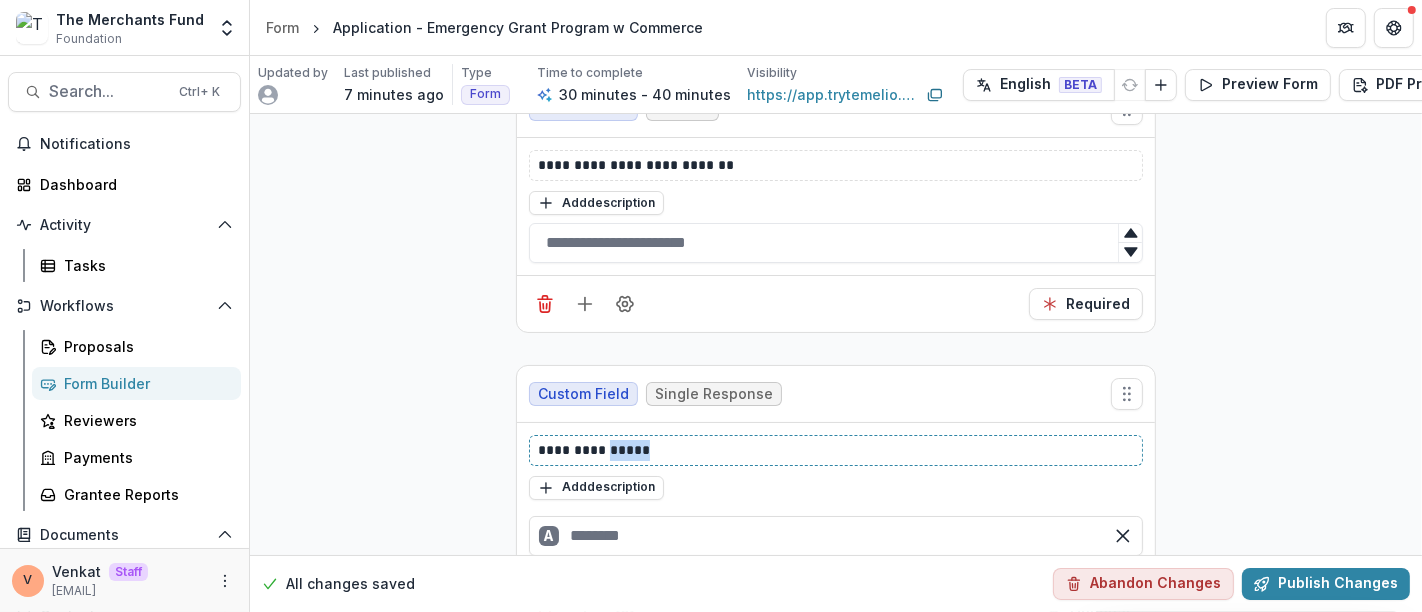 click on "**********" at bounding box center [836, -5901] 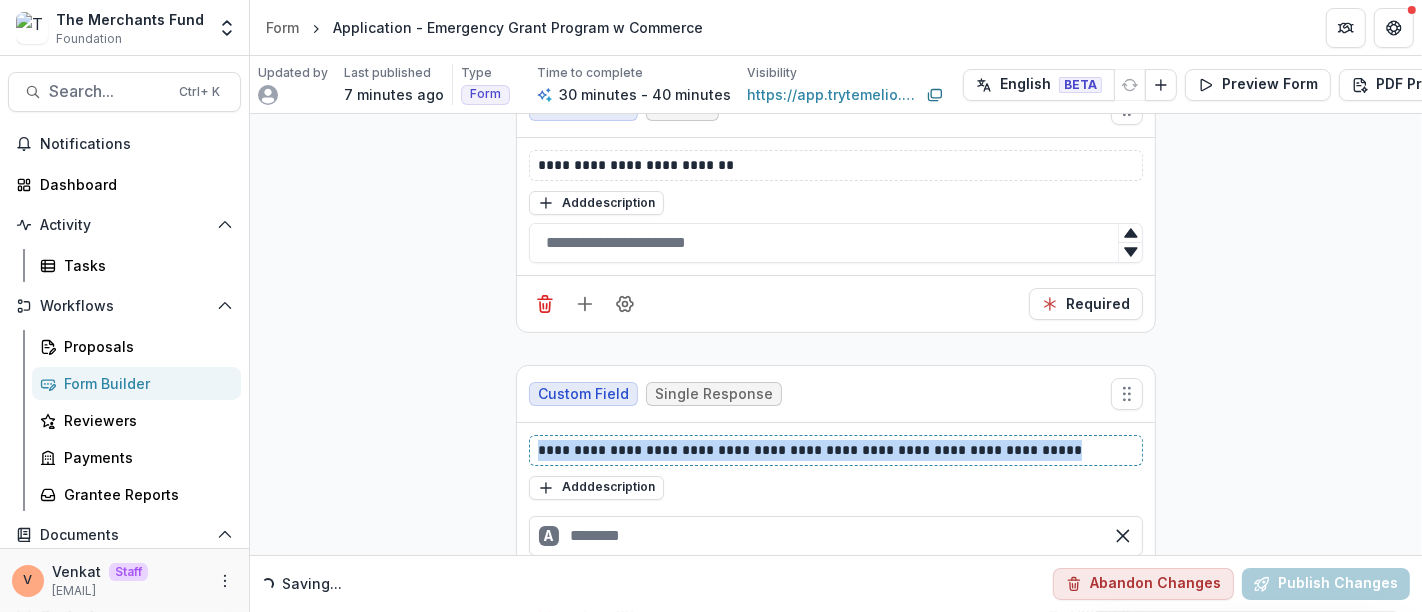 drag, startPoint x: 449, startPoint y: 341, endPoint x: 404, endPoint y: 341, distance: 45 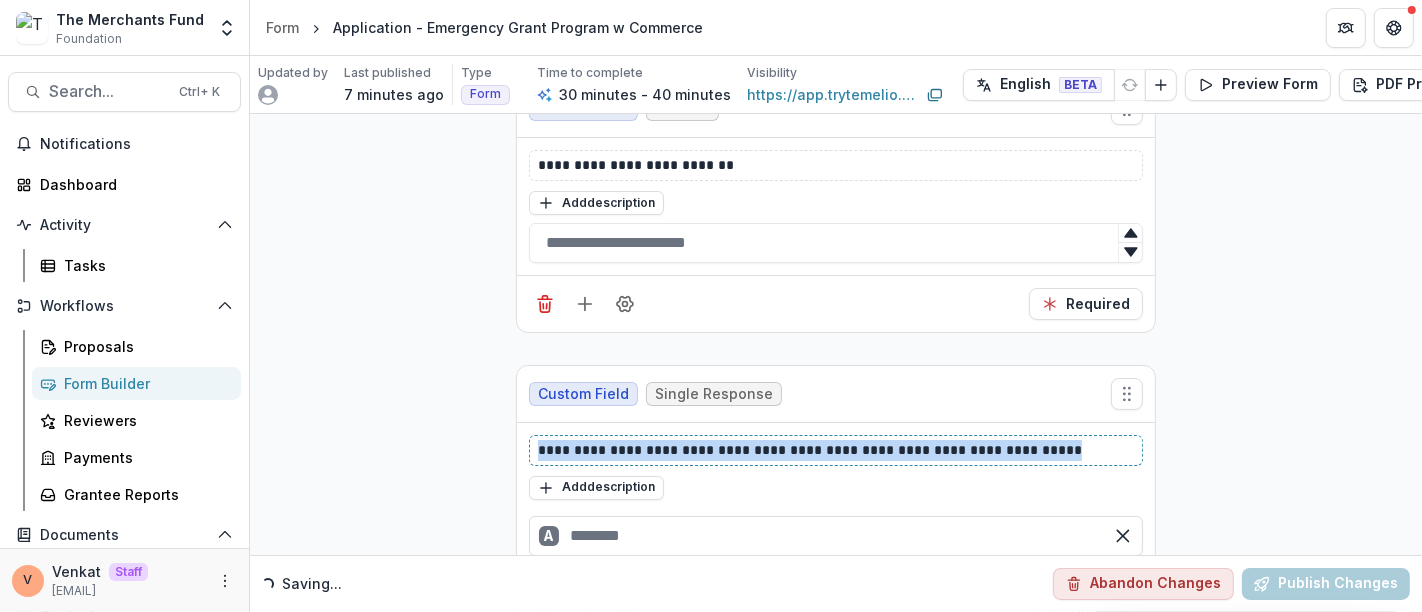 click on "**********" at bounding box center (836, -5901) 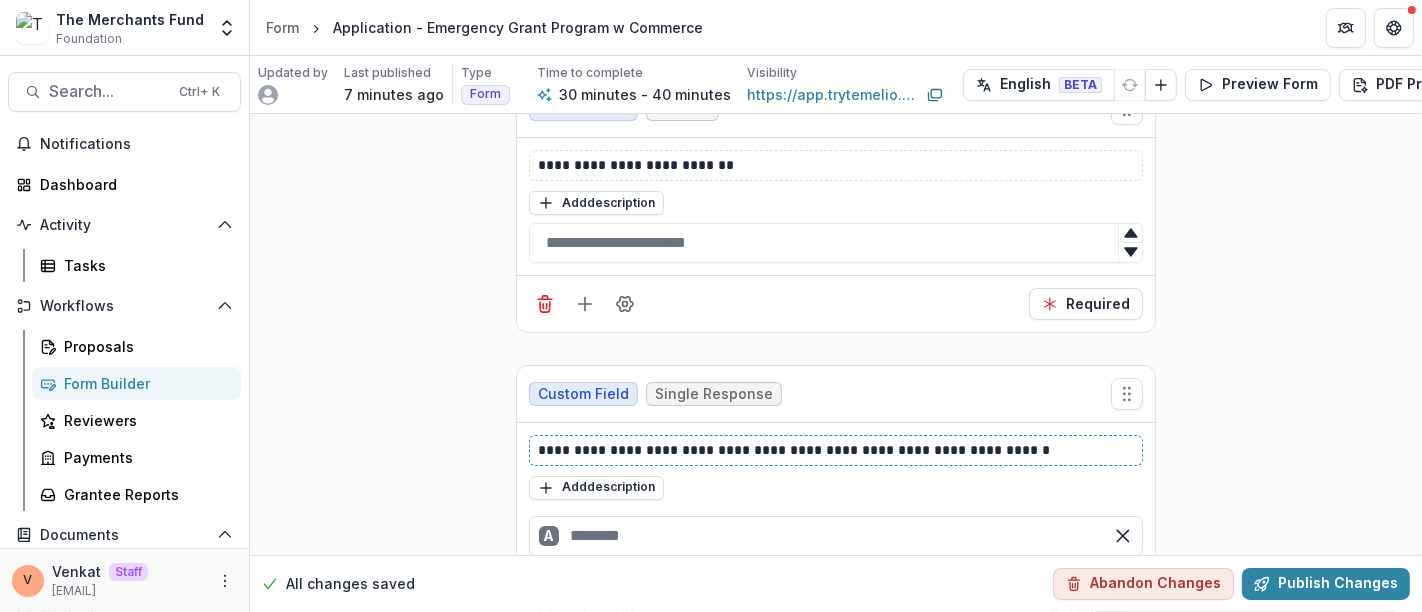 type 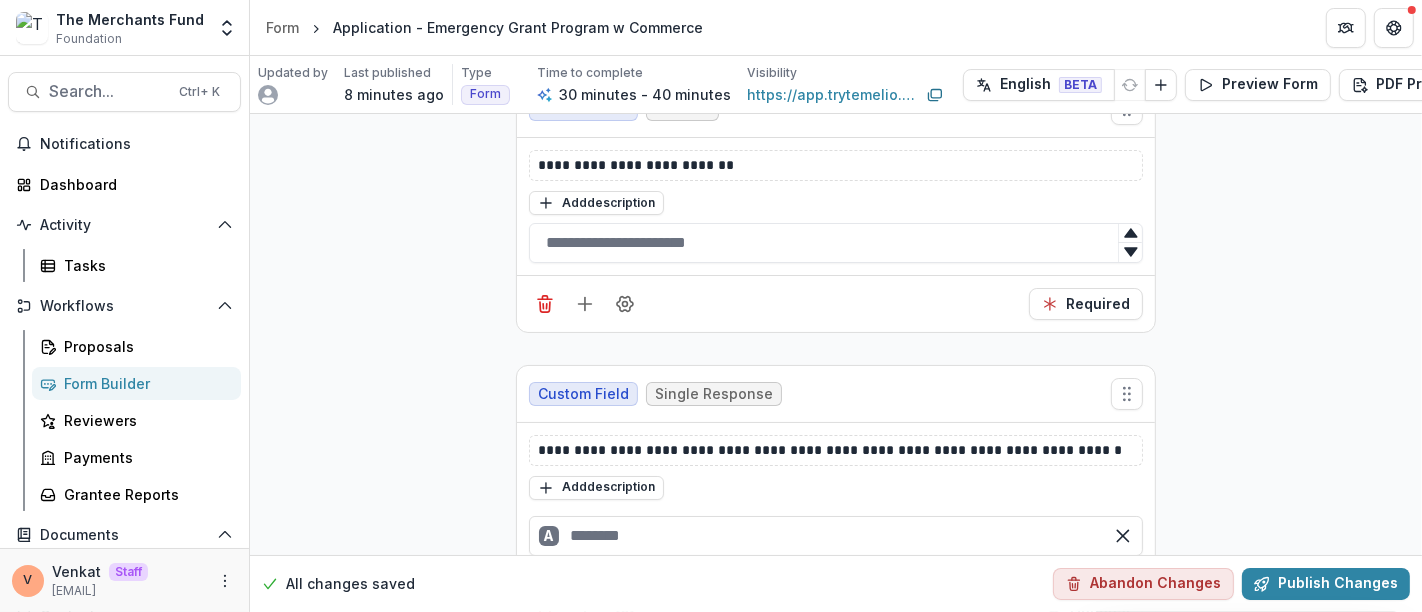 click on "Optional" at bounding box center [1088, 613] 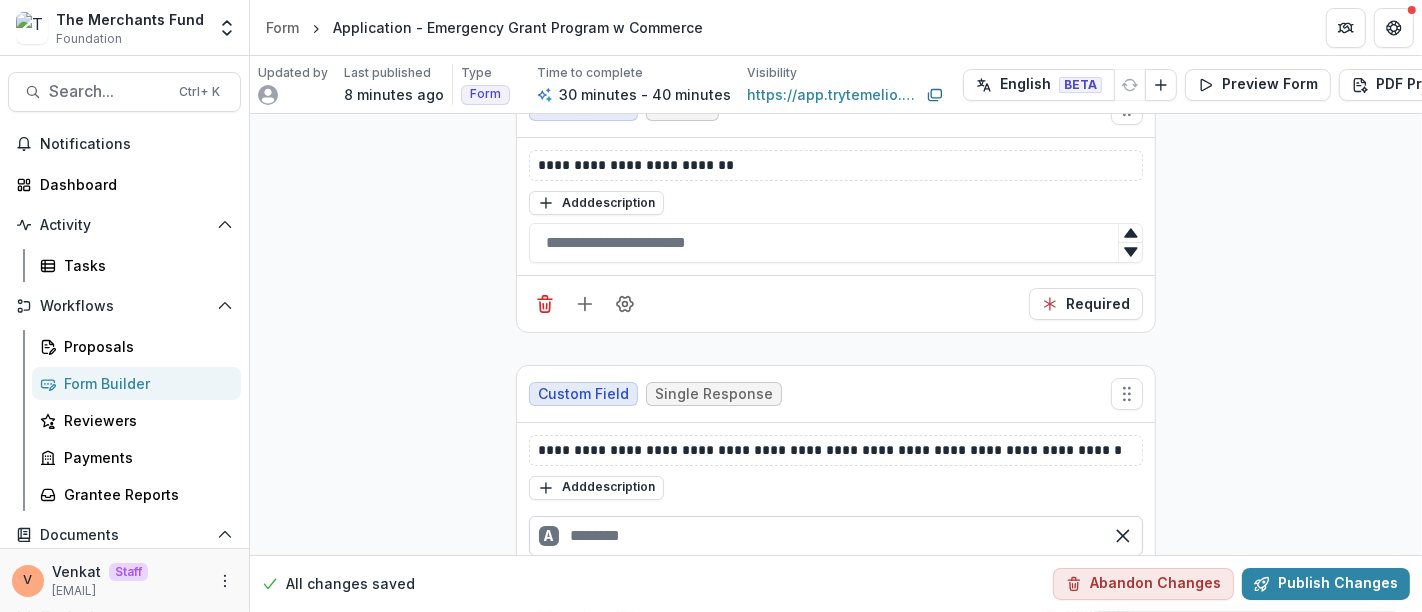 click at bounding box center [836, 536] 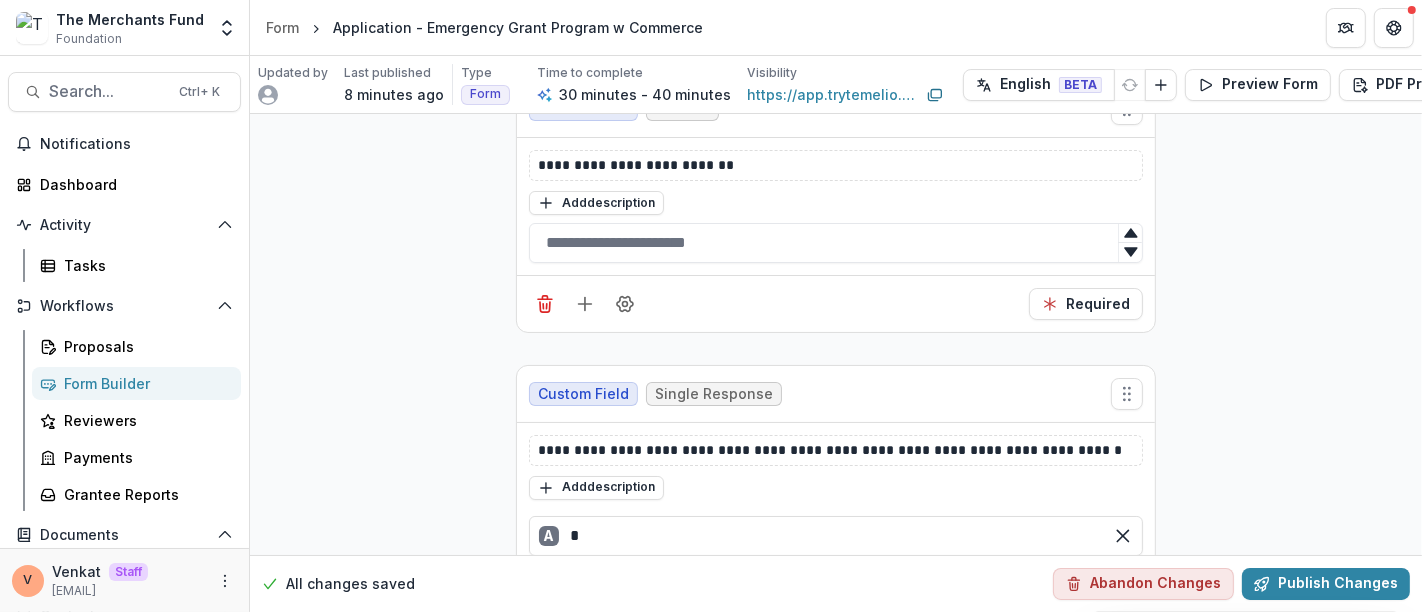 click on "B" at bounding box center [836, 584] 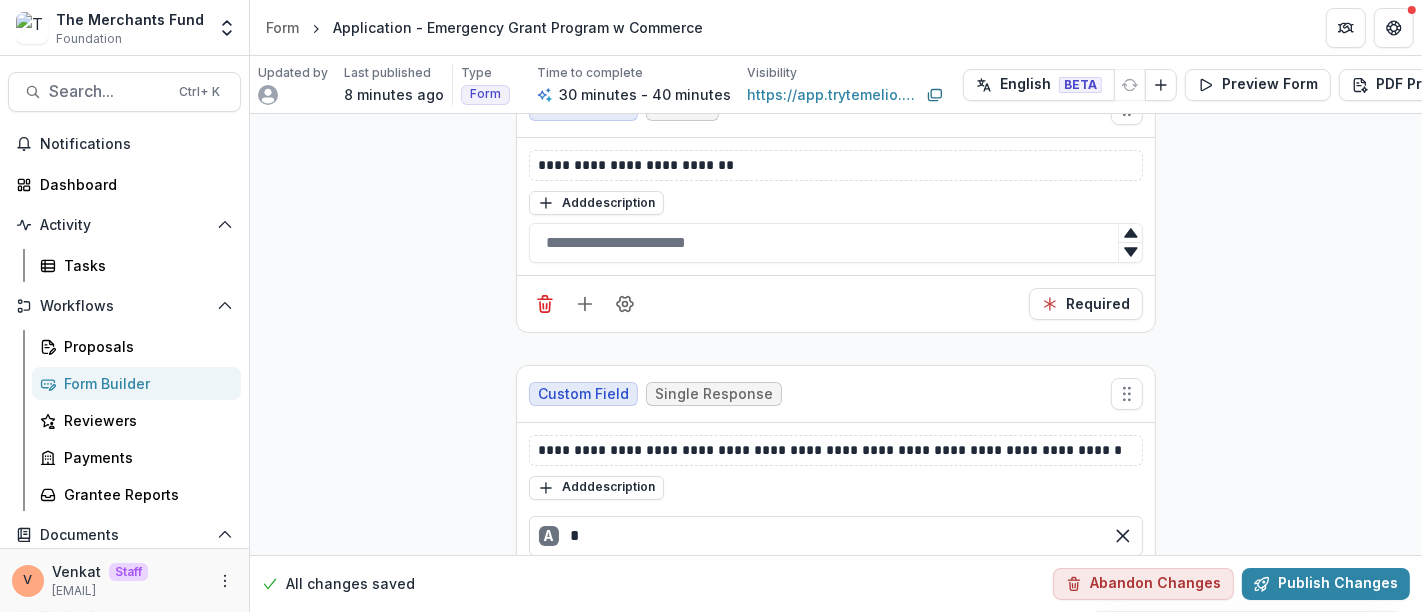 type on "*" 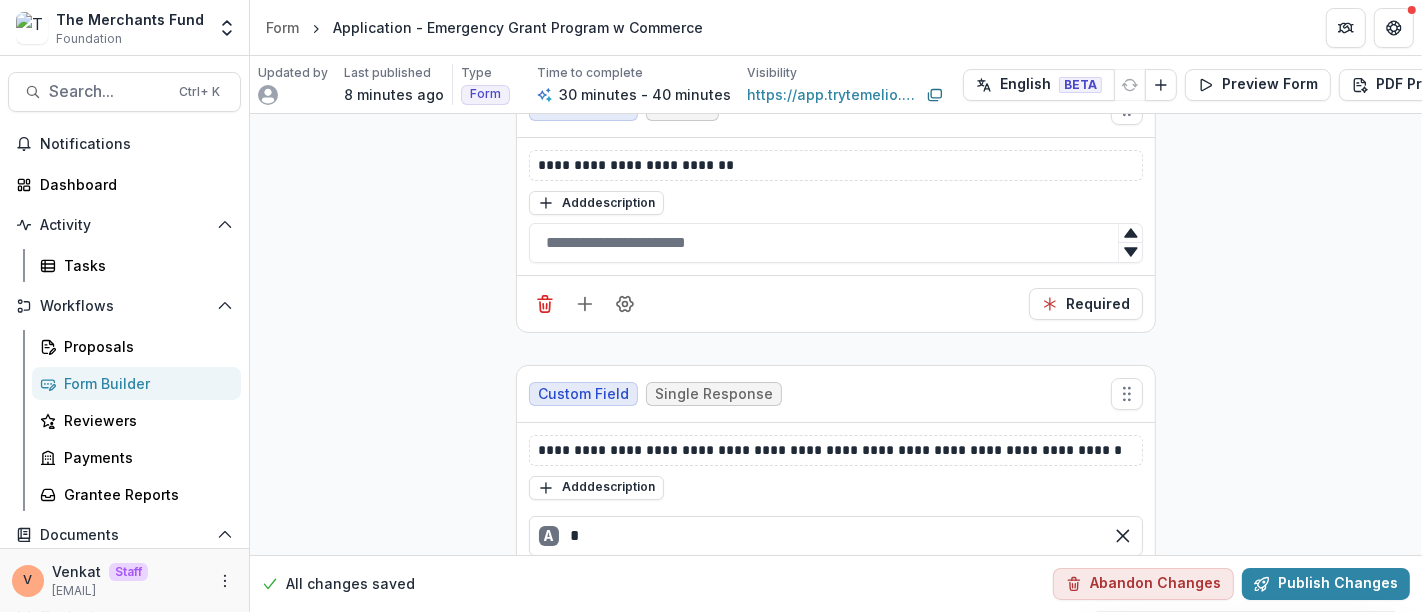 click on "C" at bounding box center [836, 632] 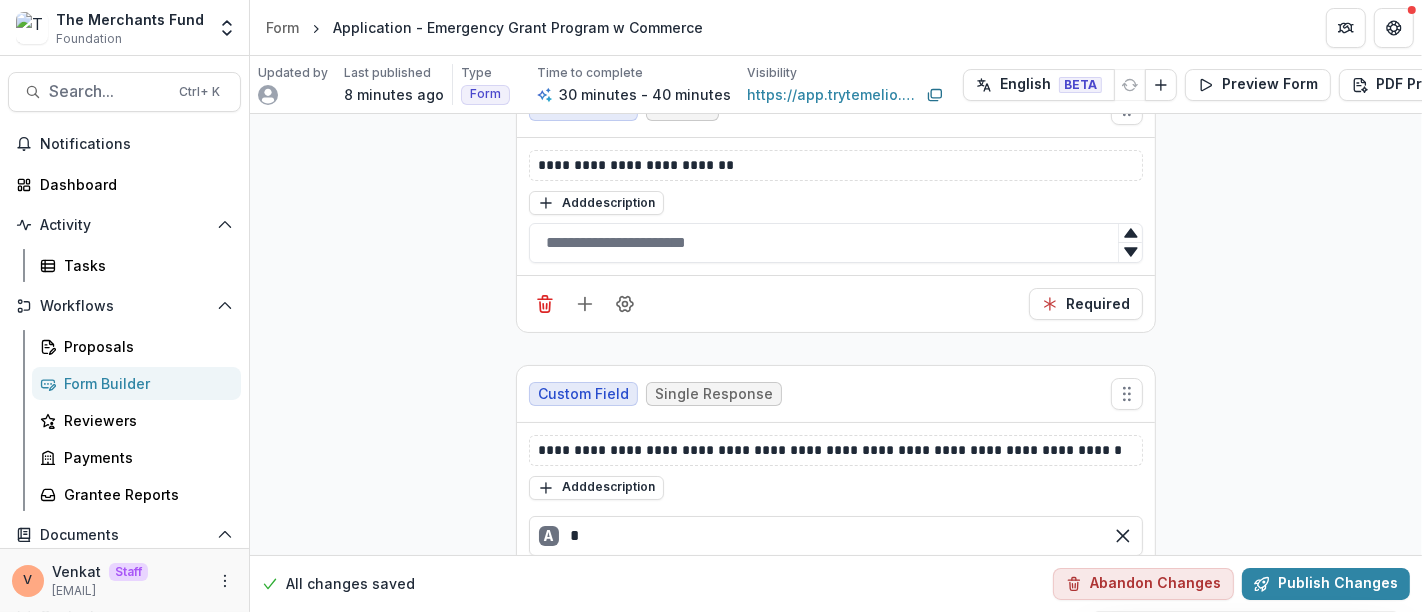 type on "*" 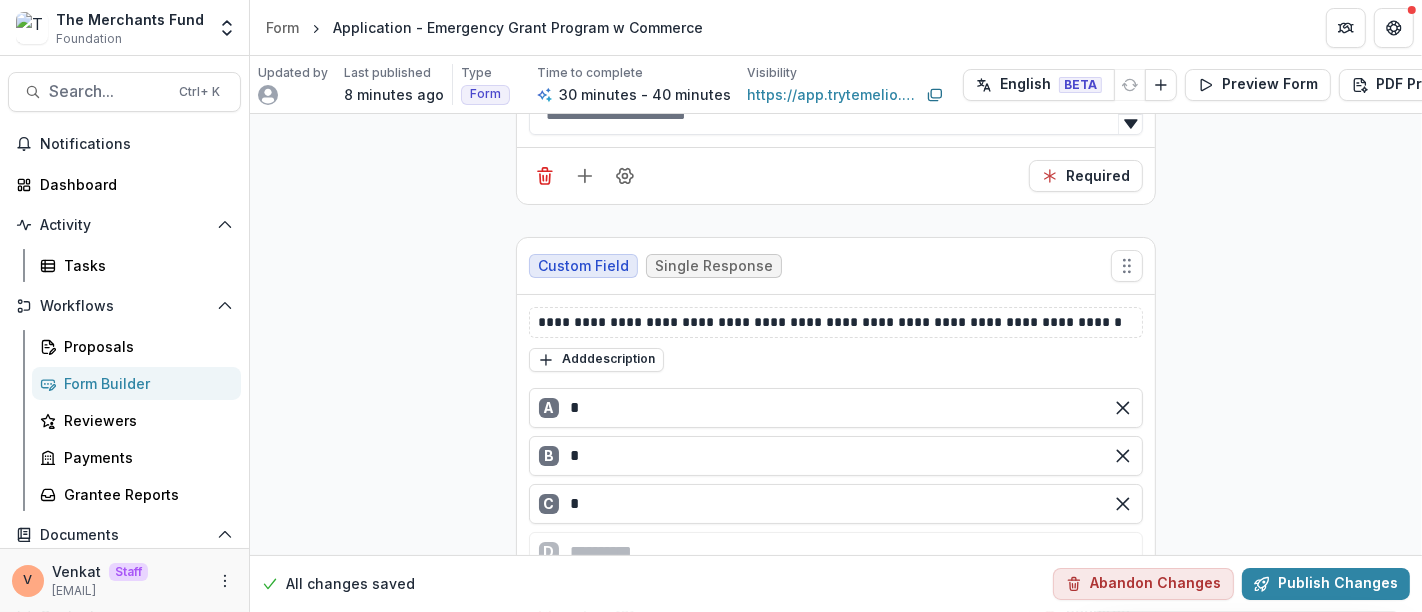 type on "*" 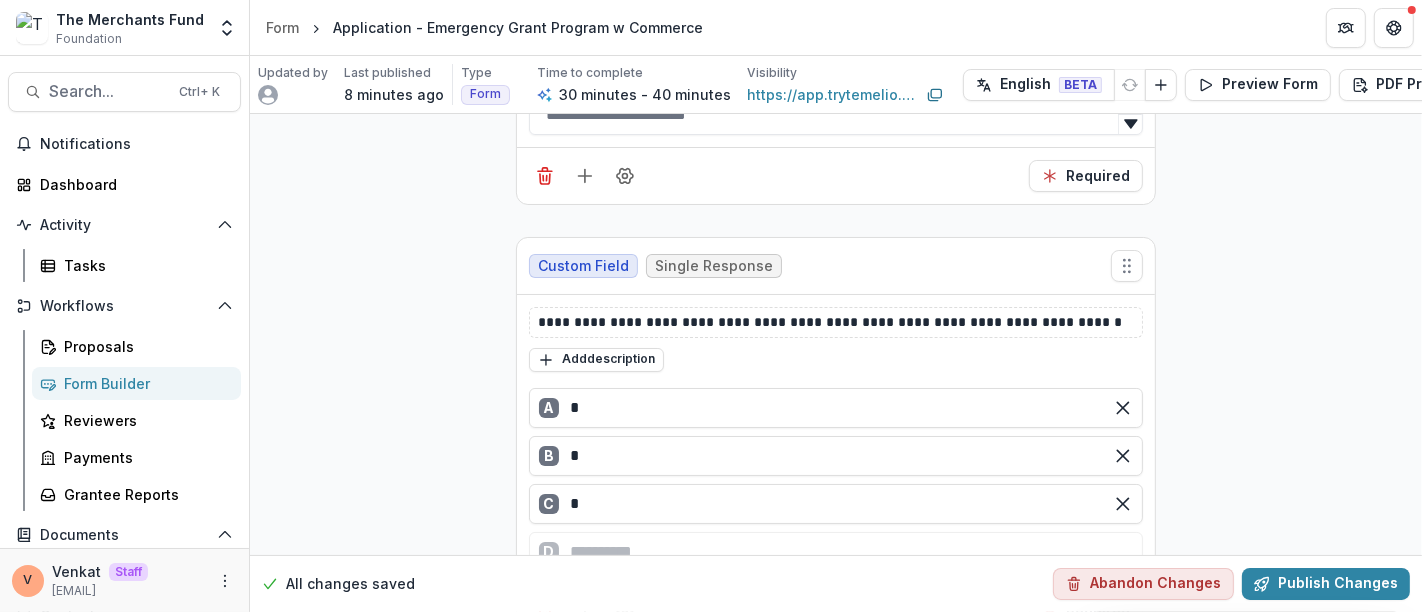 click on "**********" at bounding box center (836, -5965) 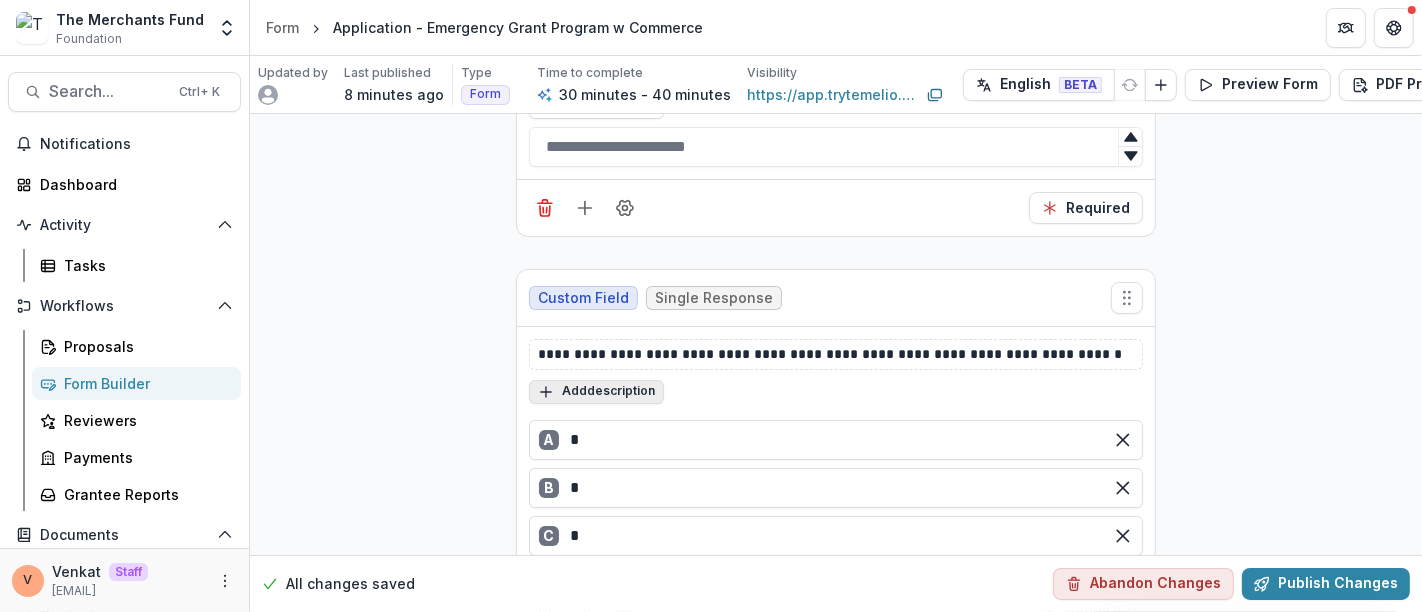 click on "Add  description" at bounding box center (596, 392) 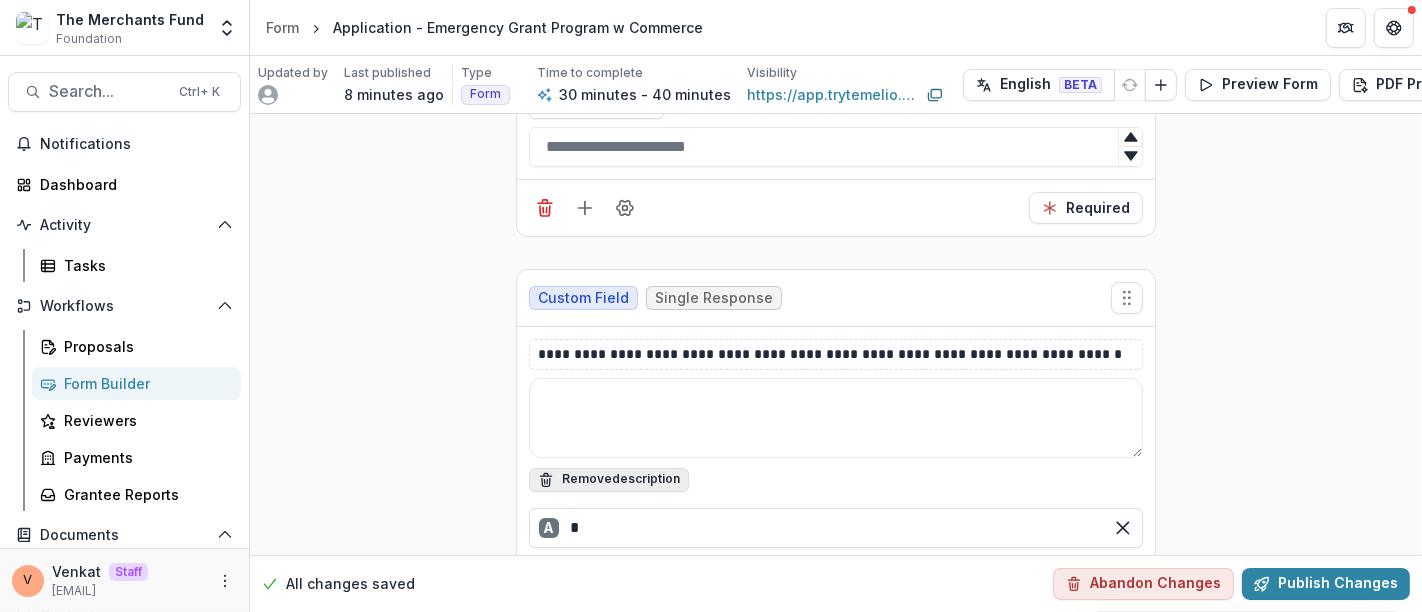 click at bounding box center [836, 418] 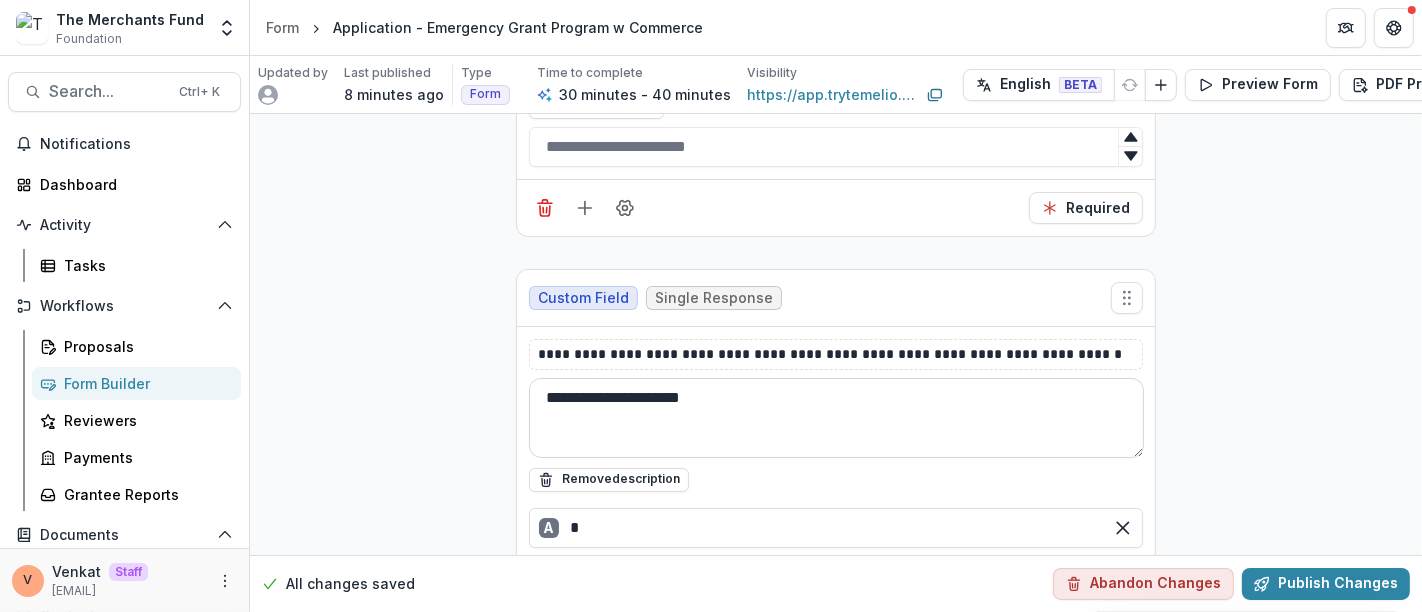 scroll, scrollTop: 12757, scrollLeft: 0, axis: vertical 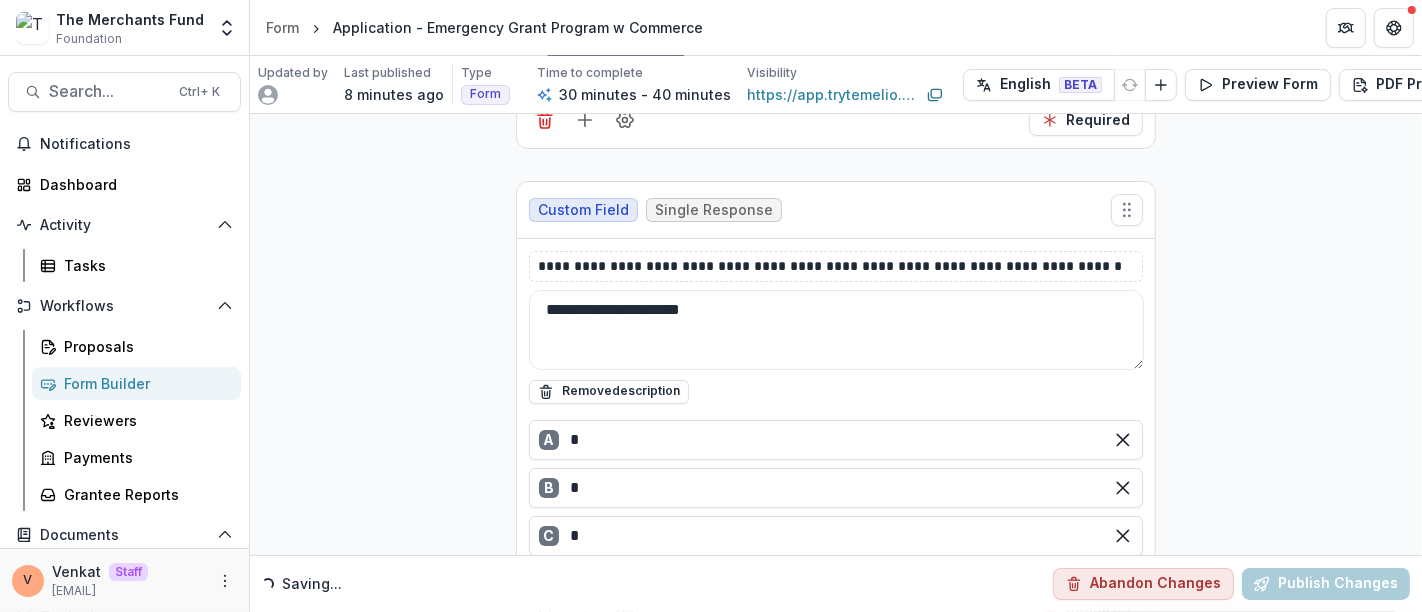 type on "**********" 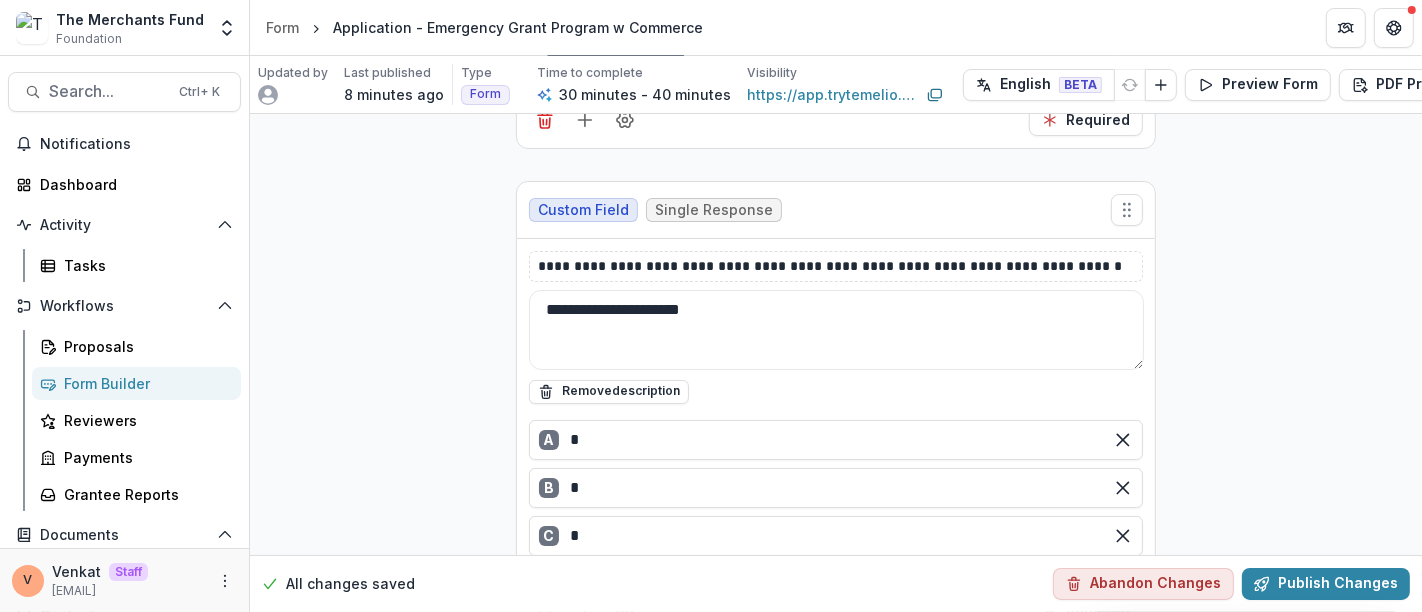 click 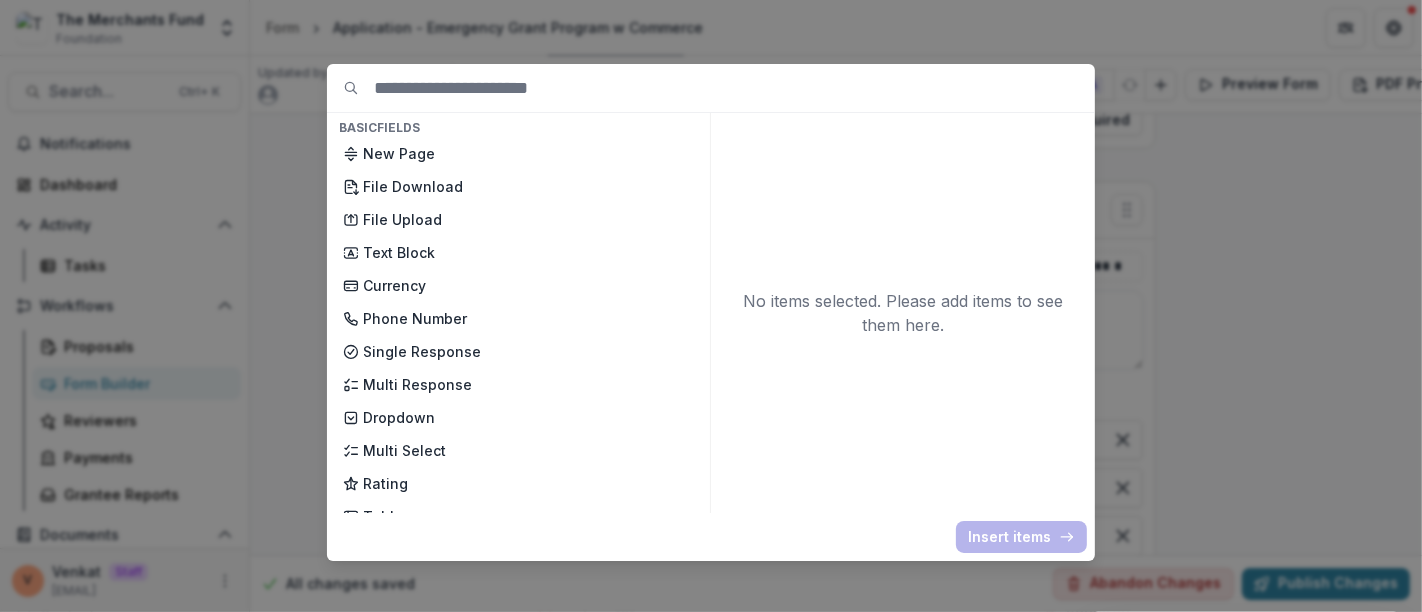 click at bounding box center [734, 88] 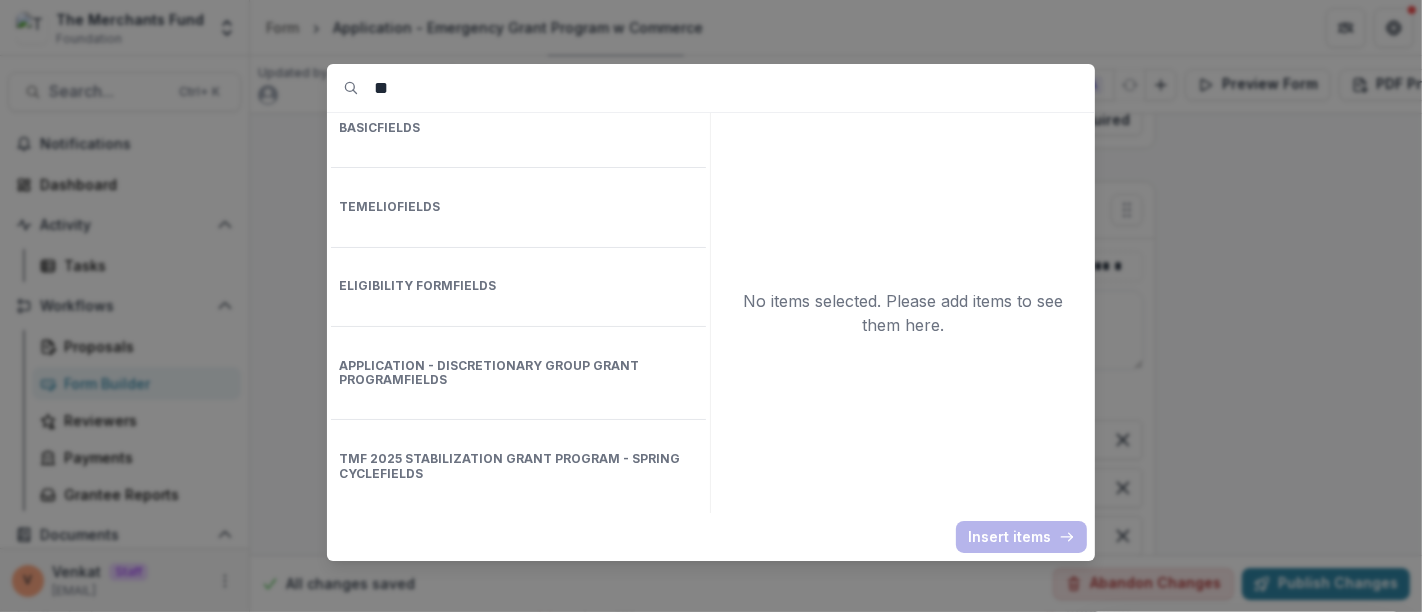 type on "*" 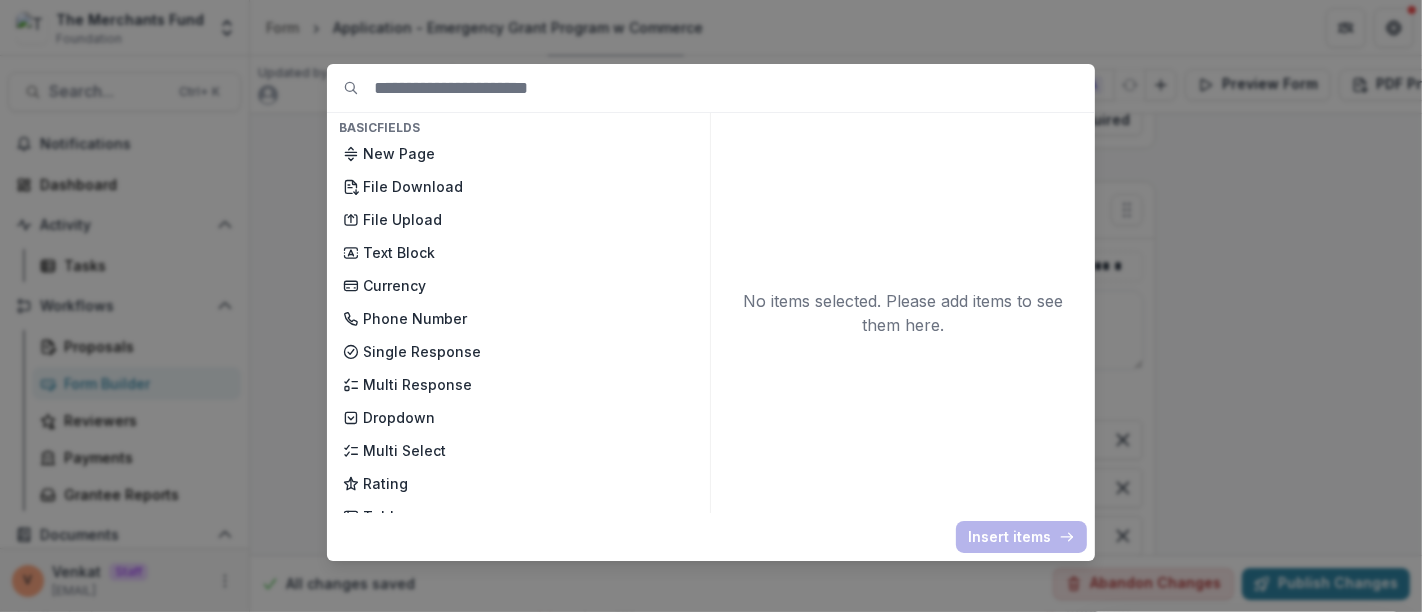 type on "*" 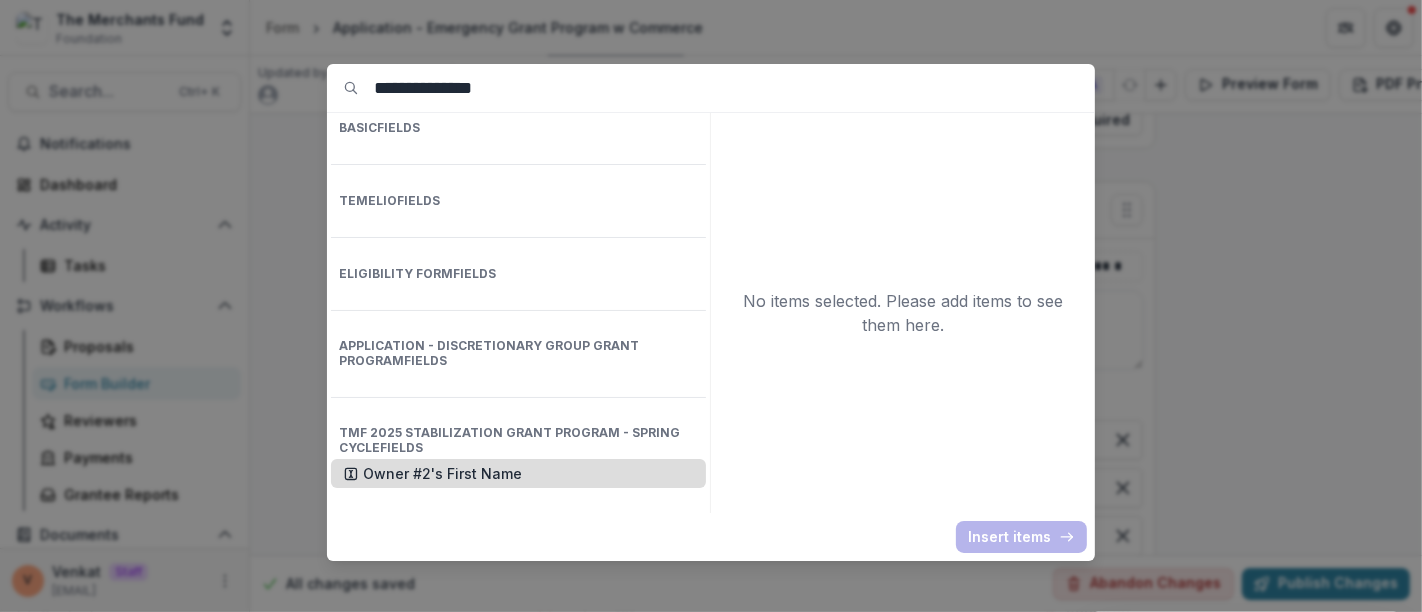 type on "**********" 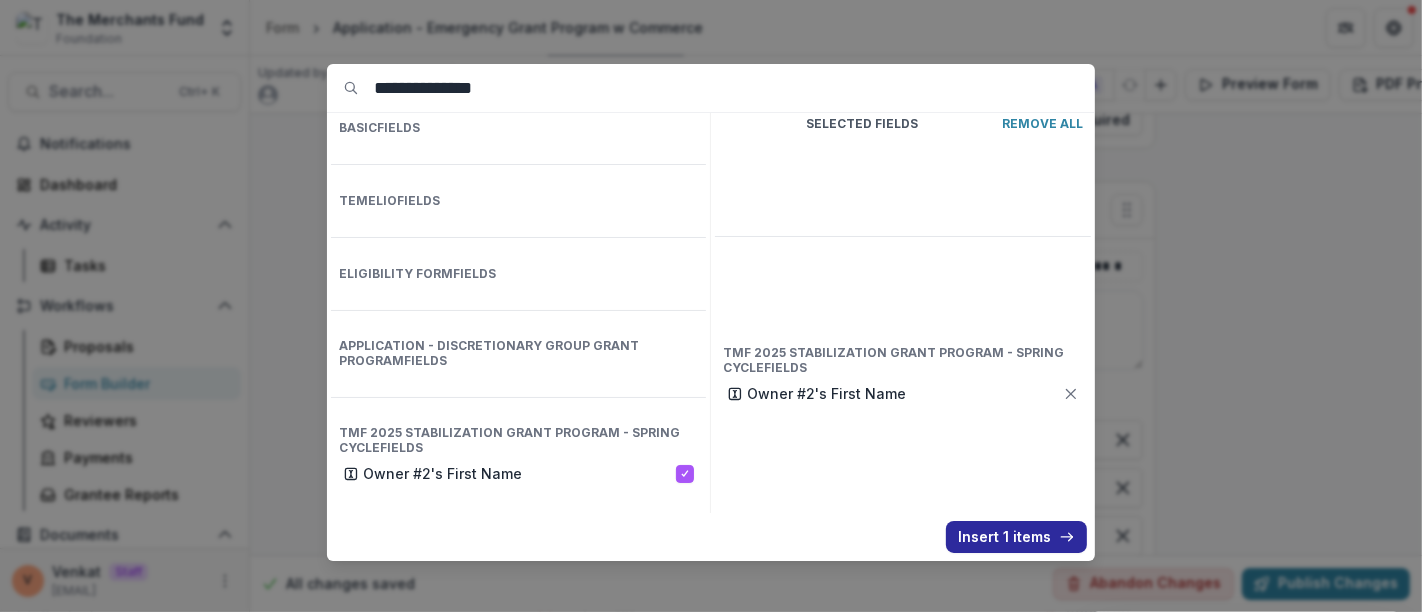 click on "Insert 1 items" at bounding box center (1016, 537) 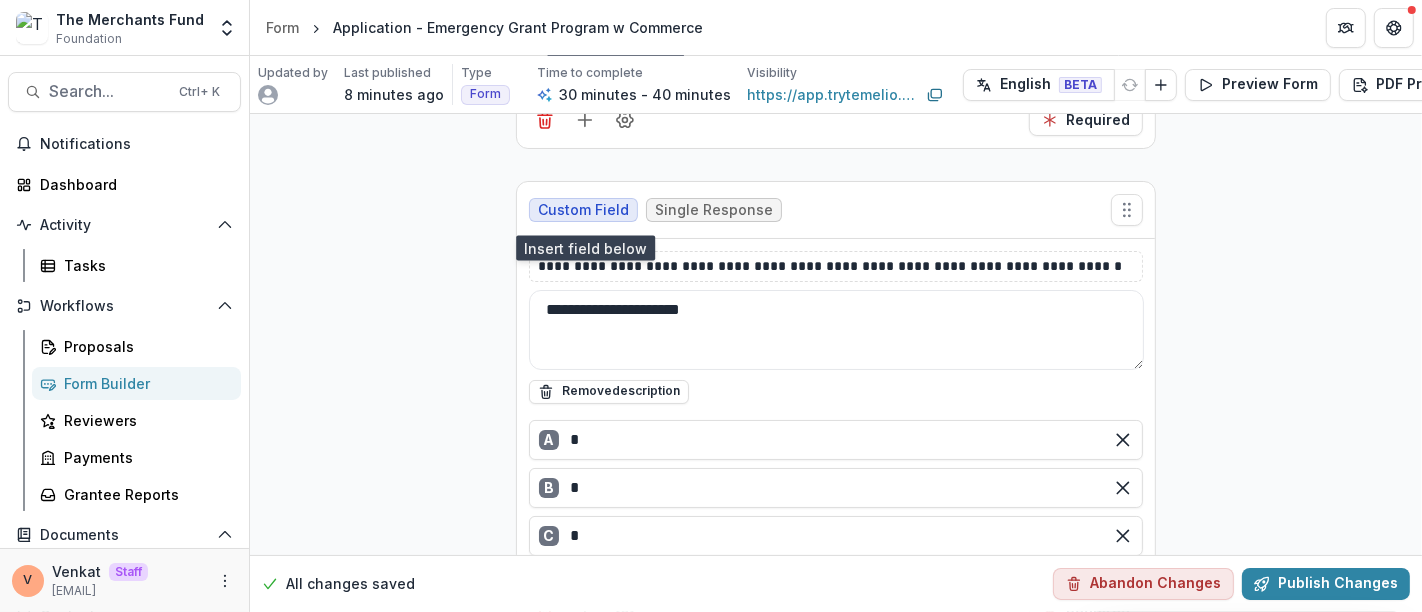 scroll, scrollTop: 13040, scrollLeft: 0, axis: vertical 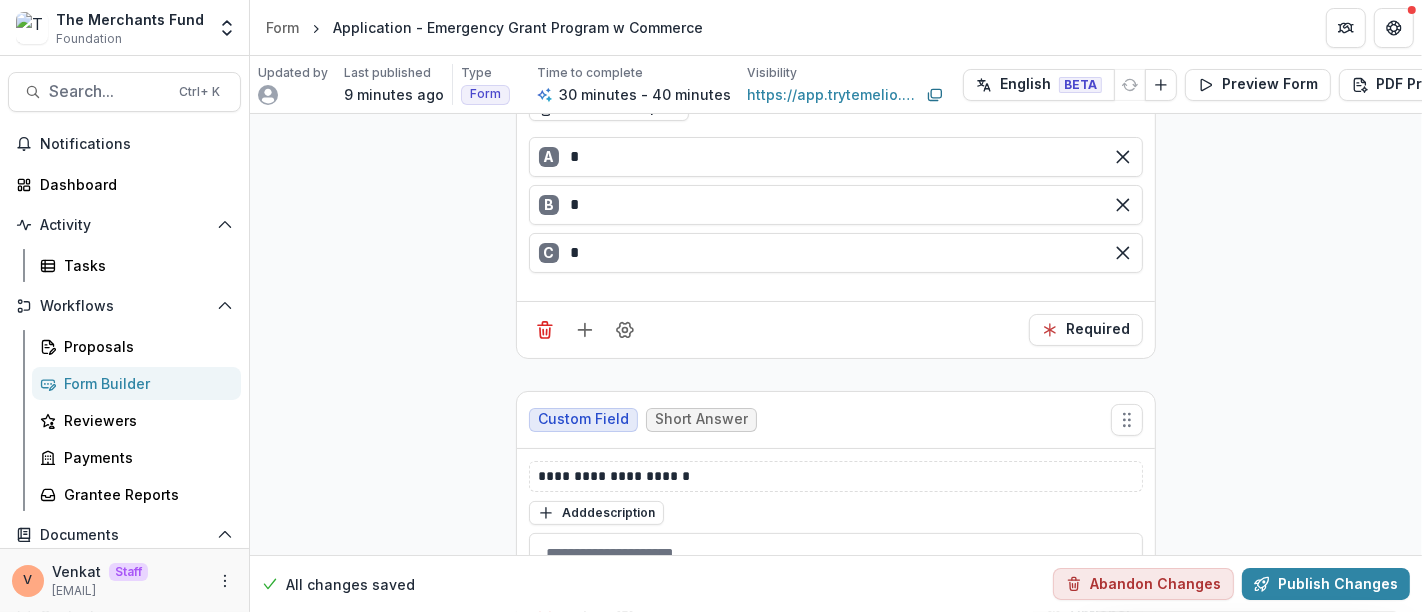 click on "Optional" at bounding box center [1088, 614] 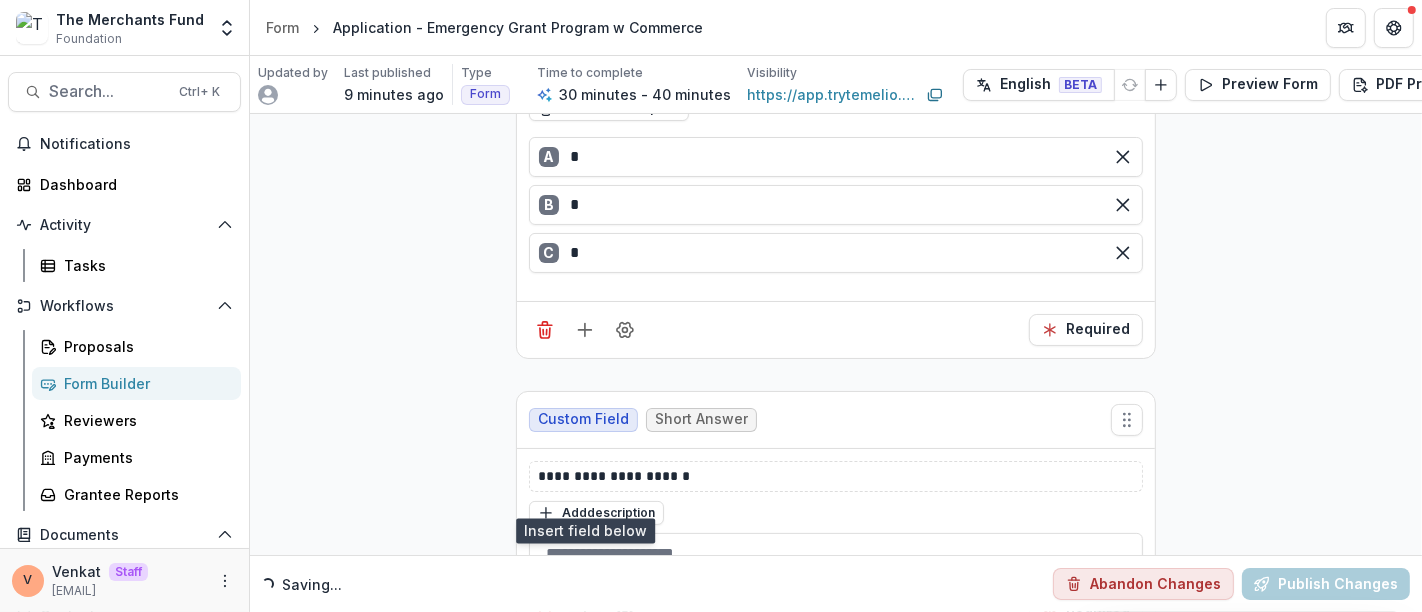 click 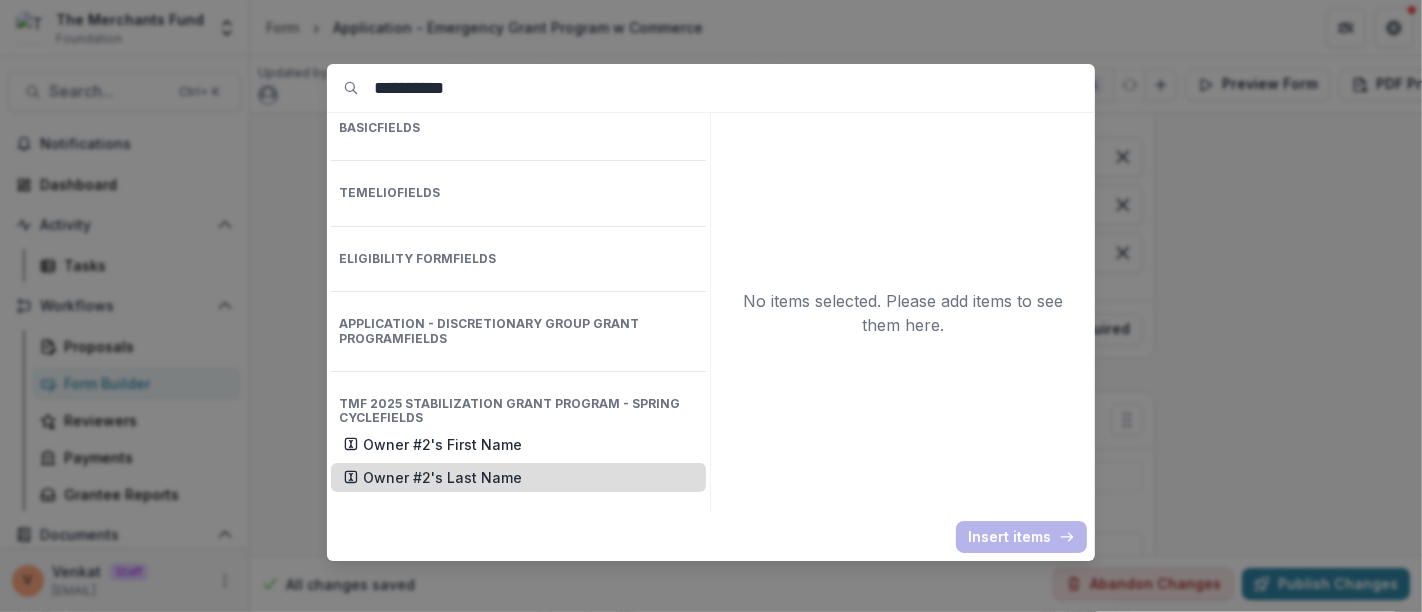 type on "**********" 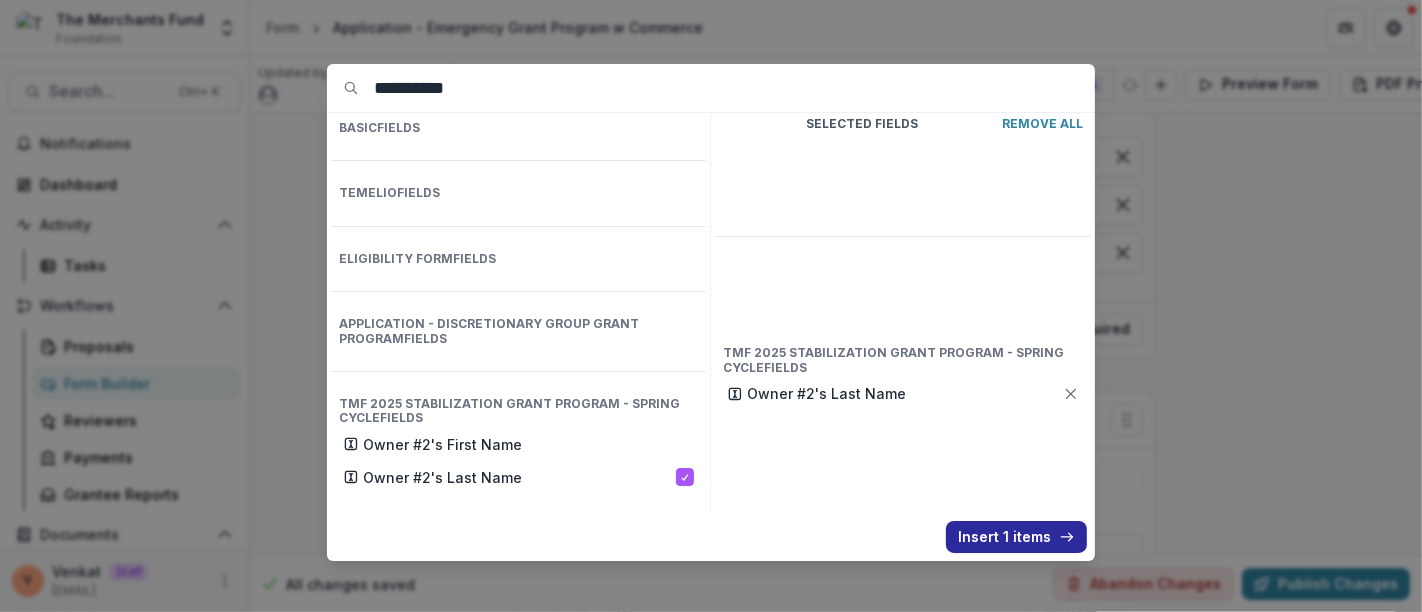 click on "Insert 1 items" at bounding box center (1016, 537) 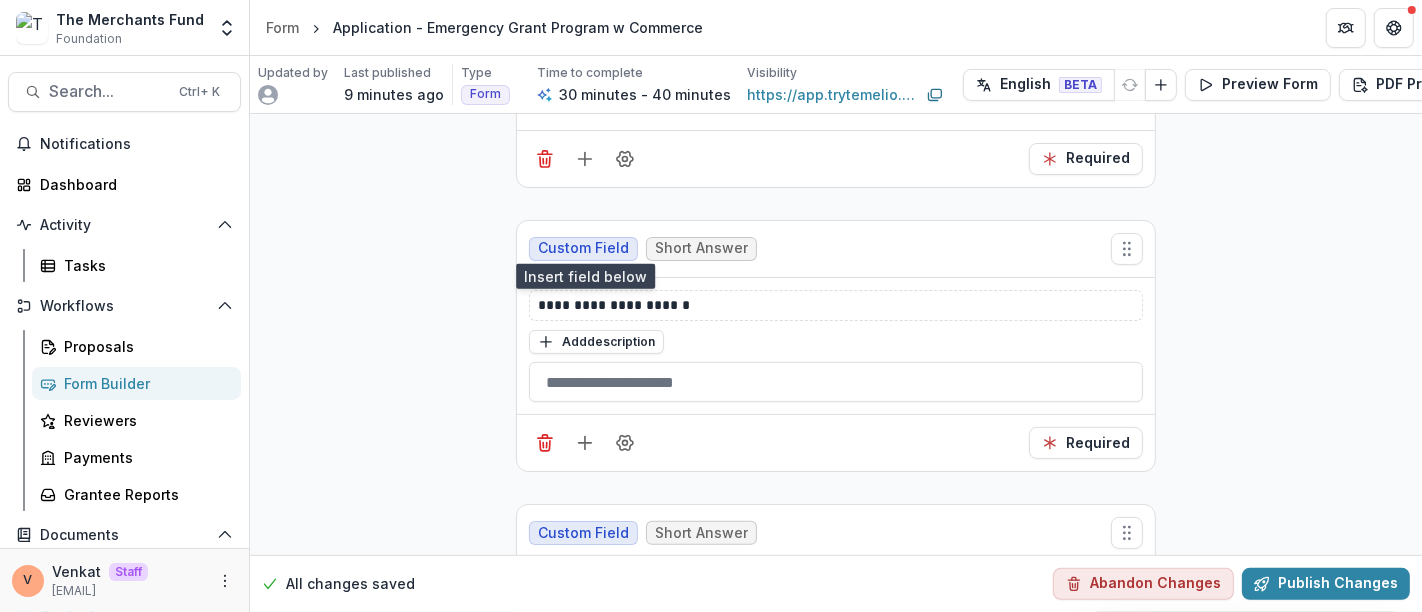 scroll, scrollTop: 13322, scrollLeft: 0, axis: vertical 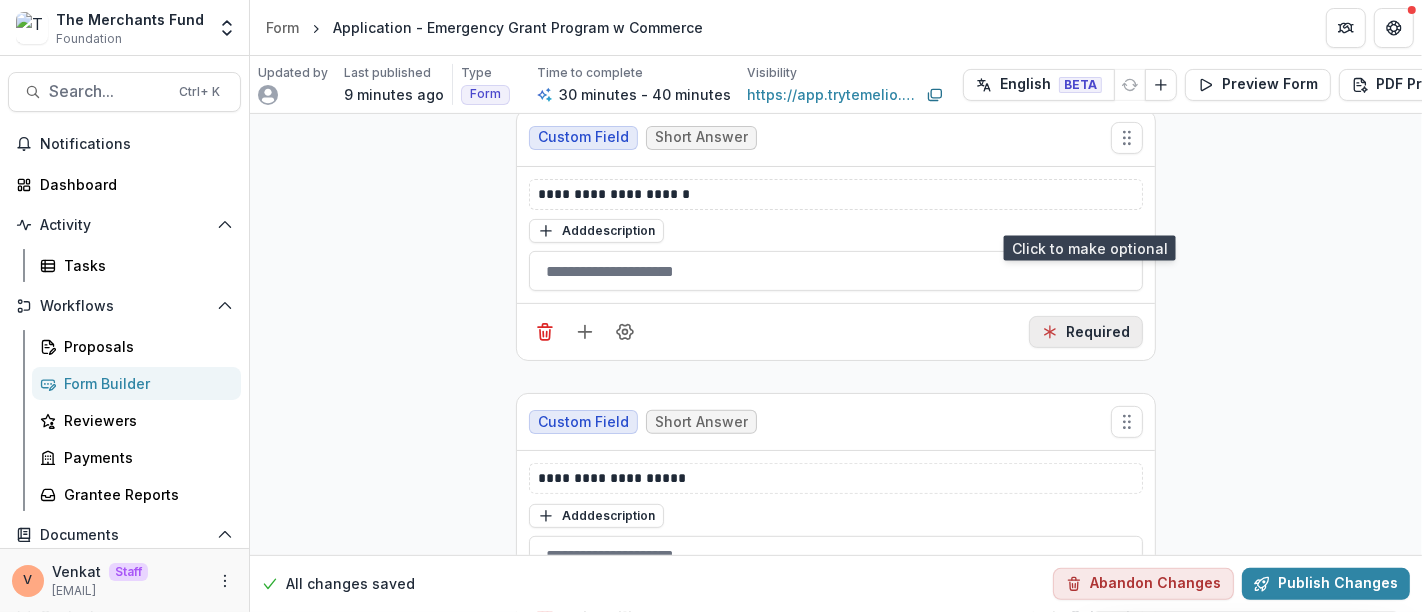 click on "Required" at bounding box center [1086, 332] 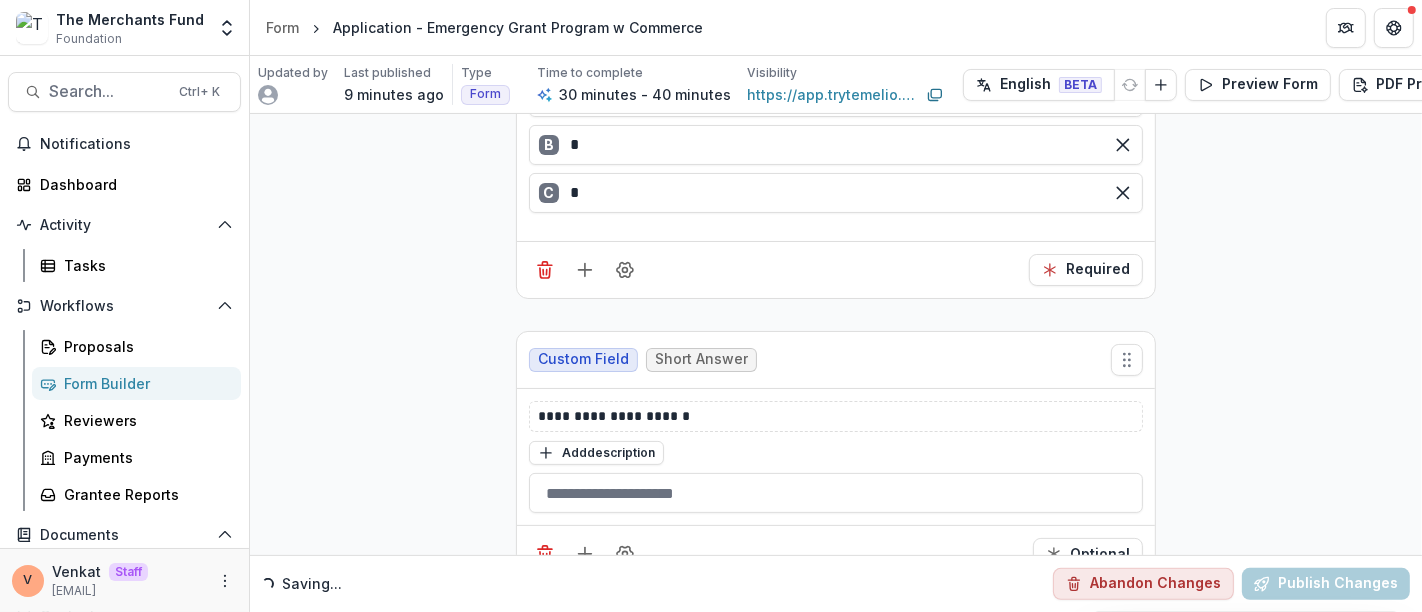 scroll, scrollTop: 13322, scrollLeft: 0, axis: vertical 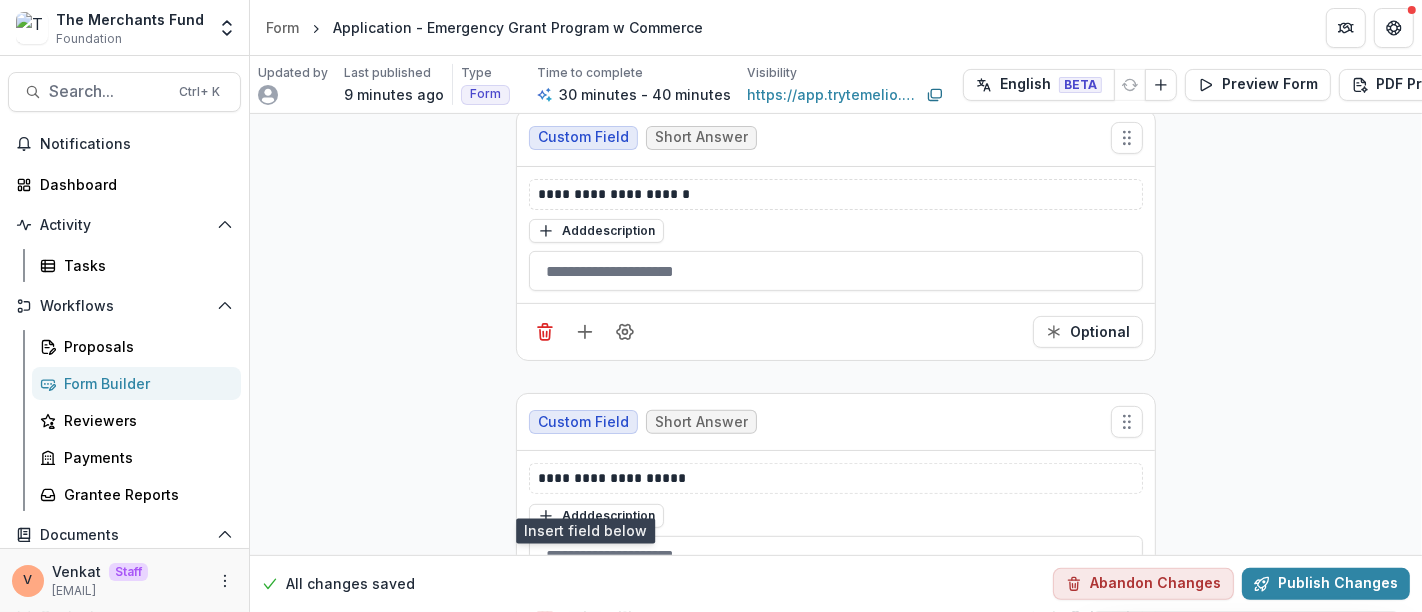 click 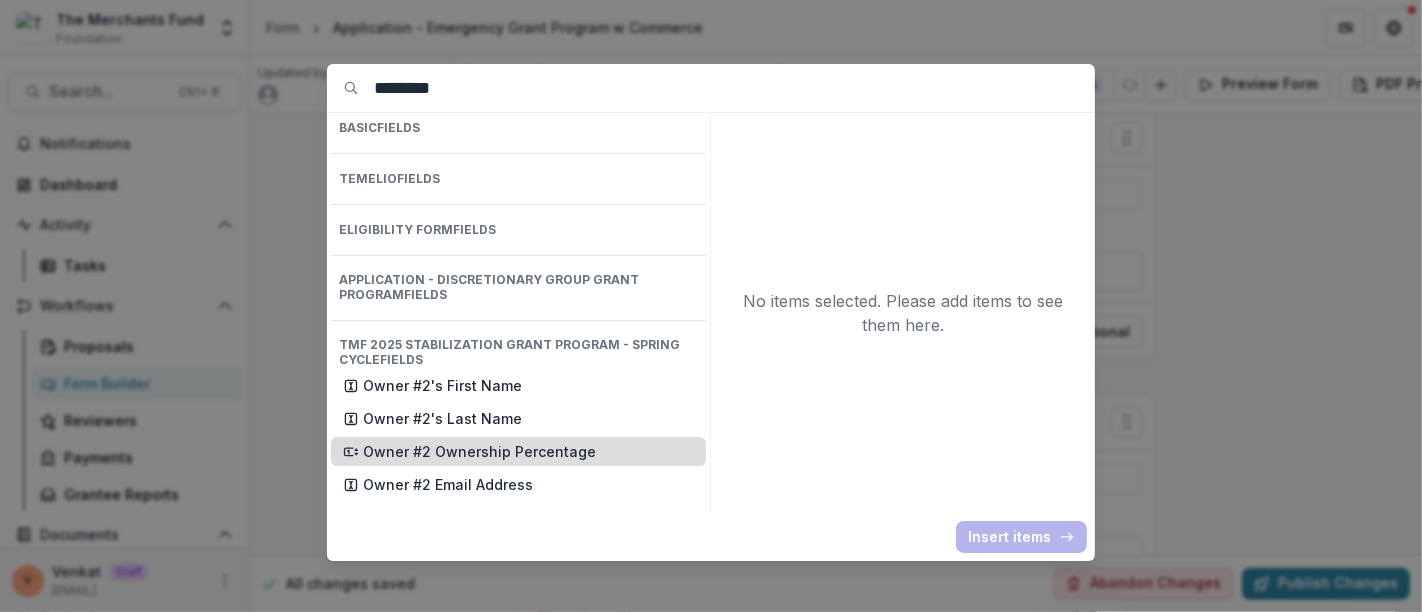click on "Owner #2 Ownership Percentage" at bounding box center (528, 451) 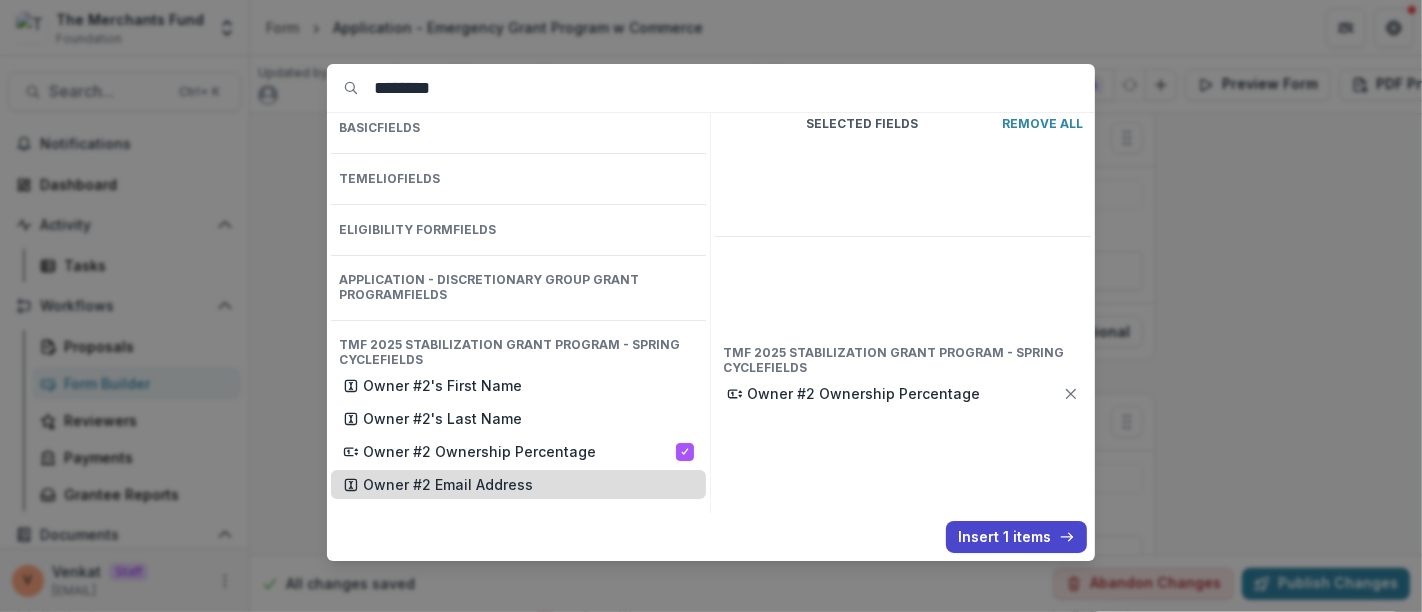 click on "Owner #2 Email Address" at bounding box center [528, 484] 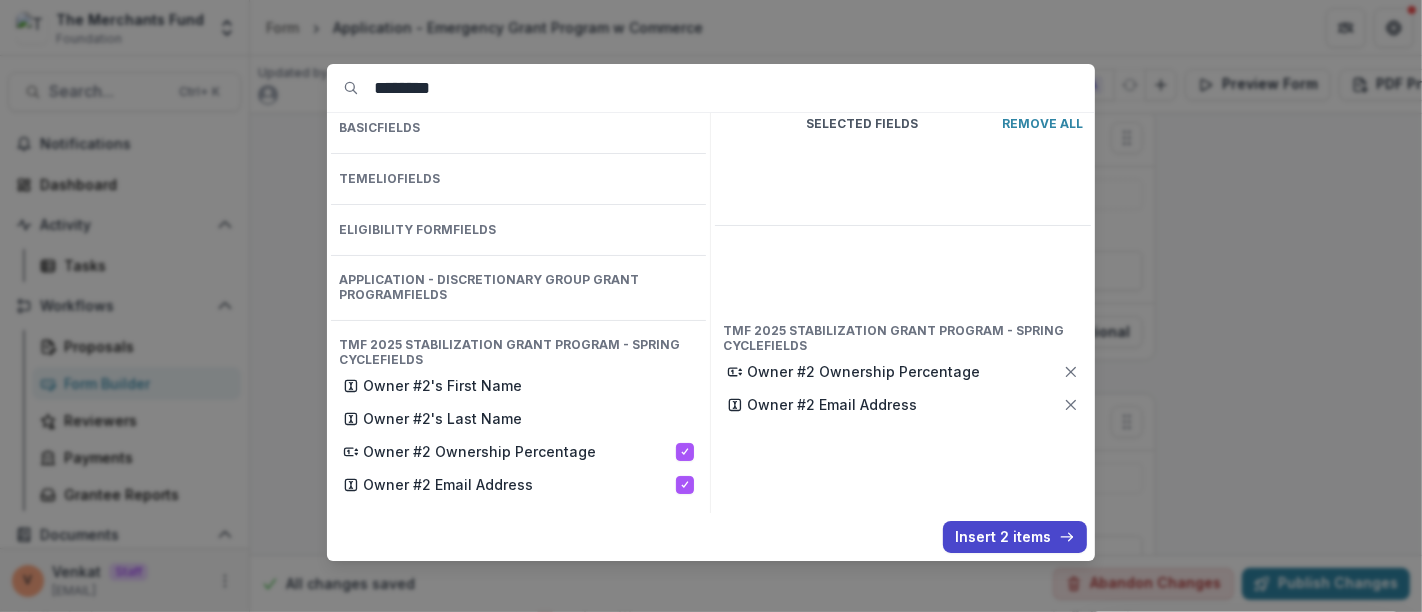 click on "********" at bounding box center [734, 88] 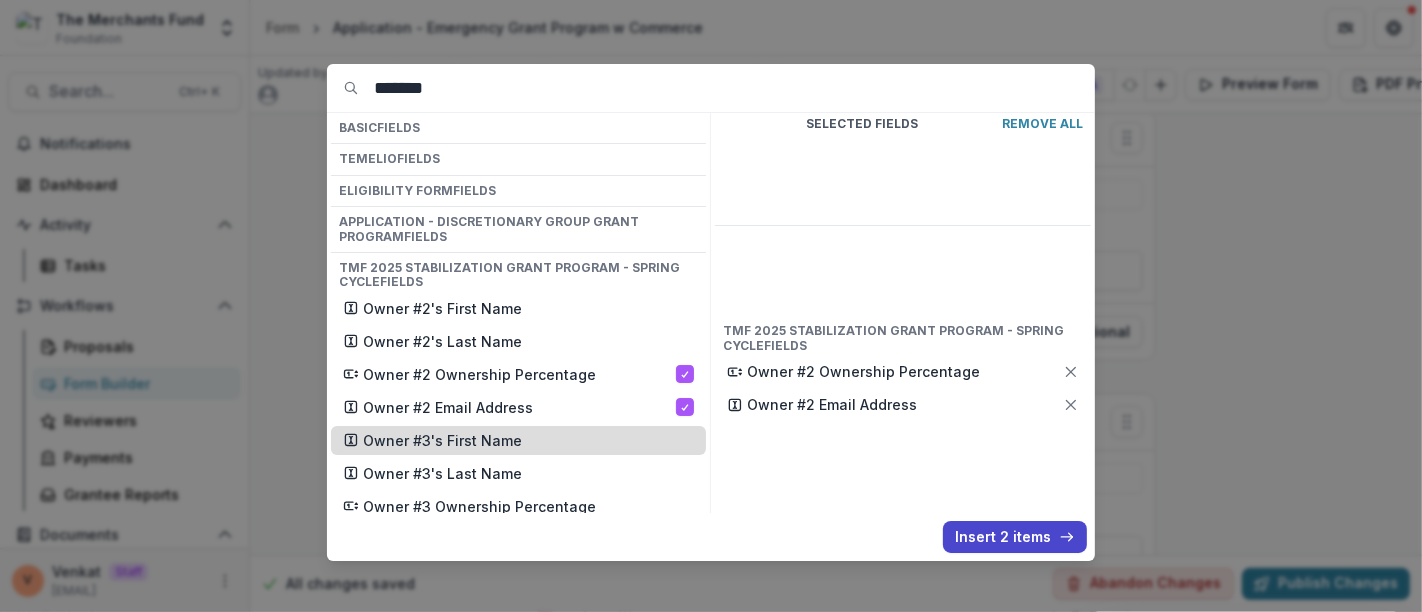 type on "********" 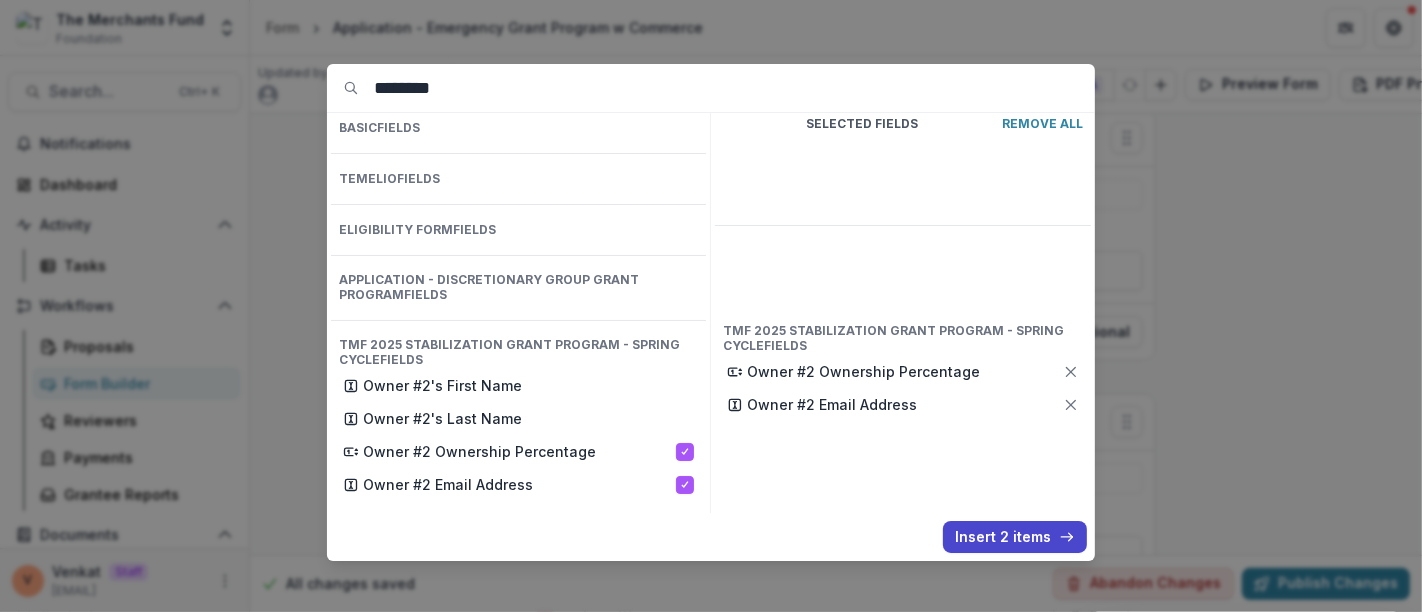 drag, startPoint x: 990, startPoint y: 535, endPoint x: 929, endPoint y: 505, distance: 67.977936 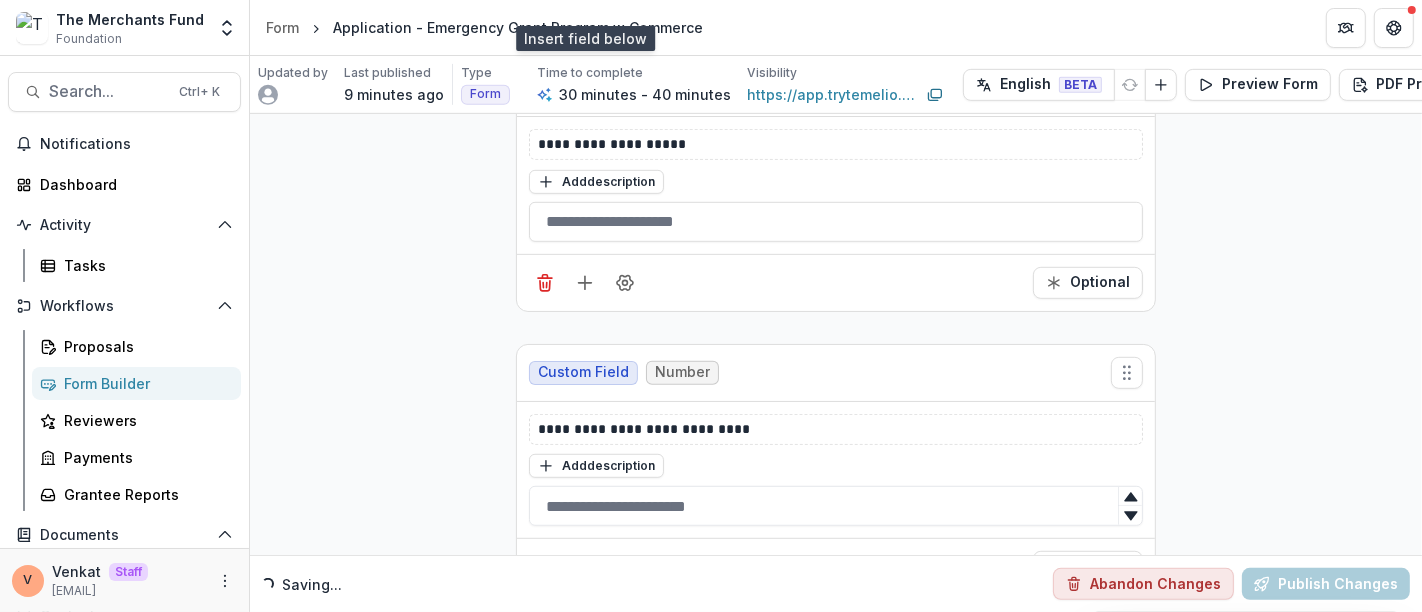 scroll, scrollTop: 13888, scrollLeft: 0, axis: vertical 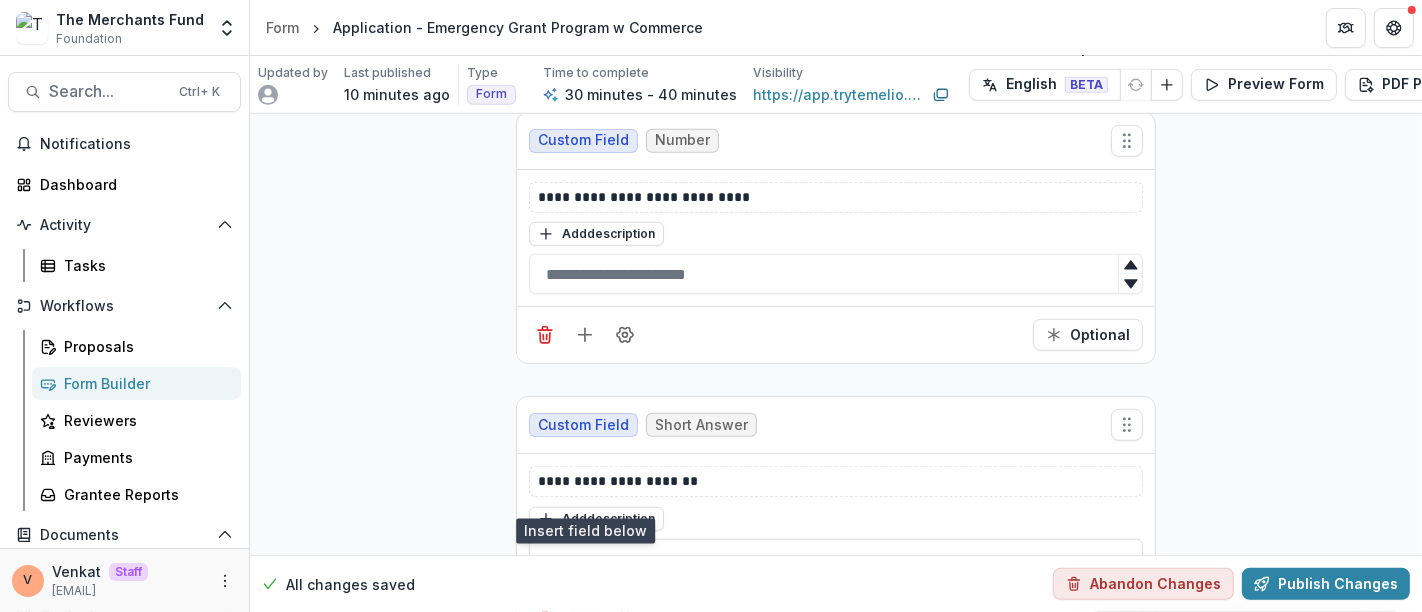 click 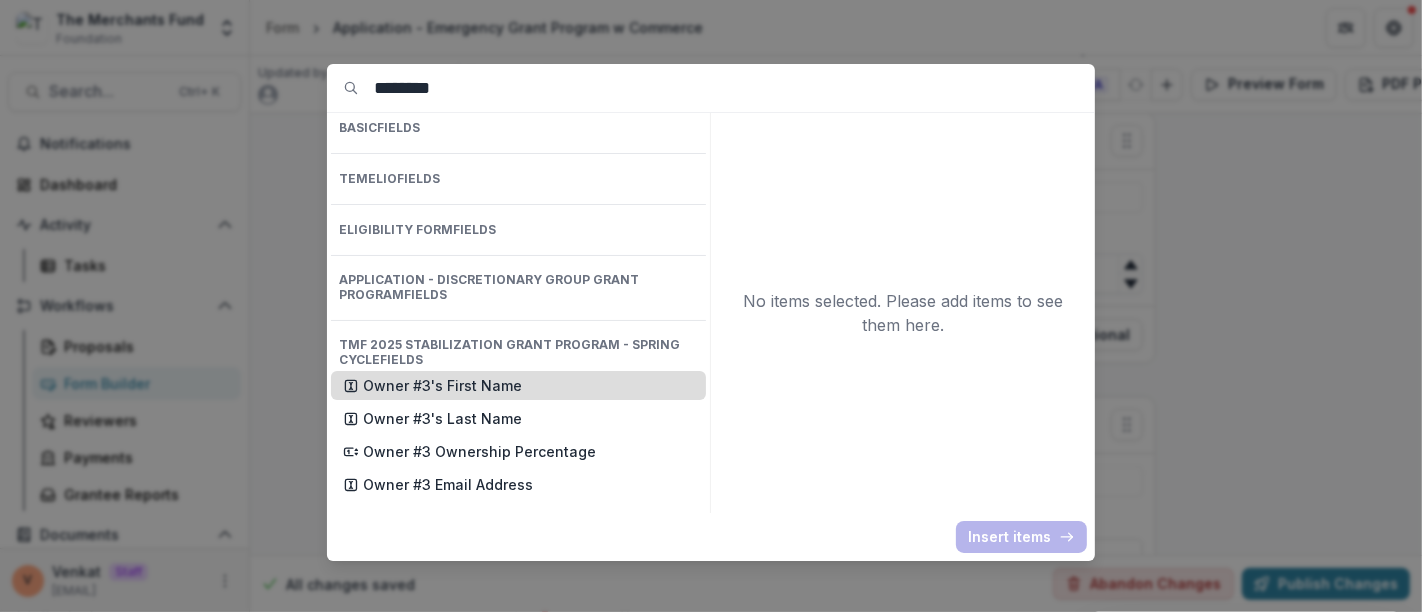 type on "********" 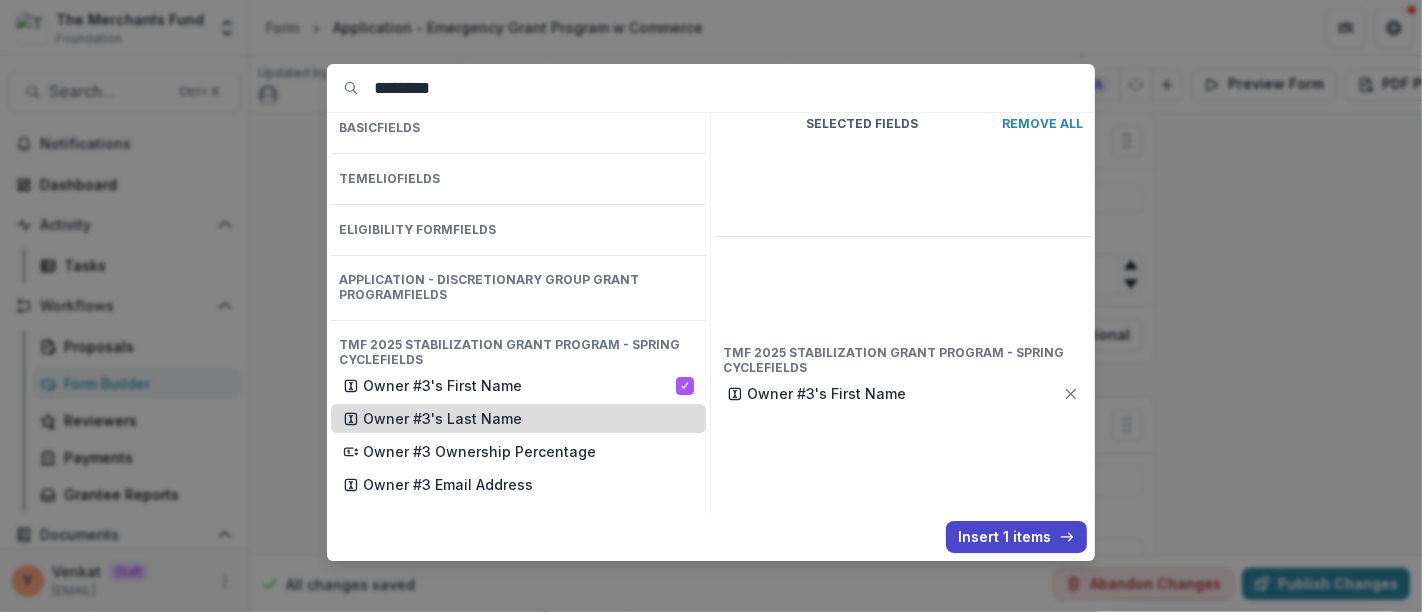 click on "Owner #3's Last Name" at bounding box center (528, 418) 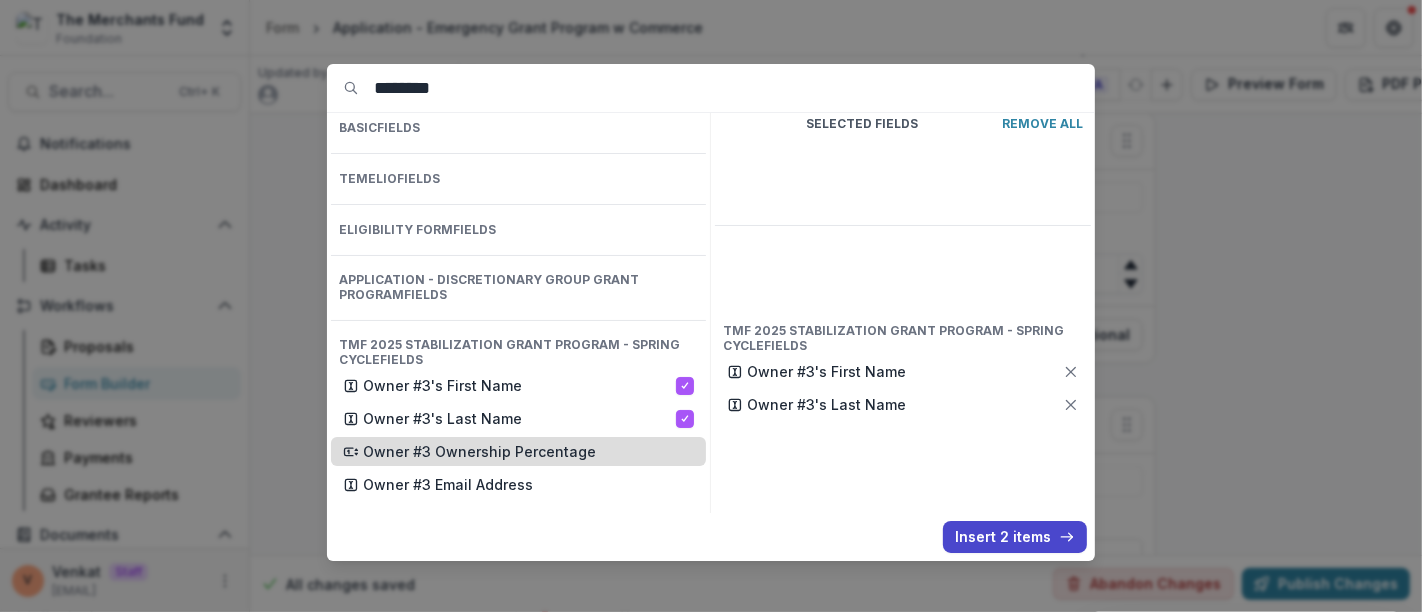 click on "Owner #3 Ownership Percentage" at bounding box center [528, 451] 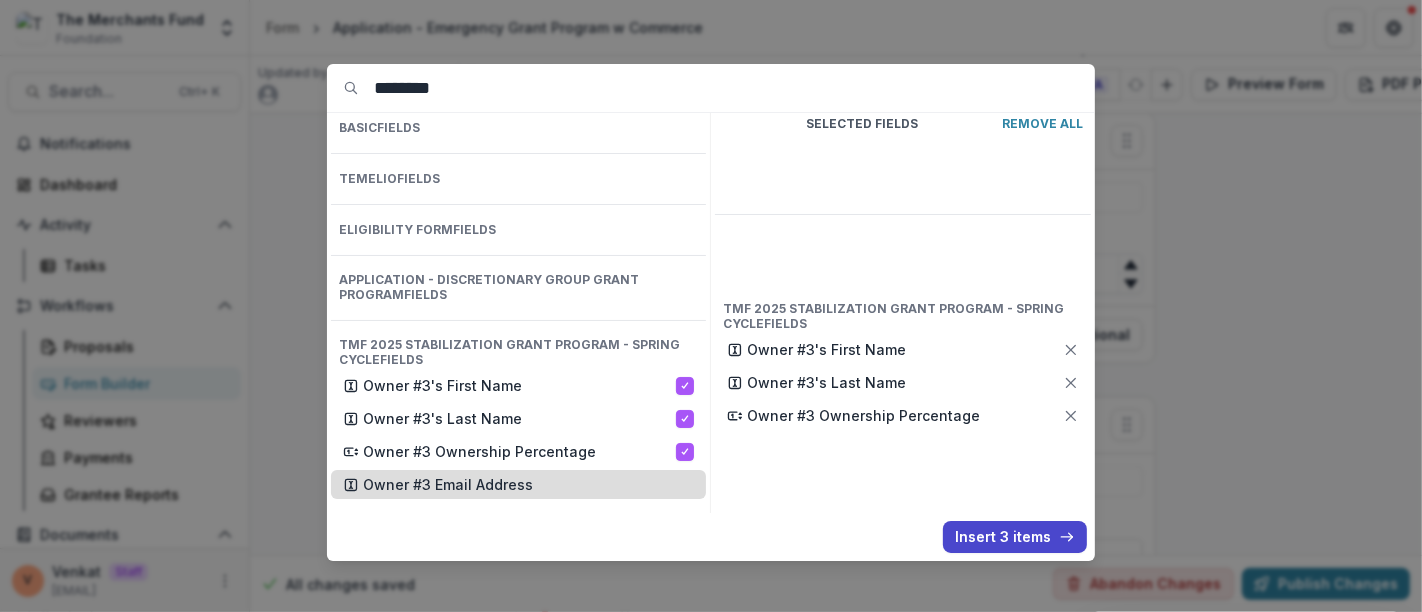 click on "Owner #3 Email Address" at bounding box center [518, 484] 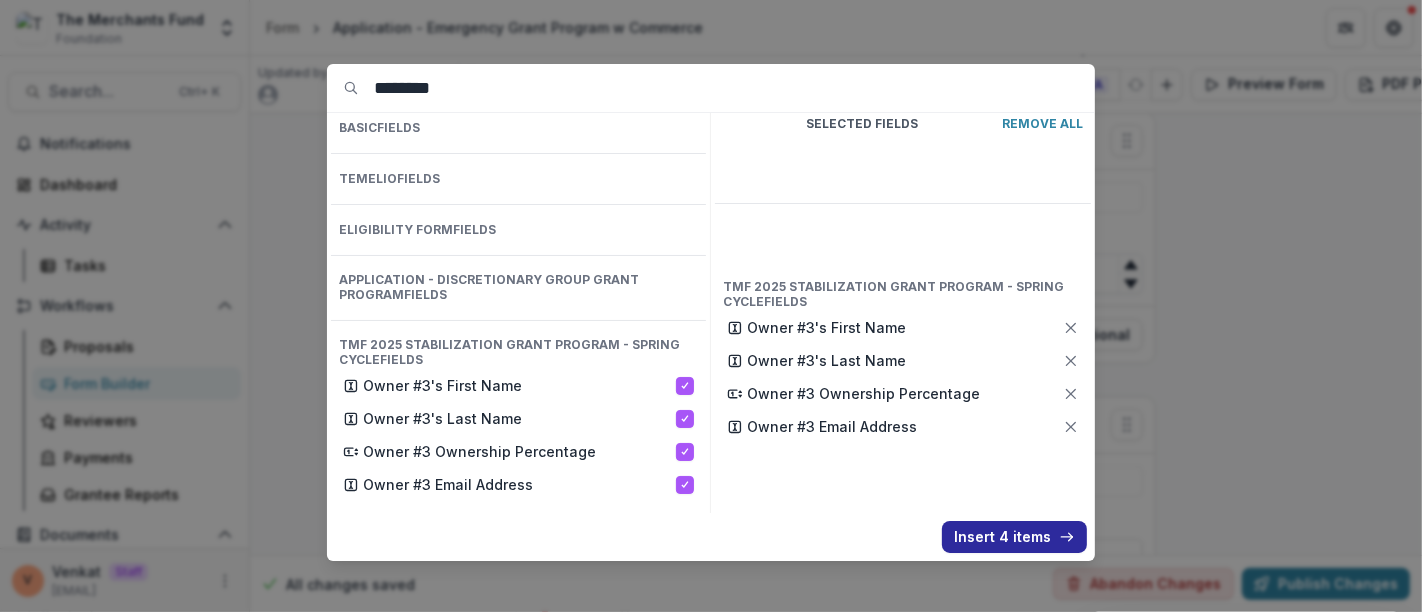 click on "Insert 4 items" at bounding box center (1014, 537) 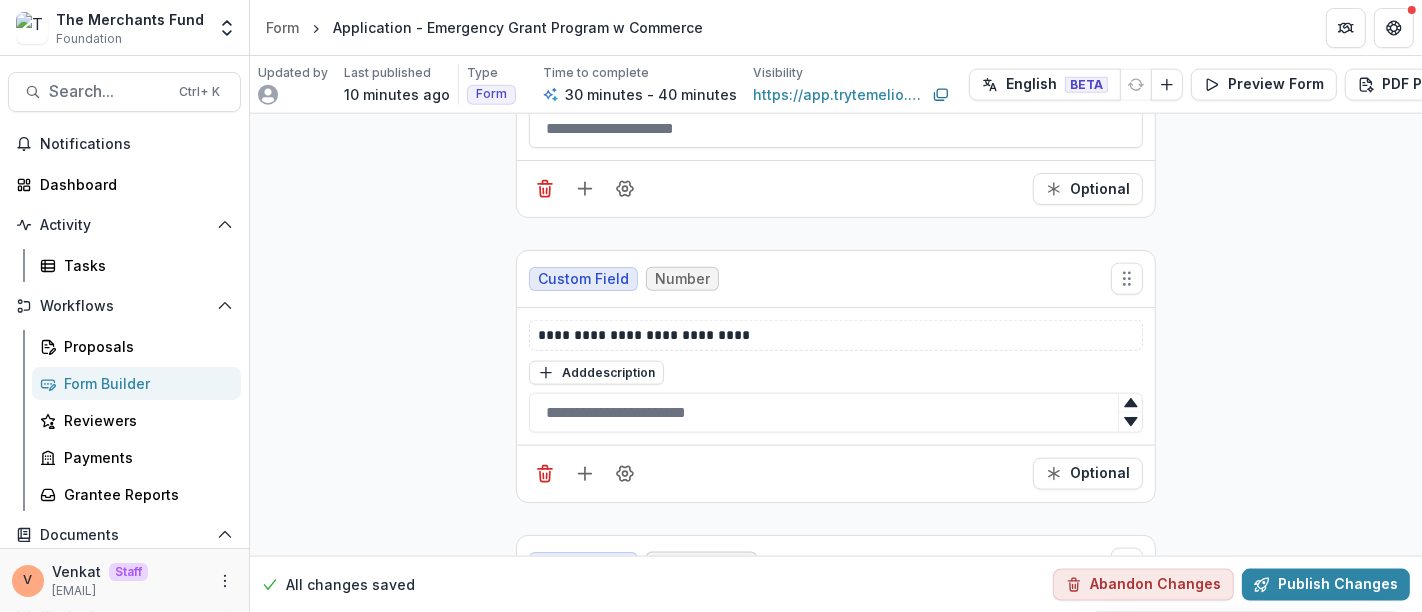 scroll, scrollTop: 15019, scrollLeft: 0, axis: vertical 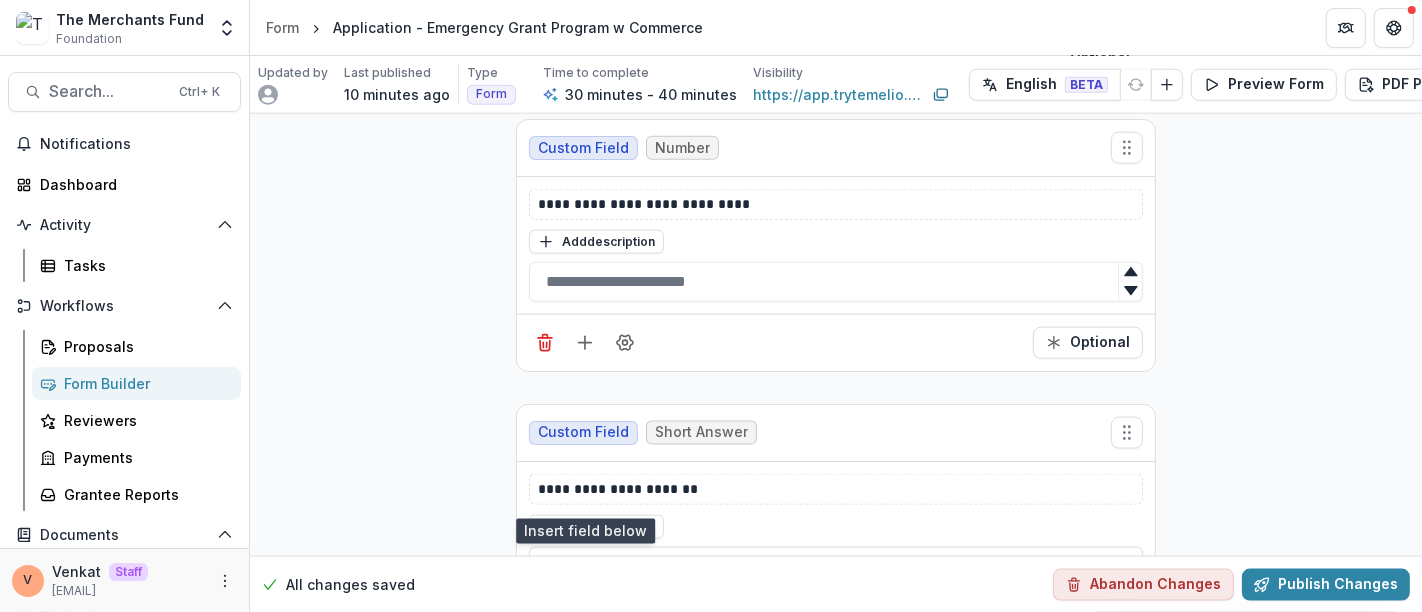 click 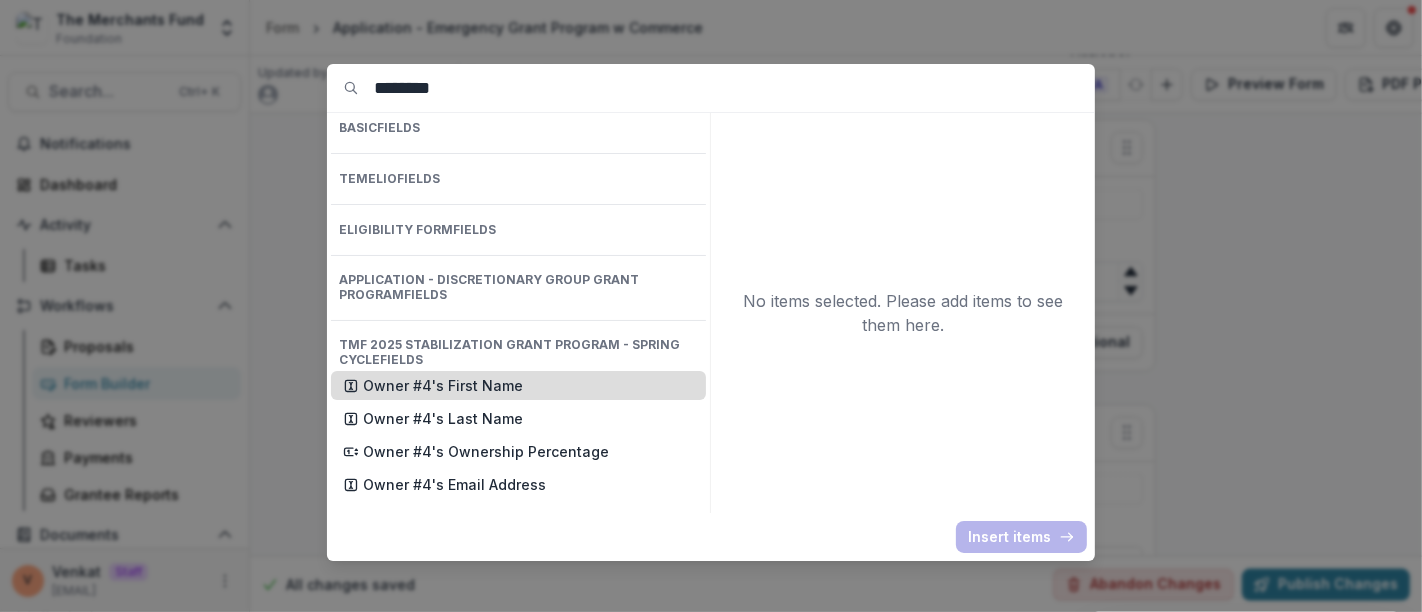 type on "********" 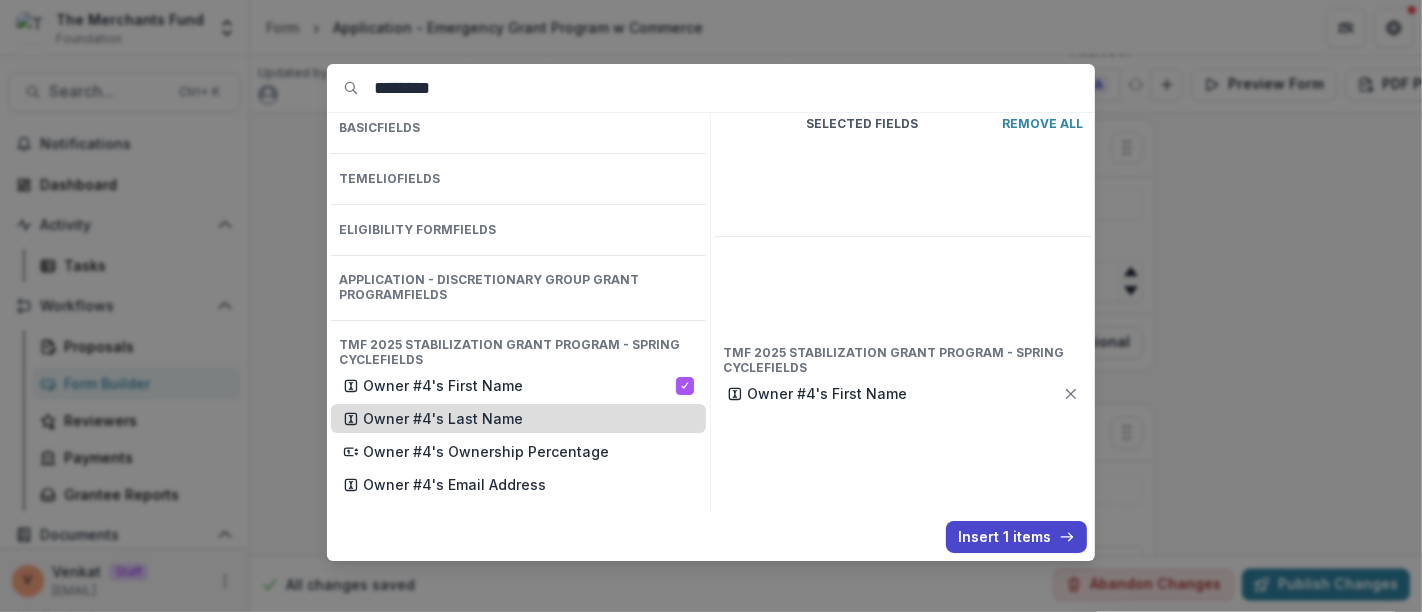 click on "Owner #4's Last Name" at bounding box center [528, 418] 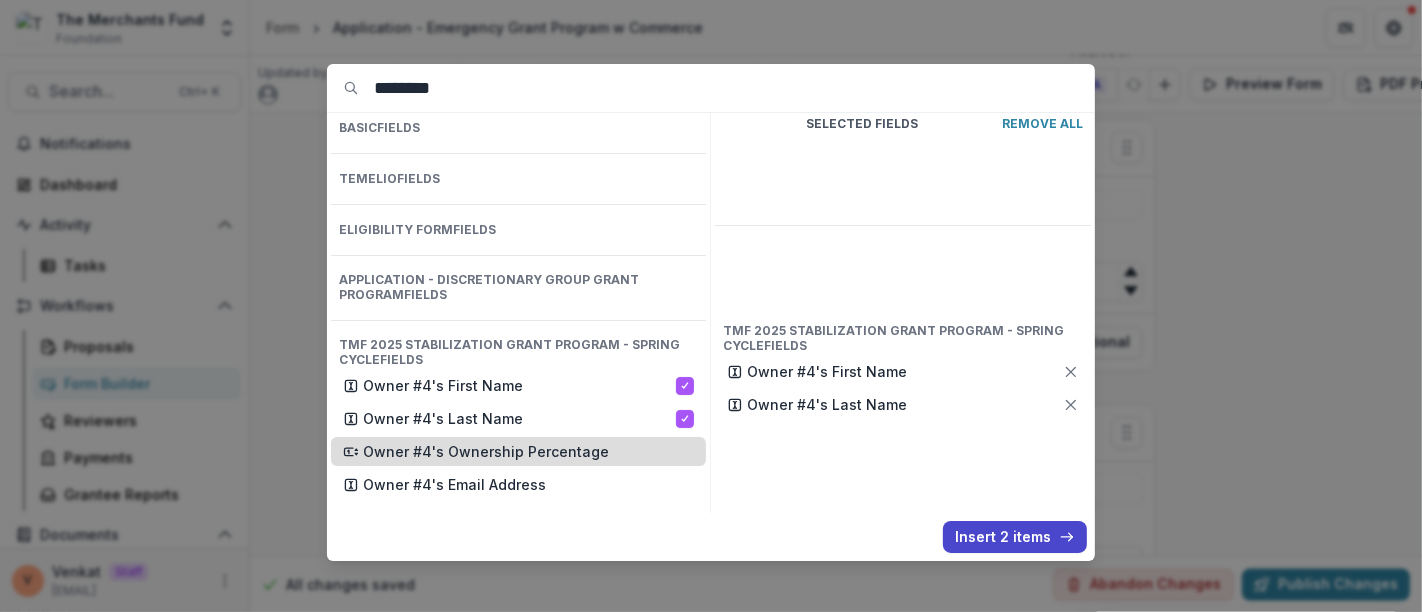 click on "Owner #4's Ownership Percentage" at bounding box center [528, 451] 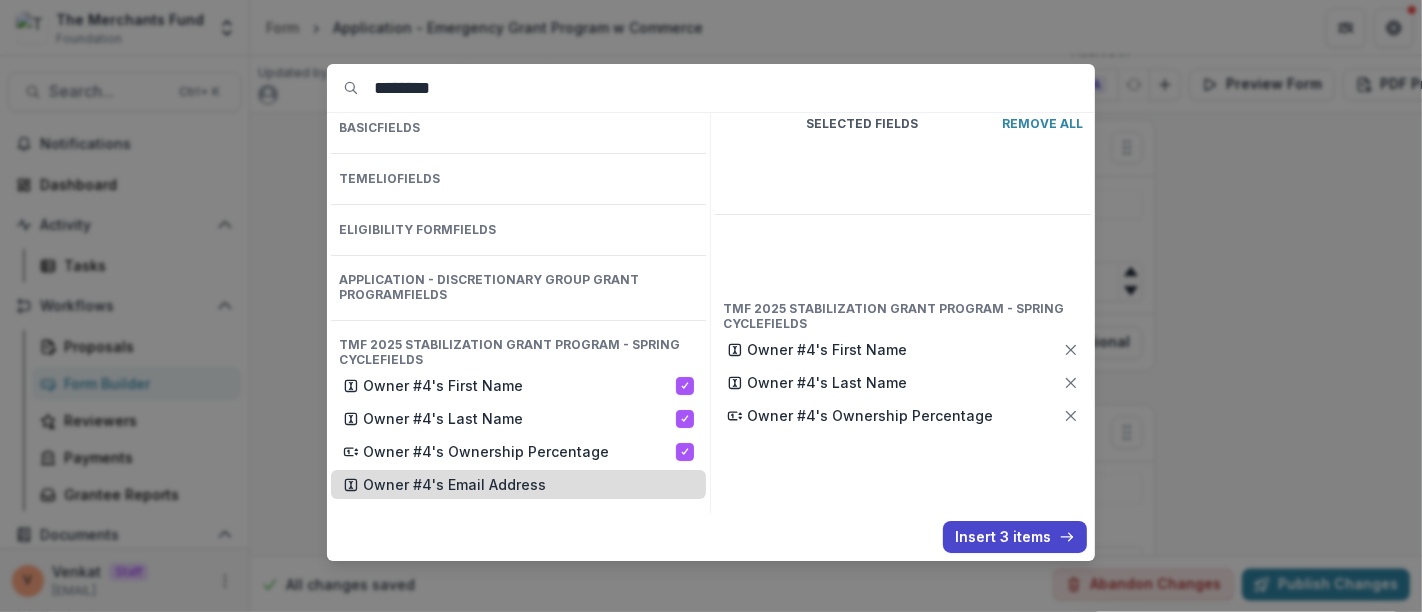 click on "Owner #4's Email Address" at bounding box center [528, 484] 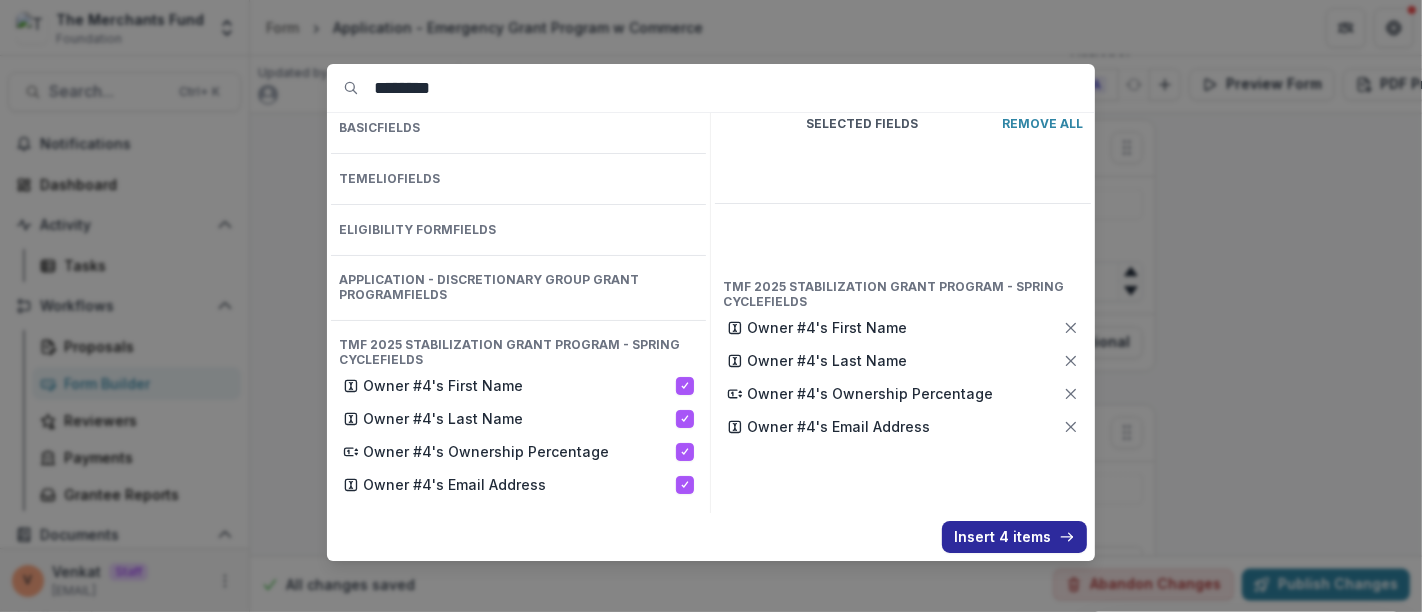 click on "Insert 4 items" at bounding box center (1014, 537) 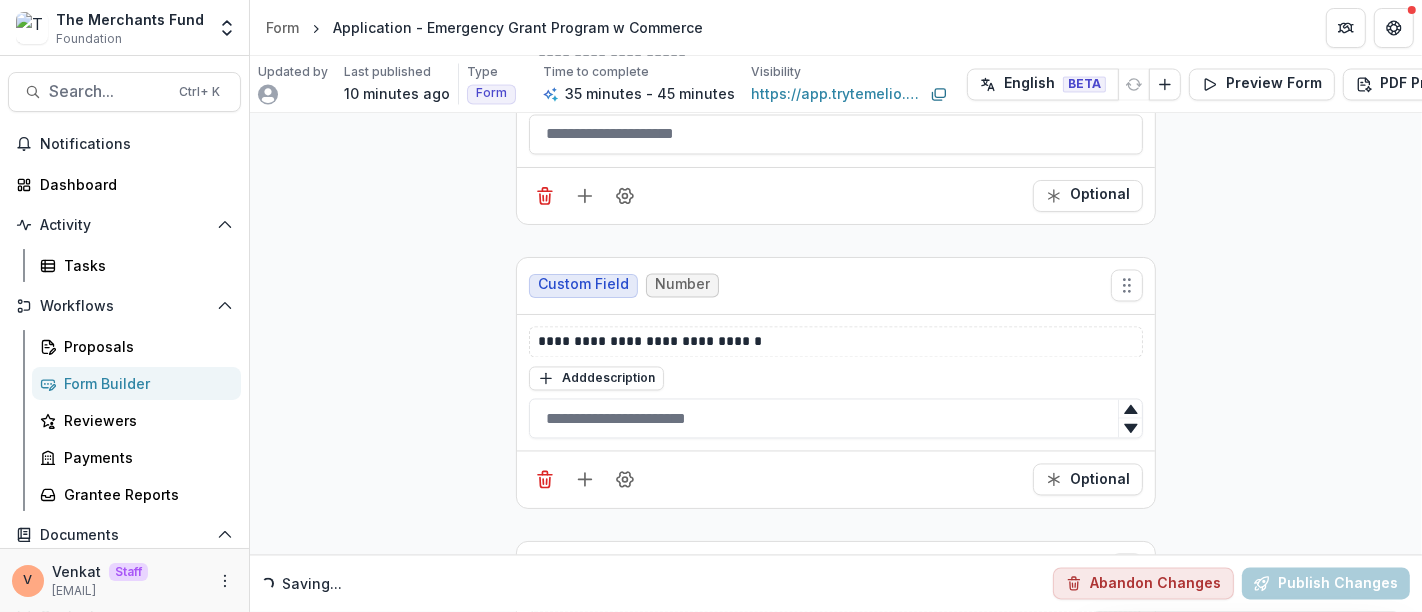 scroll, scrollTop: 16150, scrollLeft: 0, axis: vertical 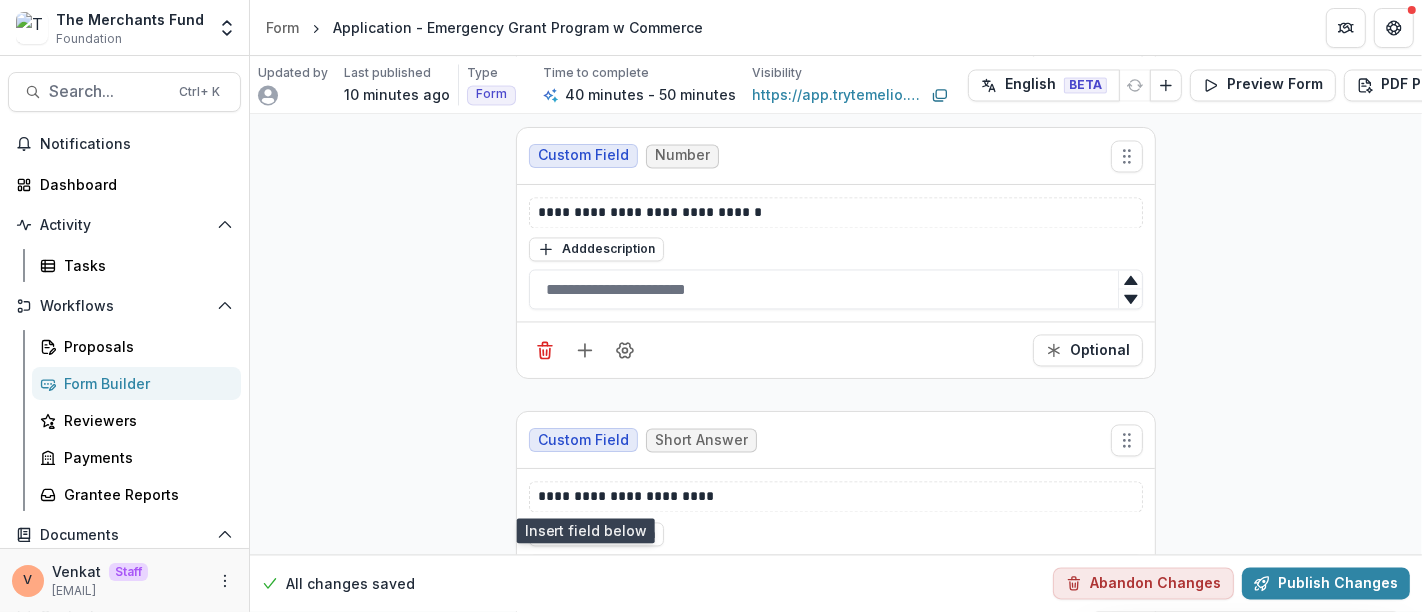 click 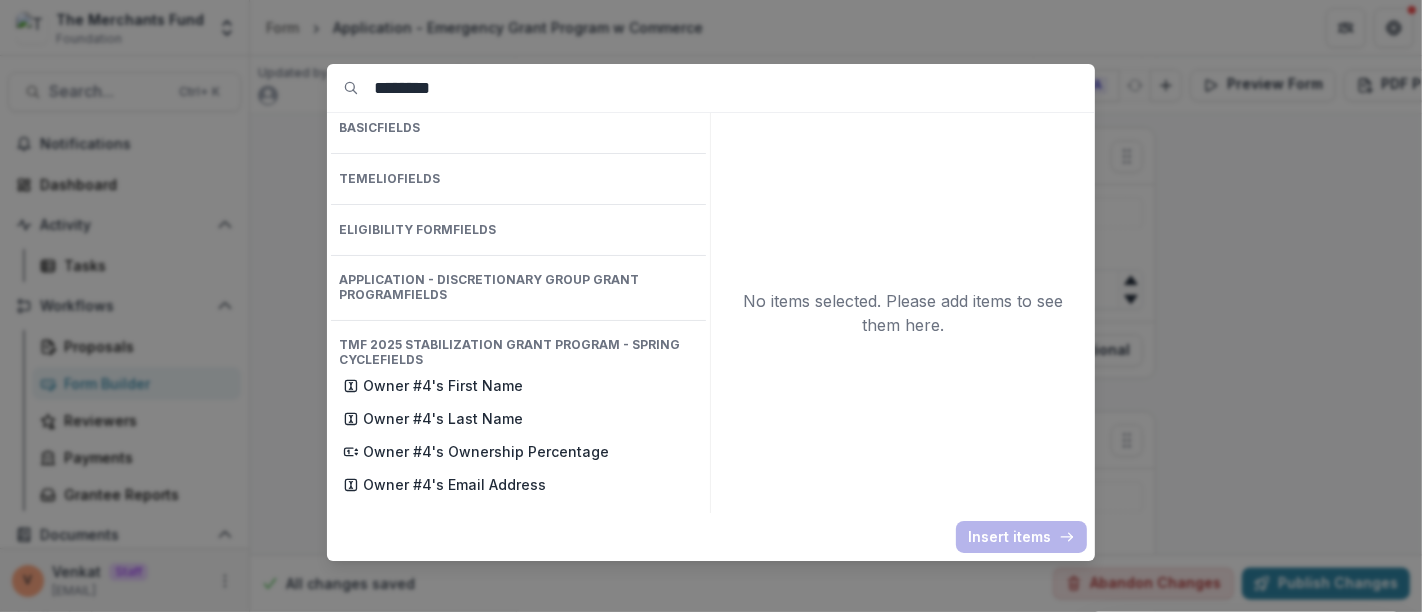 drag, startPoint x: 485, startPoint y: 84, endPoint x: 206, endPoint y: 89, distance: 279.0448 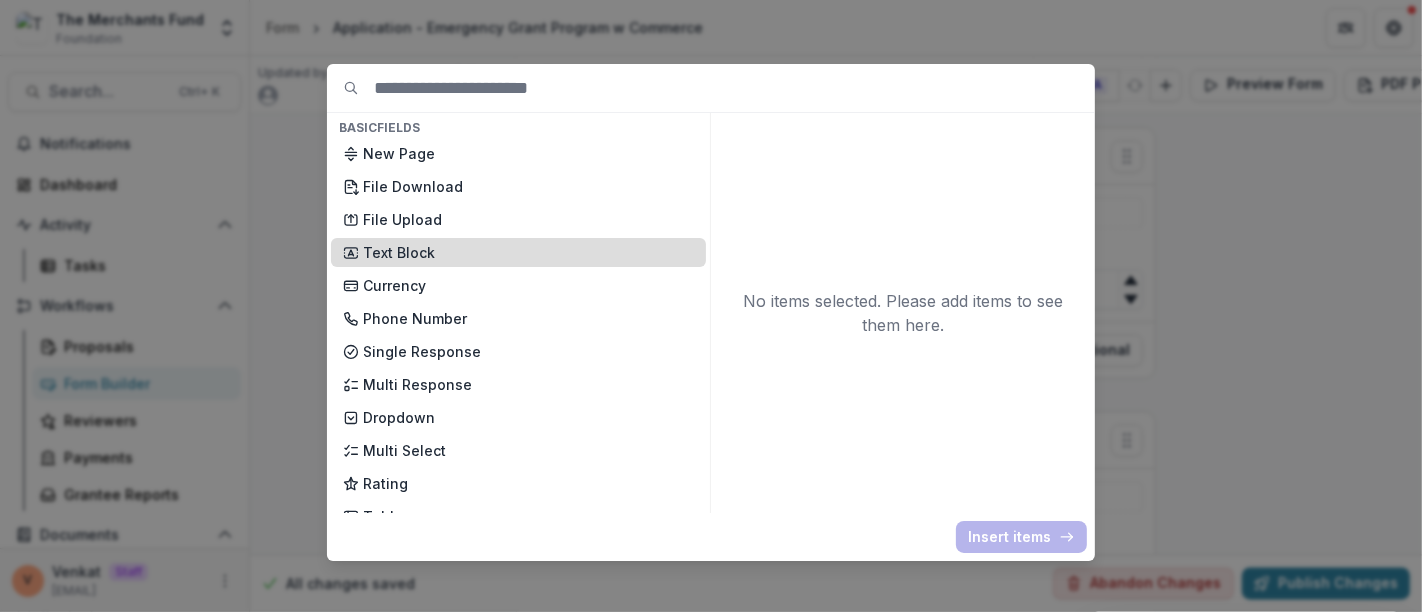 type 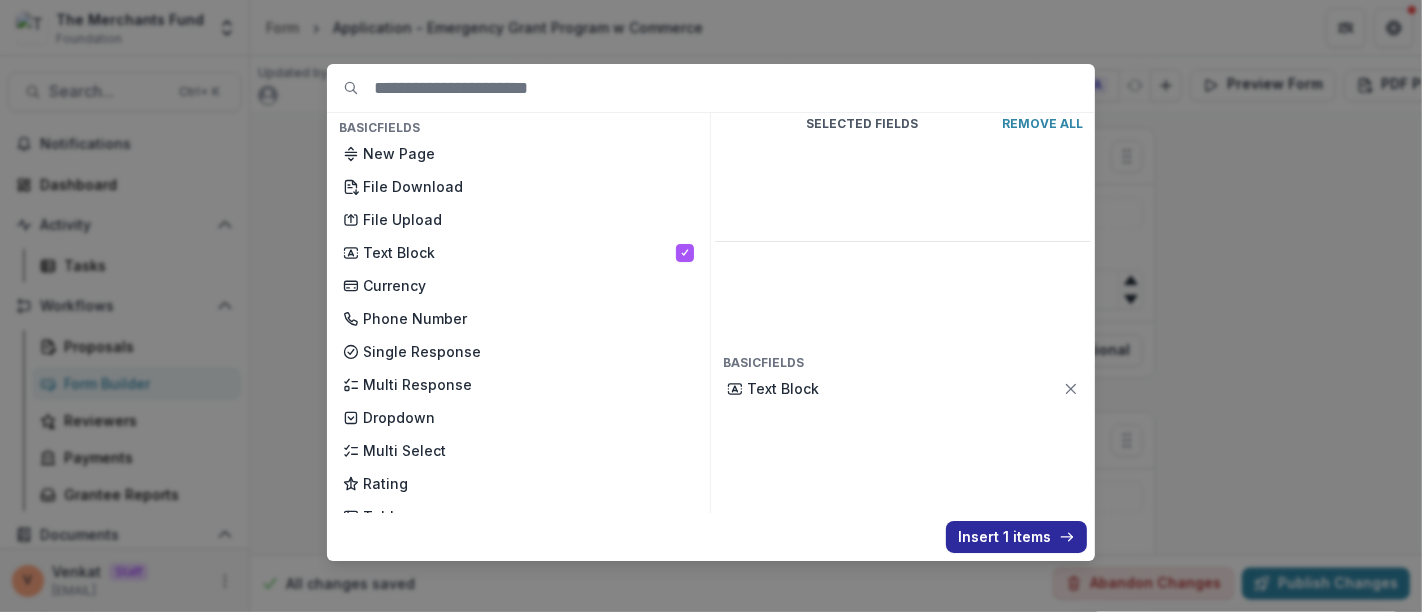click on "Insert 1 items" at bounding box center (1016, 537) 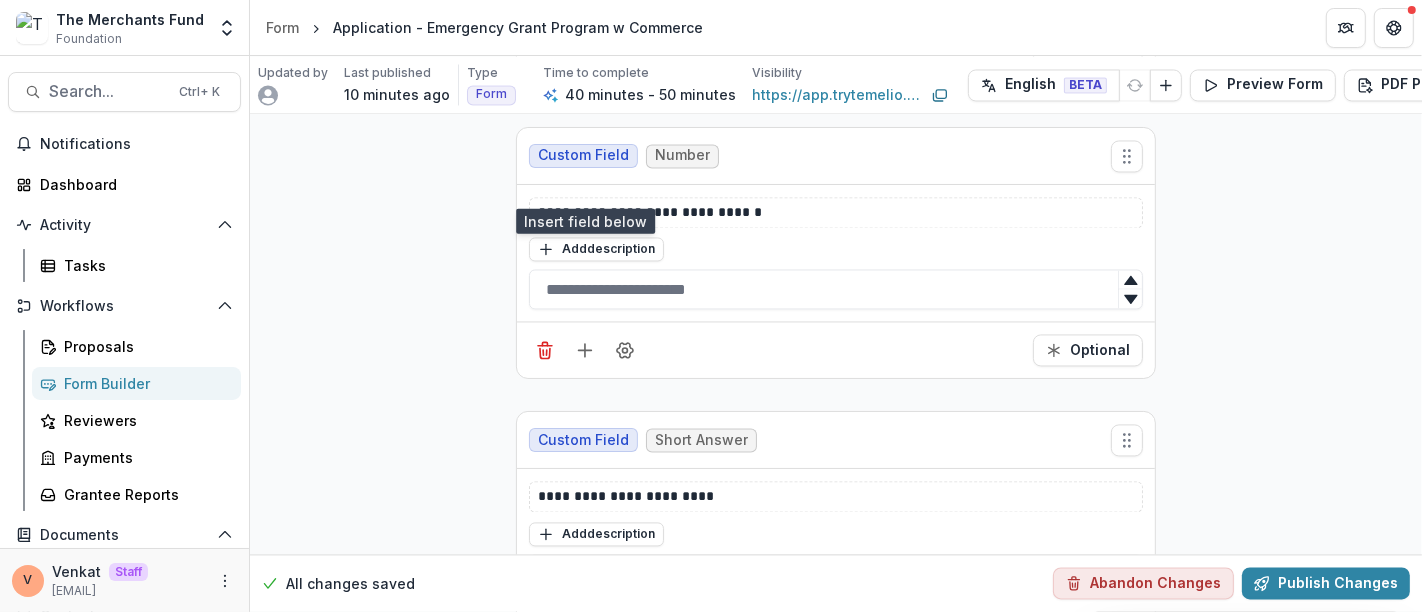 scroll, scrollTop: 16483, scrollLeft: 0, axis: vertical 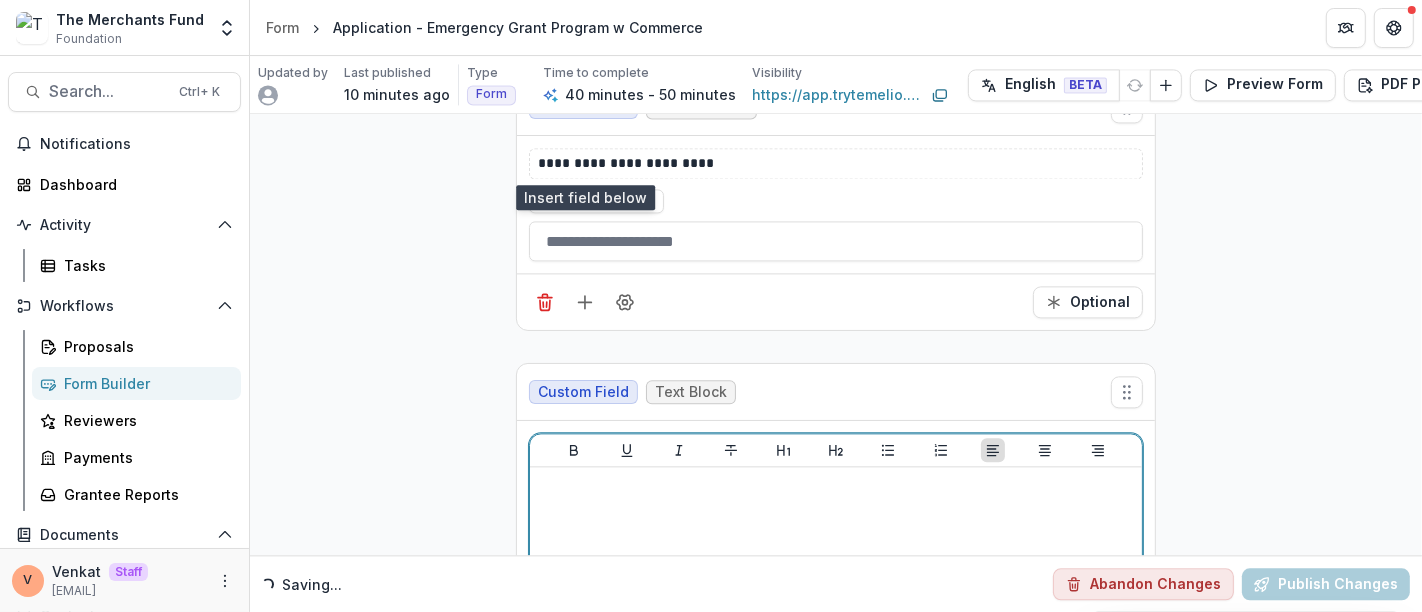 click at bounding box center (836, 625) 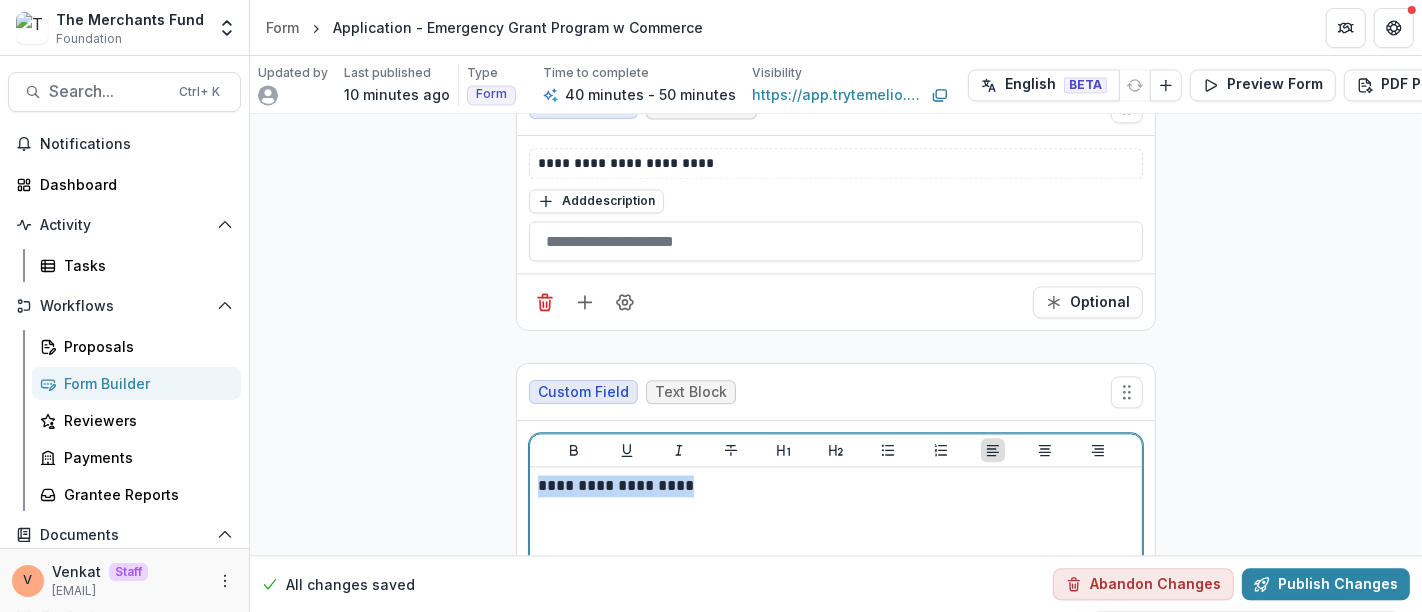 drag, startPoint x: 516, startPoint y: 343, endPoint x: 470, endPoint y: 347, distance: 46.173584 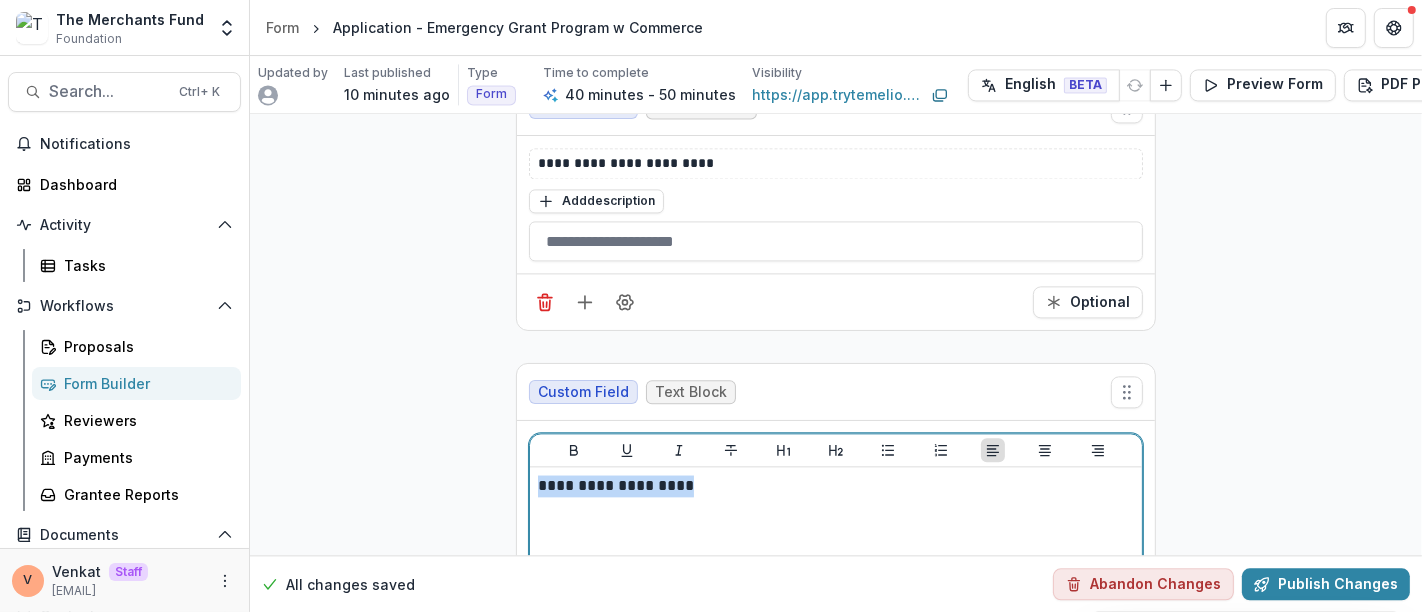 click on "**********" at bounding box center [836, -7750] 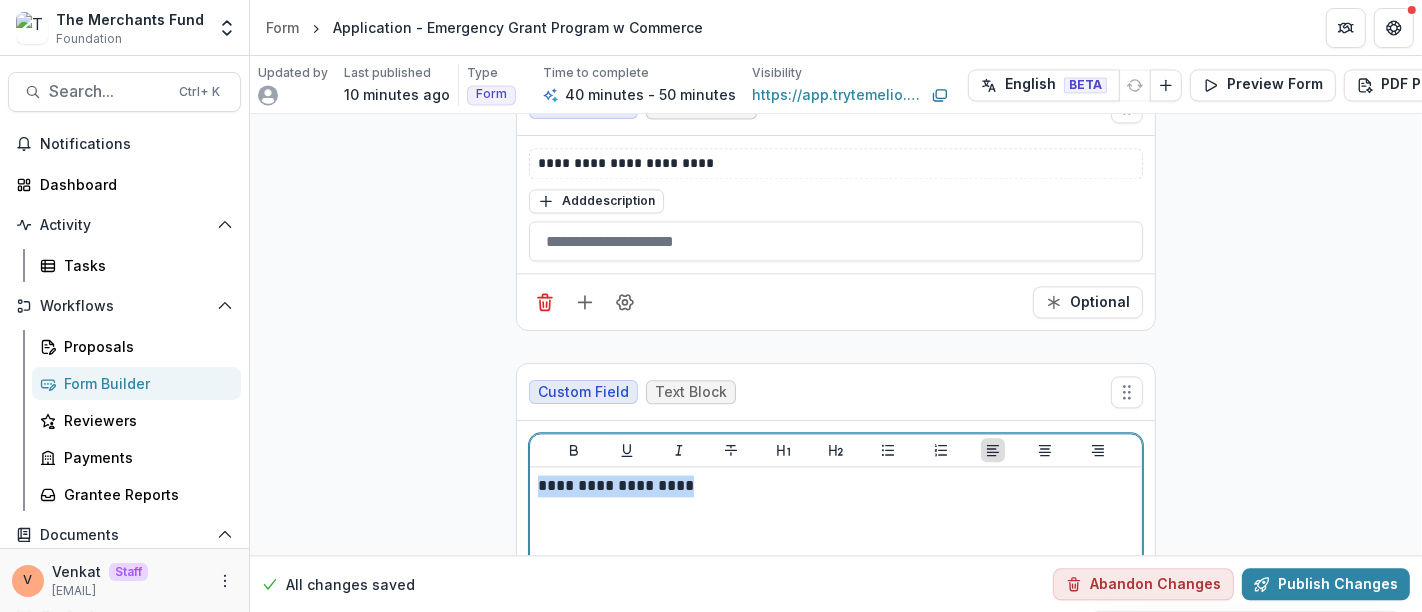 click 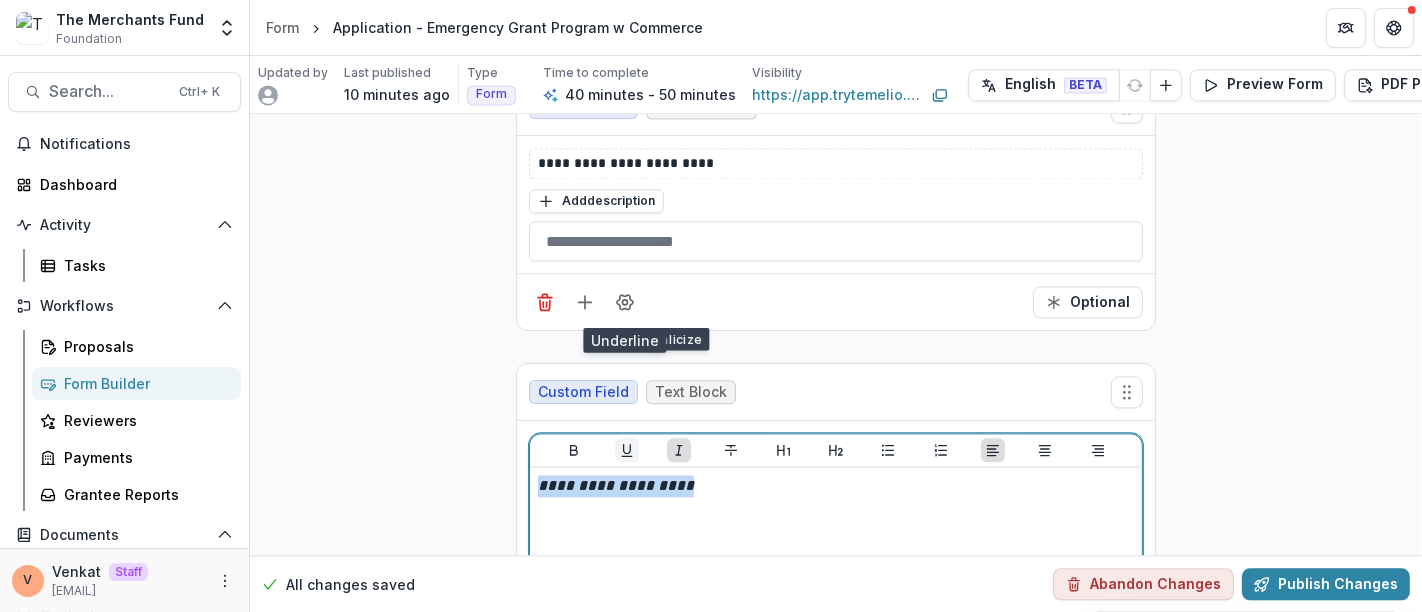 click 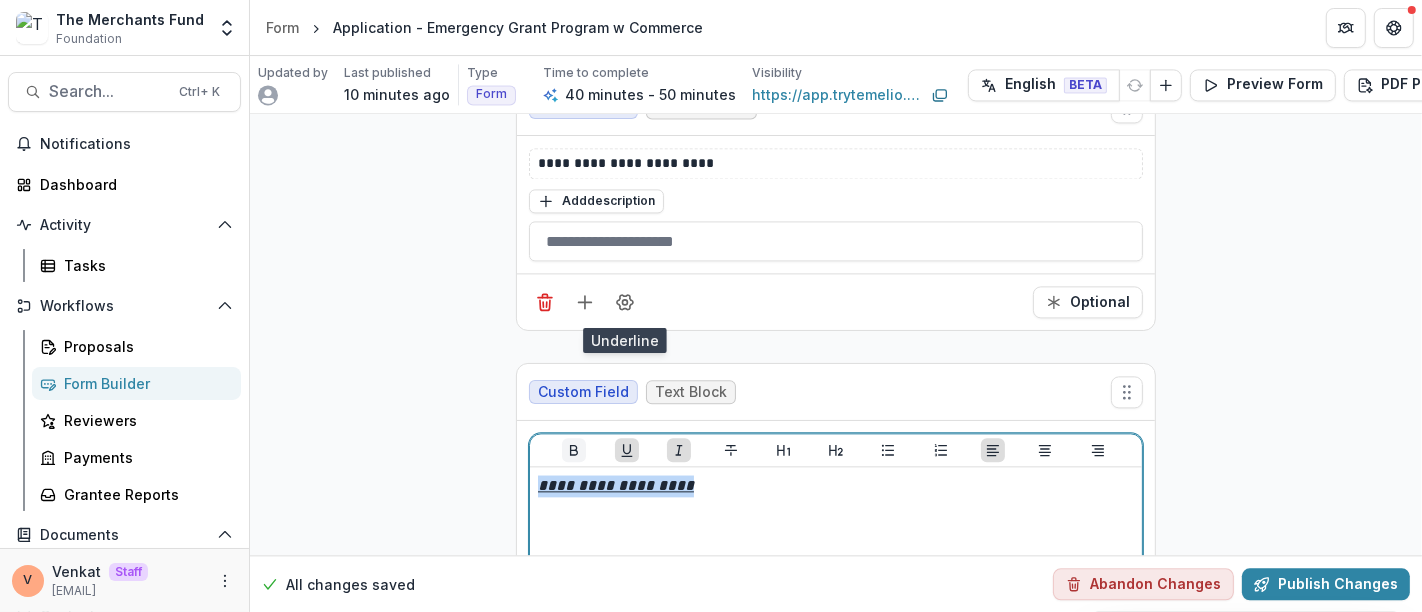 click 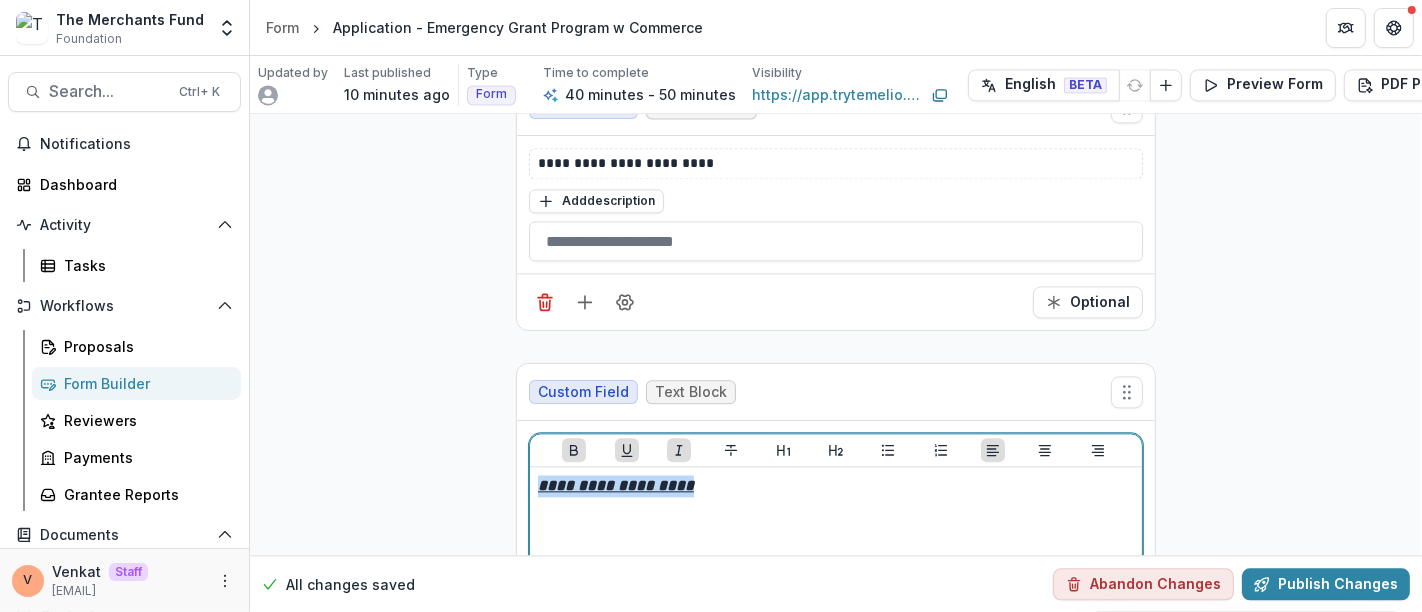 click on "**********" at bounding box center [836, 486] 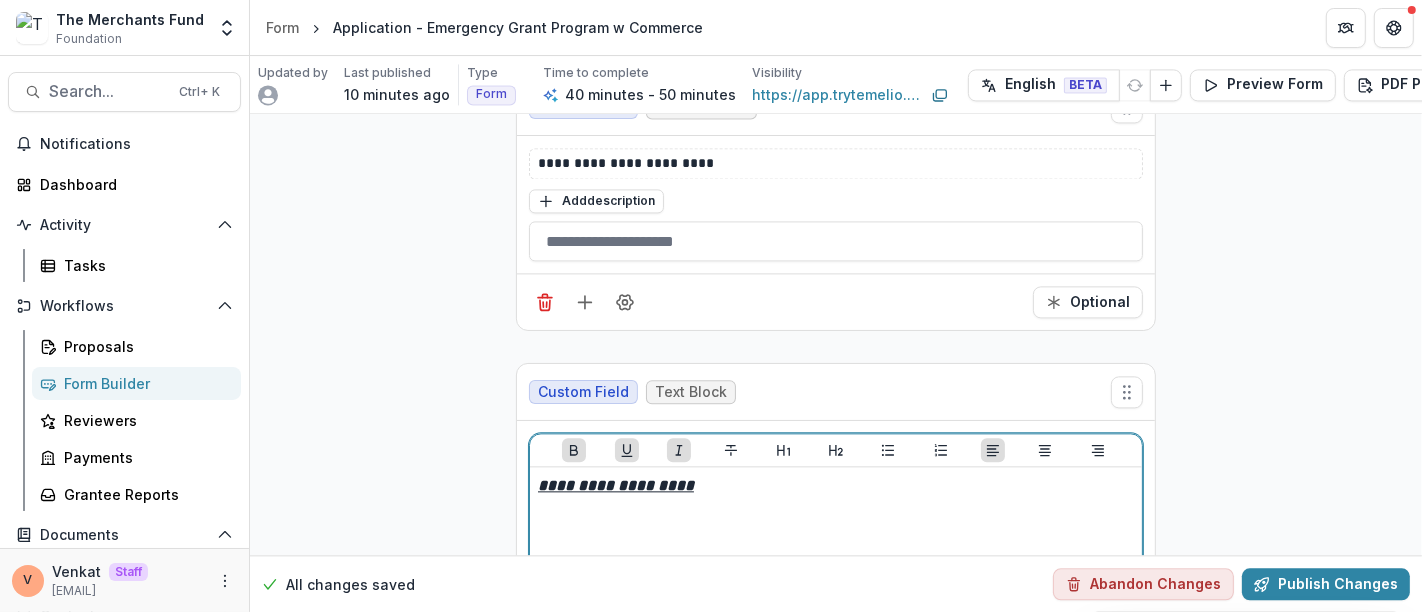 paste 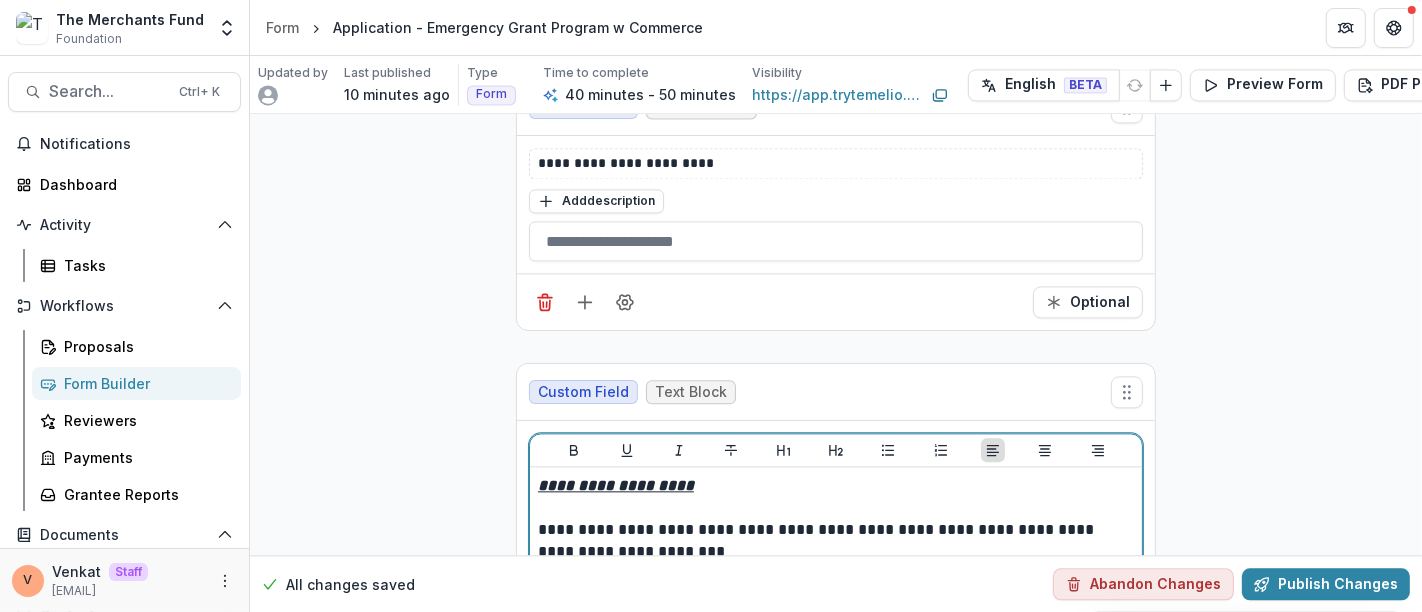 type 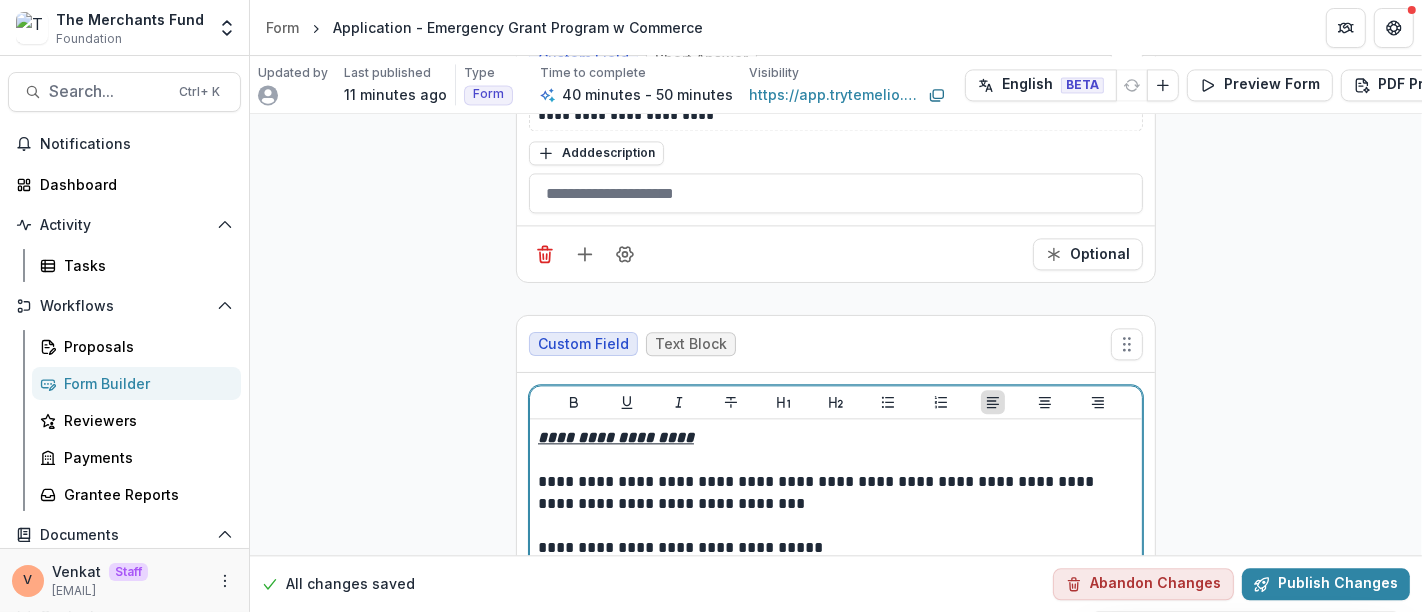 scroll, scrollTop: 16679, scrollLeft: 0, axis: vertical 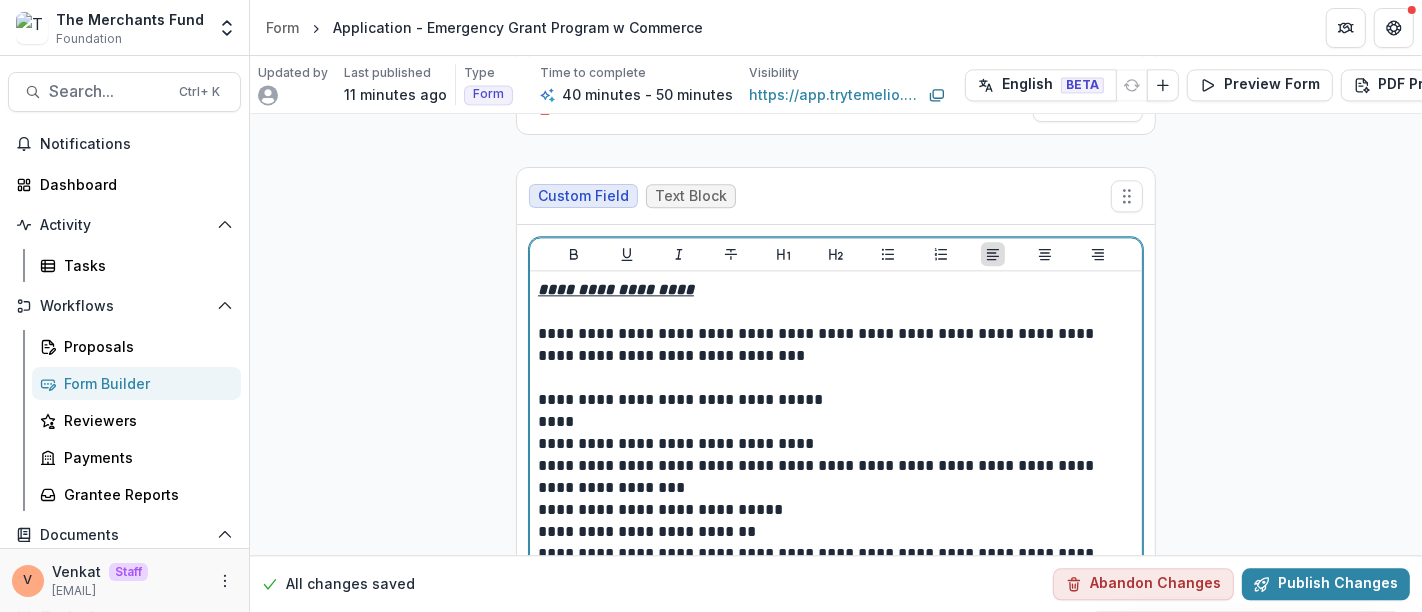 click on "**********" at bounding box center (836, 444) 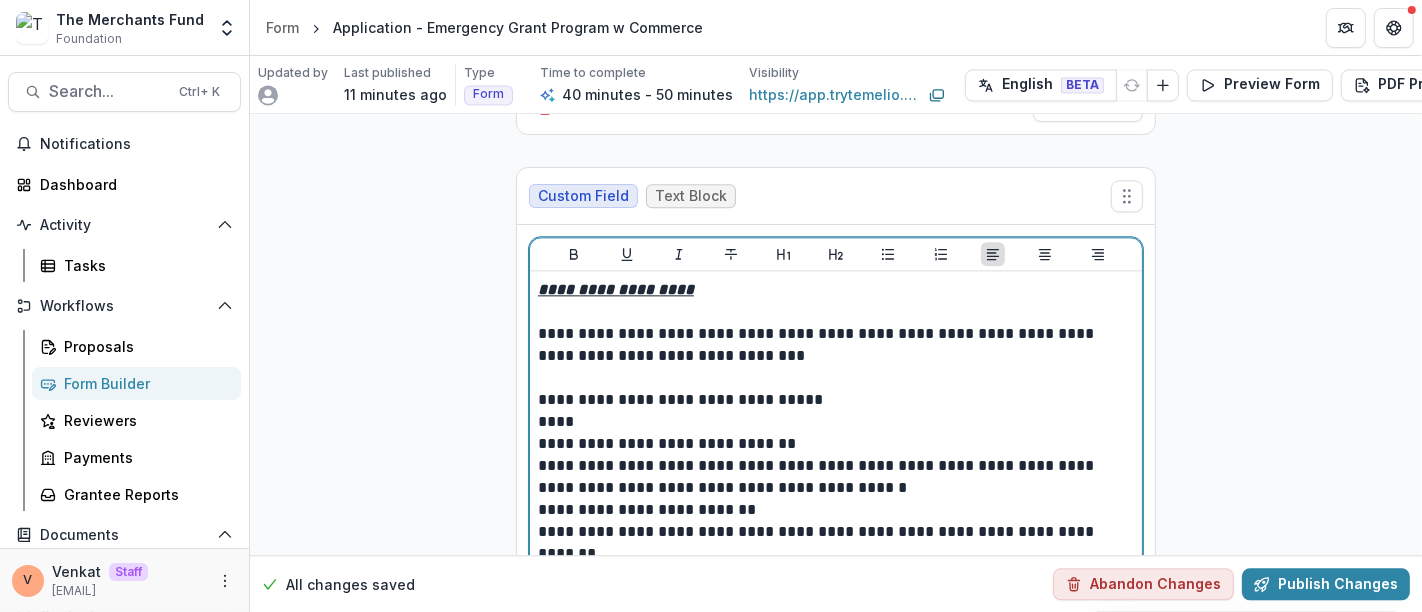 scroll, scrollTop: 16671, scrollLeft: 0, axis: vertical 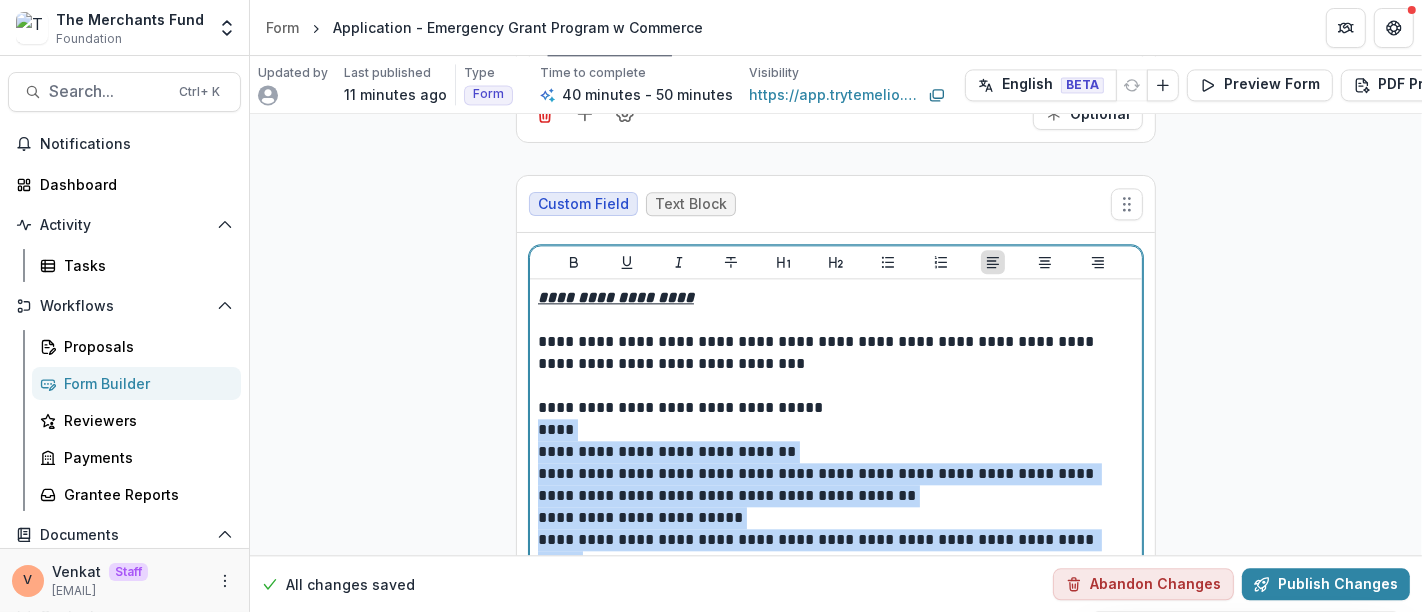drag, startPoint x: 1124, startPoint y: 398, endPoint x: 498, endPoint y: 290, distance: 635.248 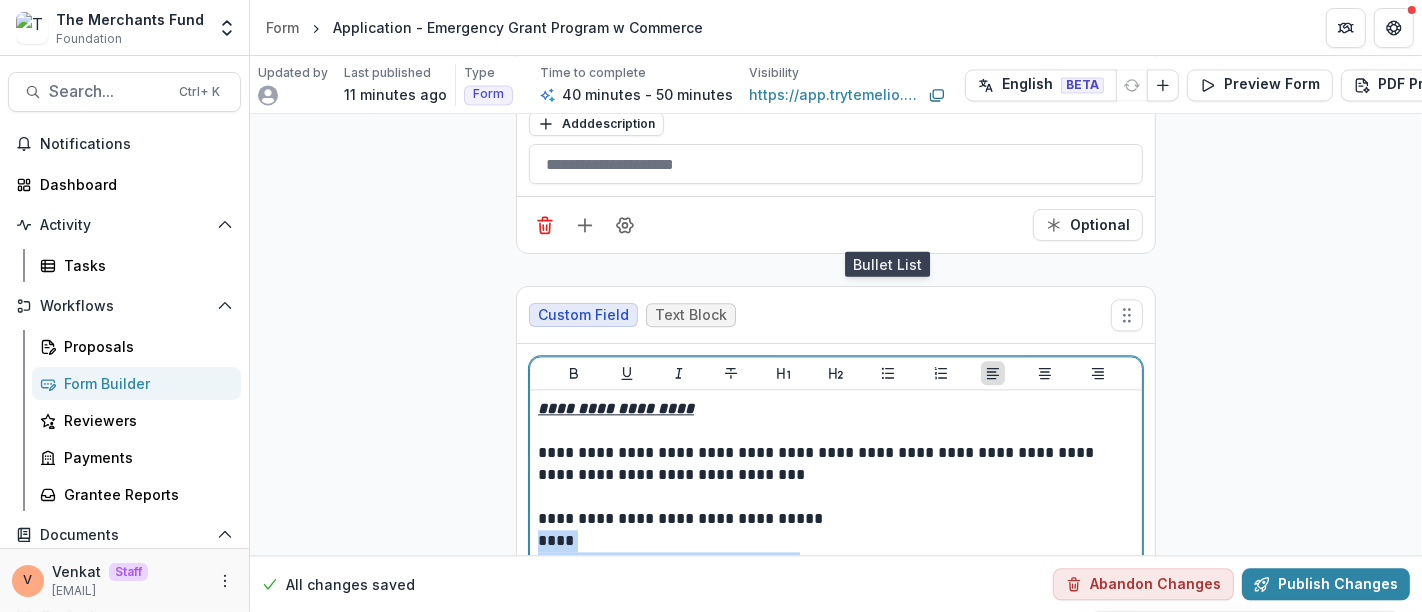 drag, startPoint x: 885, startPoint y: 235, endPoint x: 872, endPoint y: 256, distance: 24.698177 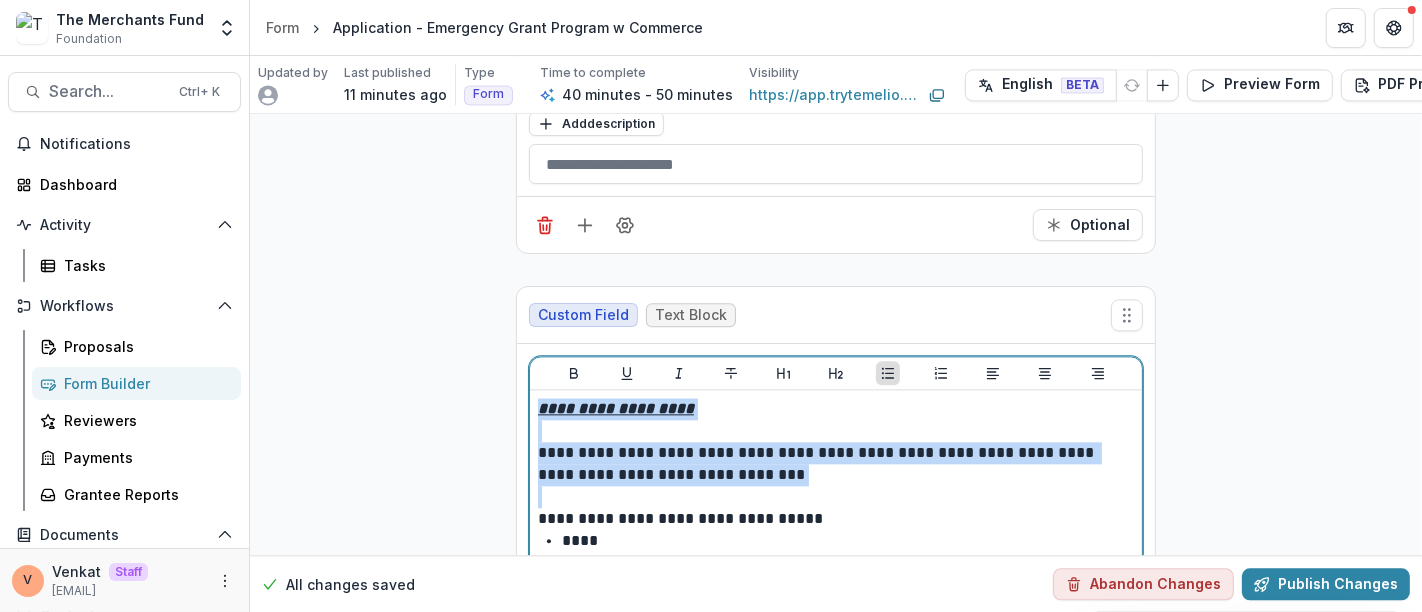 click on "**********" at bounding box center (848, 563) 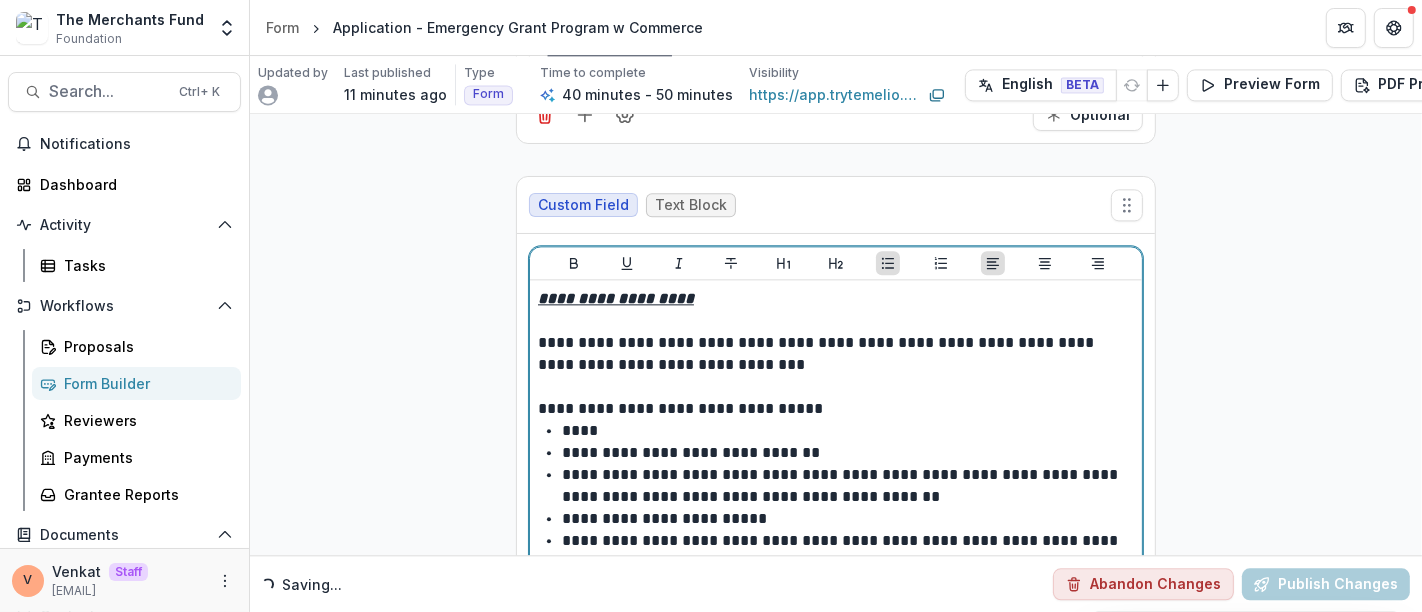 scroll, scrollTop: 16671, scrollLeft: 0, axis: vertical 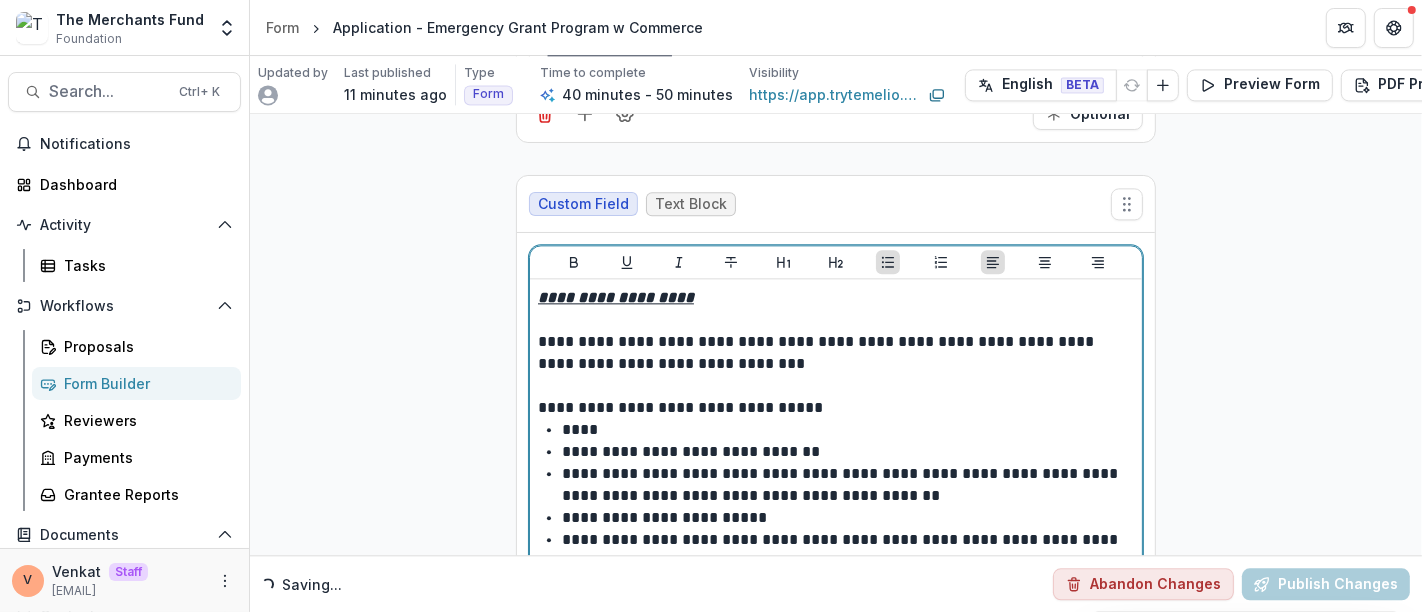 click on "**********" at bounding box center [848, 551] 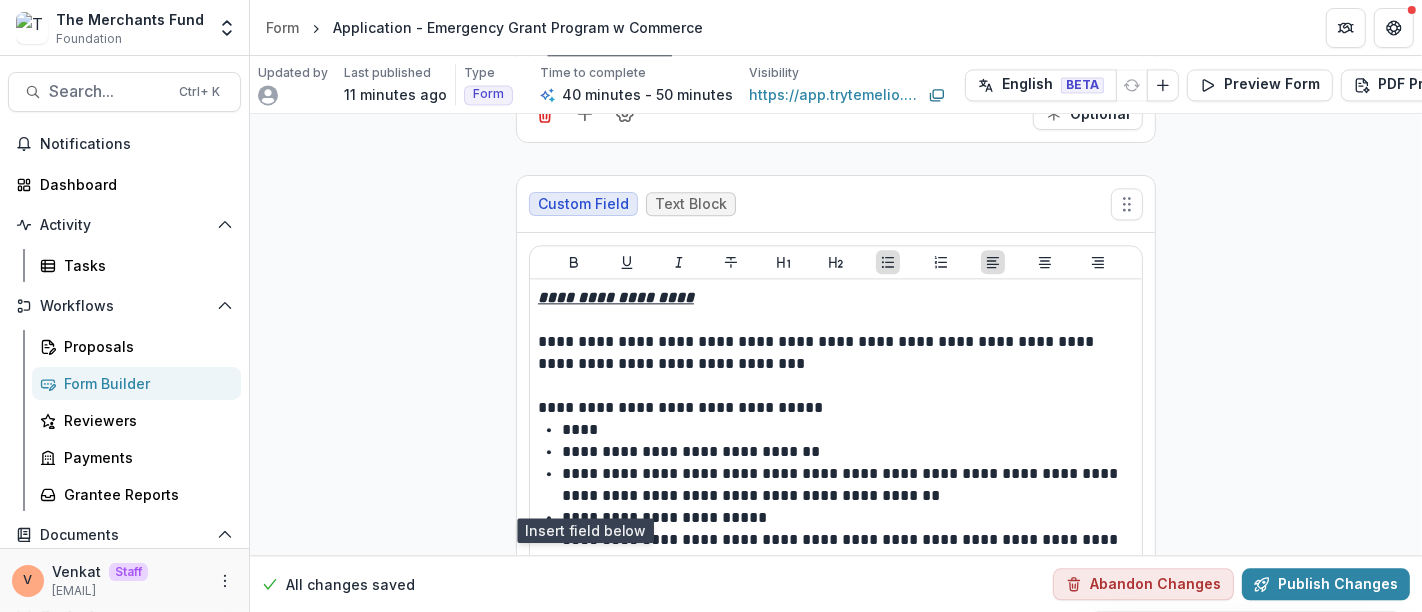 click at bounding box center [585, 637] 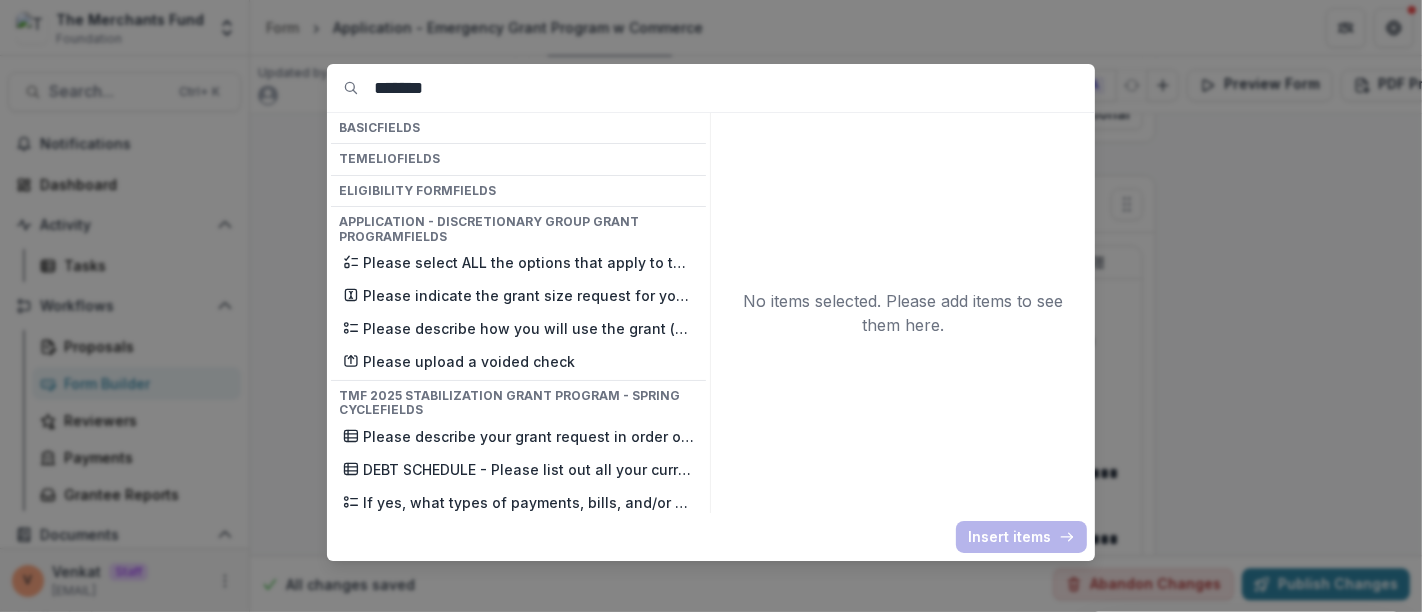 type on "******" 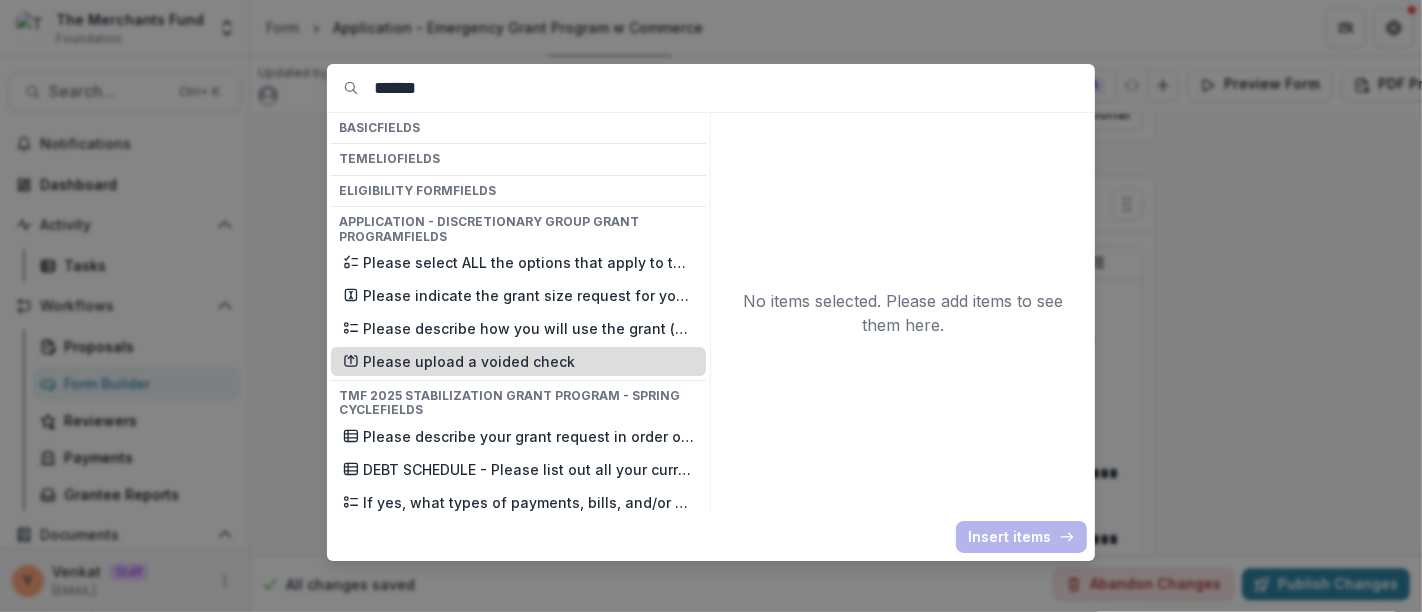 scroll, scrollTop: 39, scrollLeft: 0, axis: vertical 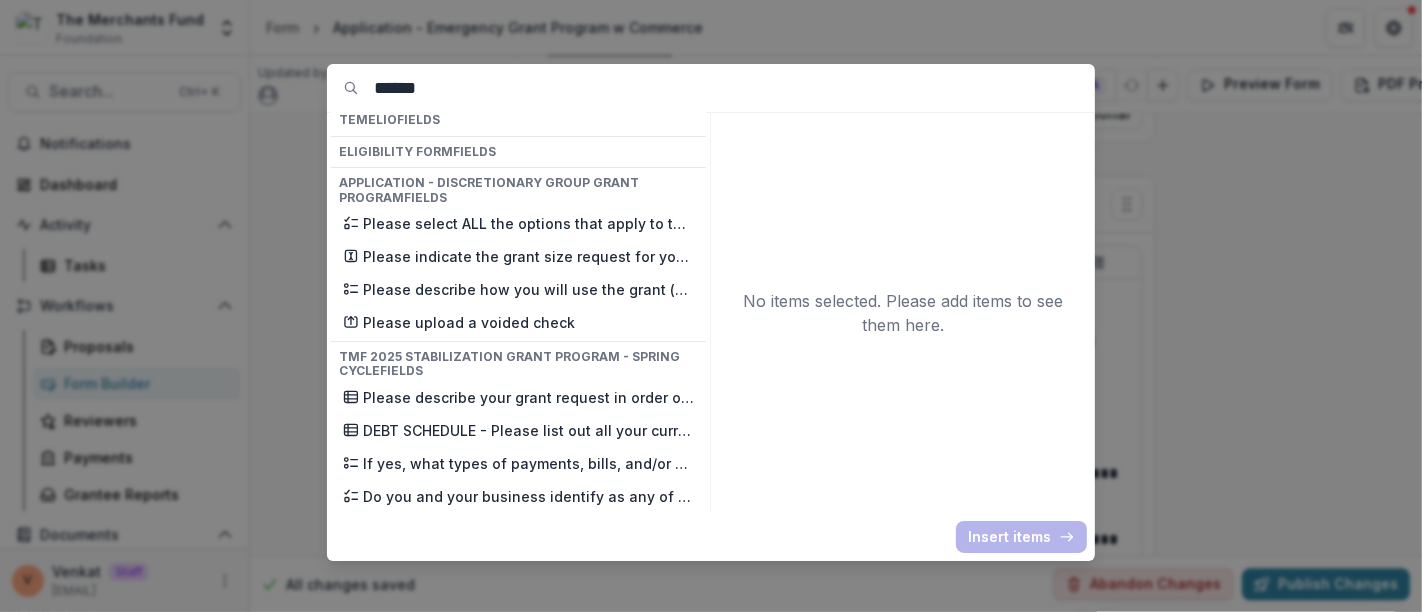 drag, startPoint x: 447, startPoint y: 100, endPoint x: 266, endPoint y: 90, distance: 181.27603 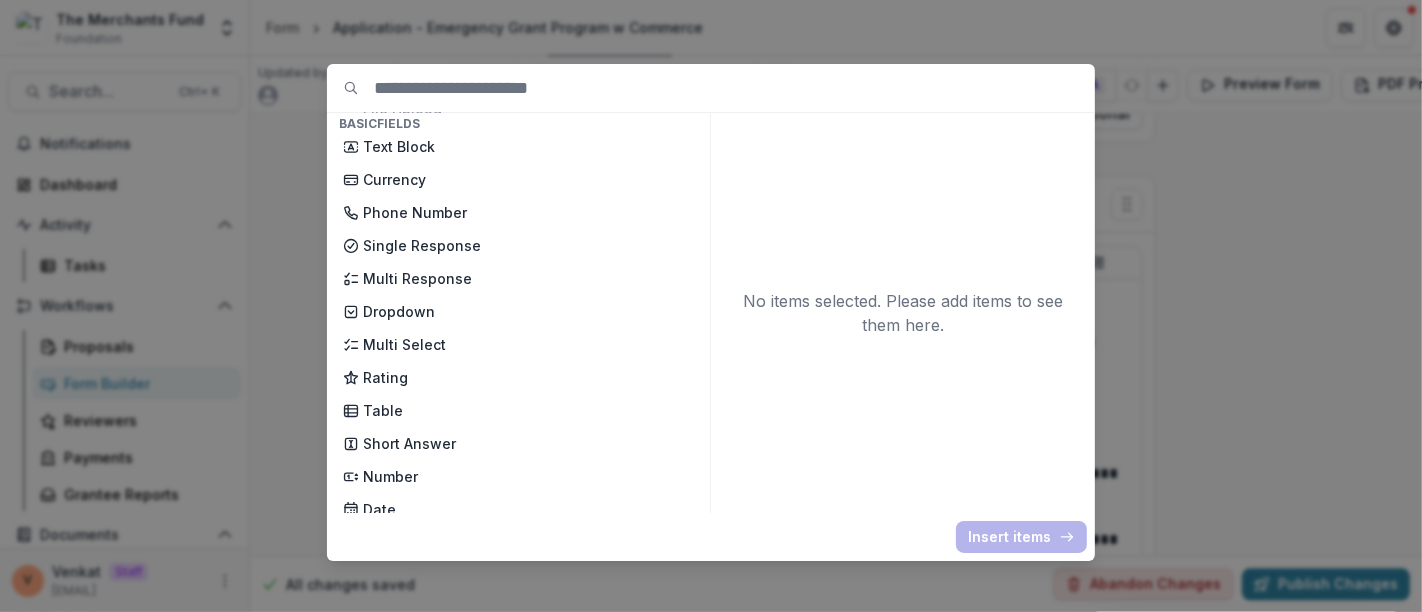 scroll, scrollTop: 217, scrollLeft: 0, axis: vertical 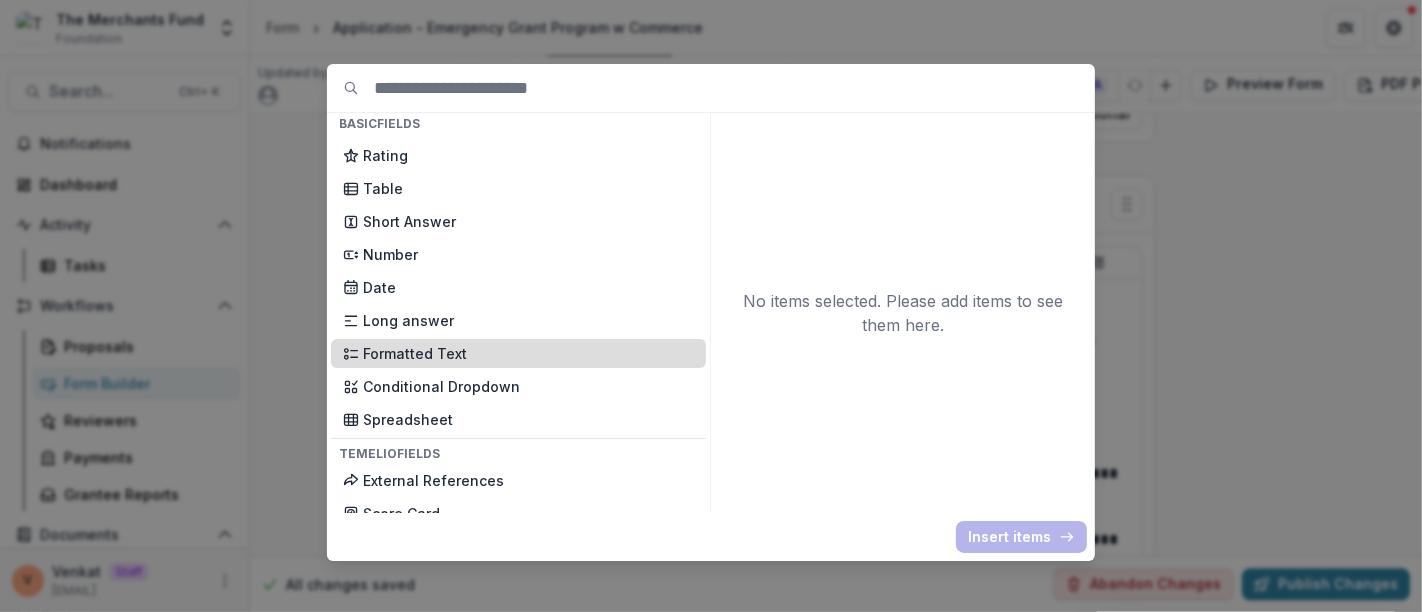 click on "Formatted Text" at bounding box center [528, 353] 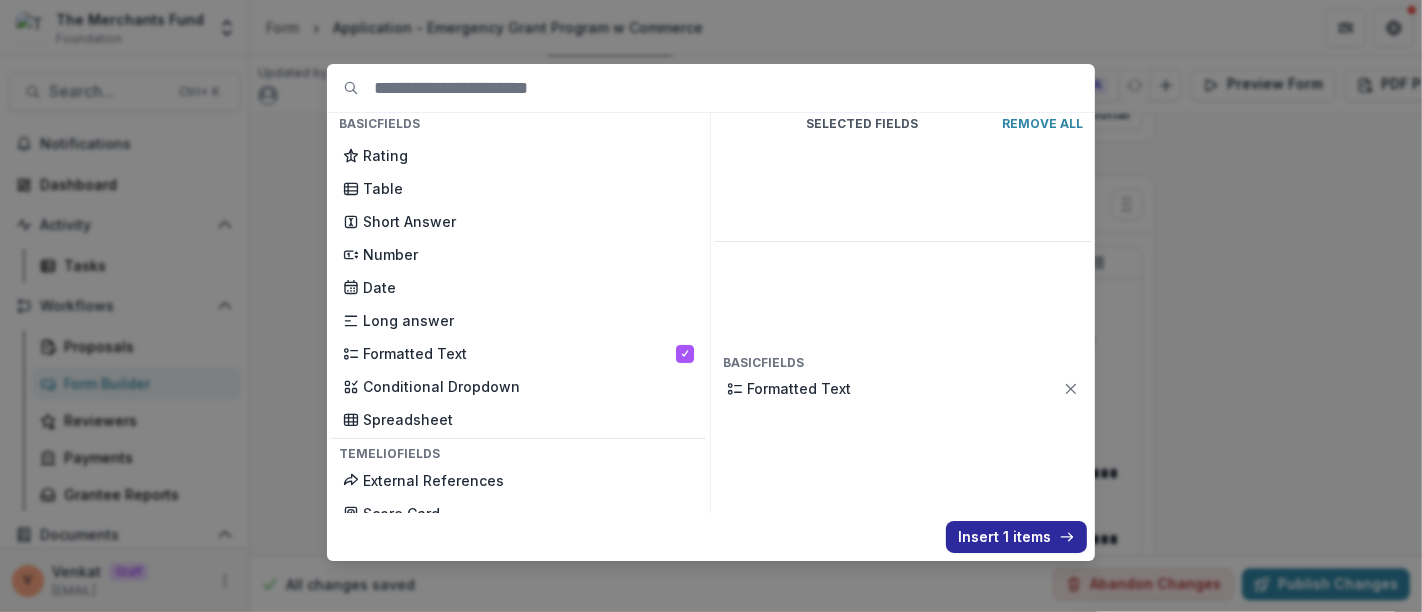click on "Insert 1 items" at bounding box center [1016, 537] 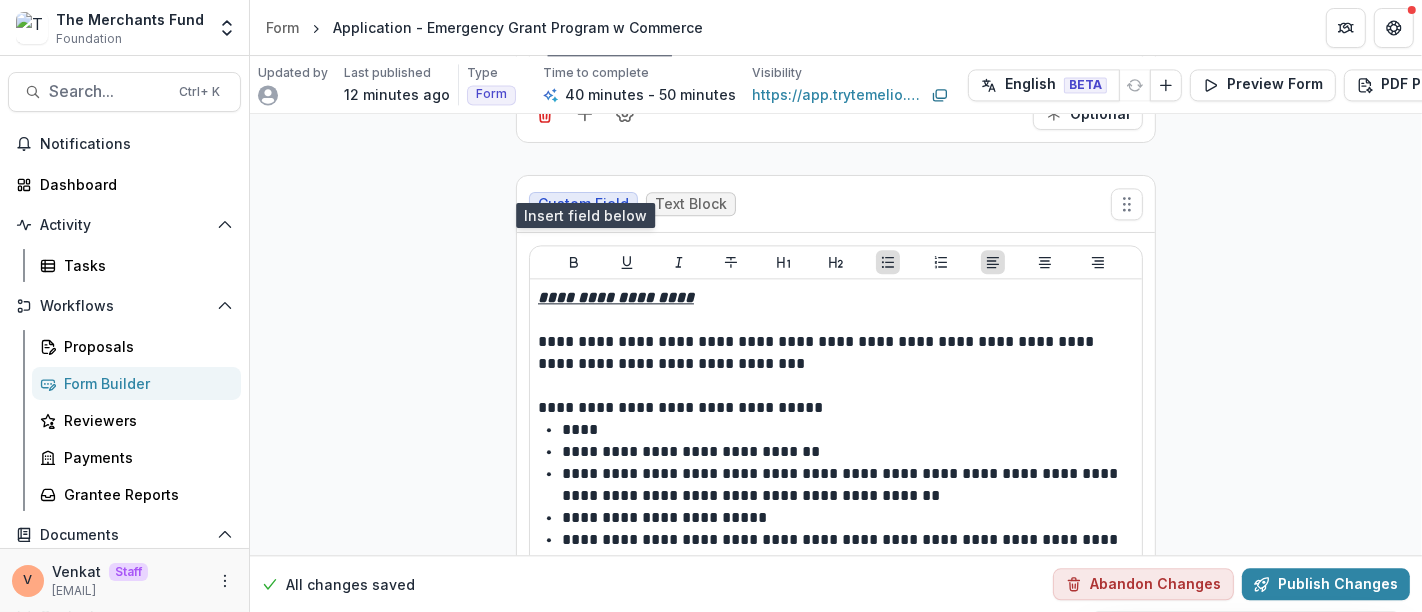 scroll, scrollTop: 17004, scrollLeft: 0, axis: vertical 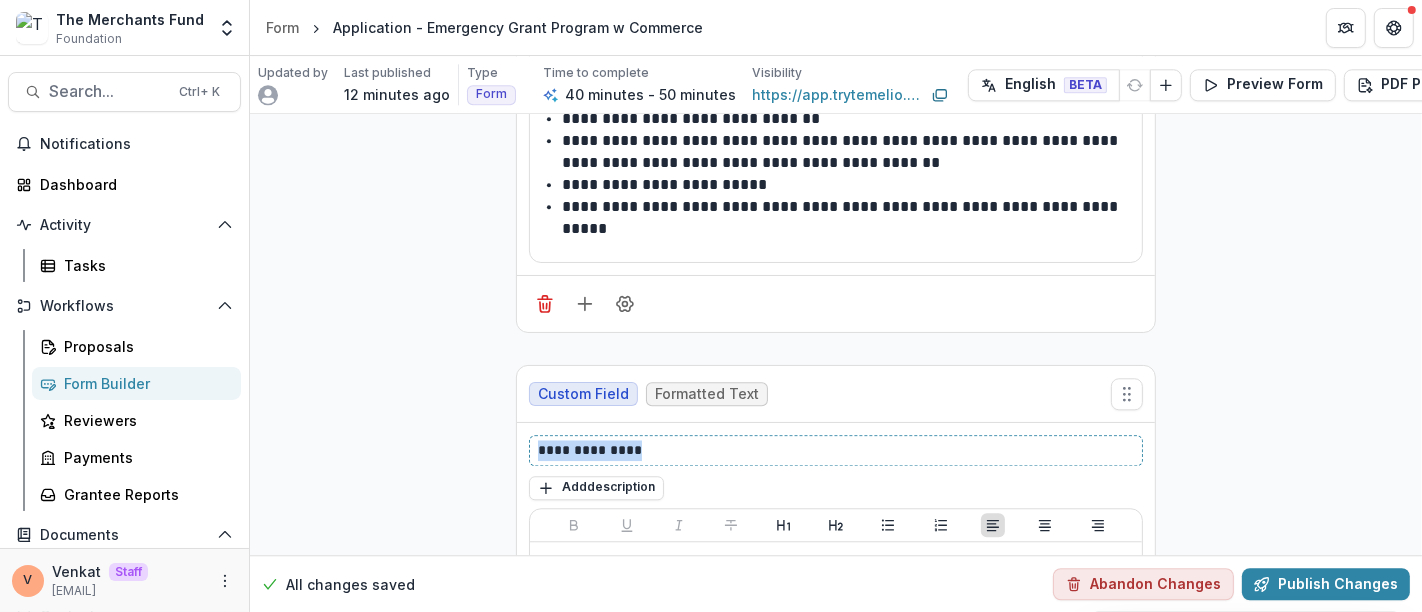 drag, startPoint x: 534, startPoint y: 310, endPoint x: 486, endPoint y: 309, distance: 48.010414 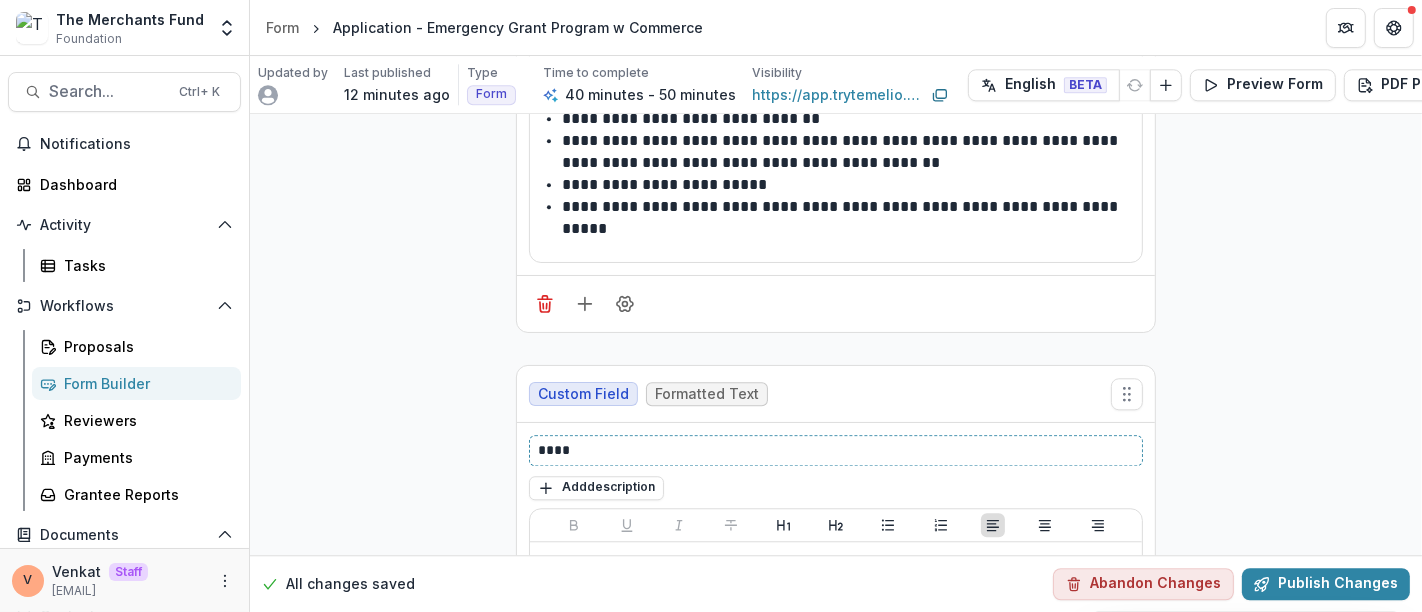 type 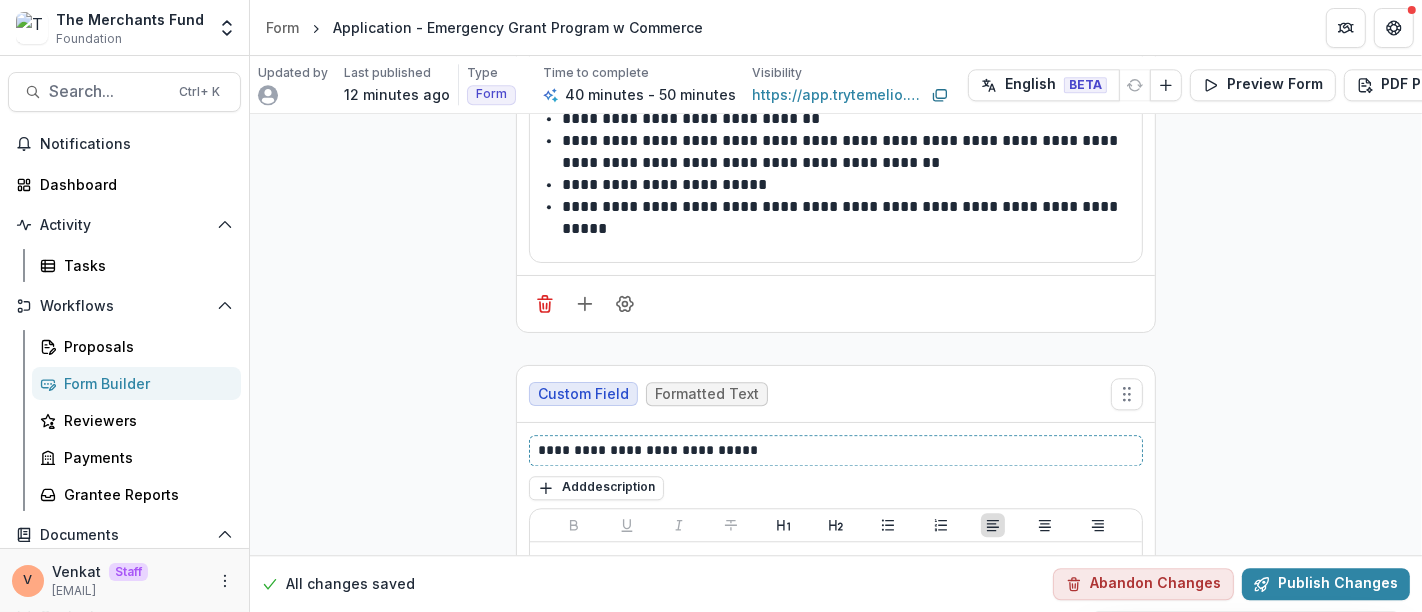 click on "**********" at bounding box center (836, 450) 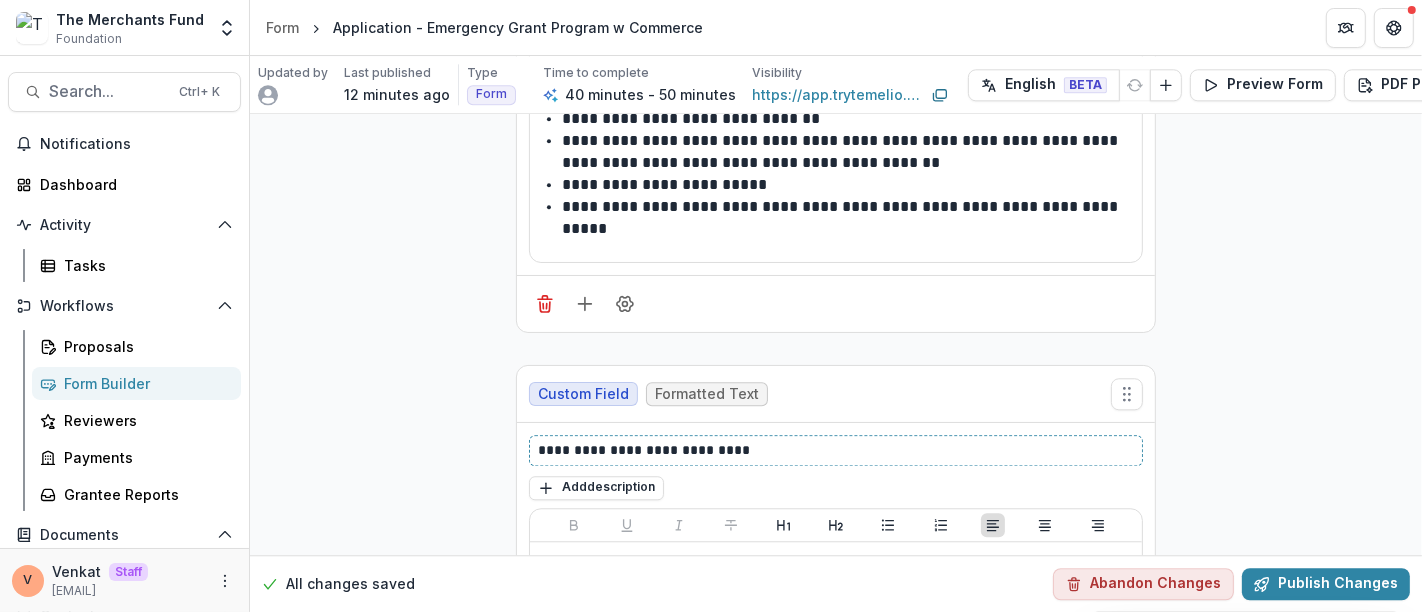 scroll, scrollTop: 17264, scrollLeft: 0, axis: vertical 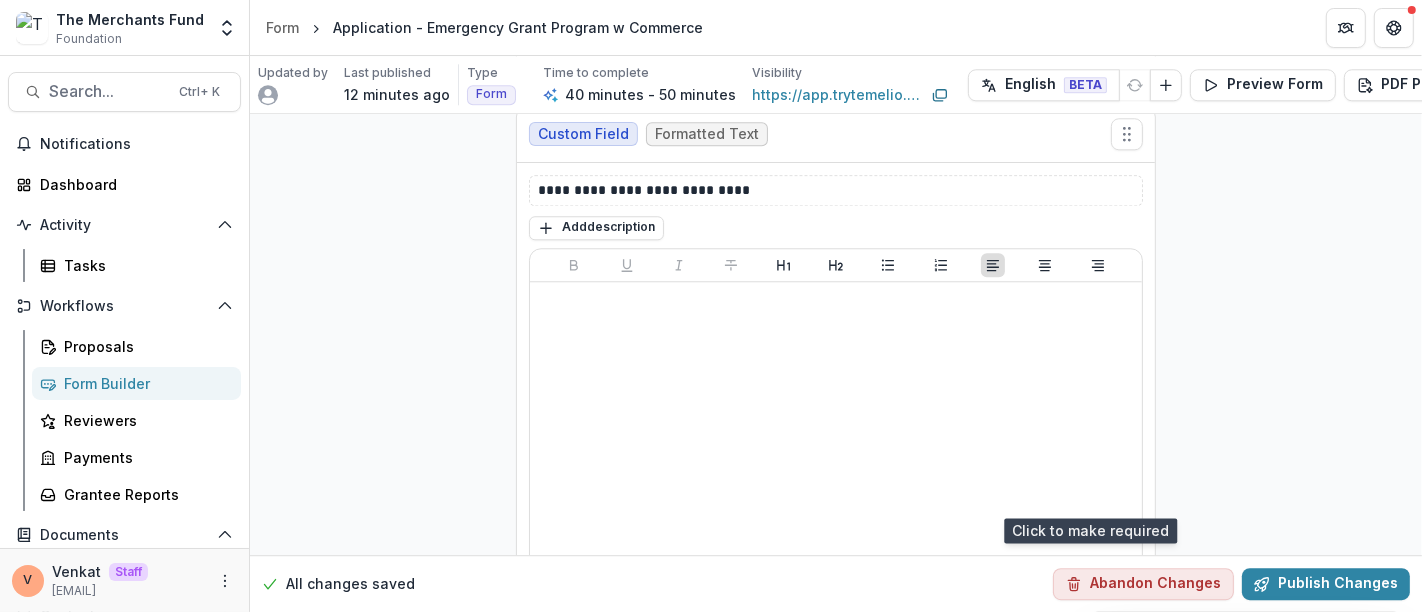 click on "Optional" at bounding box center (1088, 640) 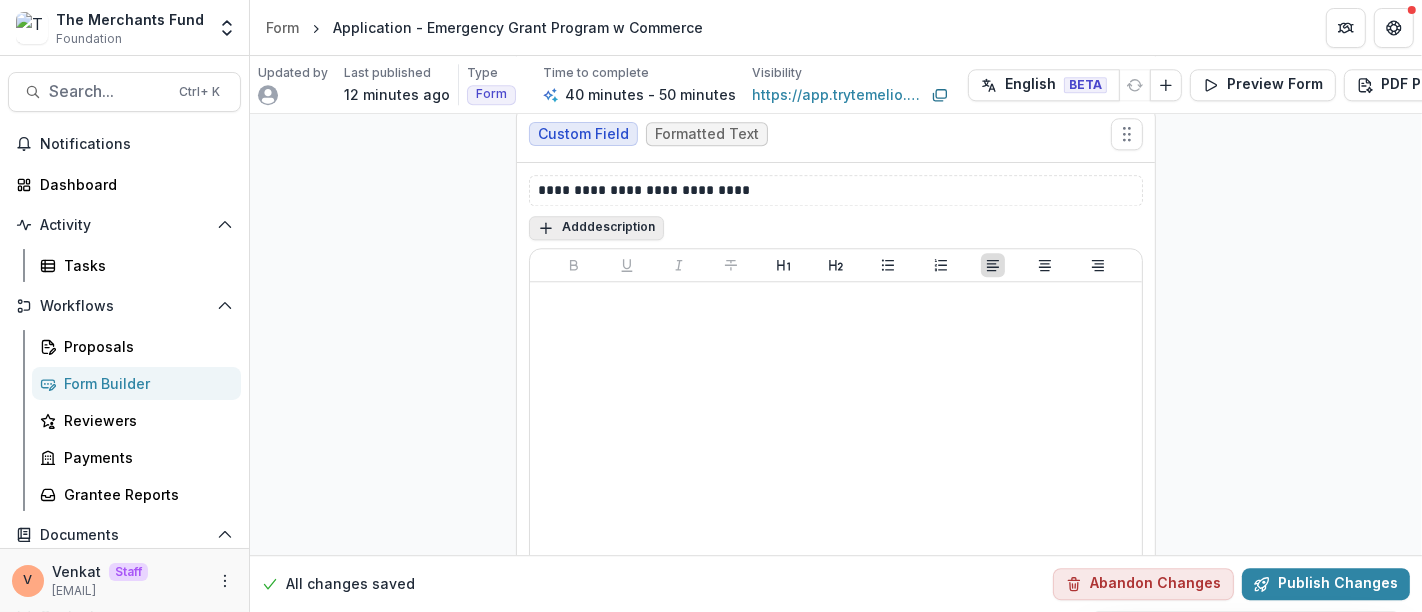 scroll, scrollTop: 17042, scrollLeft: 0, axis: vertical 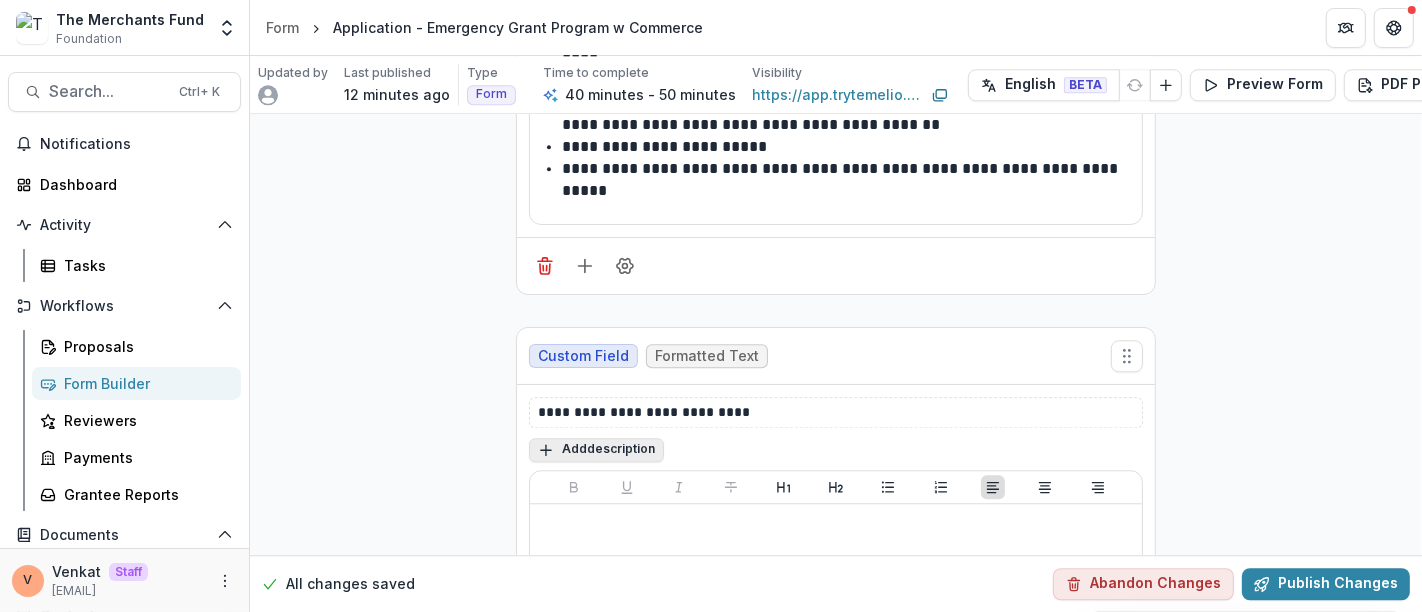 click on "Add  description" at bounding box center (596, 450) 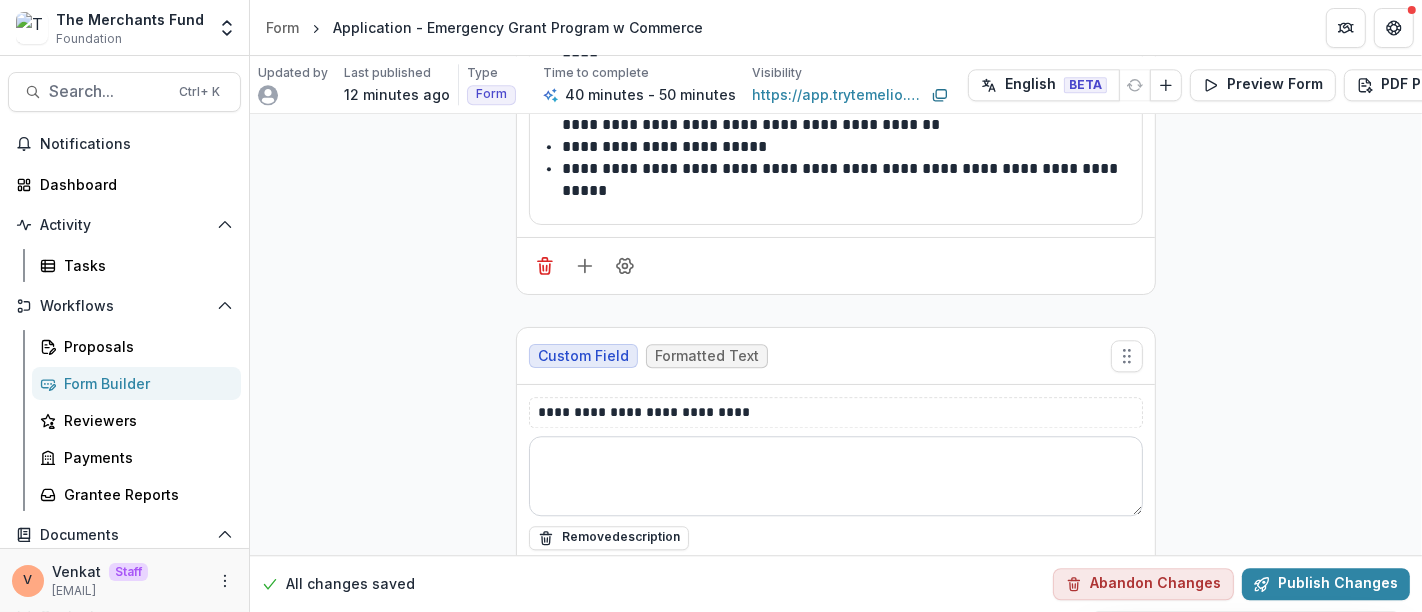 click at bounding box center [836, 476] 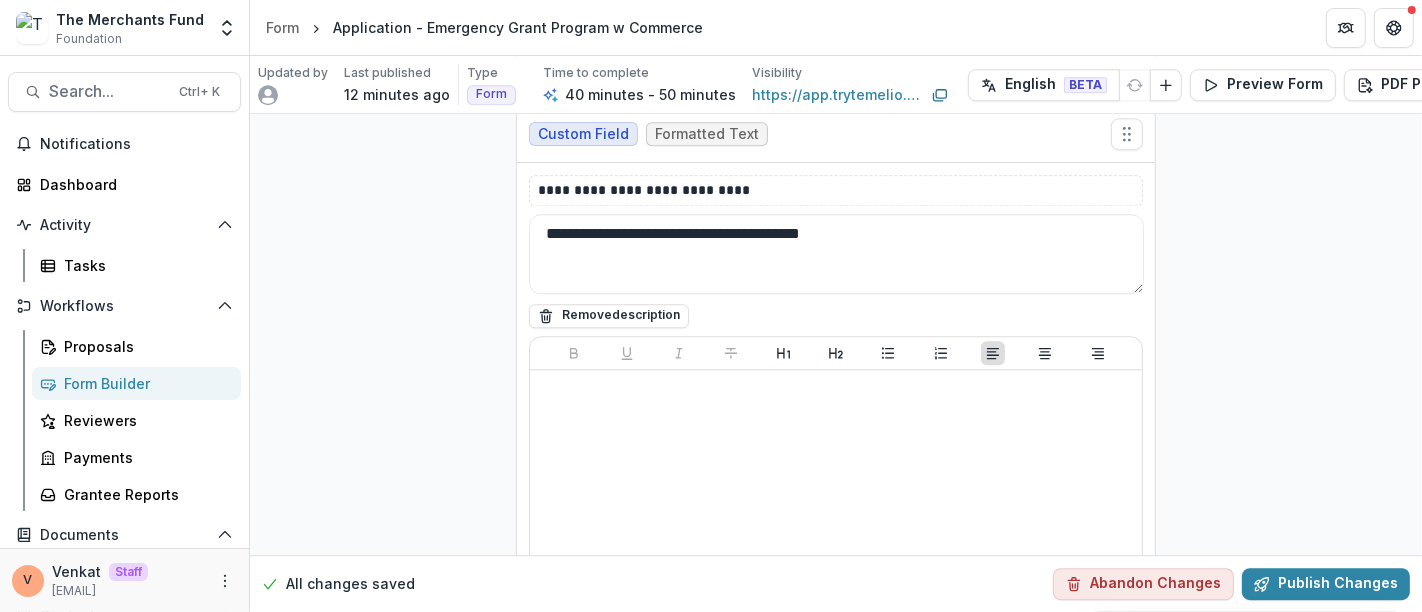 scroll, scrollTop: 17352, scrollLeft: 0, axis: vertical 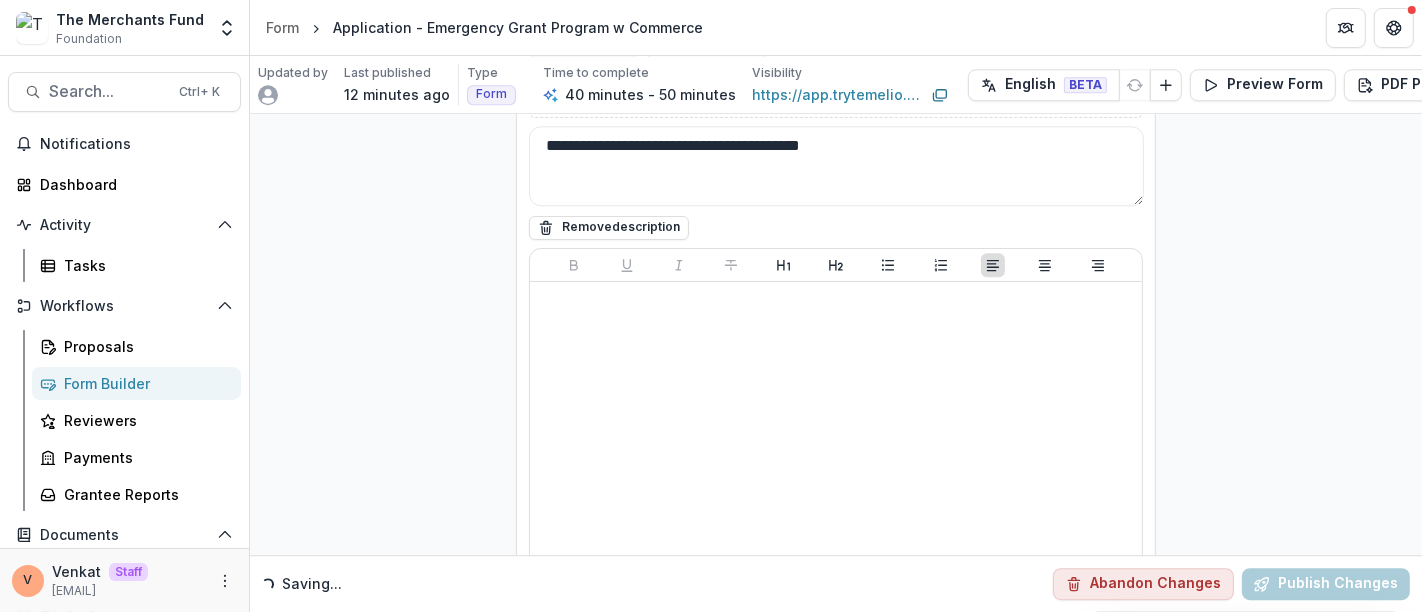 type on "**********" 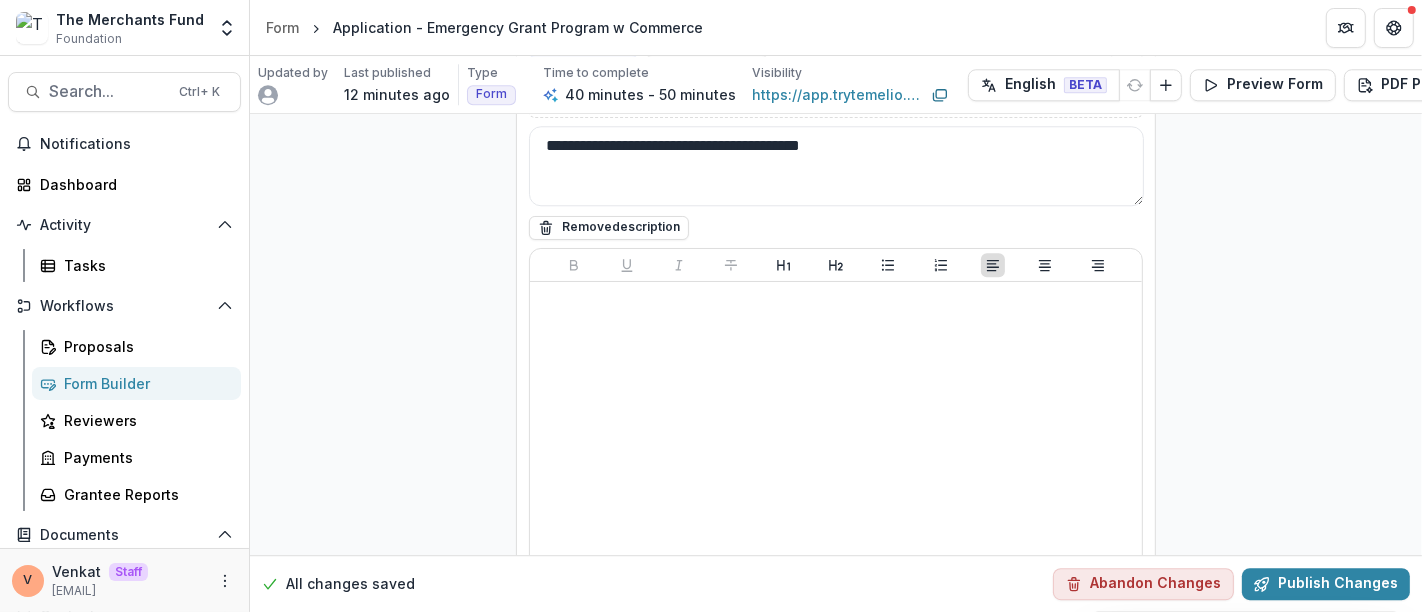 click 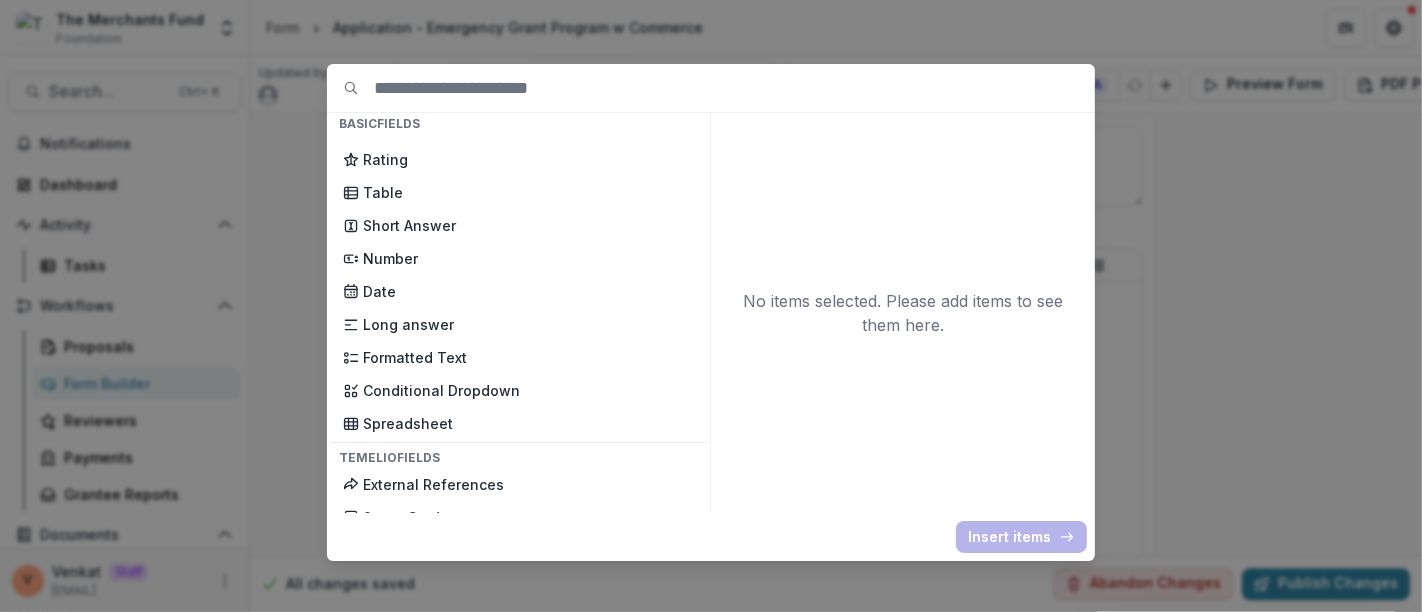 scroll, scrollTop: 333, scrollLeft: 0, axis: vertical 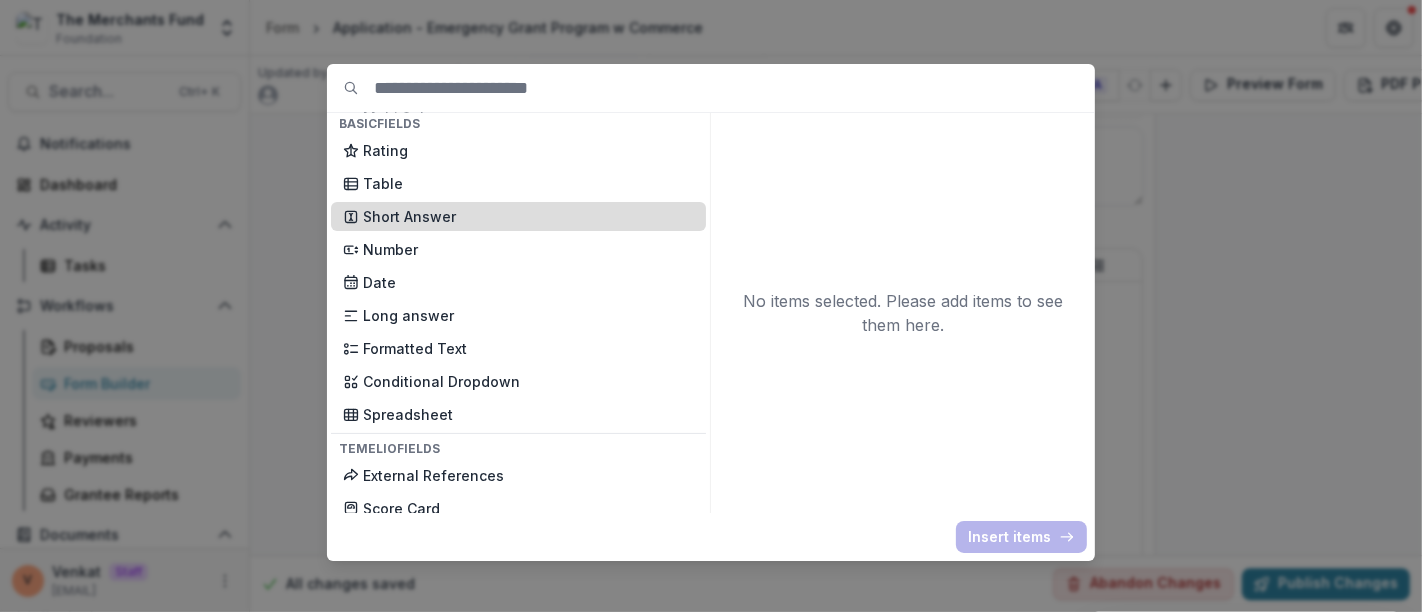 click on "Short Answer" at bounding box center (528, 216) 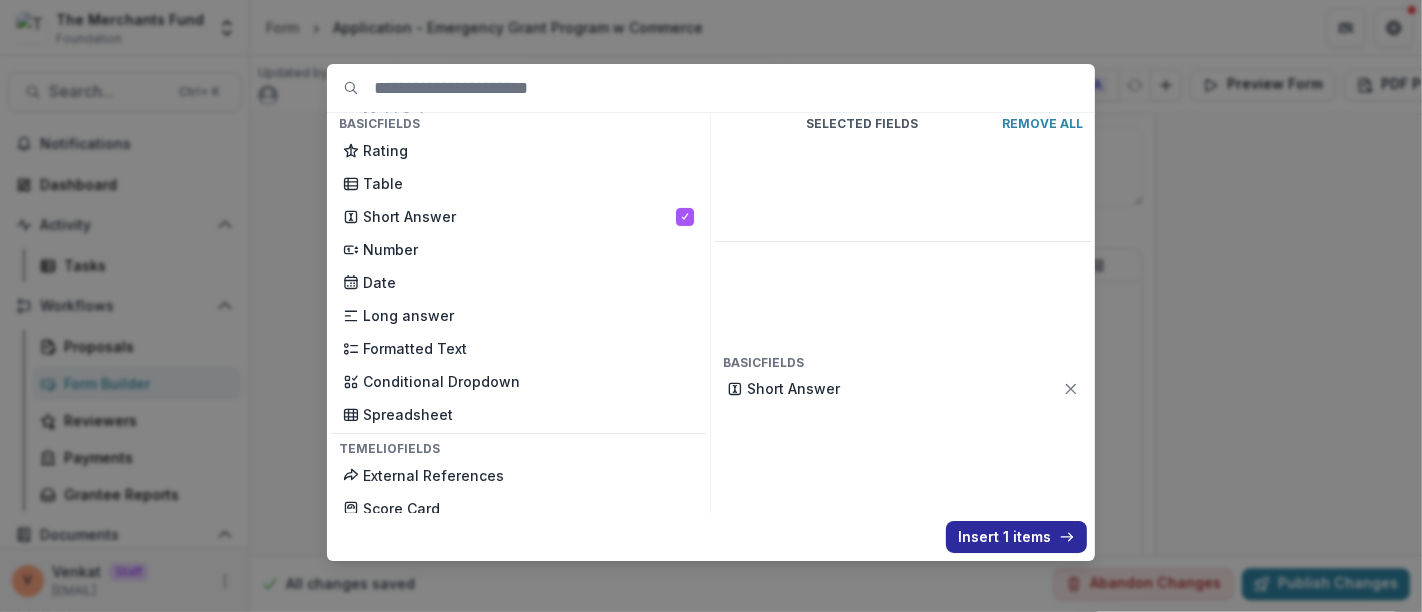 click on "Insert 1 items" at bounding box center [1016, 537] 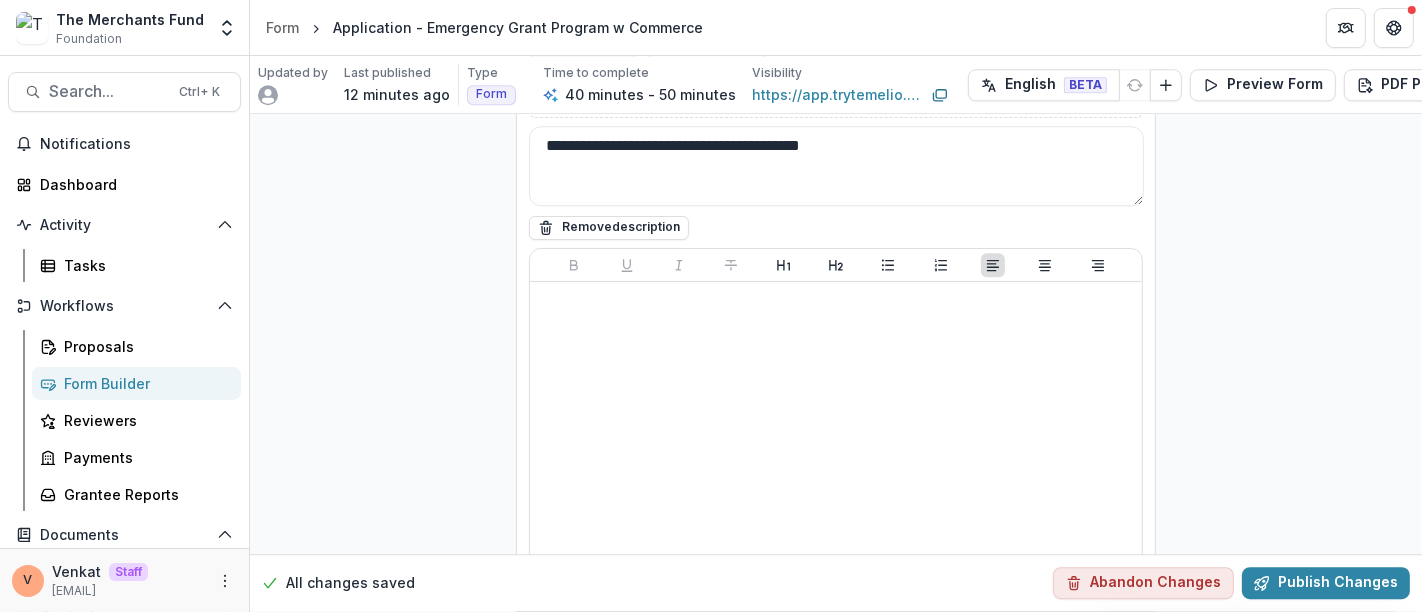 scroll, scrollTop: 17574, scrollLeft: 0, axis: vertical 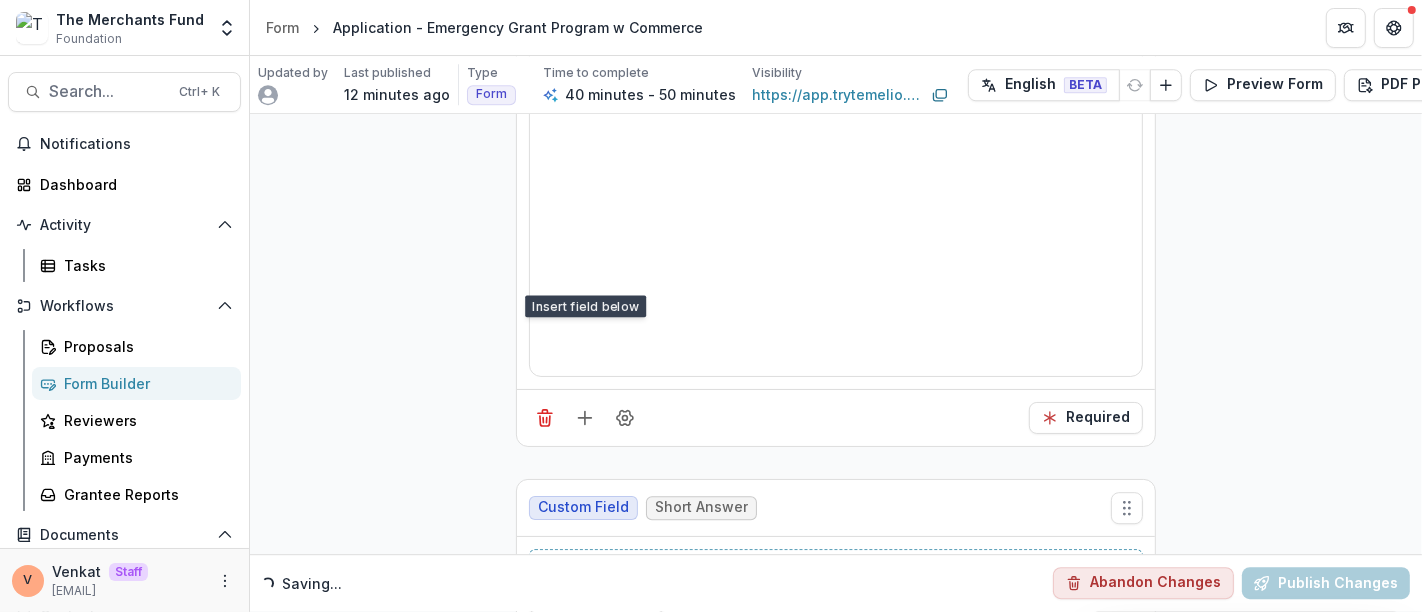 drag, startPoint x: 546, startPoint y: 415, endPoint x: 451, endPoint y: 418, distance: 95.047356 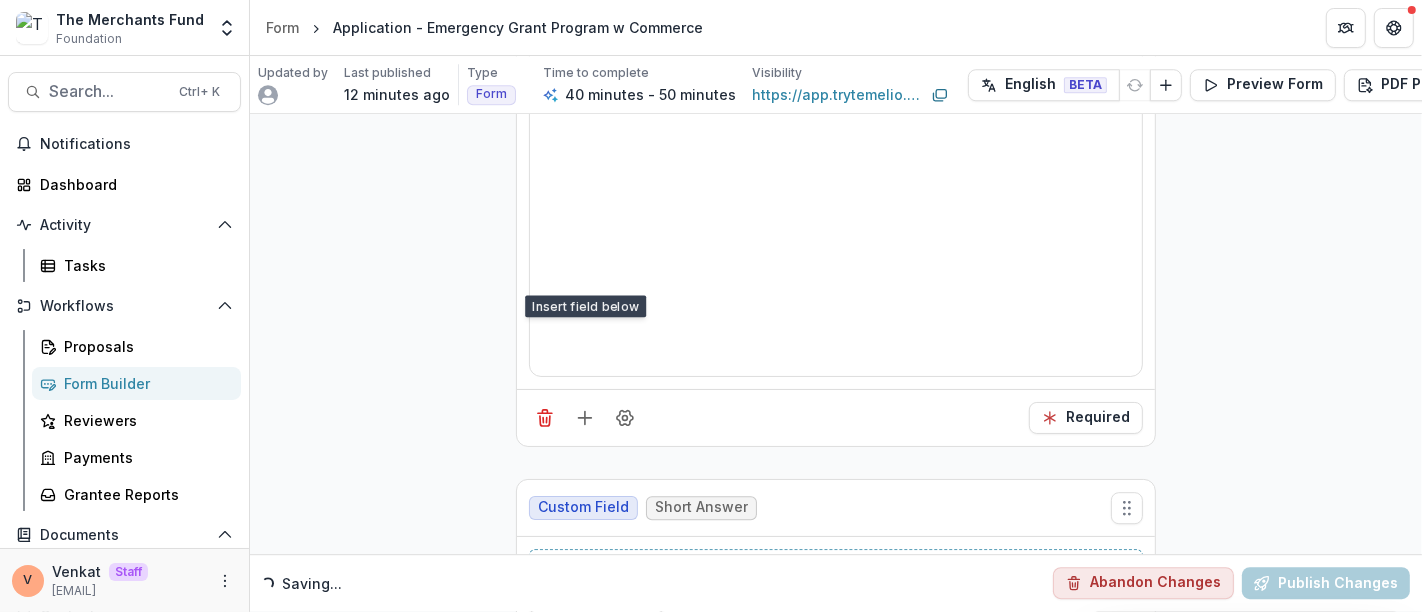 click on "**********" at bounding box center [836, -8357] 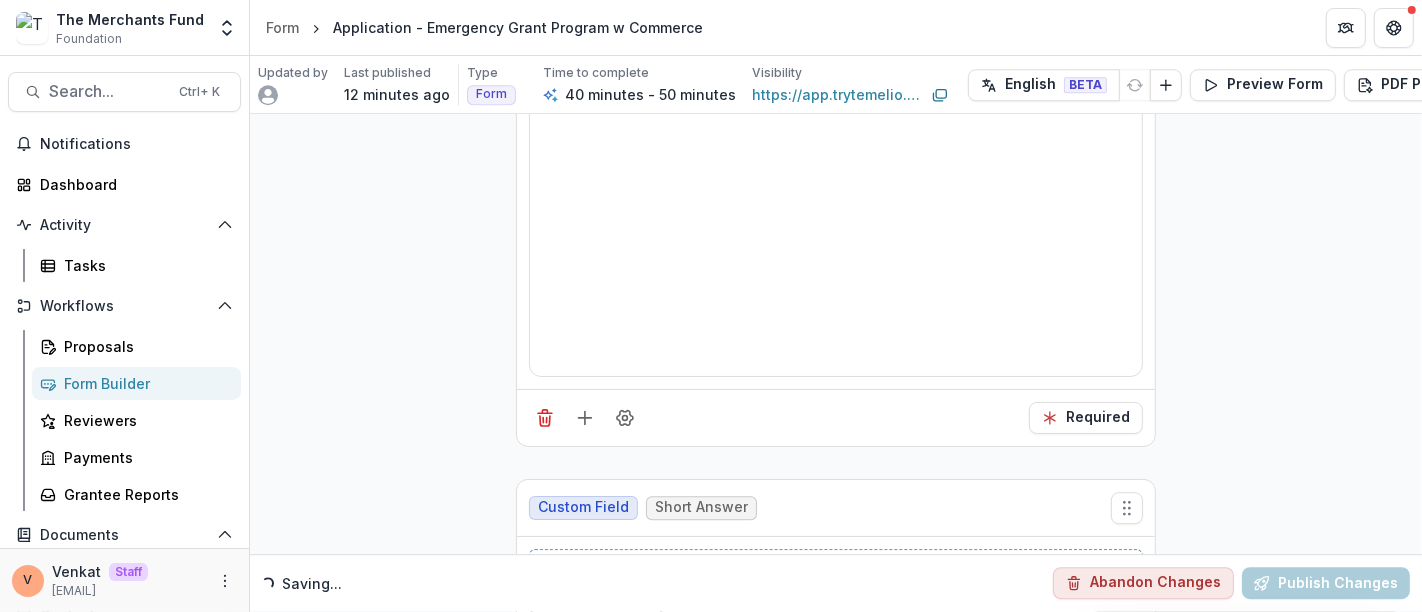 paste 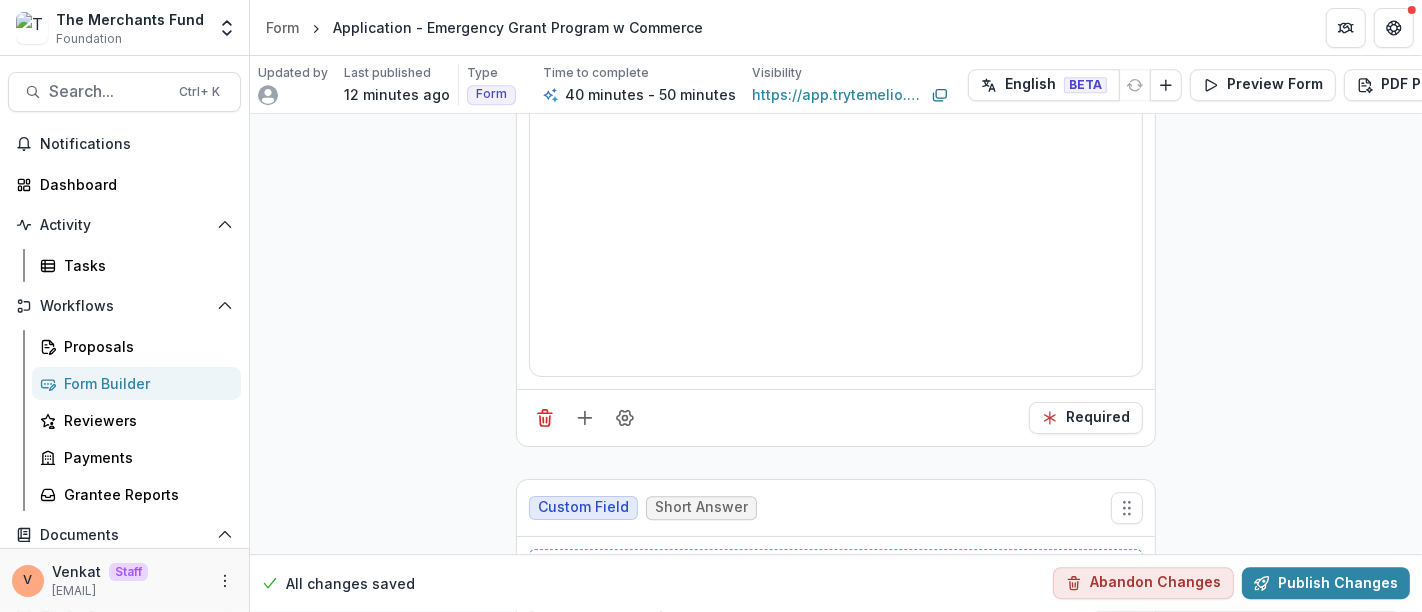 type 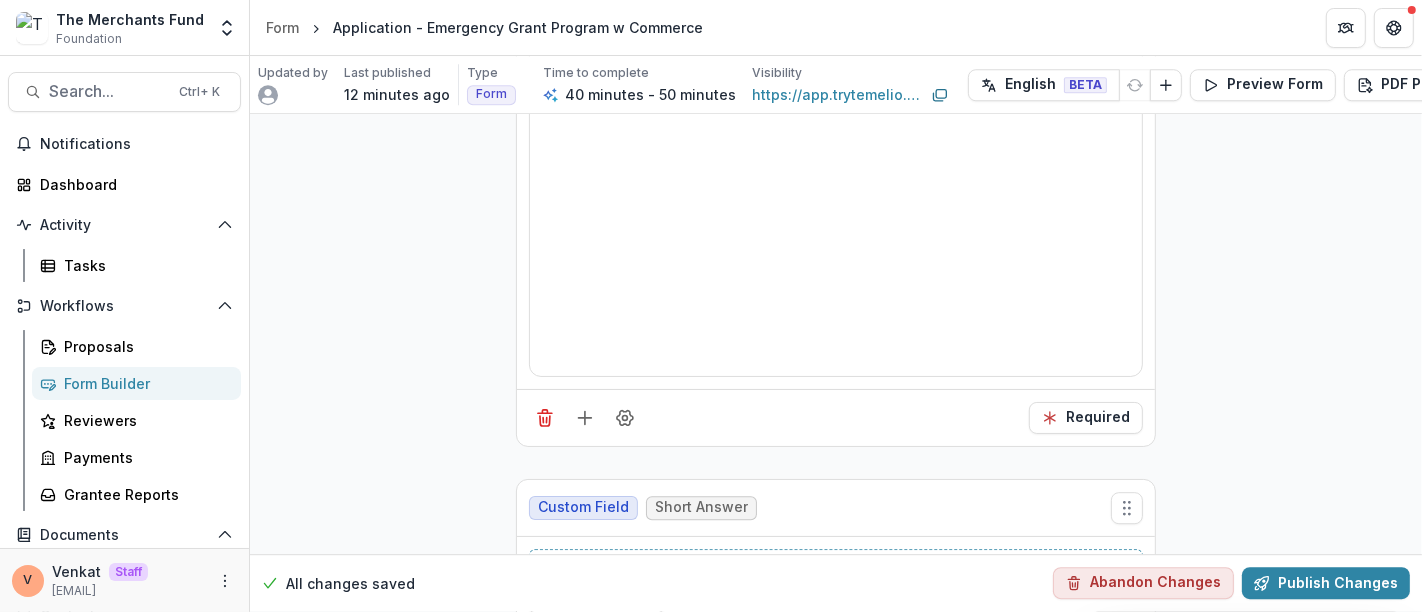scroll, scrollTop: 17634, scrollLeft: 0, axis: vertical 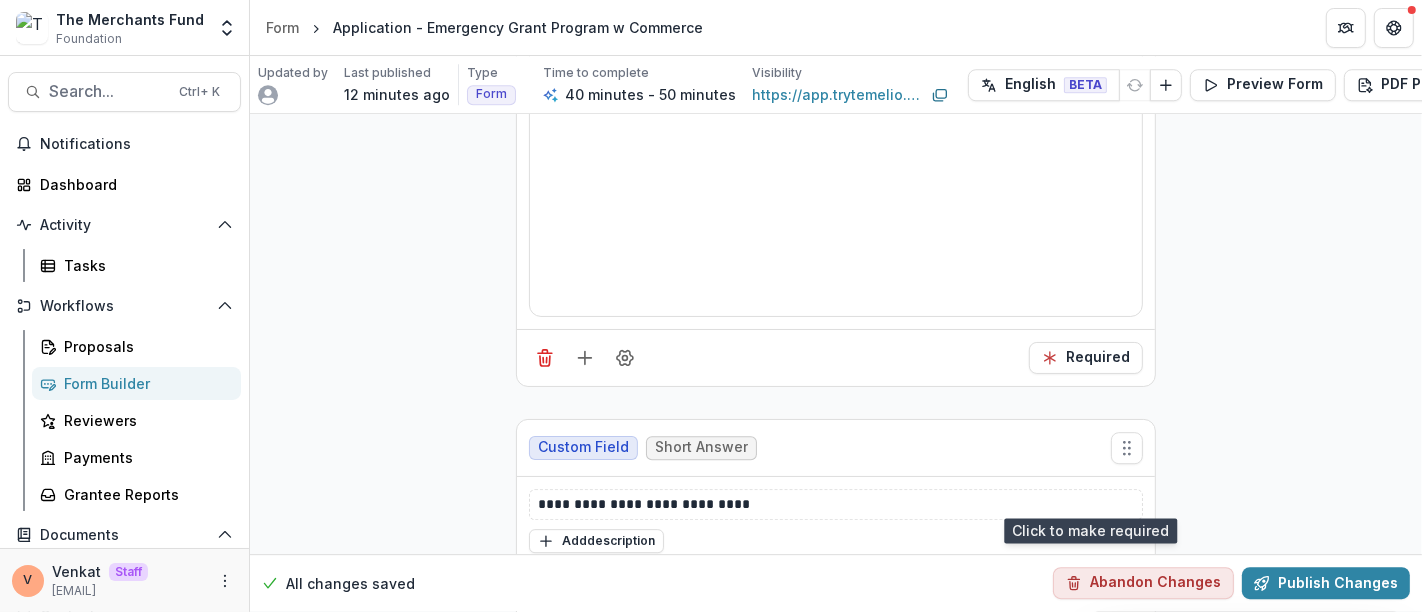 click 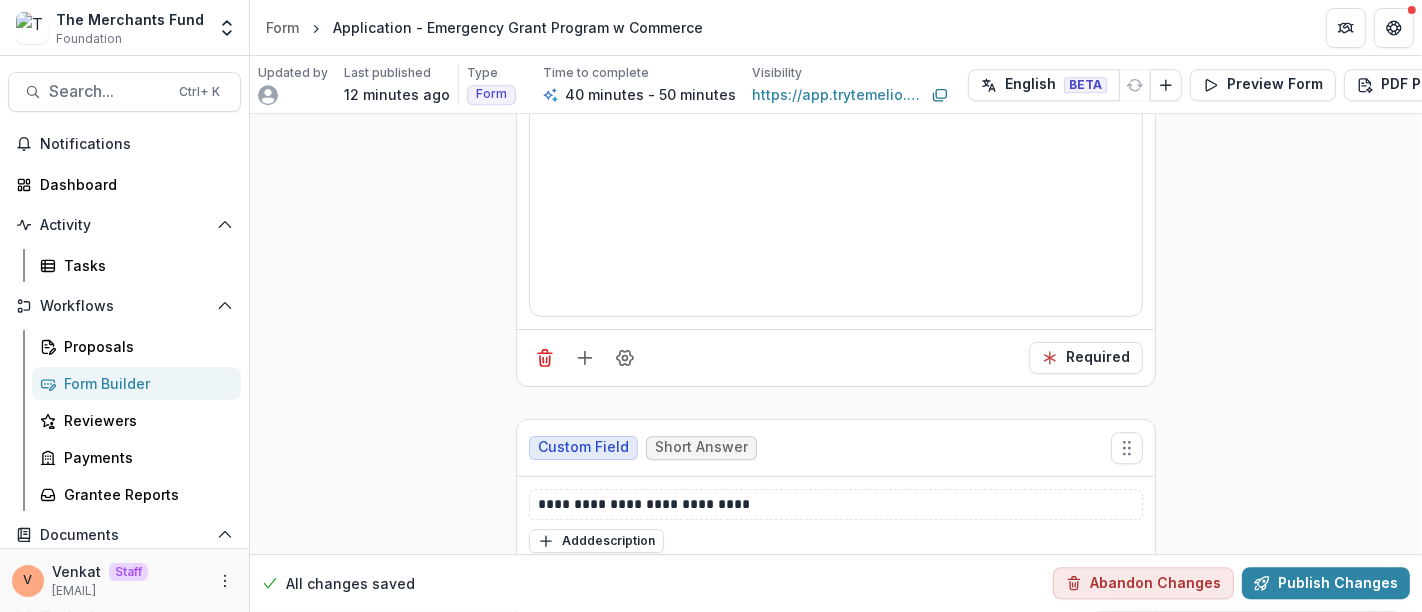 click 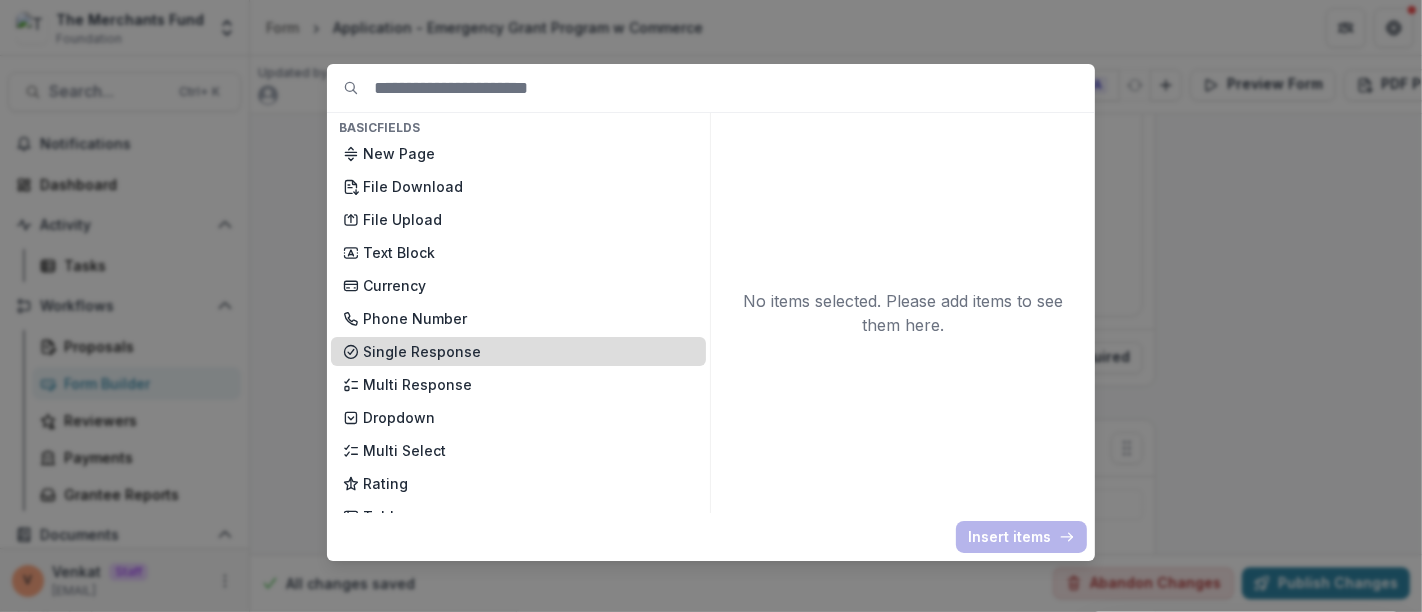 click on "Single Response" at bounding box center [528, 351] 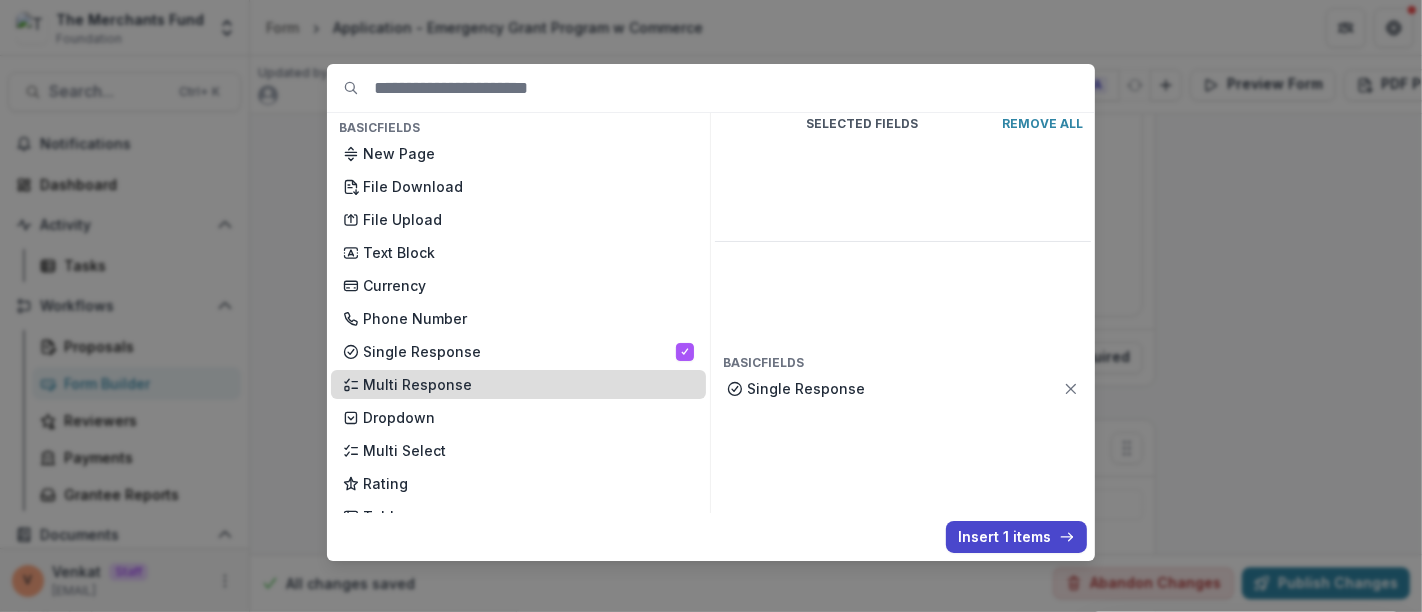 click on "Multi Response" at bounding box center (528, 384) 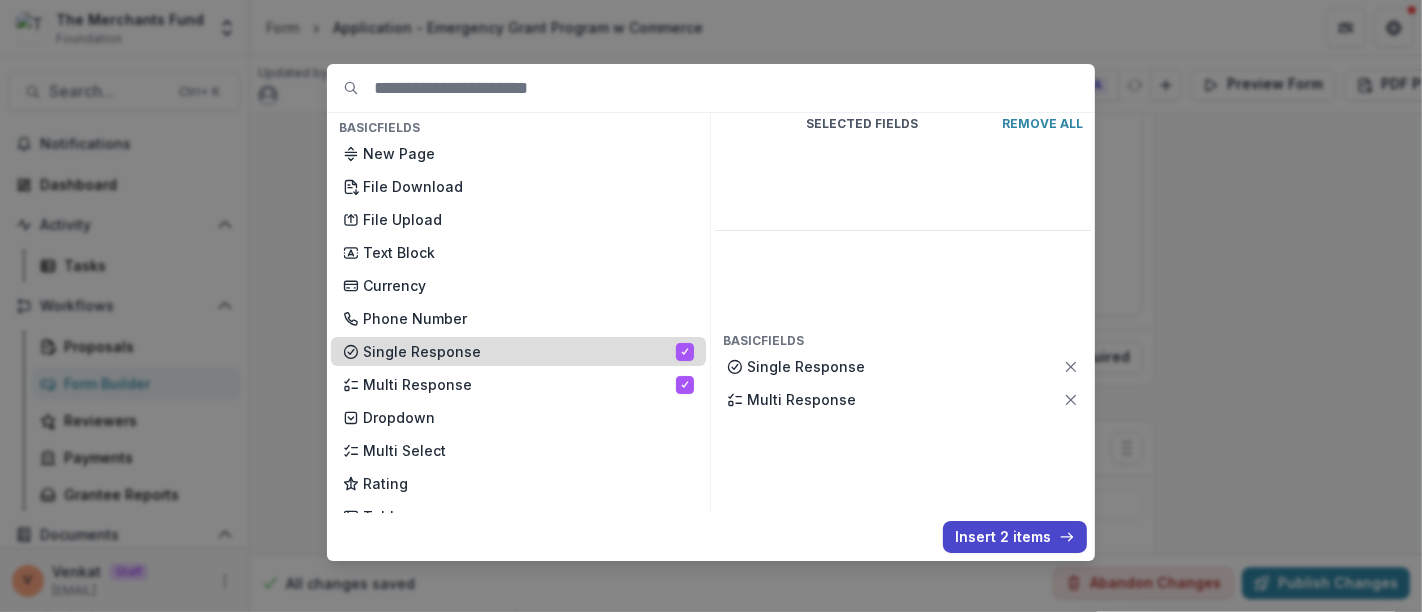 click on "Single Response" at bounding box center [518, 351] 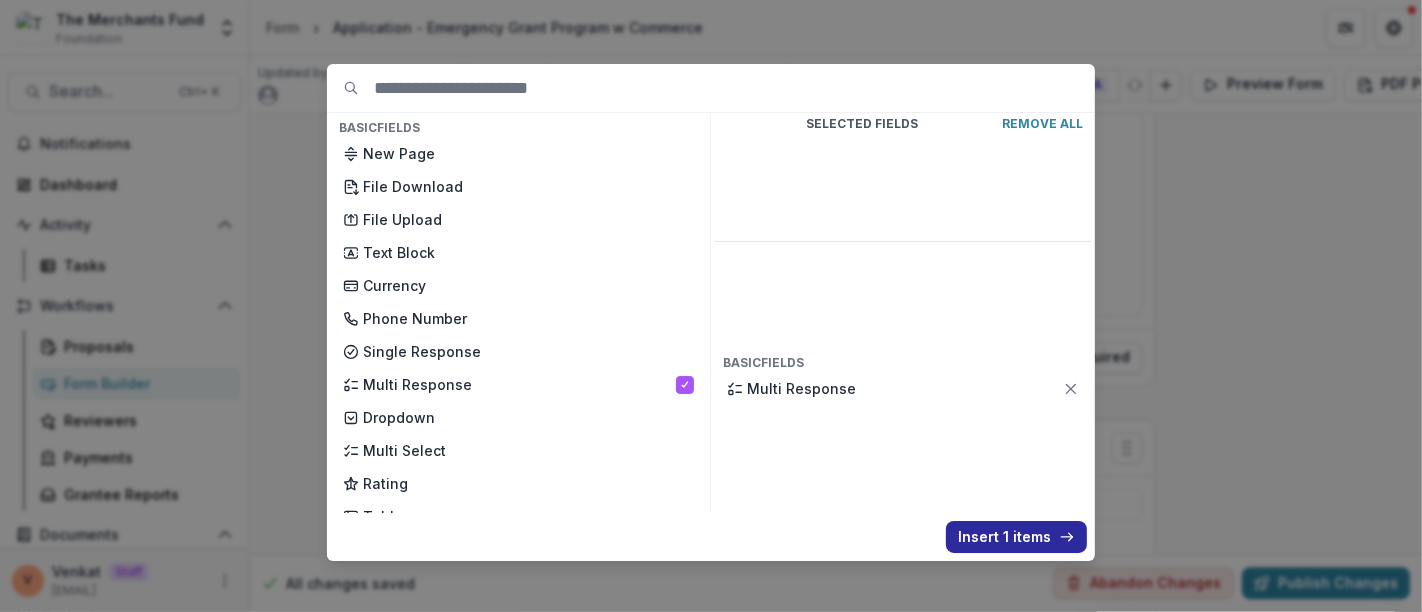 click on "Insert 1 items" at bounding box center (1016, 537) 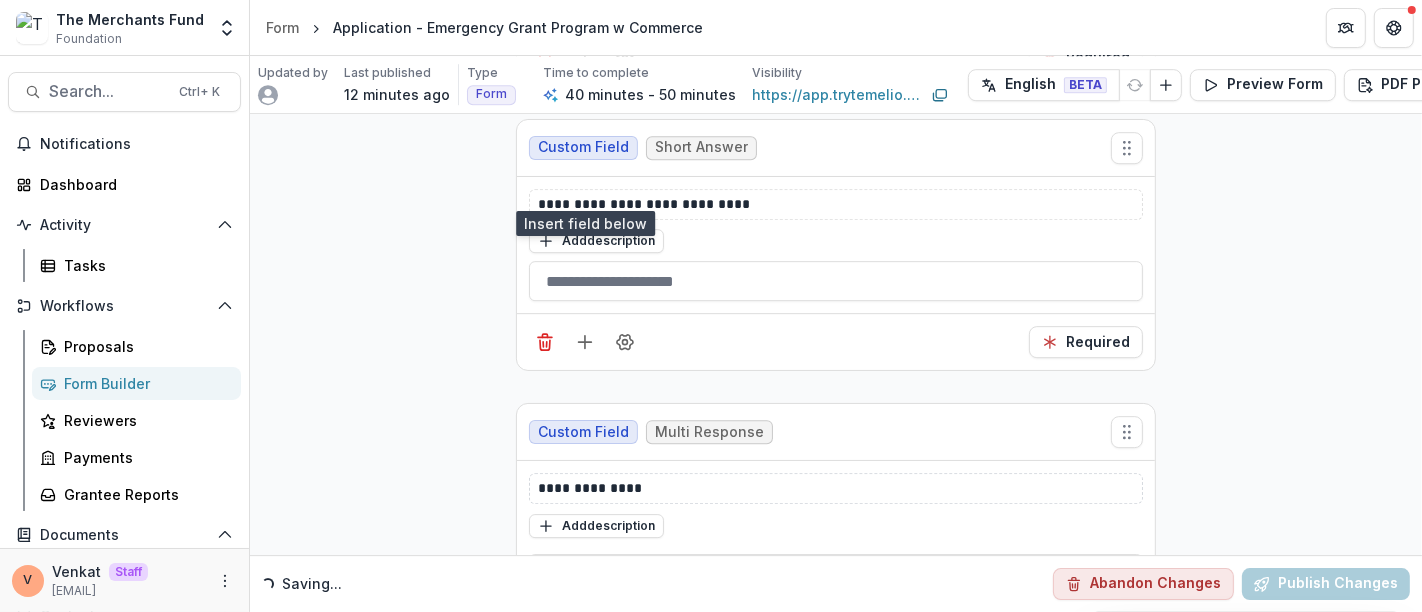 scroll, scrollTop: 17942, scrollLeft: 0, axis: vertical 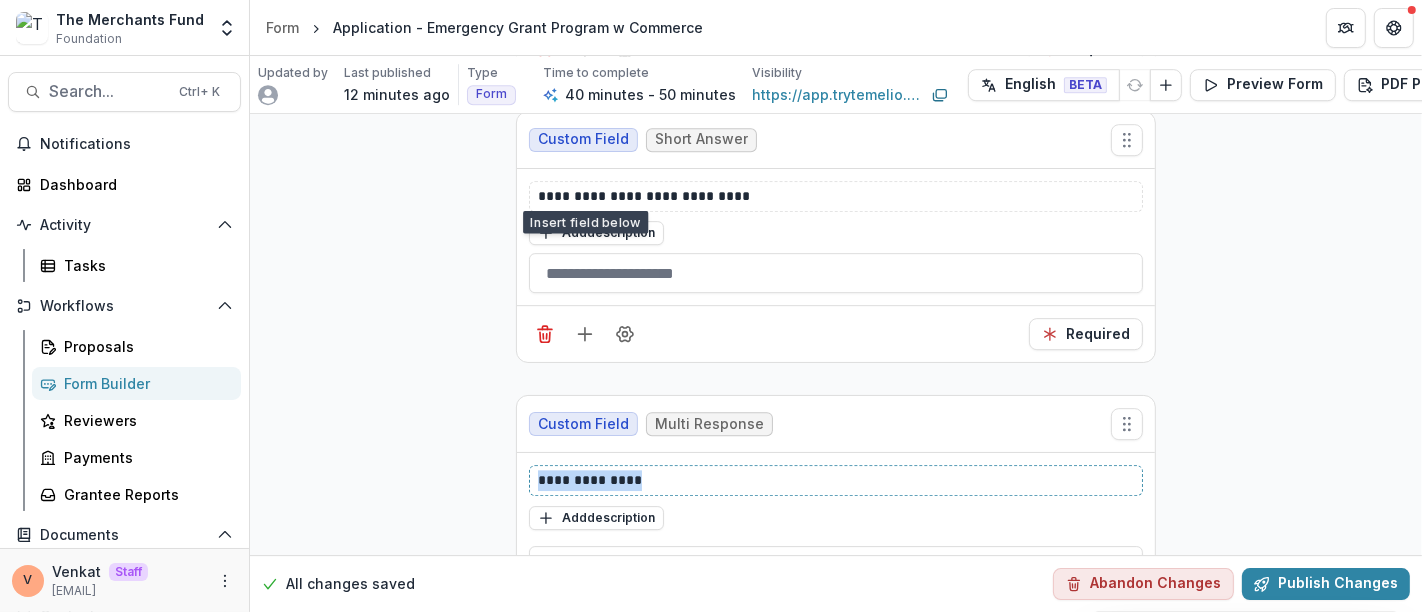 drag, startPoint x: 637, startPoint y: 330, endPoint x: 429, endPoint y: 324, distance: 208.08652 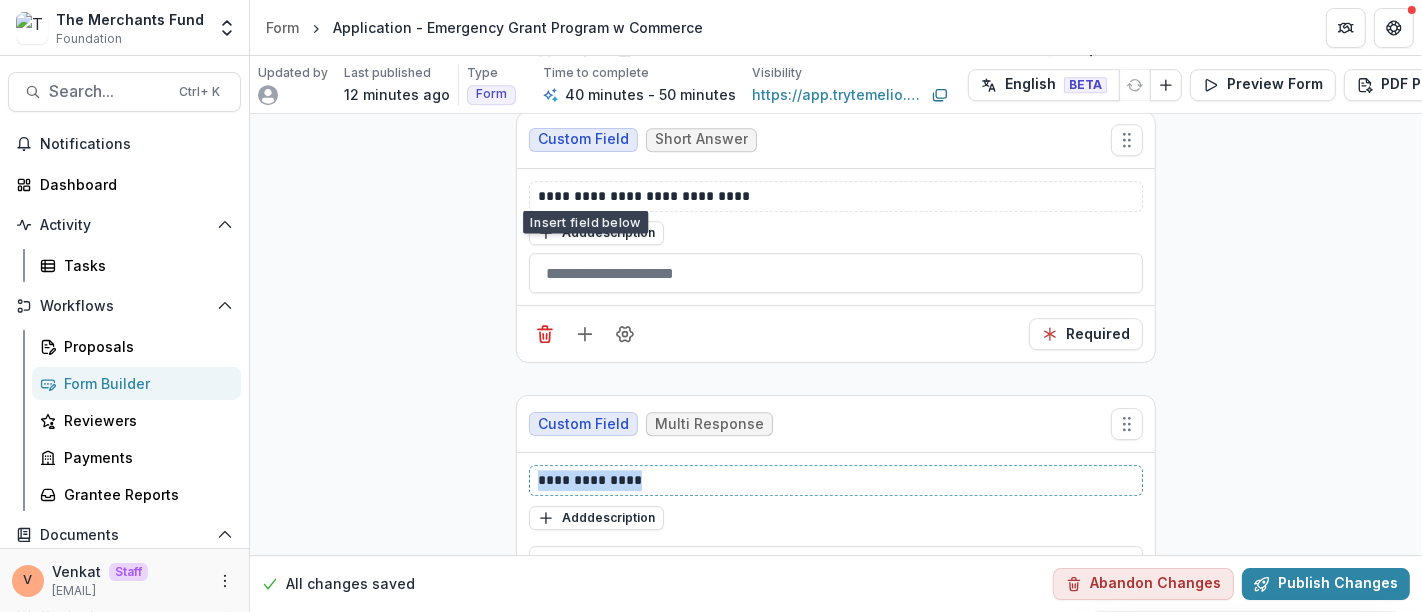 click on "**********" at bounding box center [836, -8570] 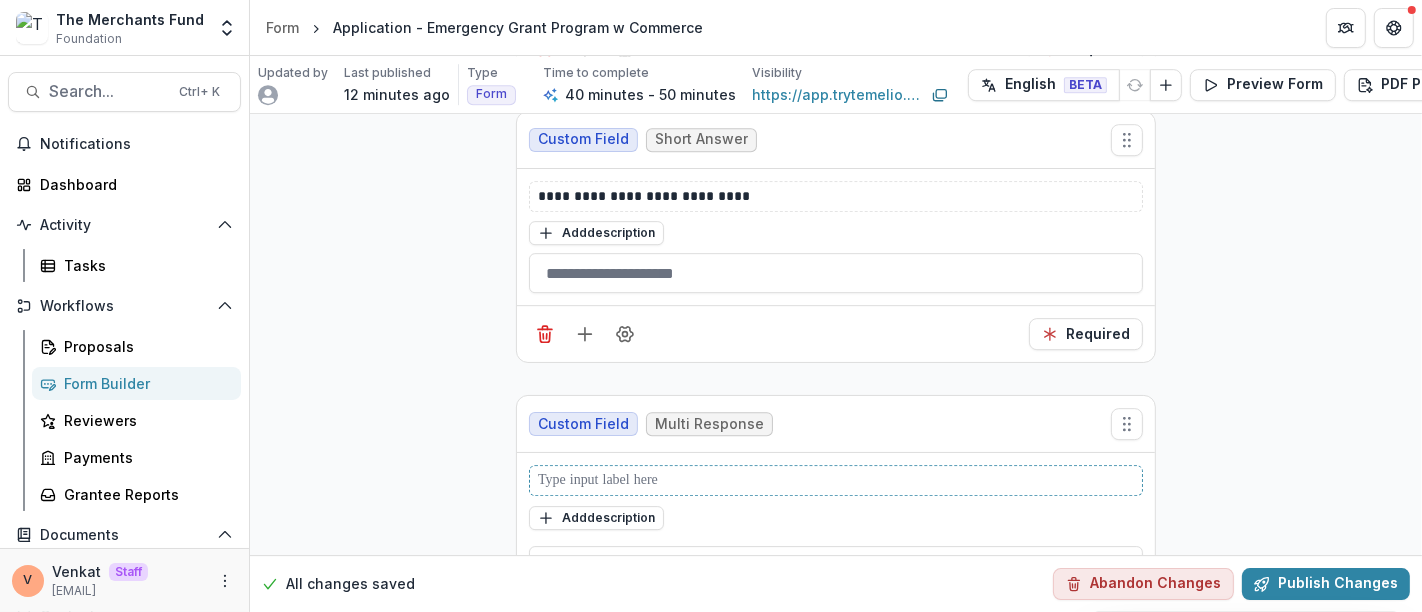paste 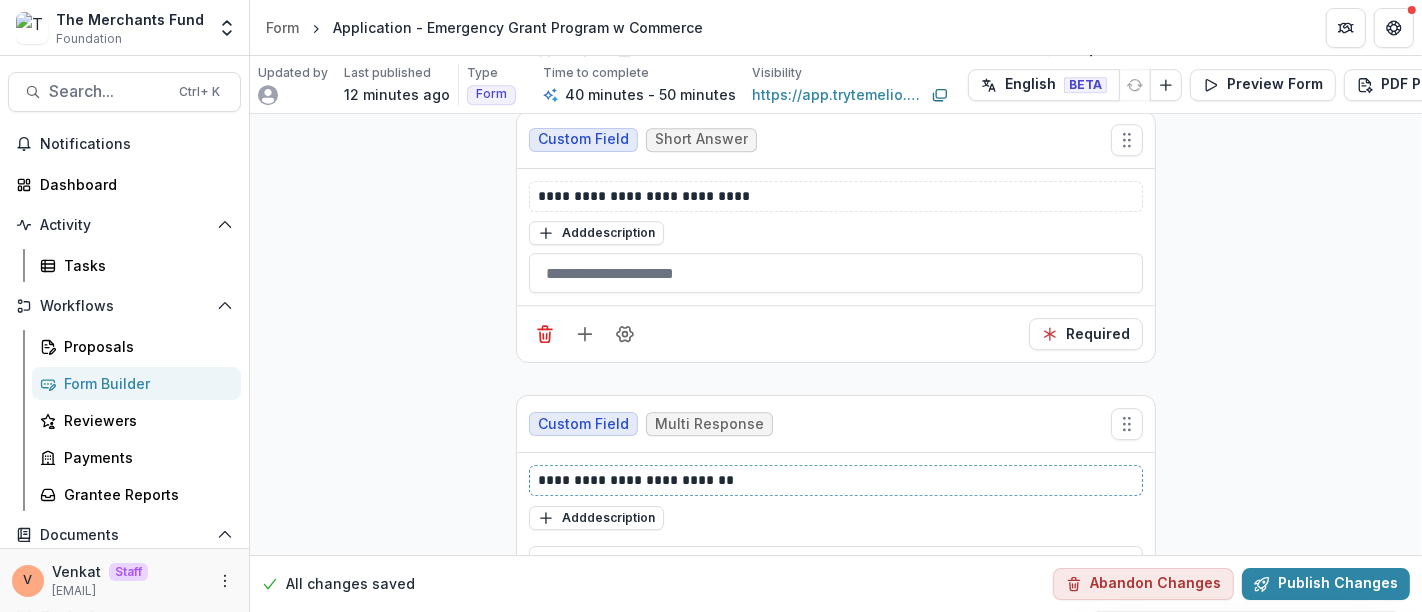 type 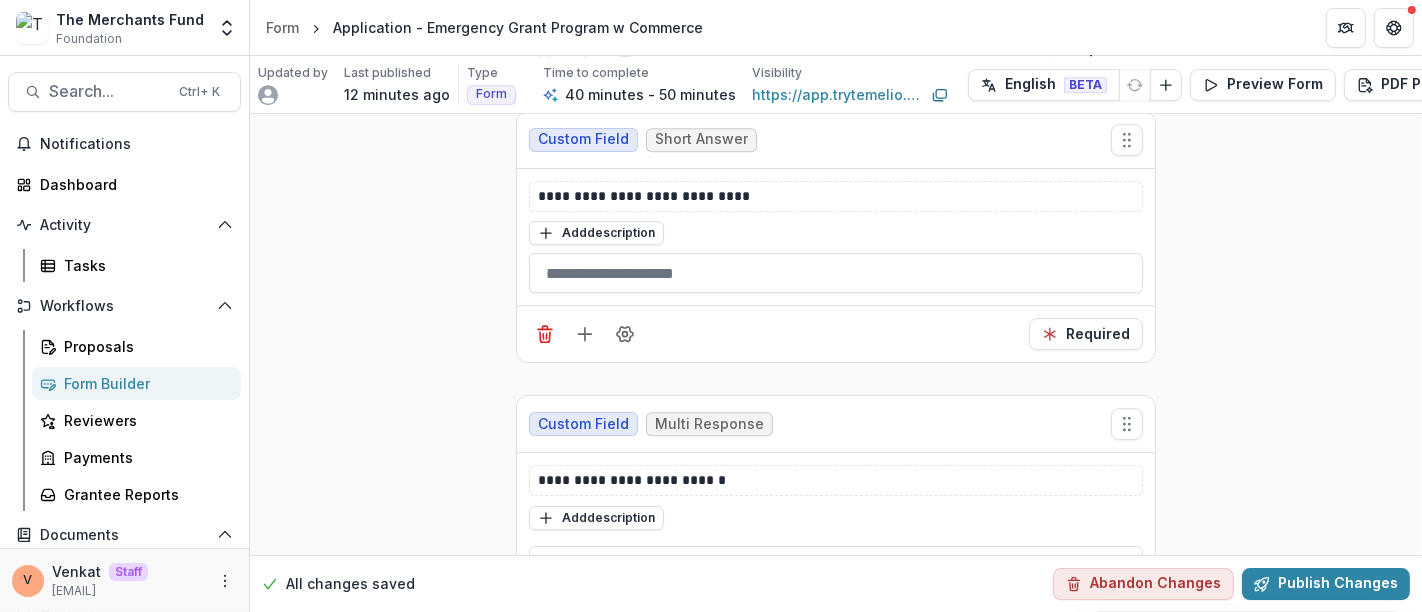 click on "Optional" at bounding box center [1088, 643] 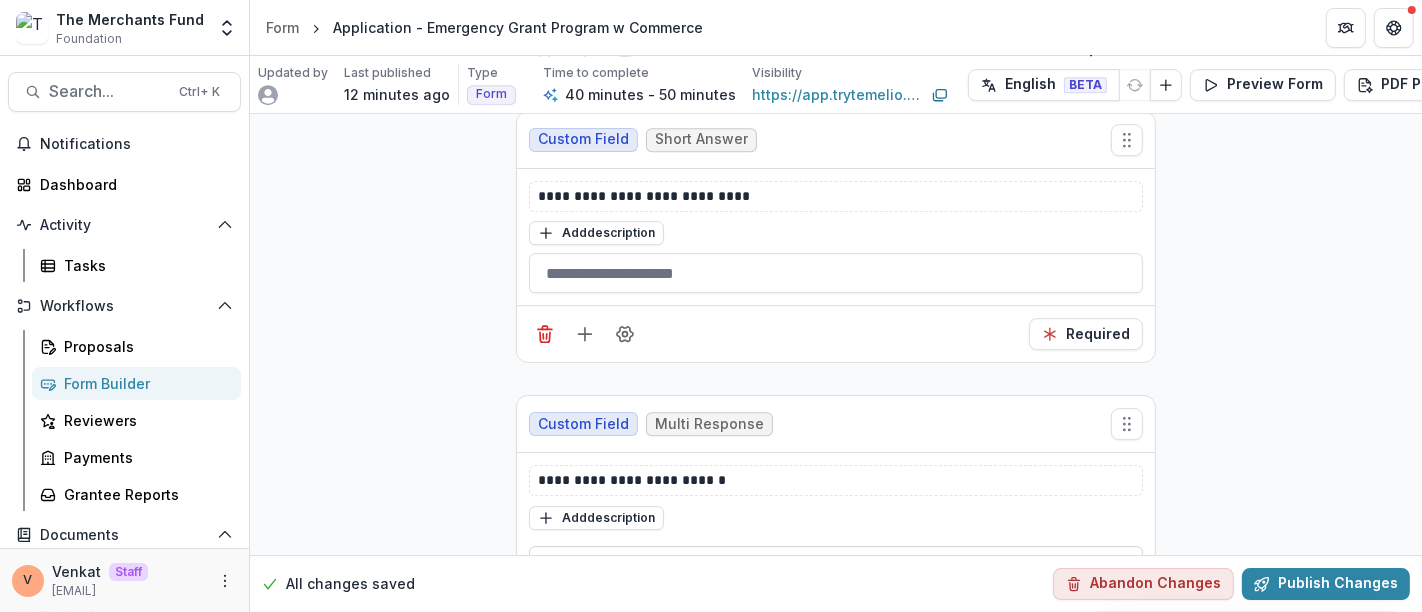 click at bounding box center [836, 566] 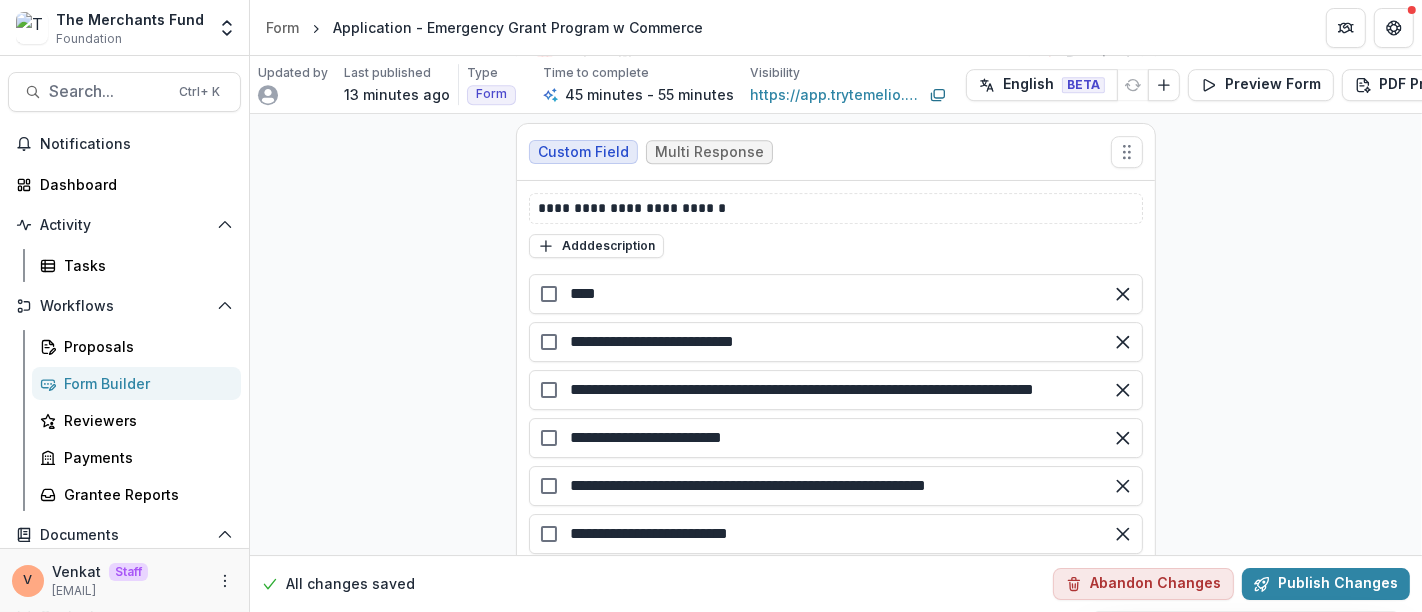 click at bounding box center [585, 643] 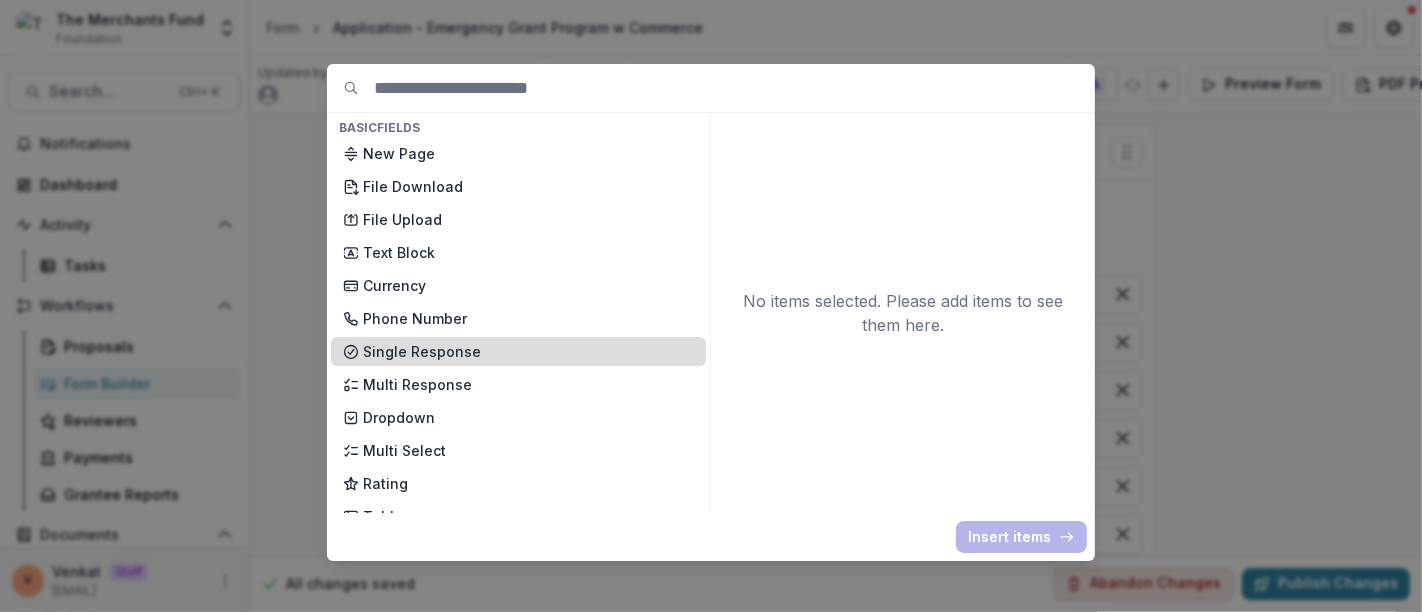 click on "Single Response" at bounding box center (528, 351) 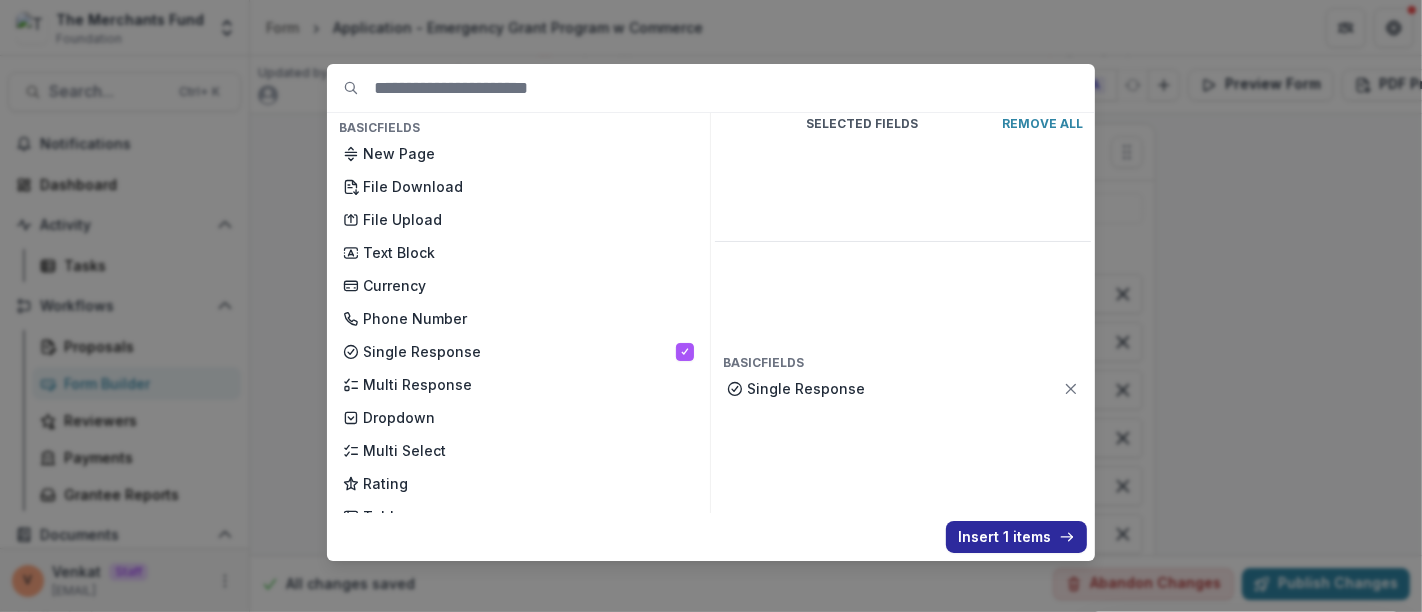 click on "Insert 1 items" at bounding box center (1016, 537) 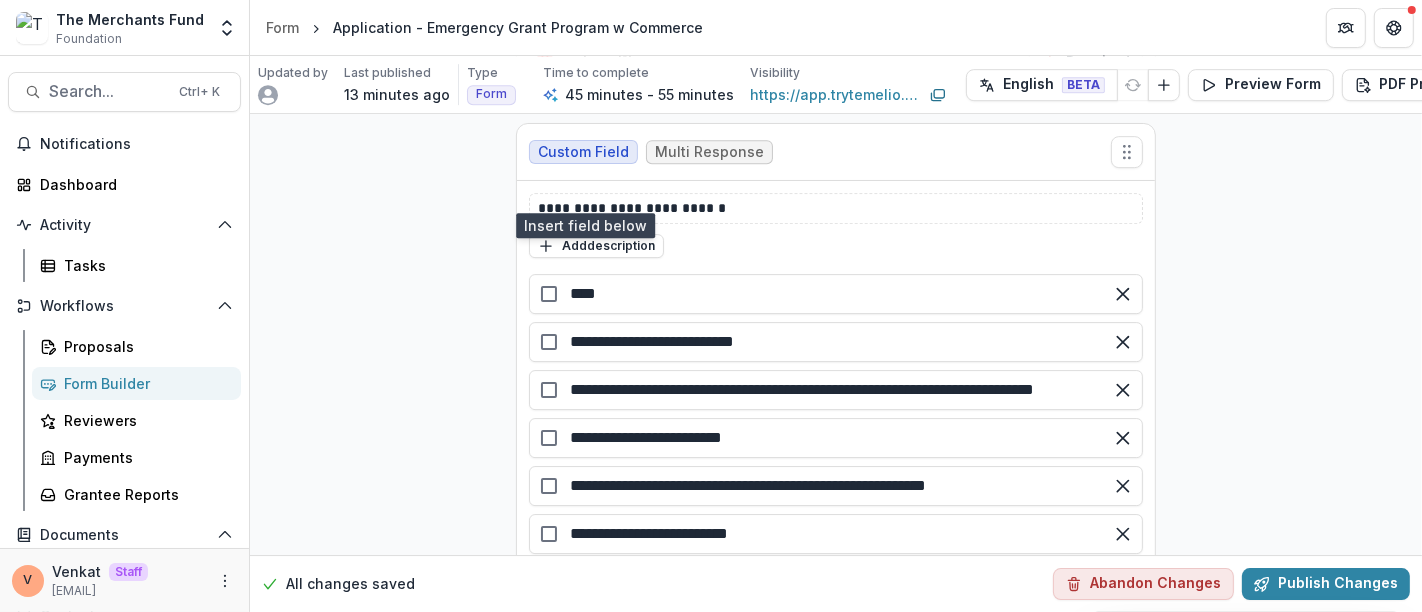 scroll, scrollTop: 18520, scrollLeft: 0, axis: vertical 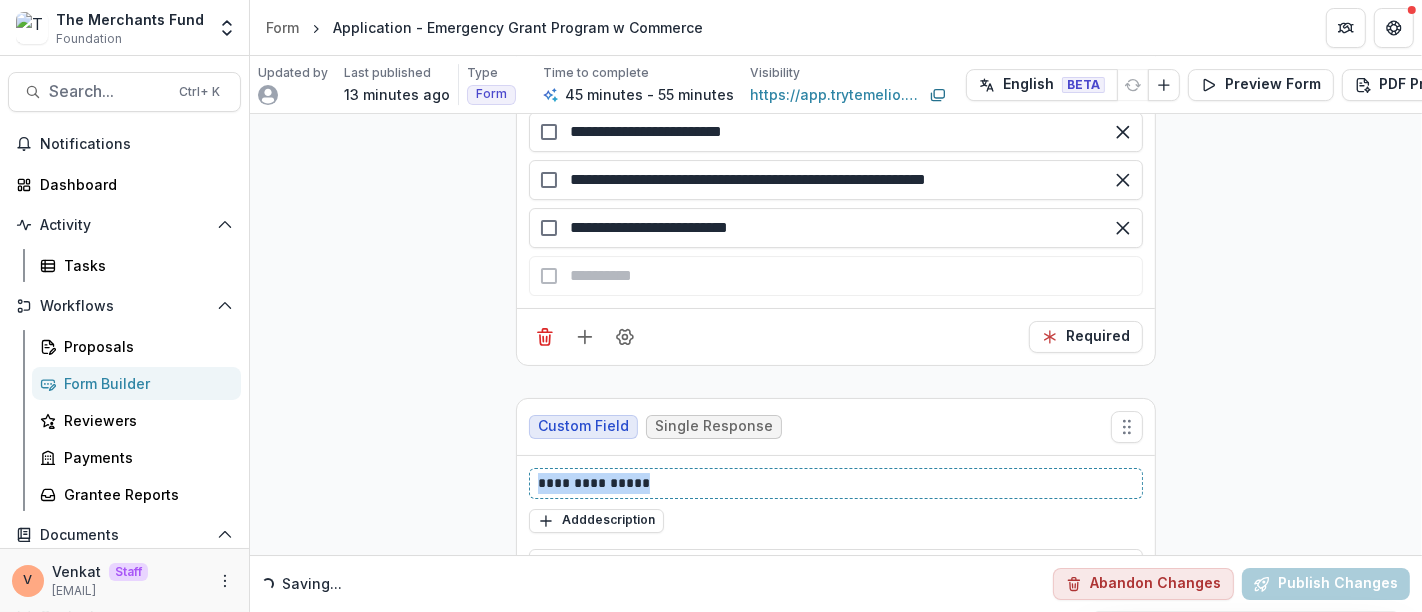 drag, startPoint x: 677, startPoint y: 330, endPoint x: 398, endPoint y: 328, distance: 279.00717 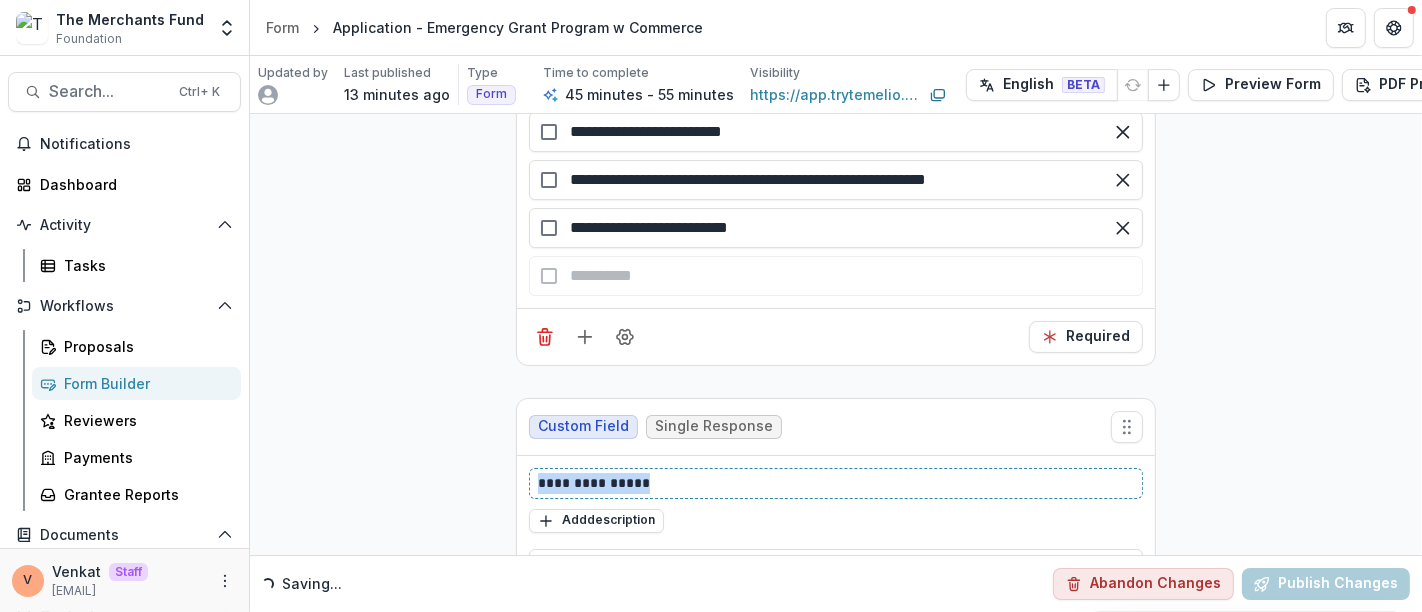 click on "**********" at bounding box center (836, -8858) 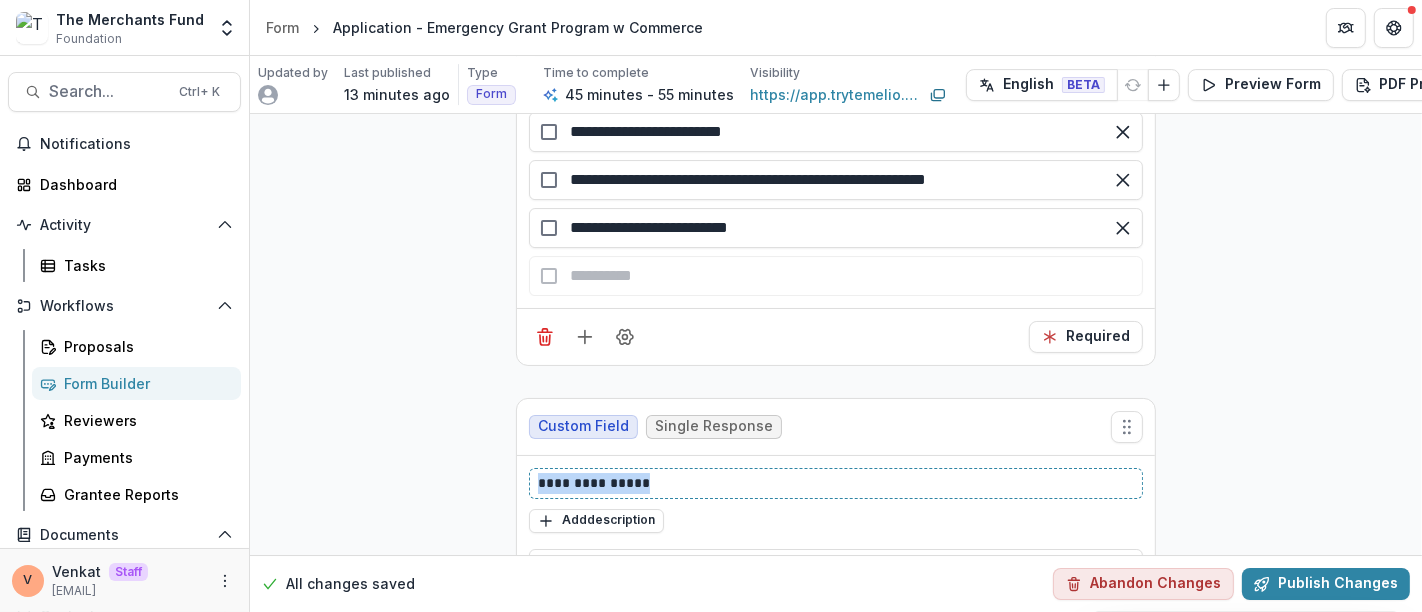 paste 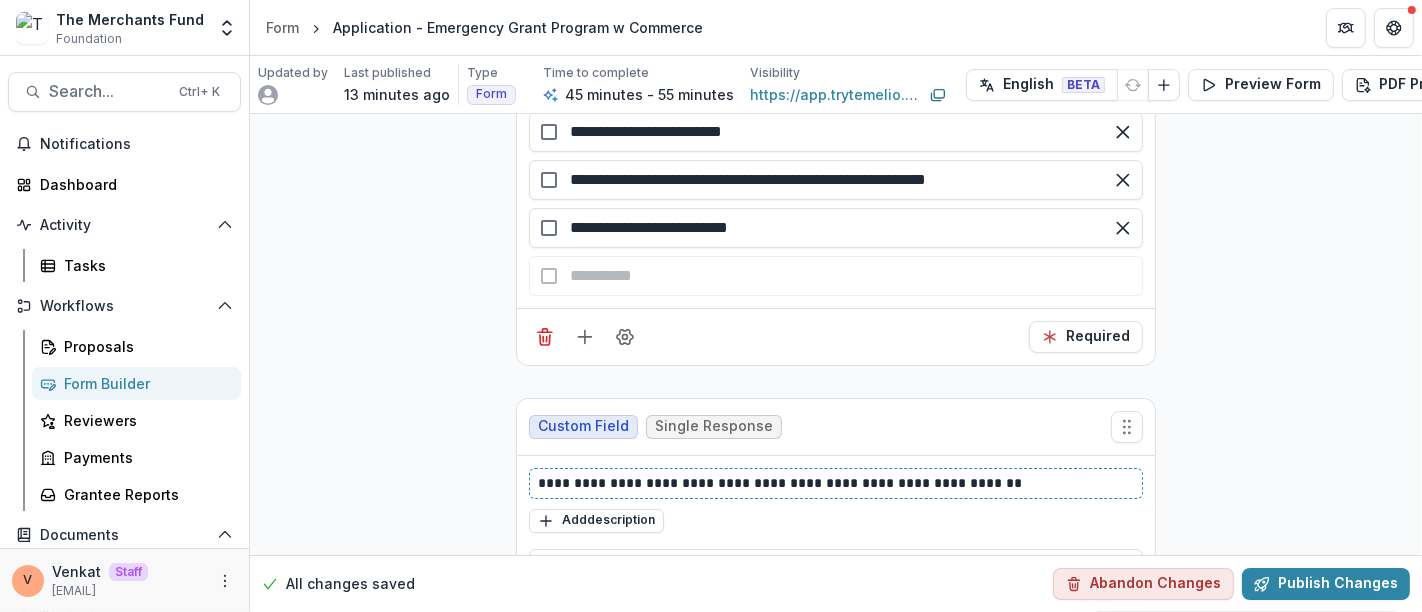 type 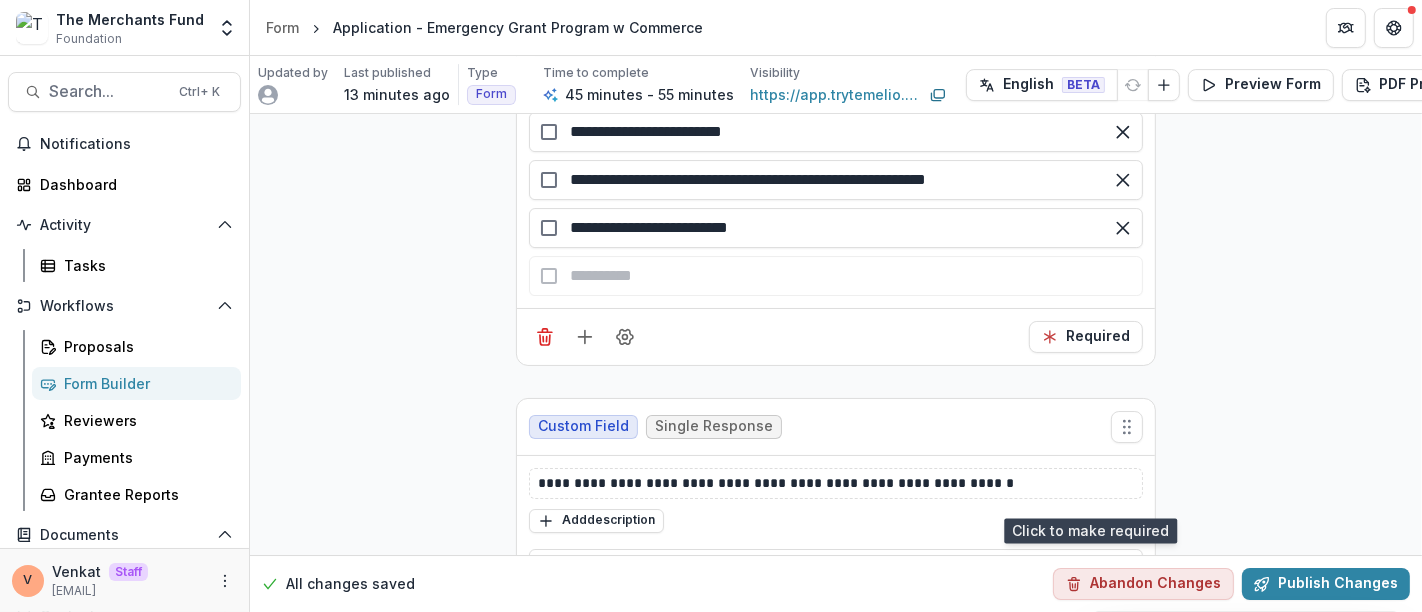 click on "Optional" at bounding box center [1088, 646] 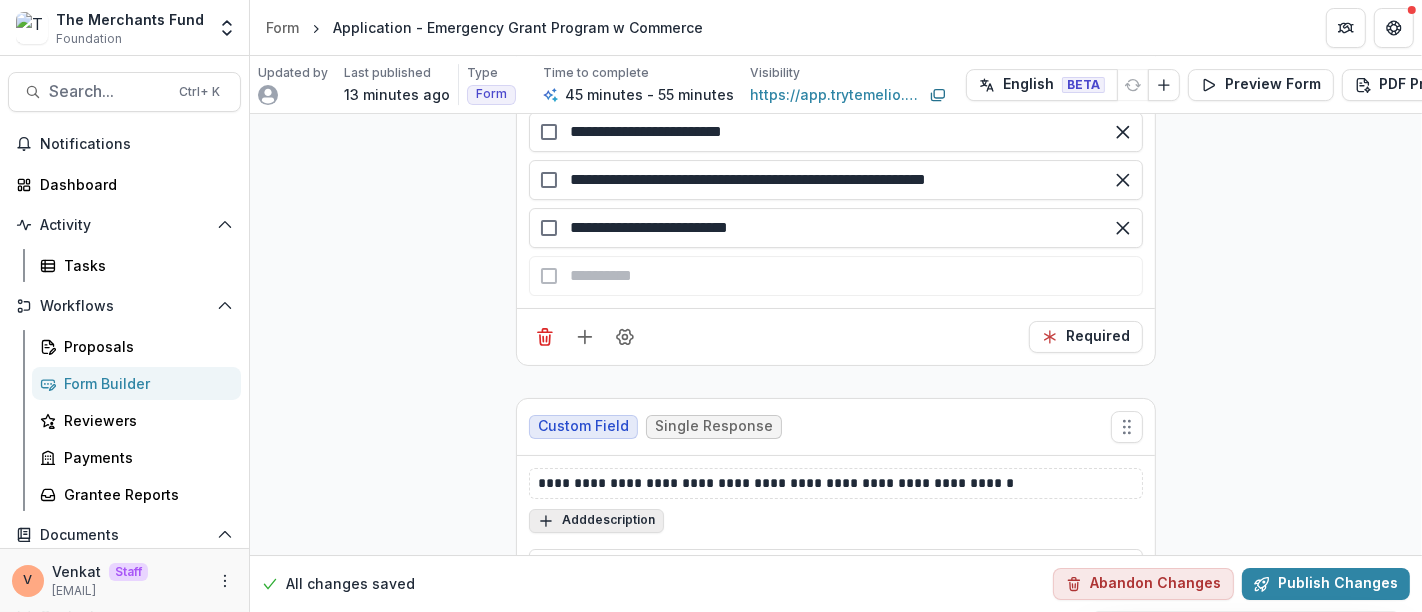 click on "Add  description" at bounding box center [596, 521] 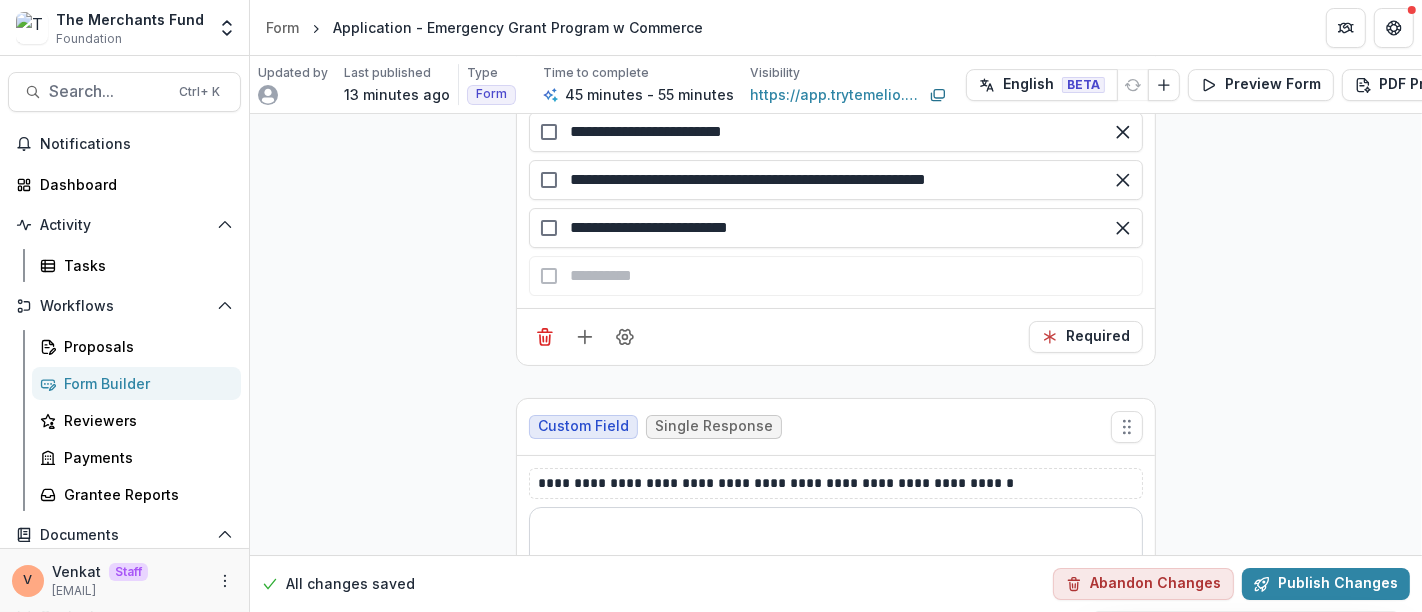 click at bounding box center (836, 547) 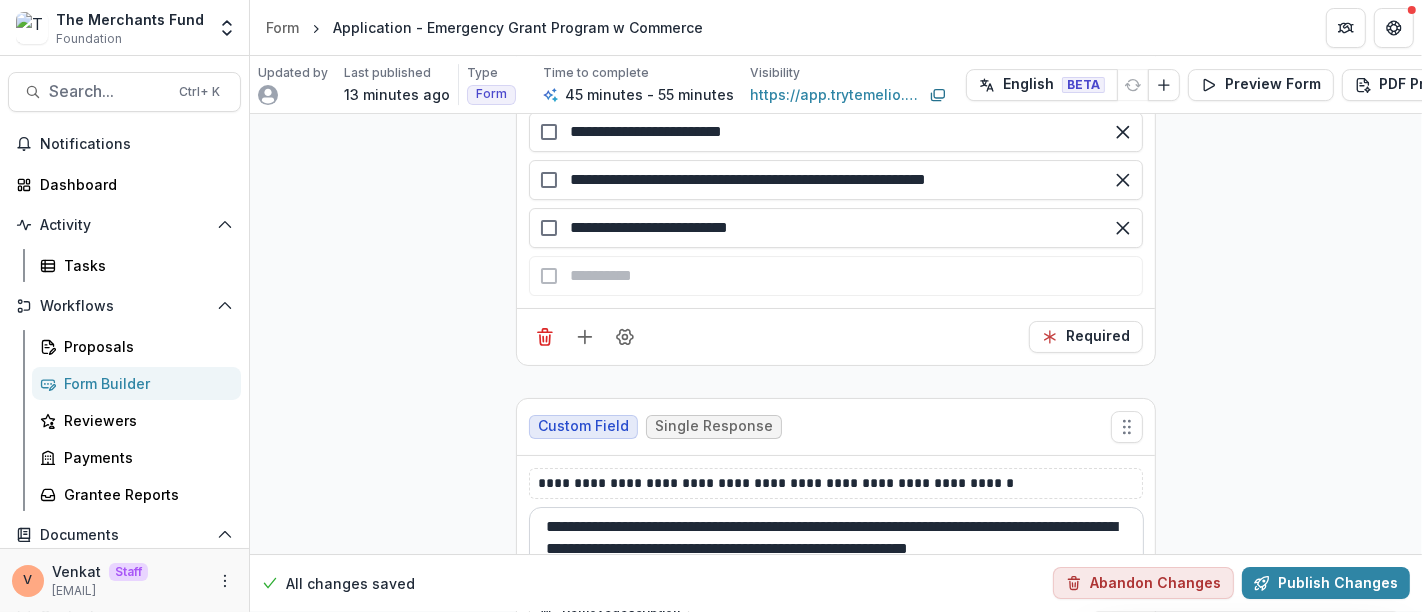 scroll, scrollTop: 15, scrollLeft: 0, axis: vertical 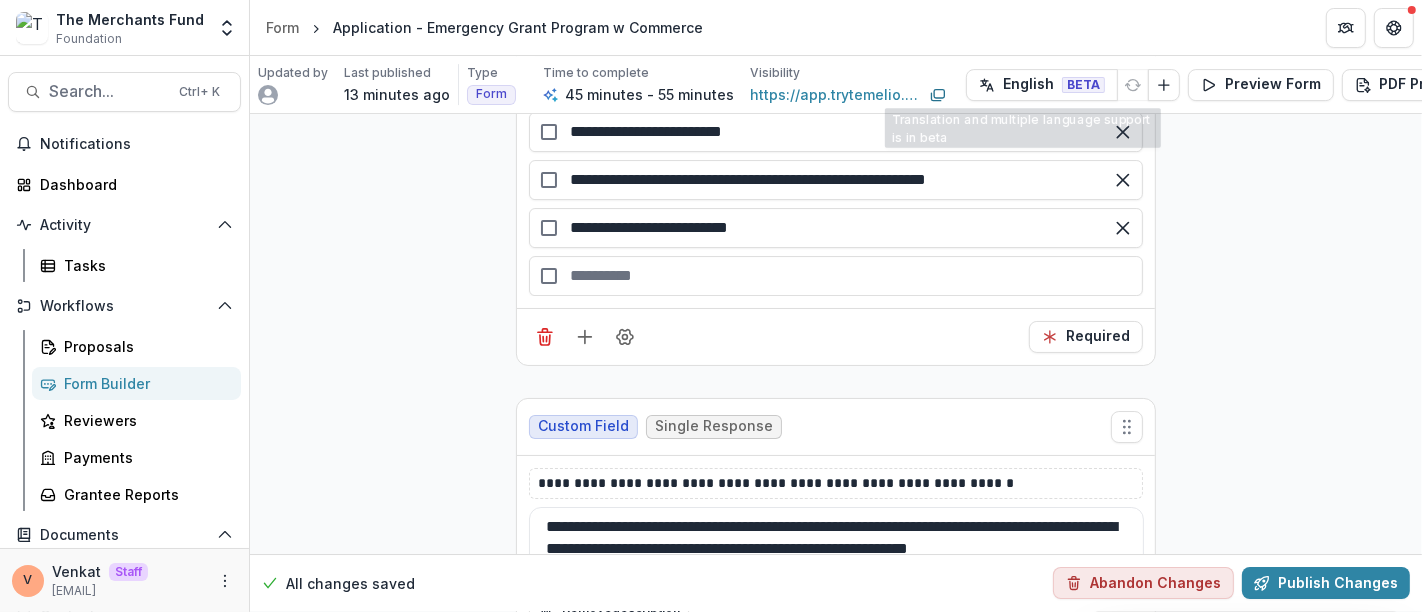 paste on "**********" 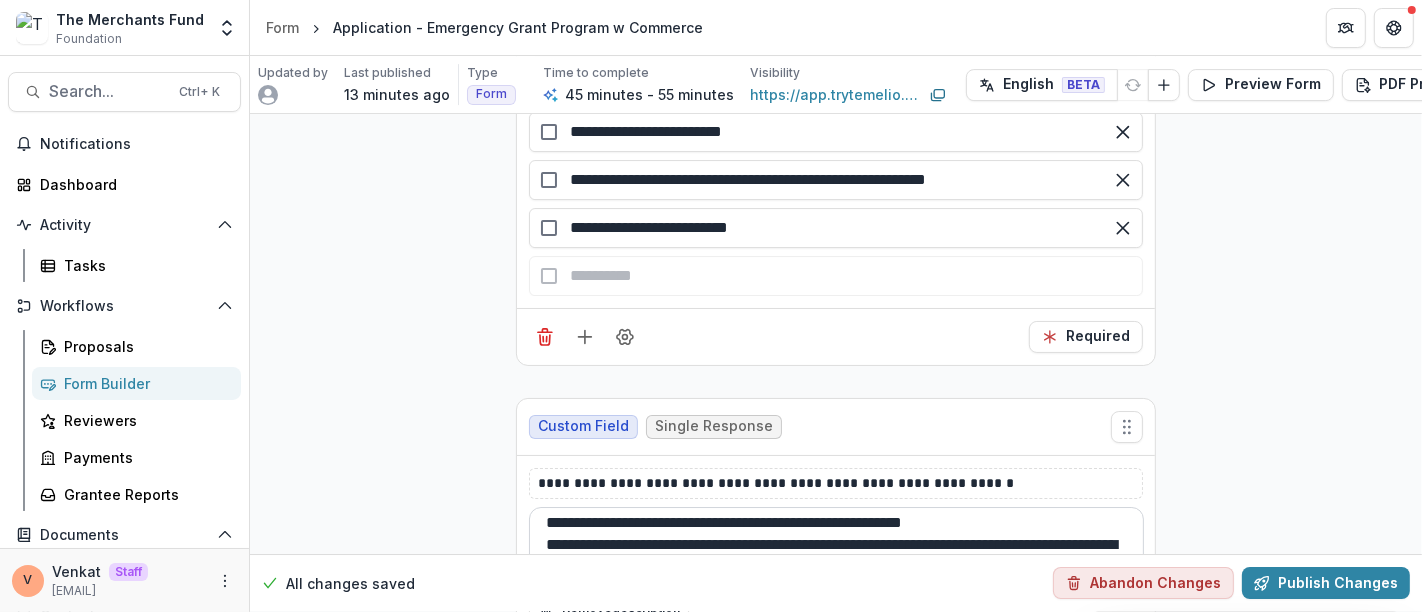 scroll, scrollTop: 81, scrollLeft: 0, axis: vertical 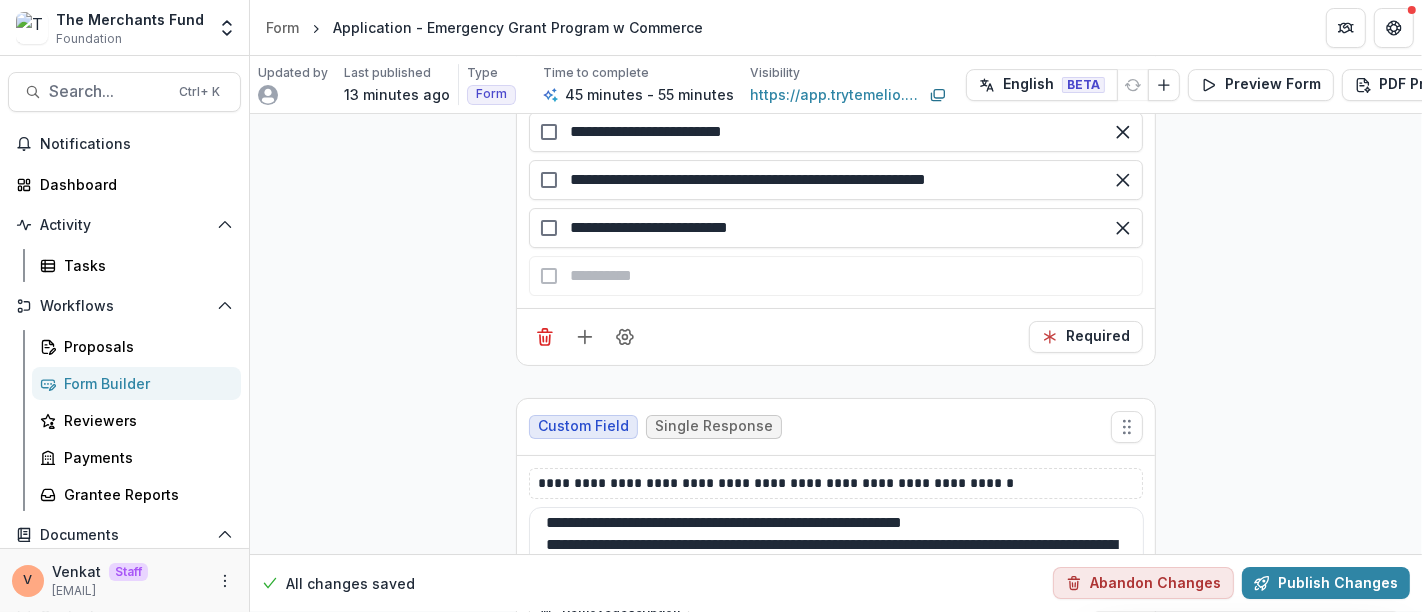 paste on "**********" 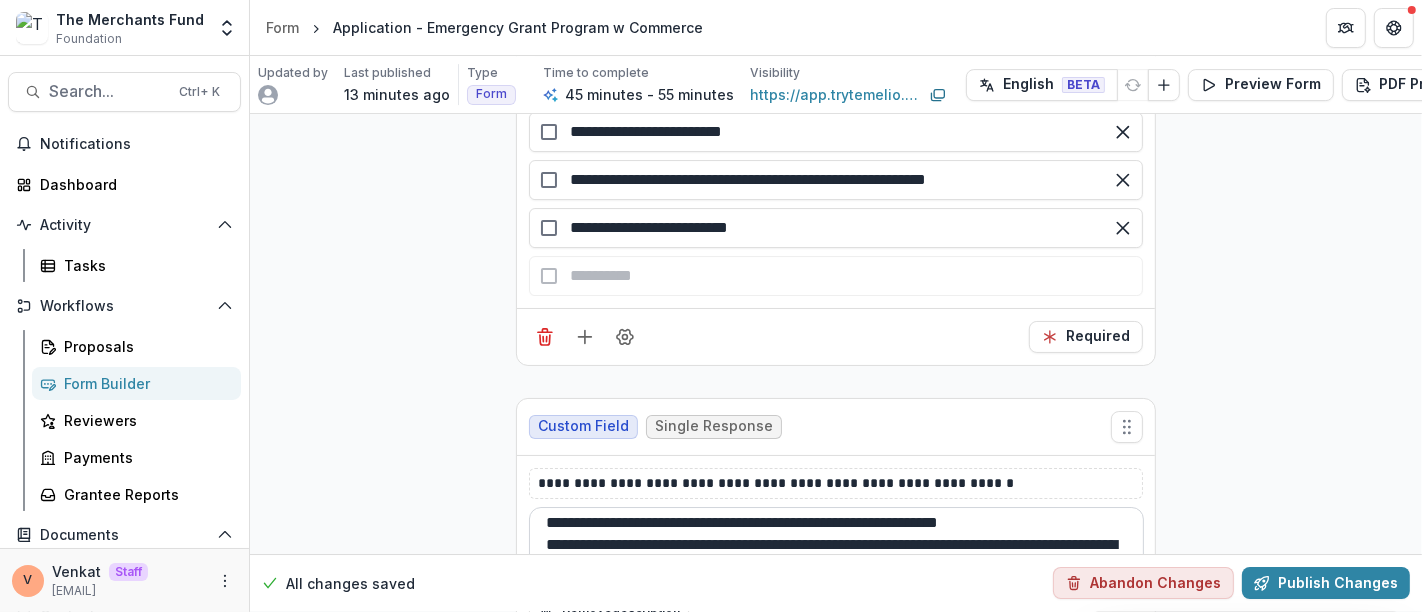 scroll, scrollTop: 125, scrollLeft: 0, axis: vertical 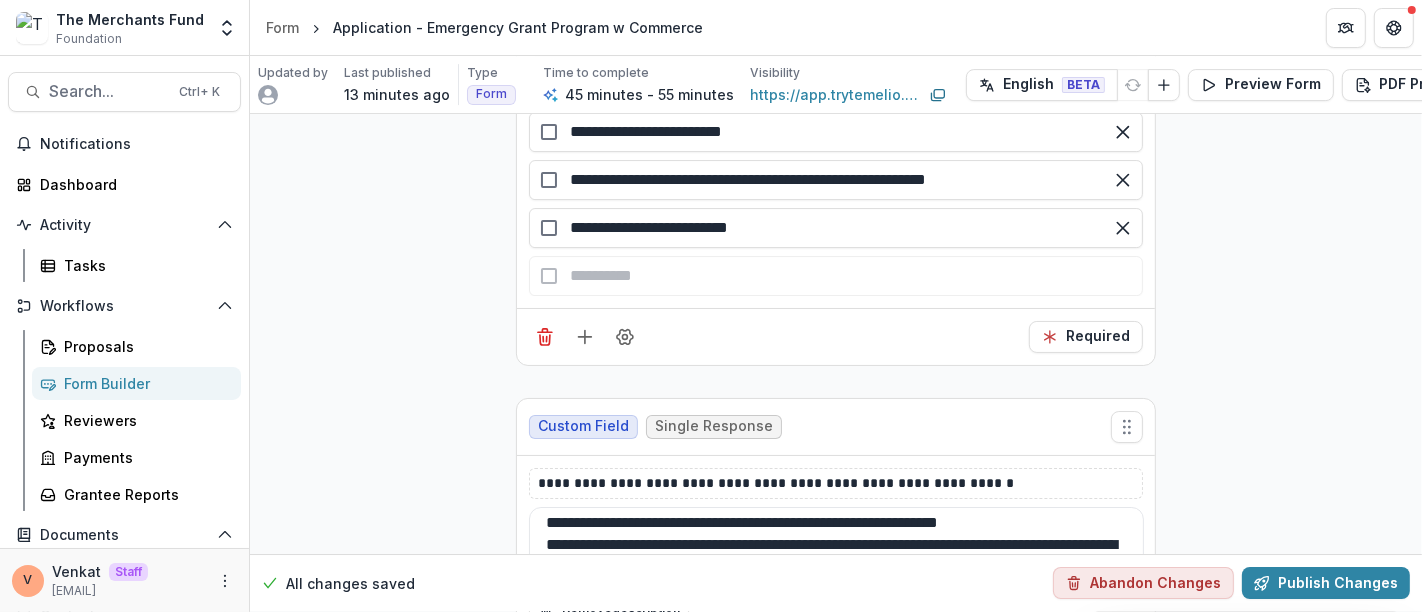 paste on "**********" 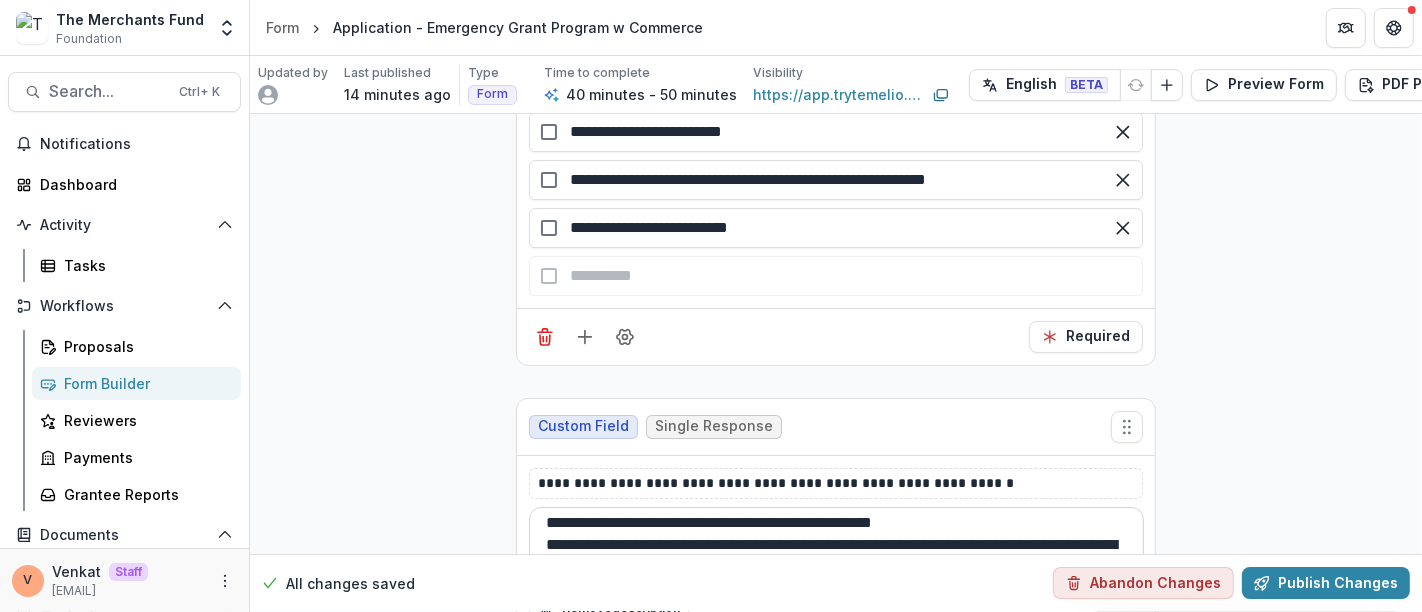scroll, scrollTop: 179, scrollLeft: 0, axis: vertical 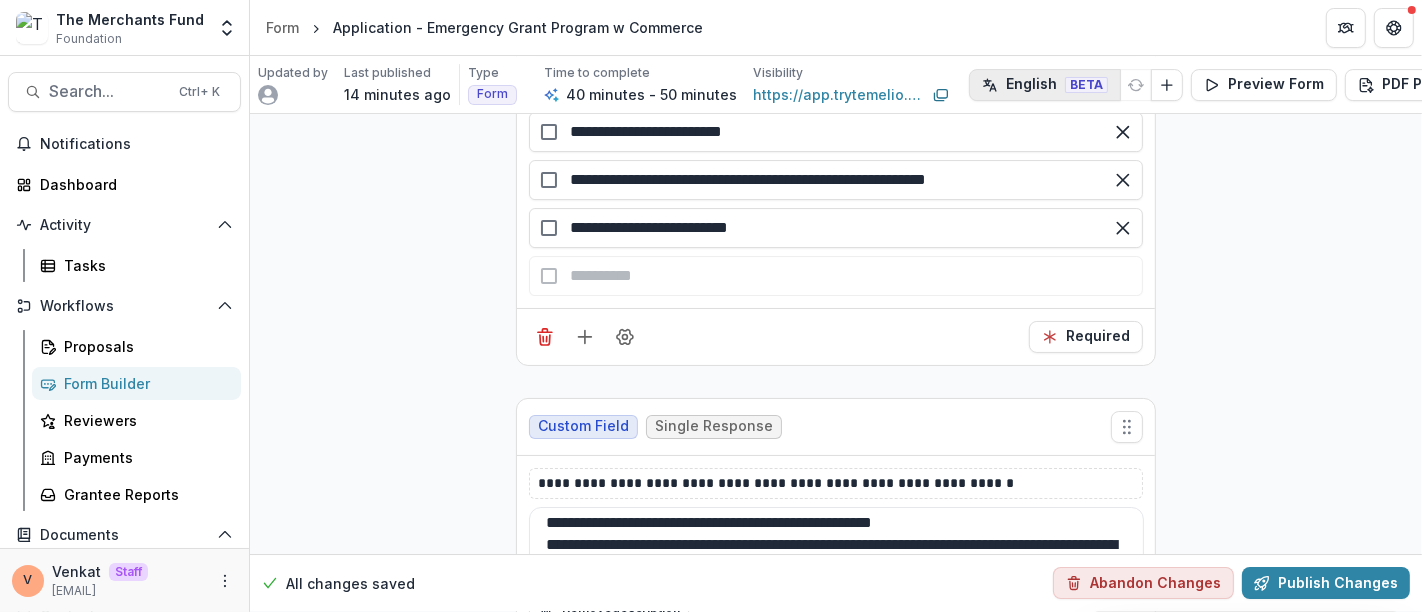 paste on "**********" 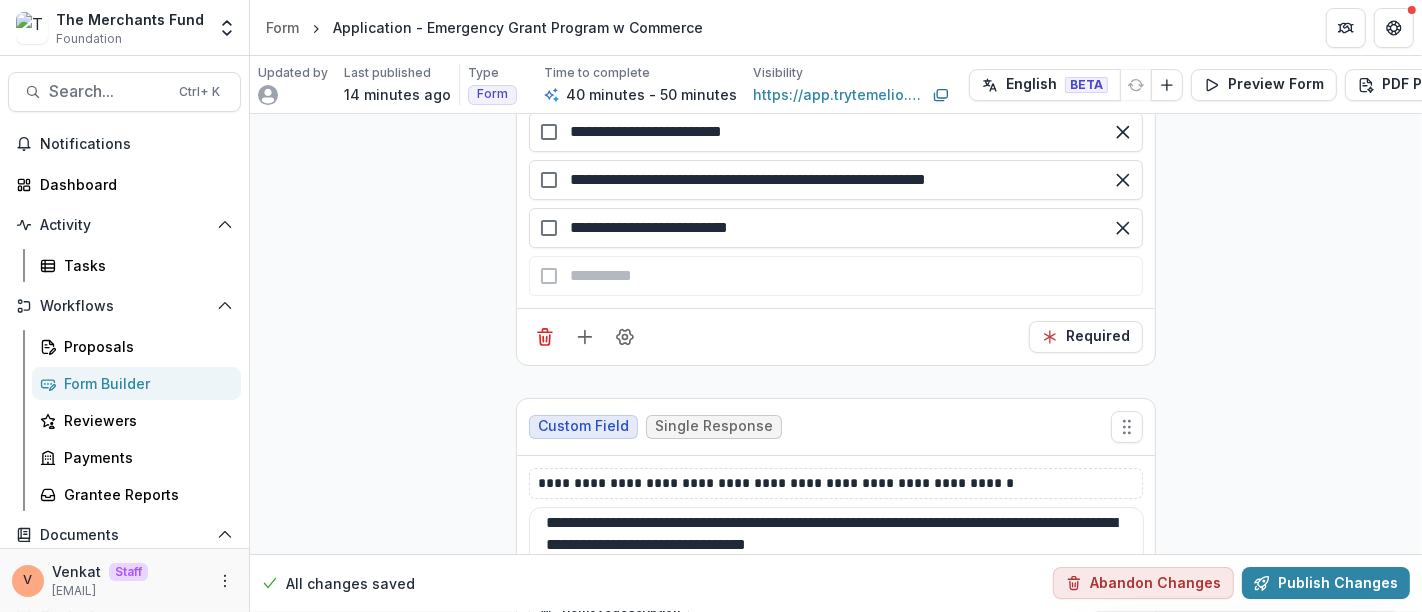 type on "**********" 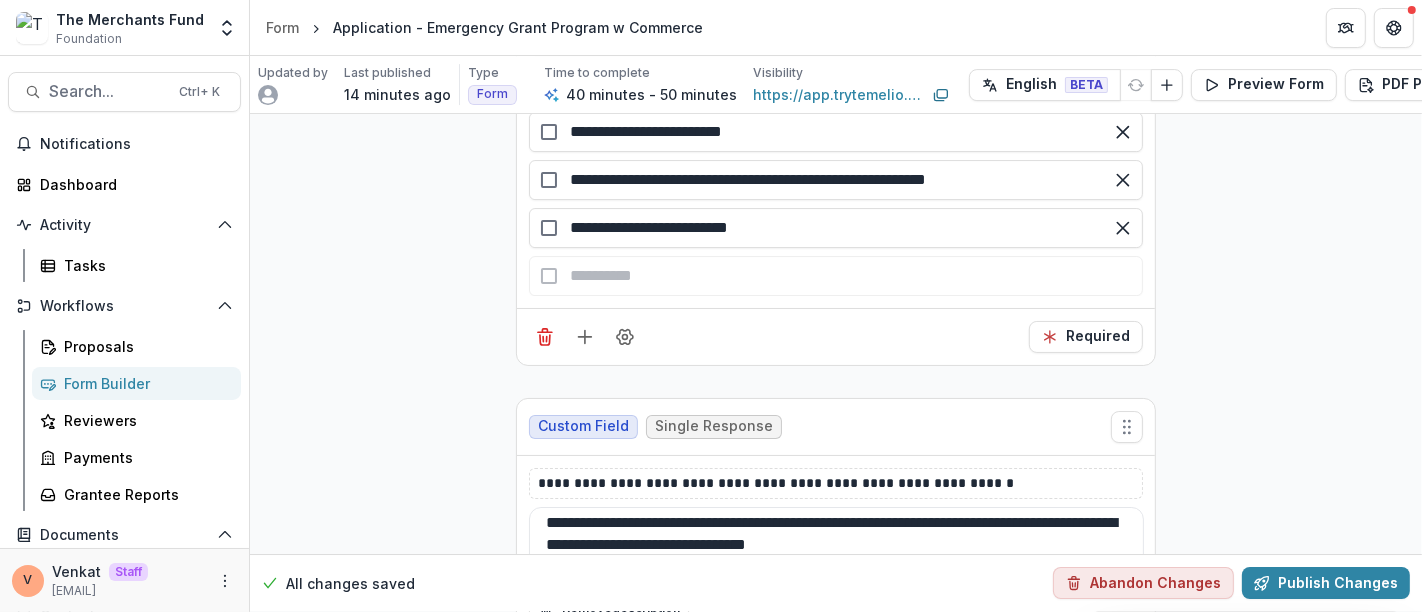 scroll, scrollTop: 18608, scrollLeft: 0, axis: vertical 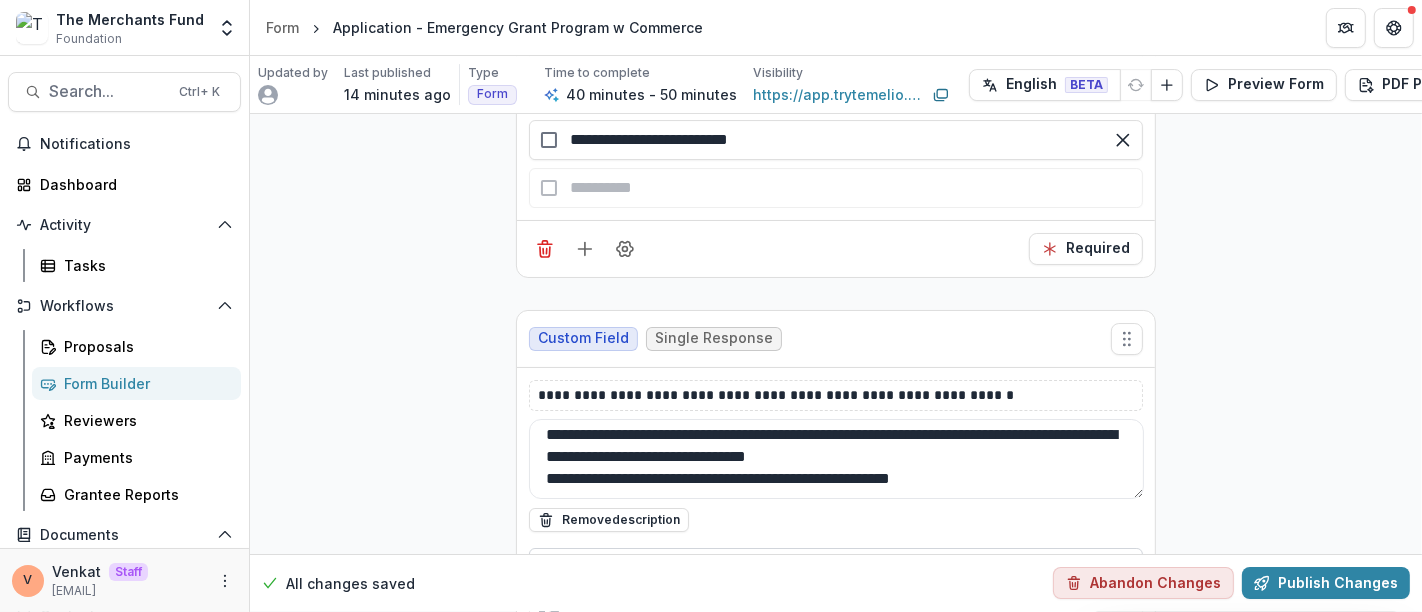 click at bounding box center (836, 568) 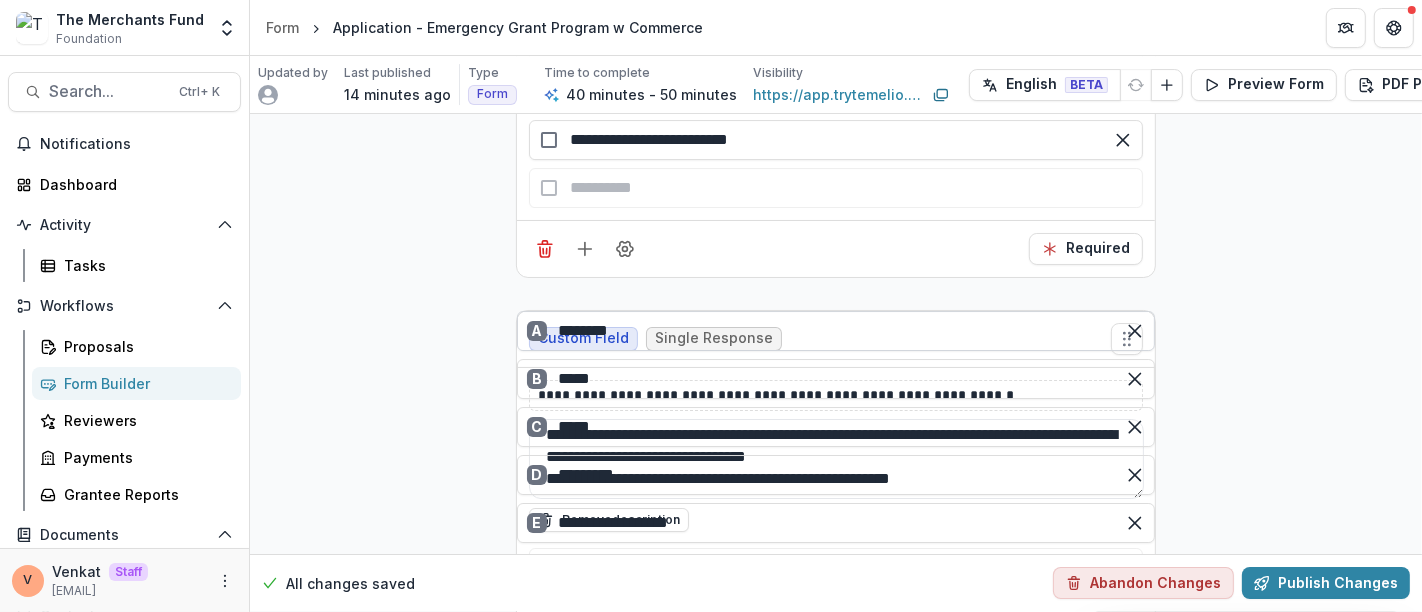 scroll, scrollTop: 18832, scrollLeft: 0, axis: vertical 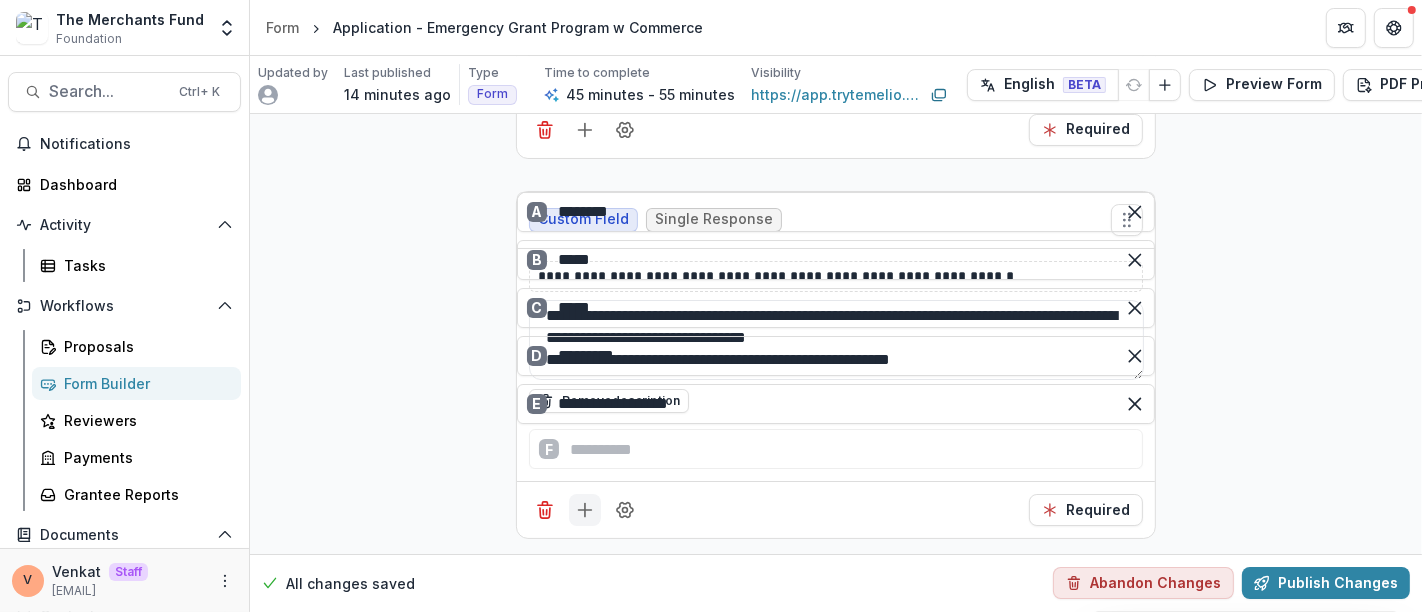 click 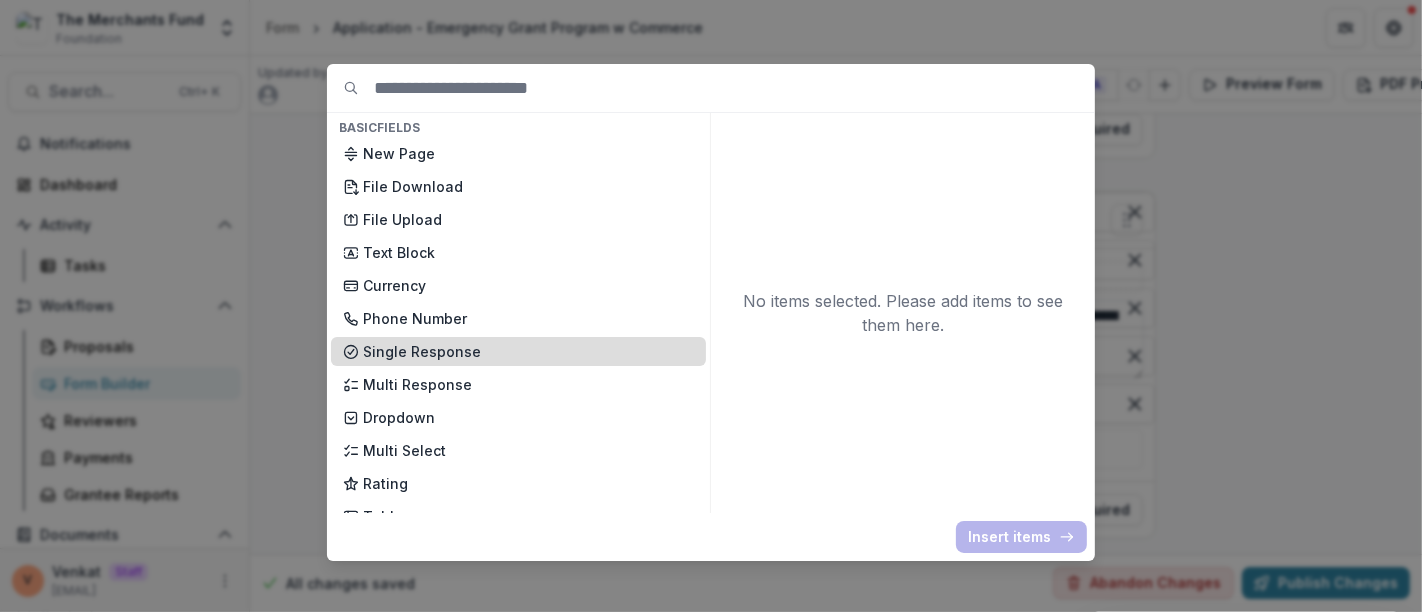 click on "Single Response" at bounding box center [528, 351] 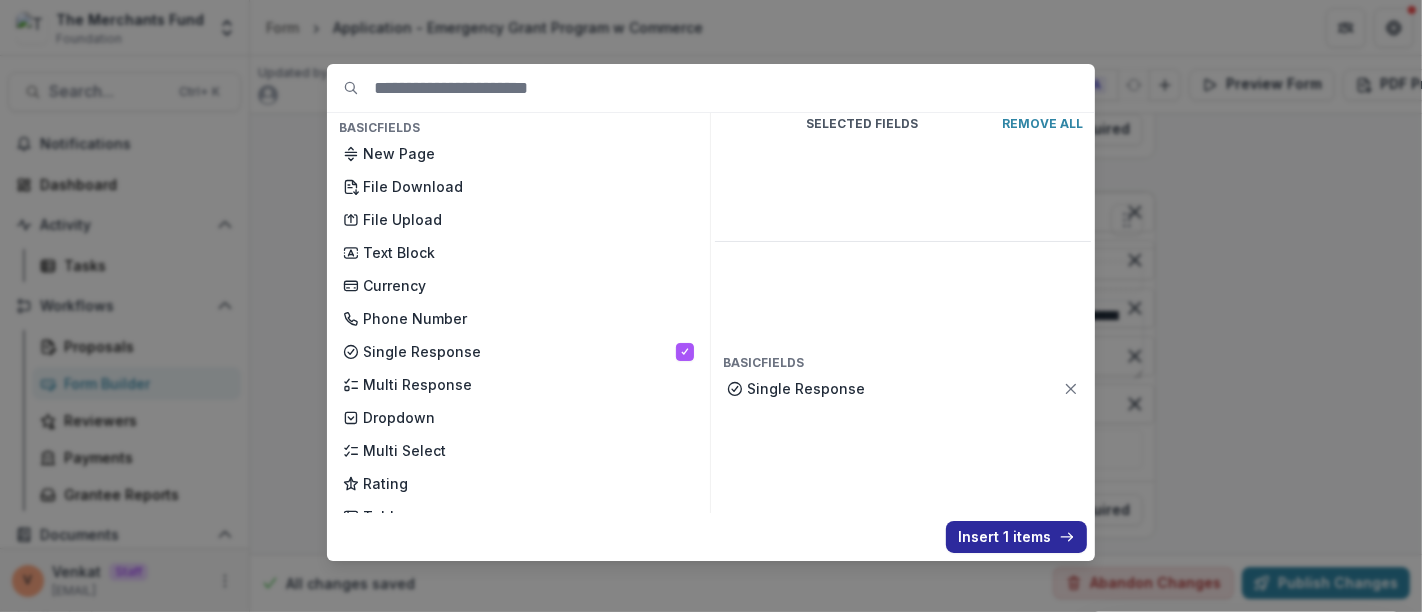 click on "Insert 1 items" at bounding box center [1016, 537] 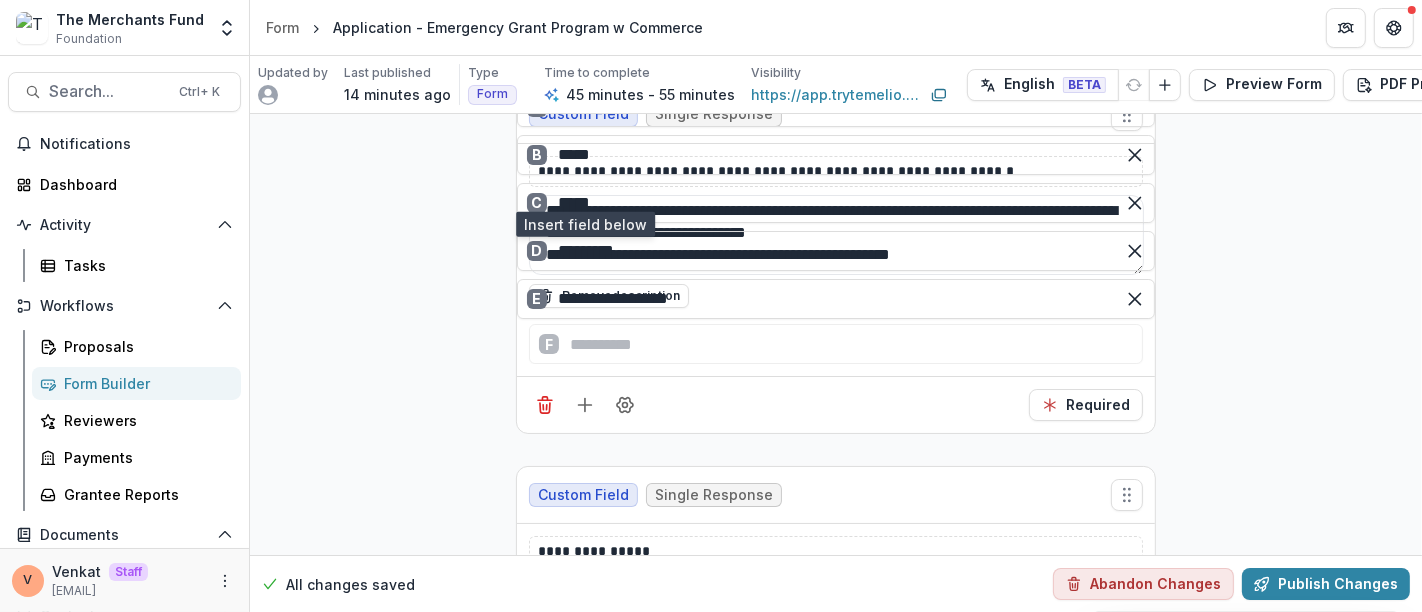 scroll, scrollTop: 19139, scrollLeft: 0, axis: vertical 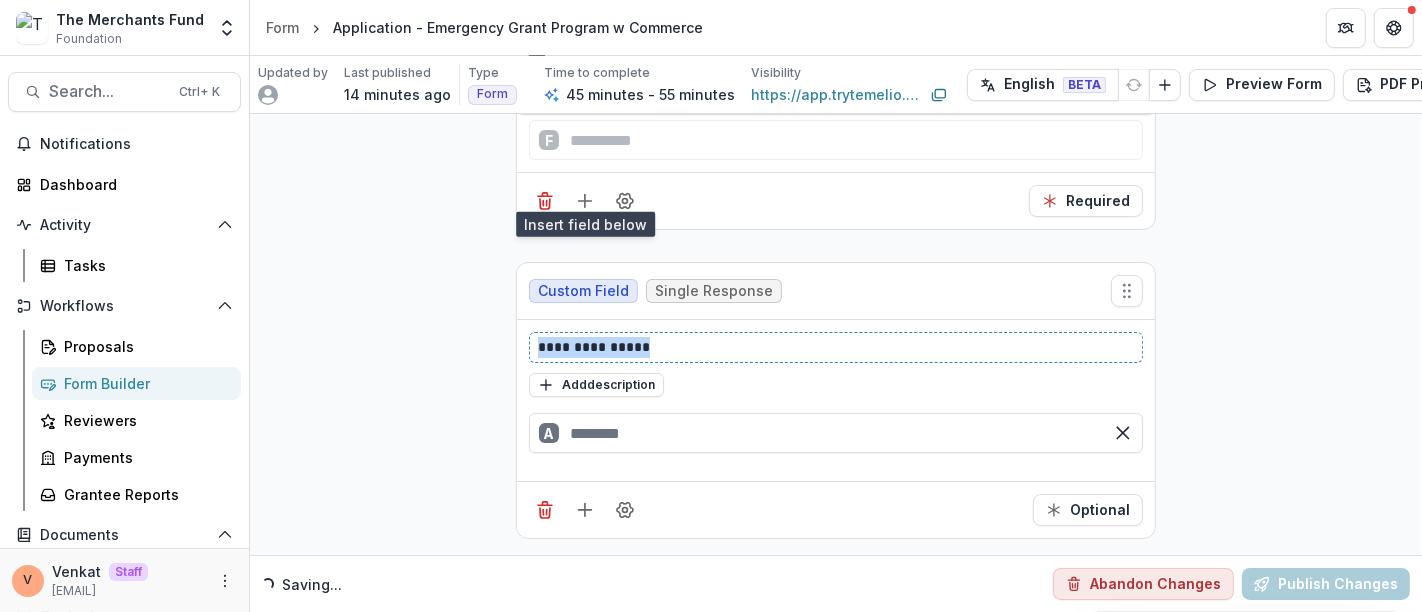 drag, startPoint x: 666, startPoint y: 340, endPoint x: 478, endPoint y: 335, distance: 188.06648 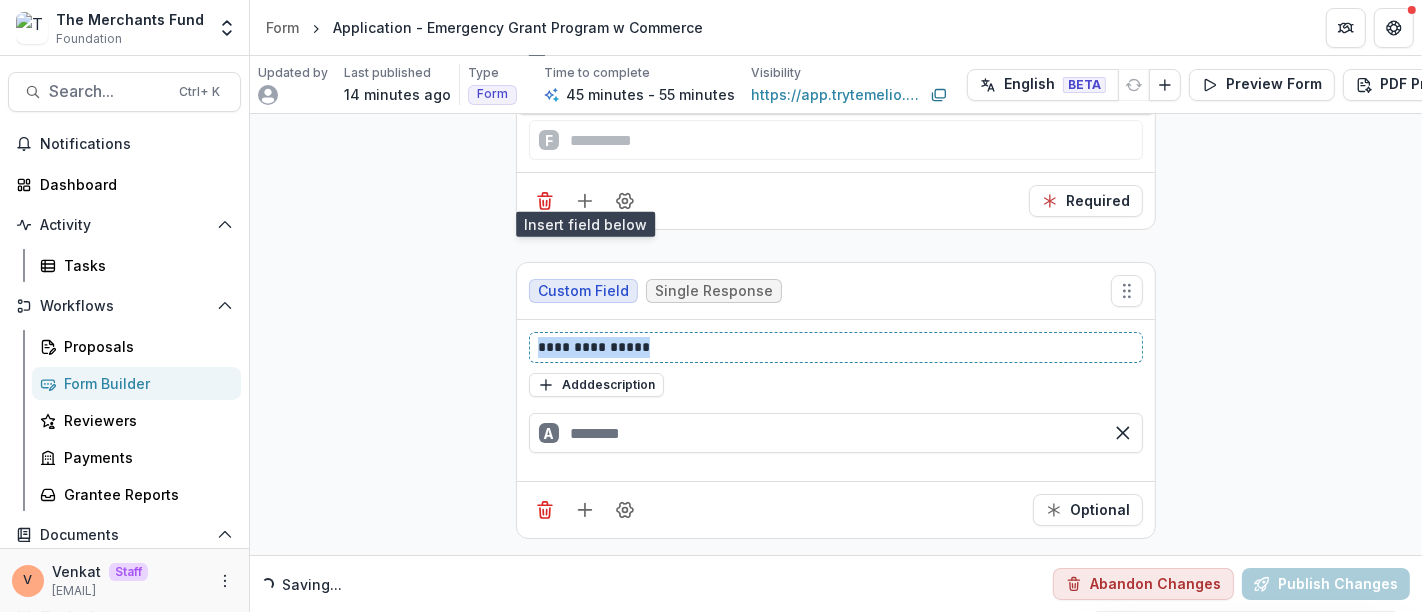 click on "**********" at bounding box center (836, -9184) 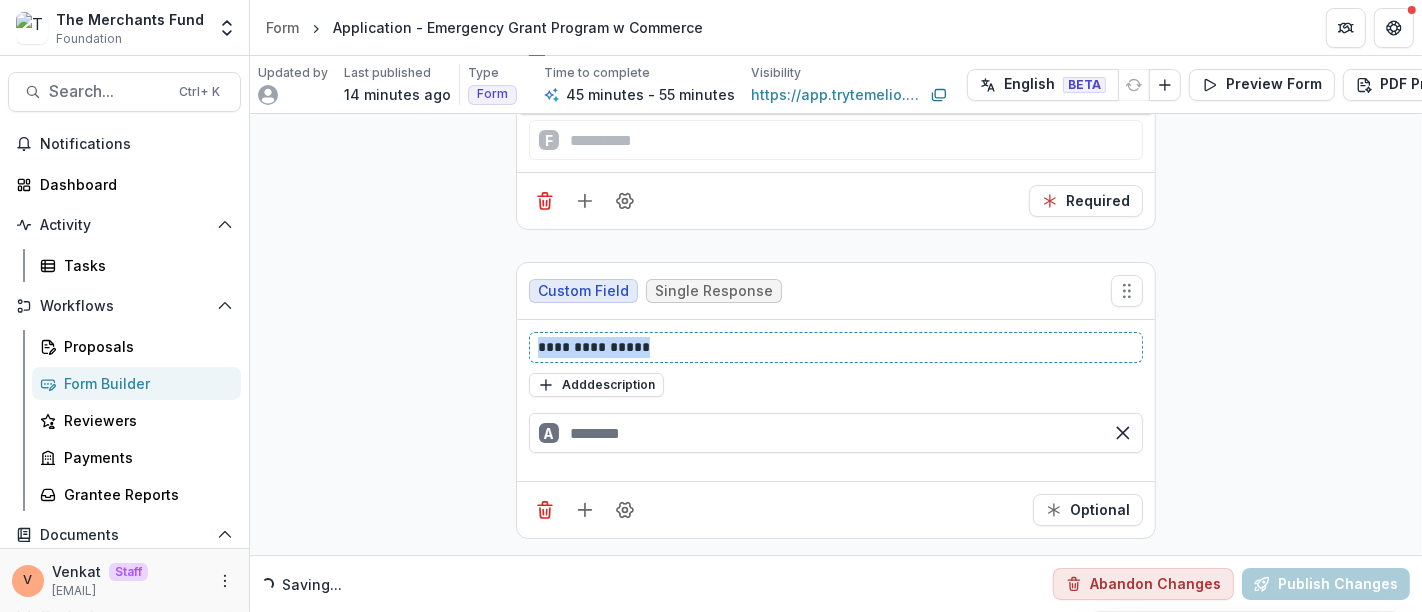 paste 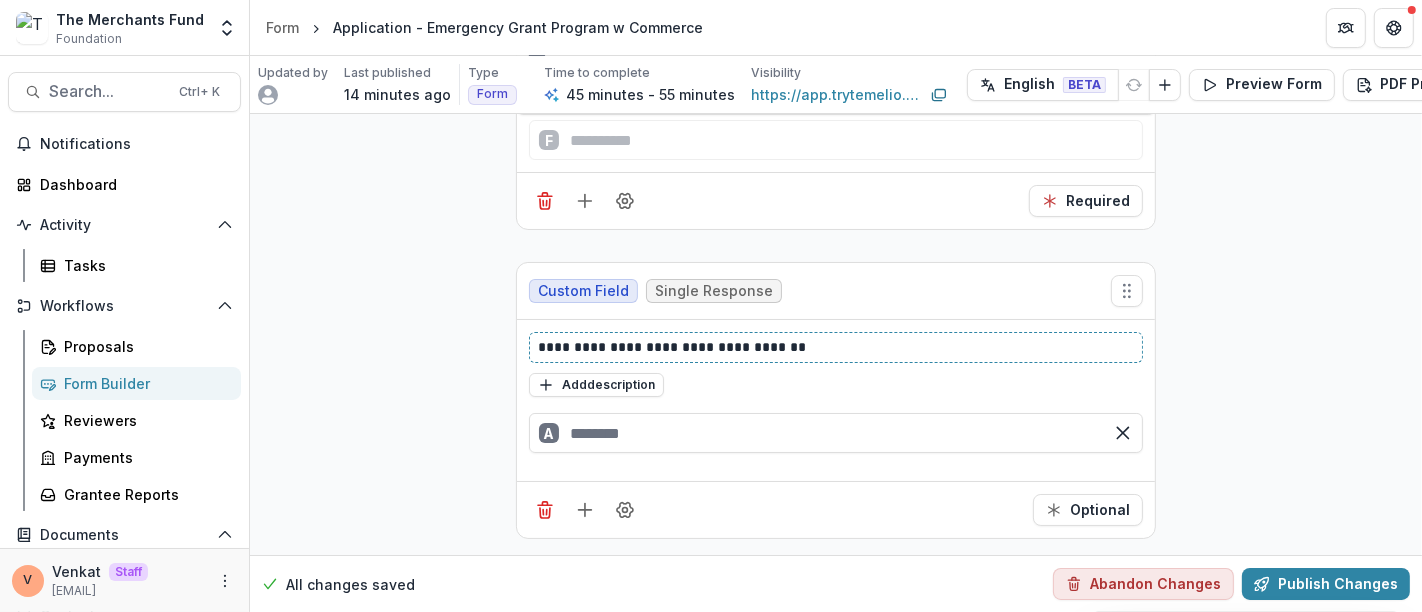 type 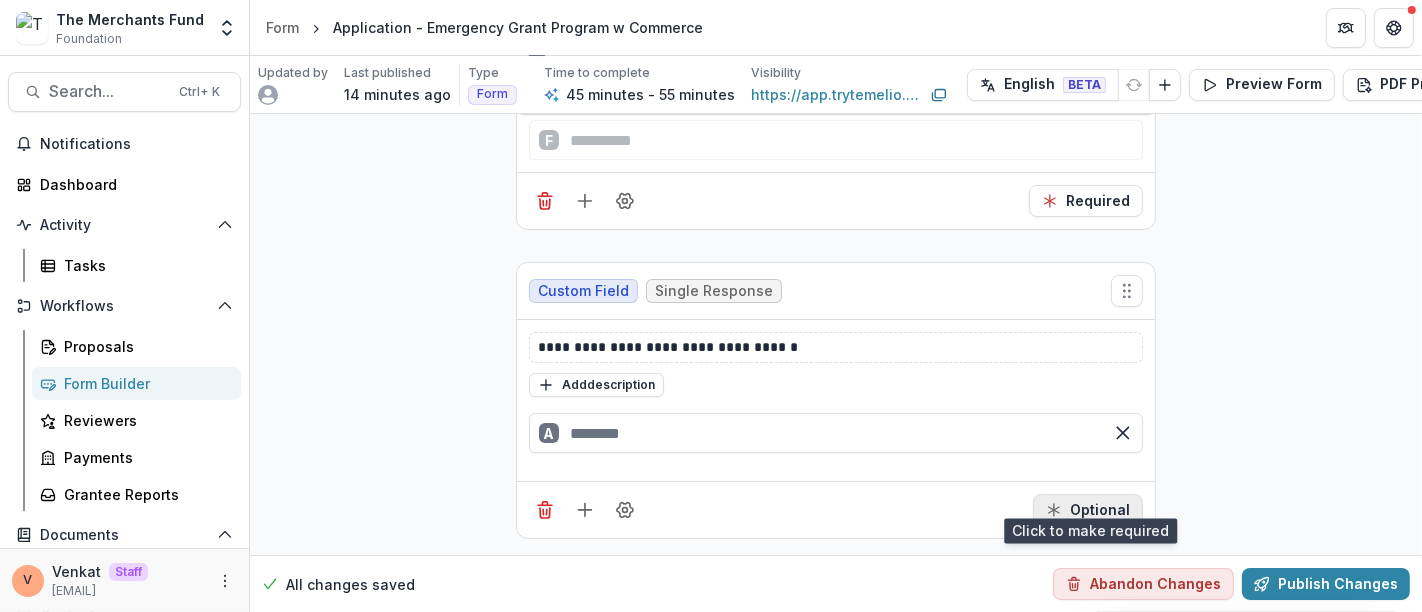 click 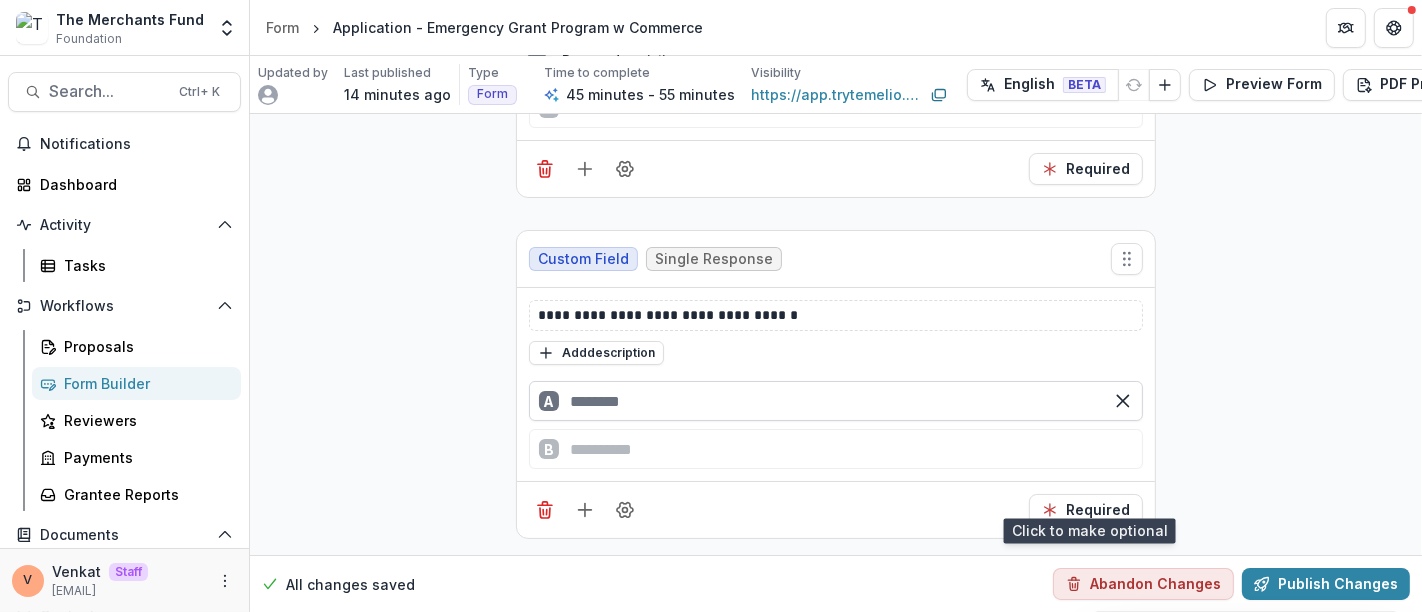 click at bounding box center [836, 401] 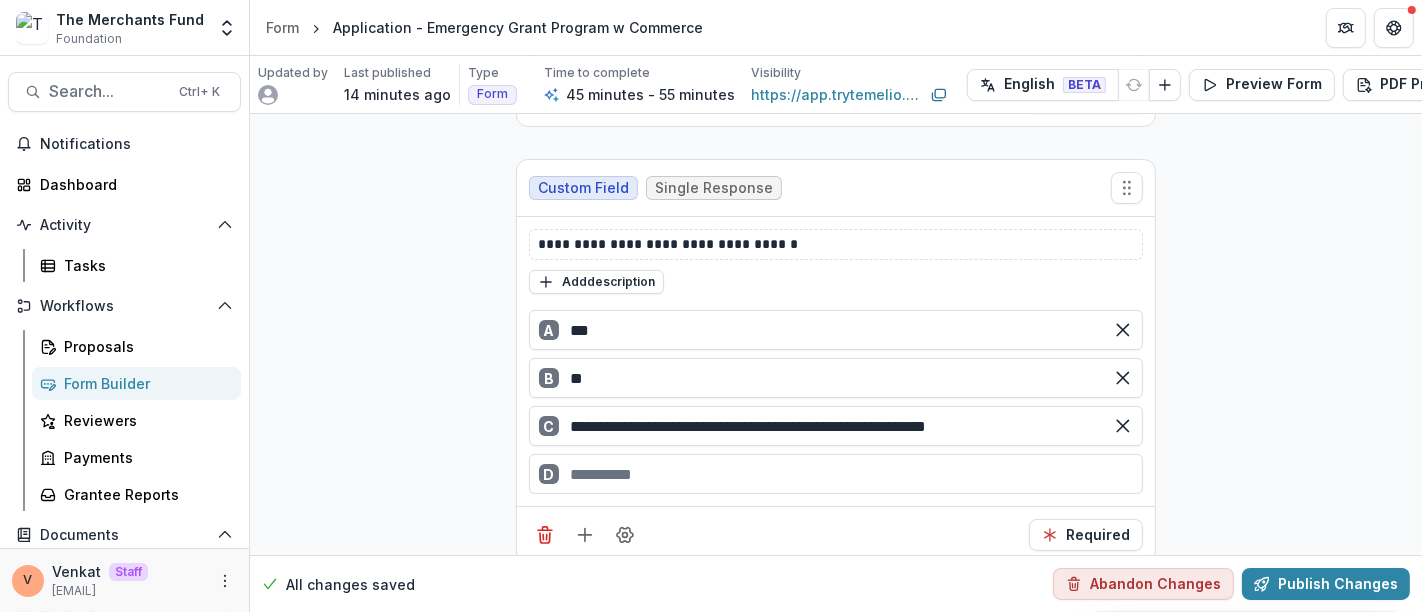 scroll, scrollTop: 19267, scrollLeft: 0, axis: vertical 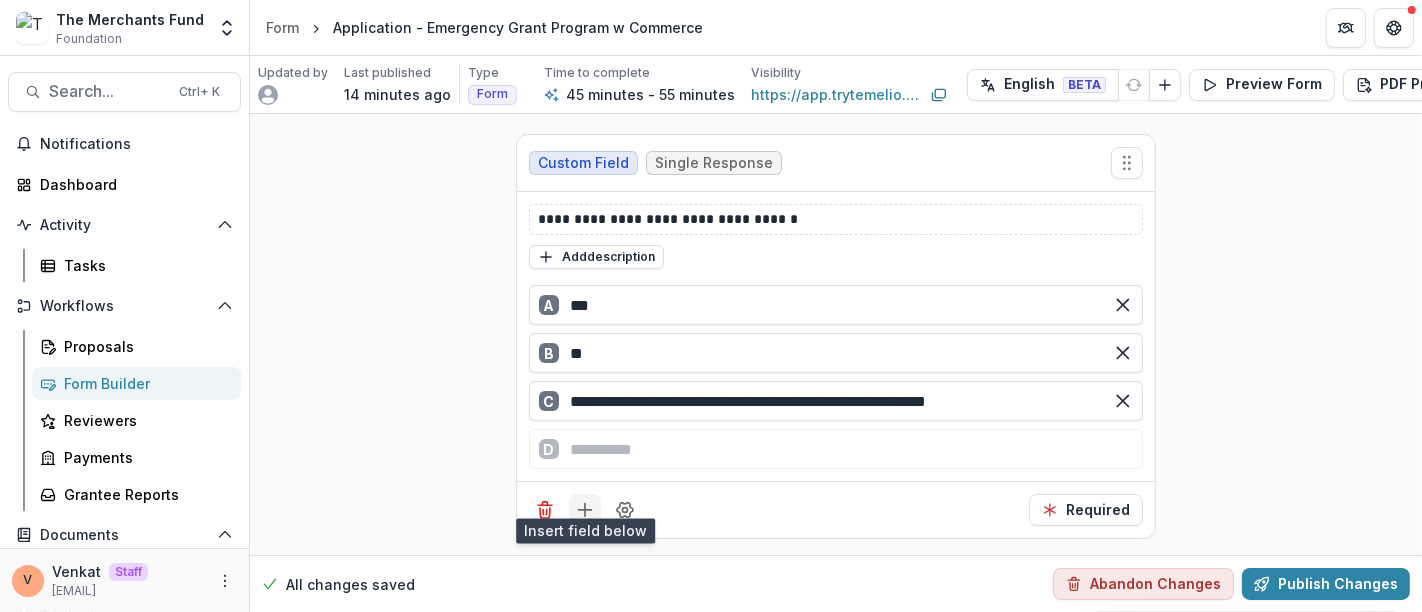 click at bounding box center (585, 510) 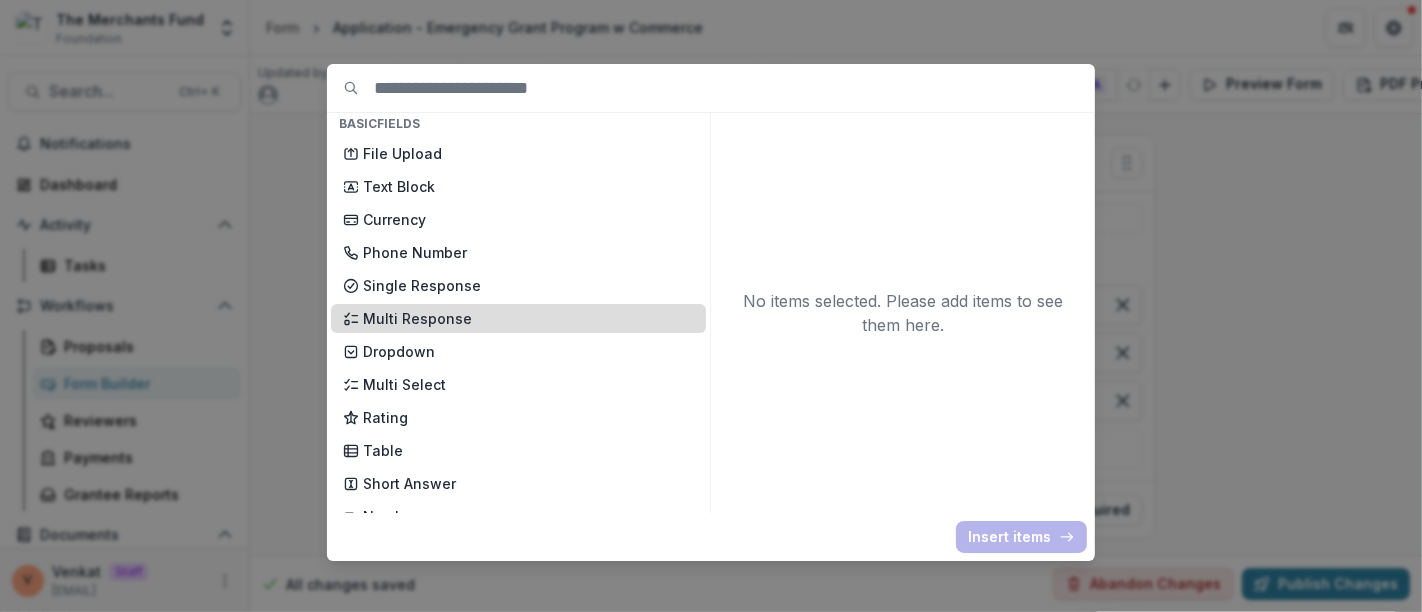 scroll, scrollTop: 111, scrollLeft: 0, axis: vertical 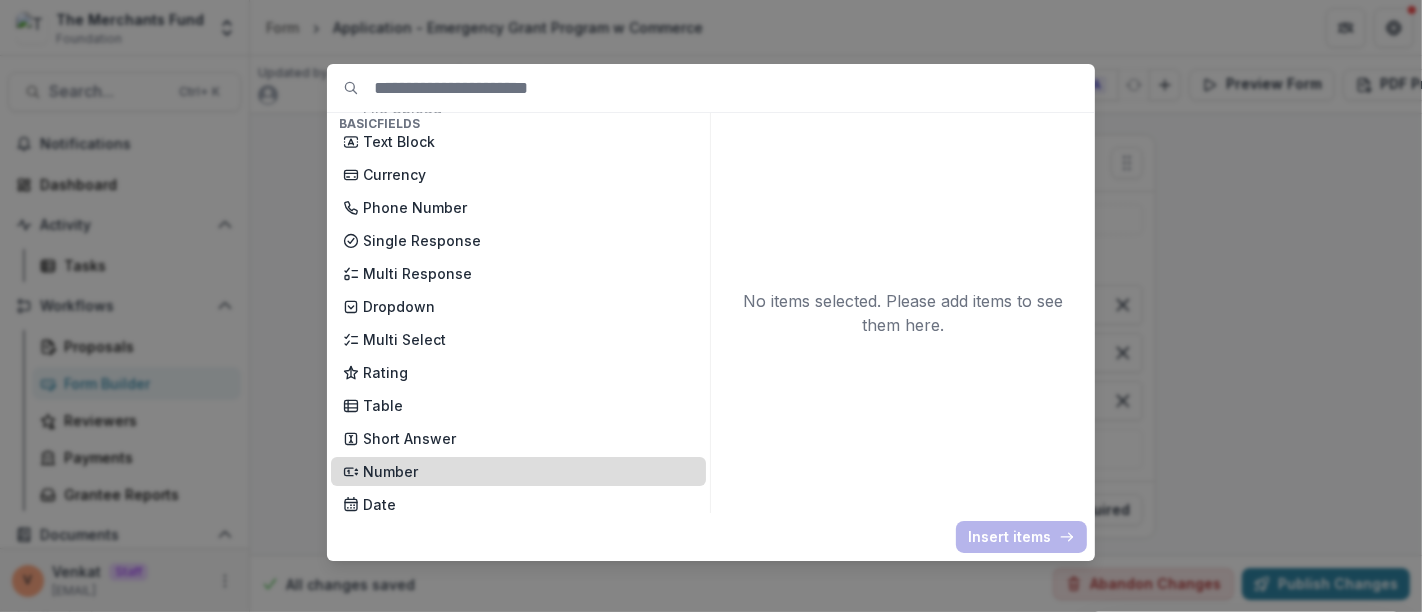 click on "Number" at bounding box center (528, 471) 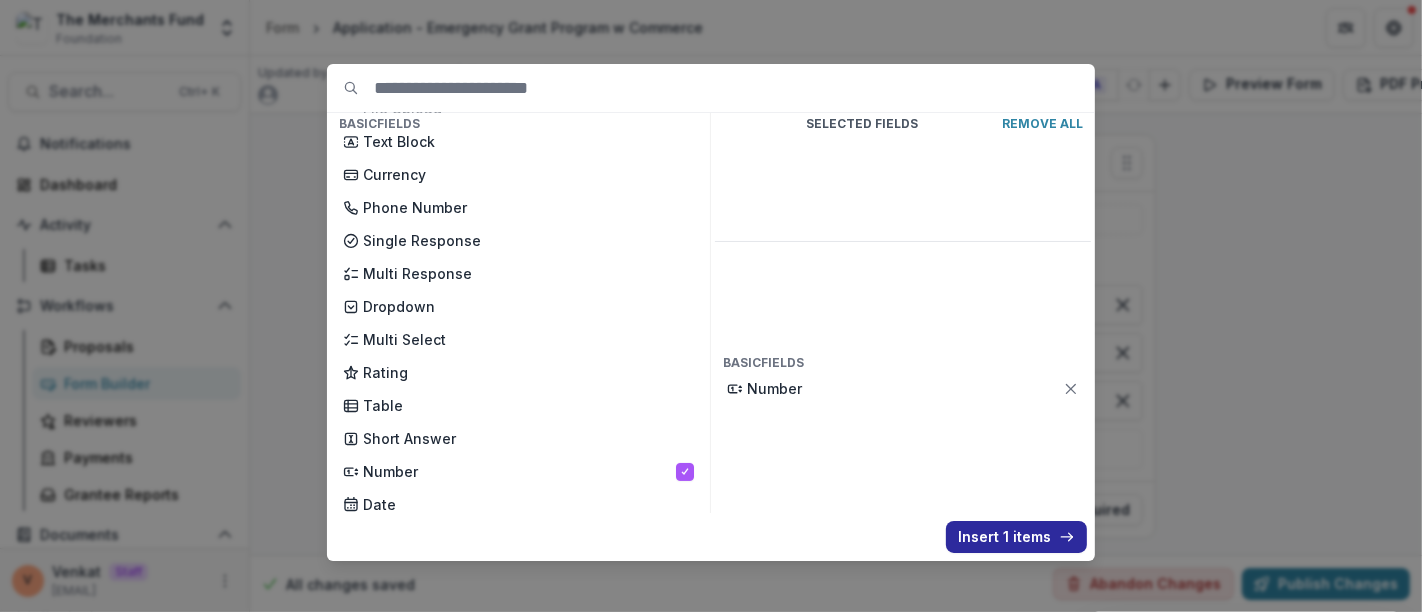 click on "Insert 1 items" at bounding box center [1016, 537] 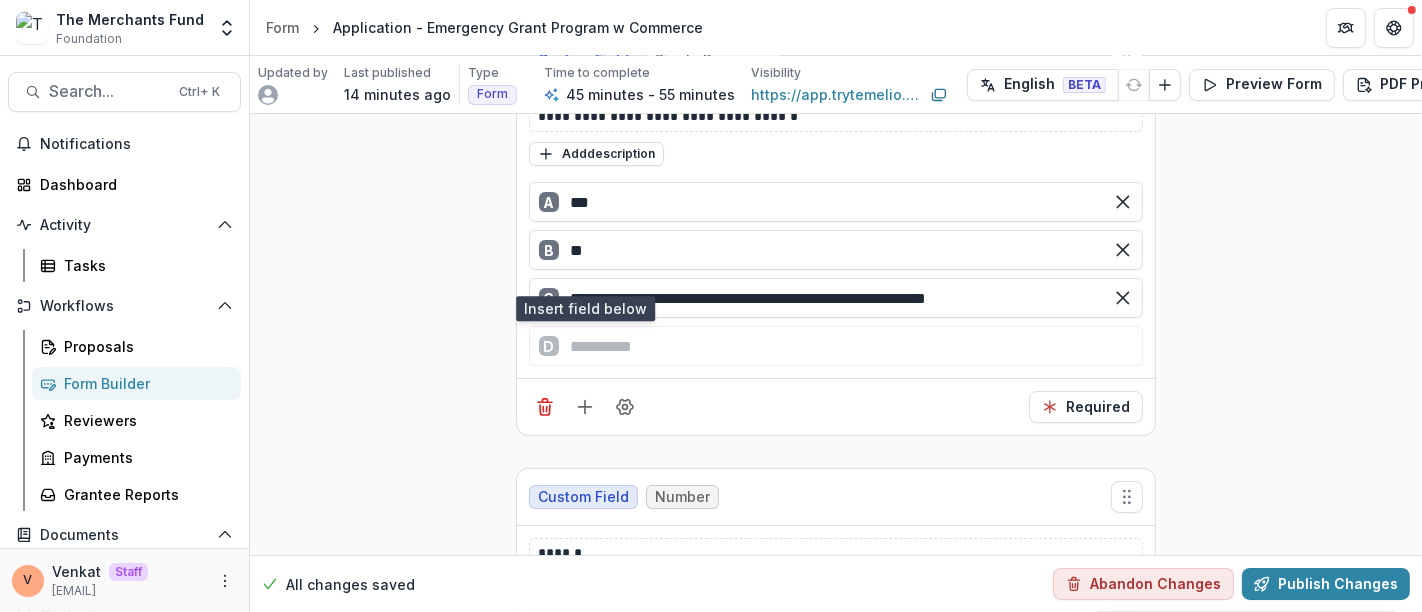 scroll, scrollTop: 19489, scrollLeft: 0, axis: vertical 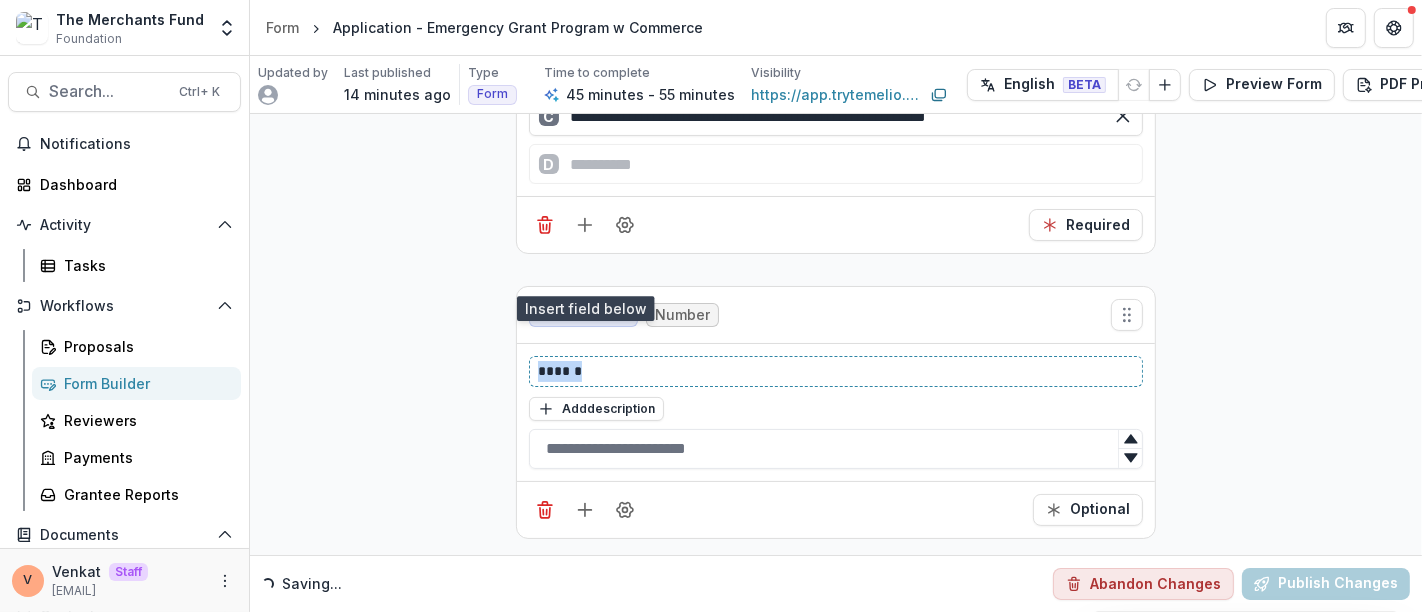 drag, startPoint x: 628, startPoint y: 423, endPoint x: 456, endPoint y: 424, distance: 172.00291 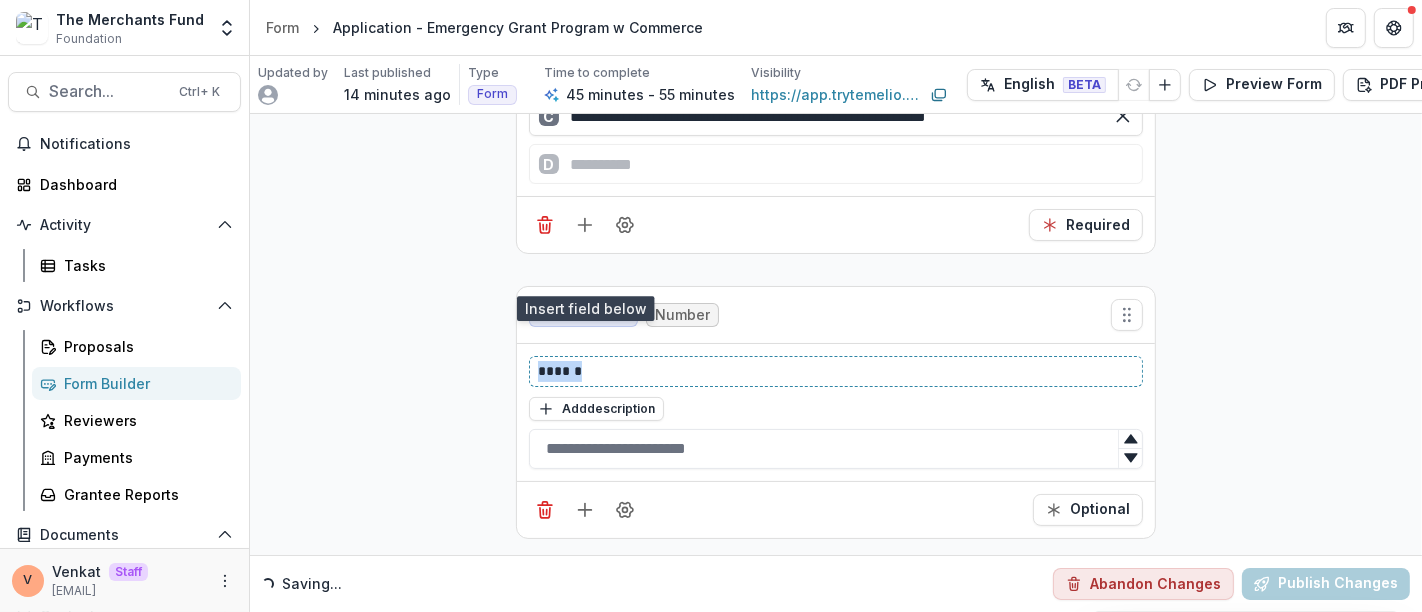 click on "**********" at bounding box center (836, -9390) 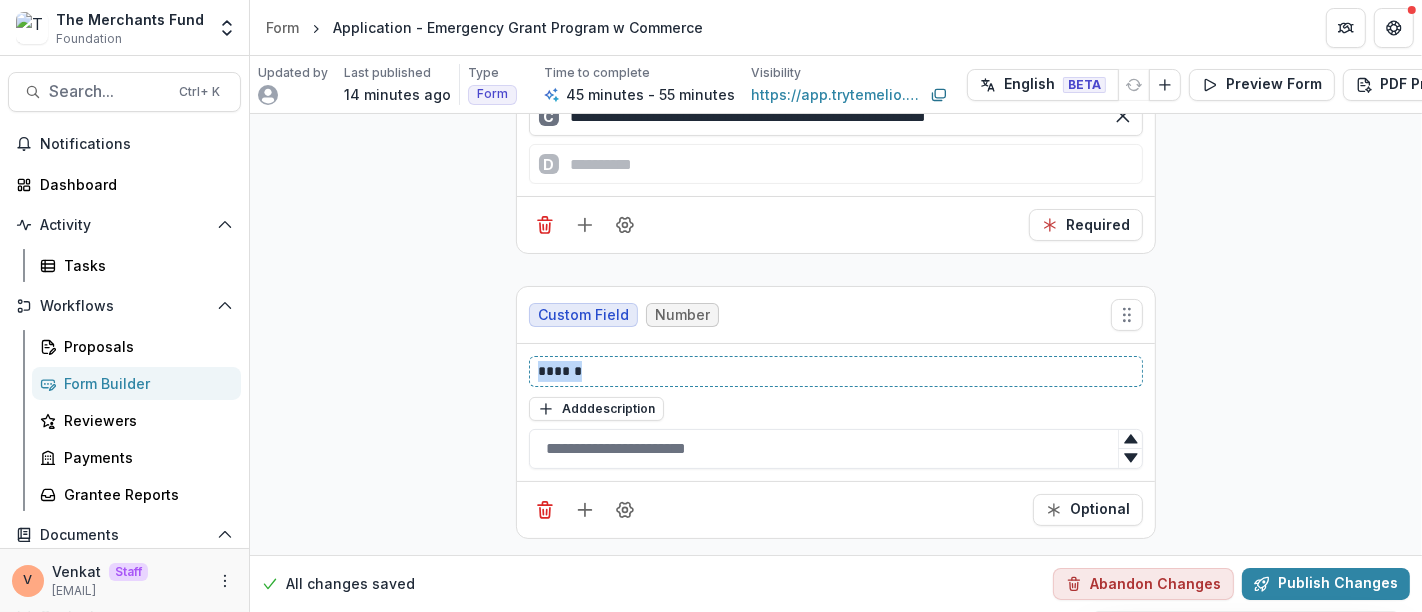 paste 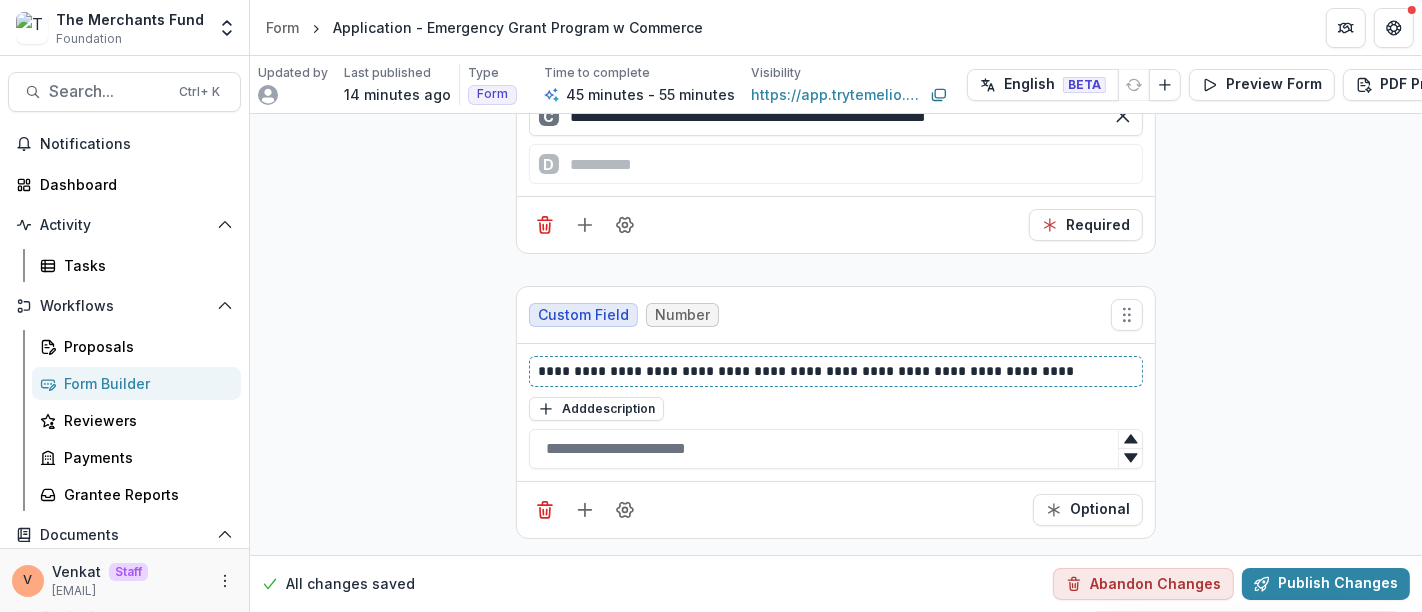 type 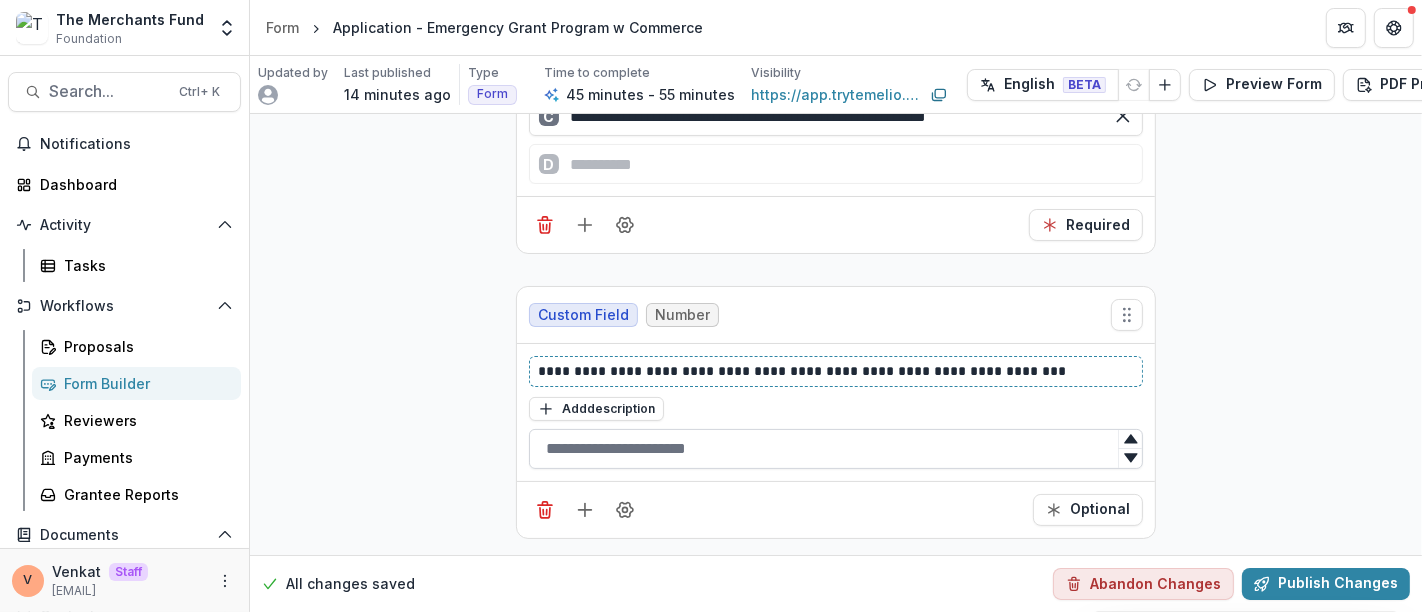 scroll, scrollTop: 19550, scrollLeft: 0, axis: vertical 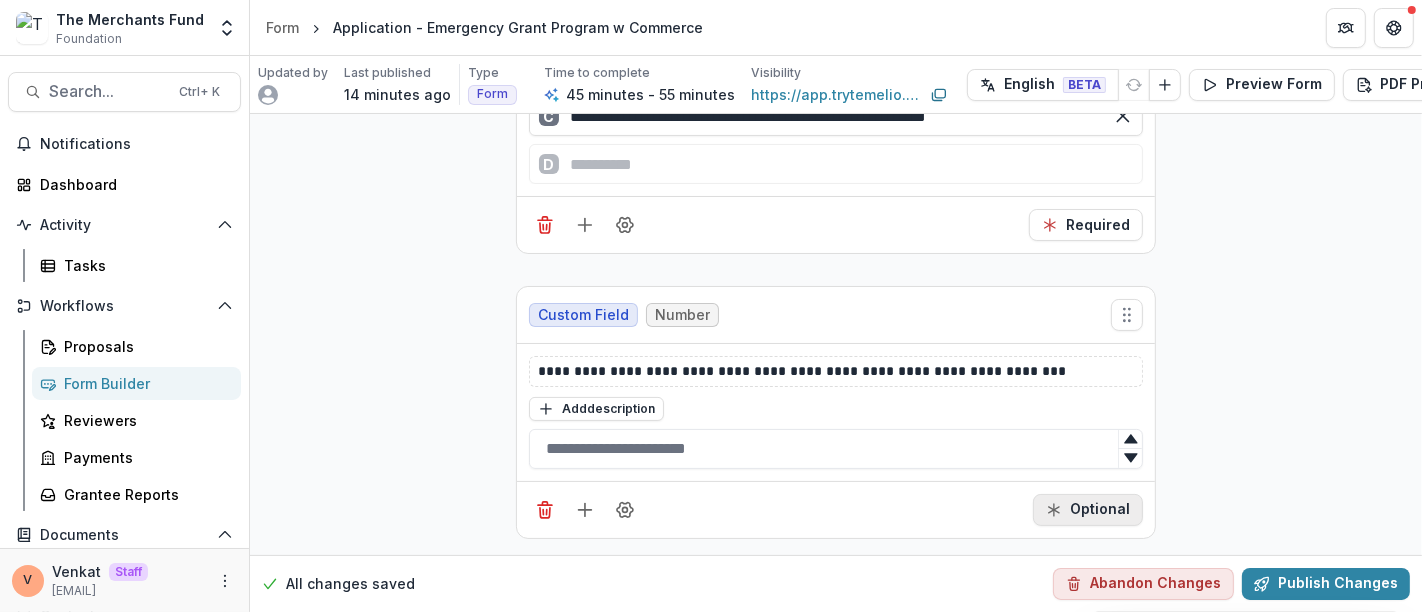 click on "Optional" at bounding box center [1088, 510] 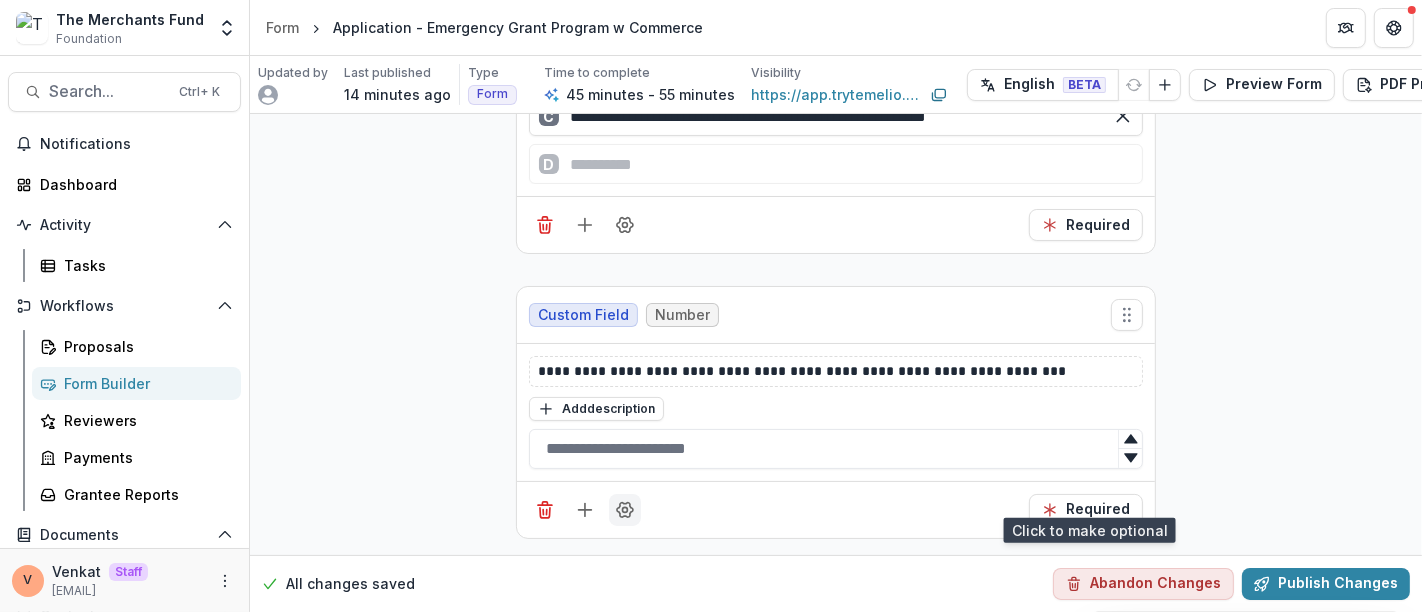 click 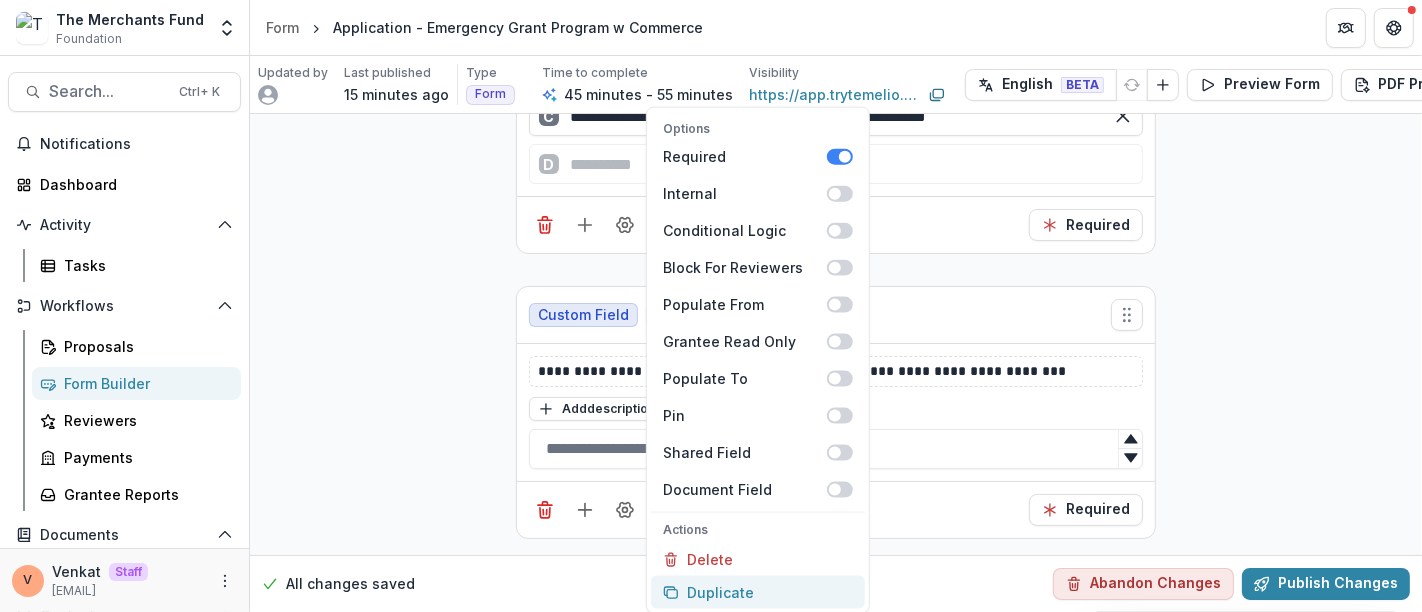 click on "Duplicate" at bounding box center (758, 592) 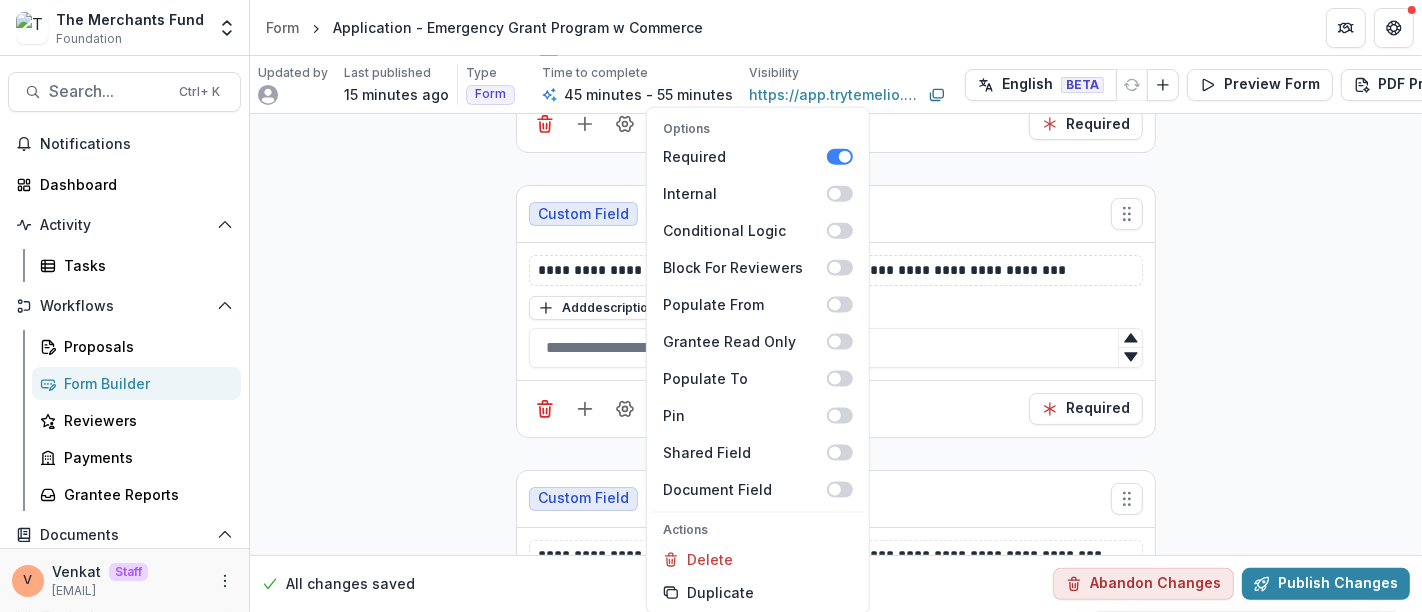 click on "**********" at bounding box center [836, -9349] 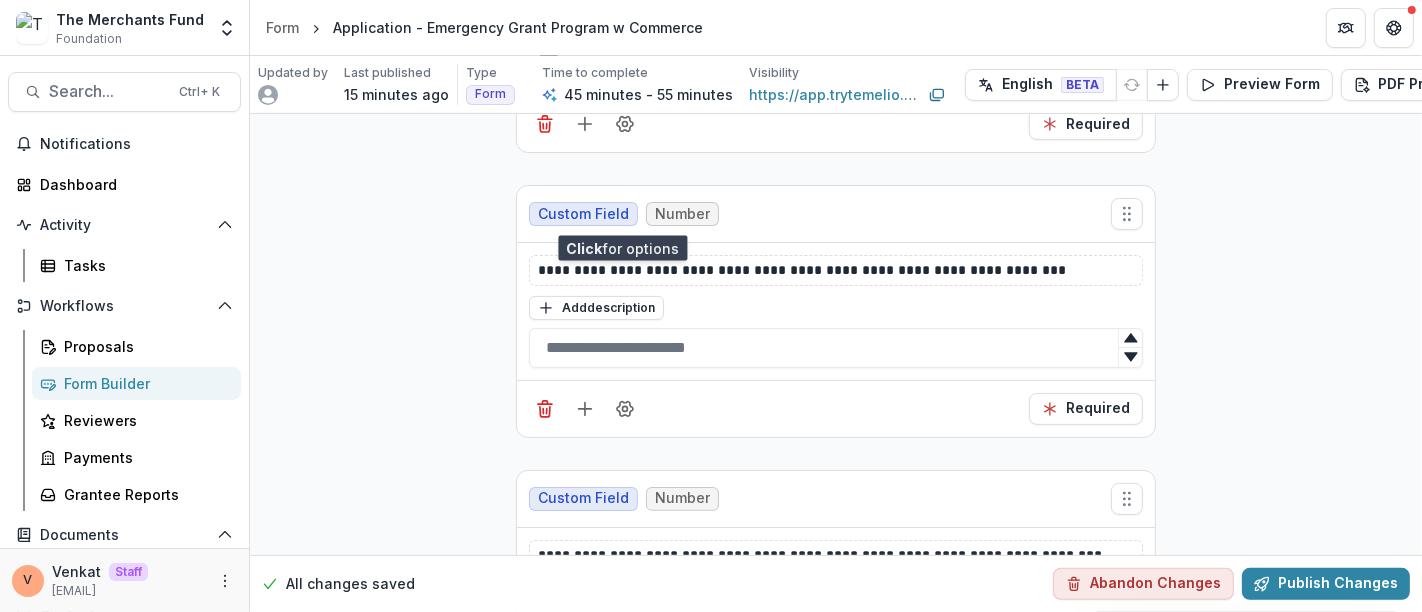 scroll, scrollTop: 19832, scrollLeft: 0, axis: vertical 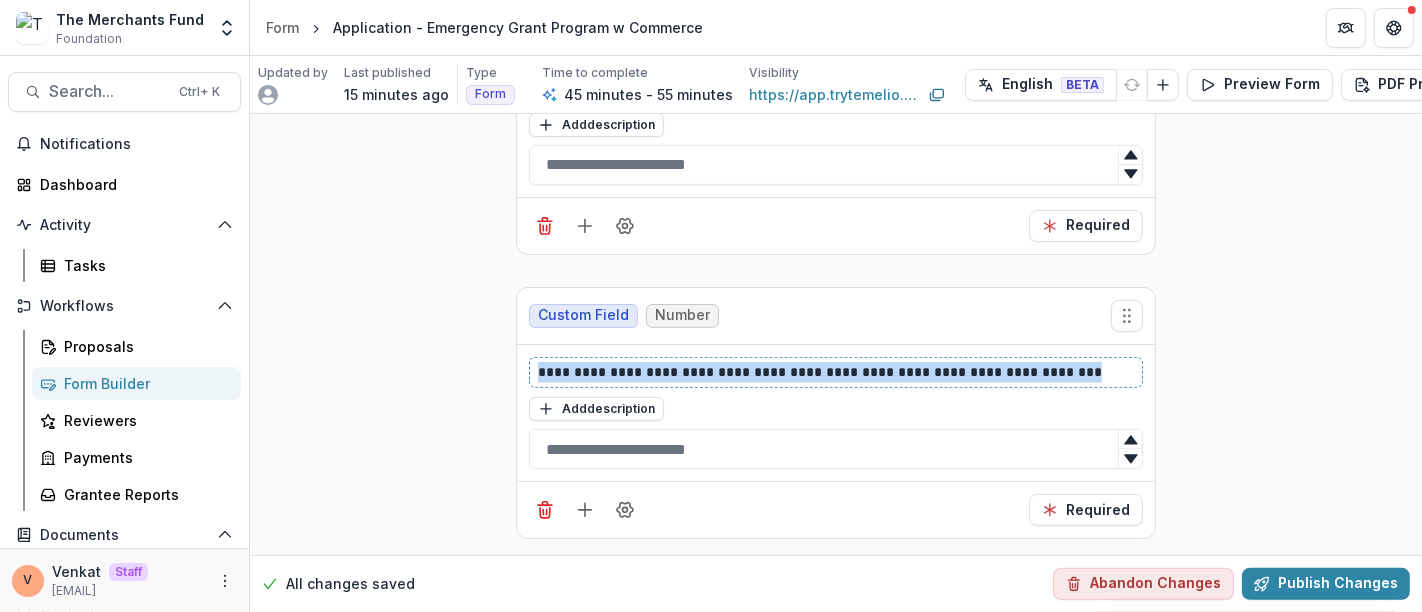 drag, startPoint x: 696, startPoint y: 355, endPoint x: 420, endPoint y: 363, distance: 276.1159 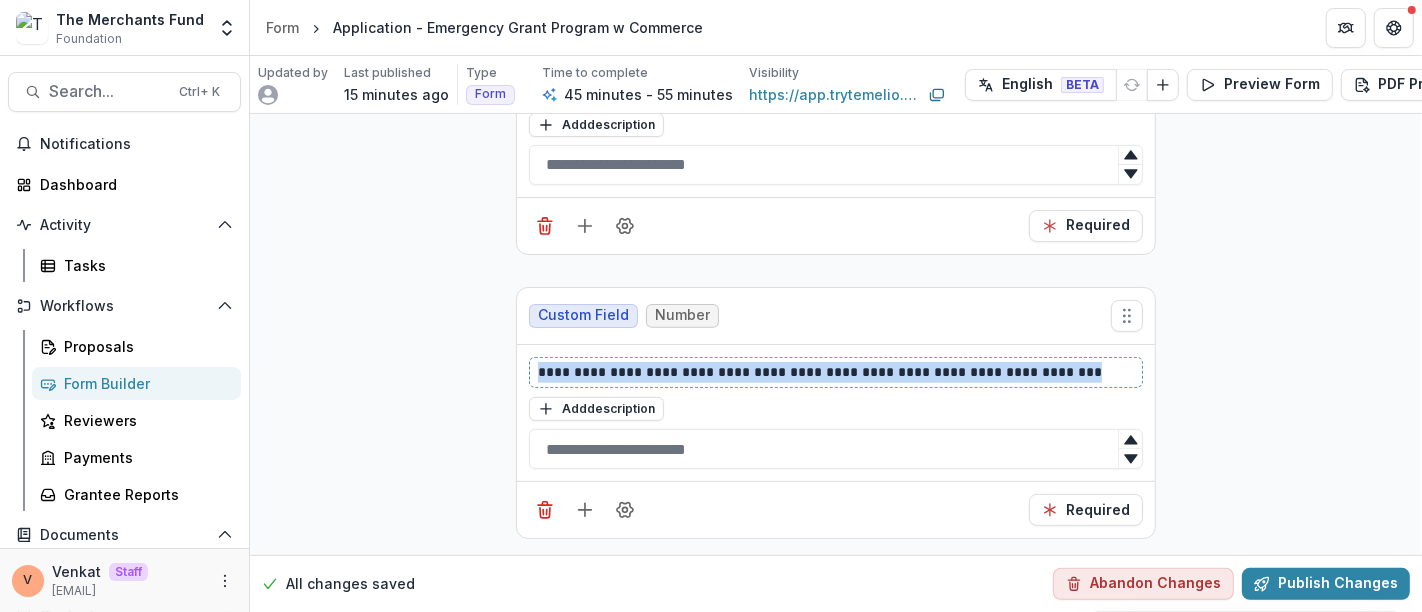 click on "**********" at bounding box center [836, -9532] 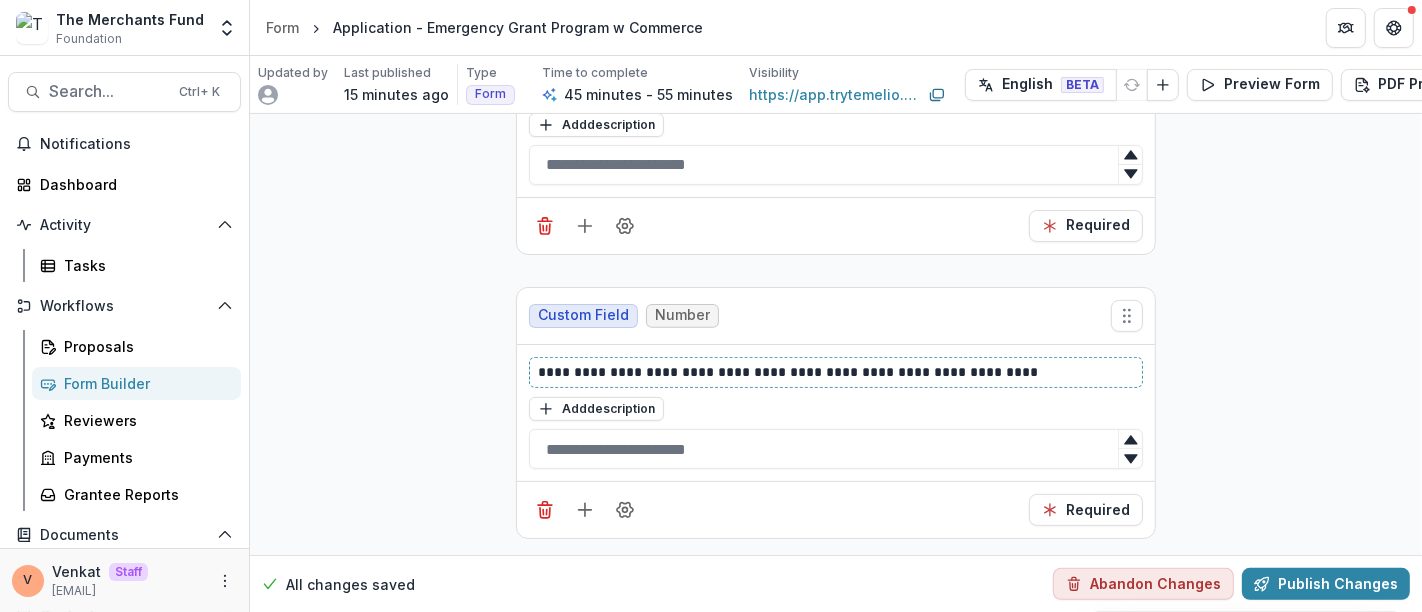 type 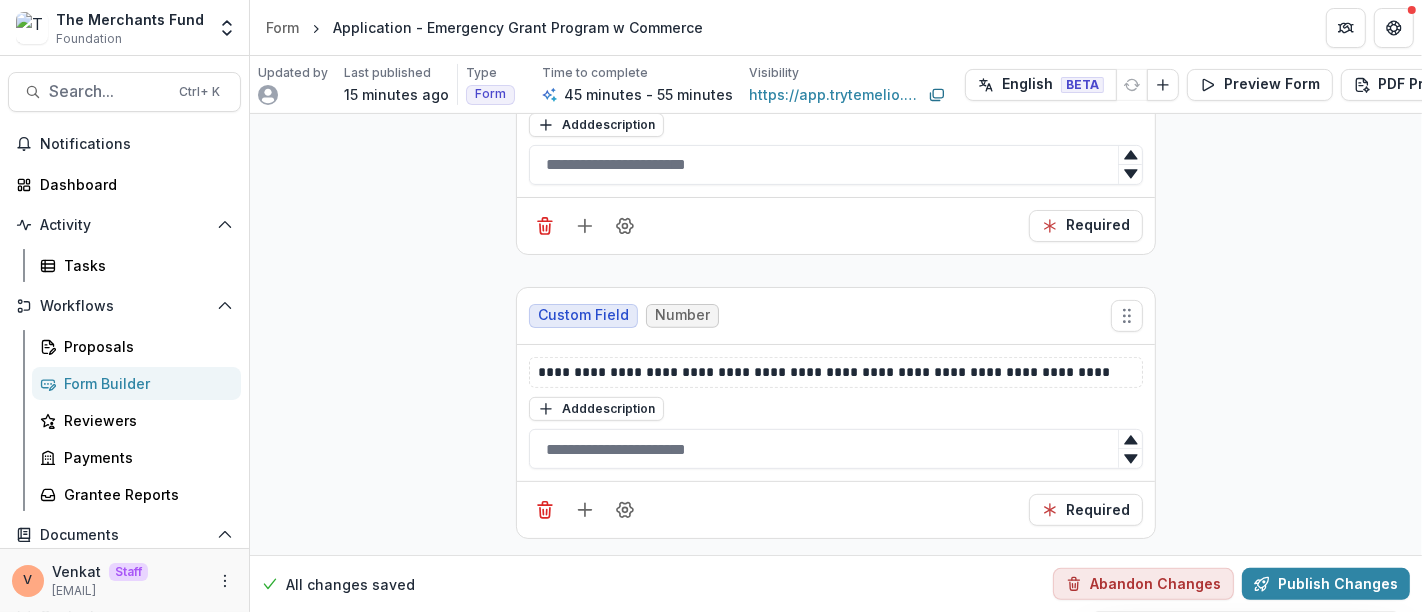 click on "**********" at bounding box center [836, -9532] 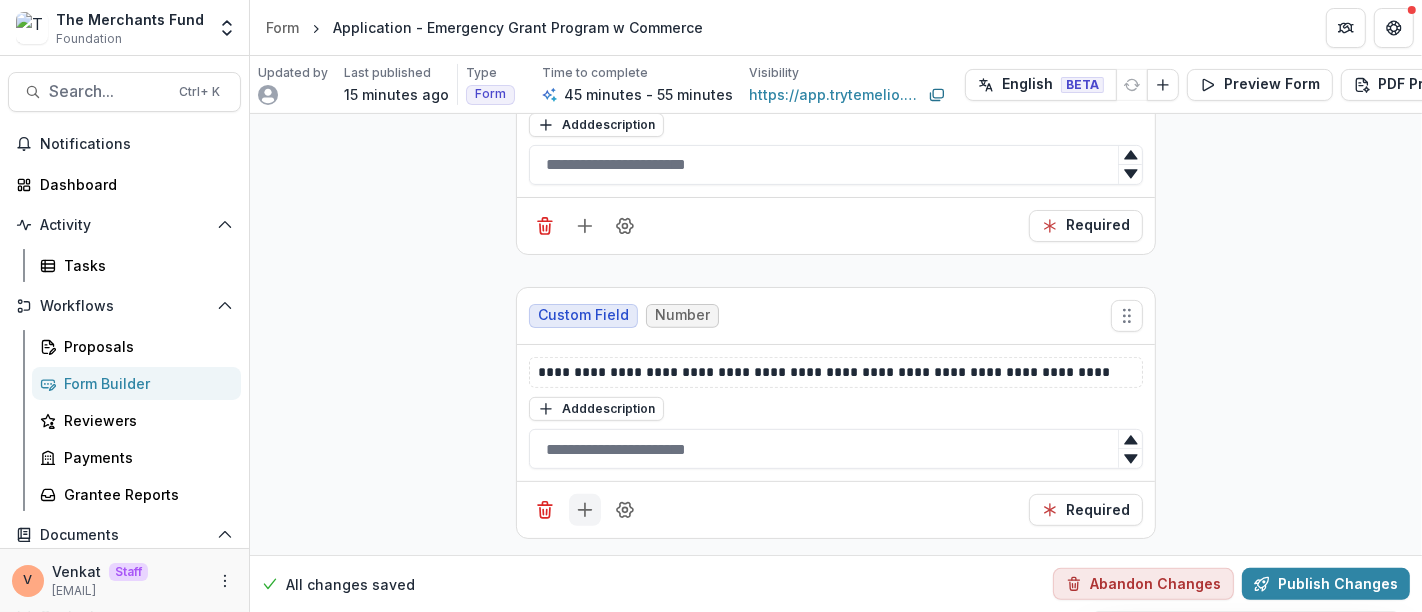 click 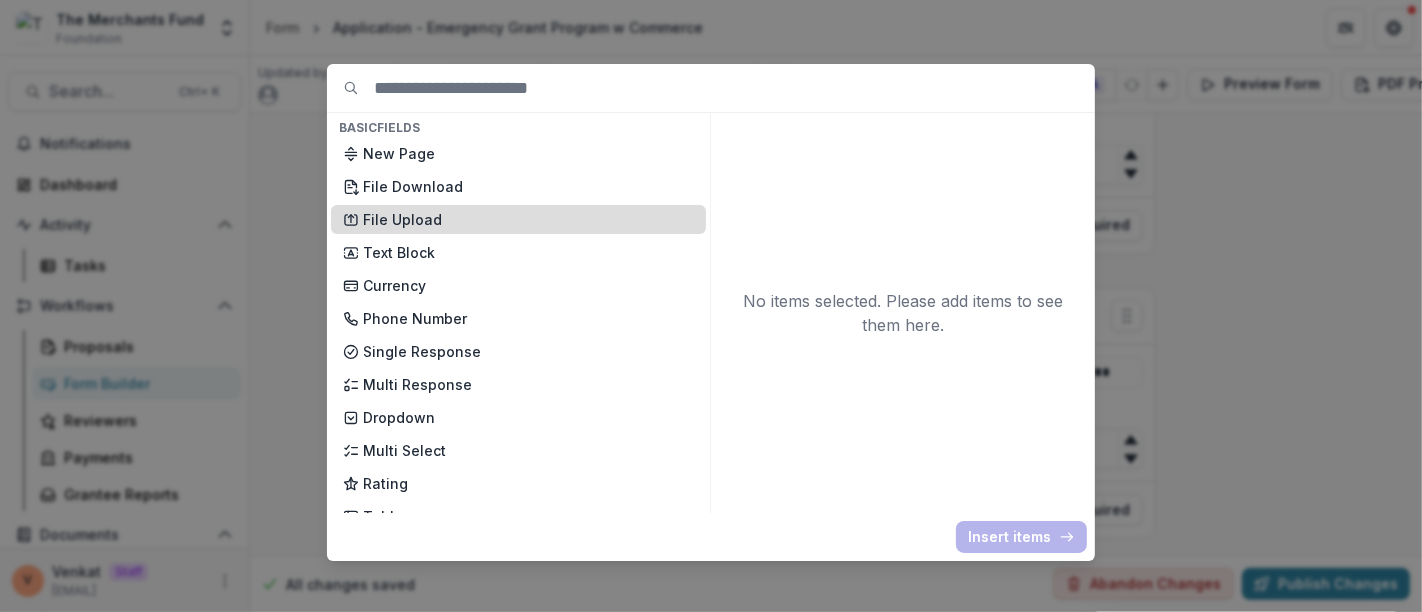 click on "File Upload" at bounding box center (528, 219) 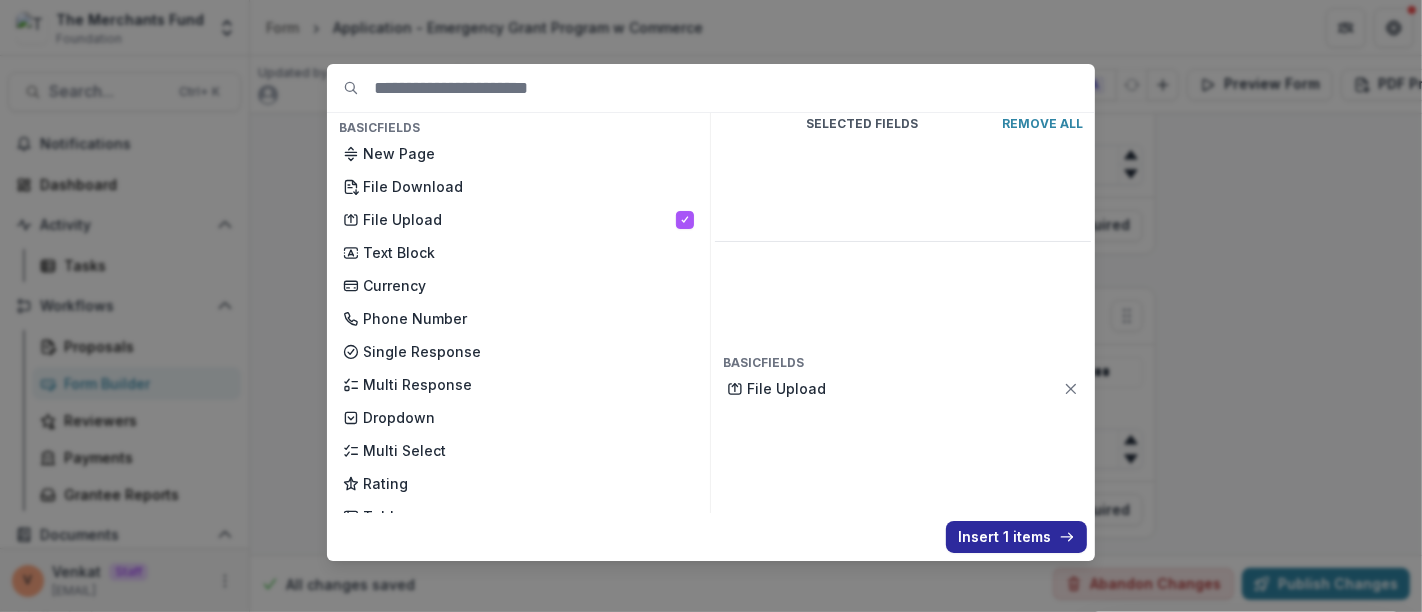 click on "Insert 1 items" at bounding box center (1016, 537) 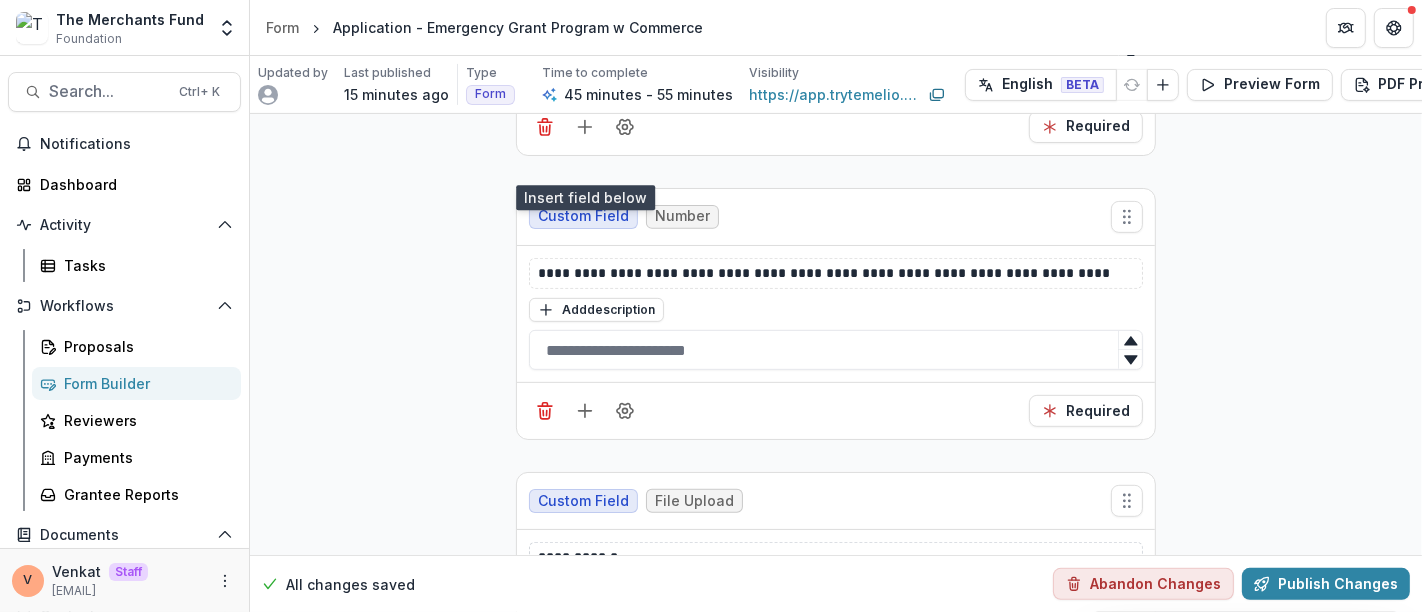 scroll, scrollTop: 20165, scrollLeft: 0, axis: vertical 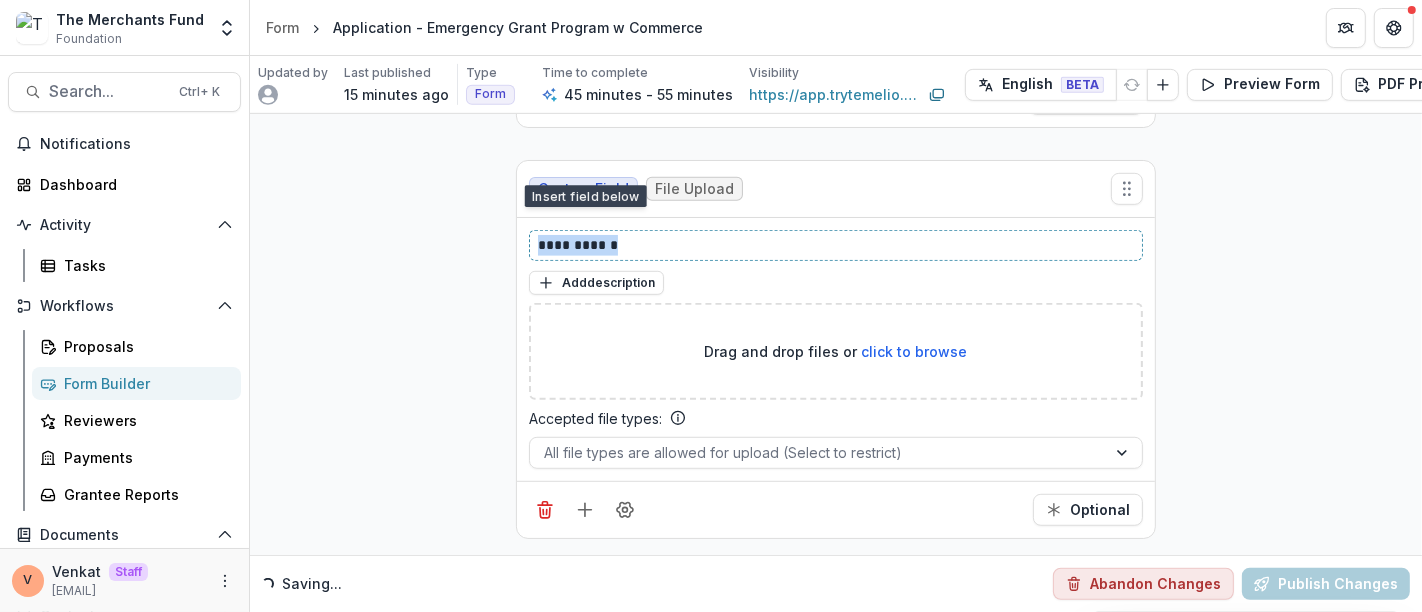 drag, startPoint x: 375, startPoint y: 311, endPoint x: 348, endPoint y: 311, distance: 27 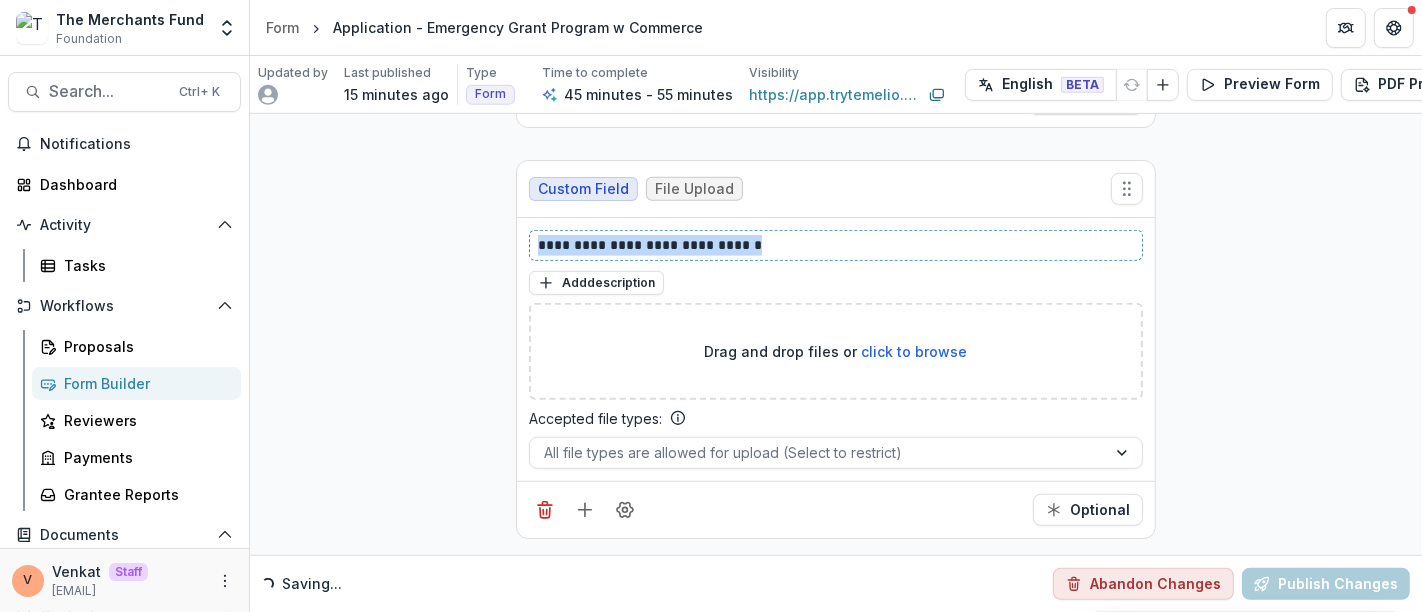 drag, startPoint x: 755, startPoint y: 310, endPoint x: 360, endPoint y: 306, distance: 395.02026 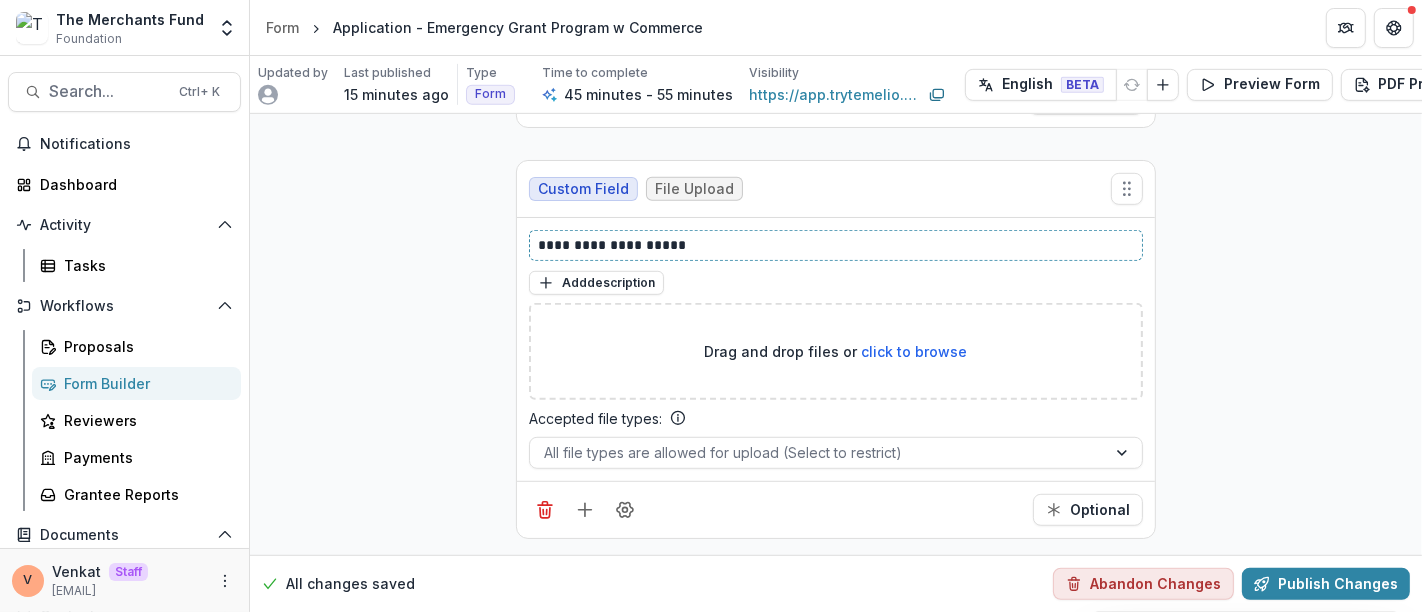 type 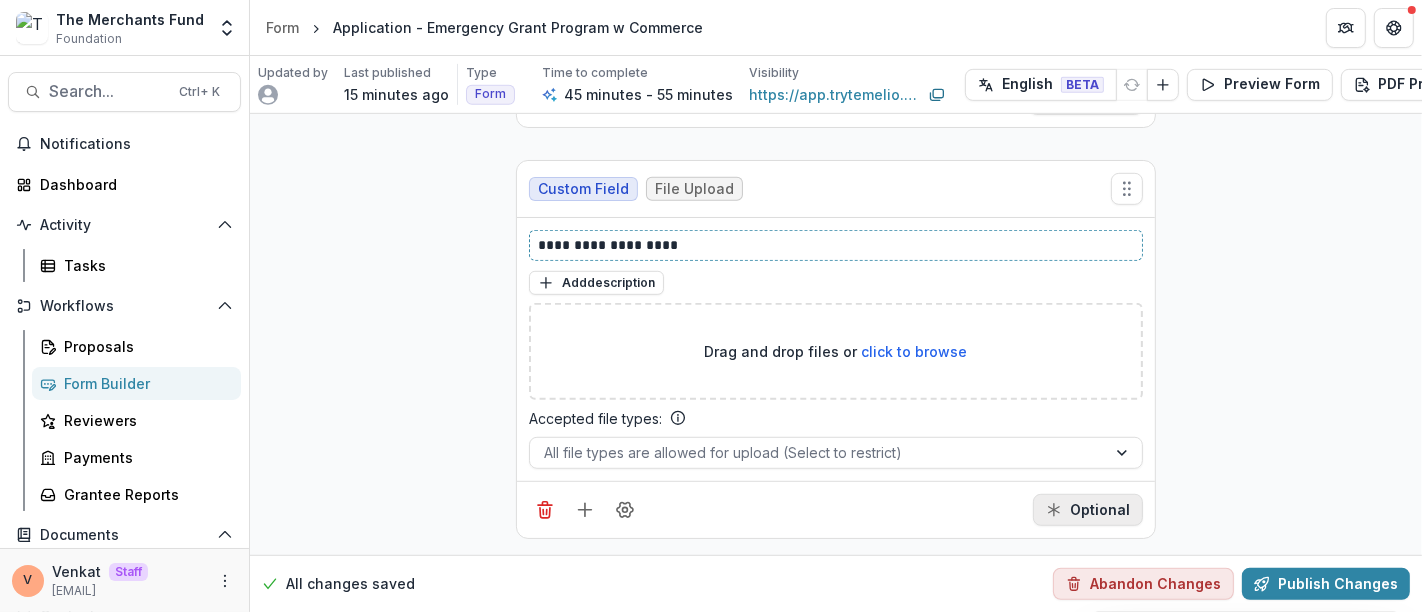 scroll, scrollTop: 20240, scrollLeft: 0, axis: vertical 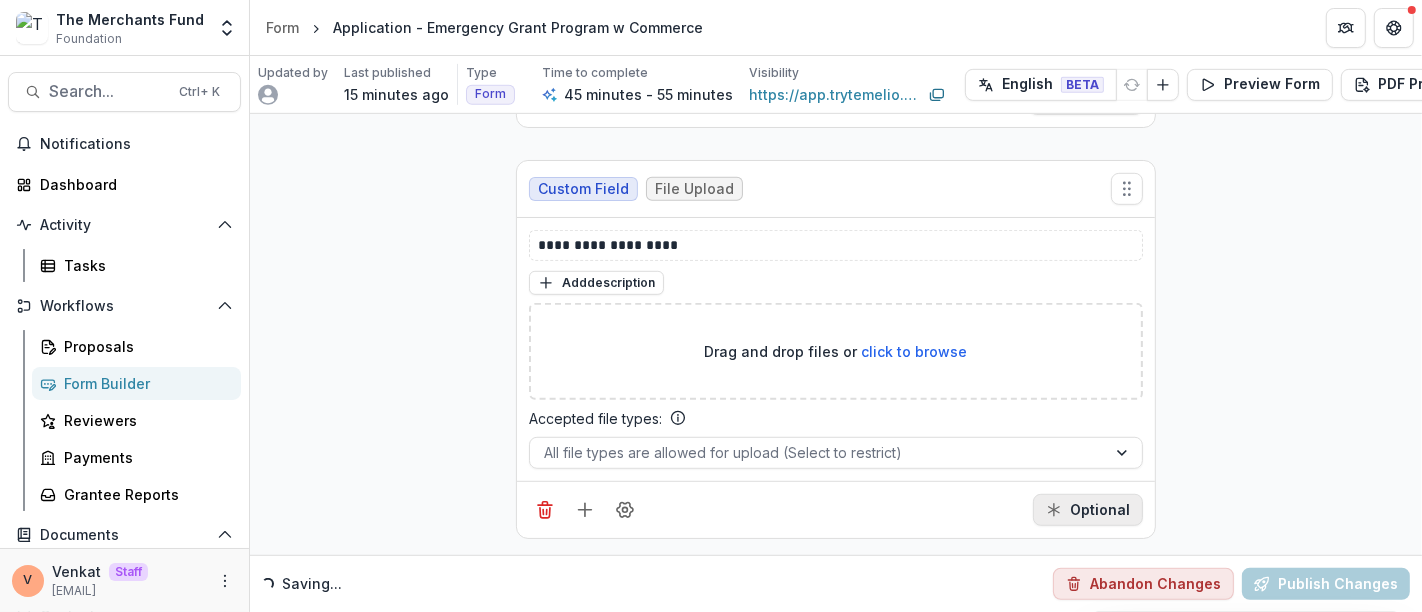 click on "Optional" at bounding box center [1088, 510] 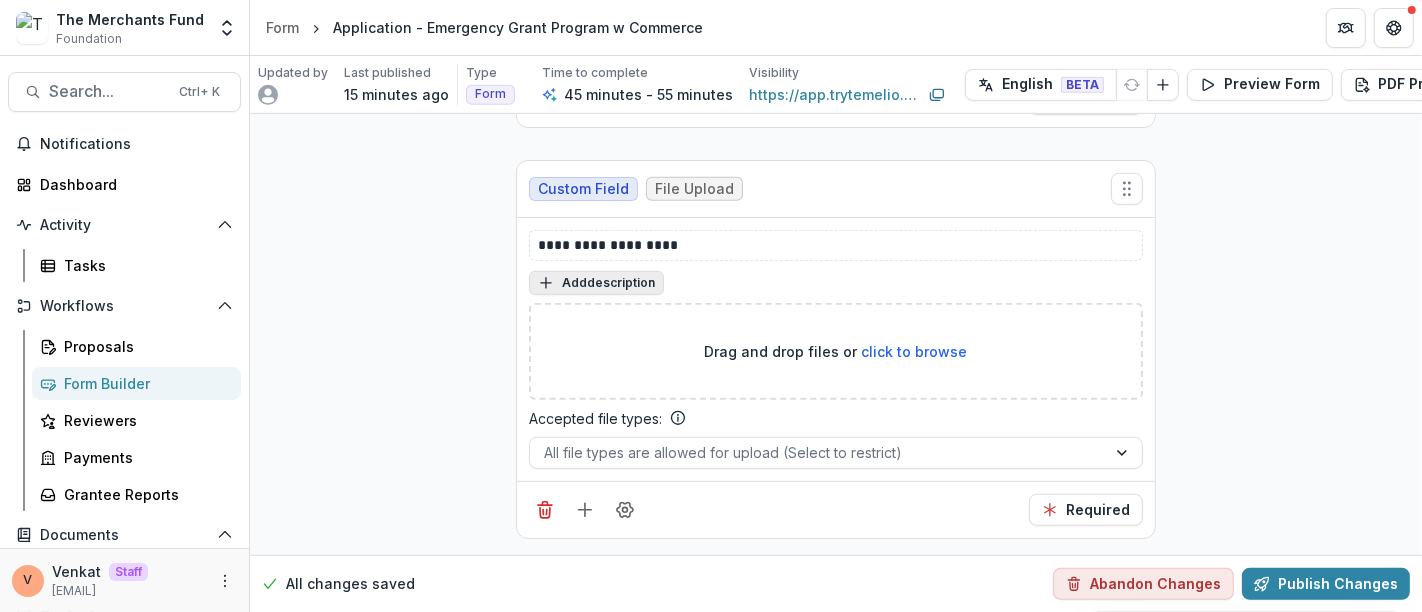 click on "Add  description" at bounding box center [596, 283] 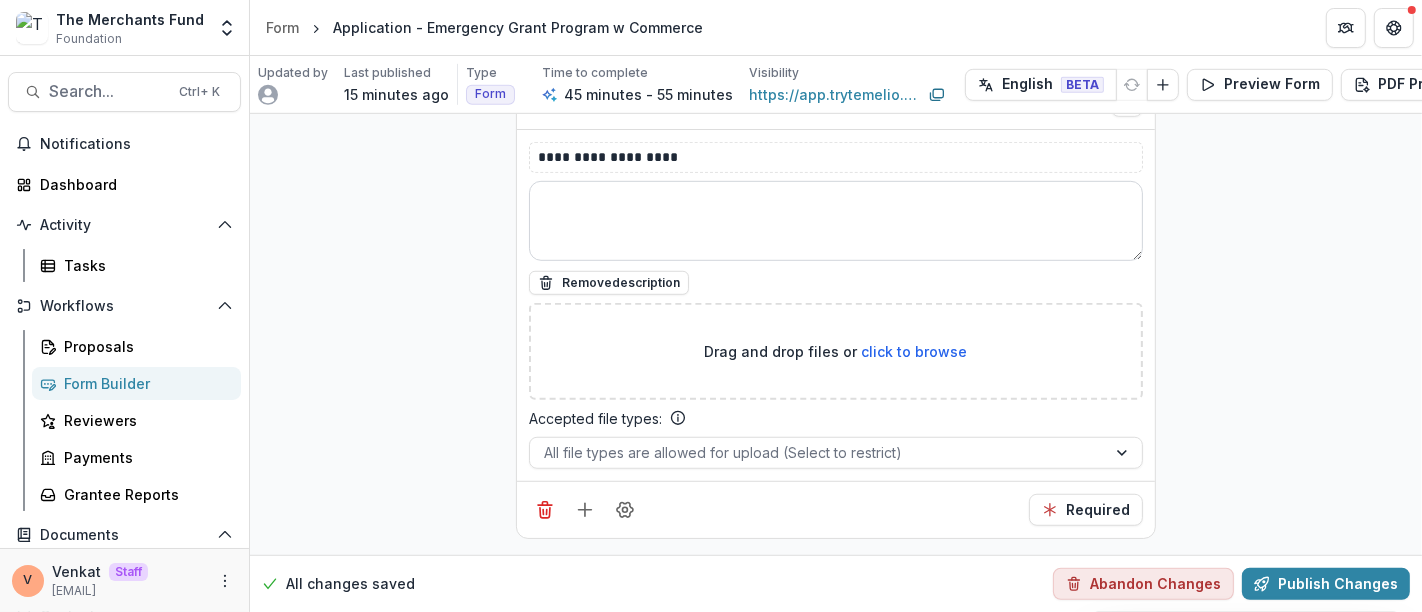 drag, startPoint x: 591, startPoint y: 266, endPoint x: 587, endPoint y: 290, distance: 24.33105 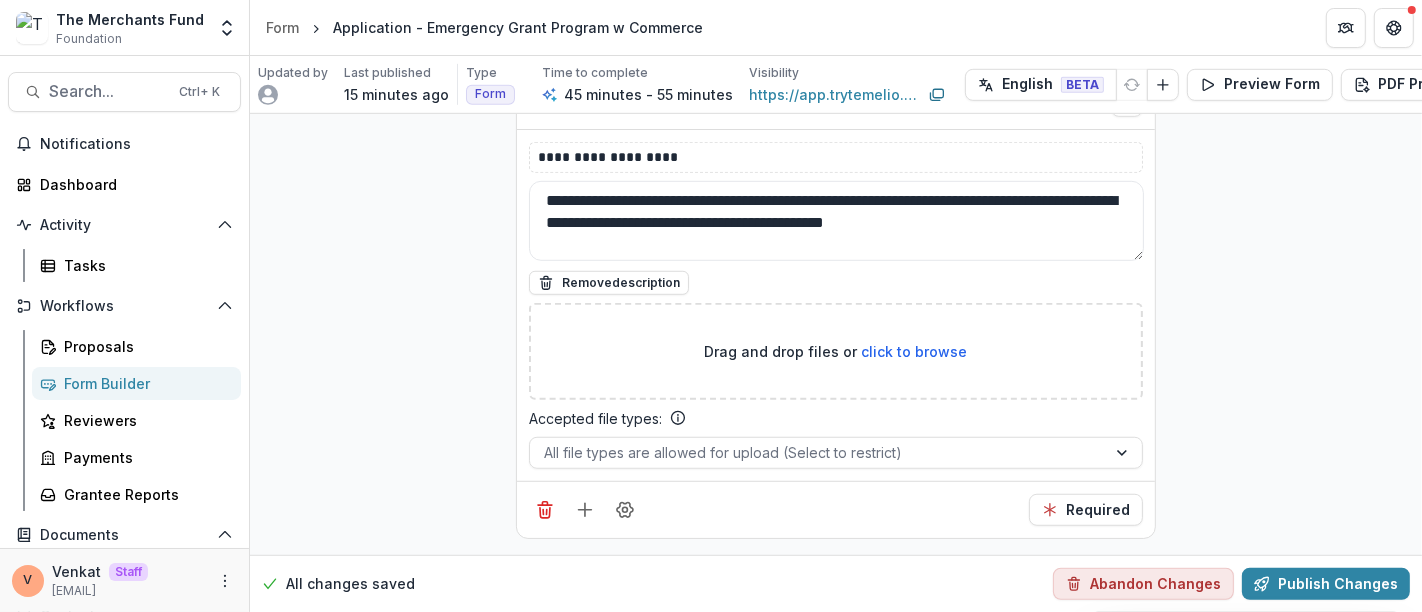 scroll, scrollTop: 20328, scrollLeft: 0, axis: vertical 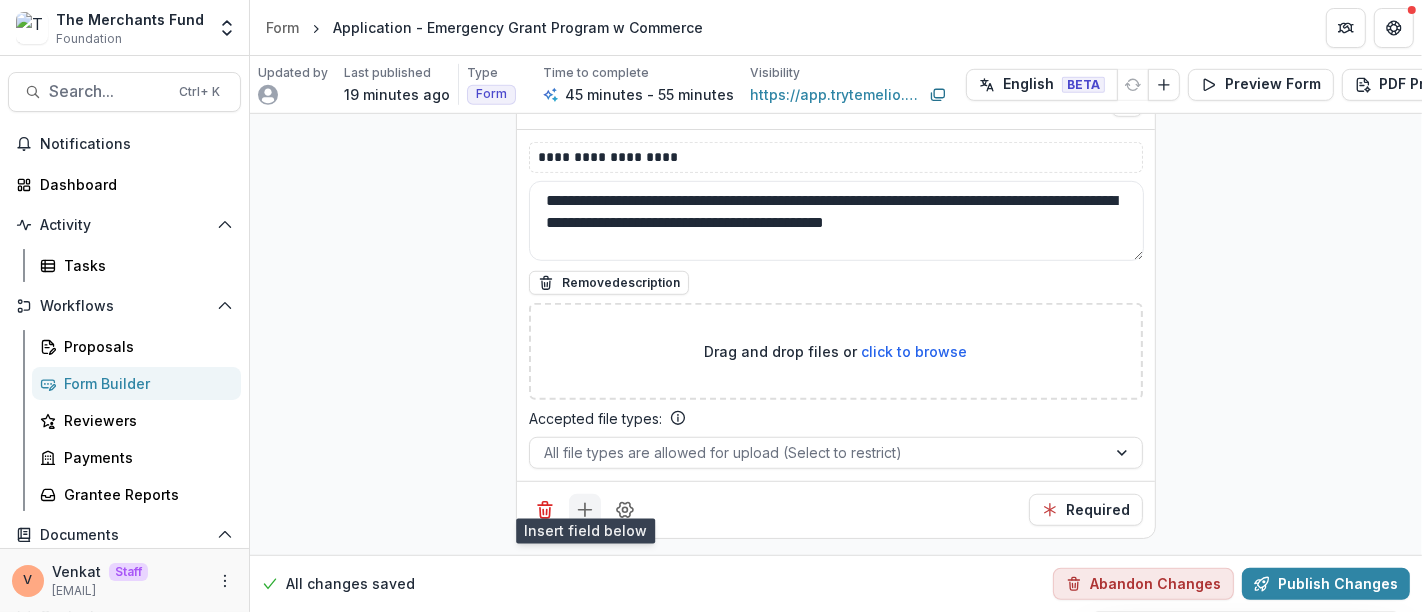 click 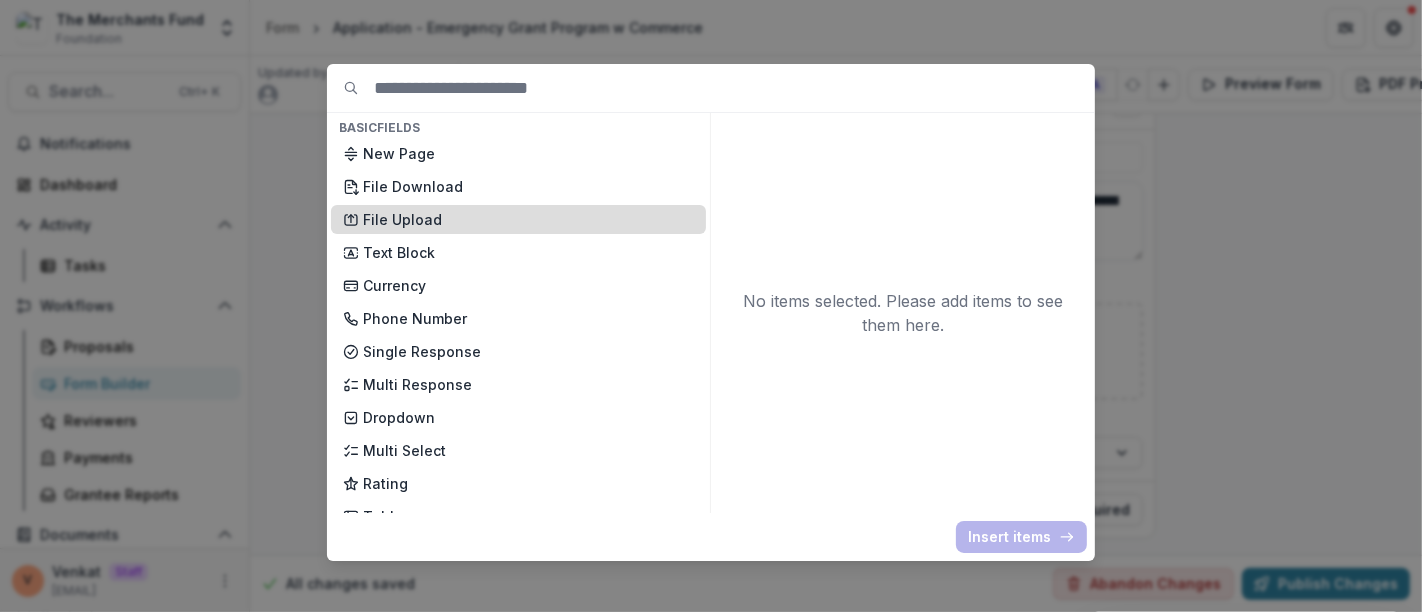 click on "File Upload" at bounding box center [528, 219] 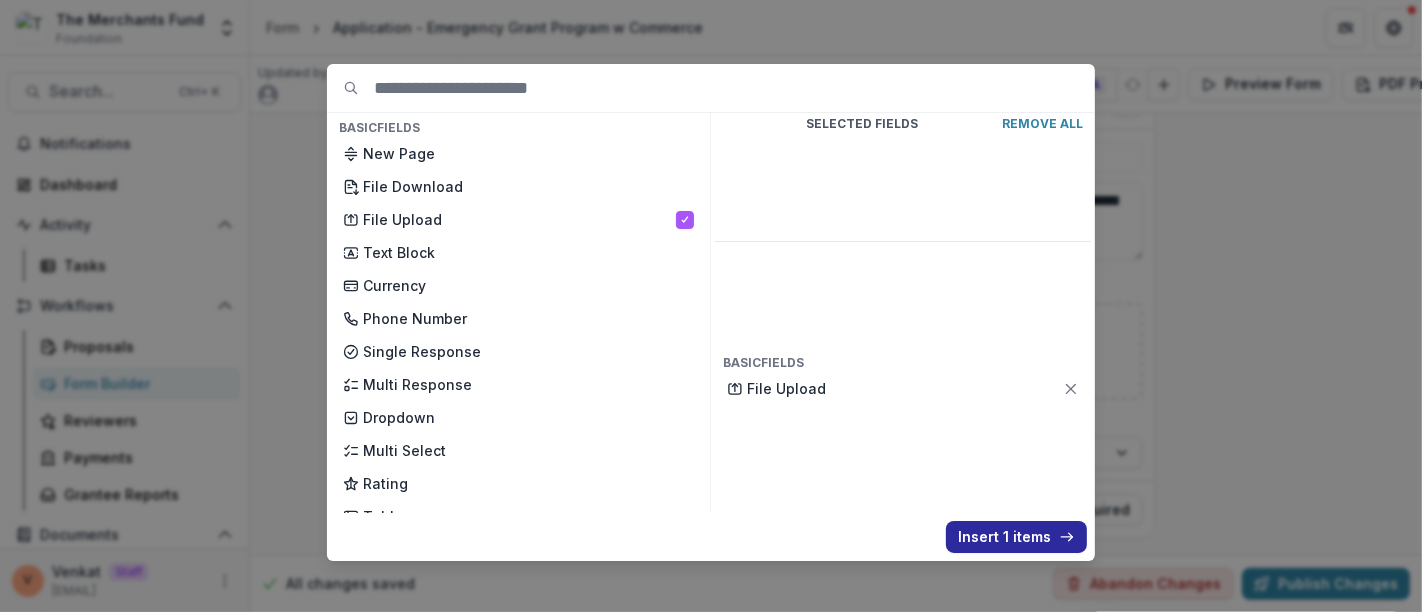 click on "Insert 1 items" at bounding box center [1016, 537] 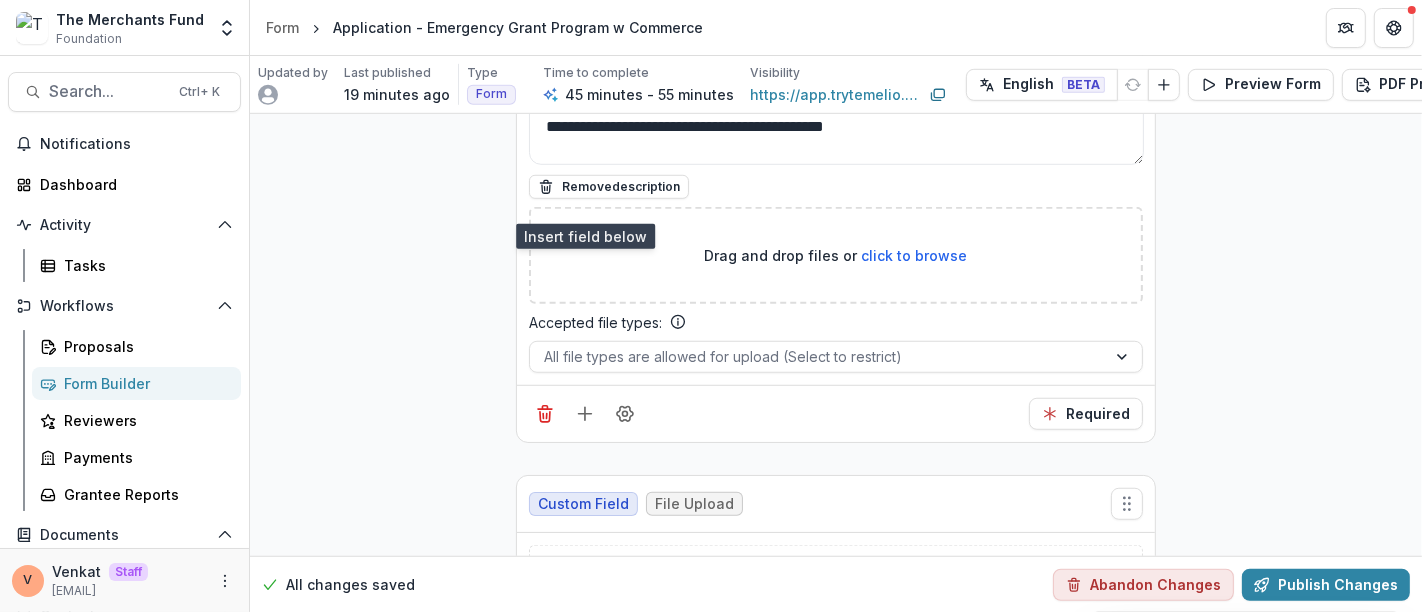 scroll, scrollTop: 20661, scrollLeft: 0, axis: vertical 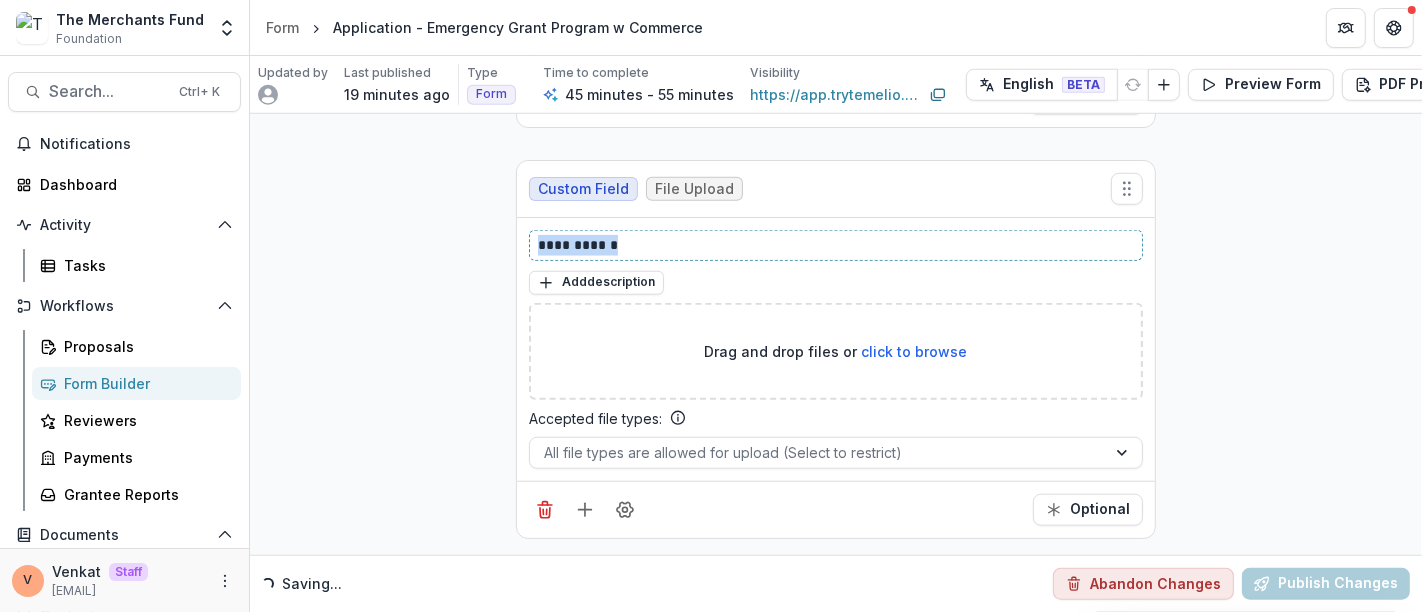 drag, startPoint x: 451, startPoint y: 304, endPoint x: 406, endPoint y: 306, distance: 45.044422 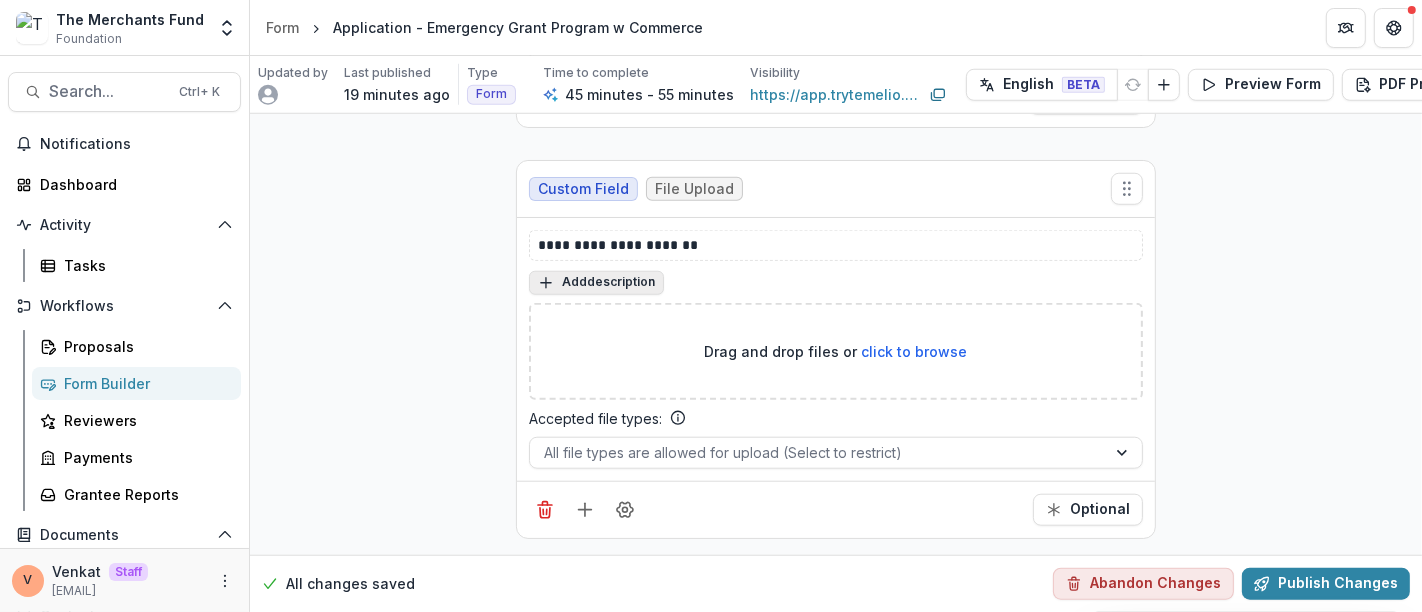 click on "Add  description" at bounding box center (596, 283) 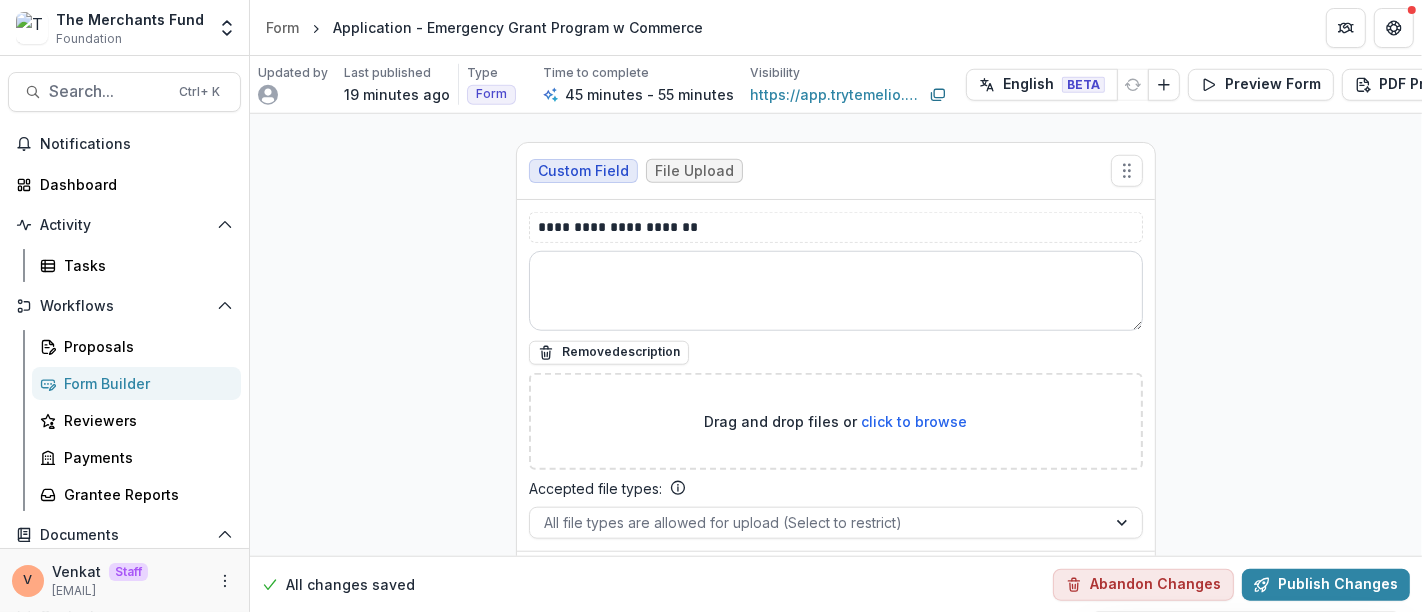 click at bounding box center [836, 291] 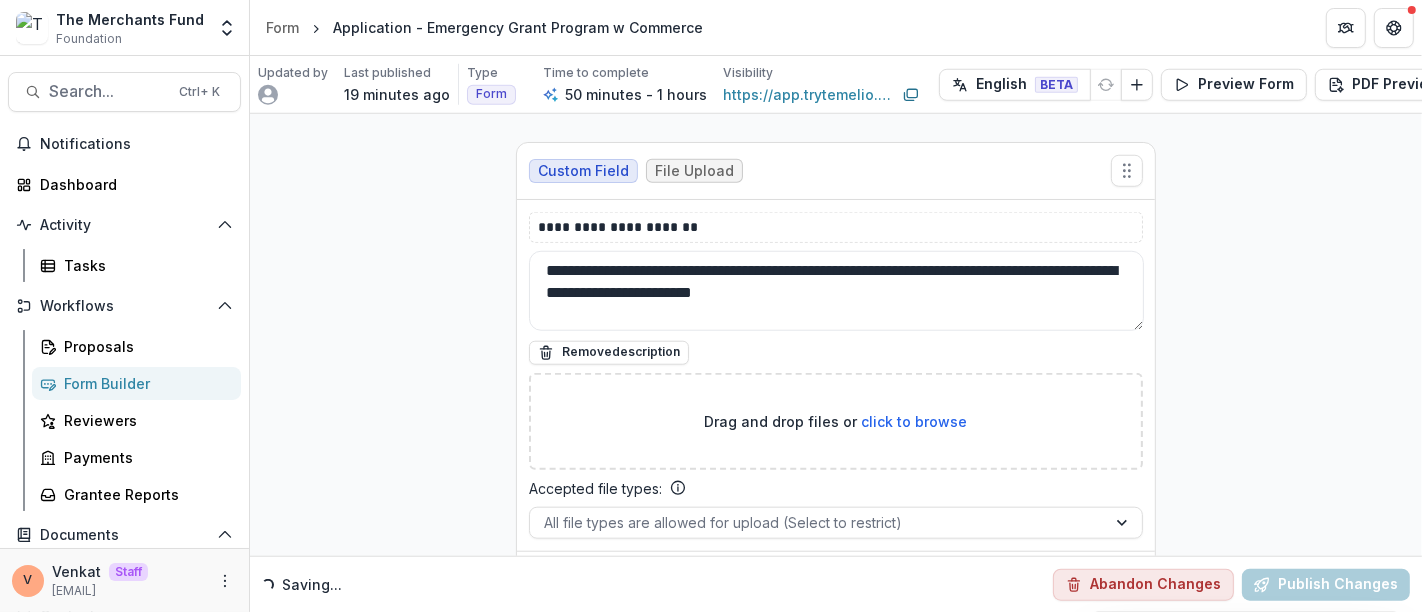 scroll, scrollTop: 20824, scrollLeft: 0, axis: vertical 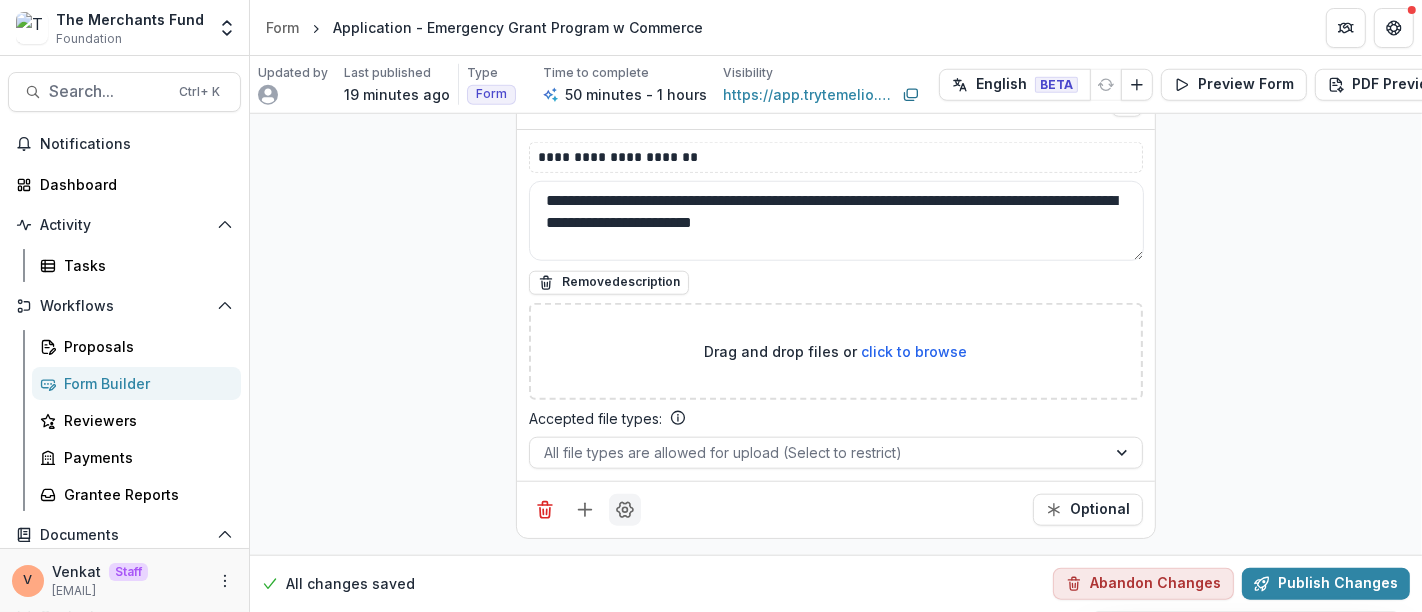 type on "**********" 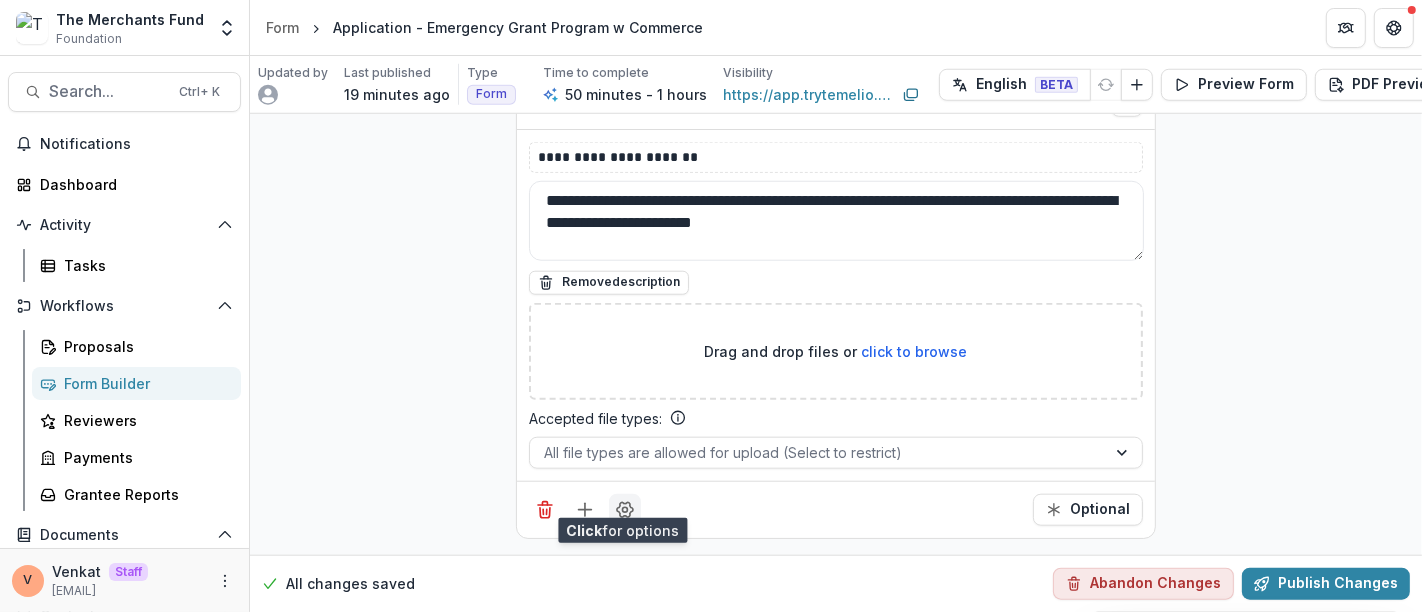 click 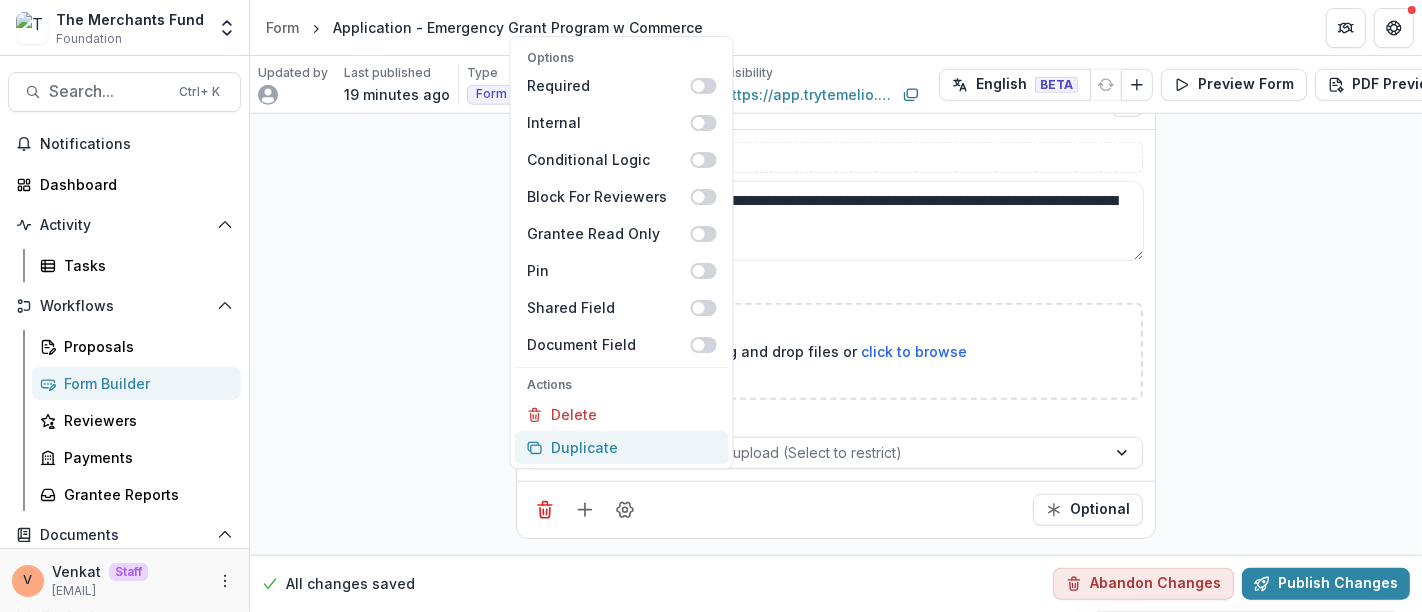 click on "Duplicate" at bounding box center [622, 447] 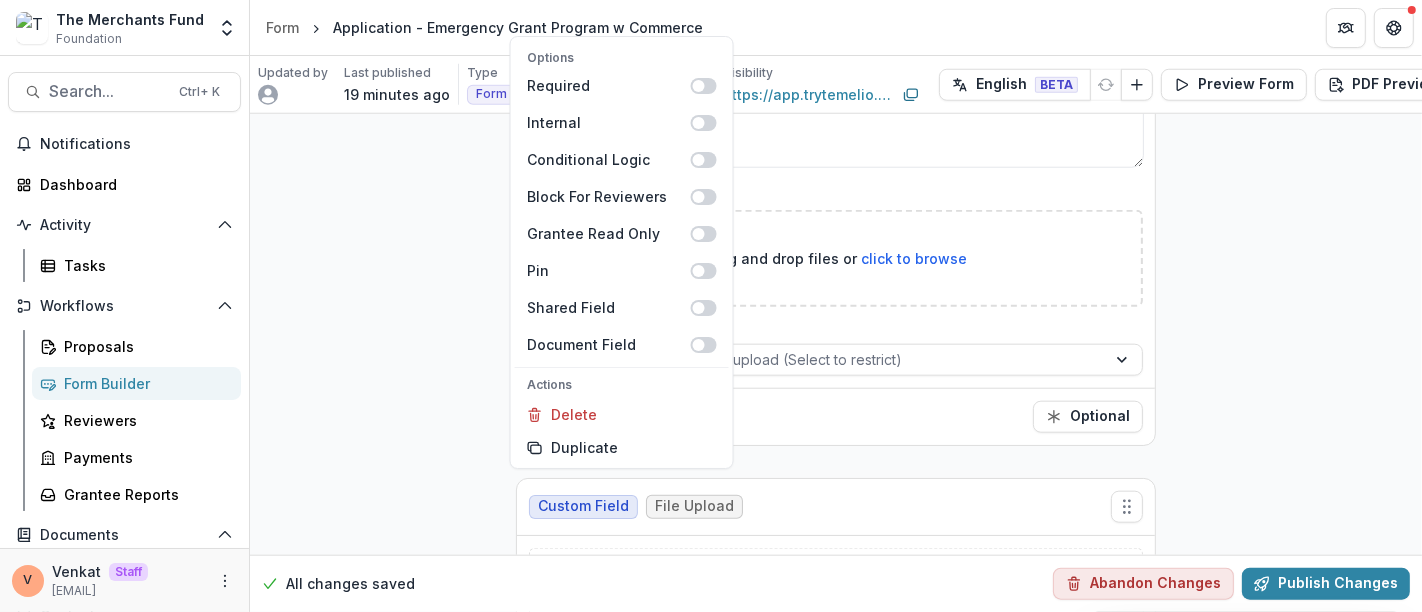 click on "**********" at bounding box center (836, -9875) 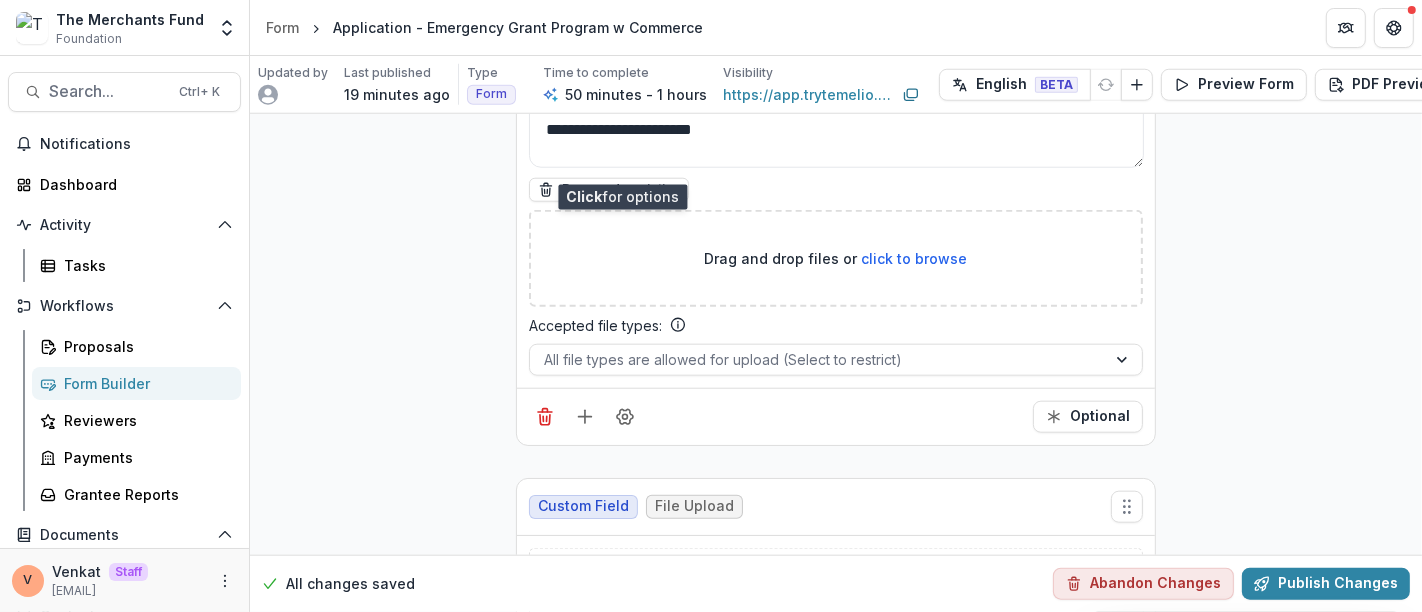 scroll, scrollTop: 21157, scrollLeft: 0, axis: vertical 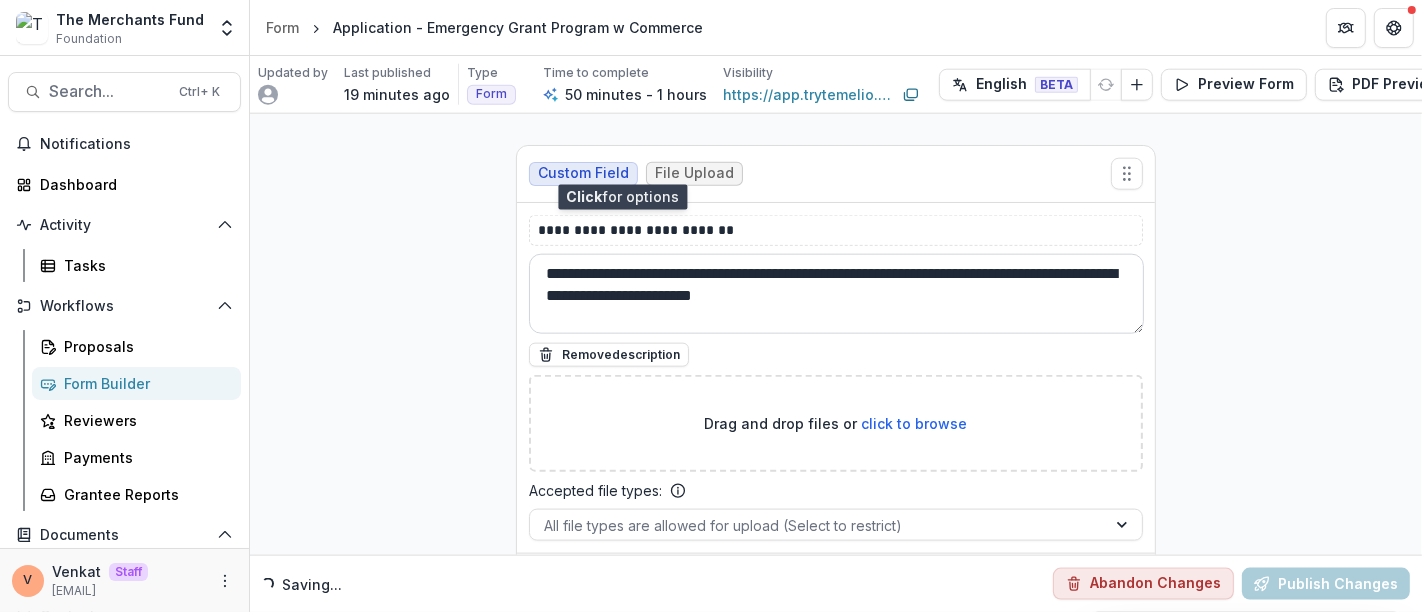 click on "**********" at bounding box center [836, 294] 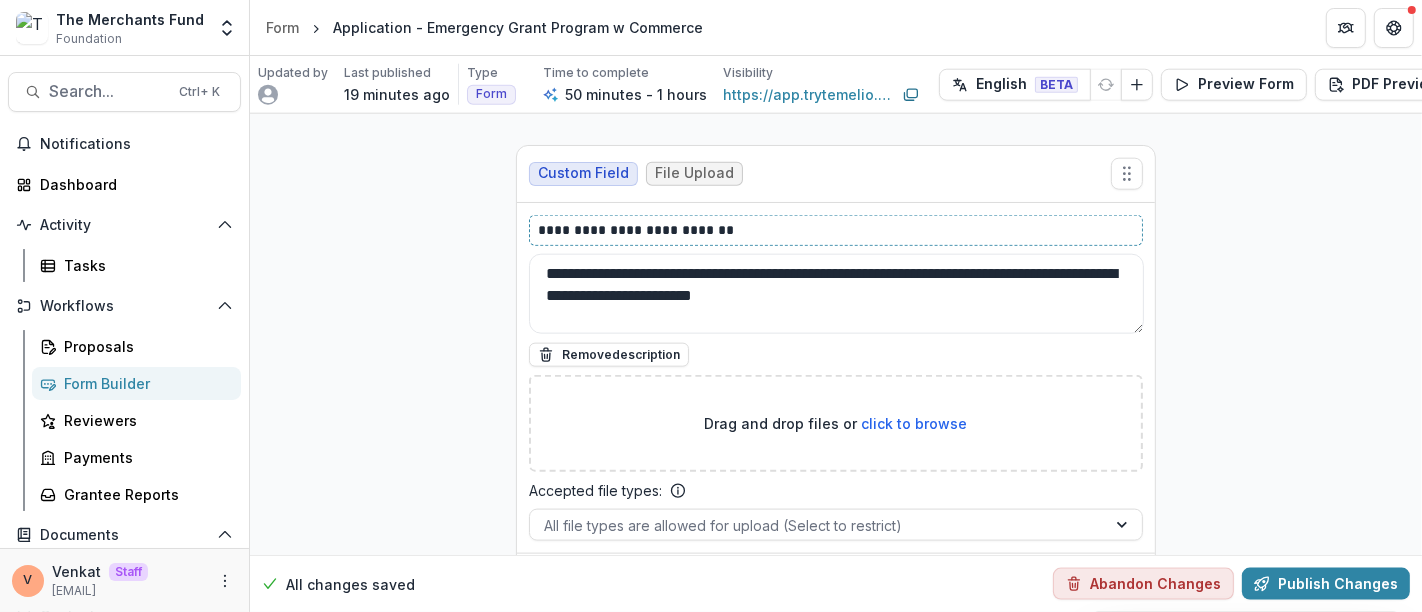 click on "**********" at bounding box center (836, 230) 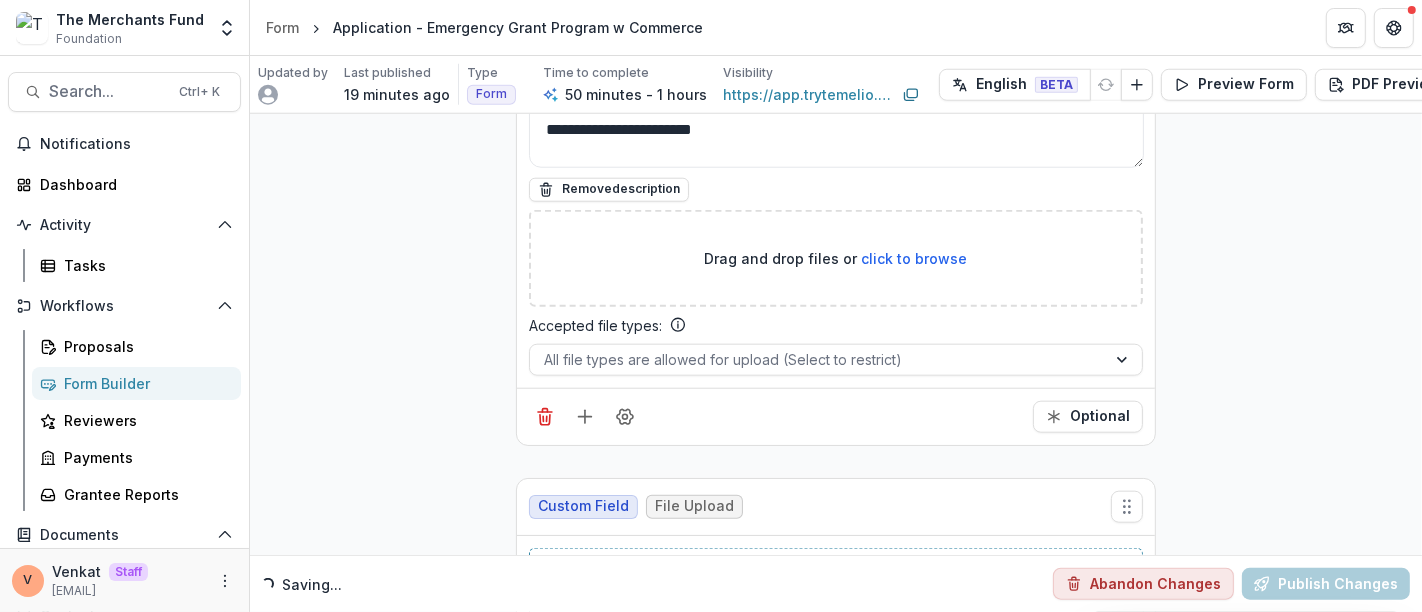 scroll, scrollTop: 20713, scrollLeft: 0, axis: vertical 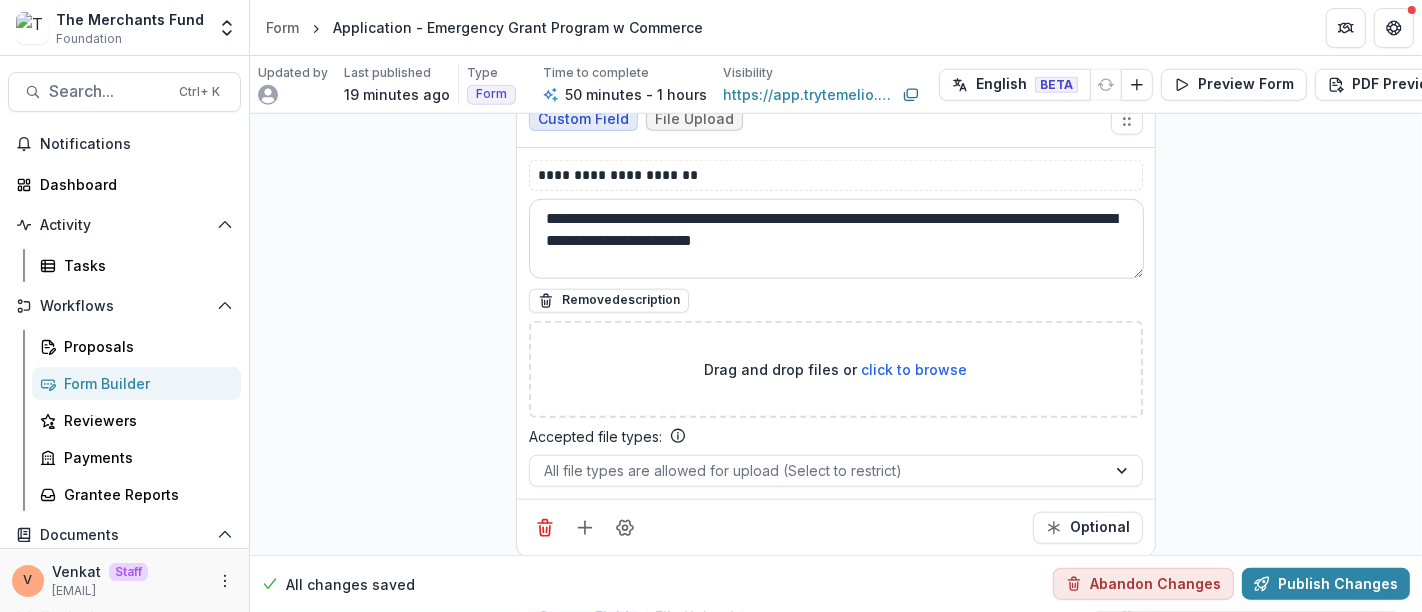 click on "**********" at bounding box center (836, 239) 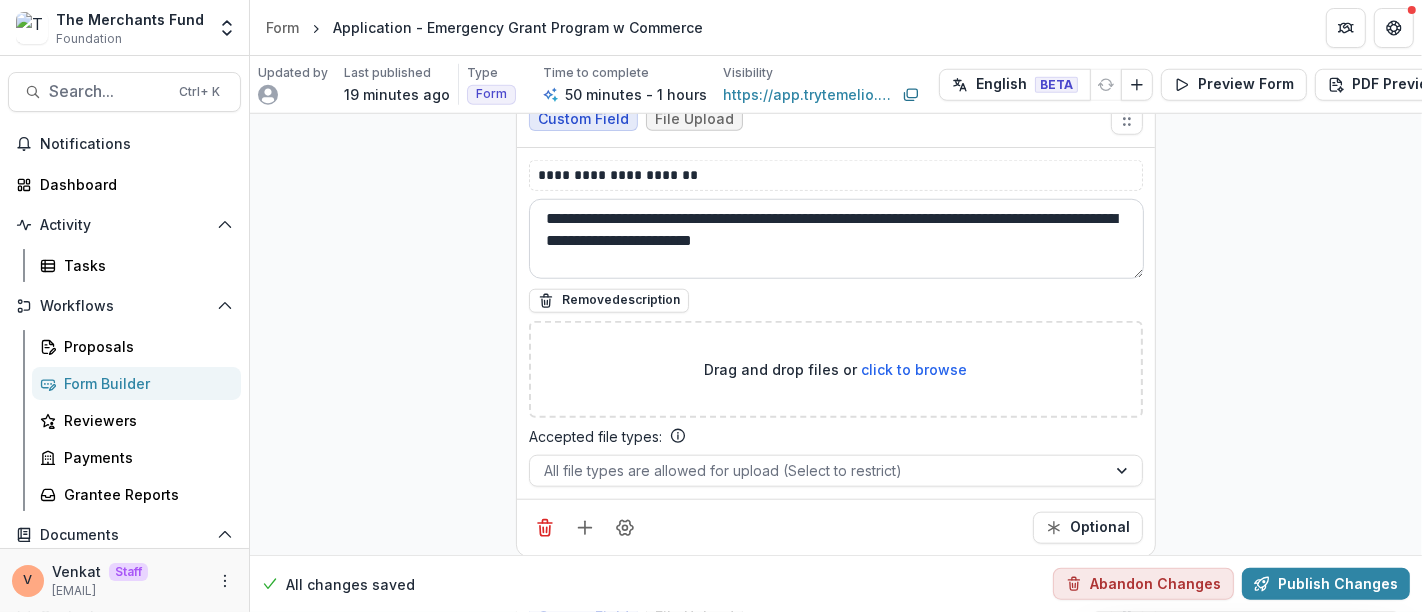 scroll, scrollTop: 21157, scrollLeft: 0, axis: vertical 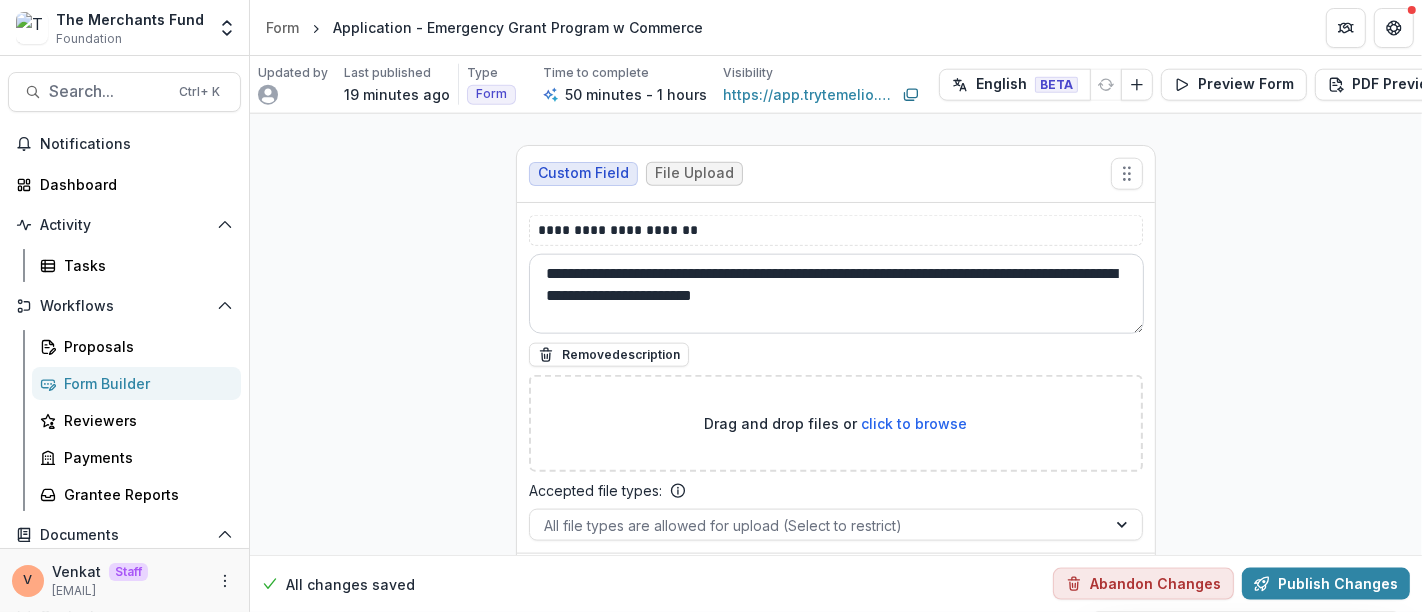 click on "**********" at bounding box center (836, 294) 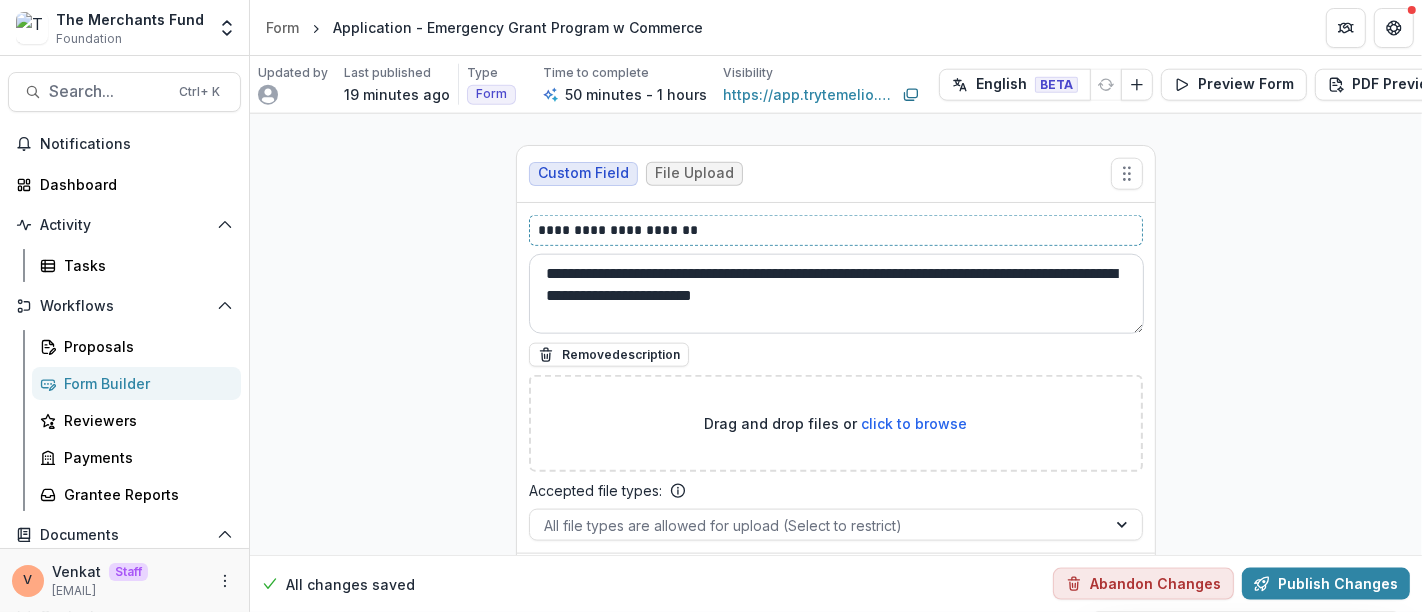 click on "**********" at bounding box center [836, 230] 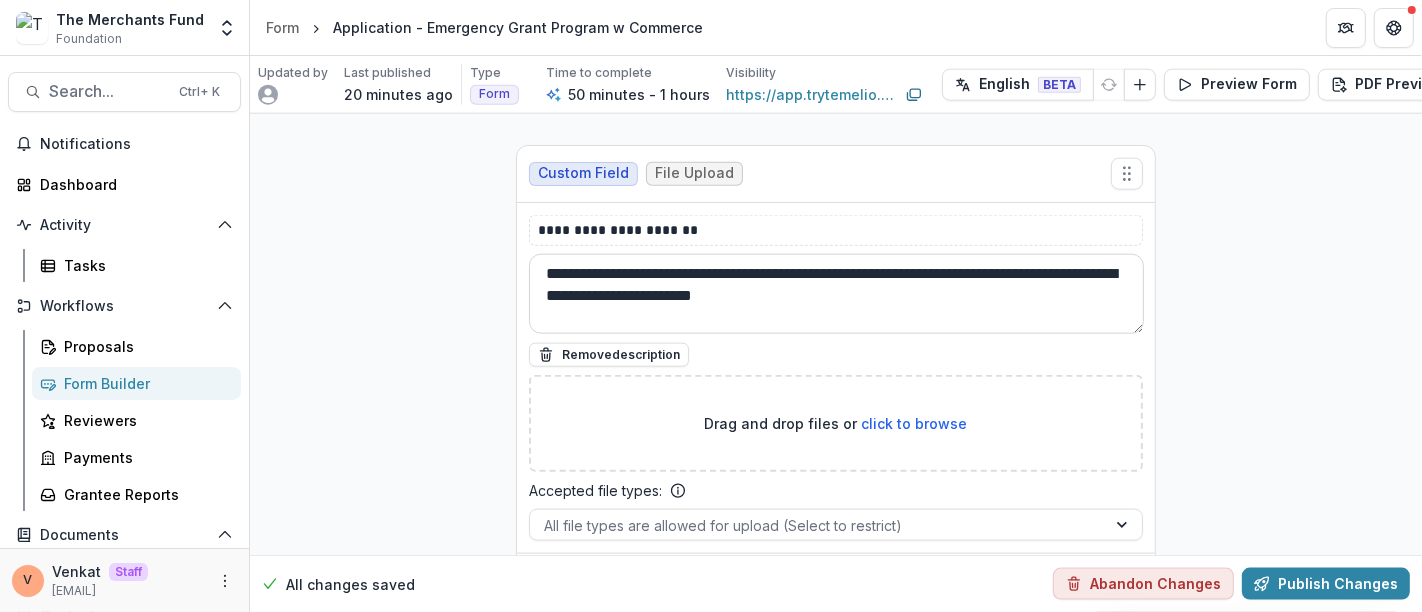click on "**********" at bounding box center (836, 294) 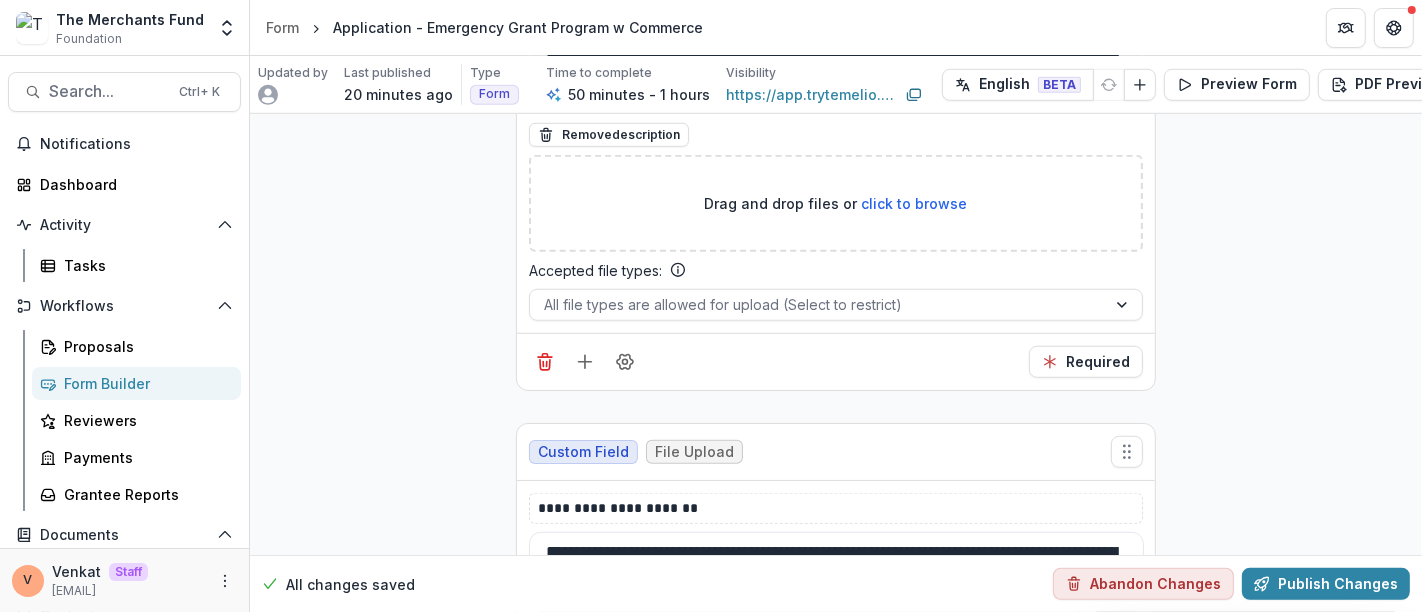 scroll, scrollTop: 20268, scrollLeft: 0, axis: vertical 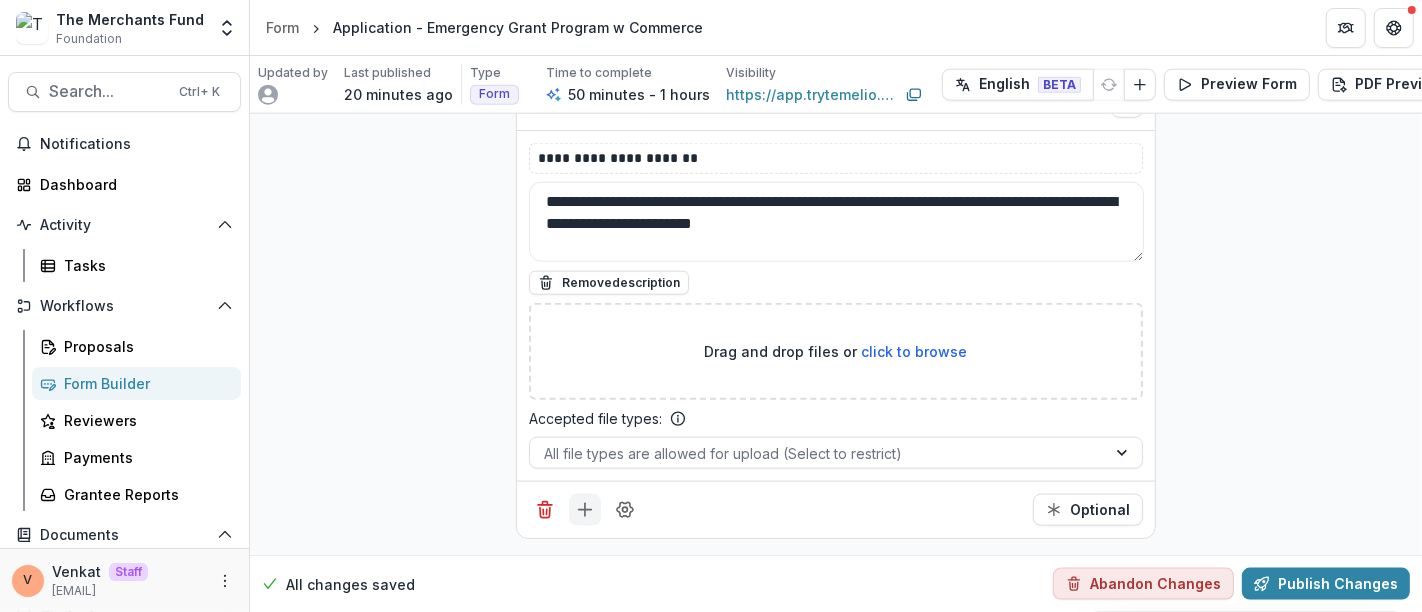 click 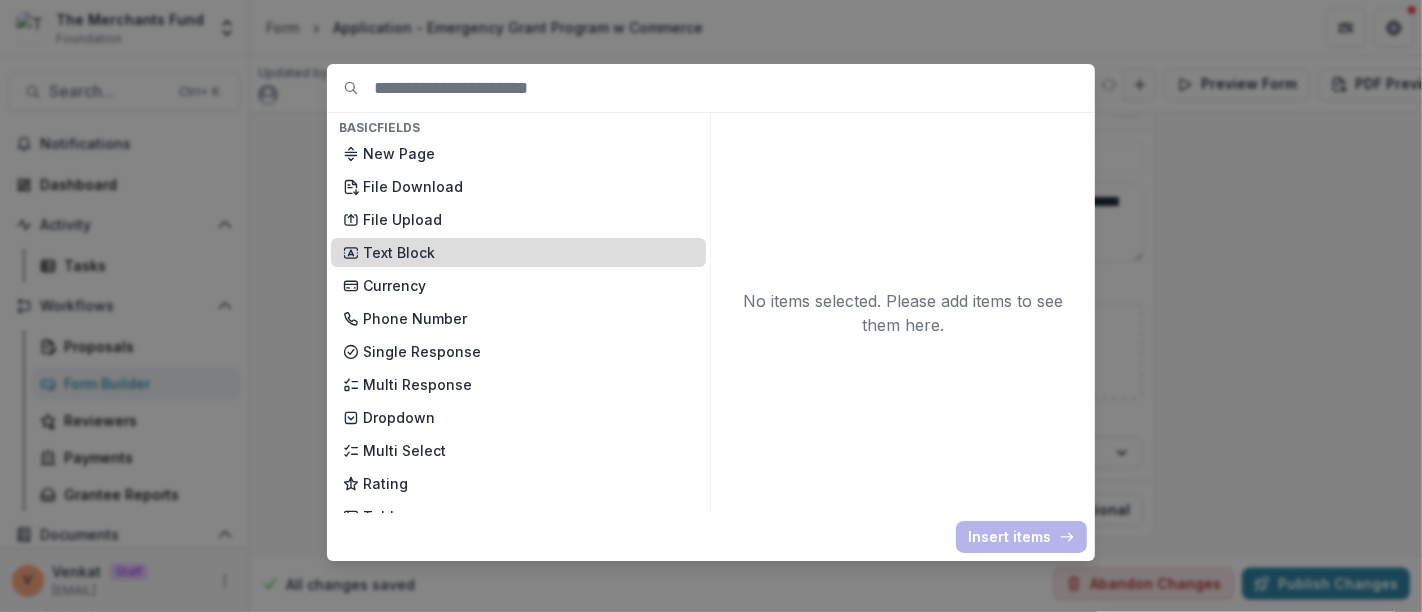 click on "Text Block" at bounding box center (528, 252) 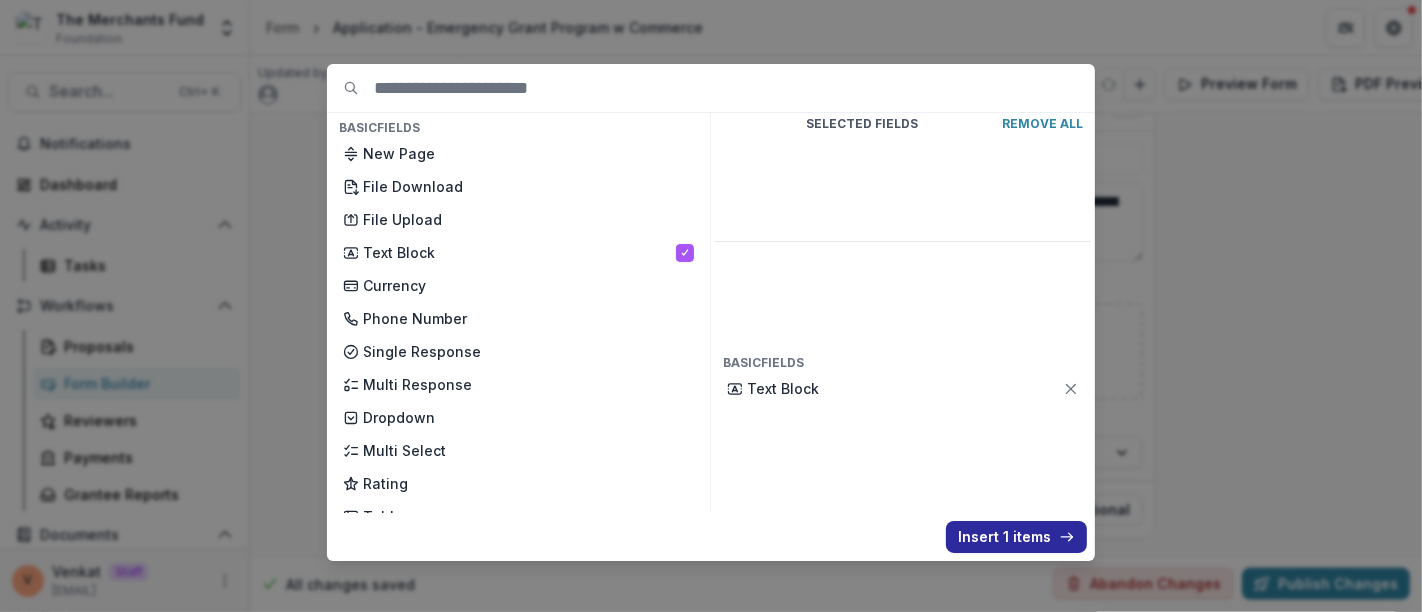 click on "Insert 1 items" at bounding box center (1016, 537) 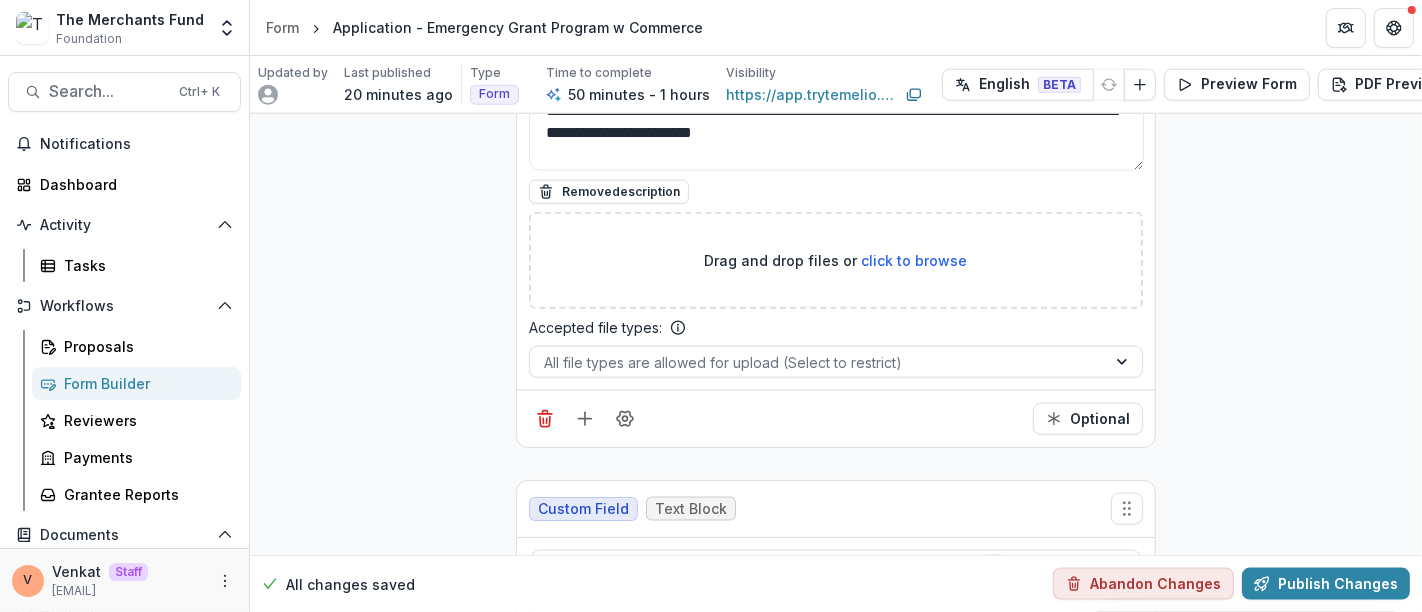 scroll, scrollTop: 21764, scrollLeft: 0, axis: vertical 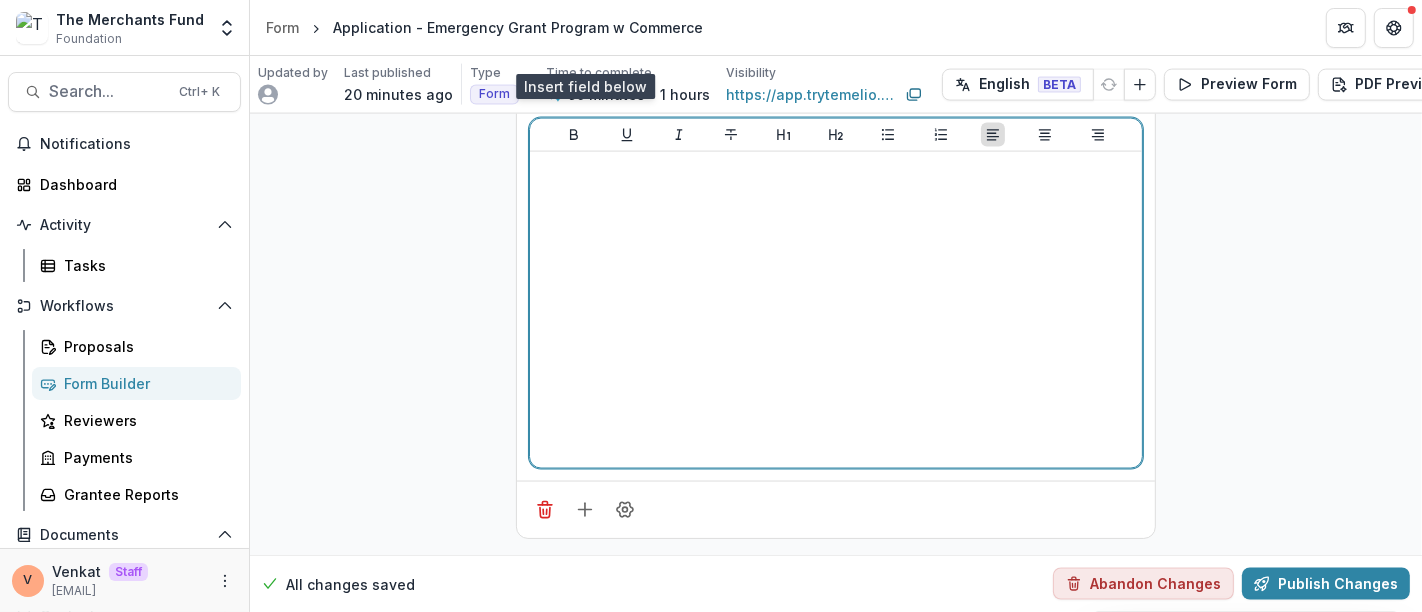 click at bounding box center (836, 310) 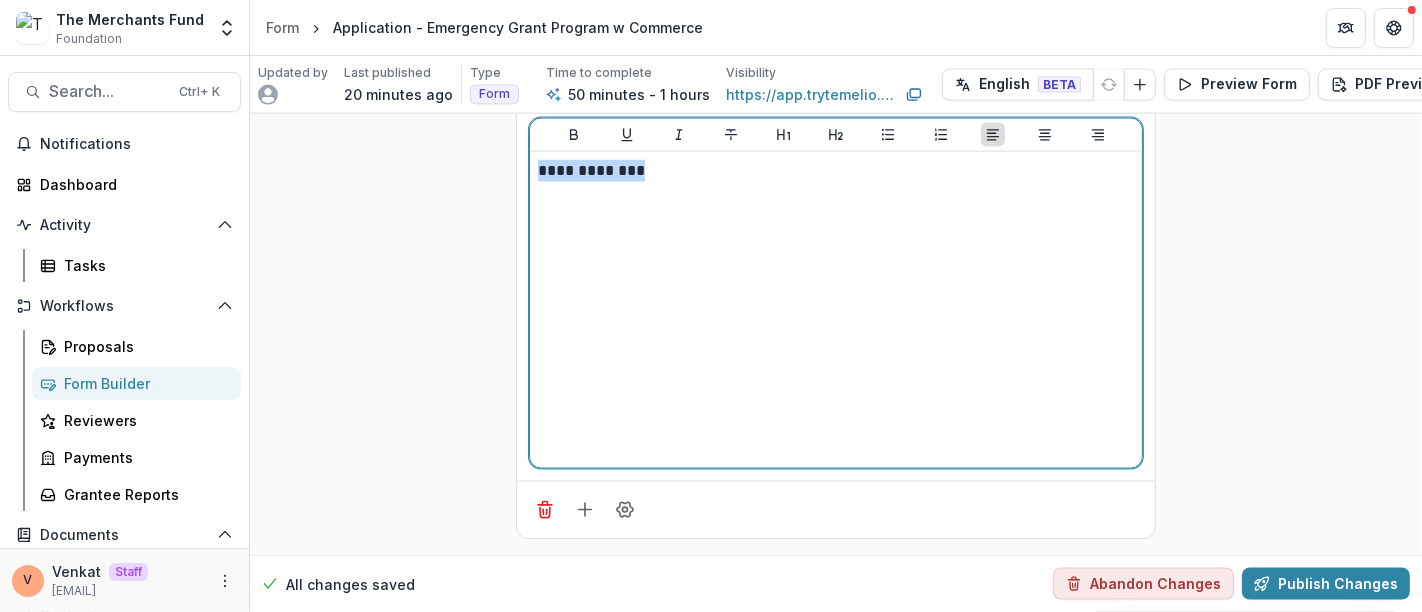 click on "**********" at bounding box center (836, -10542) 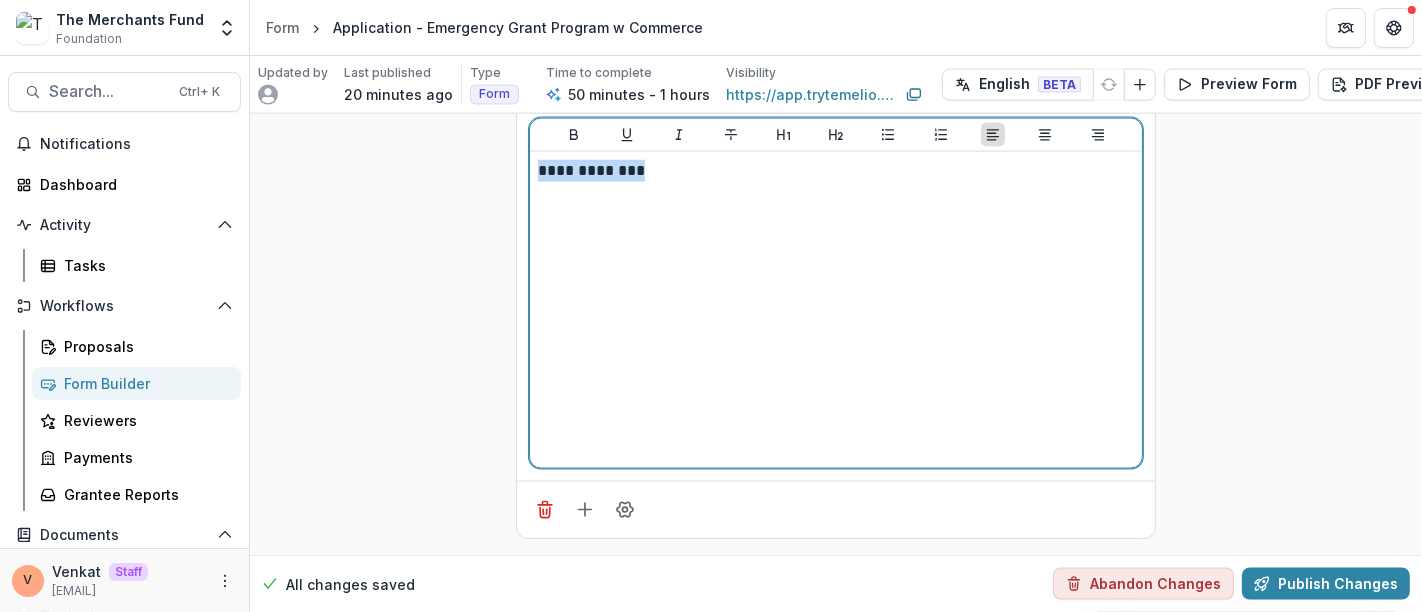 click 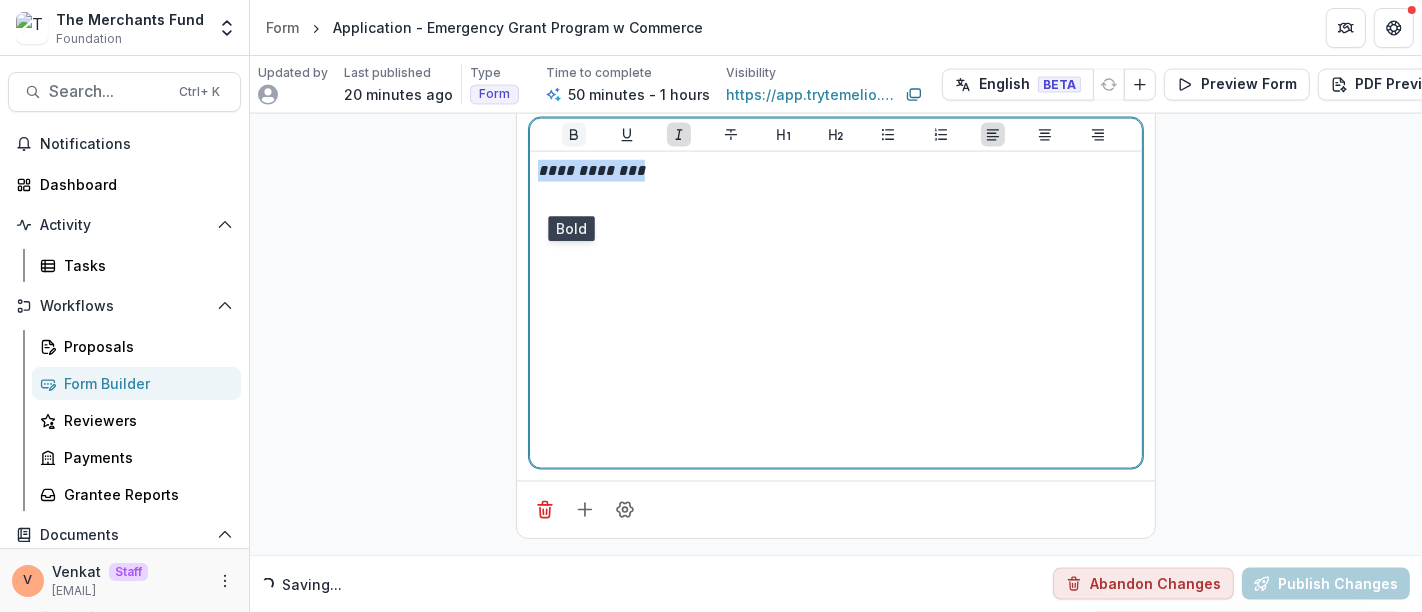 click 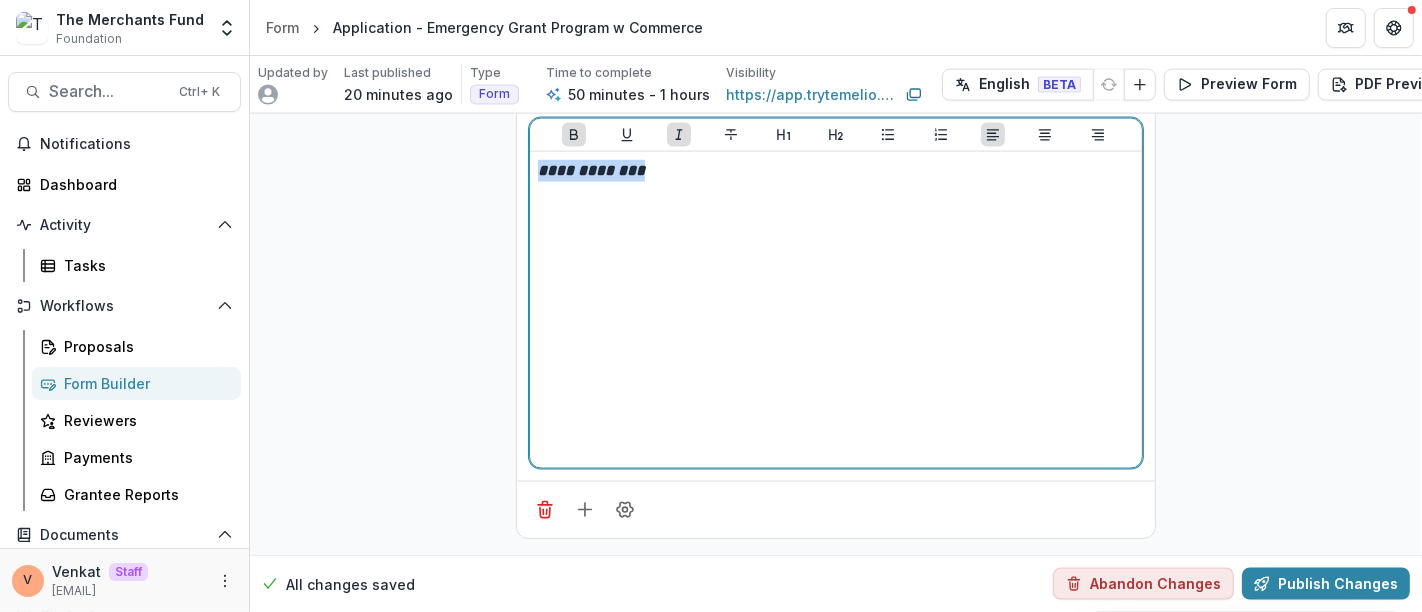 click 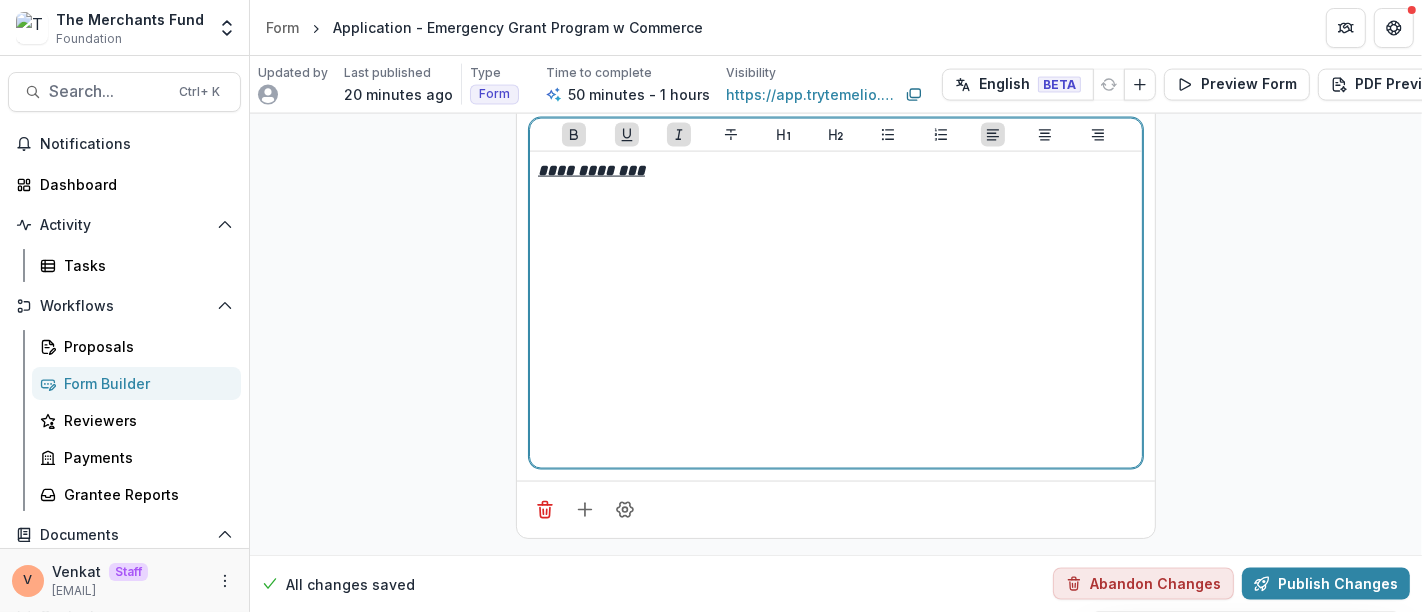 click on "**********" at bounding box center [836, 171] 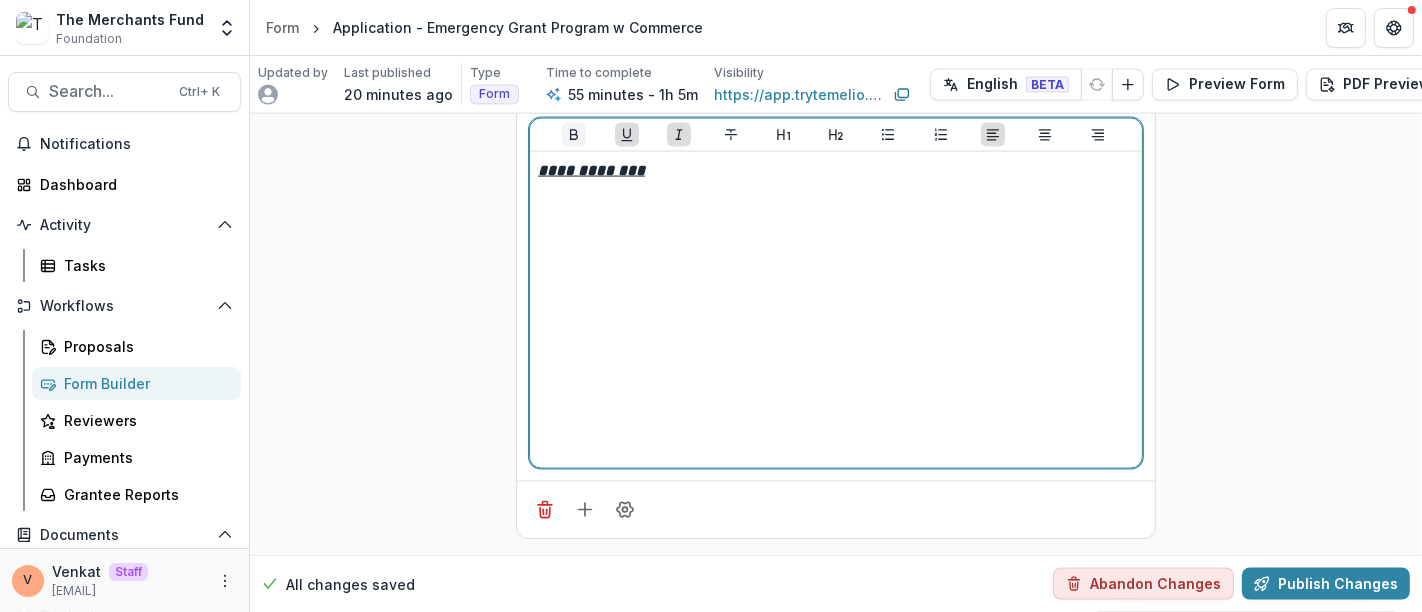 click at bounding box center (574, 135) 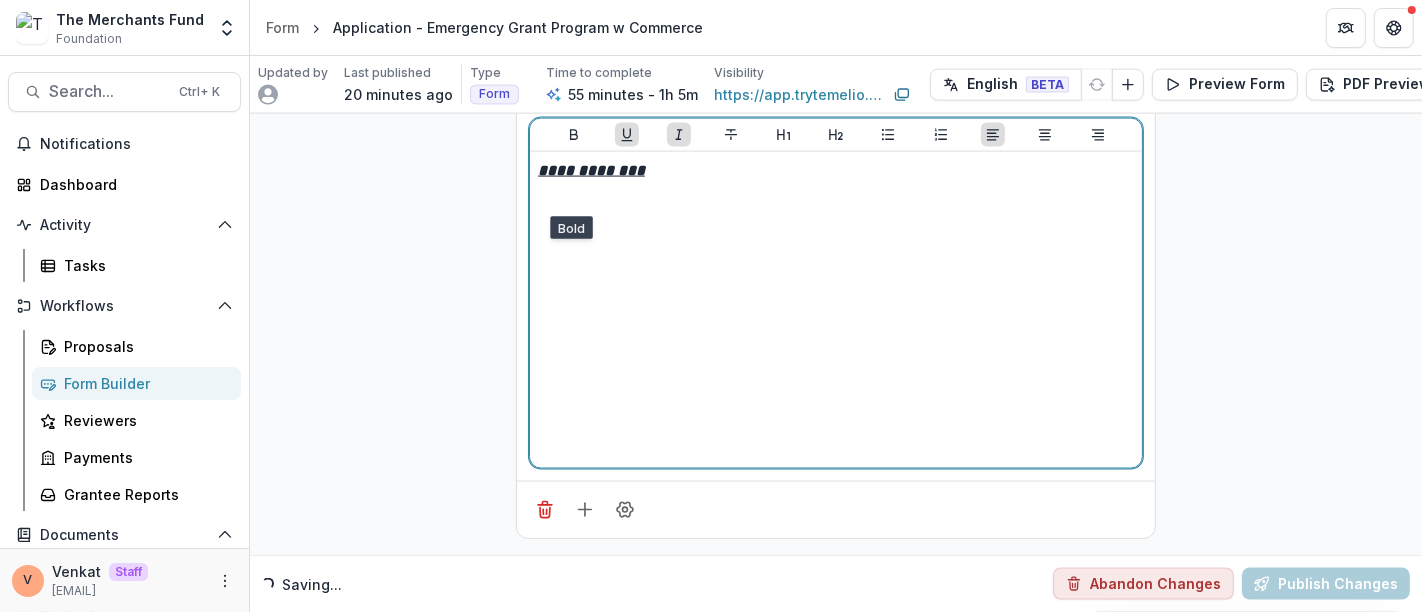 click at bounding box center [627, 135] 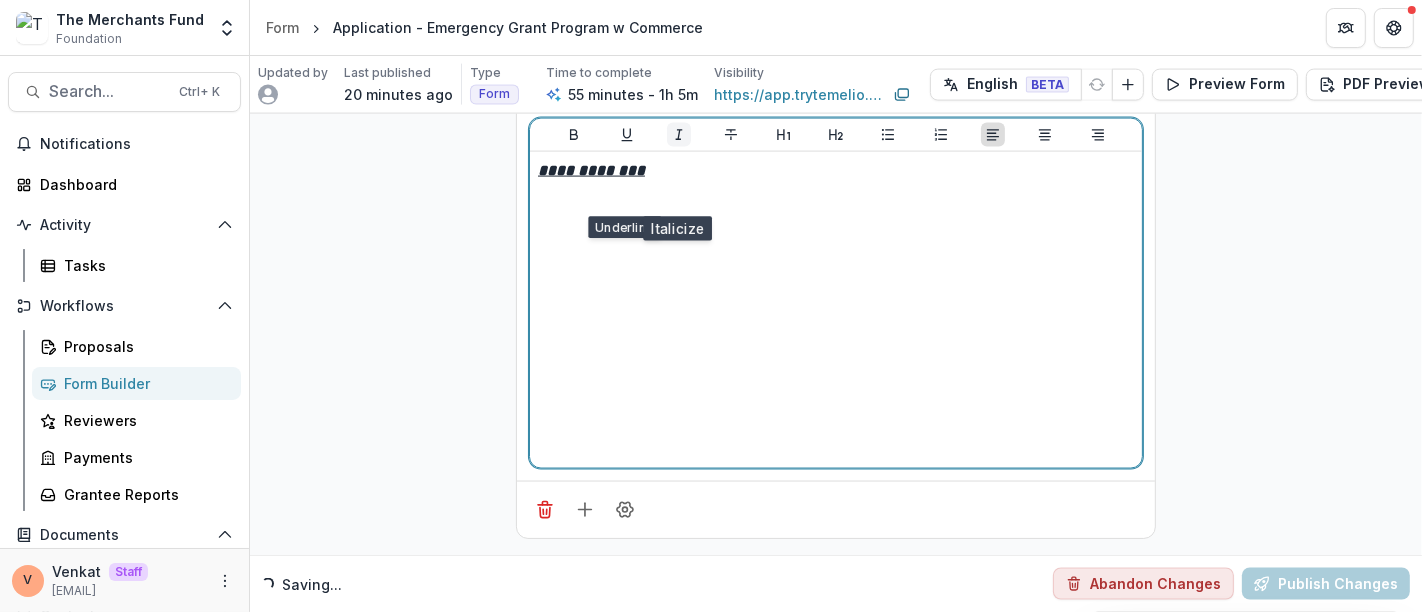 click 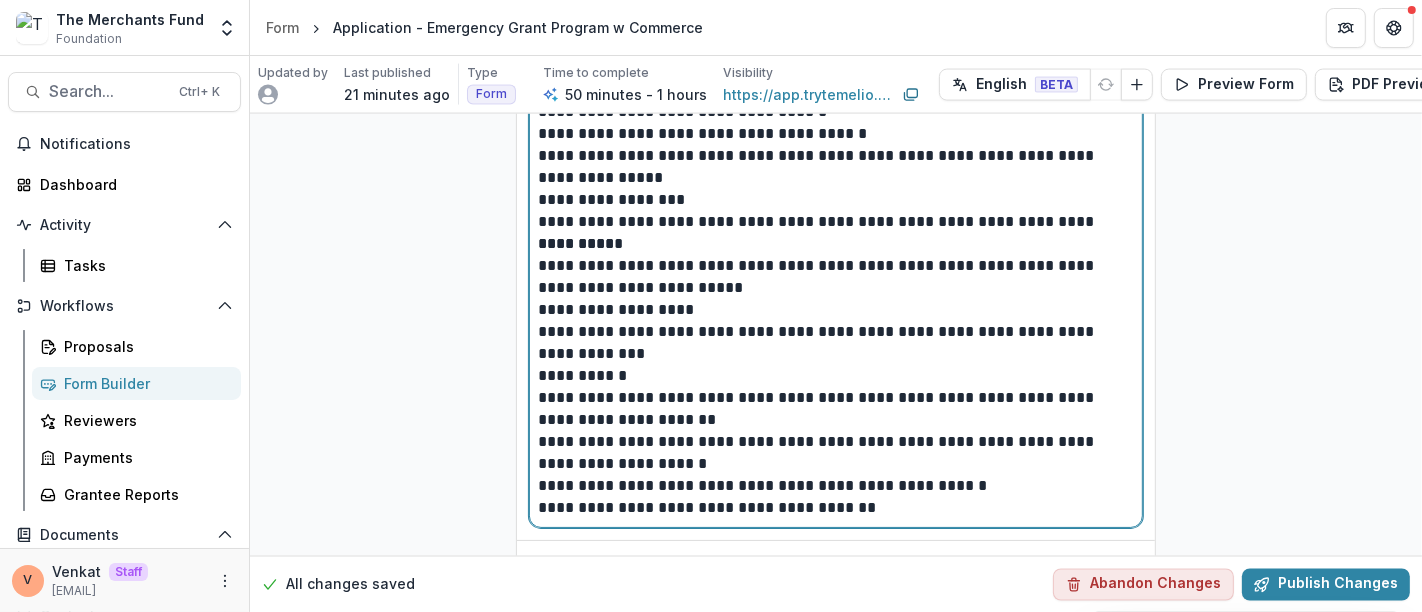 scroll, scrollTop: 21765, scrollLeft: 0, axis: vertical 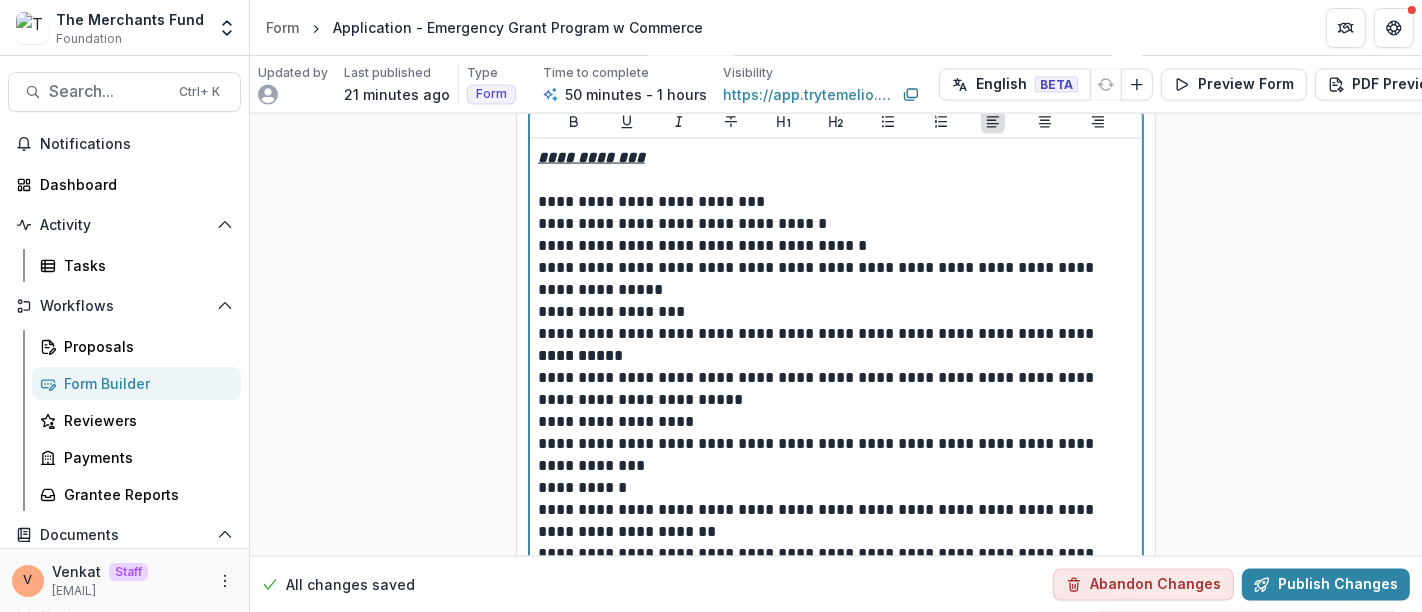 click on "**********" at bounding box center [836, 202] 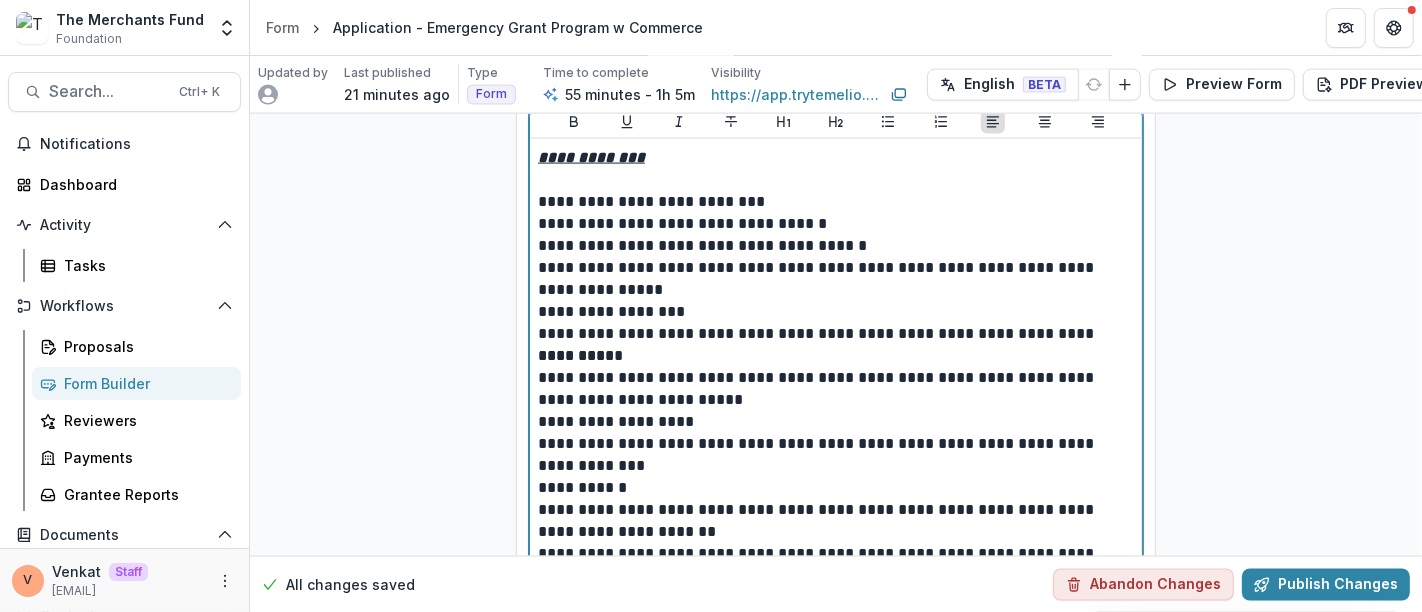 click on "**********" at bounding box center [836, 158] 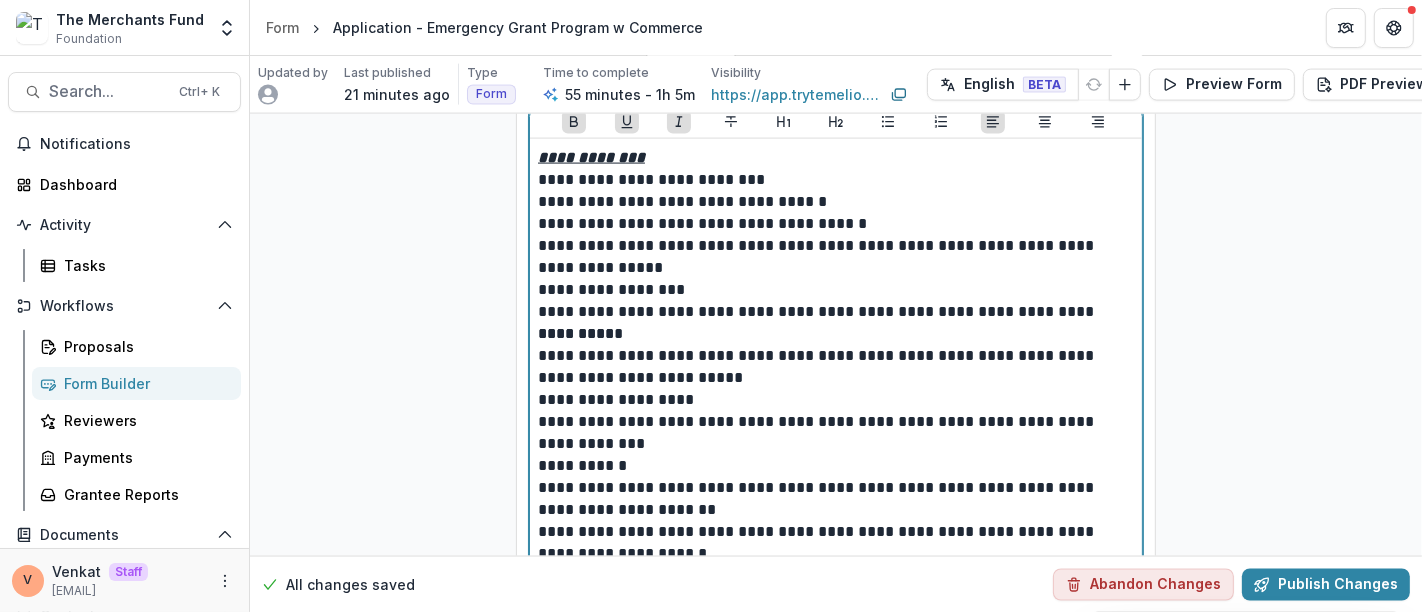 click on "**********" at bounding box center [836, 202] 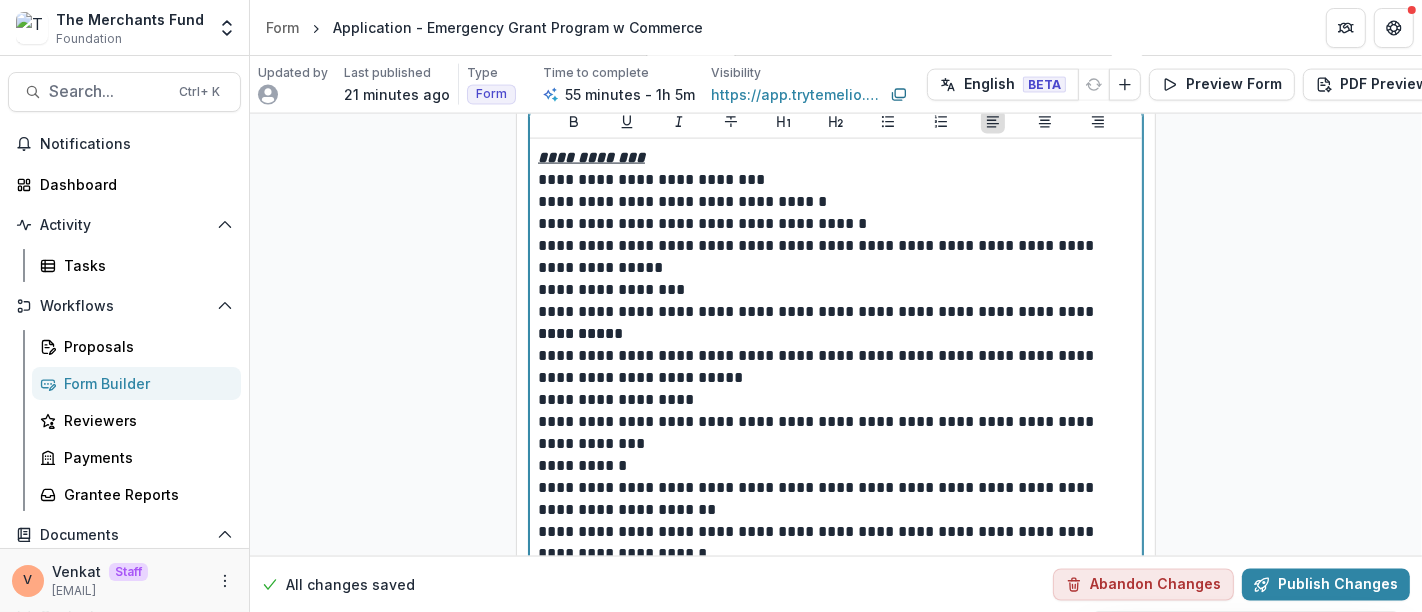 click on "**********" at bounding box center [836, 290] 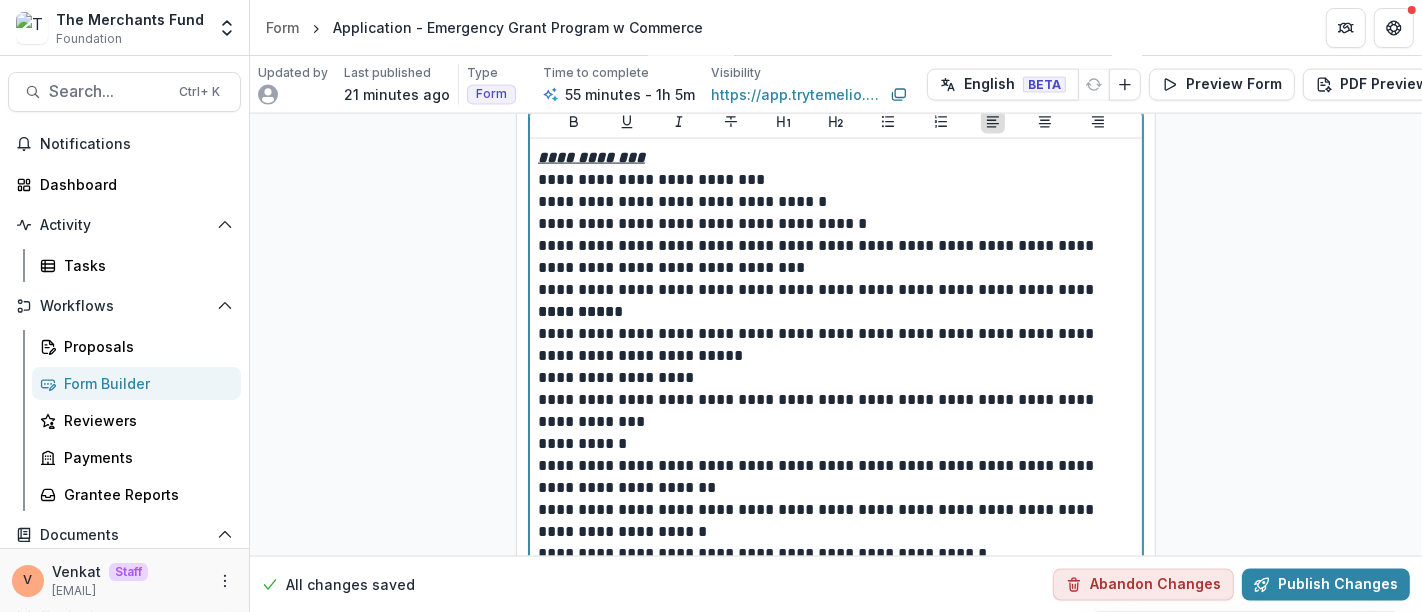 type 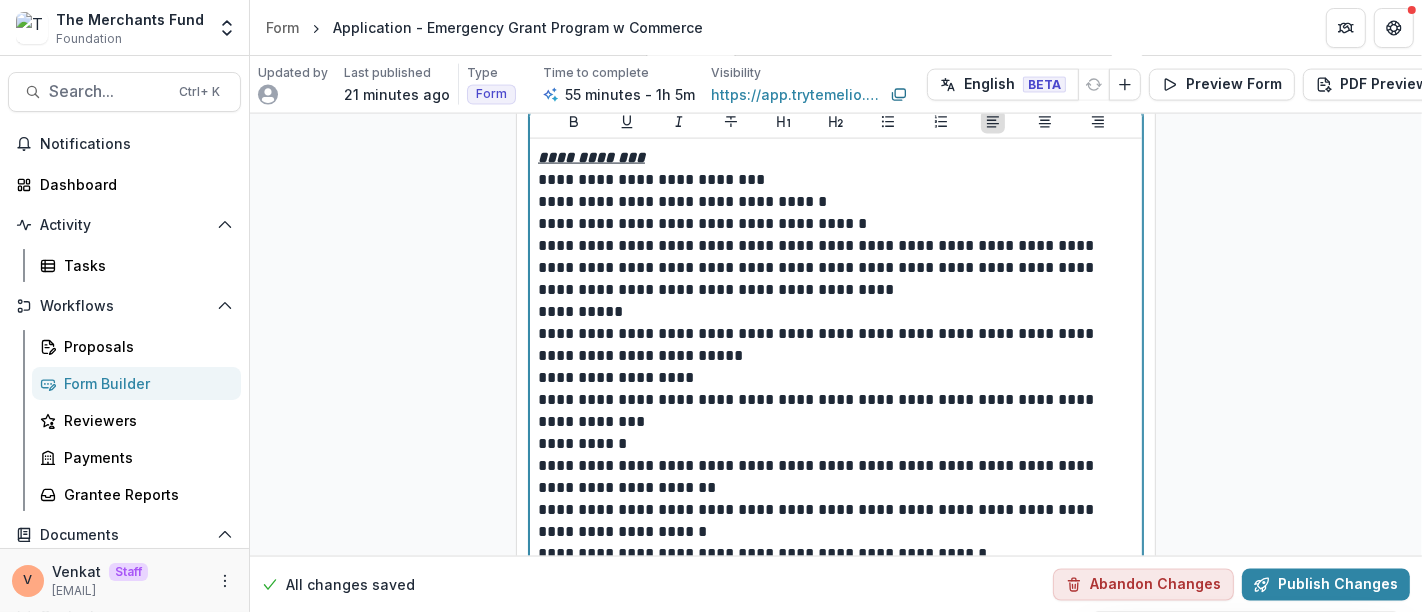 click on "**********" at bounding box center (836, -10485) 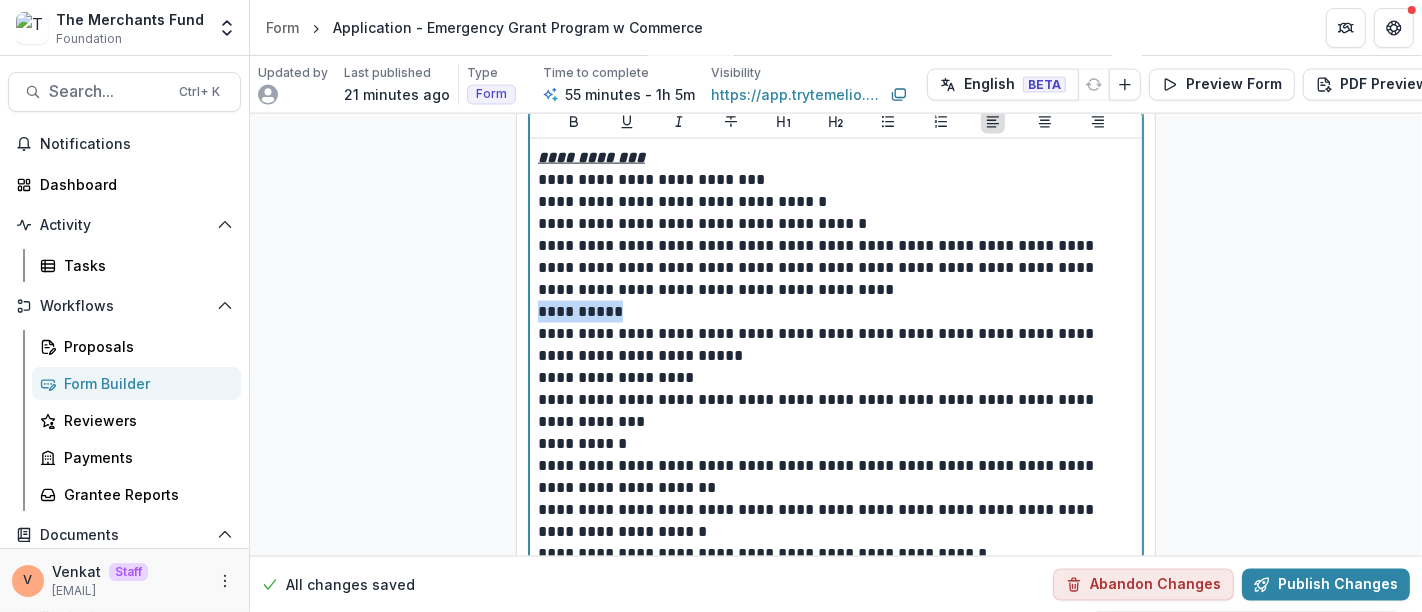 drag, startPoint x: 623, startPoint y: 388, endPoint x: 523, endPoint y: 387, distance: 100.005 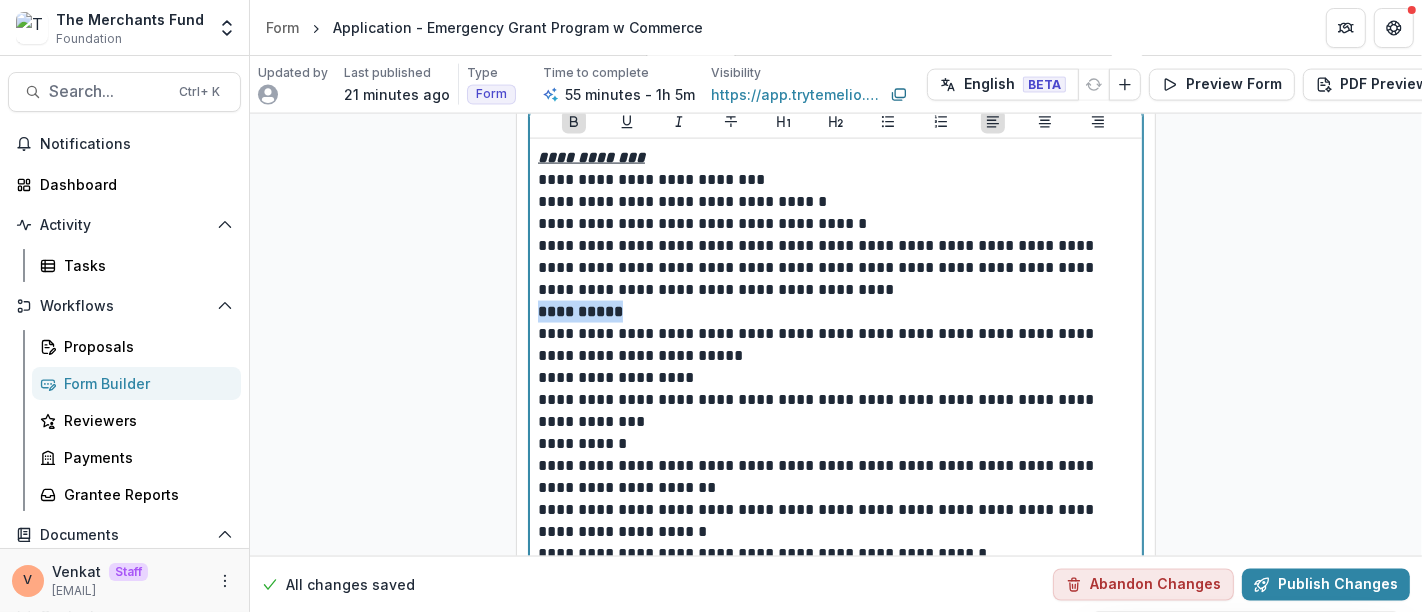 click on "**********" at bounding box center [836, 312] 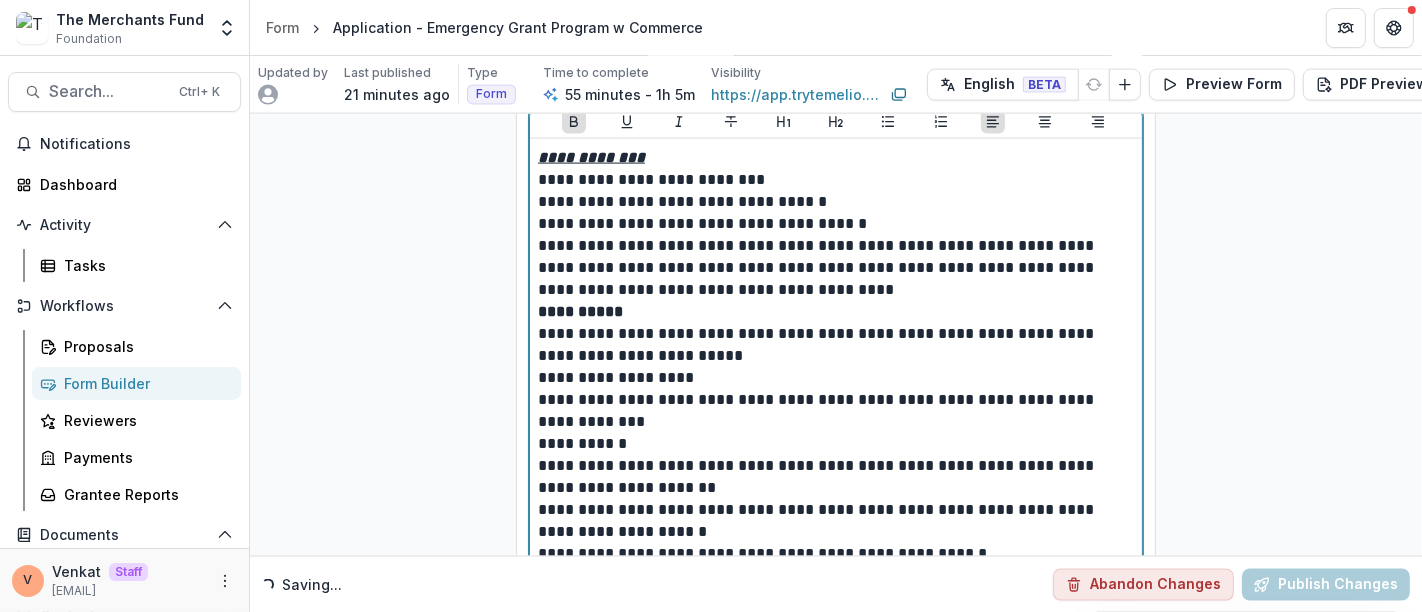 scroll, scrollTop: 21877, scrollLeft: 0, axis: vertical 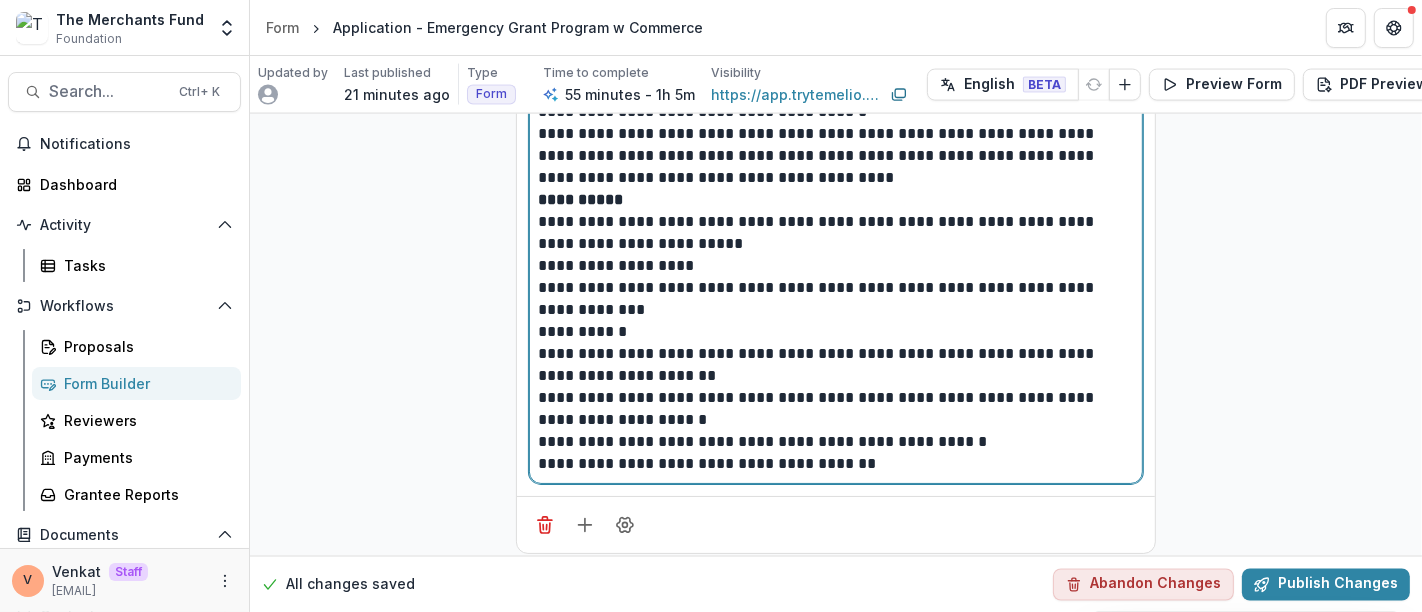 click on "**********" at bounding box center (836, 266) 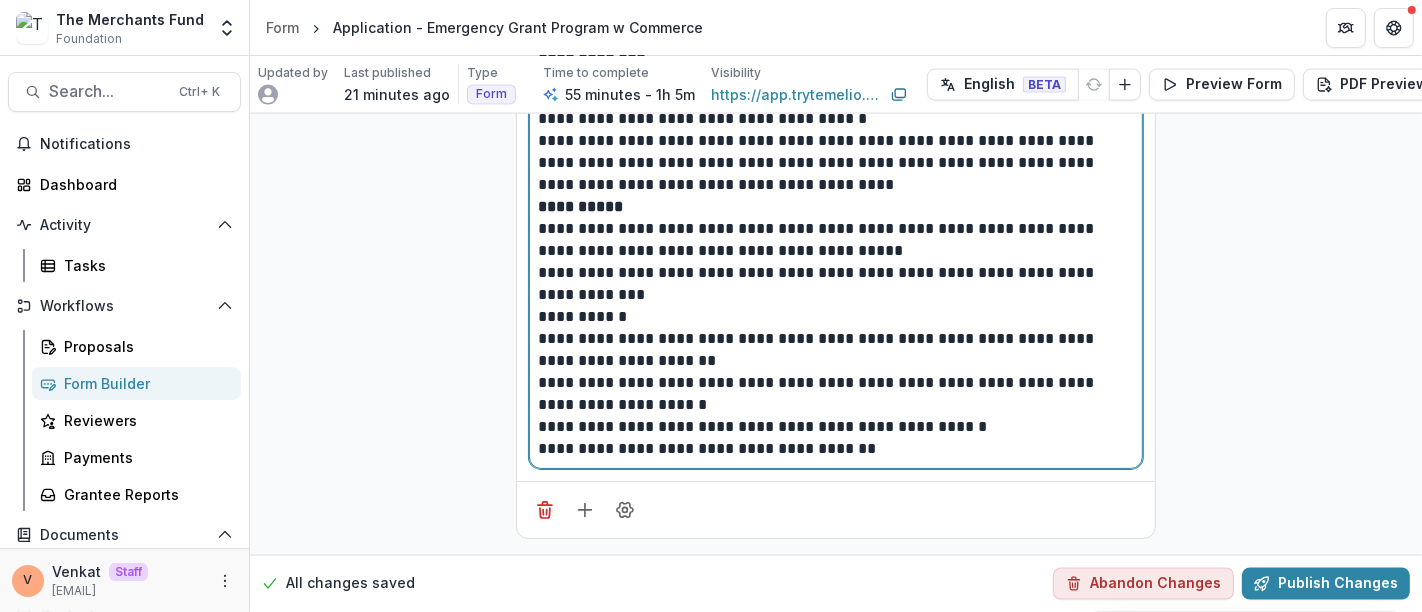 click on "**********" at bounding box center (836, 119) 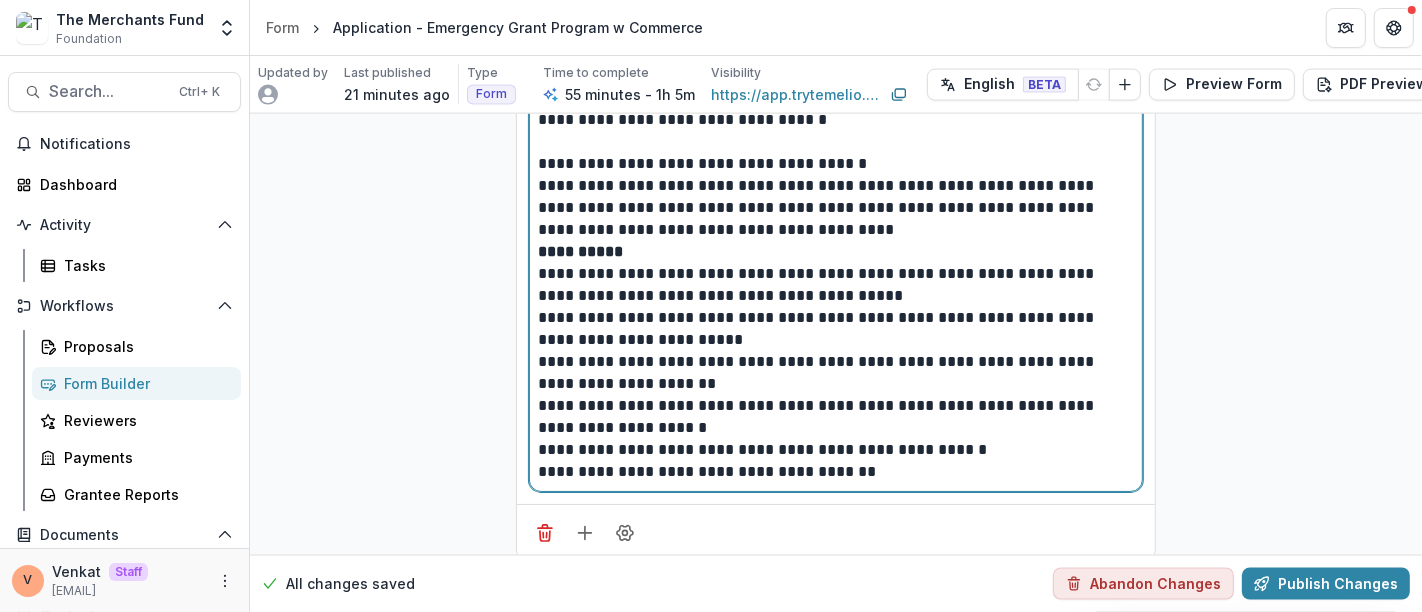 scroll, scrollTop: 21958, scrollLeft: 0, axis: vertical 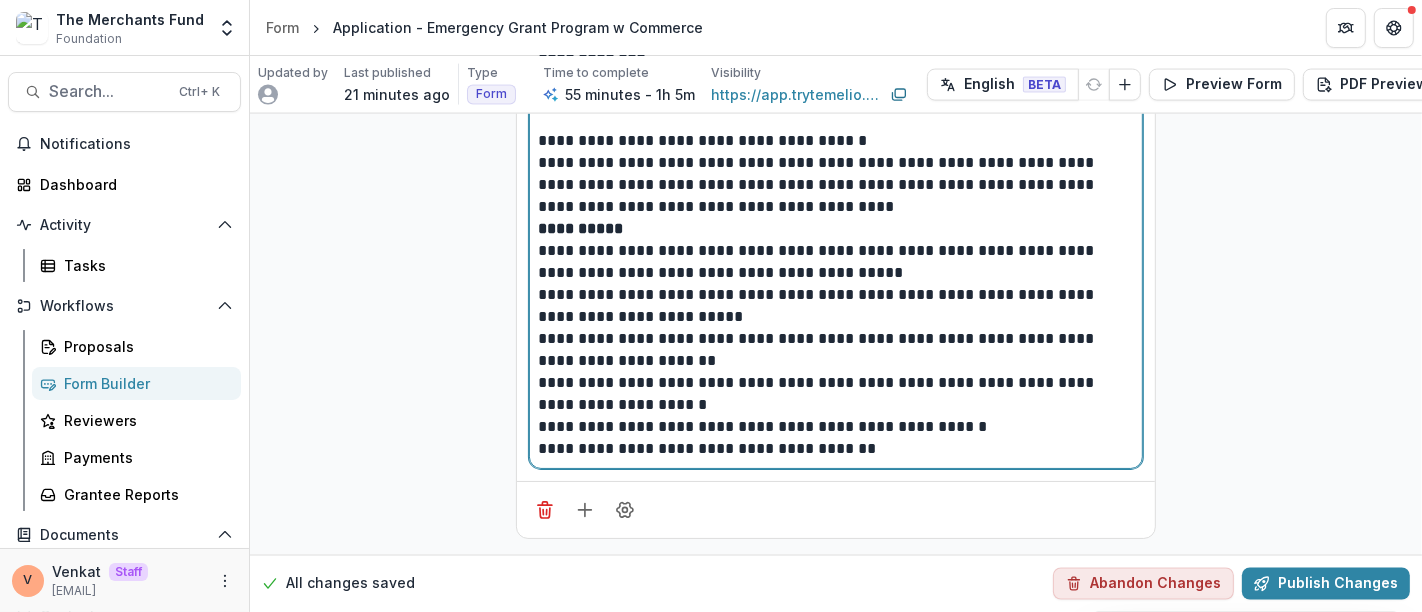 click on "**********" at bounding box center (836, 350) 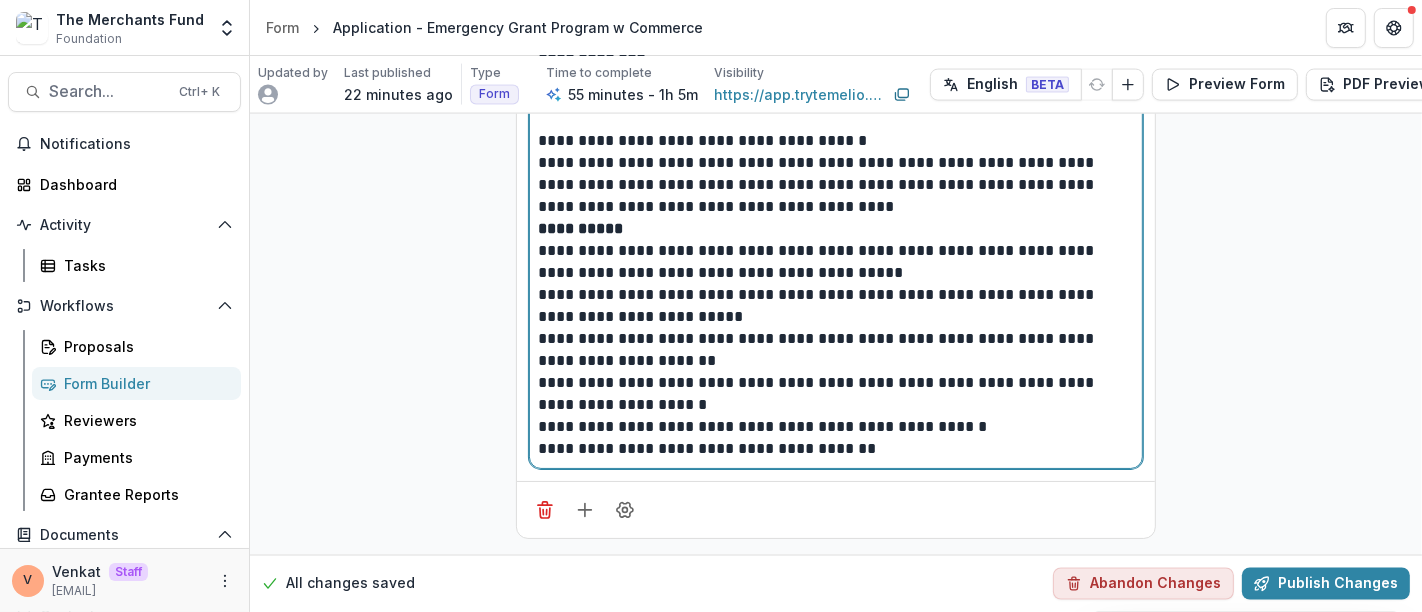 click on "**********" at bounding box center [836, 350] 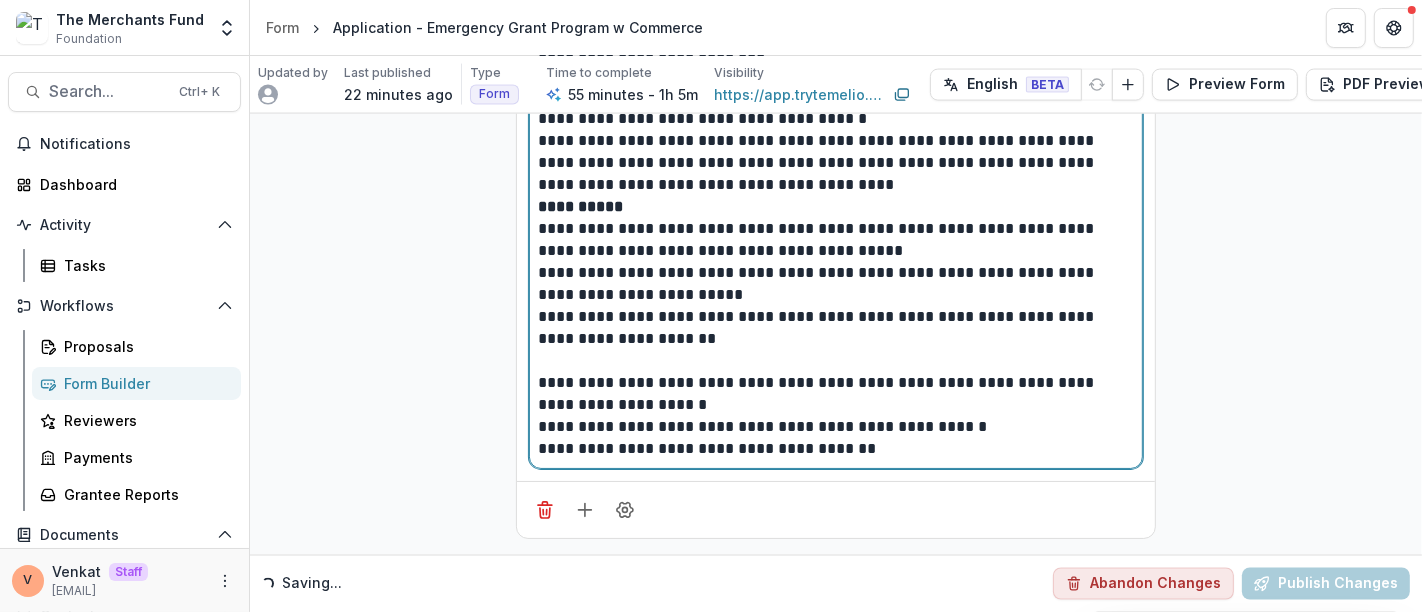 scroll, scrollTop: 21847, scrollLeft: 0, axis: vertical 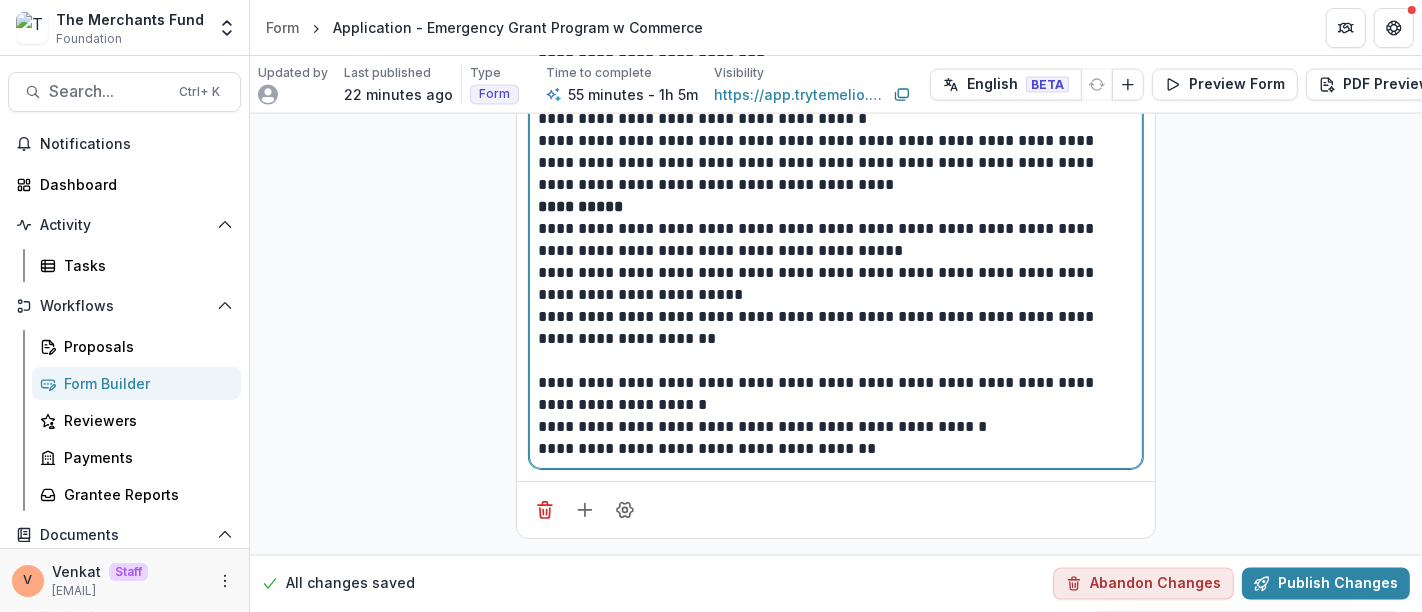 click on "**********" at bounding box center (836, 449) 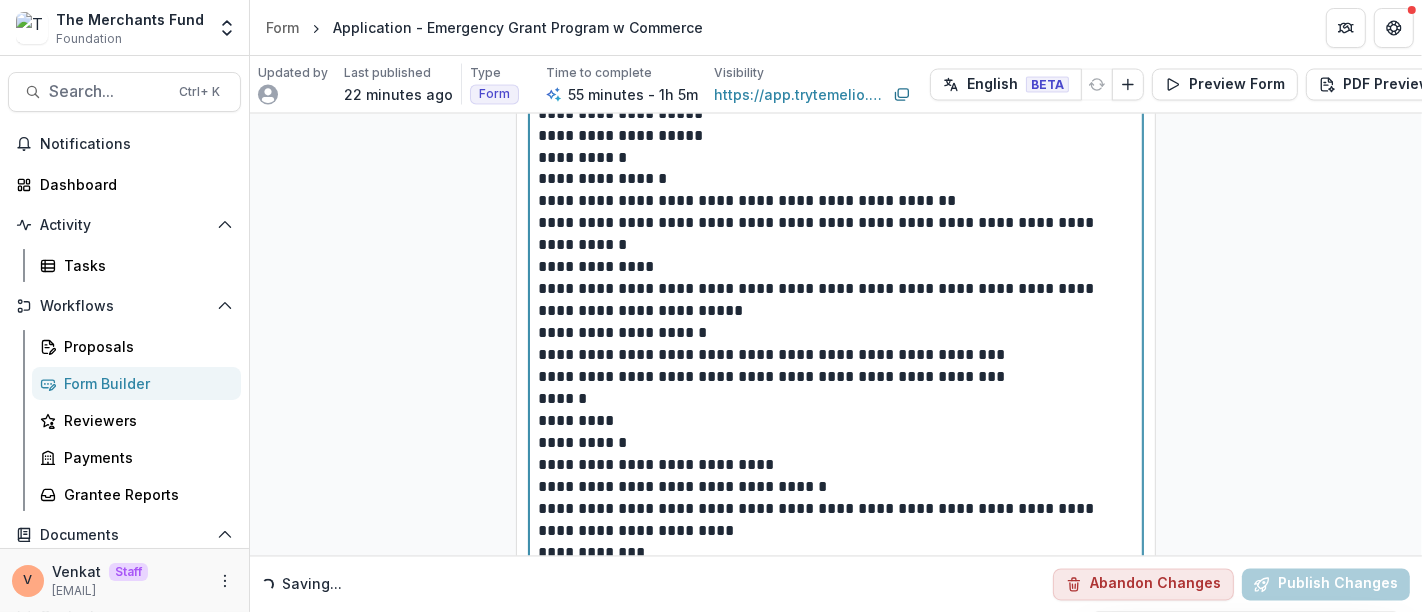 scroll, scrollTop: 22071, scrollLeft: 0, axis: vertical 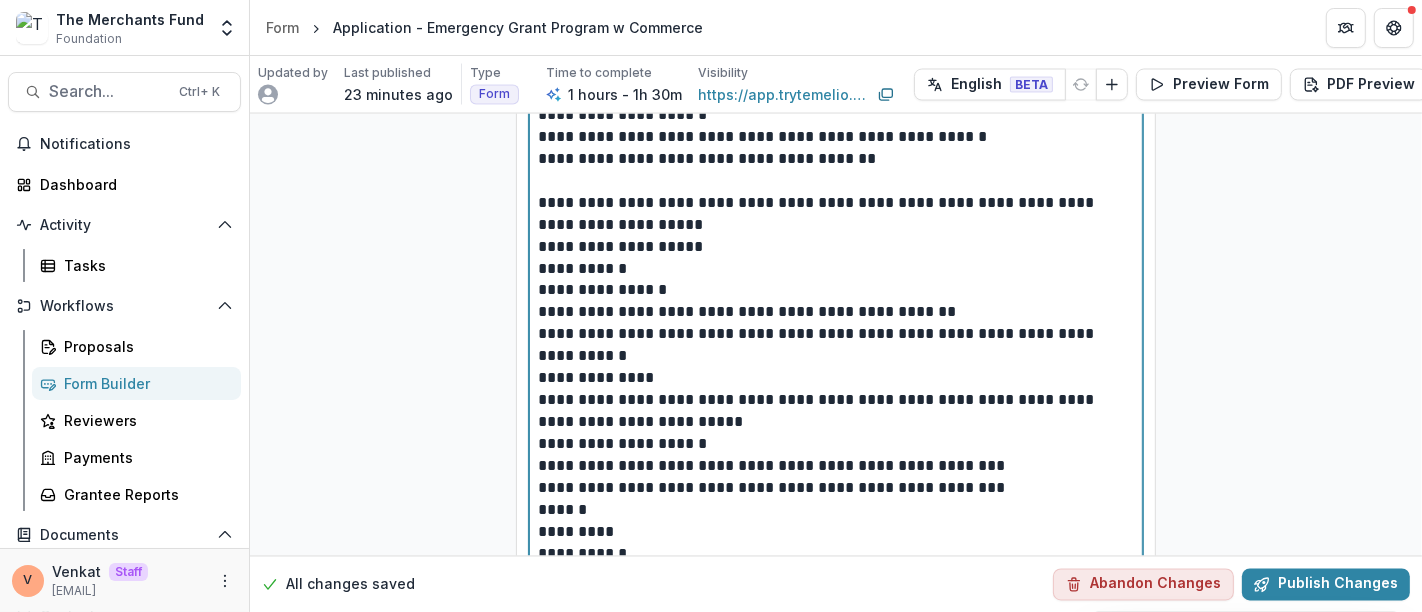 click on "**********" at bounding box center (836, 313) 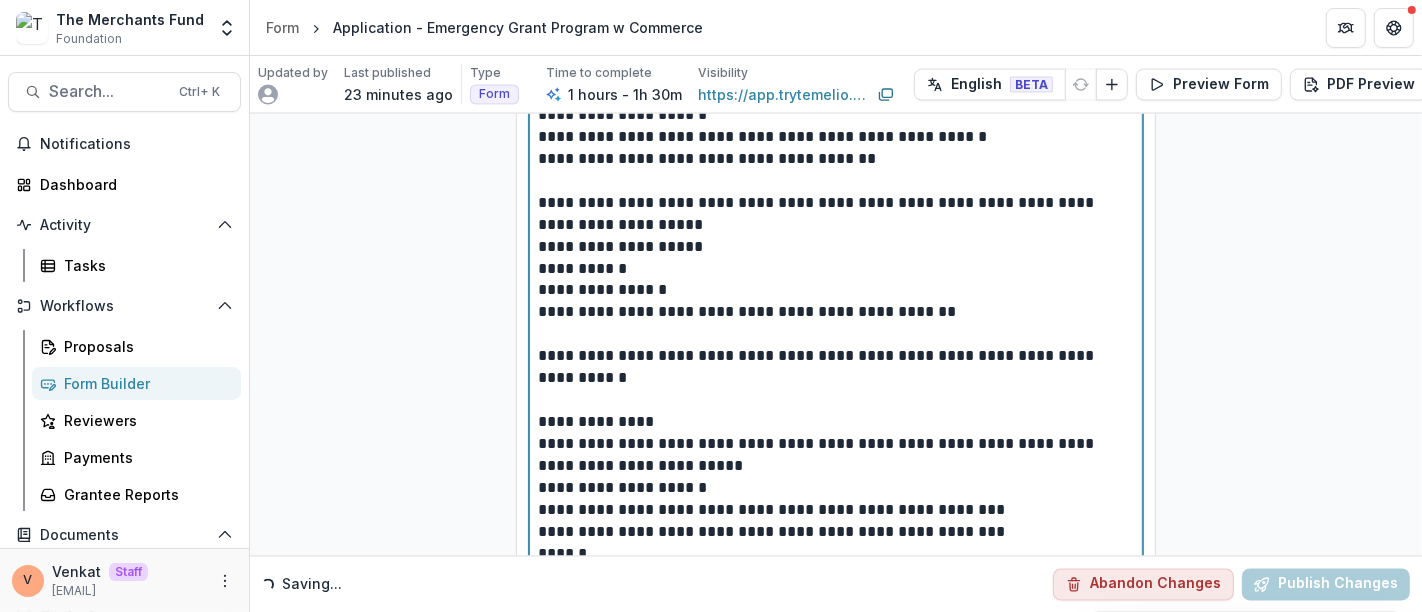scroll, scrollTop: 22404, scrollLeft: 0, axis: vertical 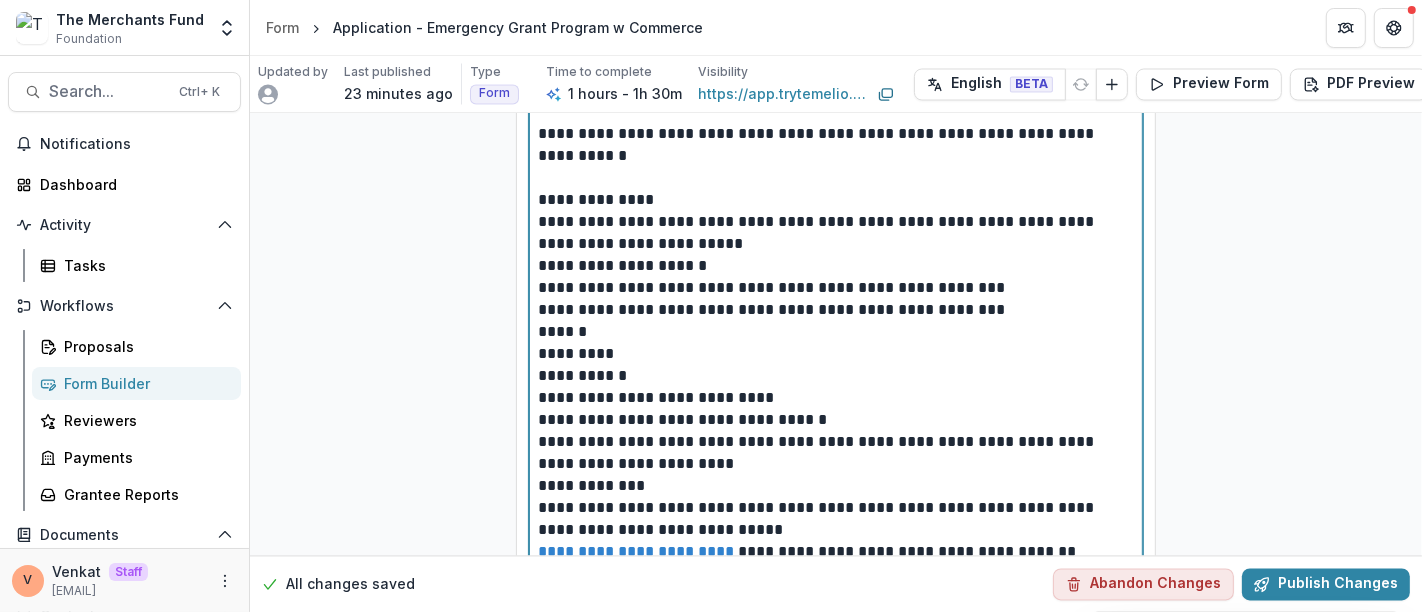 click on "**********" at bounding box center (836, 267) 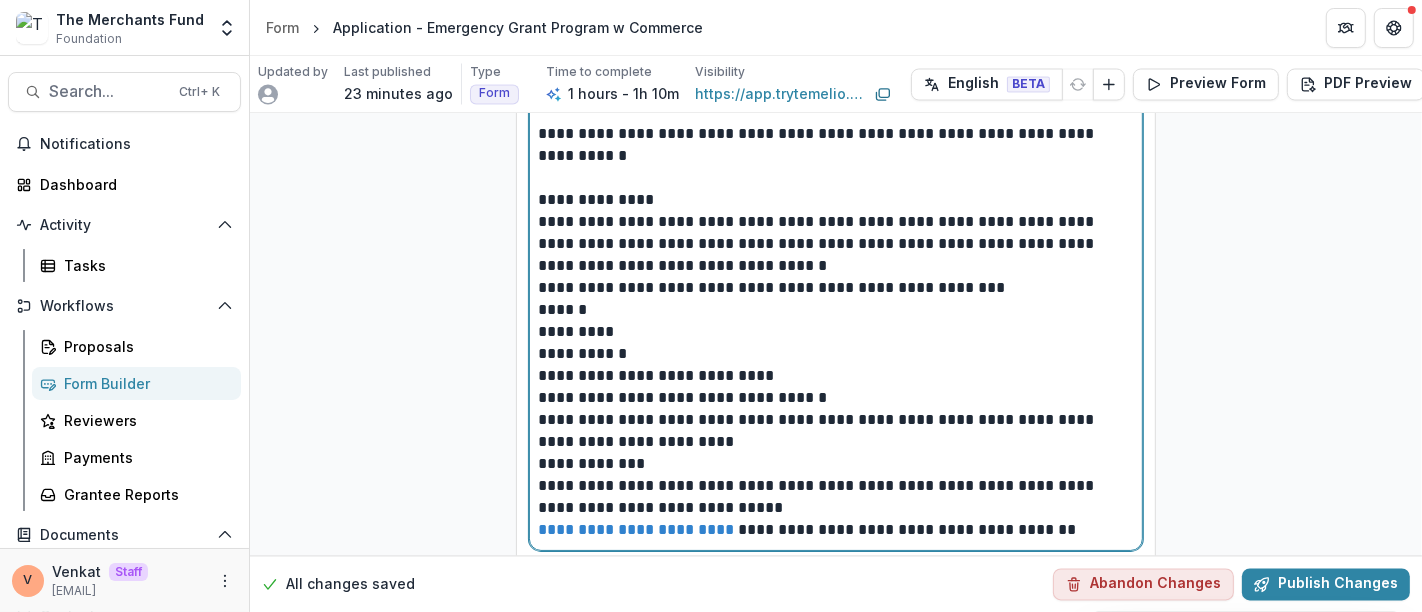click on "**********" at bounding box center [836, 289] 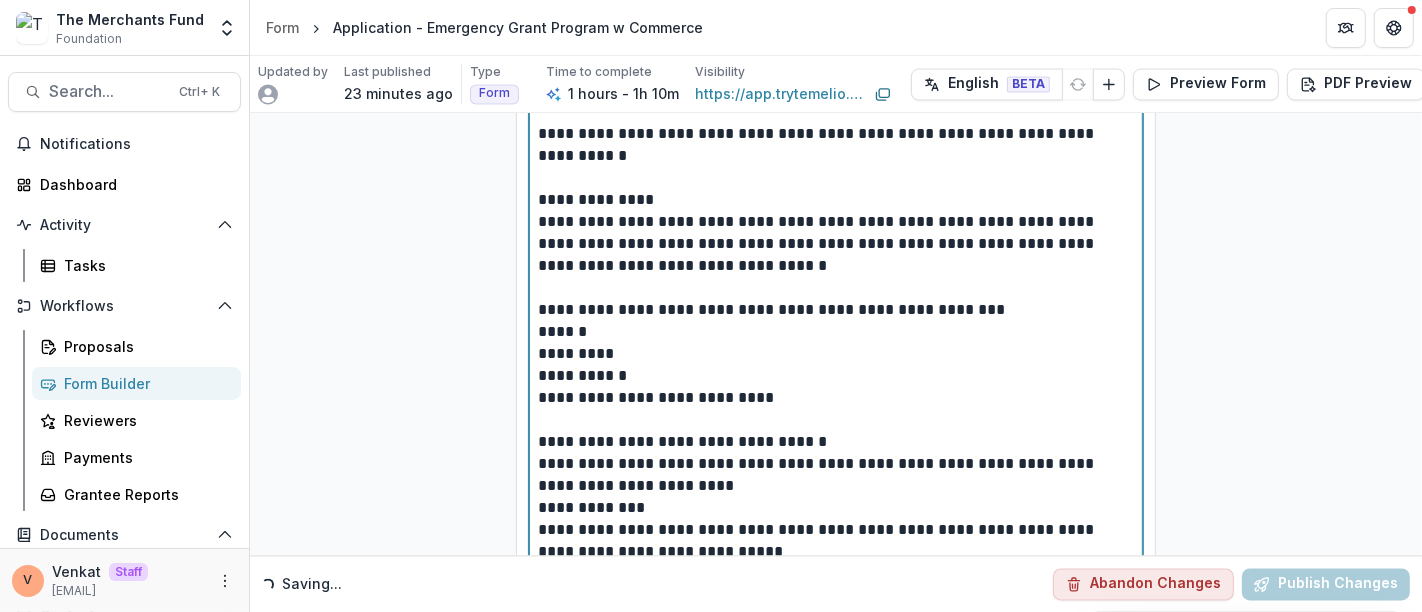 scroll, scrollTop: 22618, scrollLeft: 0, axis: vertical 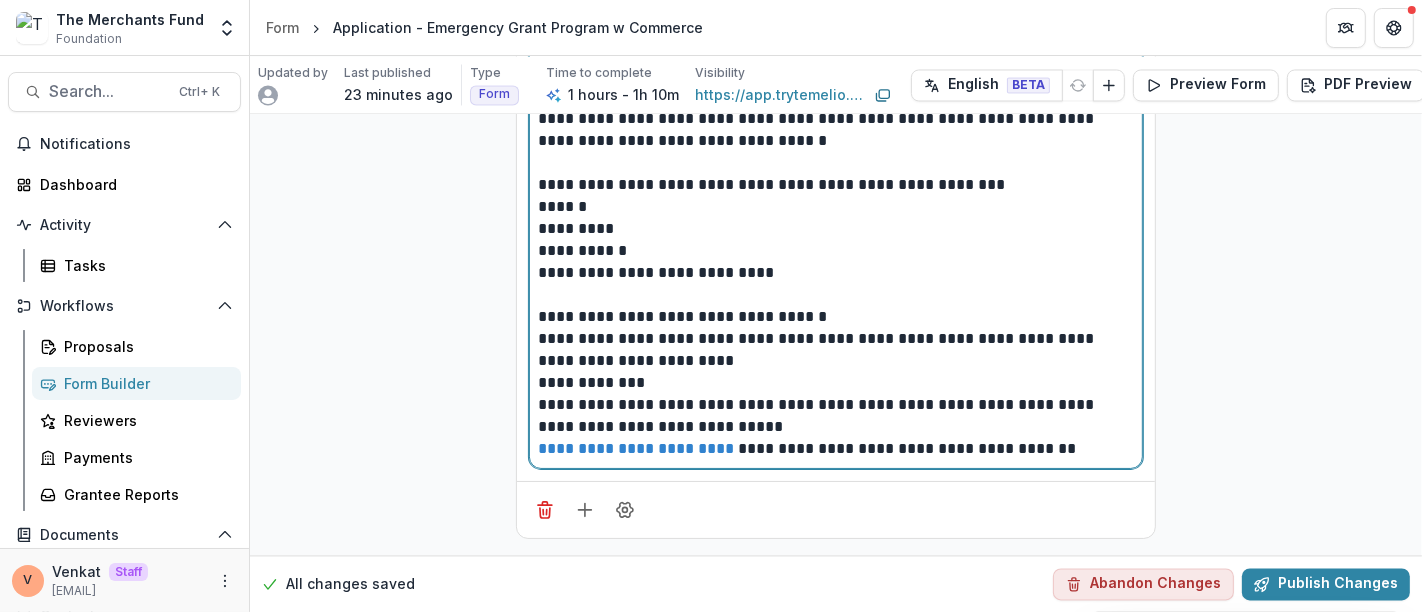click on "**********" at bounding box center [836, 383] 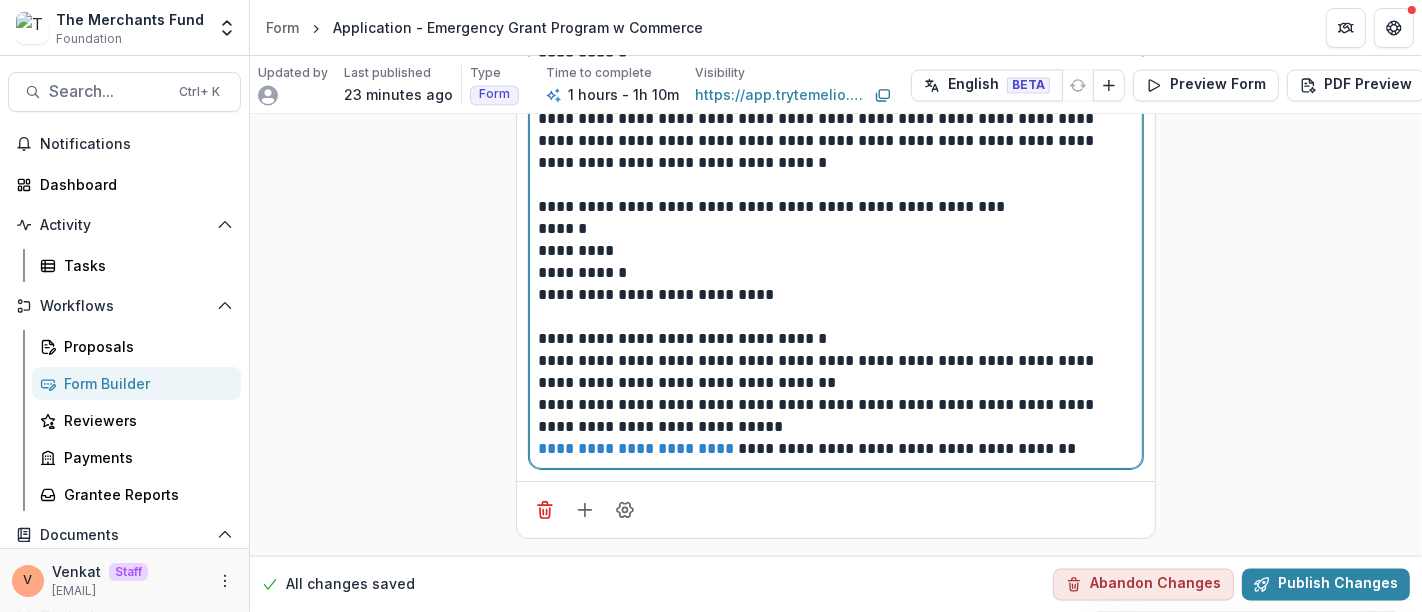 scroll, scrollTop: 22596, scrollLeft: 0, axis: vertical 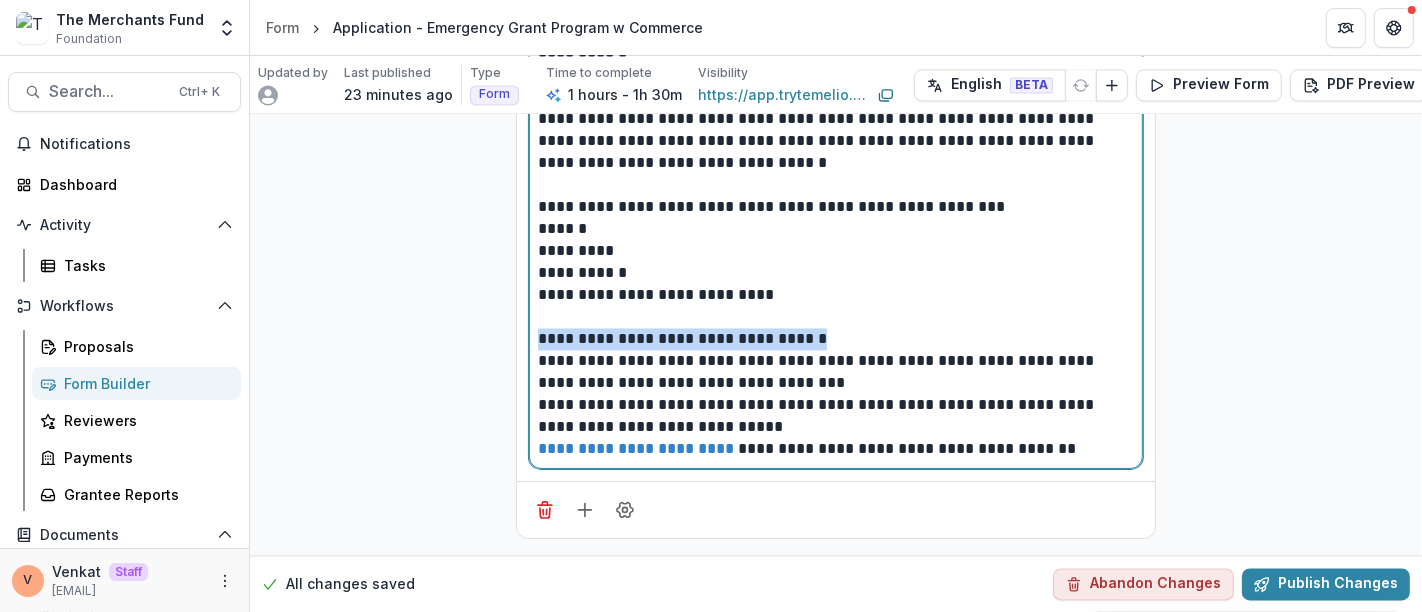 drag, startPoint x: 481, startPoint y: 343, endPoint x: 486, endPoint y: 317, distance: 26.476404 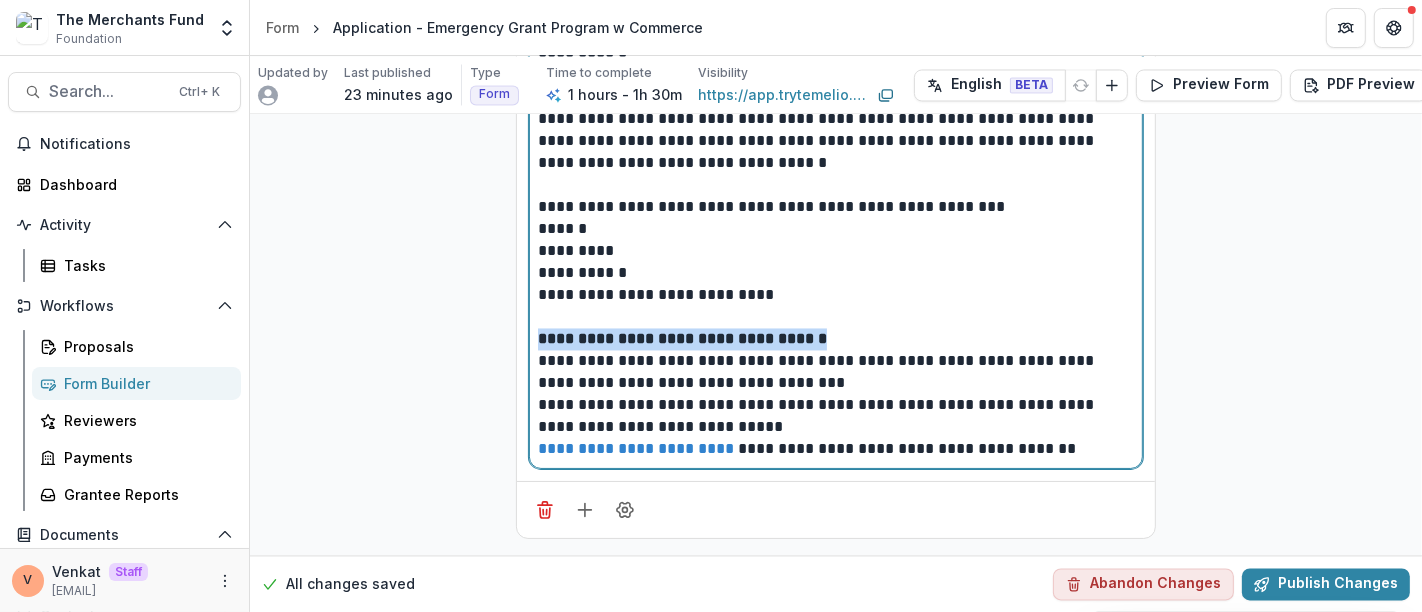 click on "**********" at bounding box center [836, 339] 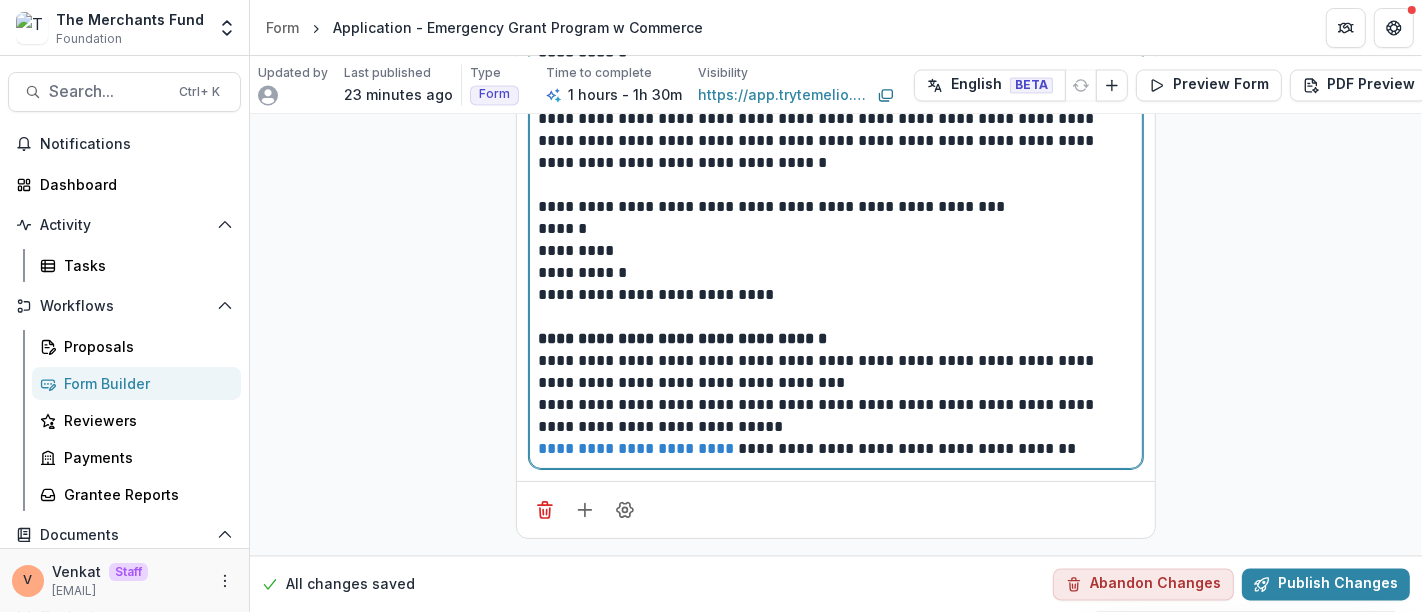 click on "**********" at bounding box center (836, 372) 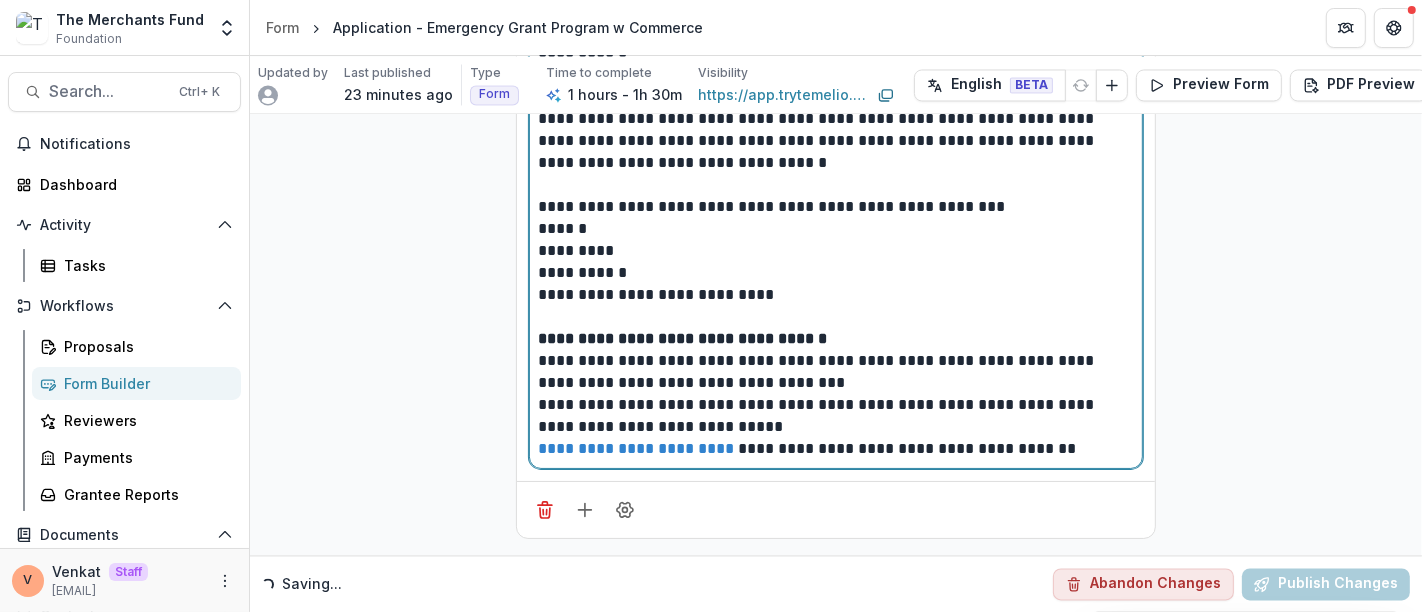 click on "**********" at bounding box center [836, 416] 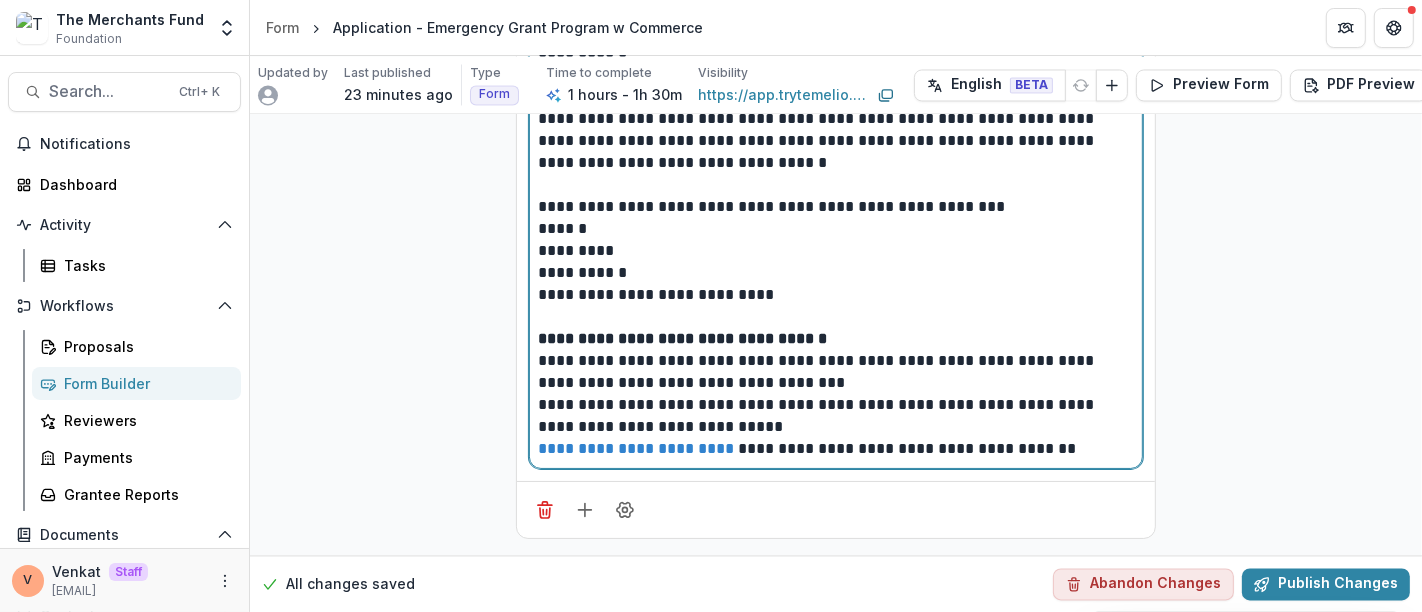 click on "**********" at bounding box center (836, 372) 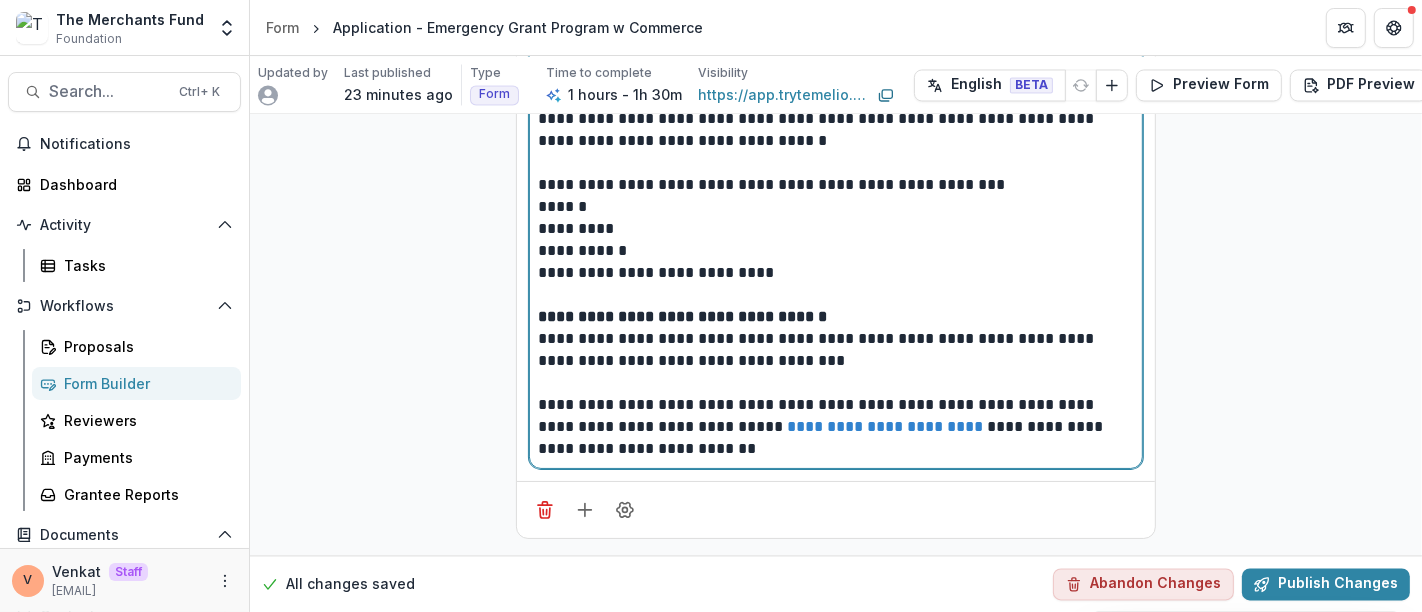 scroll, scrollTop: 22618, scrollLeft: 0, axis: vertical 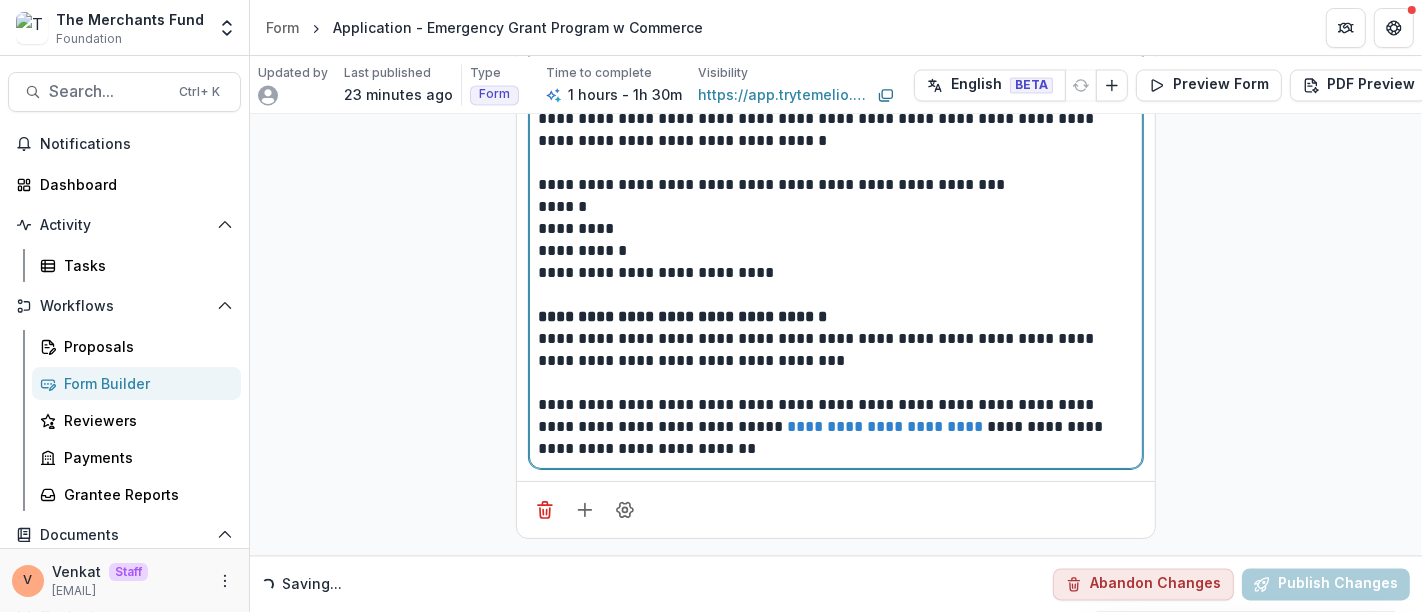 click on "**********" at bounding box center (836, 427) 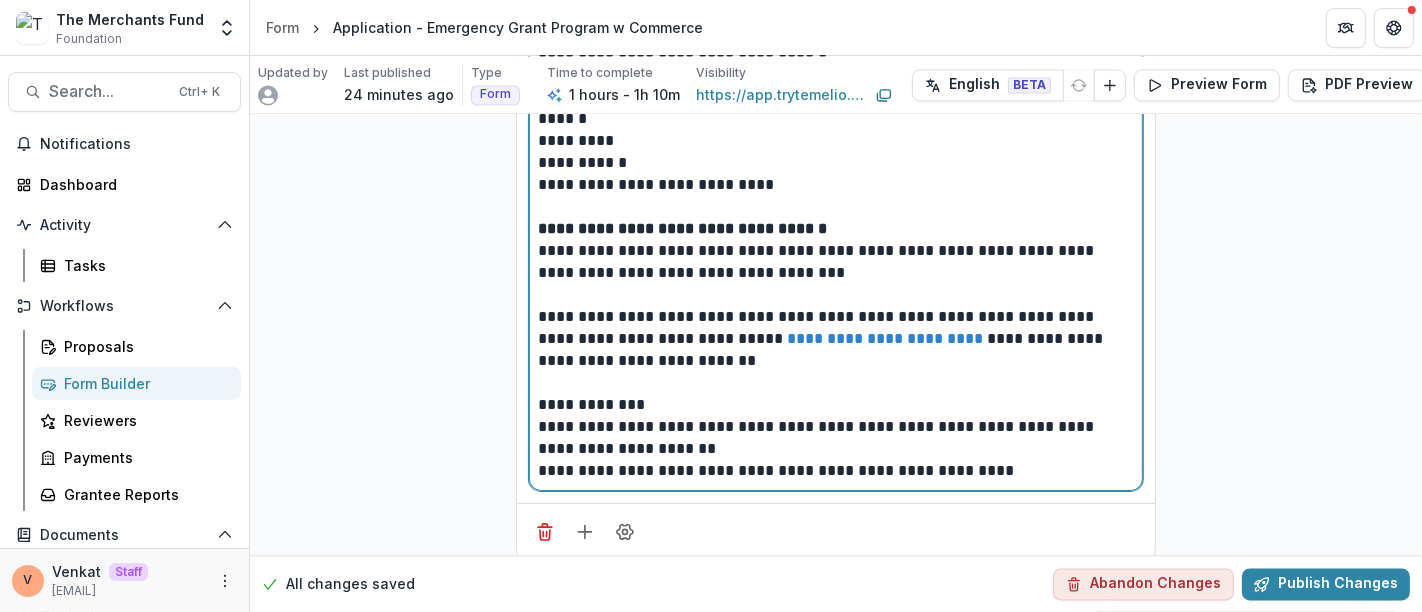 scroll, scrollTop: 22728, scrollLeft: 0, axis: vertical 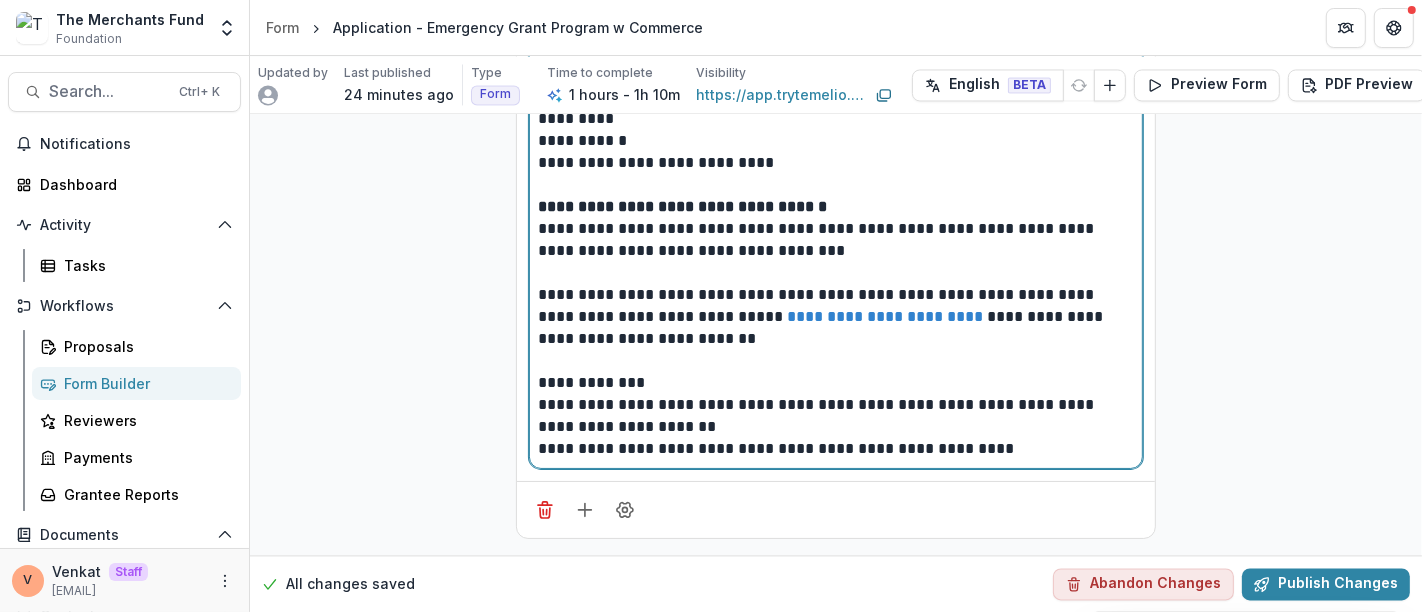 click on "**********" at bounding box center [836, 449] 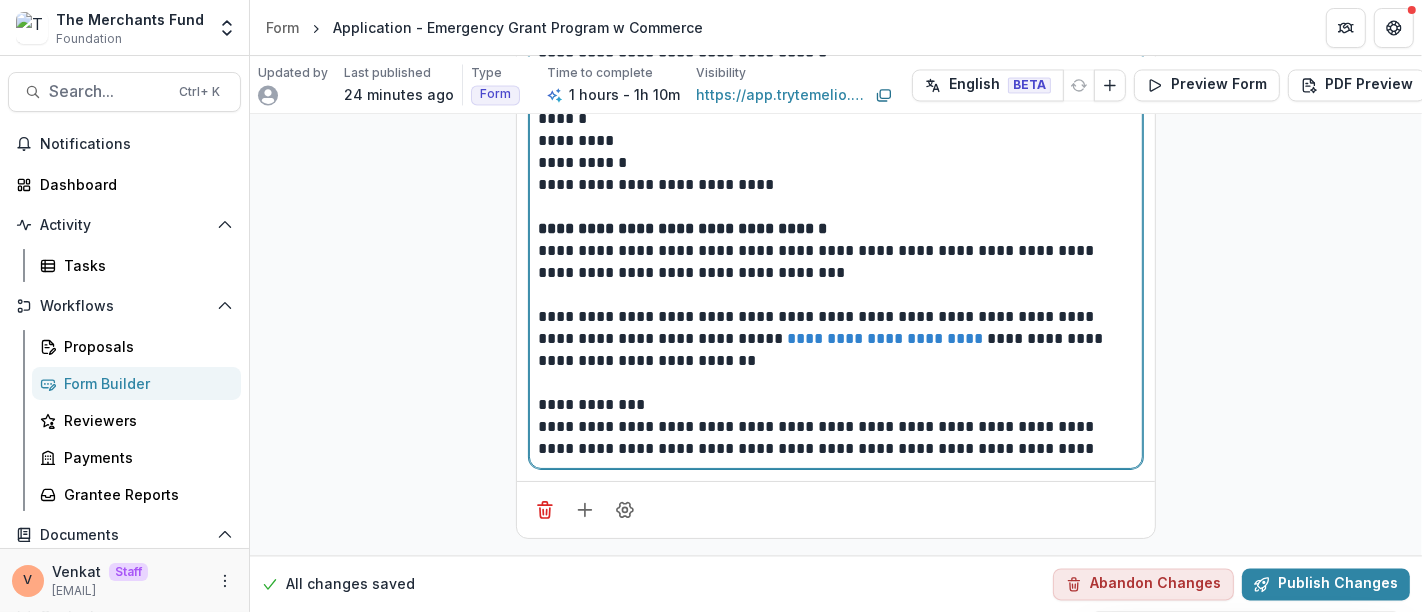 scroll, scrollTop: 22706, scrollLeft: 0, axis: vertical 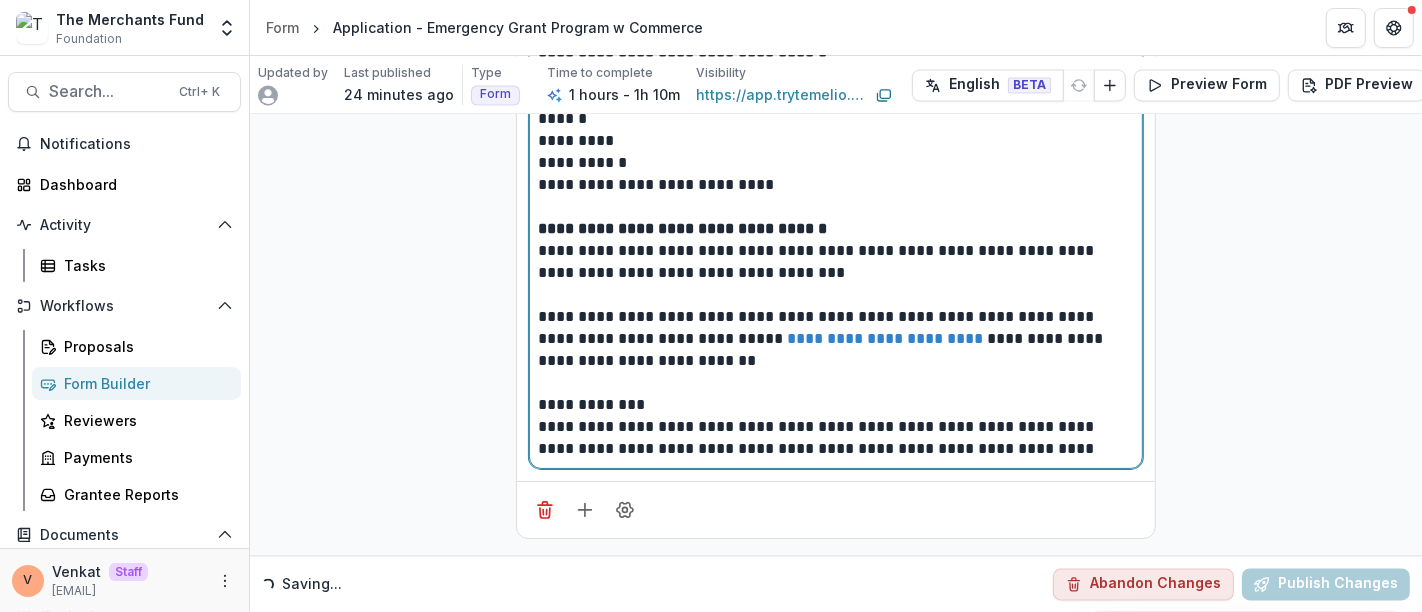 click on "**********" at bounding box center [836, 438] 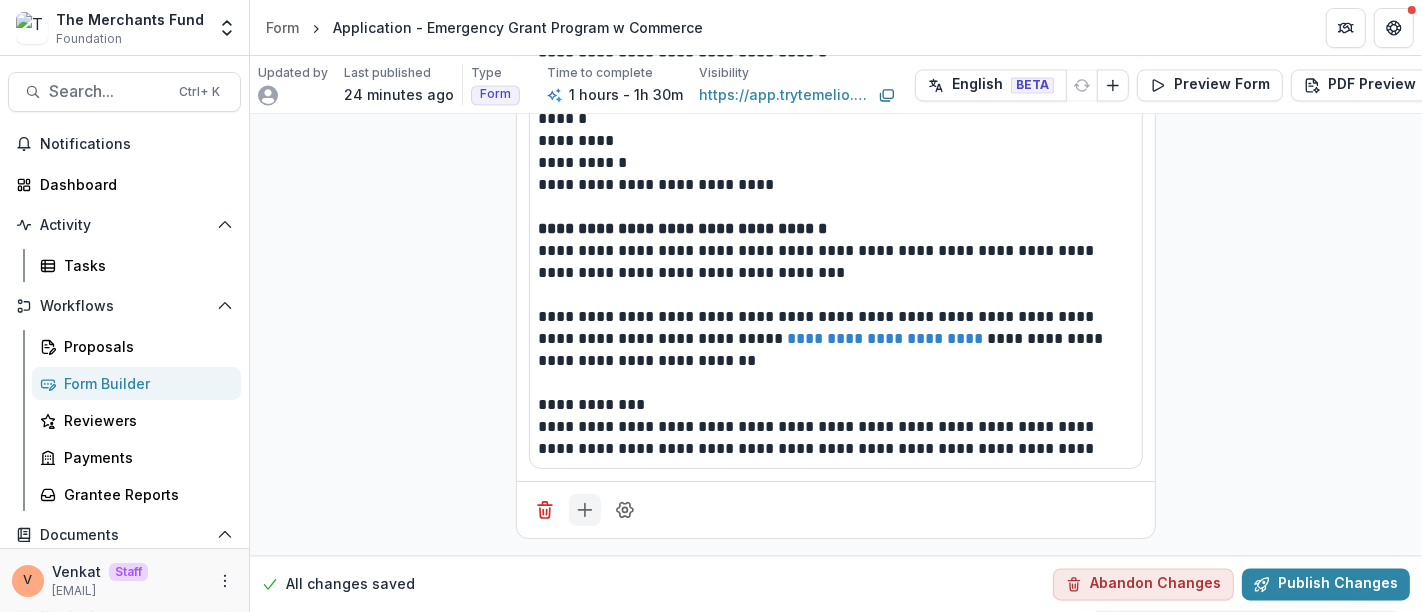 click 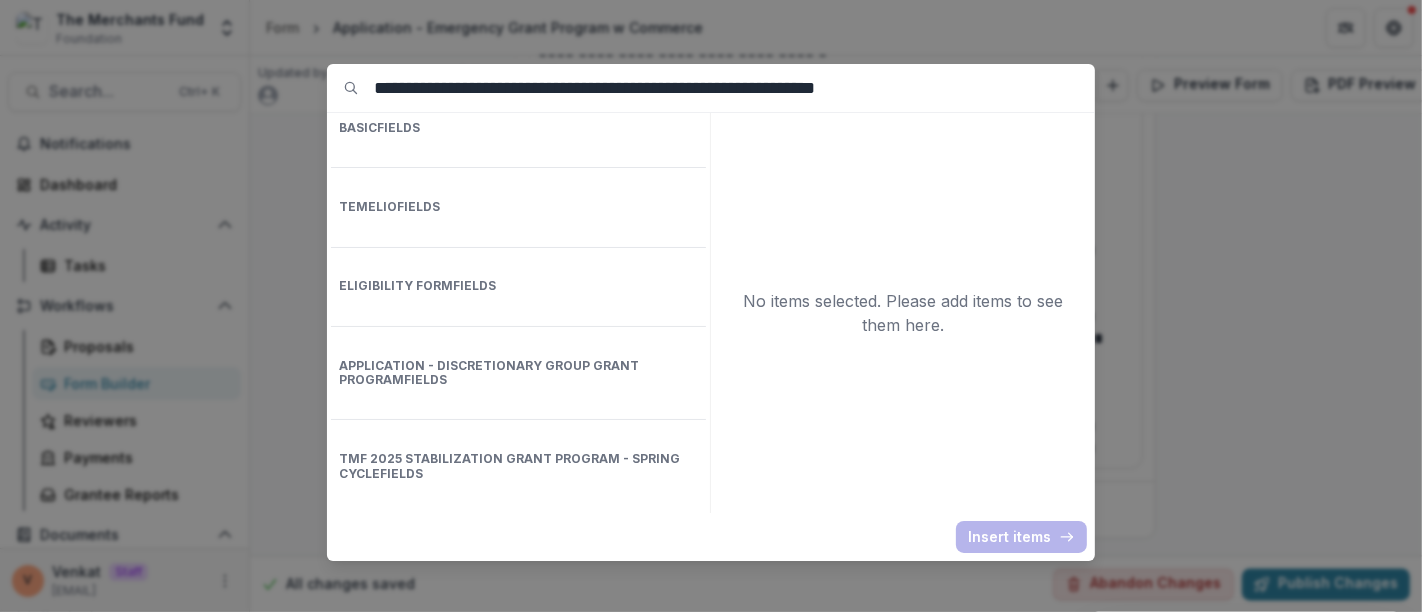 scroll, scrollTop: 0, scrollLeft: 0, axis: both 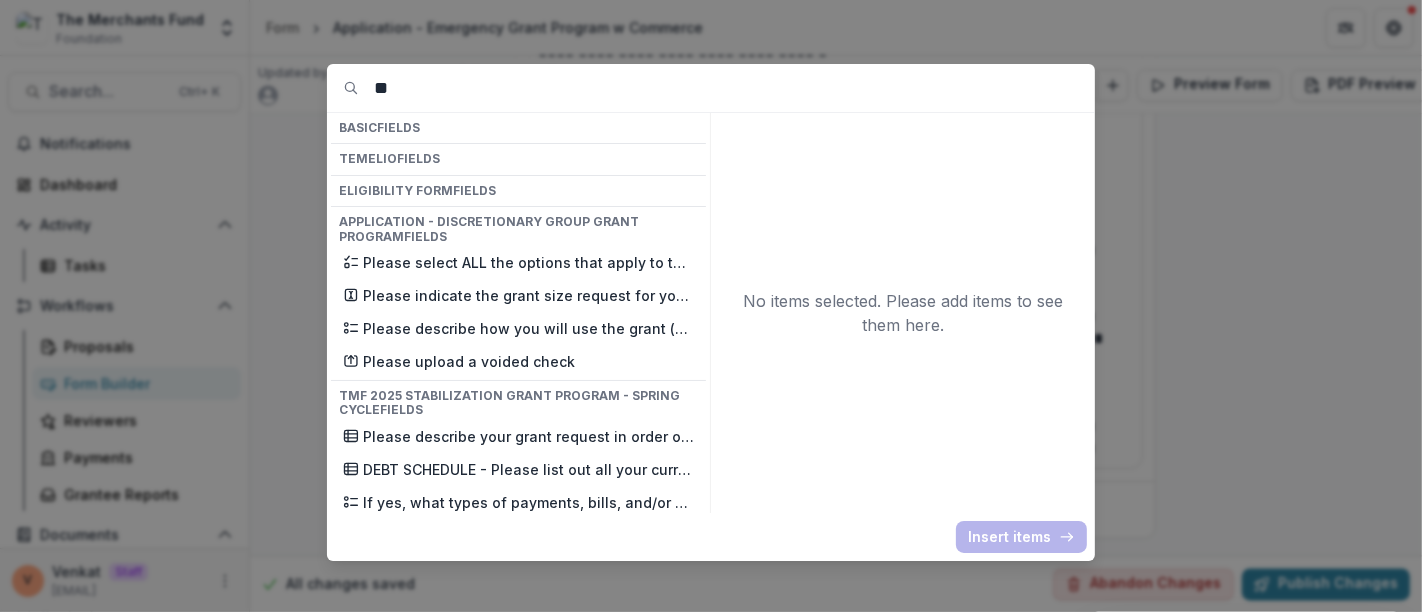 type on "*" 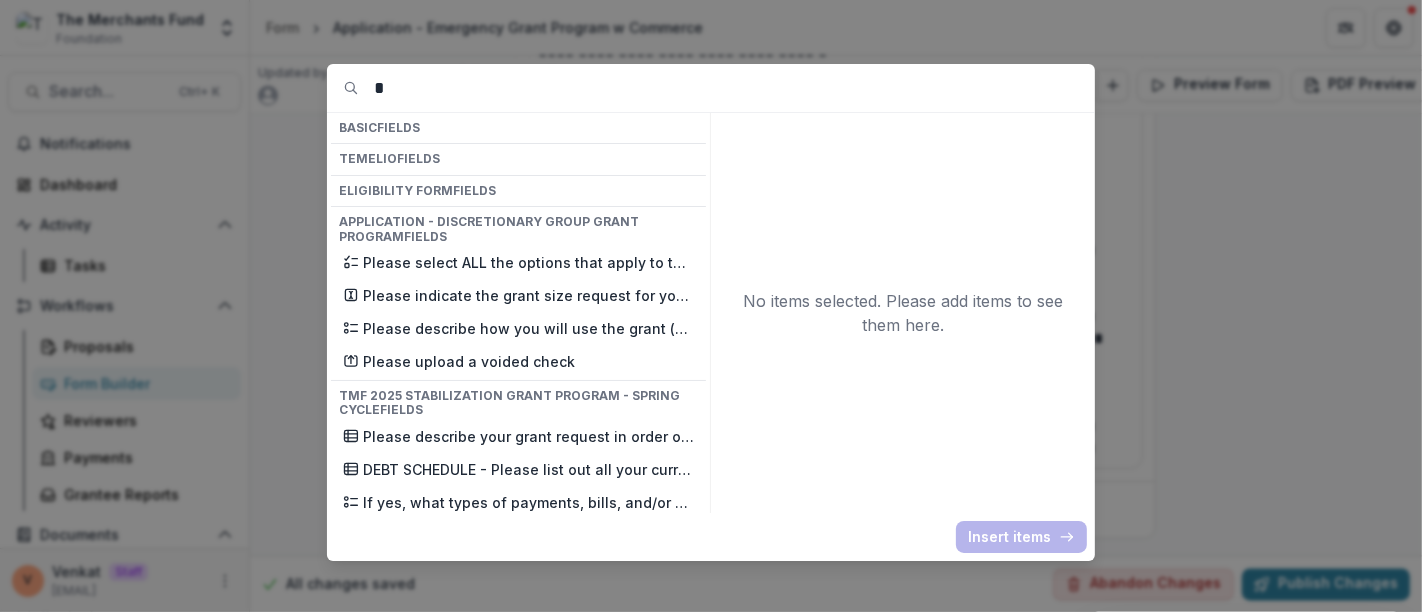 type 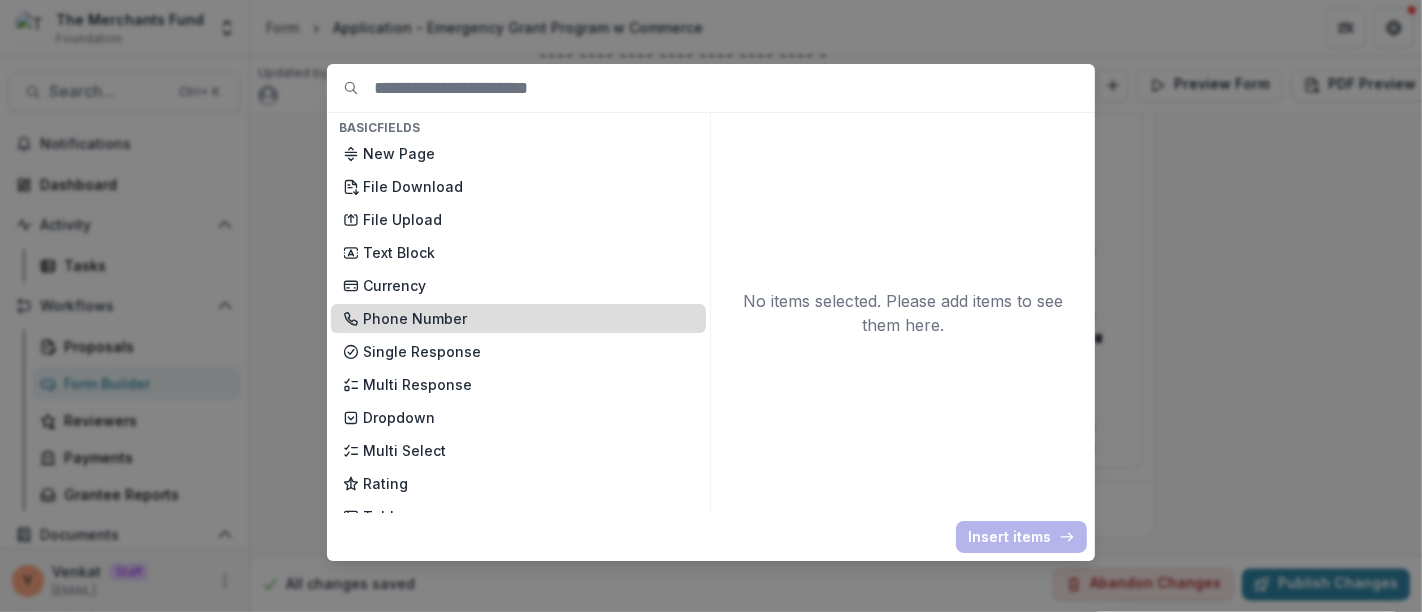 scroll, scrollTop: 222, scrollLeft: 0, axis: vertical 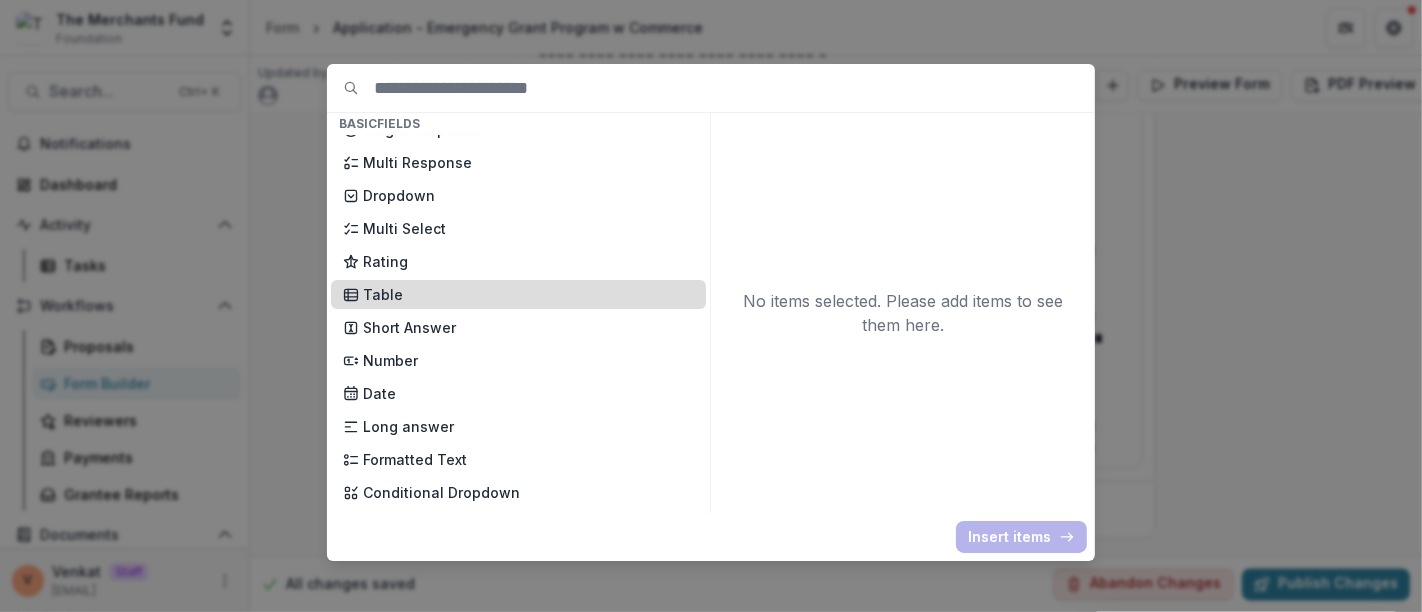 click on "Table" at bounding box center [528, 294] 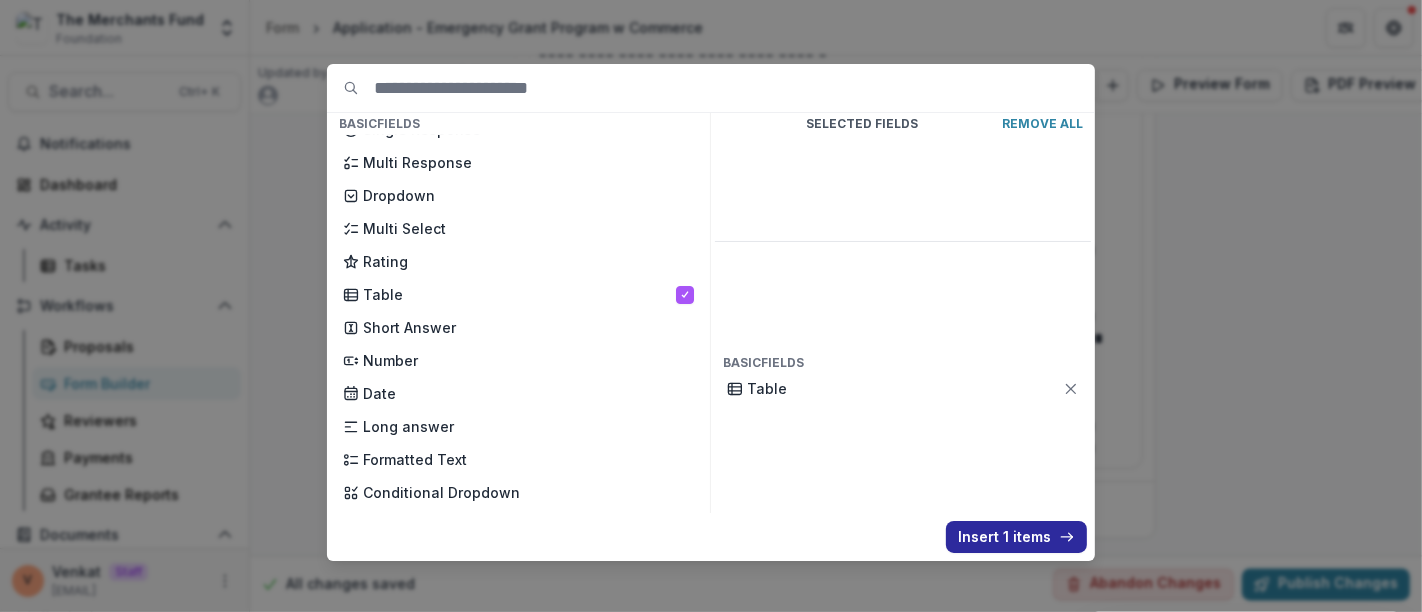 click on "Insert 1 items" at bounding box center [1016, 537] 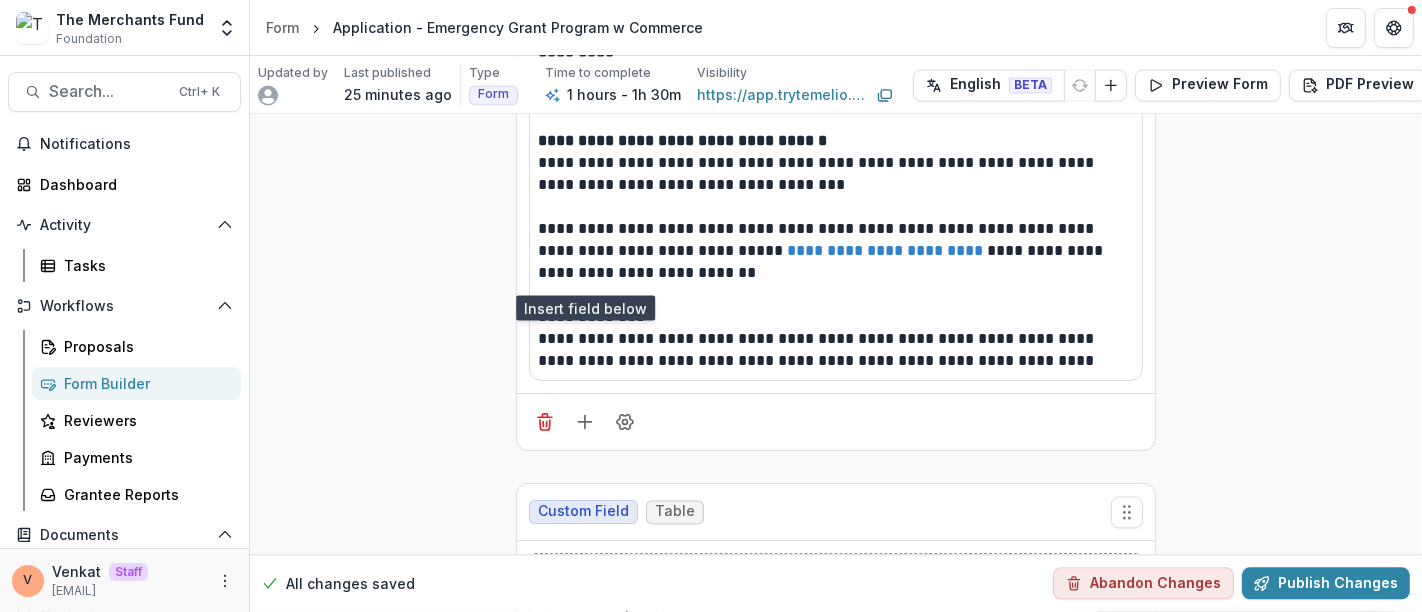 scroll, scrollTop: 22928, scrollLeft: 0, axis: vertical 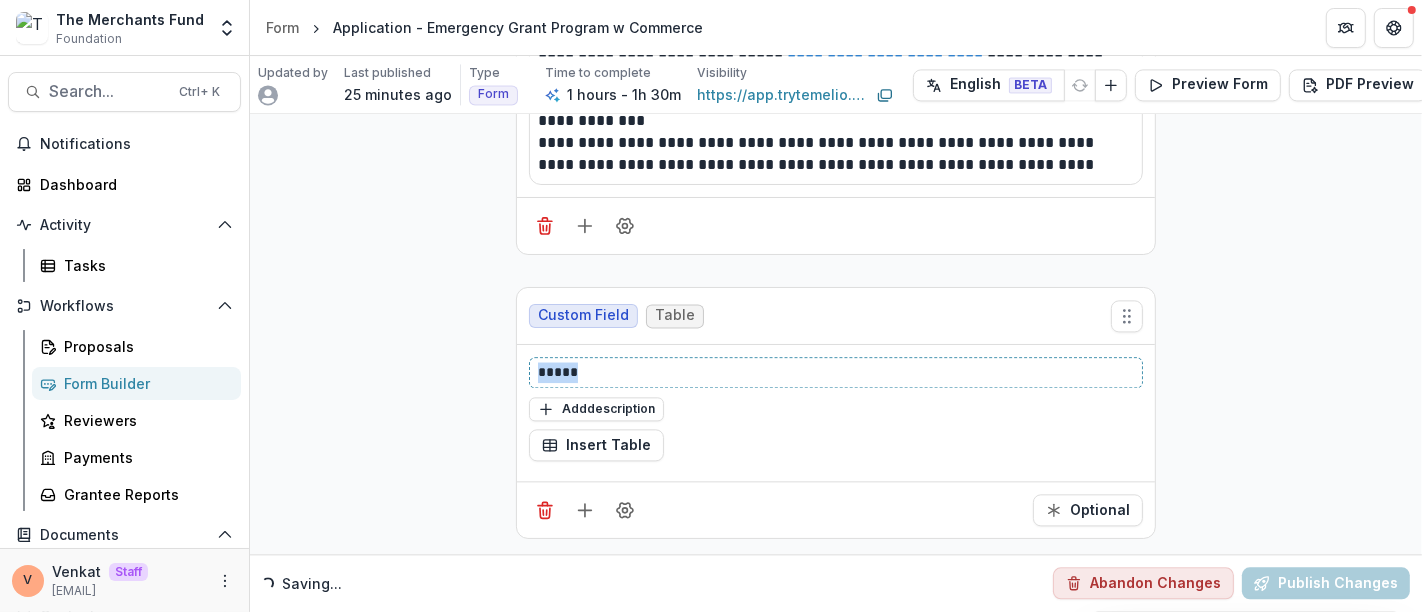 drag, startPoint x: 580, startPoint y: 420, endPoint x: 411, endPoint y: 412, distance: 169.18924 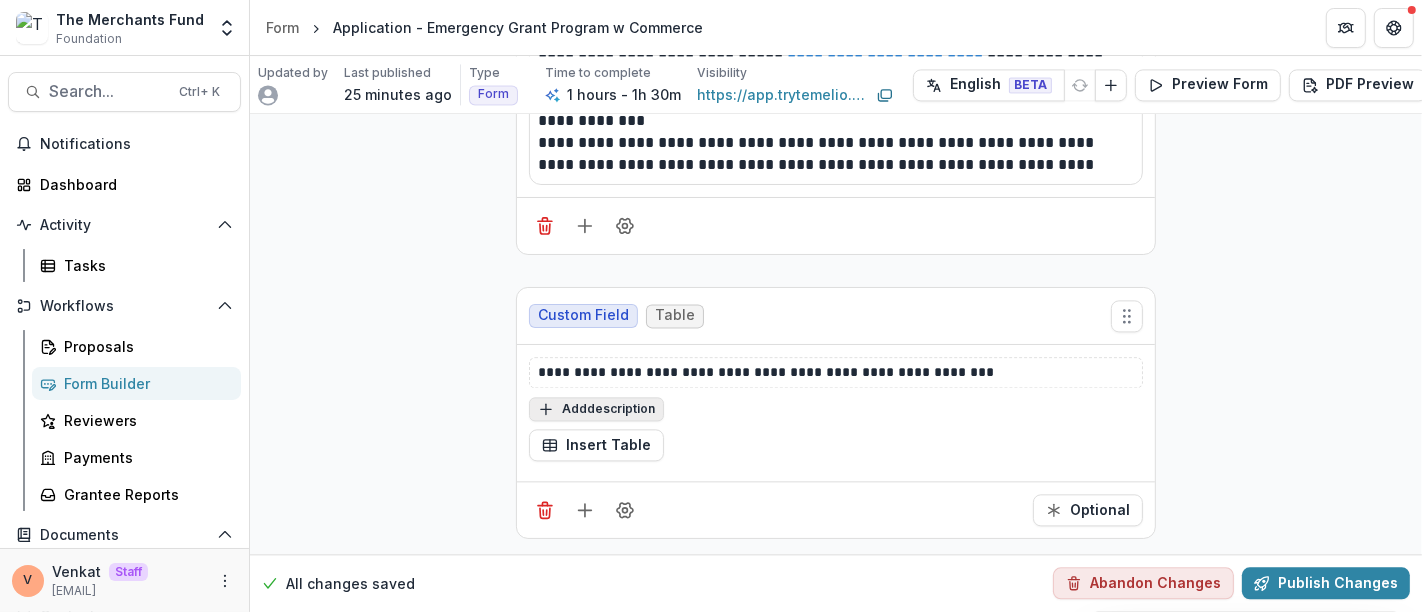 click on "Add  description" at bounding box center (596, 409) 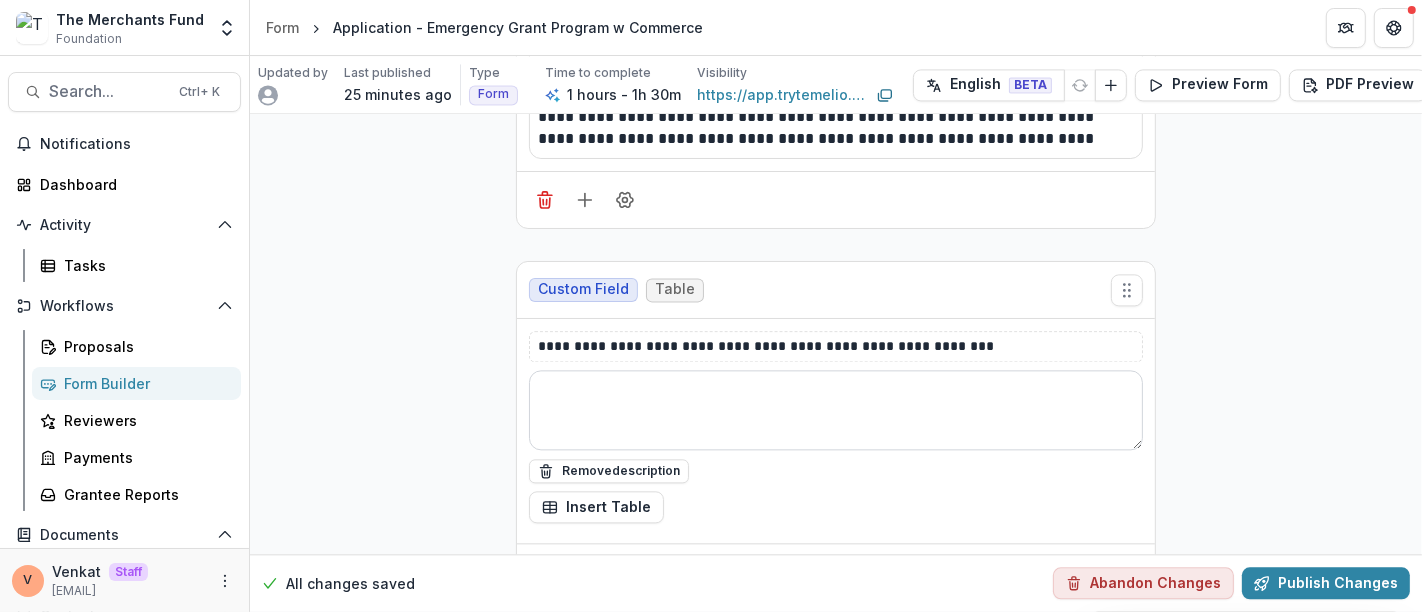 click at bounding box center (836, 410) 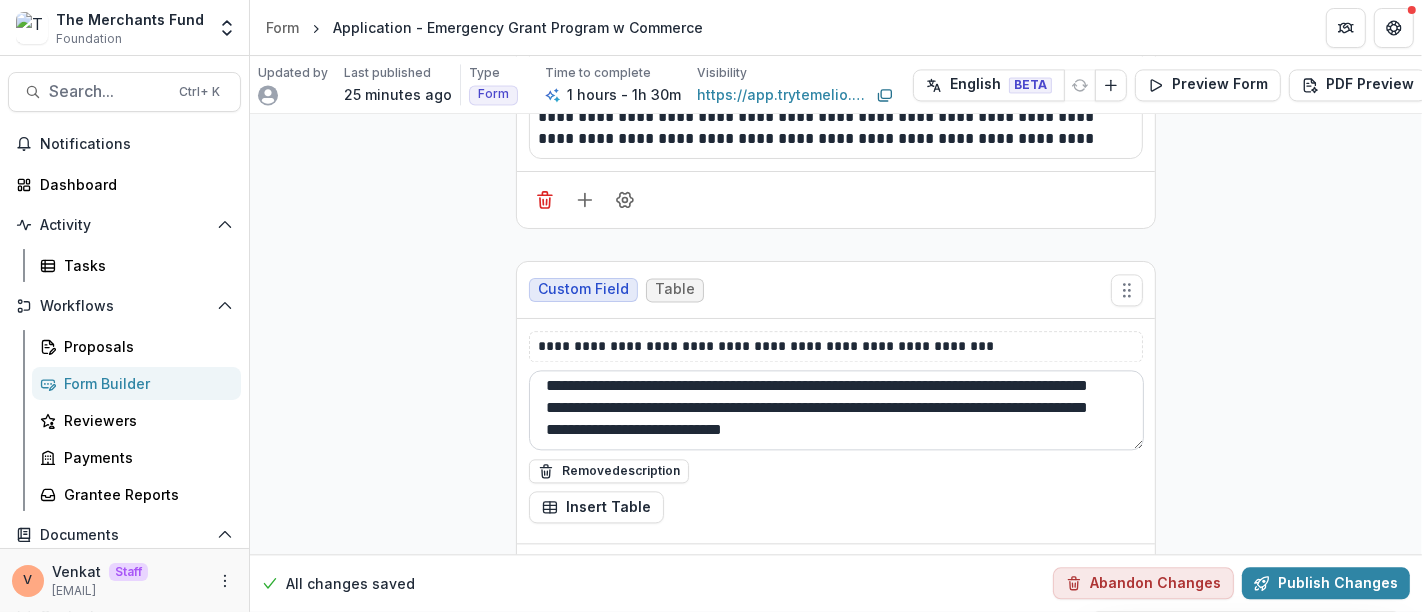 scroll, scrollTop: 0, scrollLeft: 0, axis: both 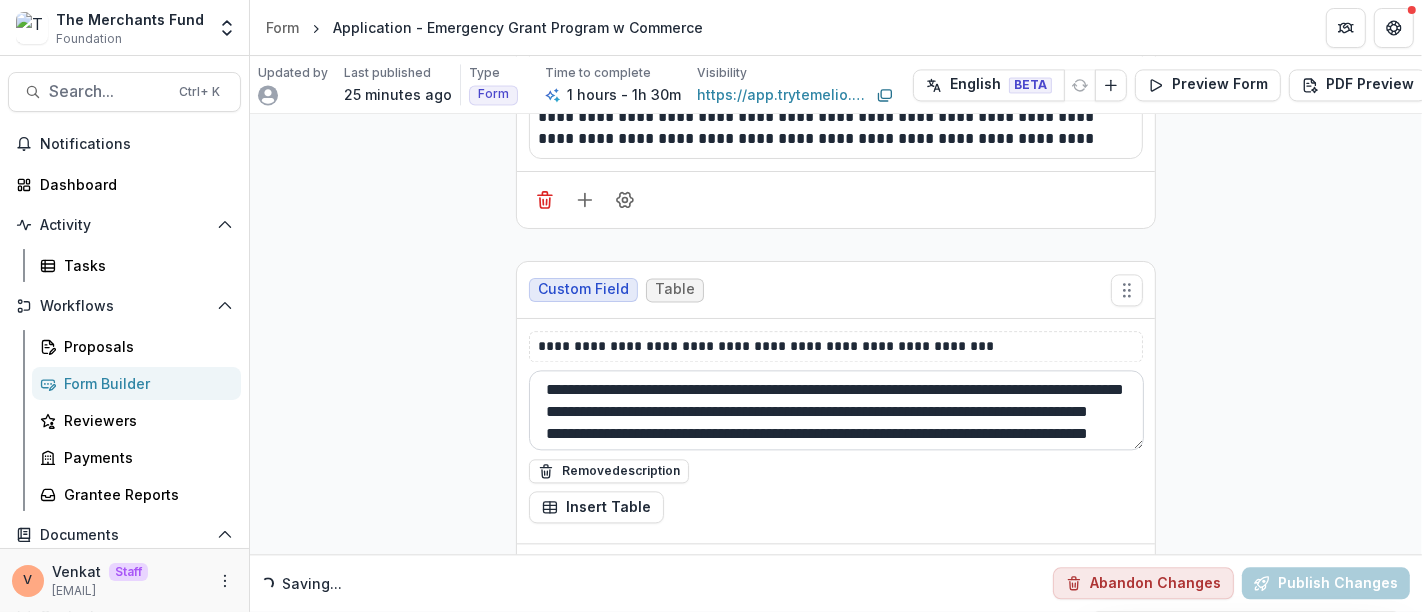 click on "**********" at bounding box center [836, 410] 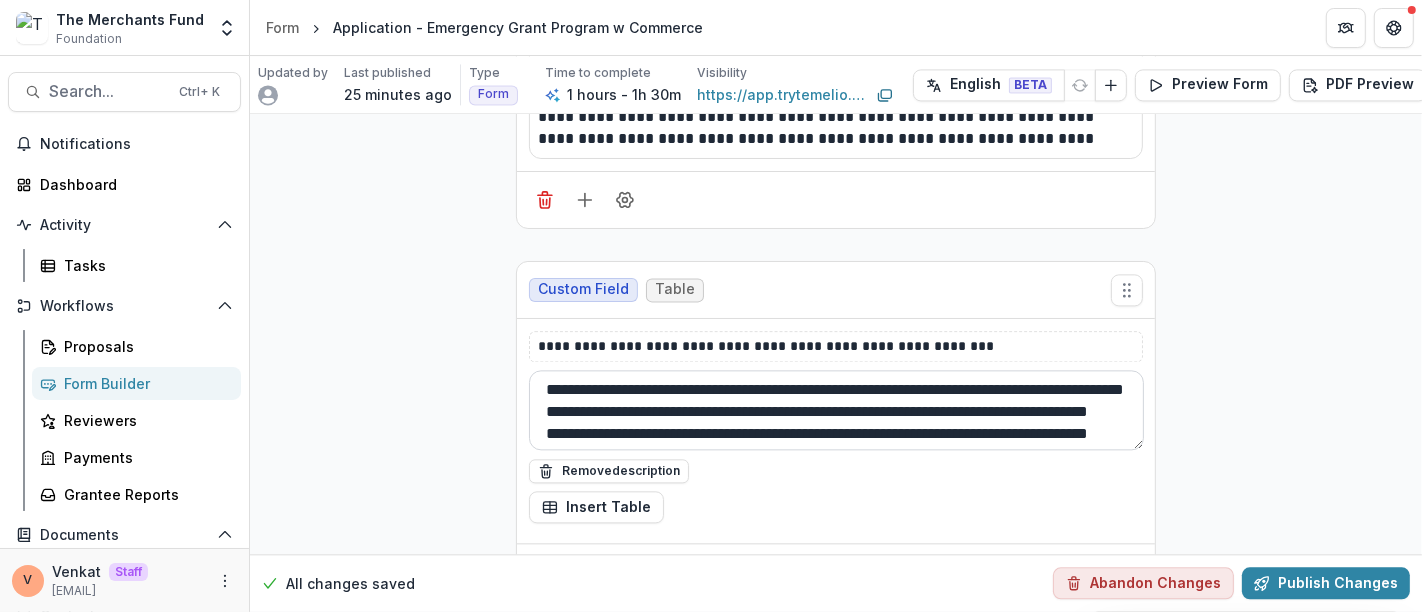 click on "**********" at bounding box center [836, 410] 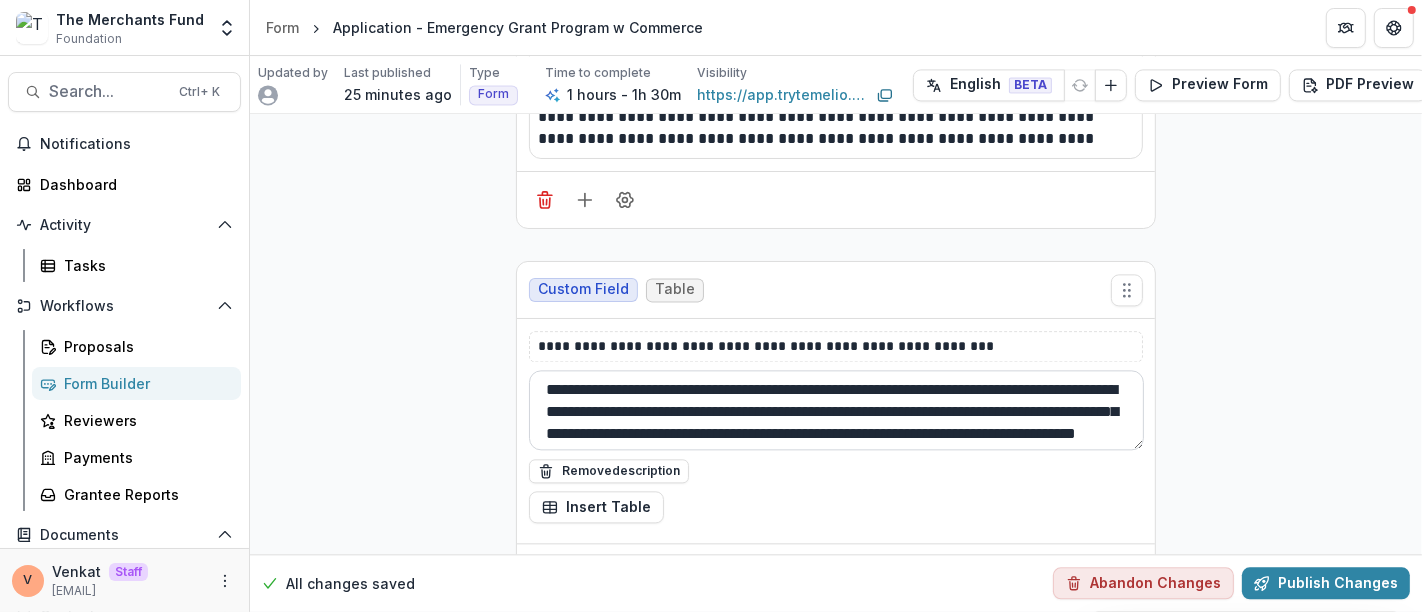 scroll, scrollTop: 47, scrollLeft: 0, axis: vertical 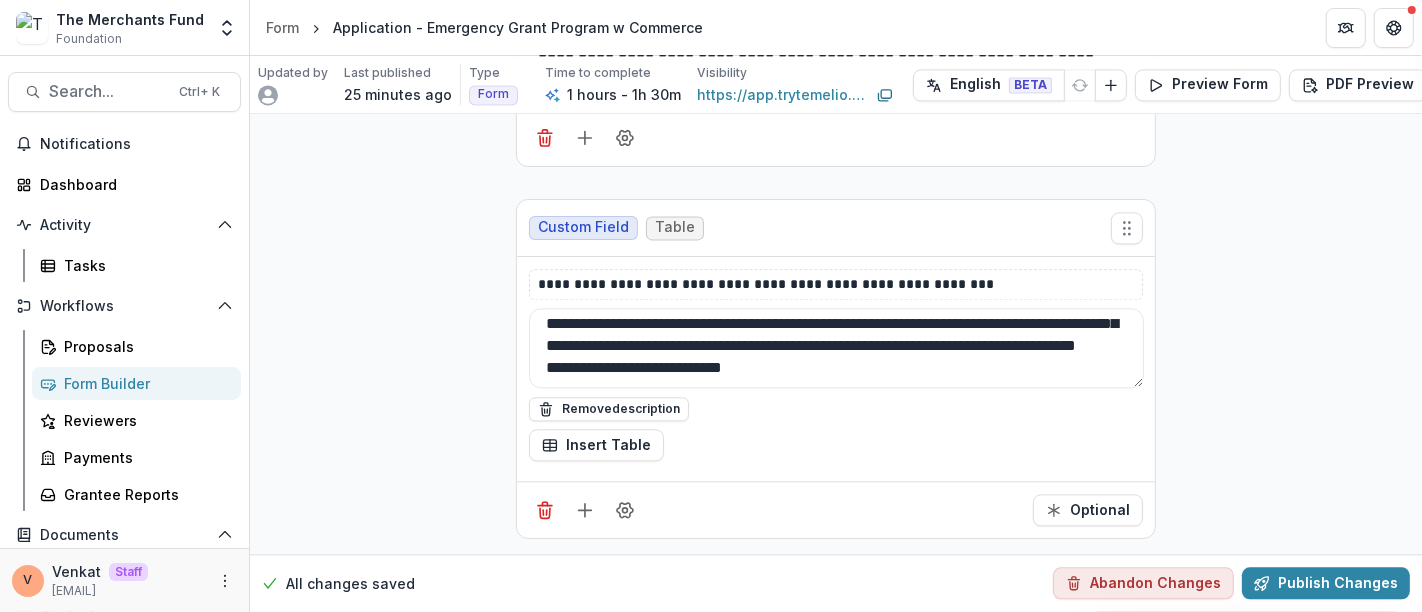 type on "**********" 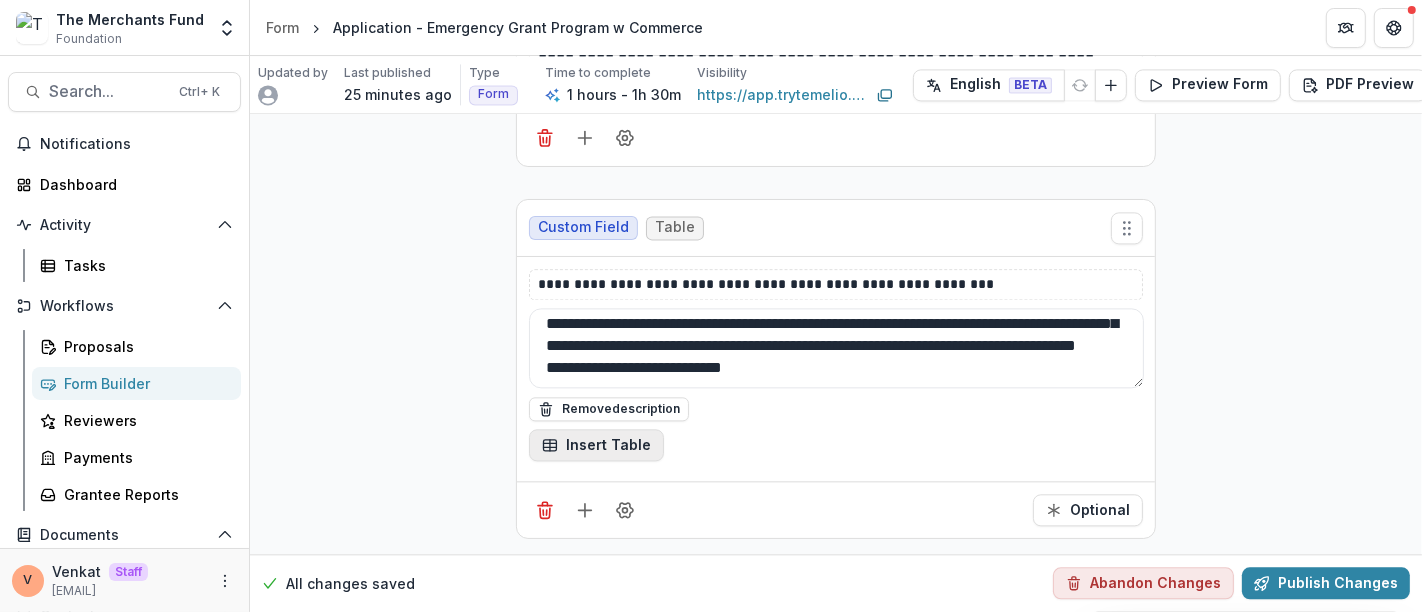 scroll, scrollTop: 23077, scrollLeft: 0, axis: vertical 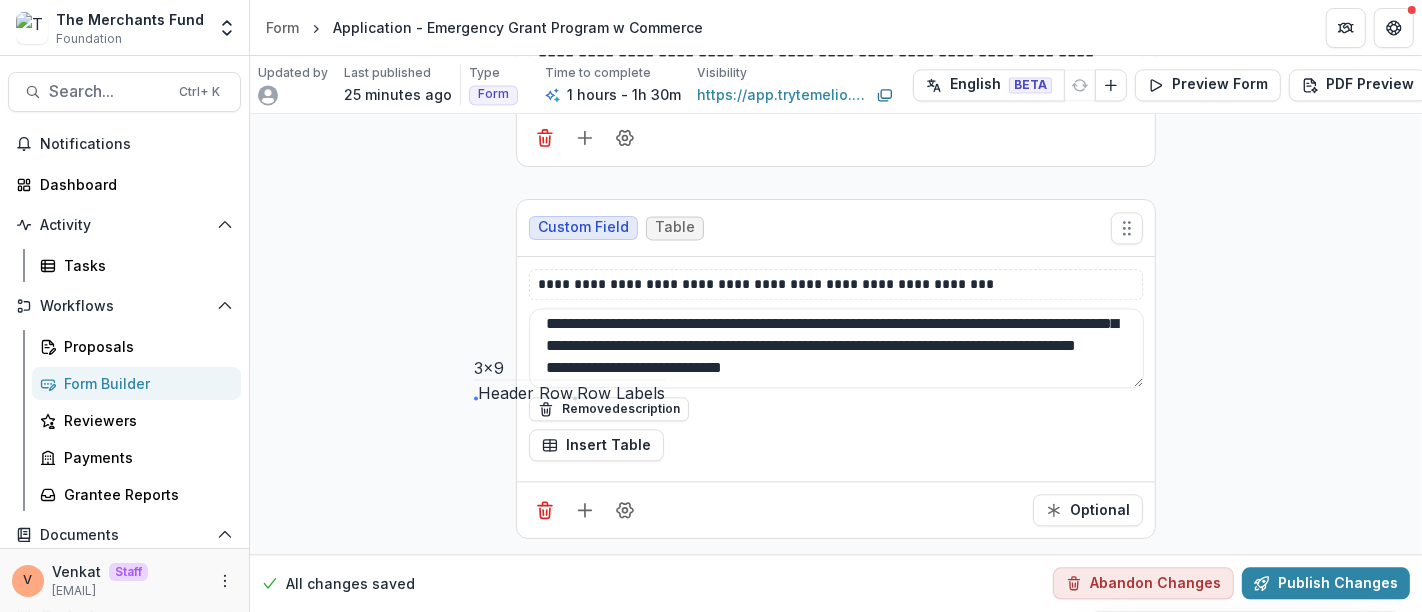 click at bounding box center (474, 350) 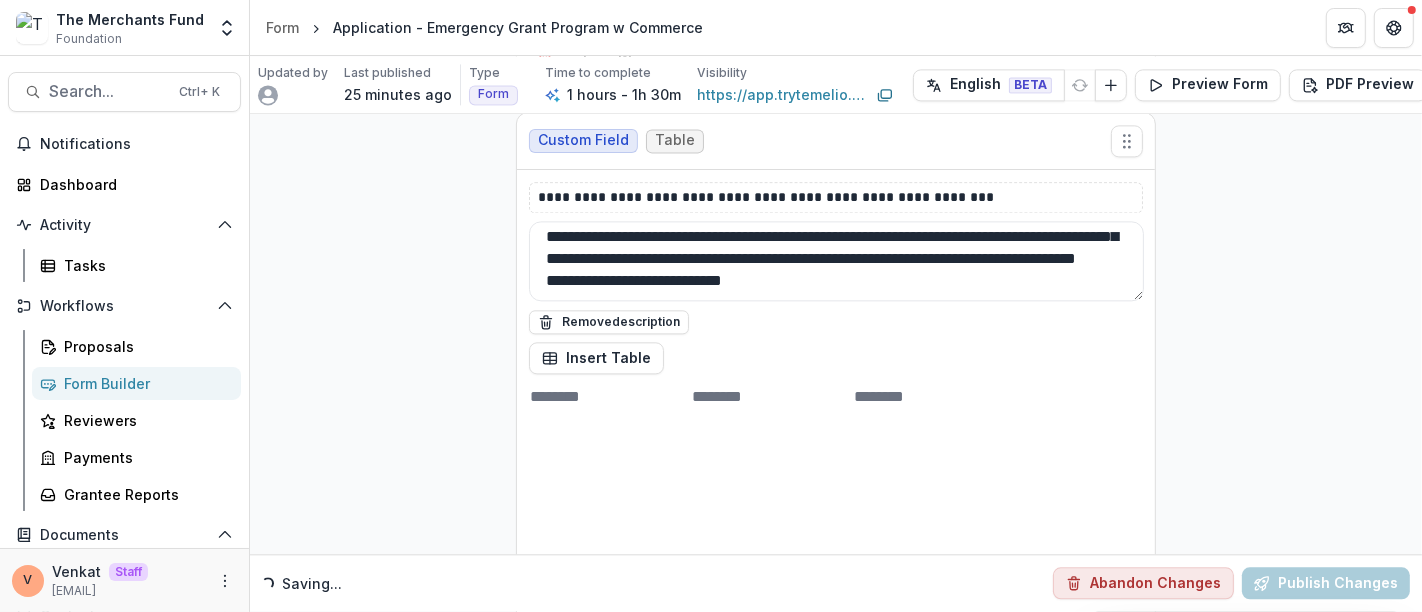 scroll, scrollTop: 23299, scrollLeft: 0, axis: vertical 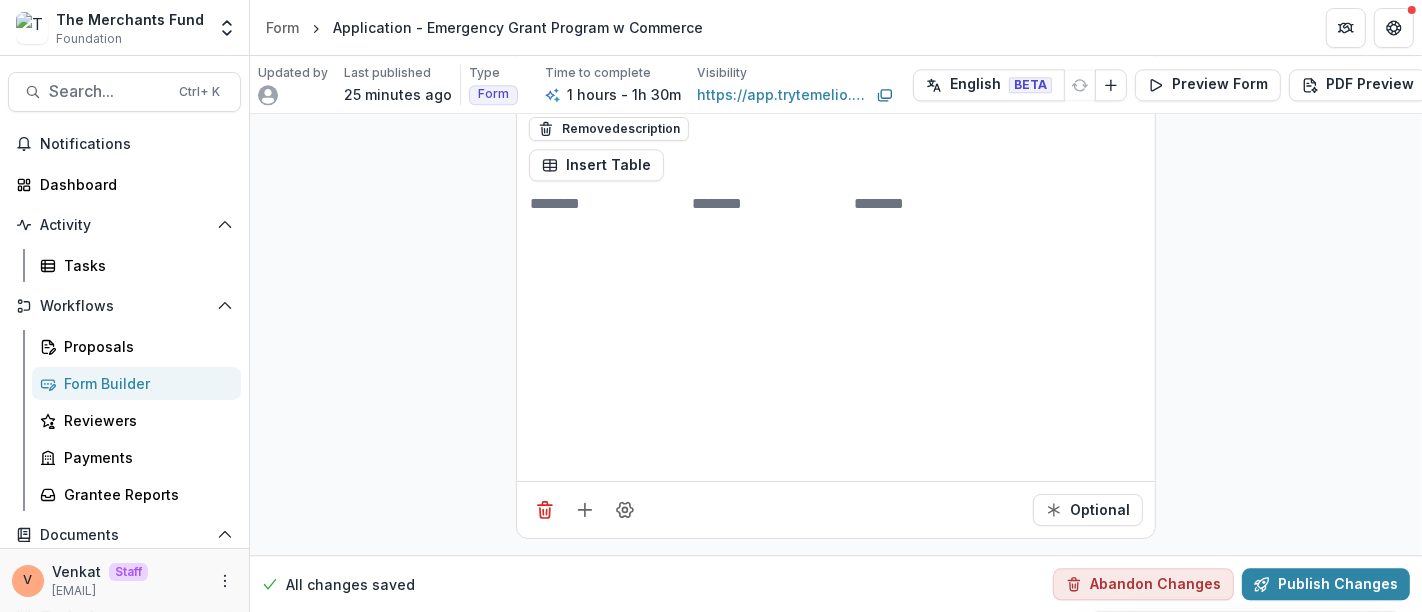 click at bounding box center [610, 232] 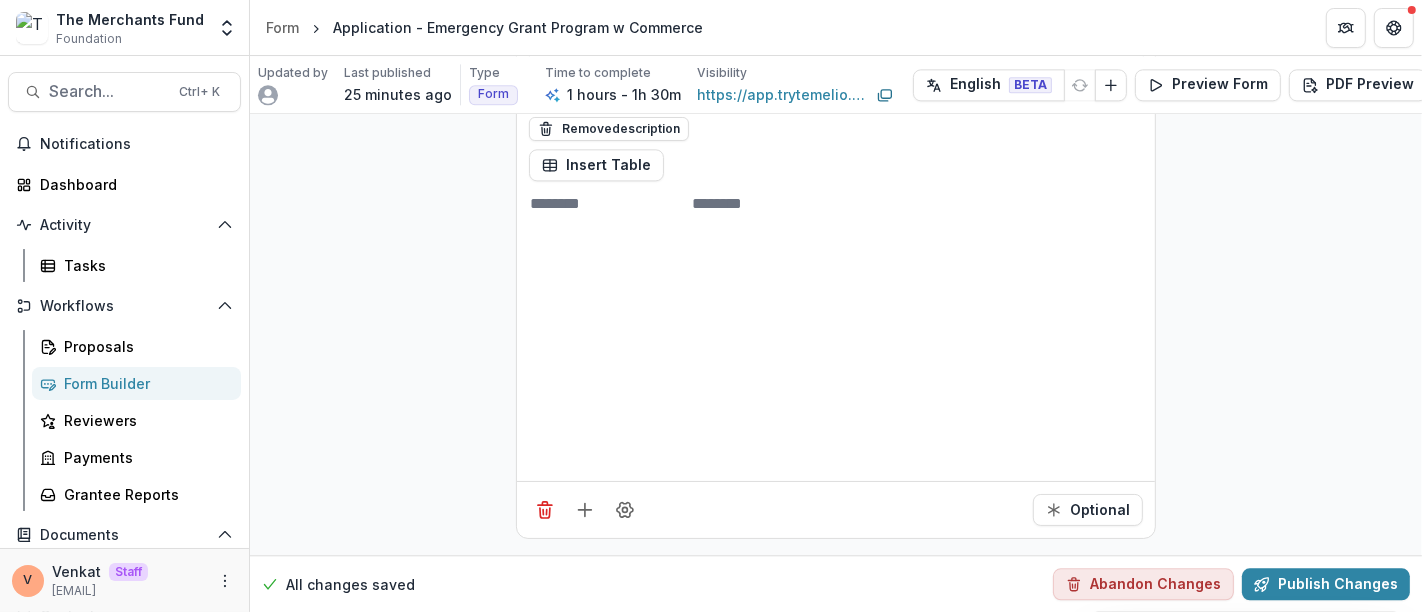 click at bounding box center [772, 232] 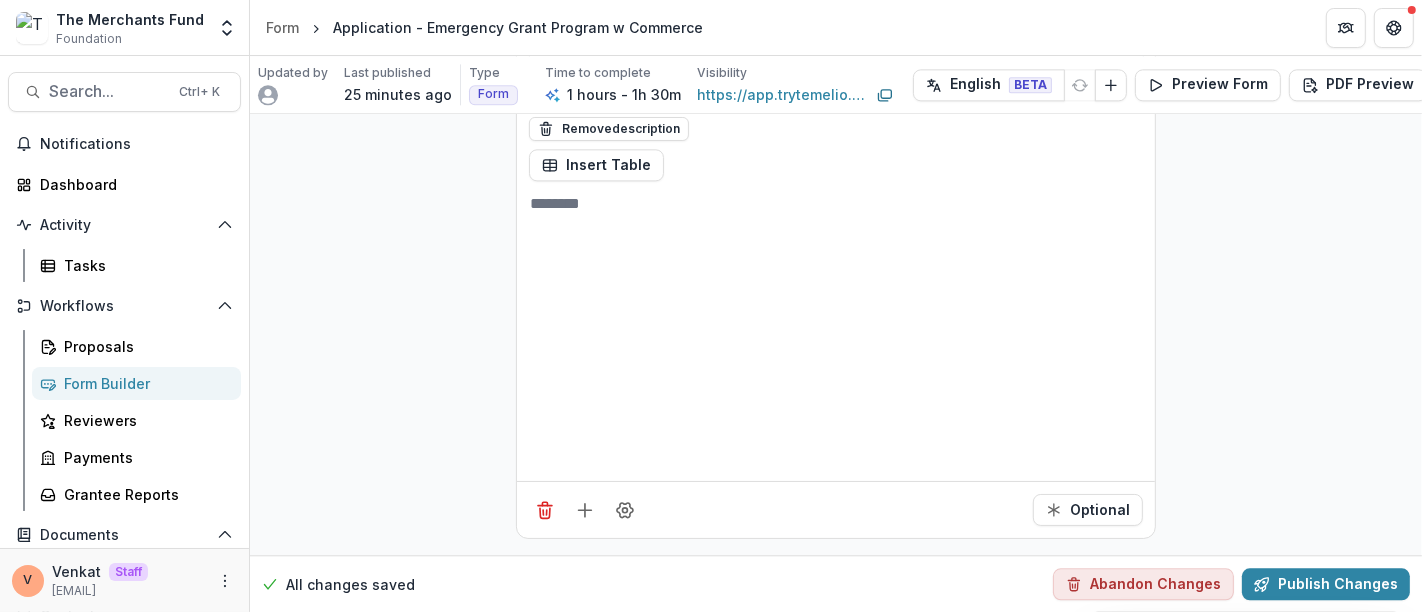 click at bounding box center [610, 232] 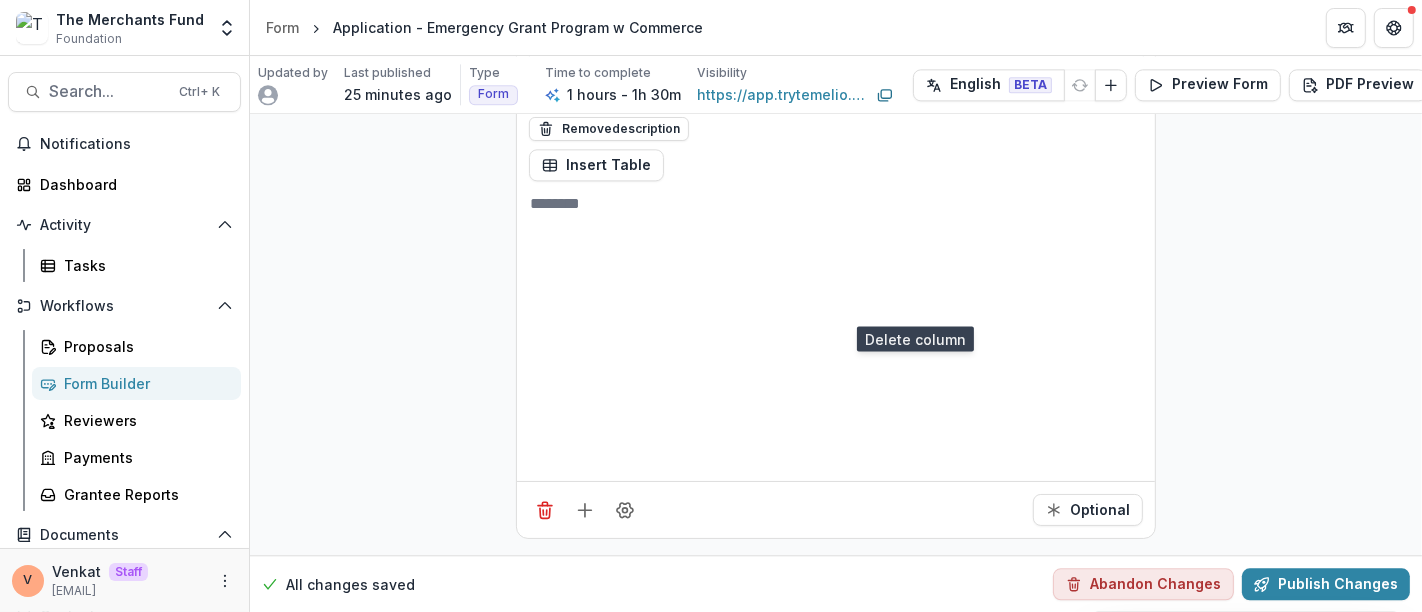 click 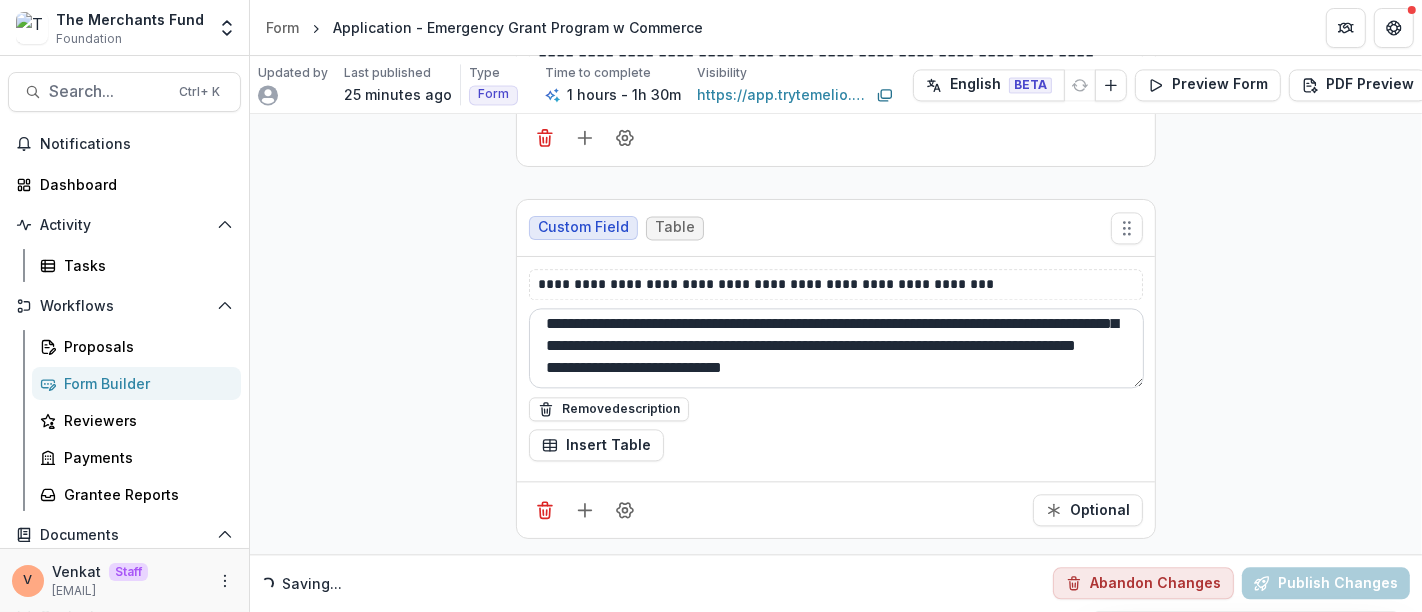 scroll, scrollTop: 23077, scrollLeft: 0, axis: vertical 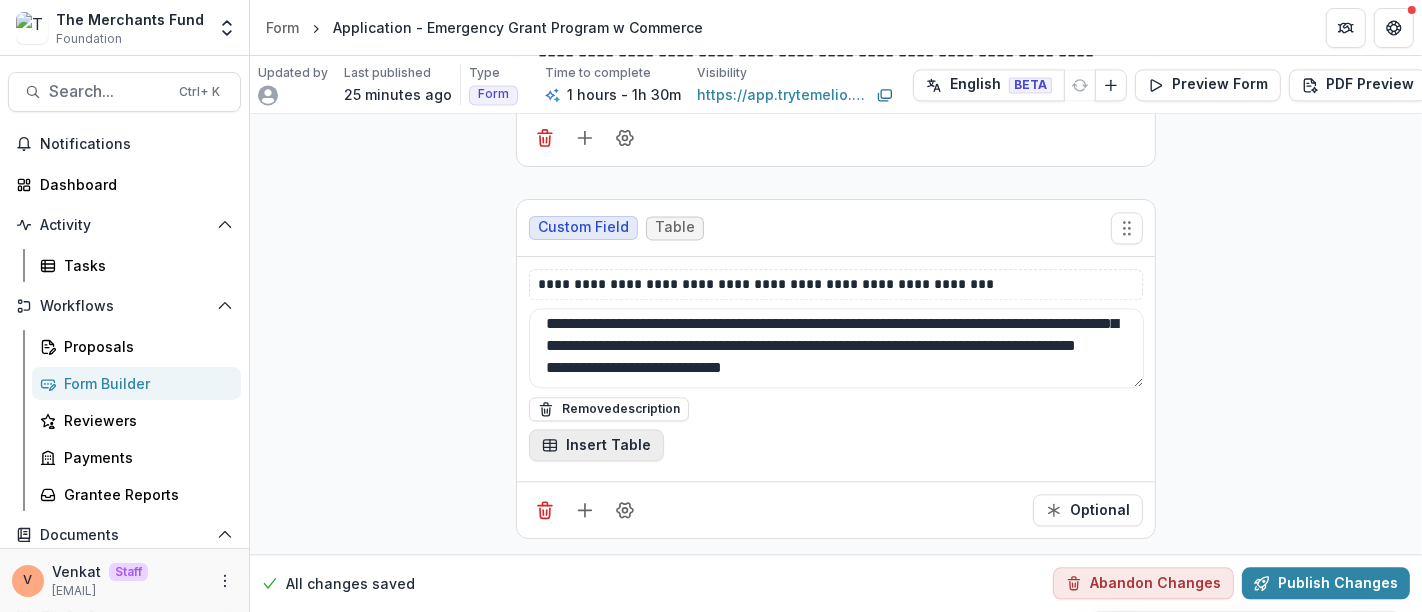 click on "Insert Table" at bounding box center [596, 445] 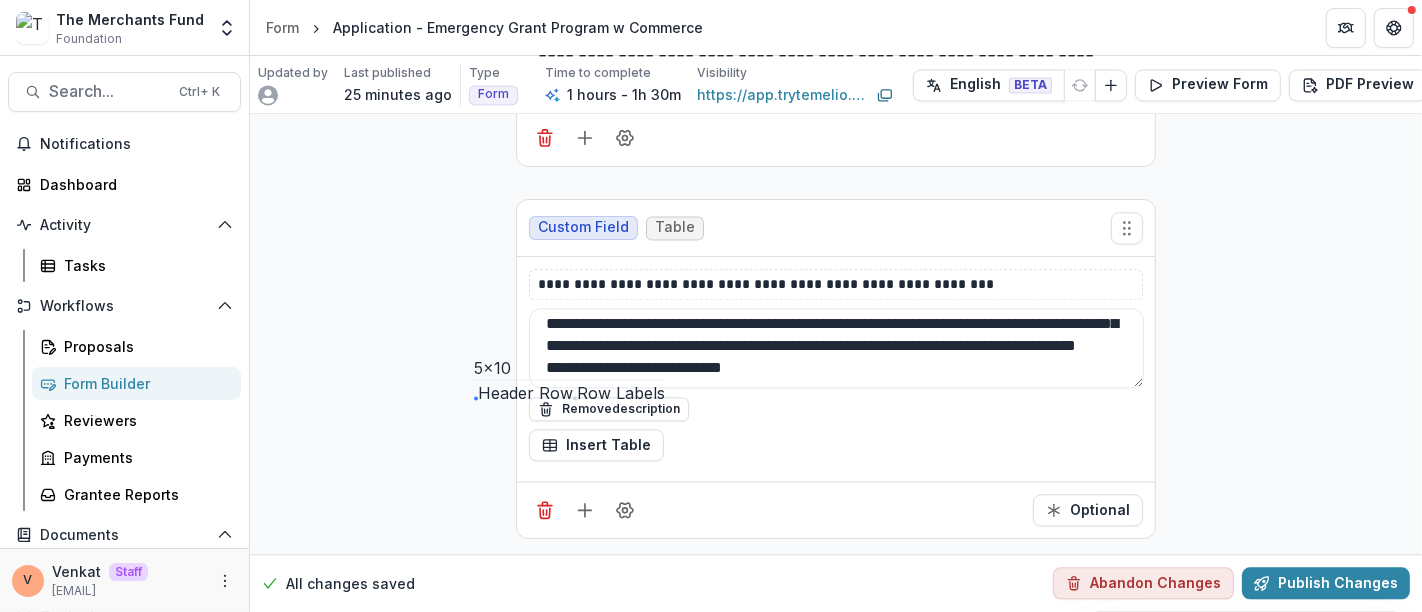 click at bounding box center [575, 399] 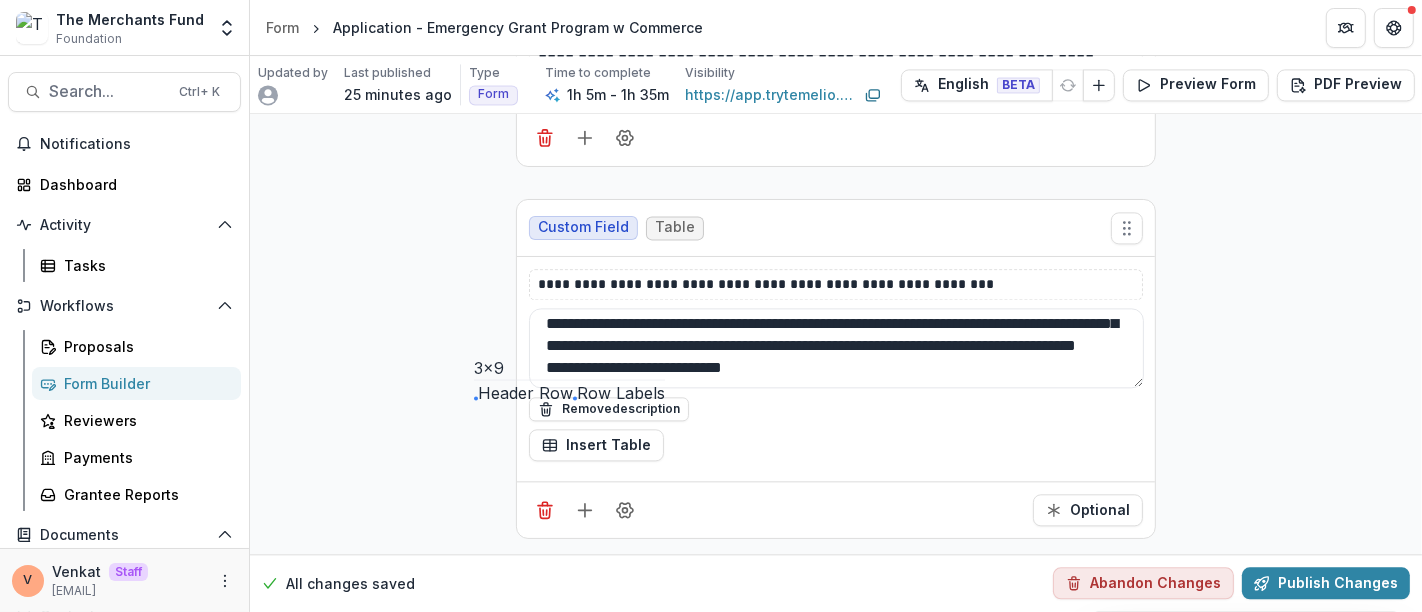 click at bounding box center (474, 350) 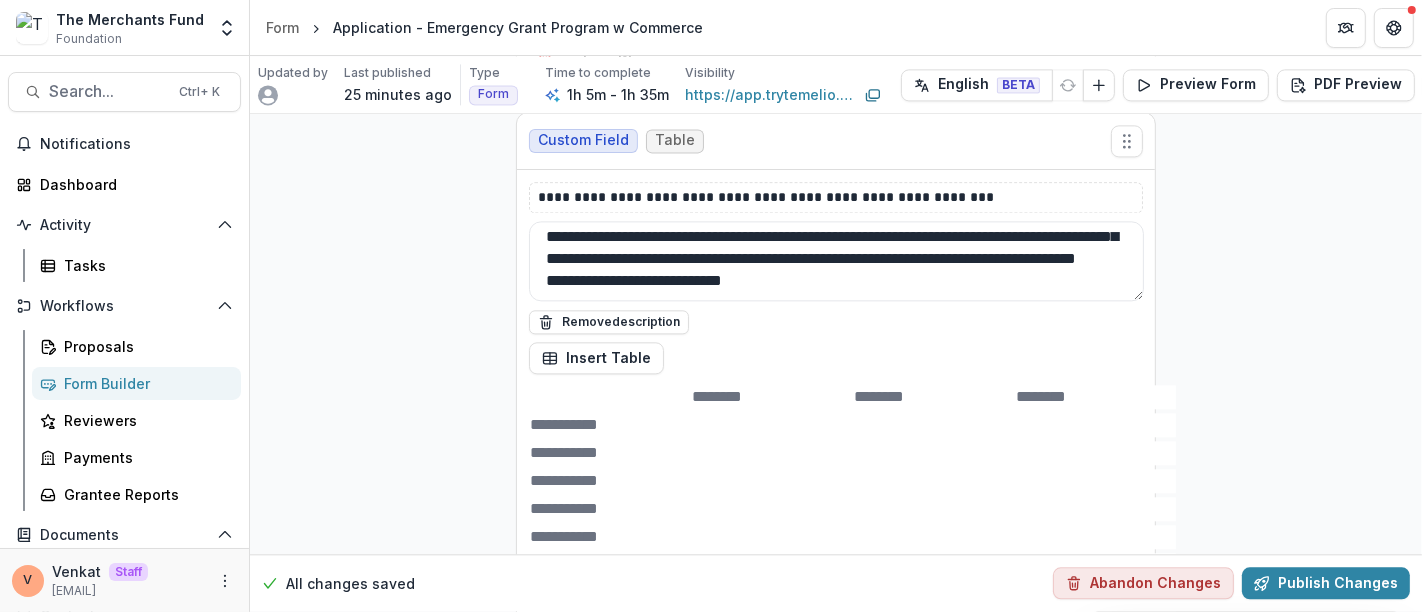 scroll, scrollTop: 23299, scrollLeft: 0, axis: vertical 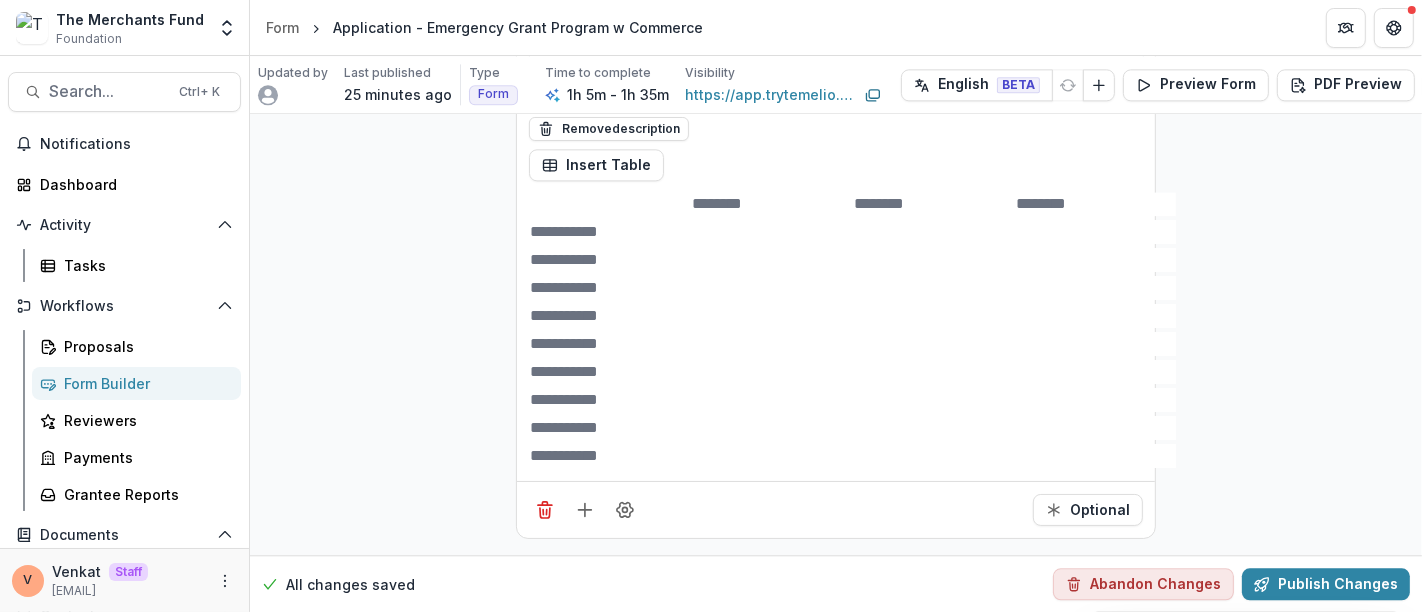 click at bounding box center (1096, 232) 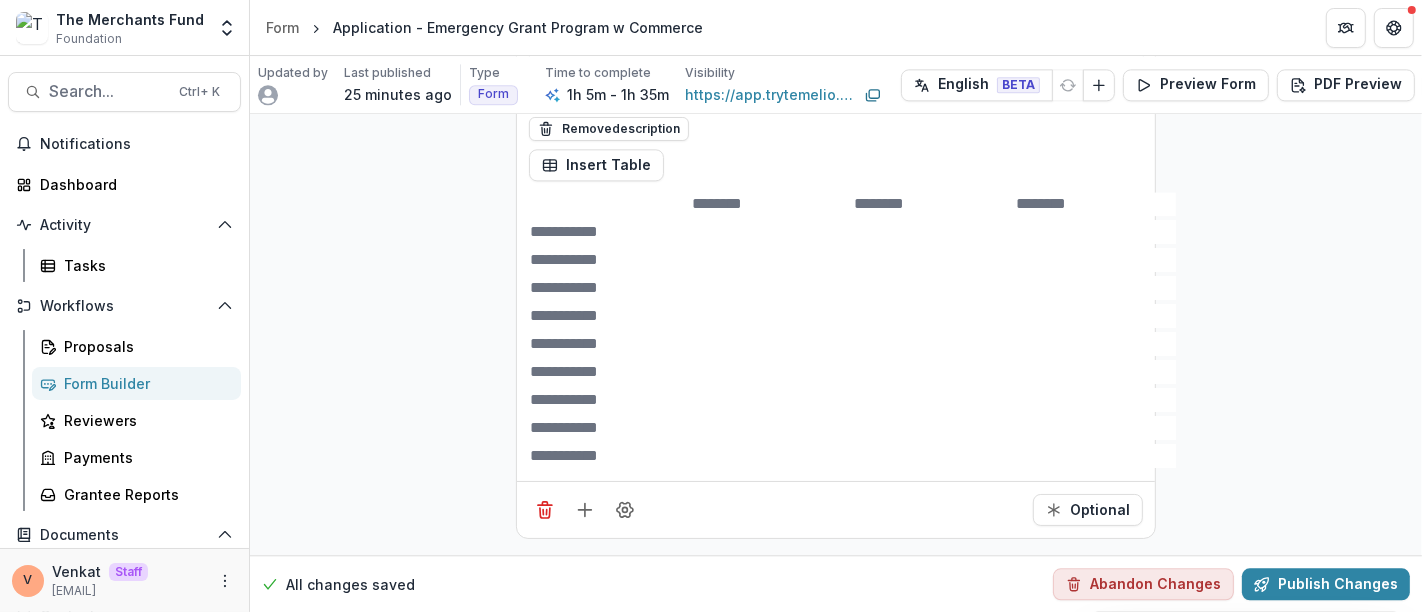 click 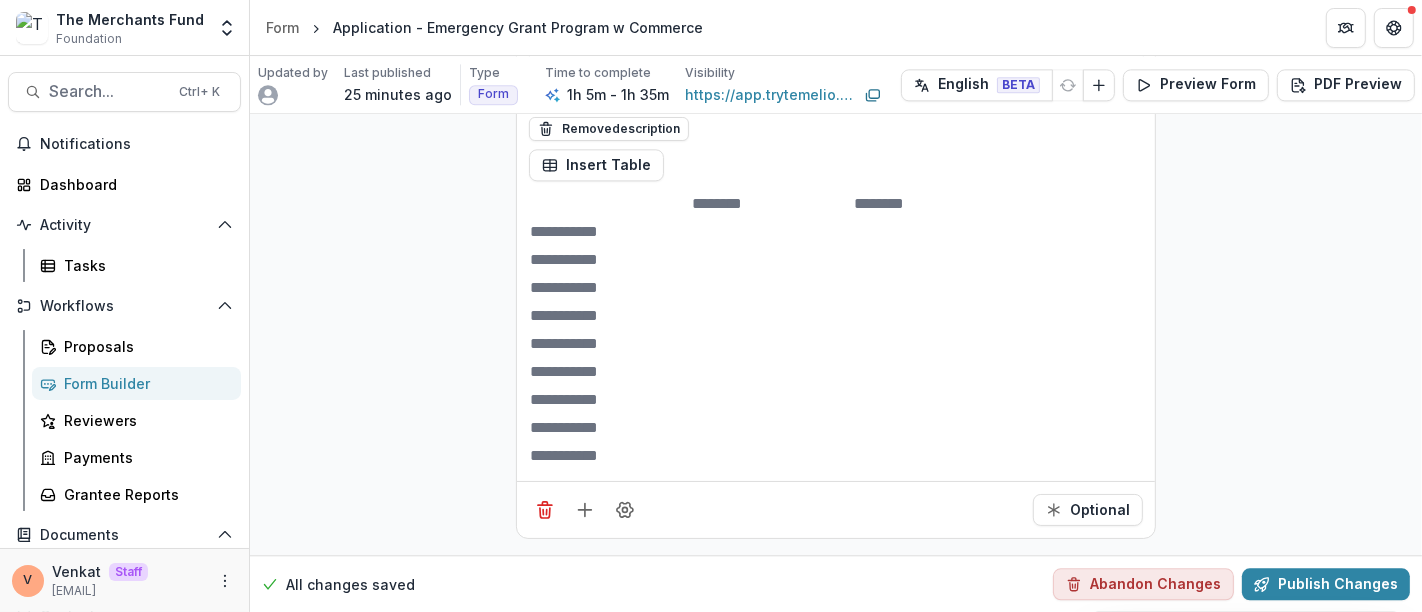 click at bounding box center (772, 204) 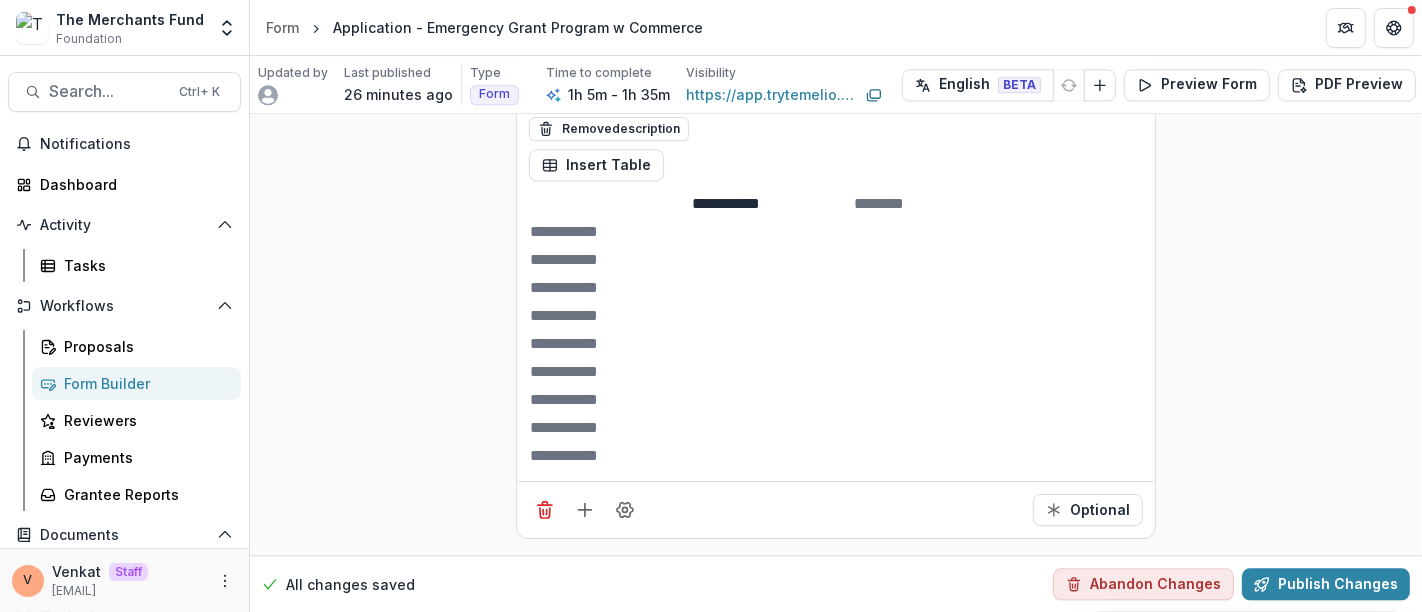 click on "**********" at bounding box center [772, 204] 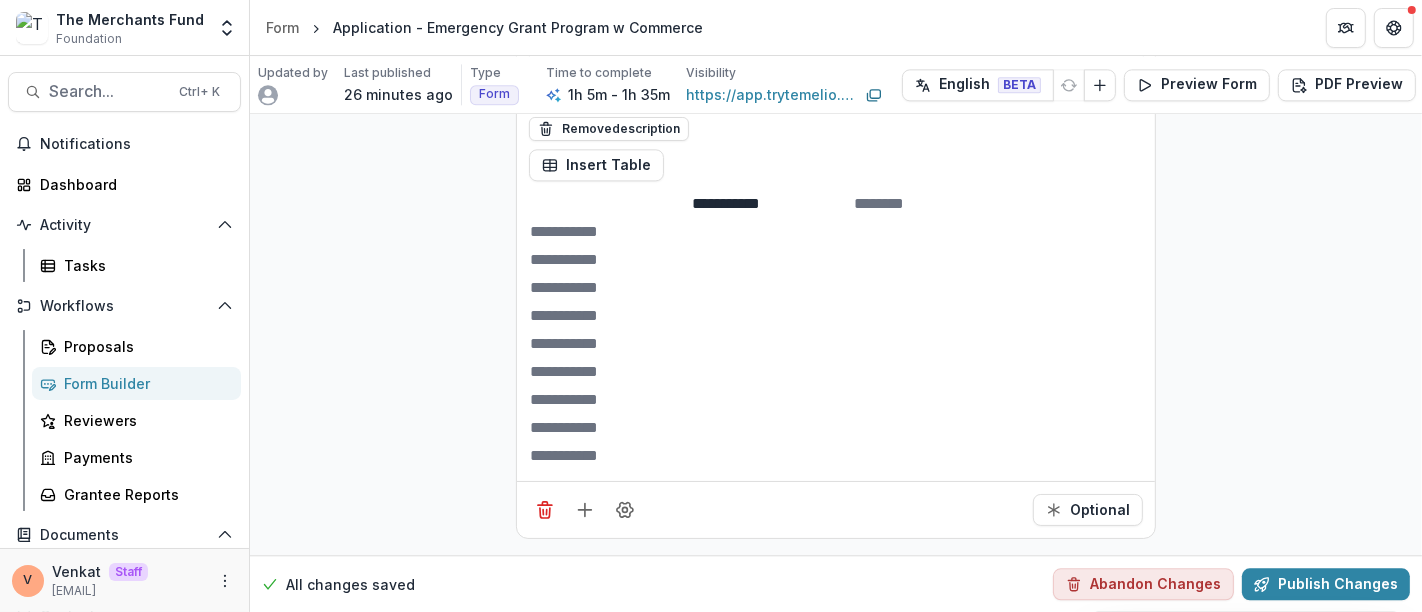click at bounding box center (934, 204) 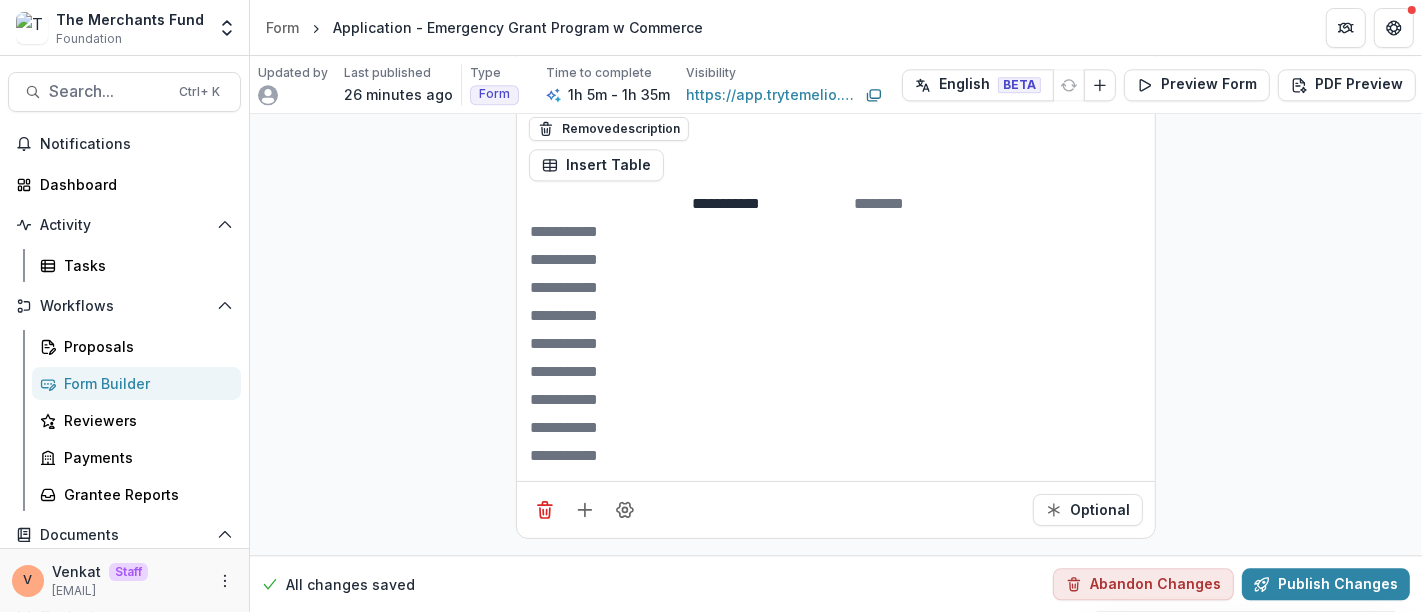 paste on "******" 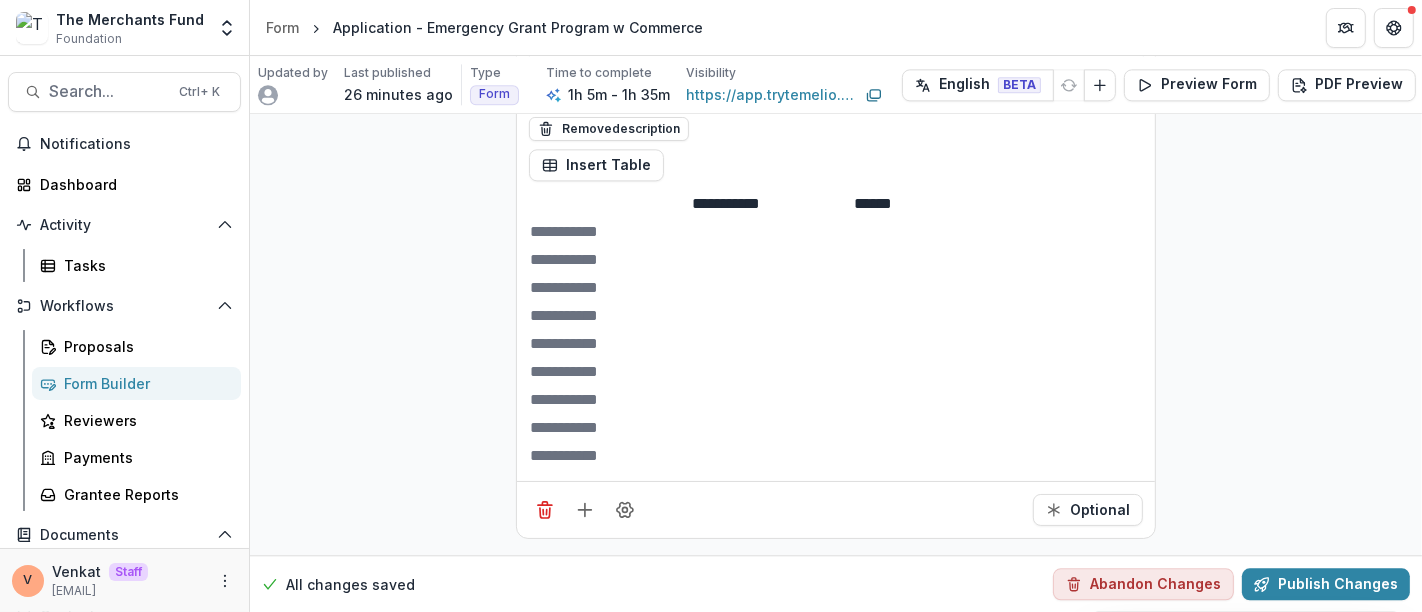 type on "******" 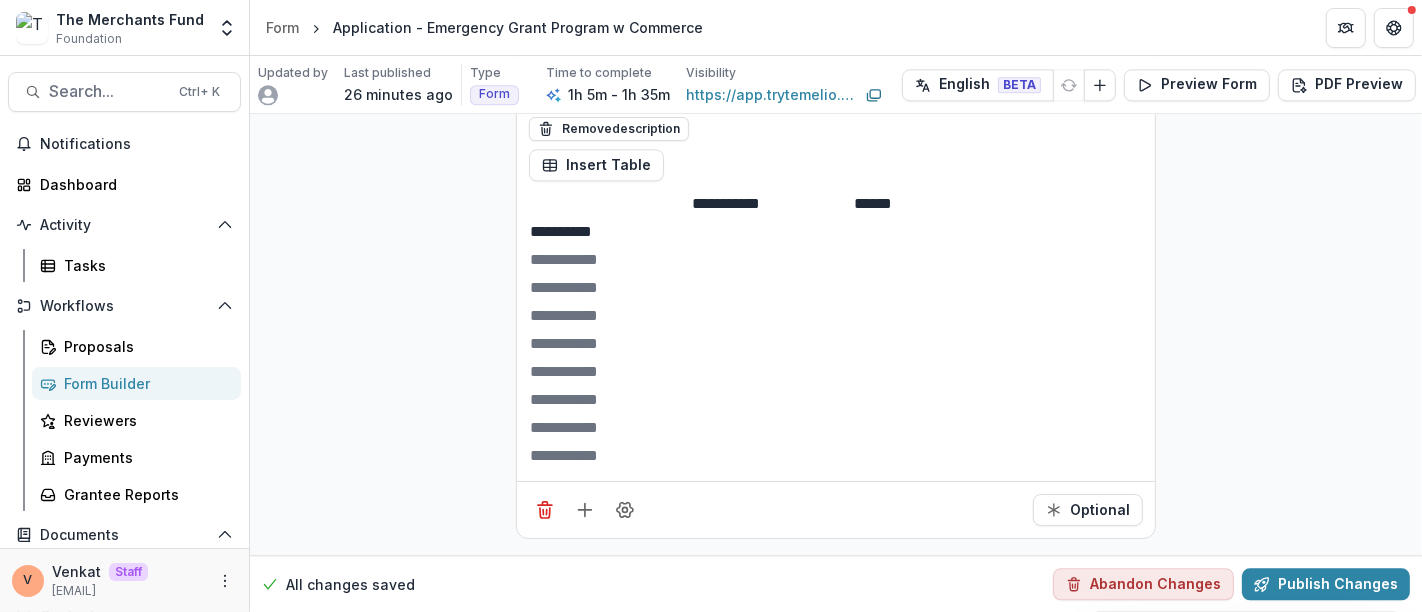 type on "**********" 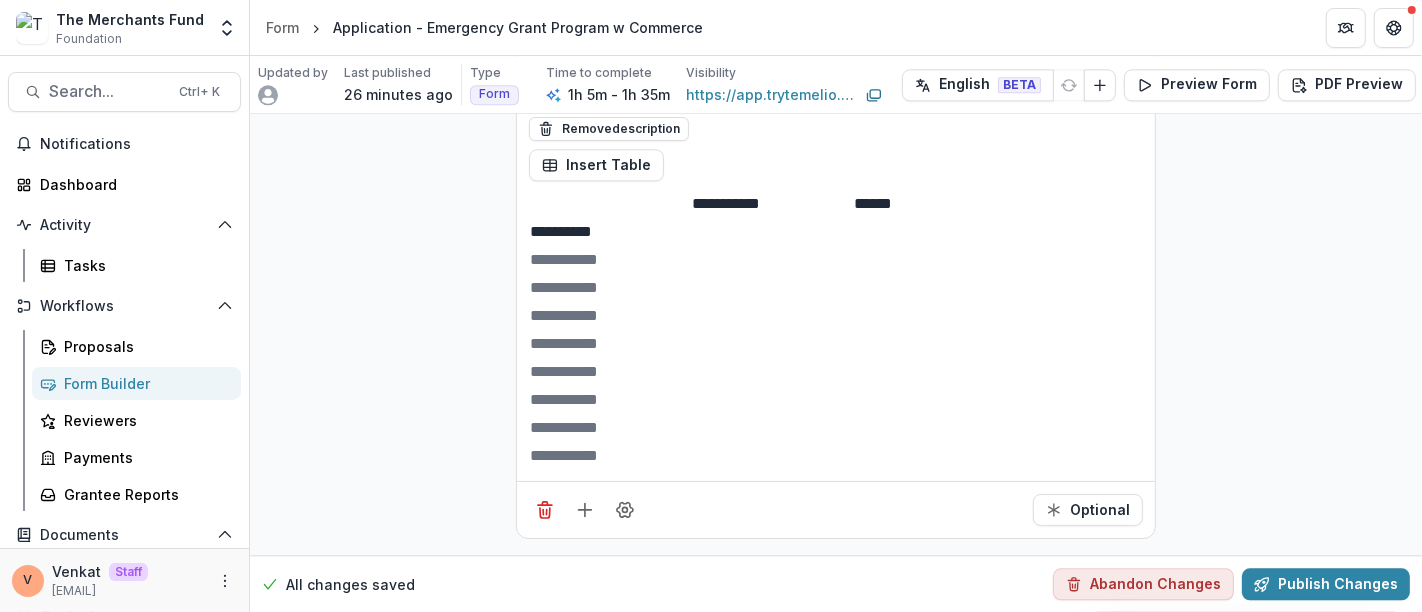 click at bounding box center (610, 372) 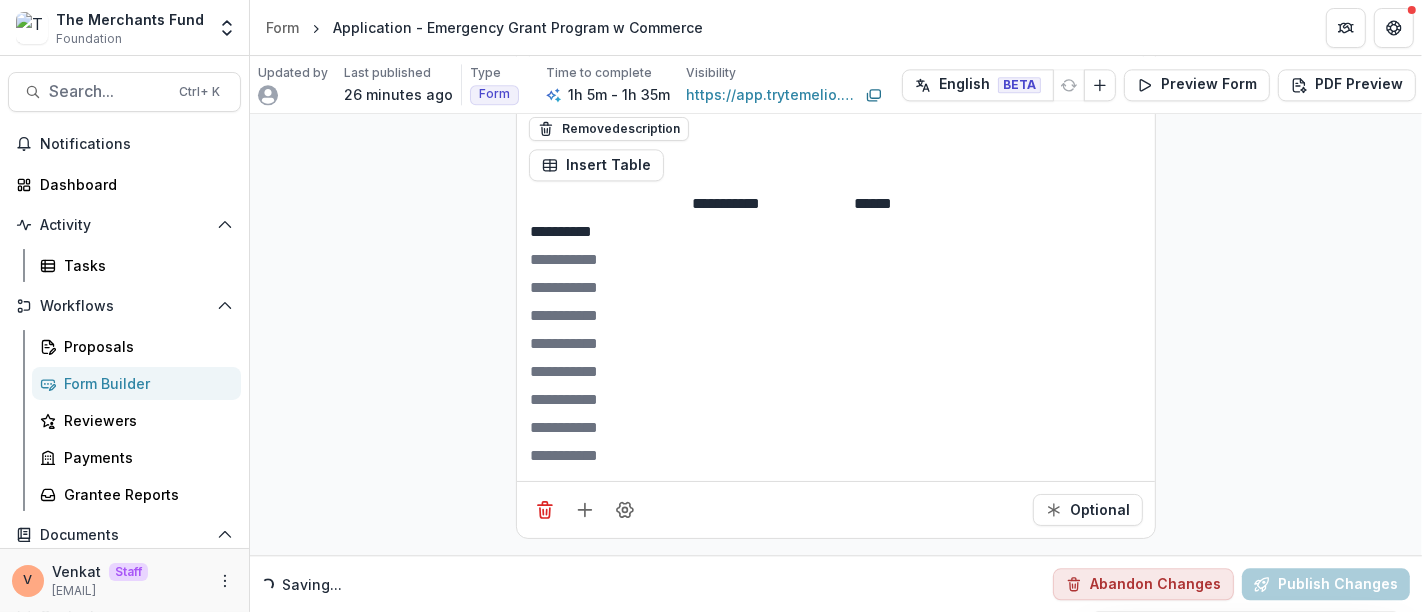 click at bounding box center (610, 260) 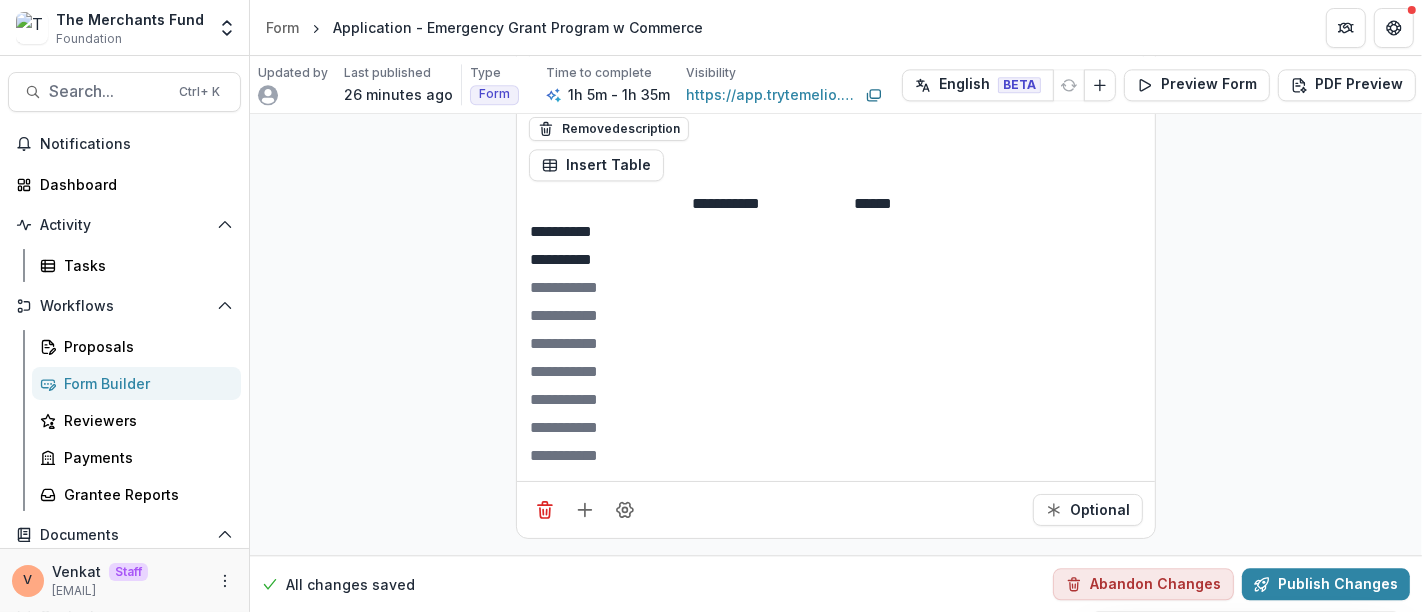 type on "**********" 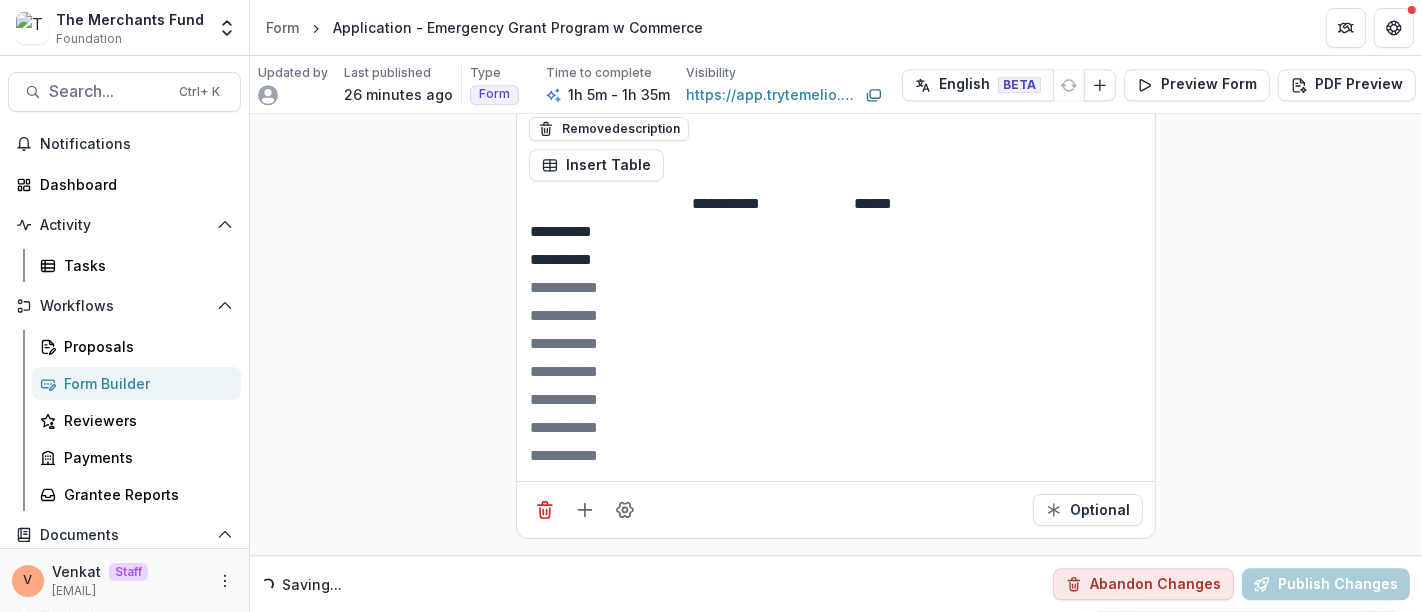 paste on "**********" 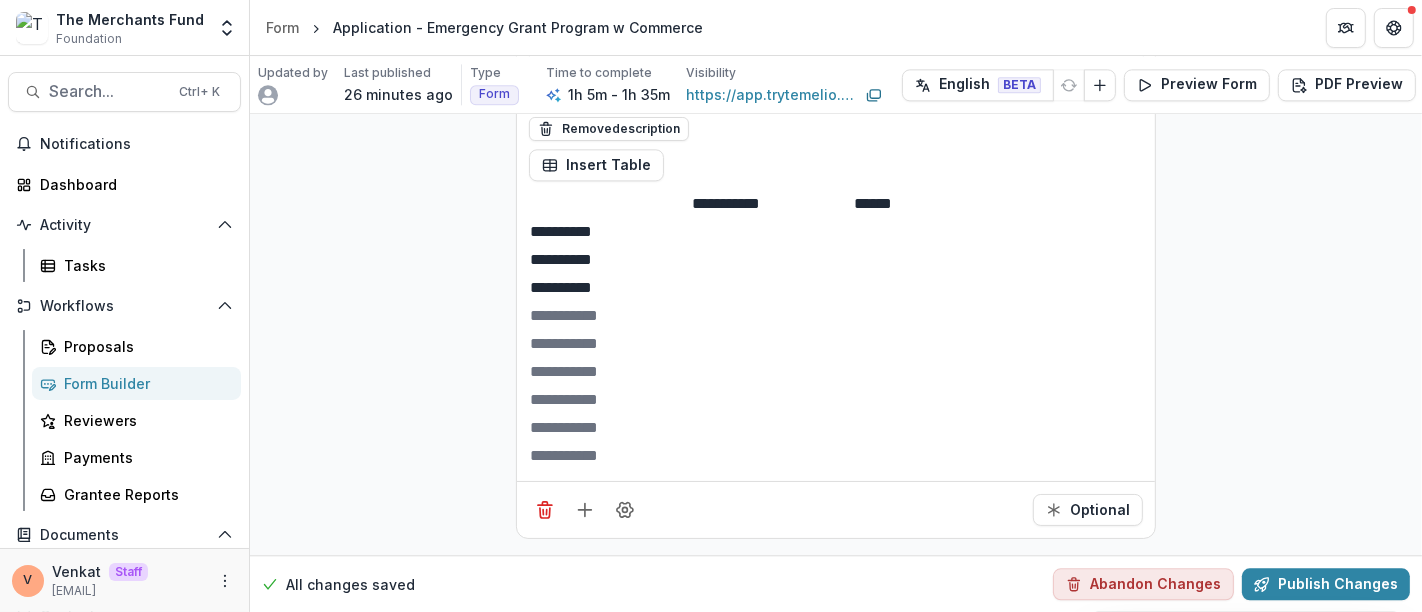 type on "**********" 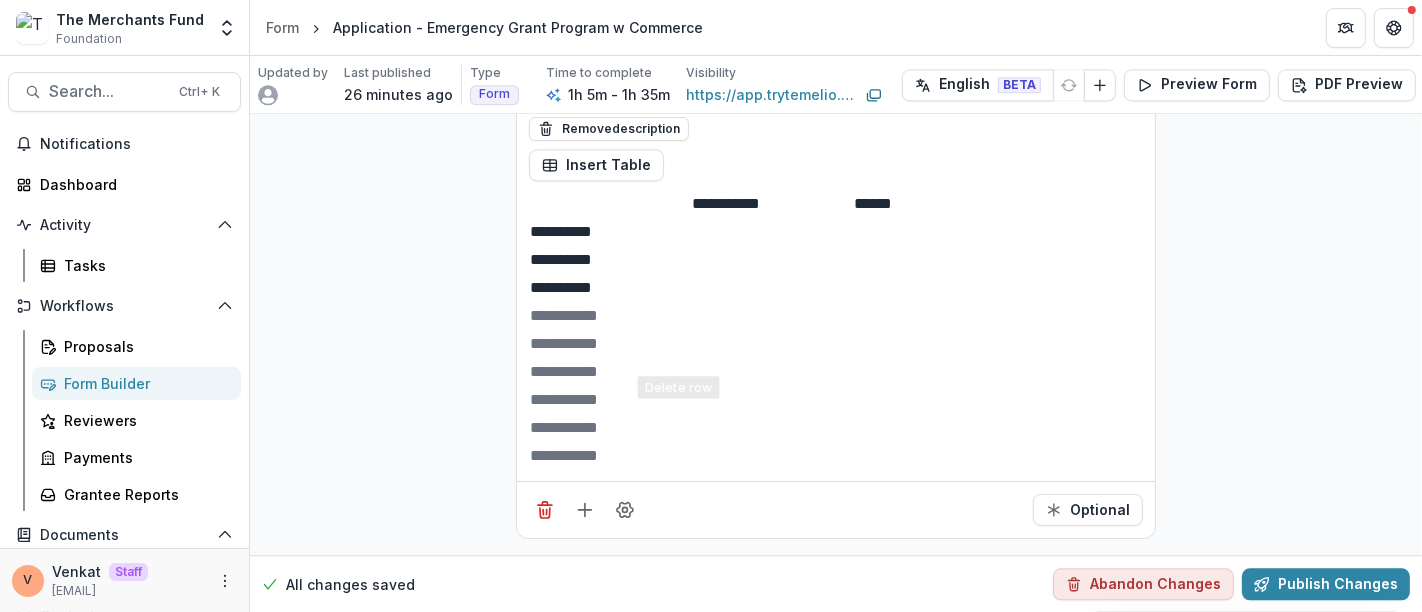 click at bounding box center (610, 428) 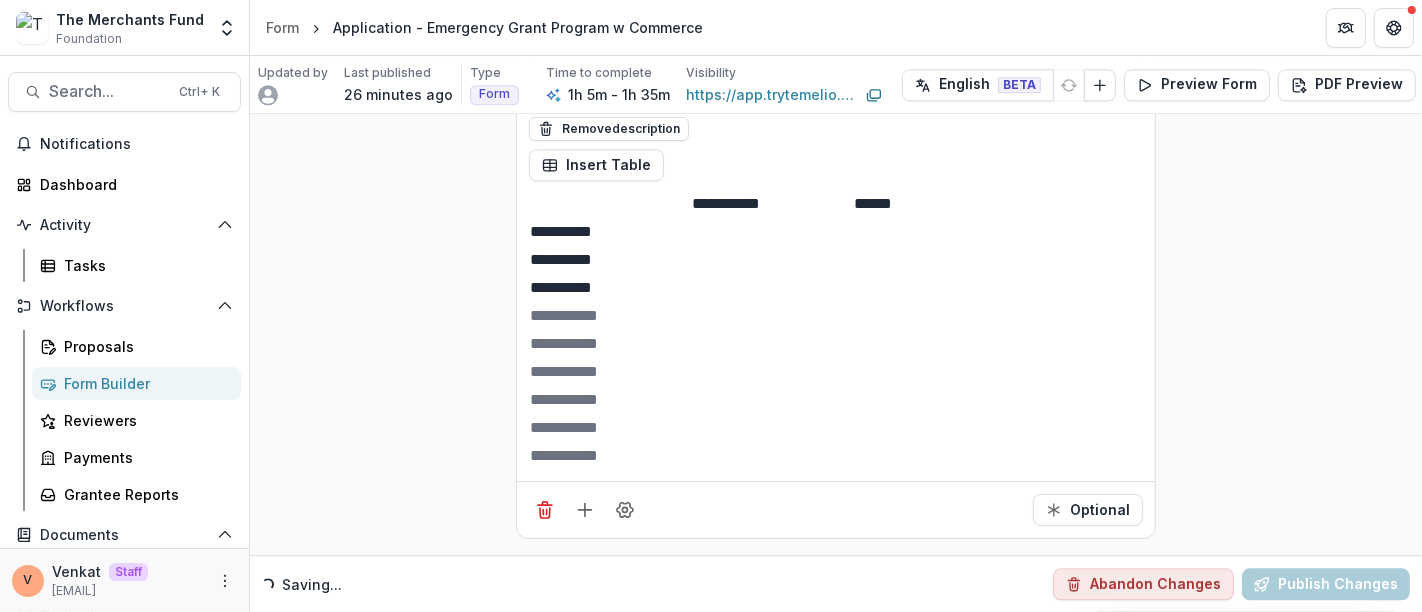 click at bounding box center (610, 316) 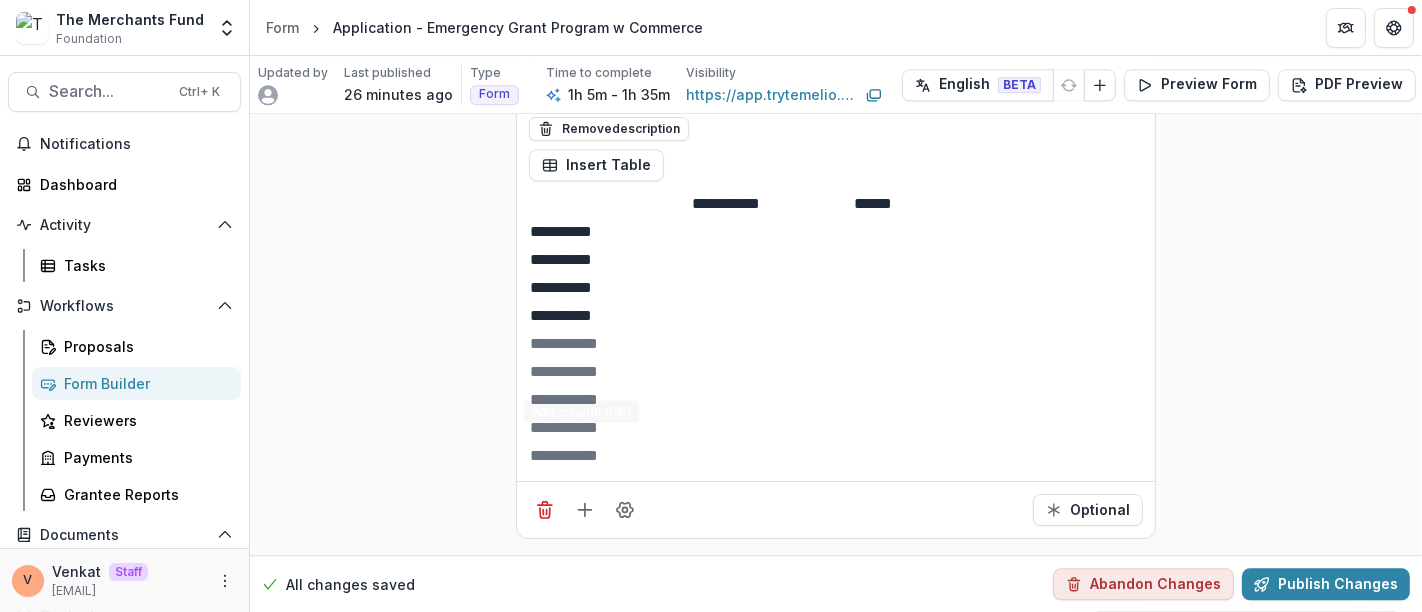type on "**********" 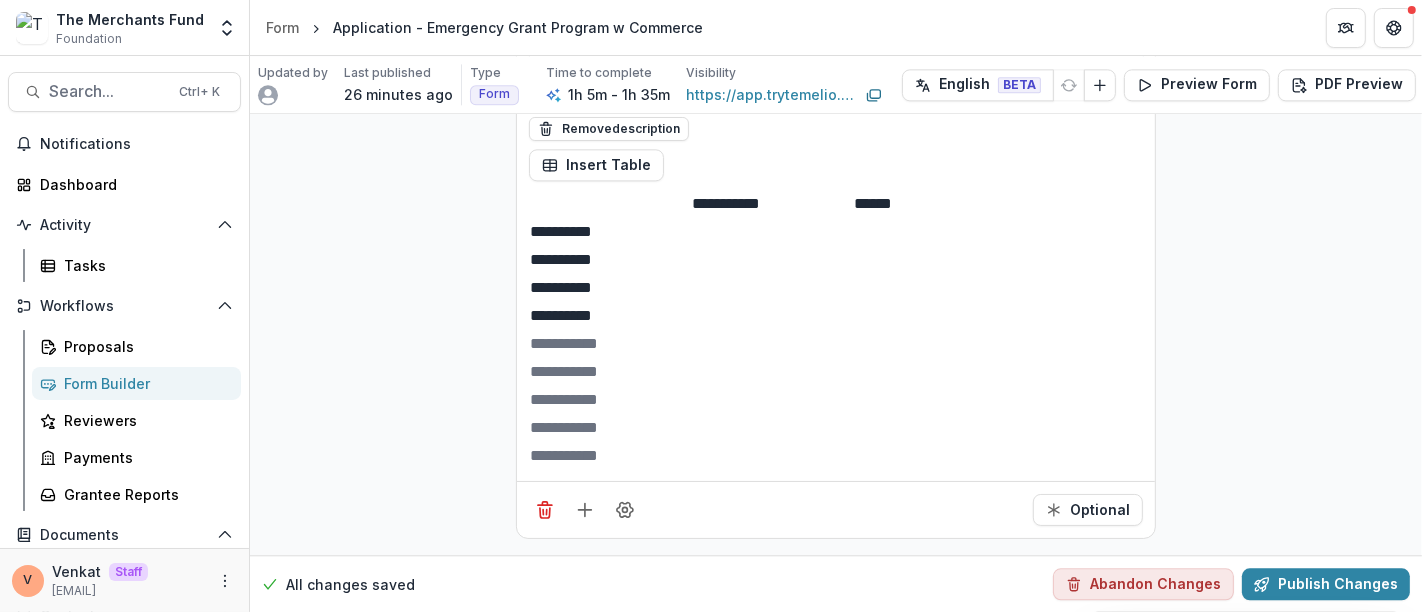 click at bounding box center (610, 344) 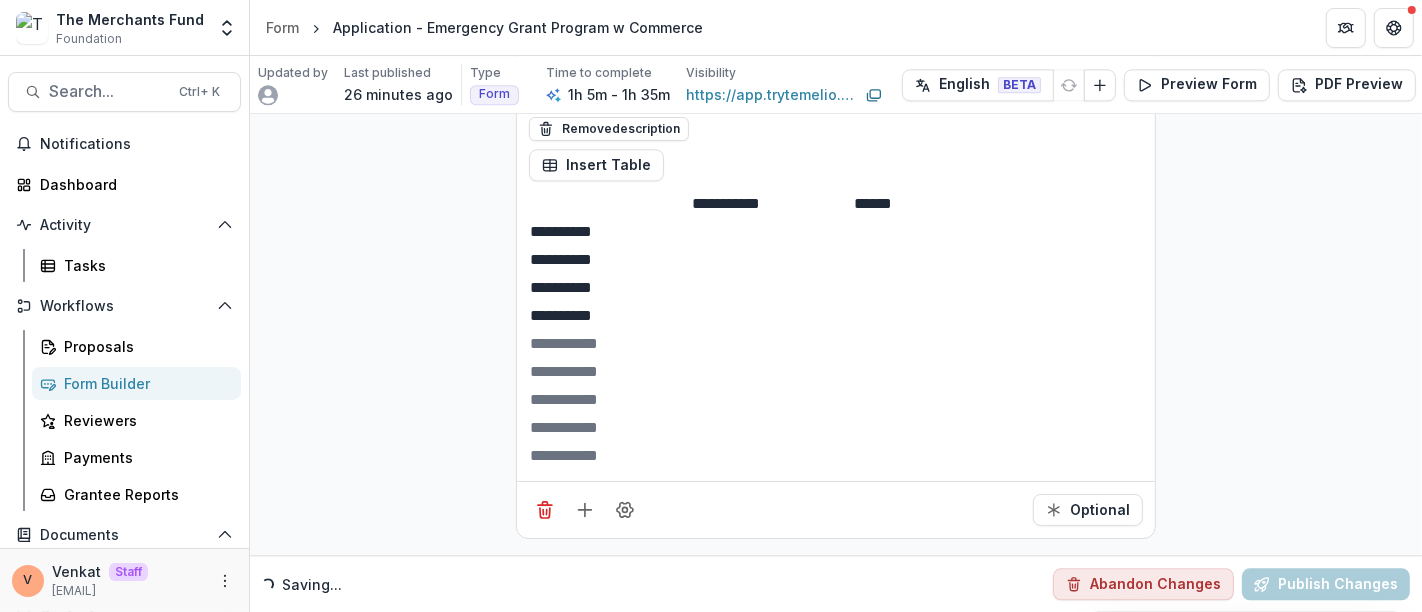 paste on "**********" 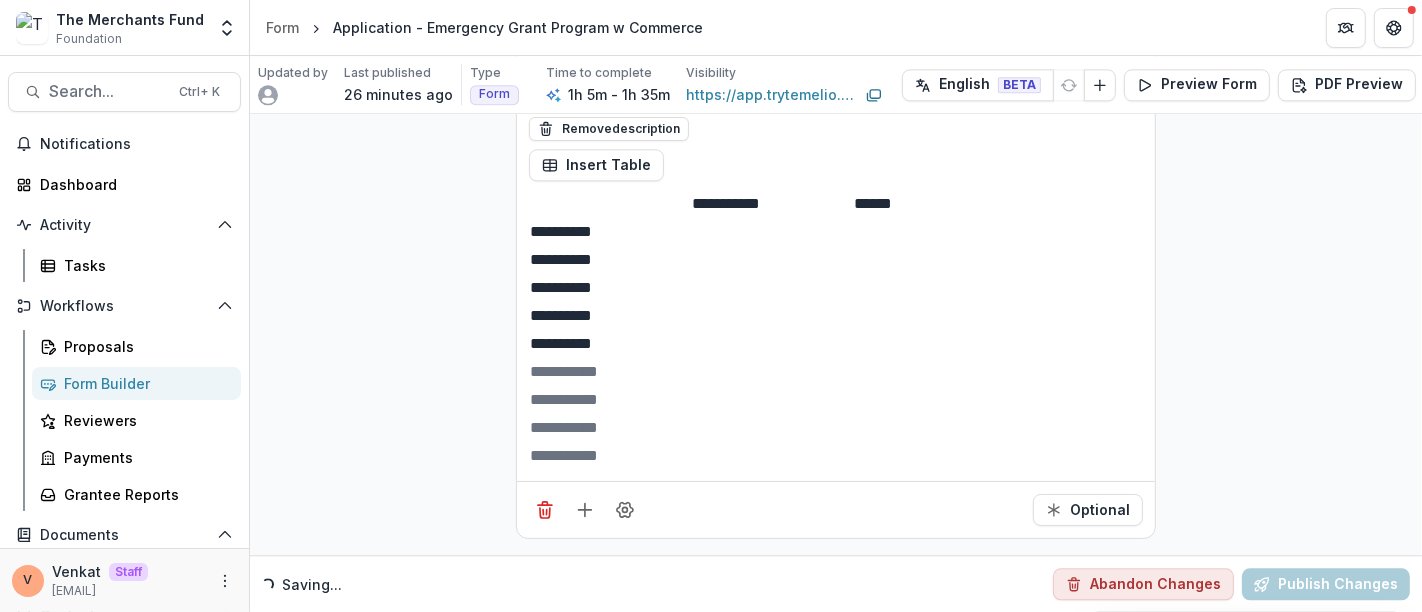type on "**********" 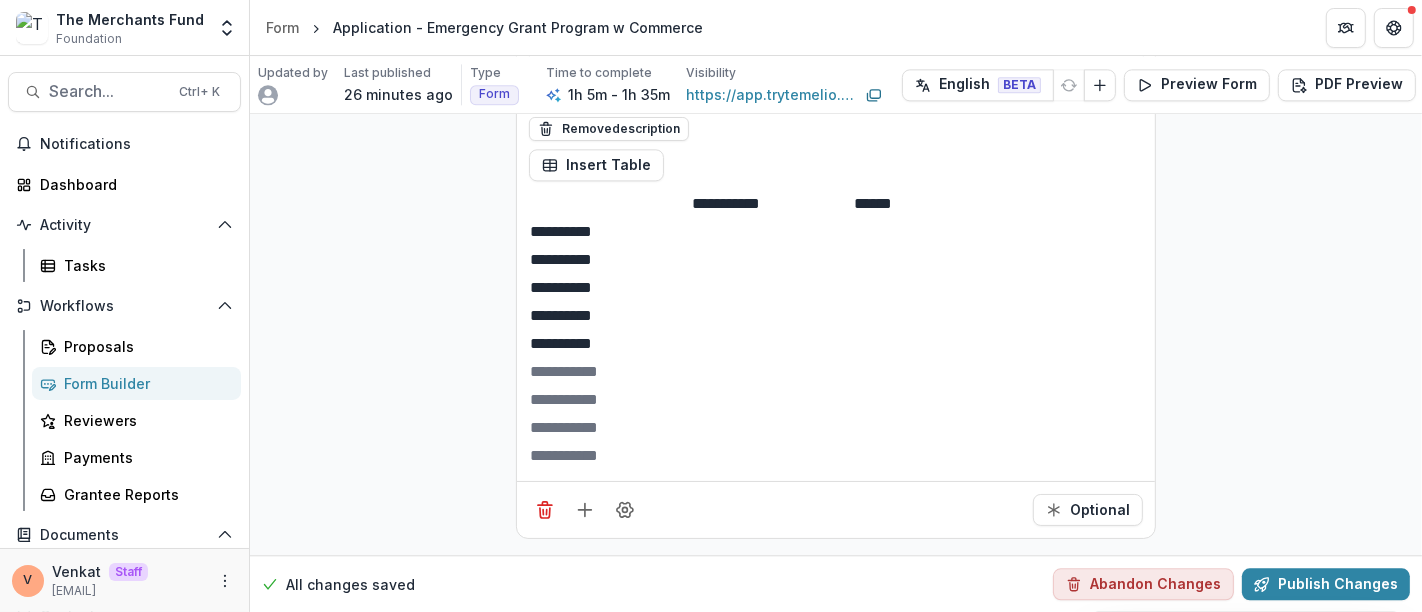 click at bounding box center (772, 344) 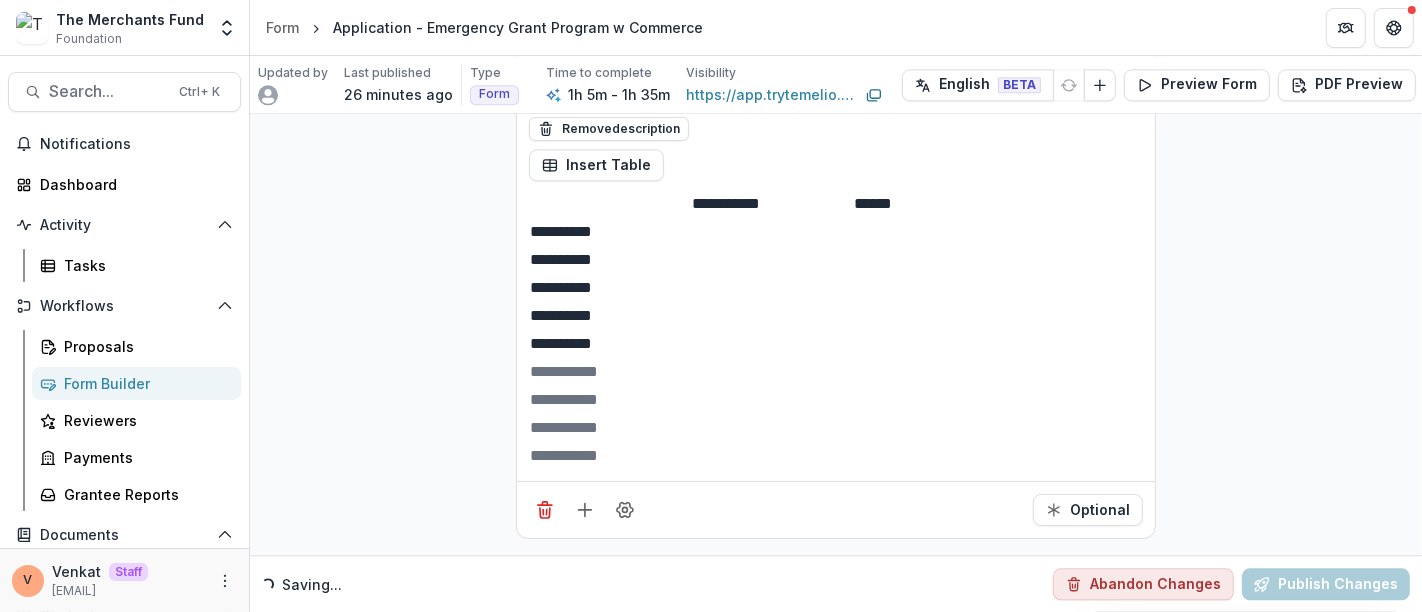 paste on "**********" 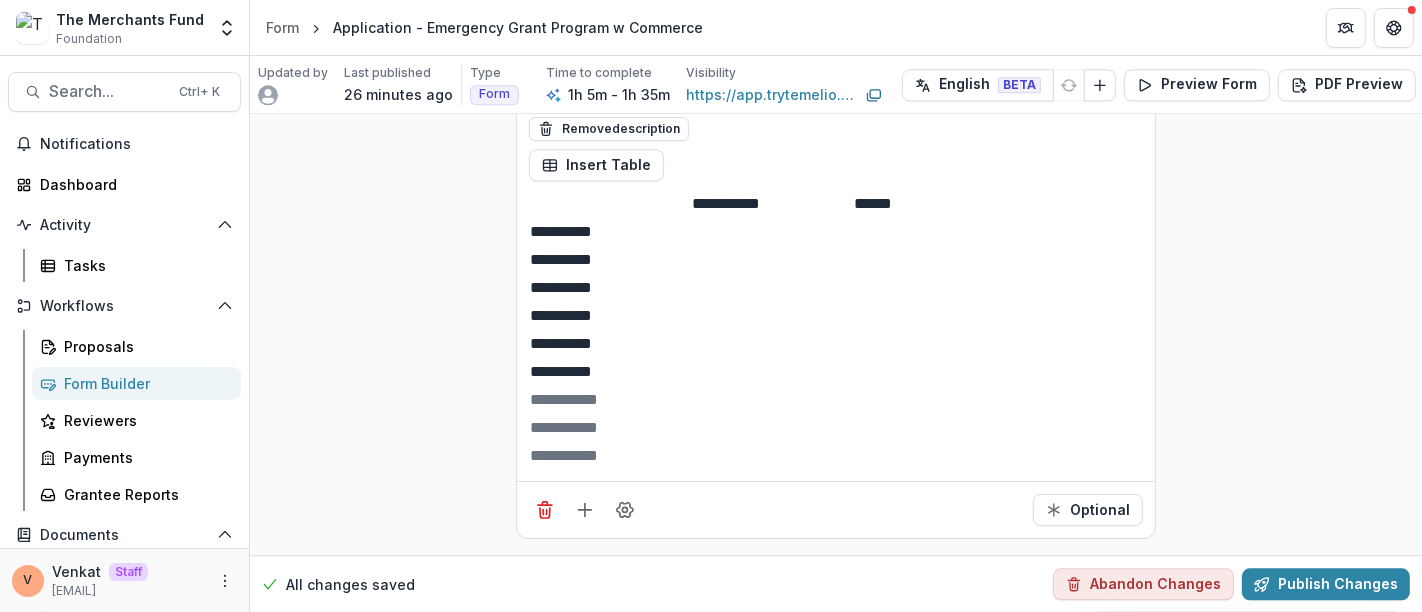type on "**********" 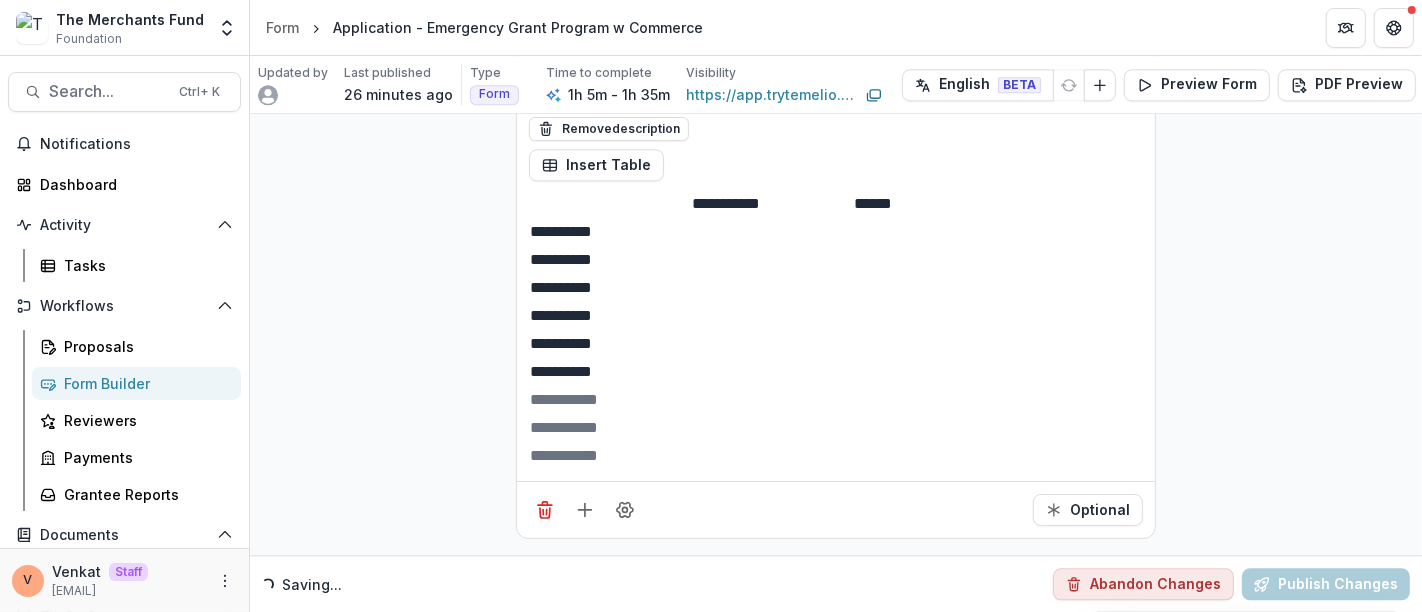 click on "**********" at bounding box center [610, 260] 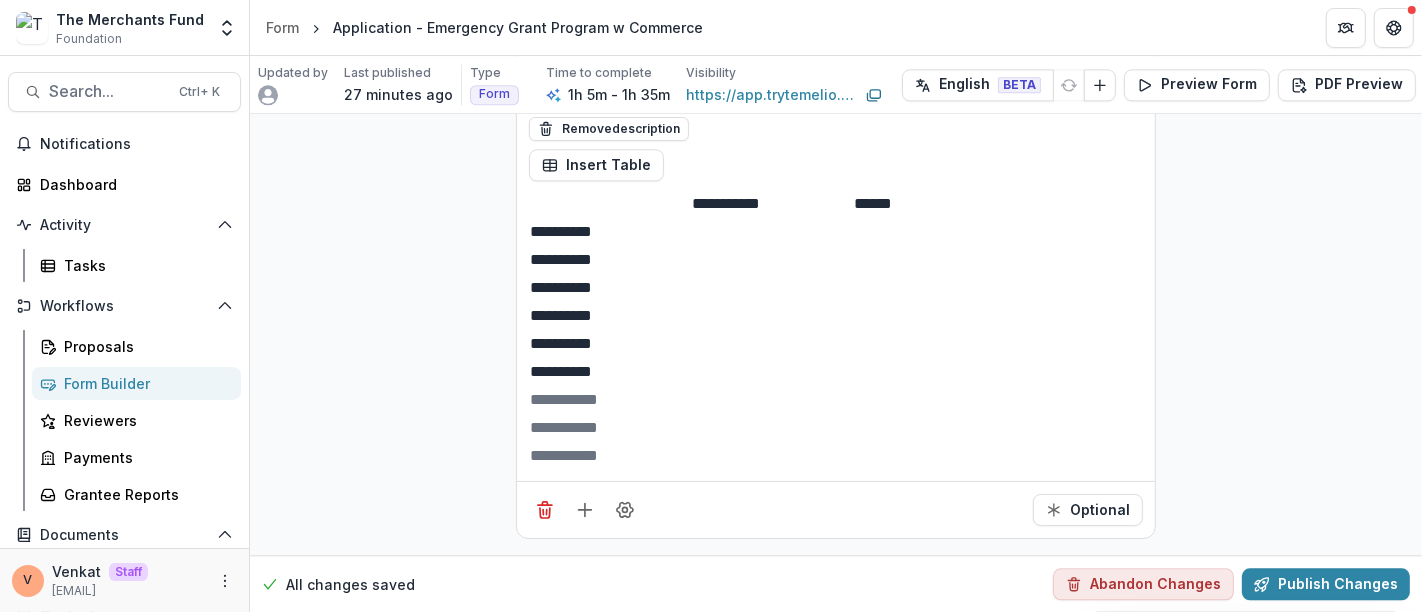 type on "**********" 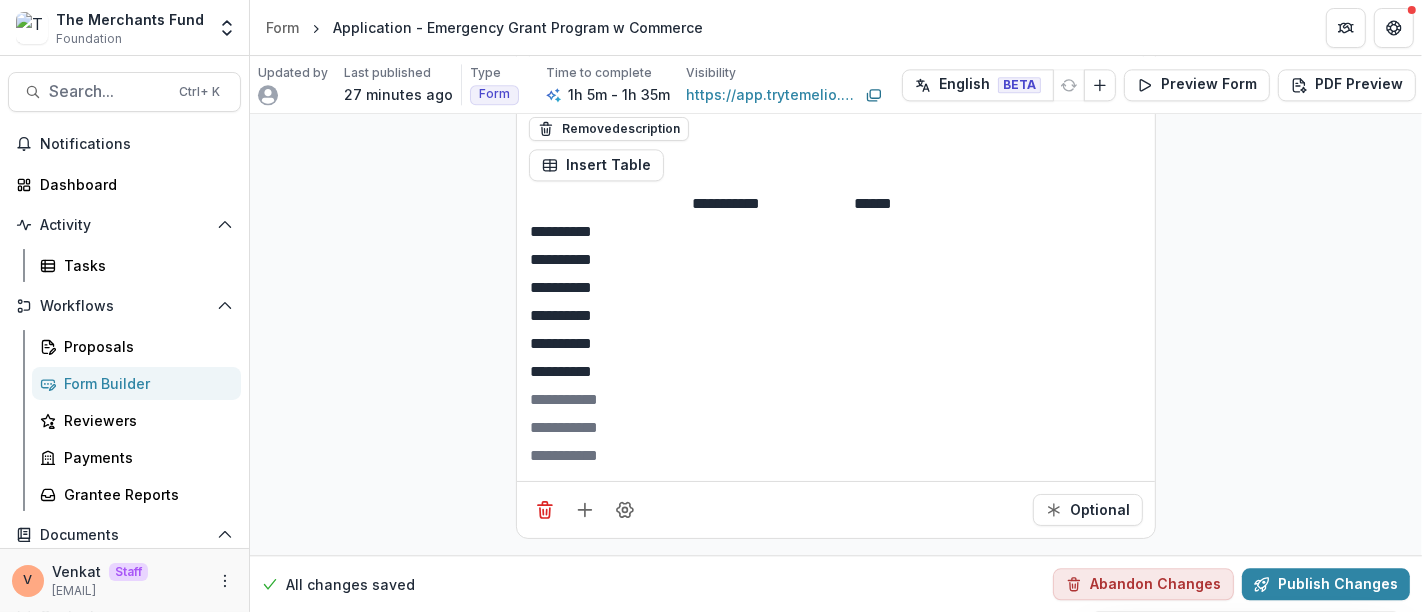 click at bounding box center (772, 288) 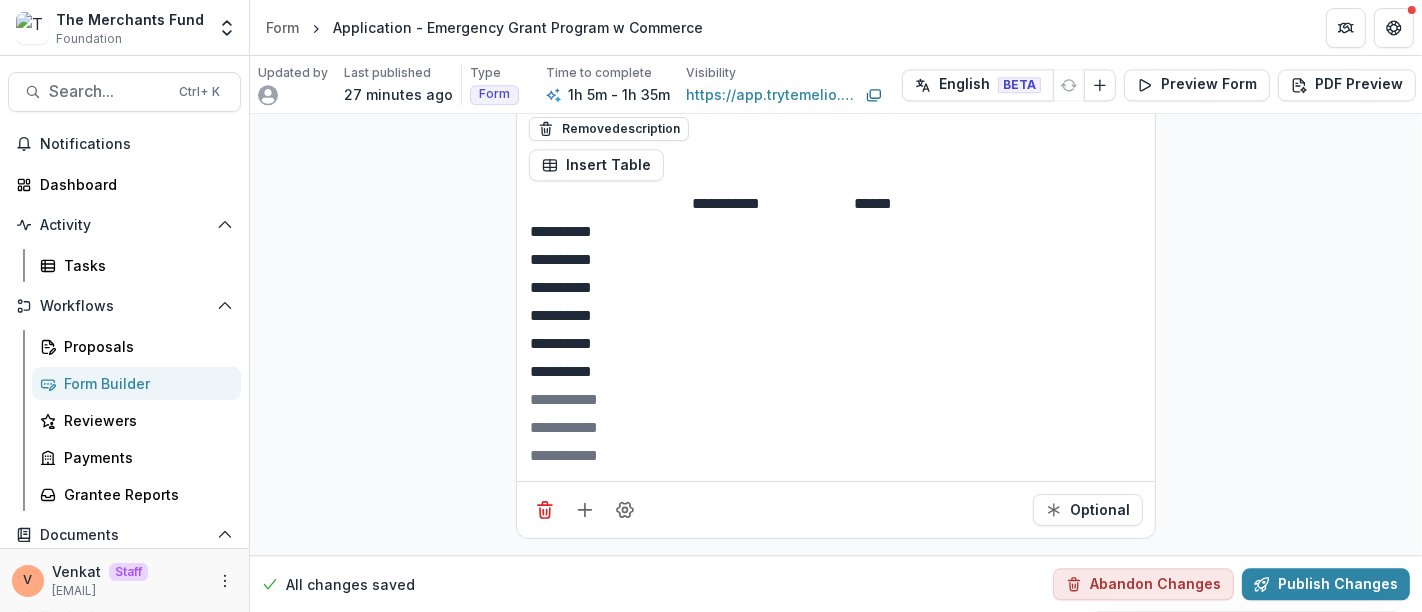 type on "**********" 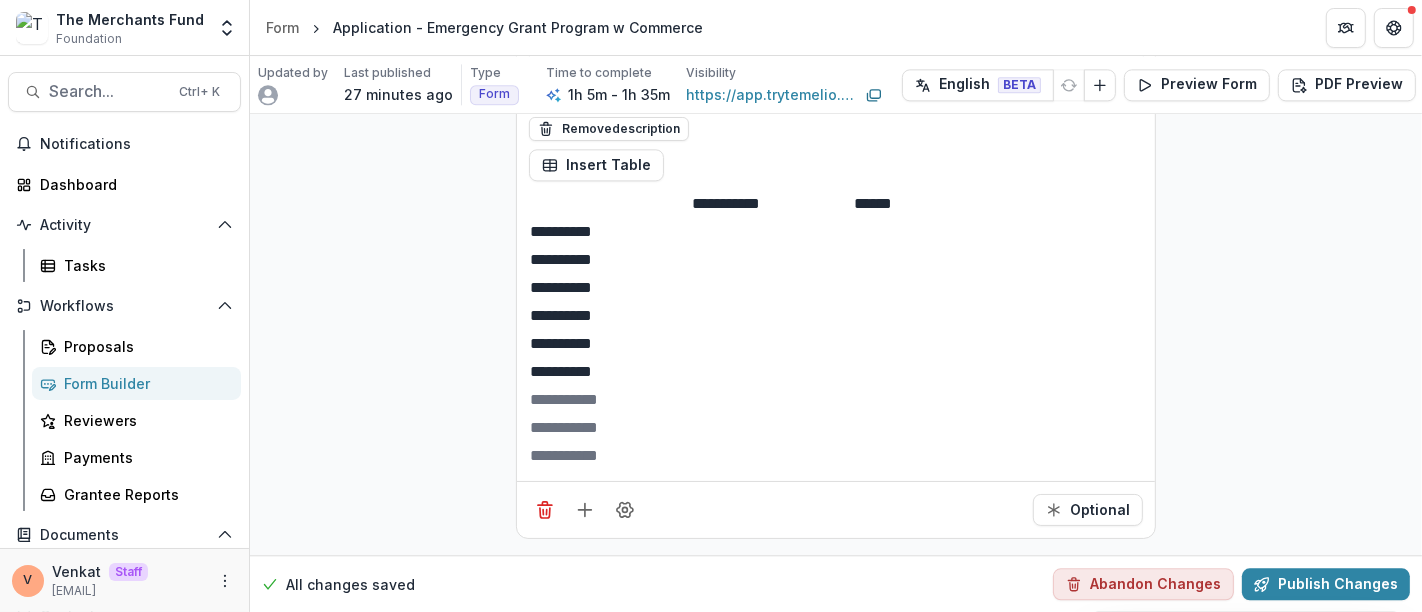 click at bounding box center (772, 316) 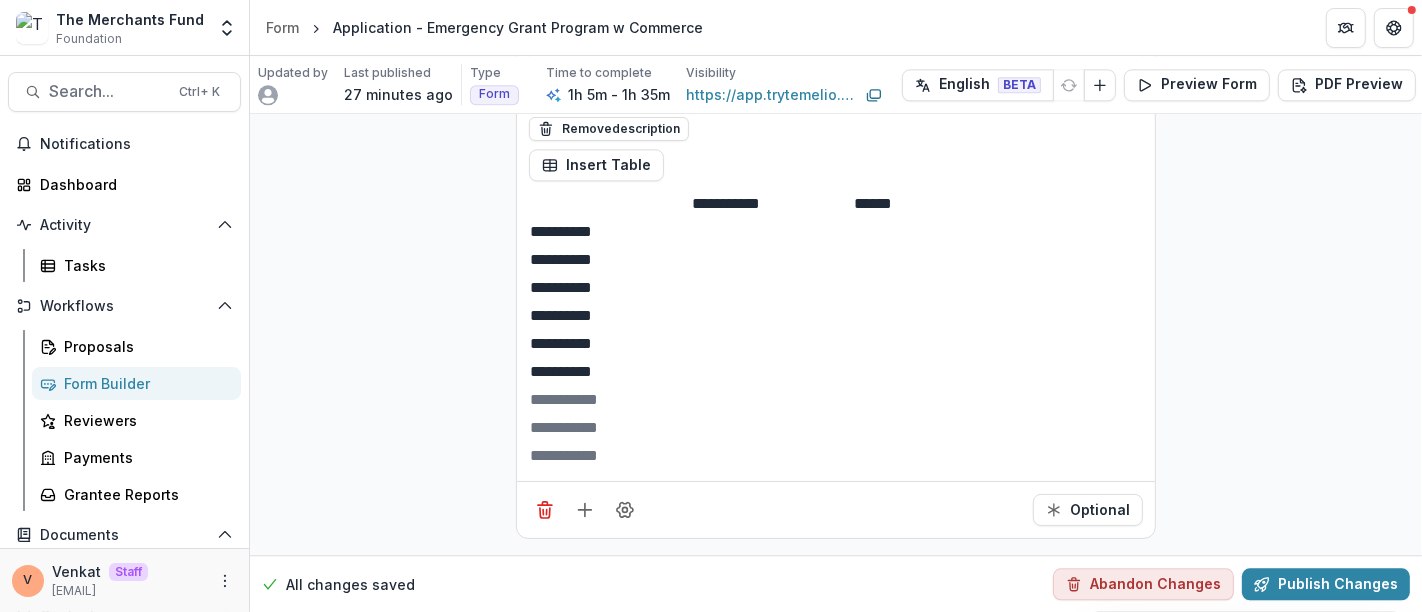 type on "**********" 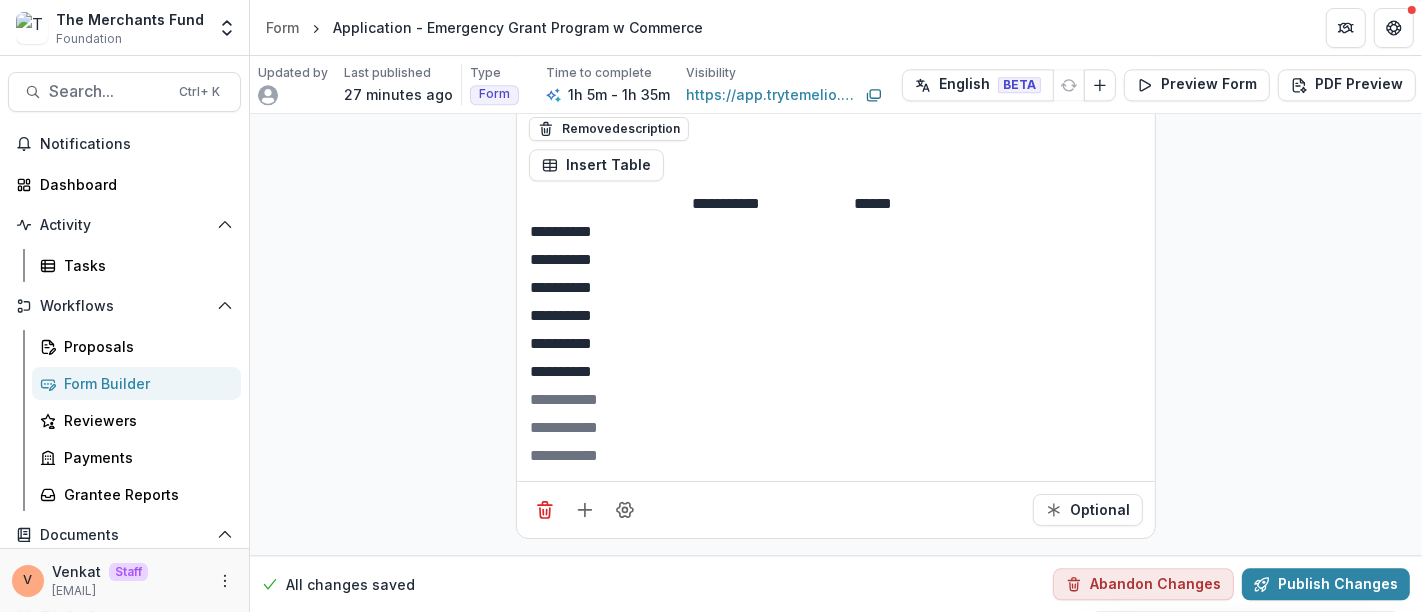 click at bounding box center [772, 344] 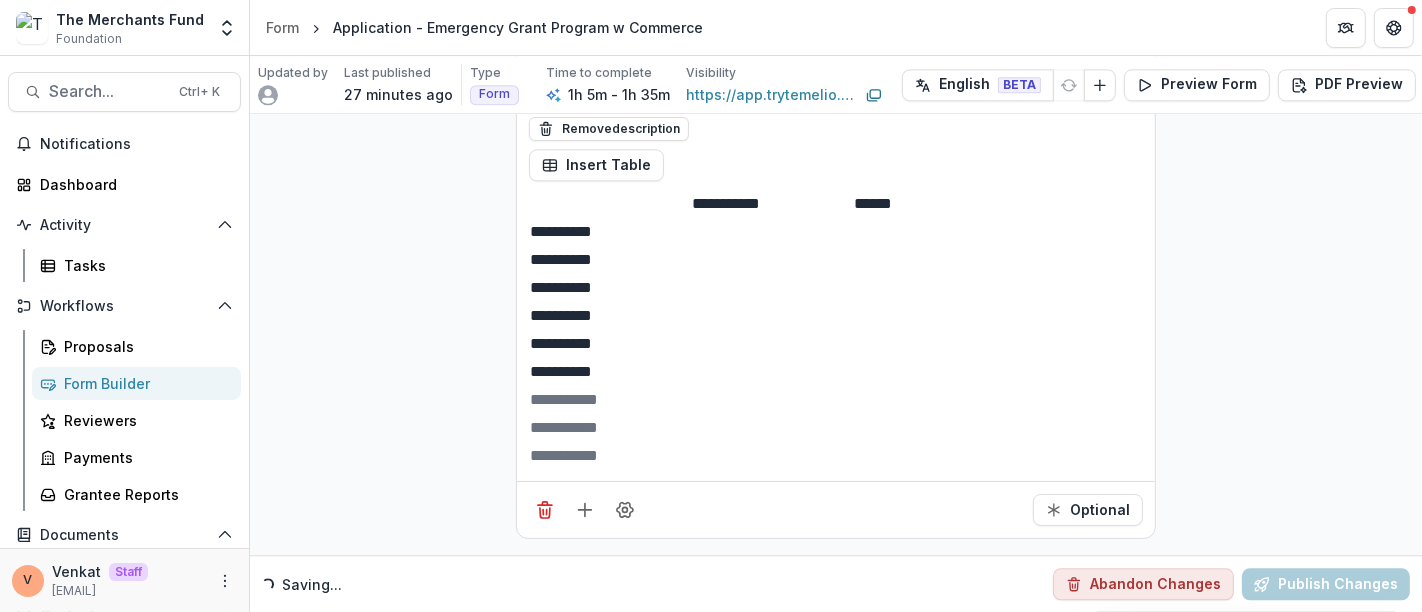 click on "**********" at bounding box center [610, 344] 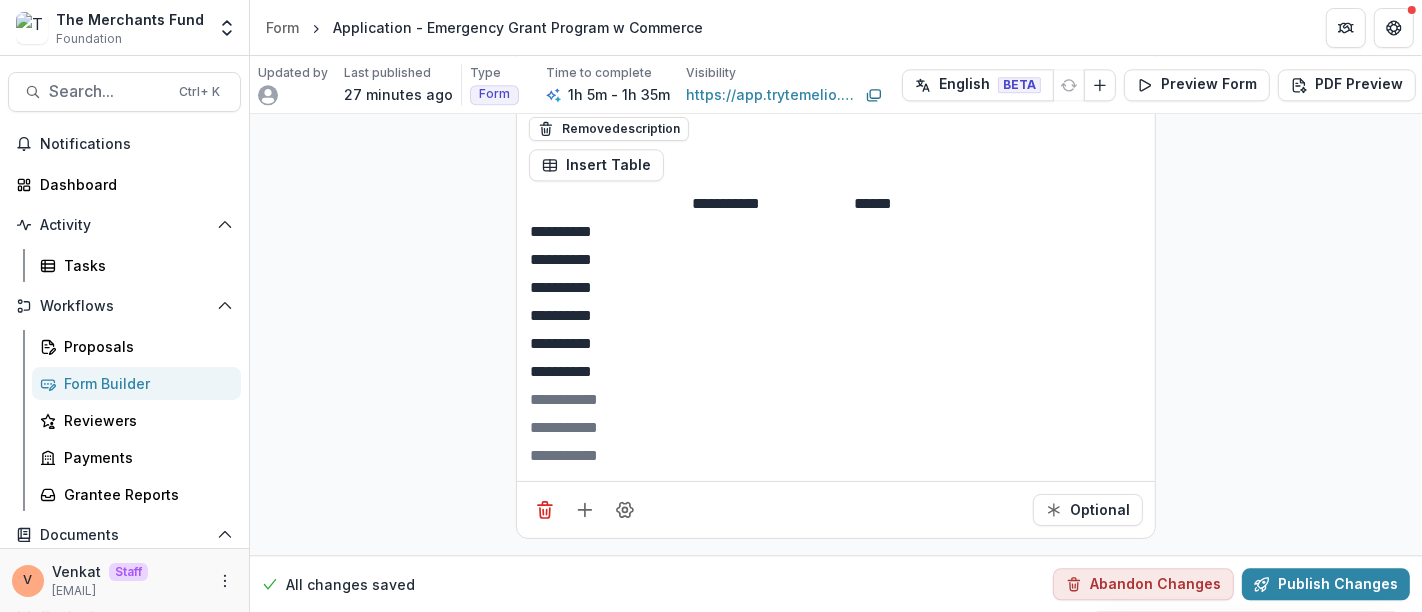 type on "**********" 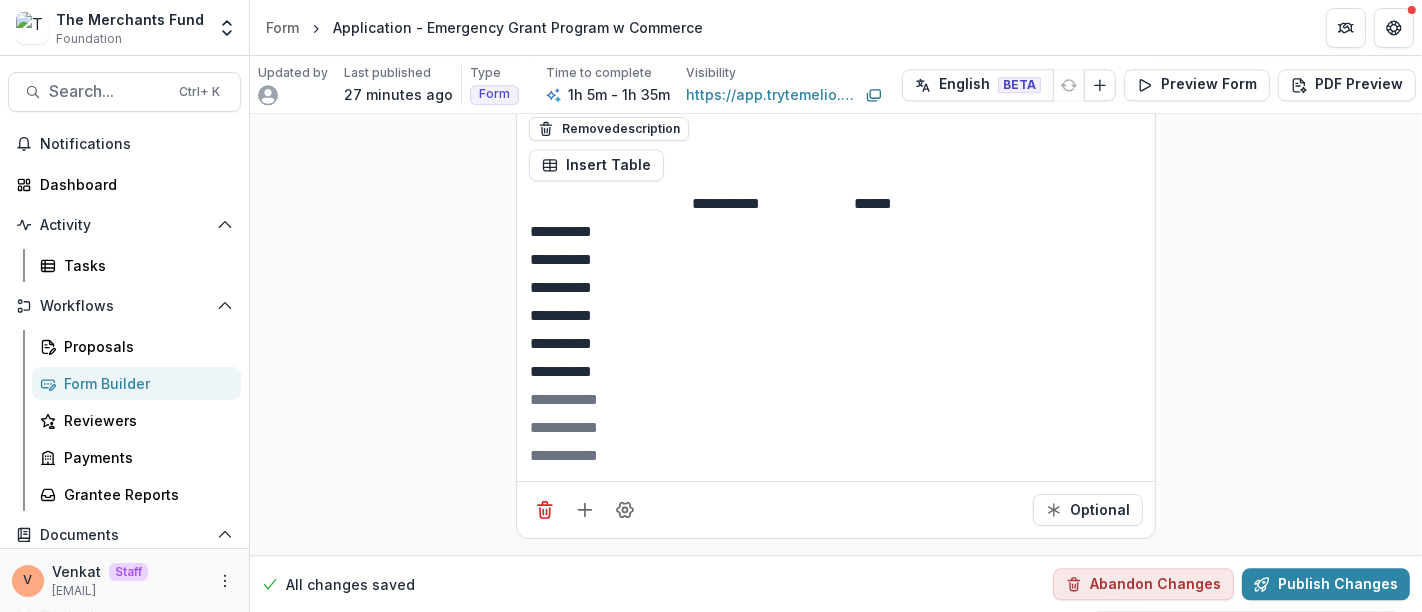 click at bounding box center [772, 372] 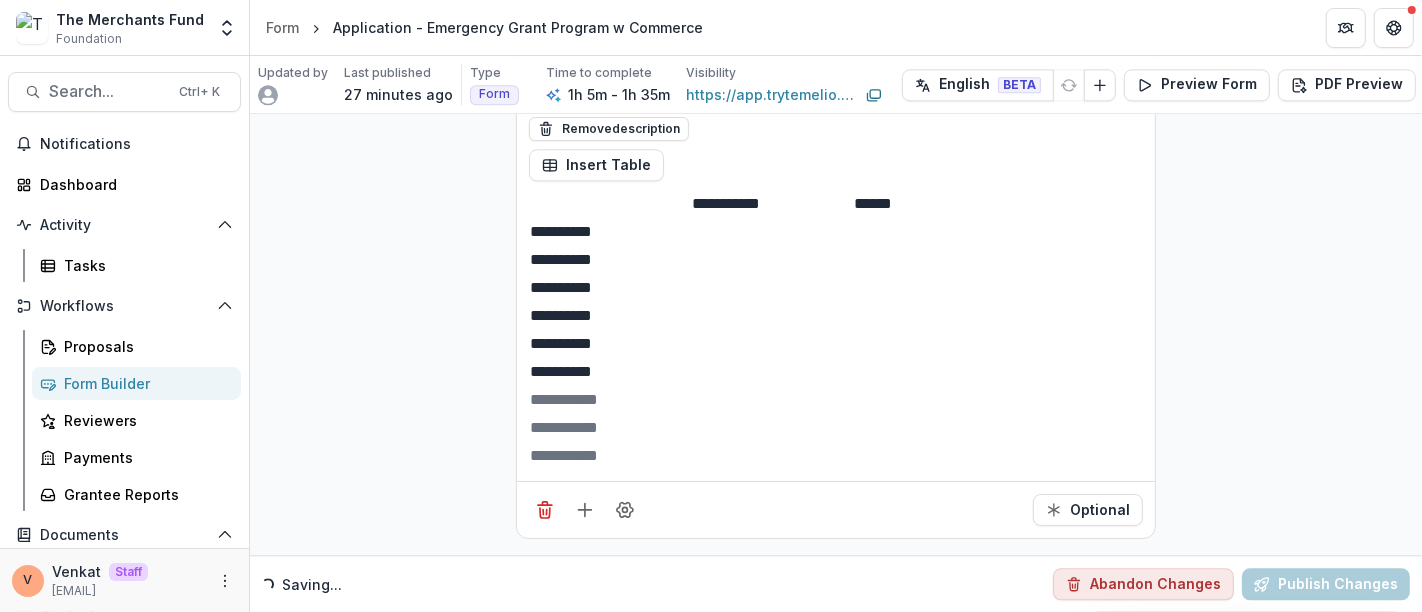 click on "**********" at bounding box center (610, 372) 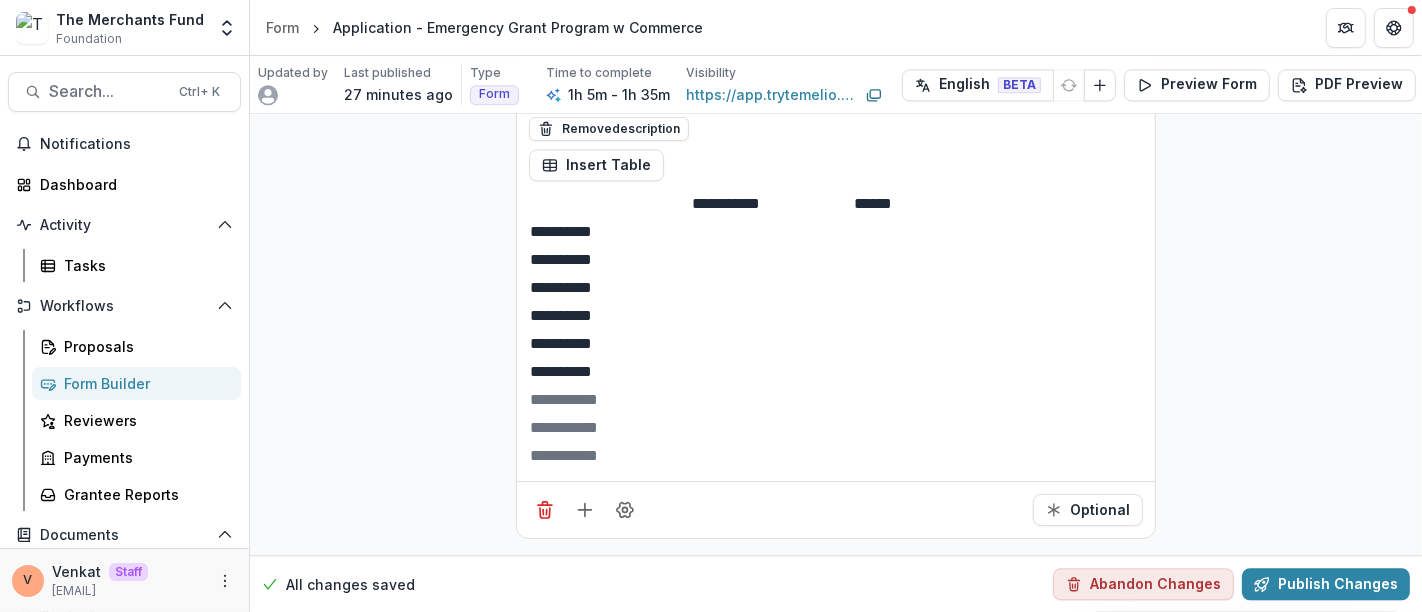 type on "**********" 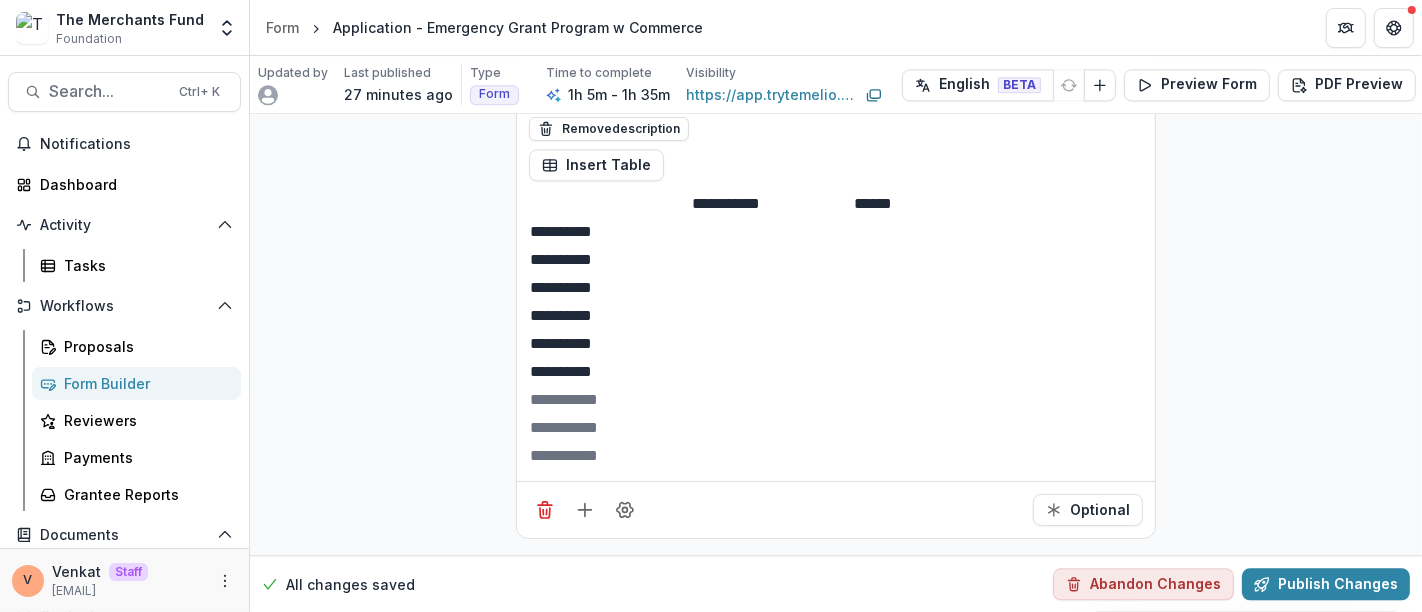 click at bounding box center (772, 372) 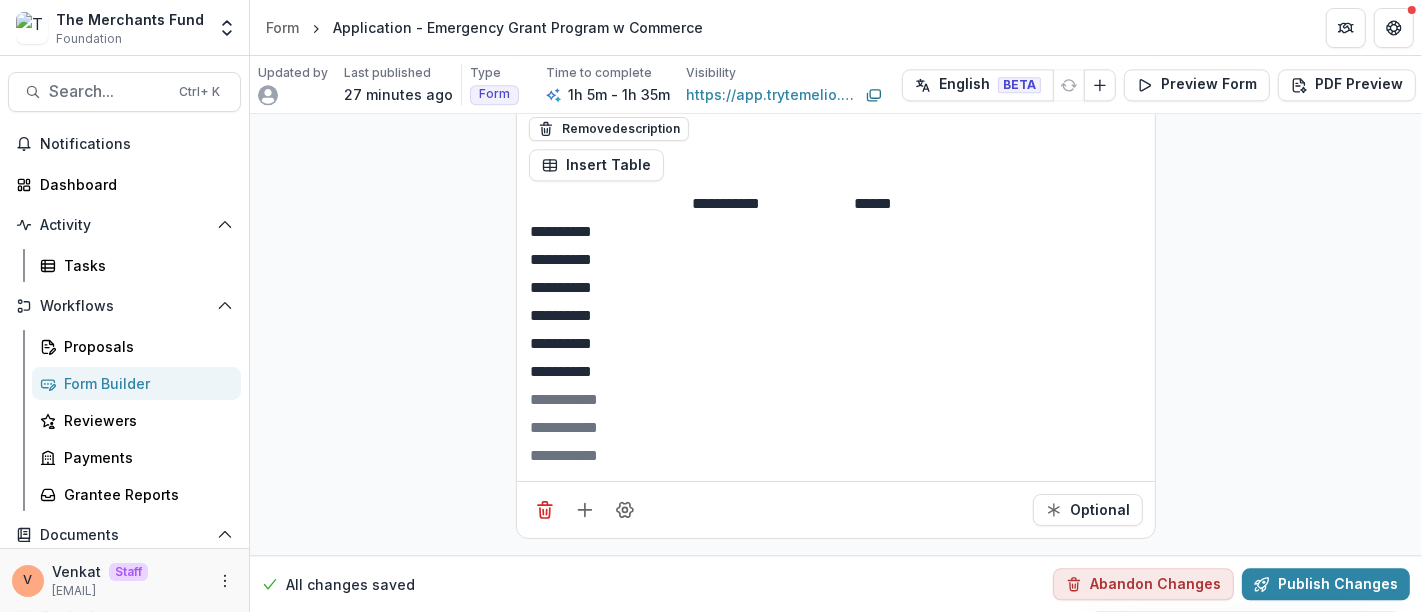 click at bounding box center [610, 400] 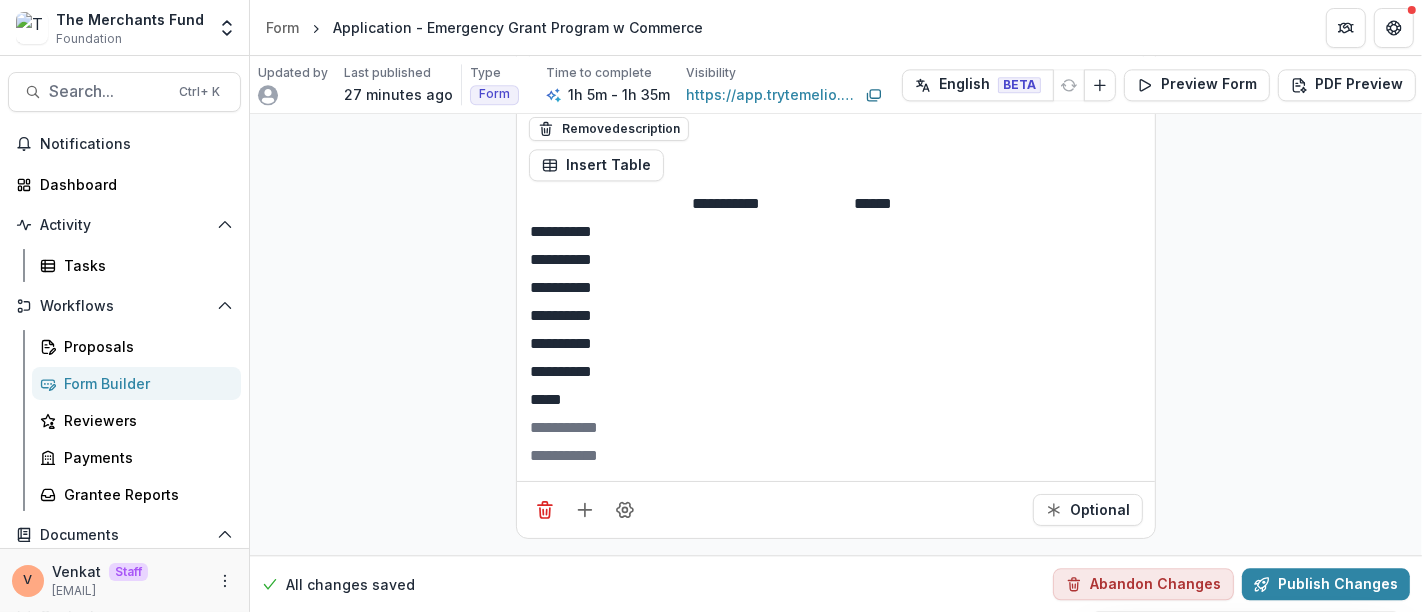 type on "*****" 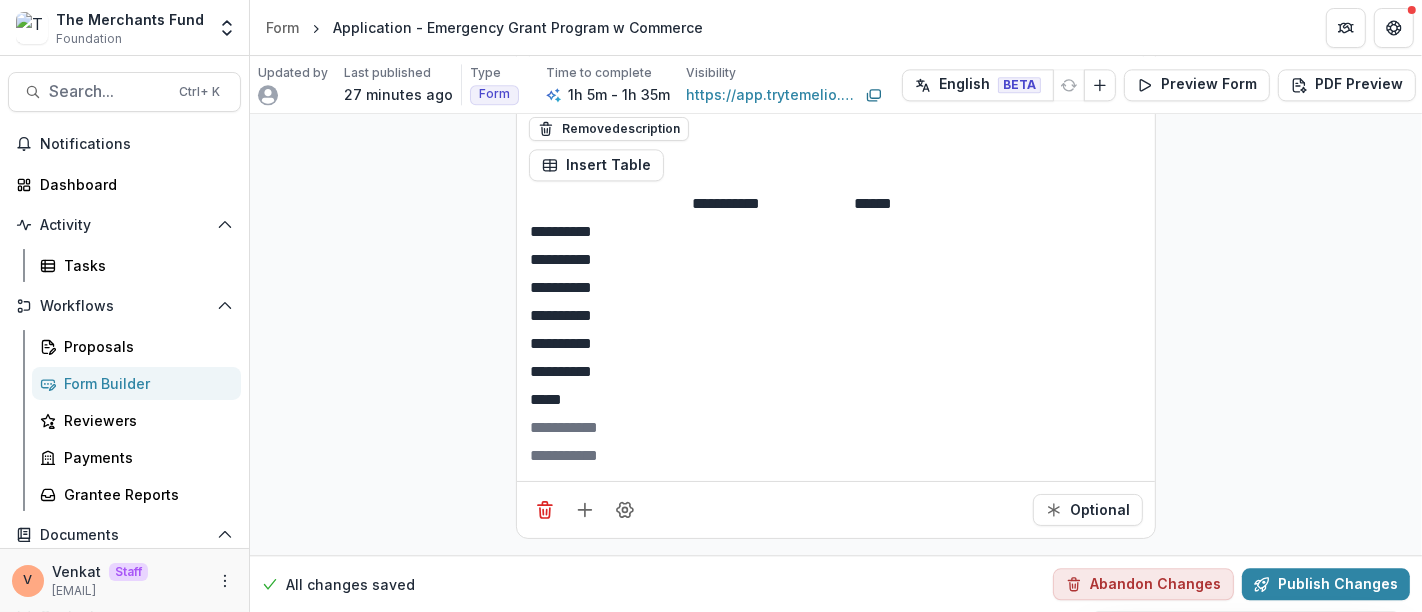 click at bounding box center (772, 400) 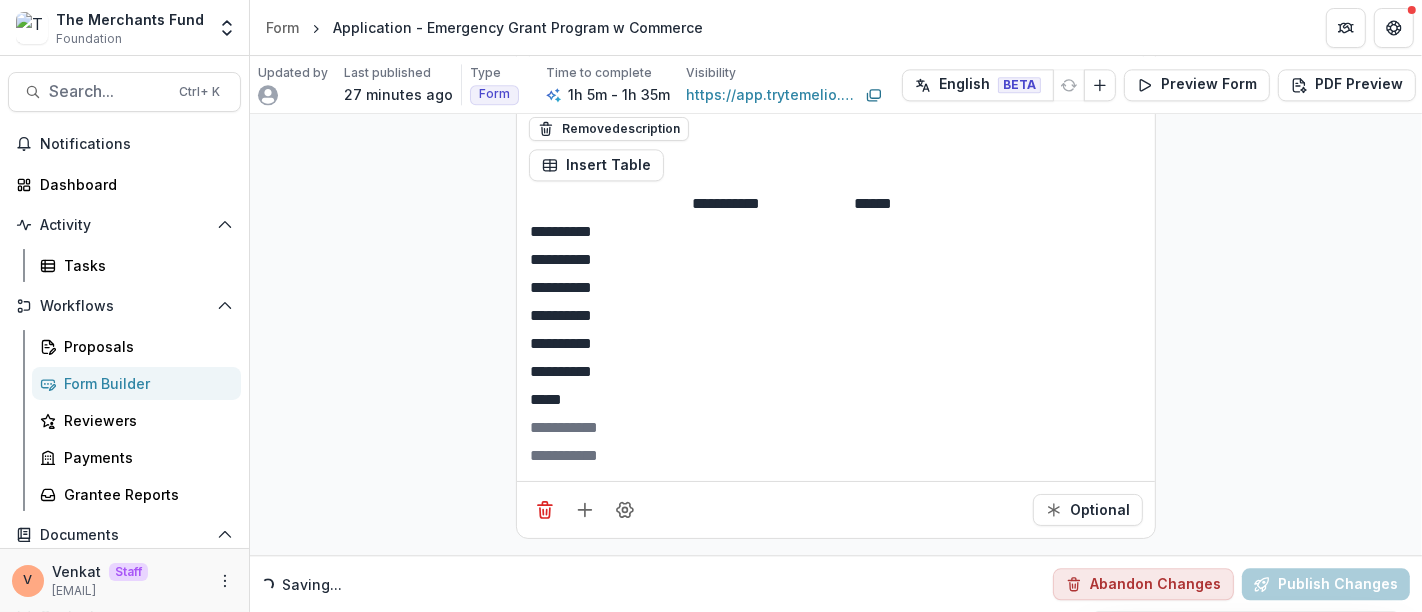 click at bounding box center (610, 428) 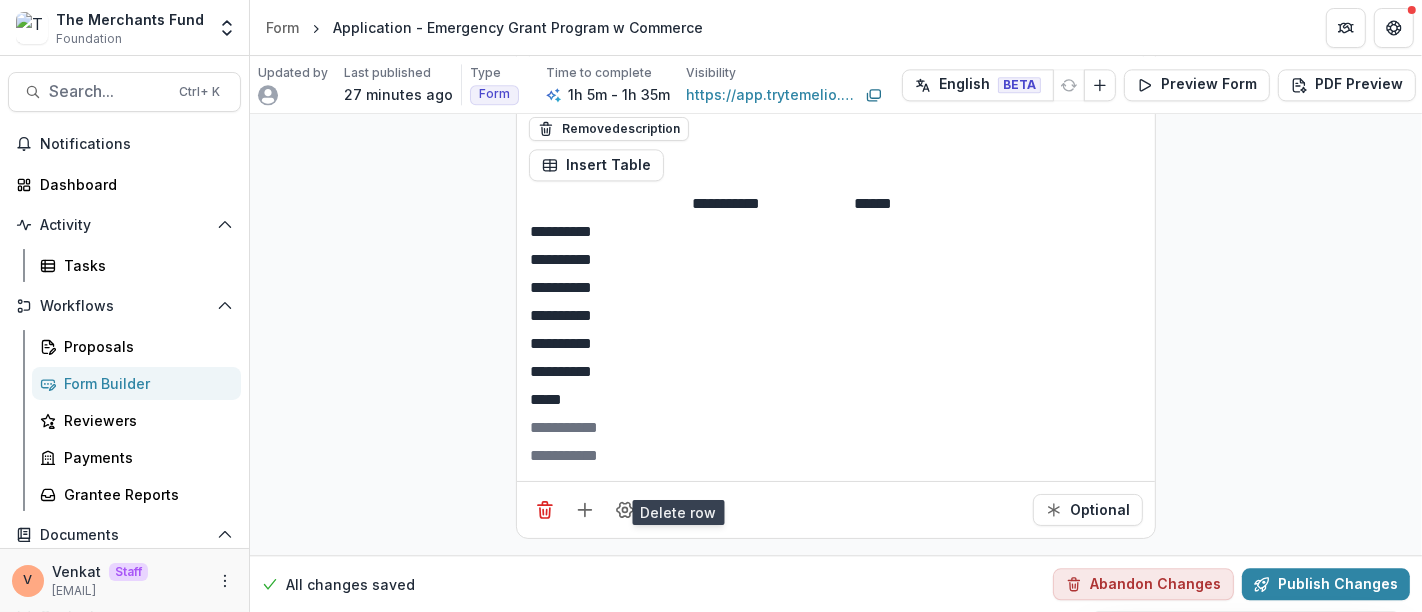 click 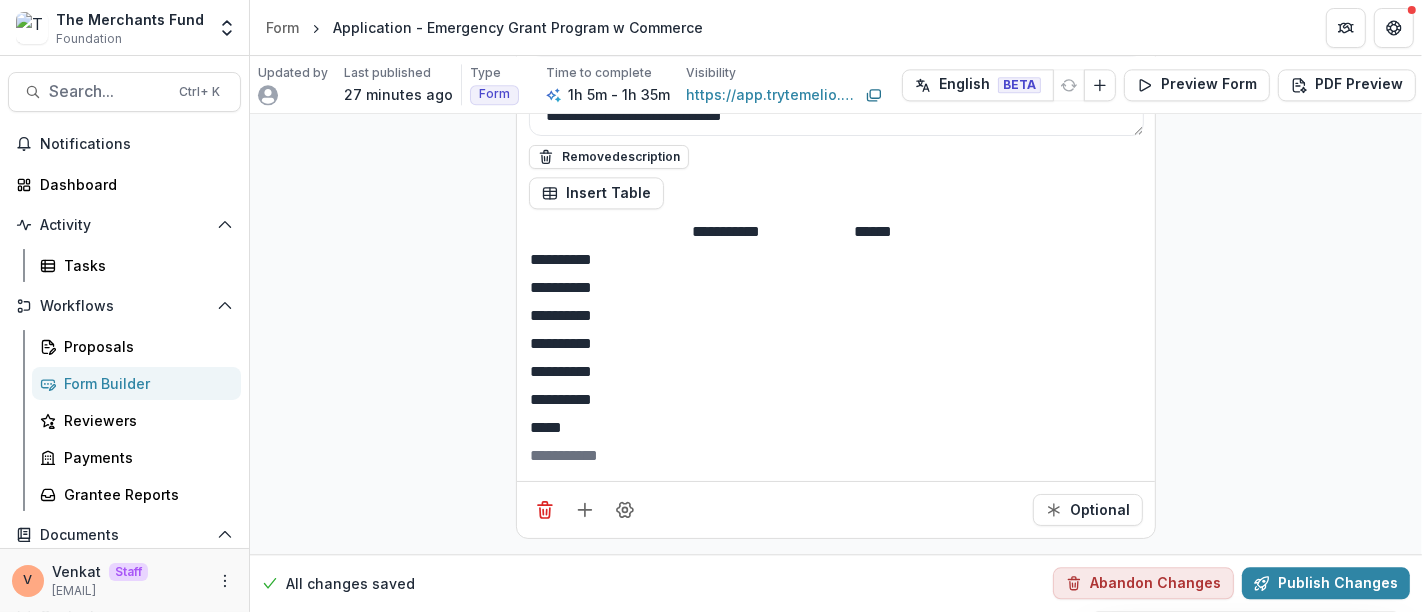 click at bounding box center [610, 456] 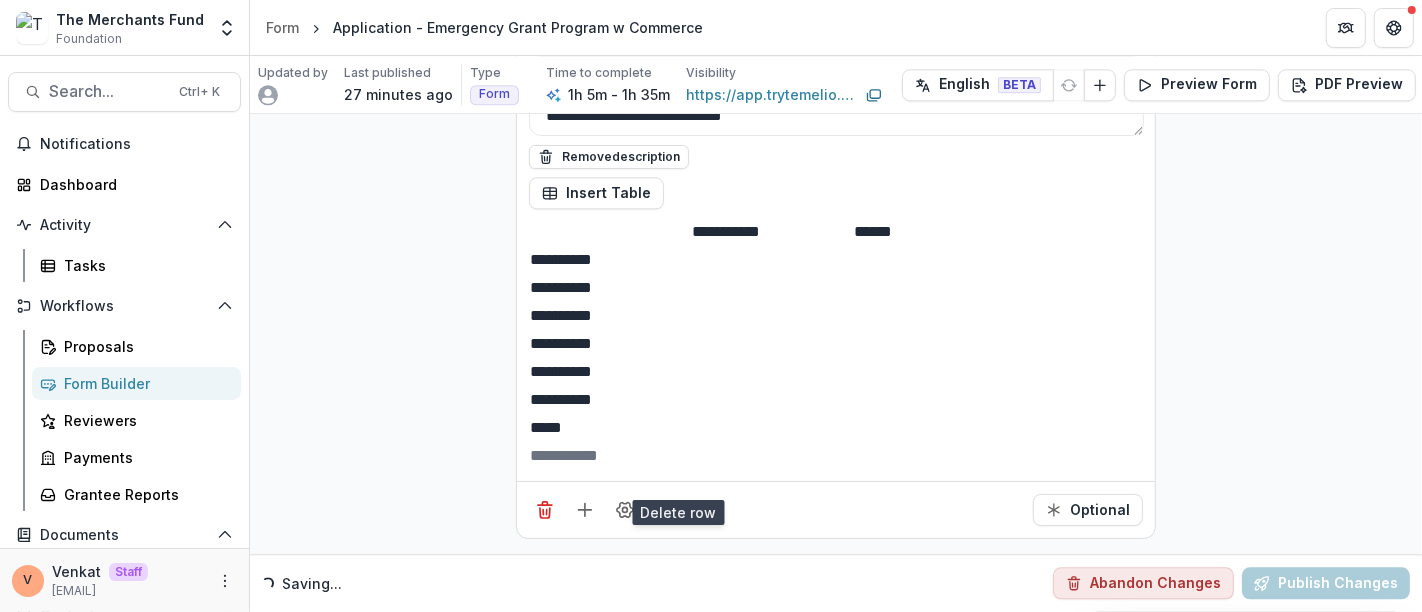 click 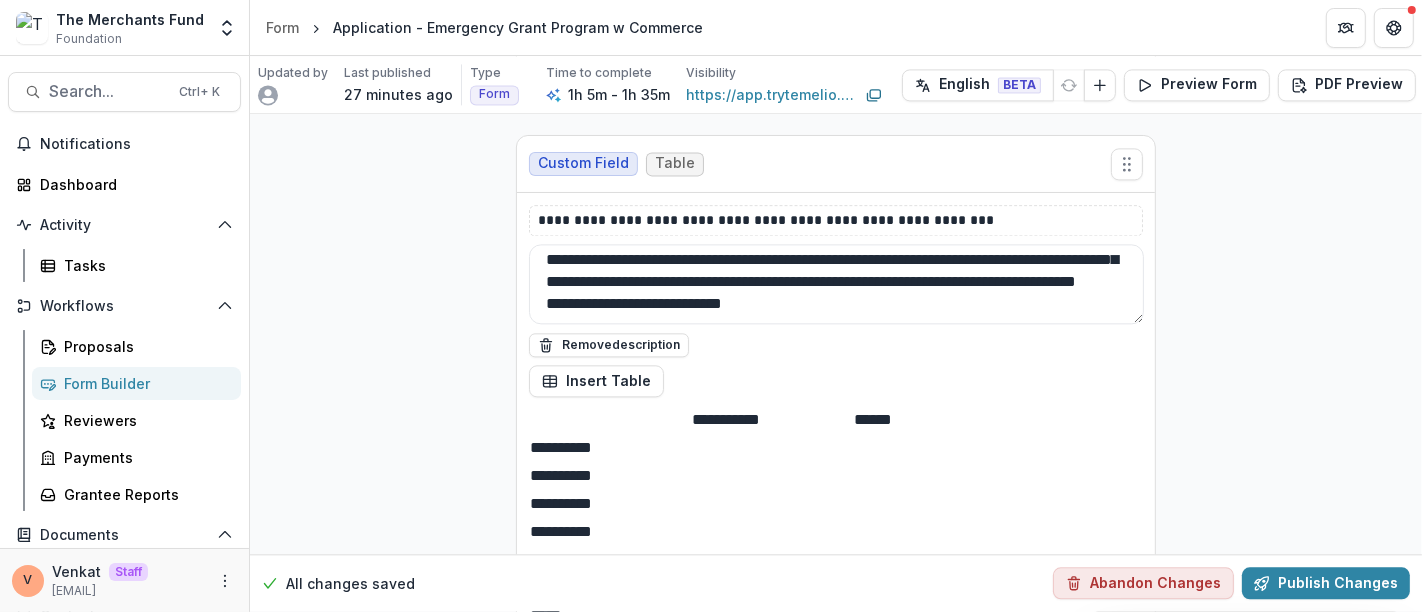 scroll, scrollTop: 23276, scrollLeft: 0, axis: vertical 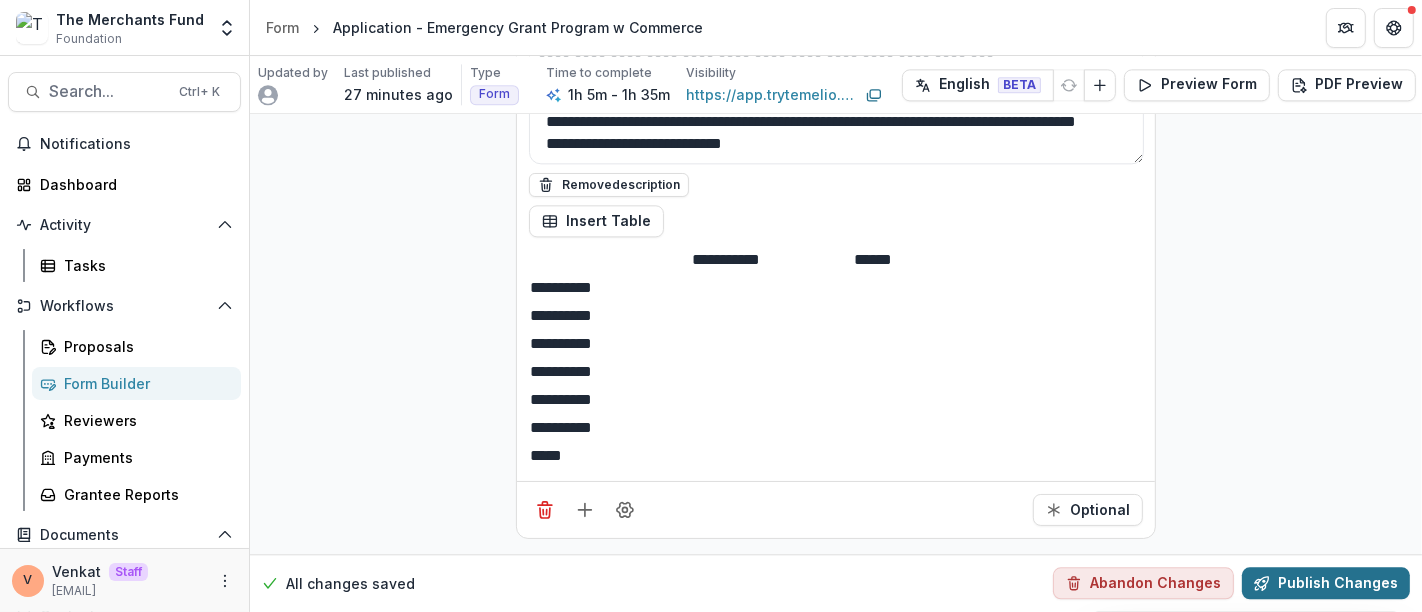 click on "Publish Changes" at bounding box center [1326, 584] 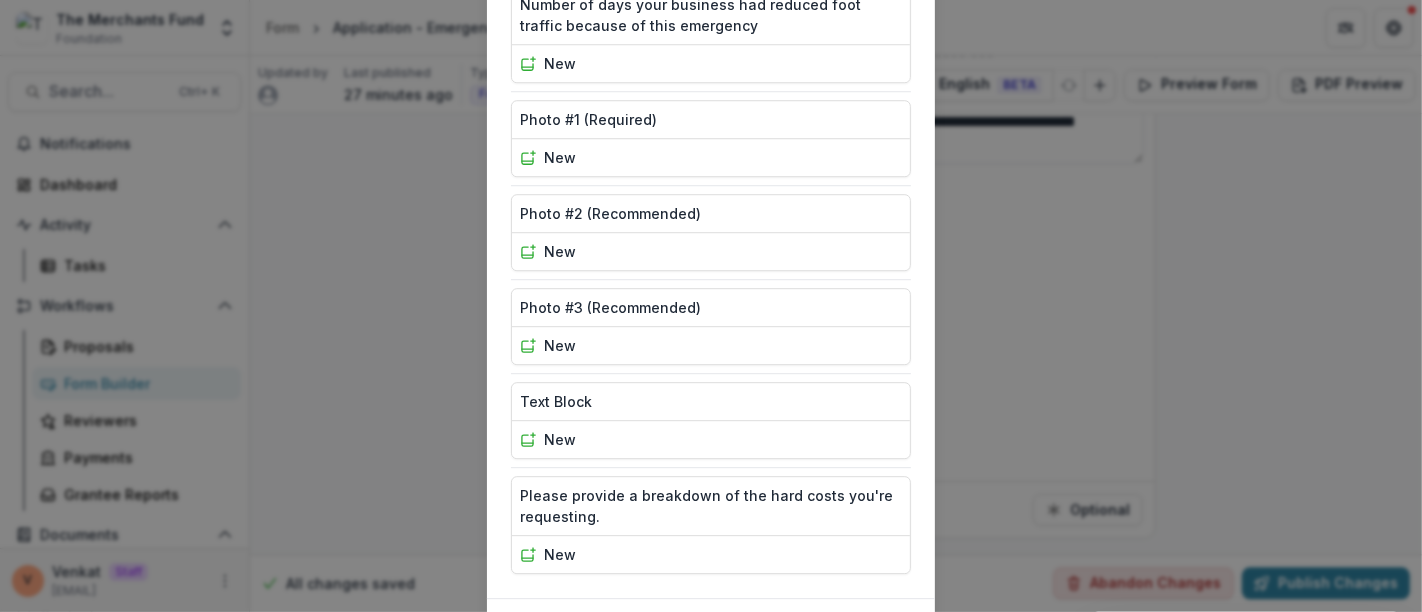 scroll, scrollTop: 4850, scrollLeft: 0, axis: vertical 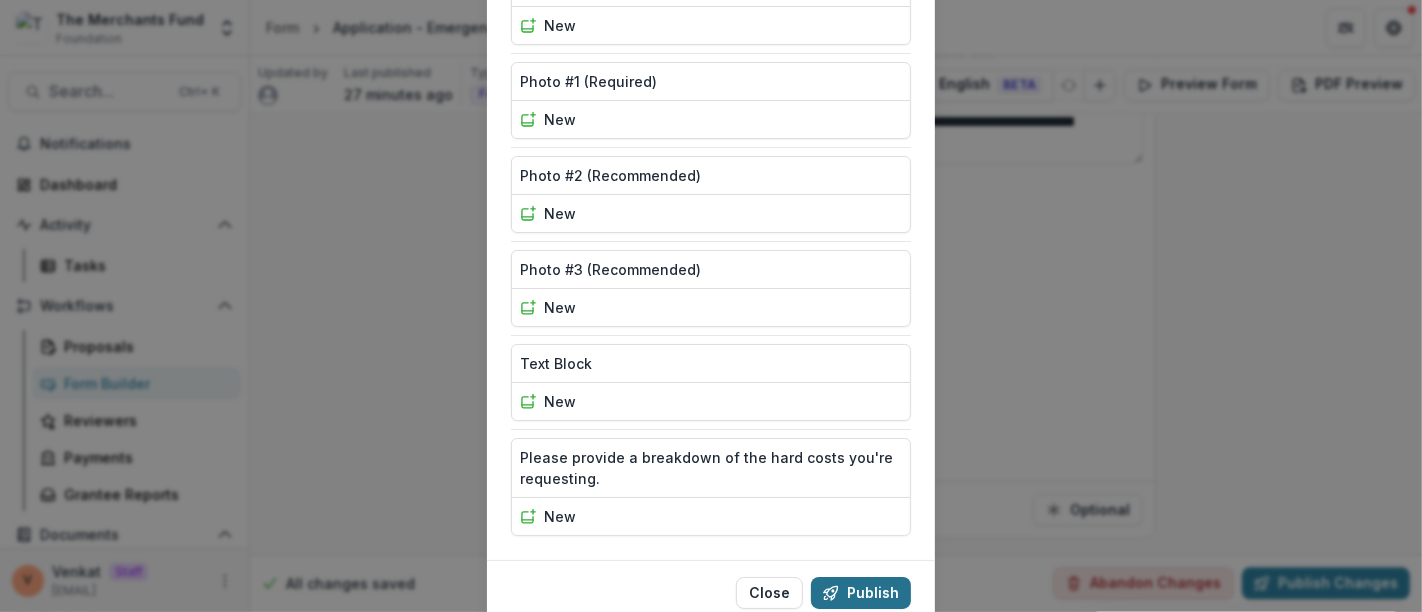 click on "Publish" at bounding box center (861, 593) 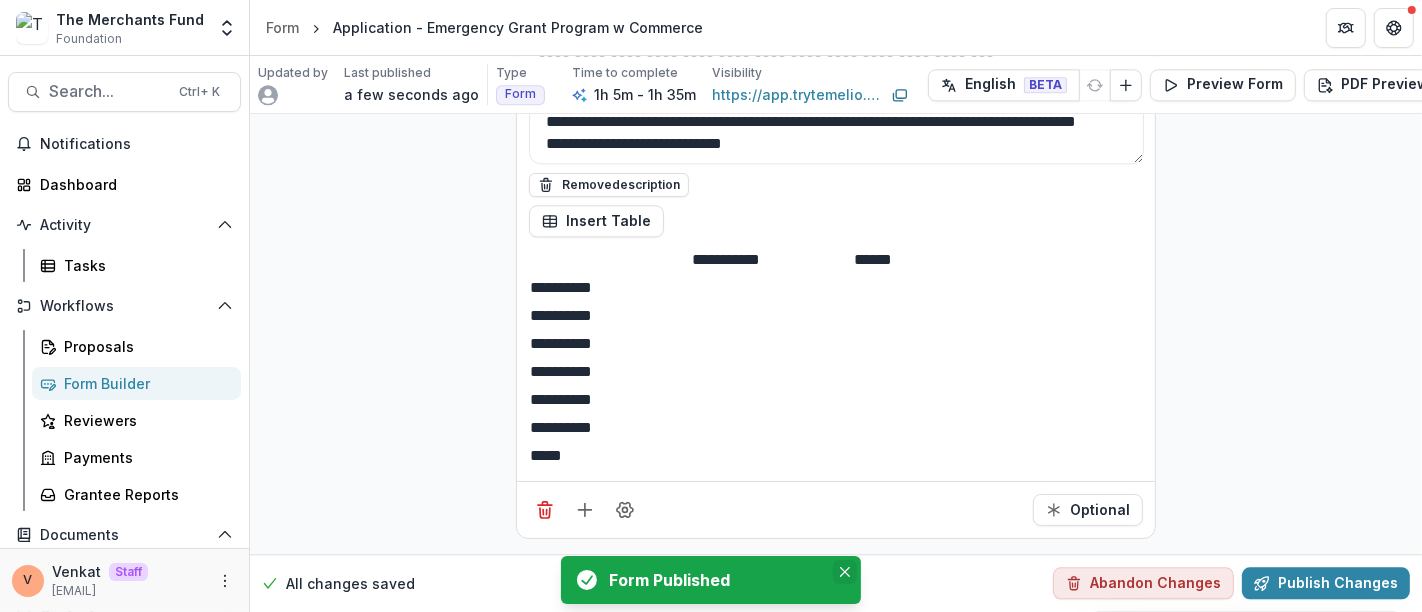 click 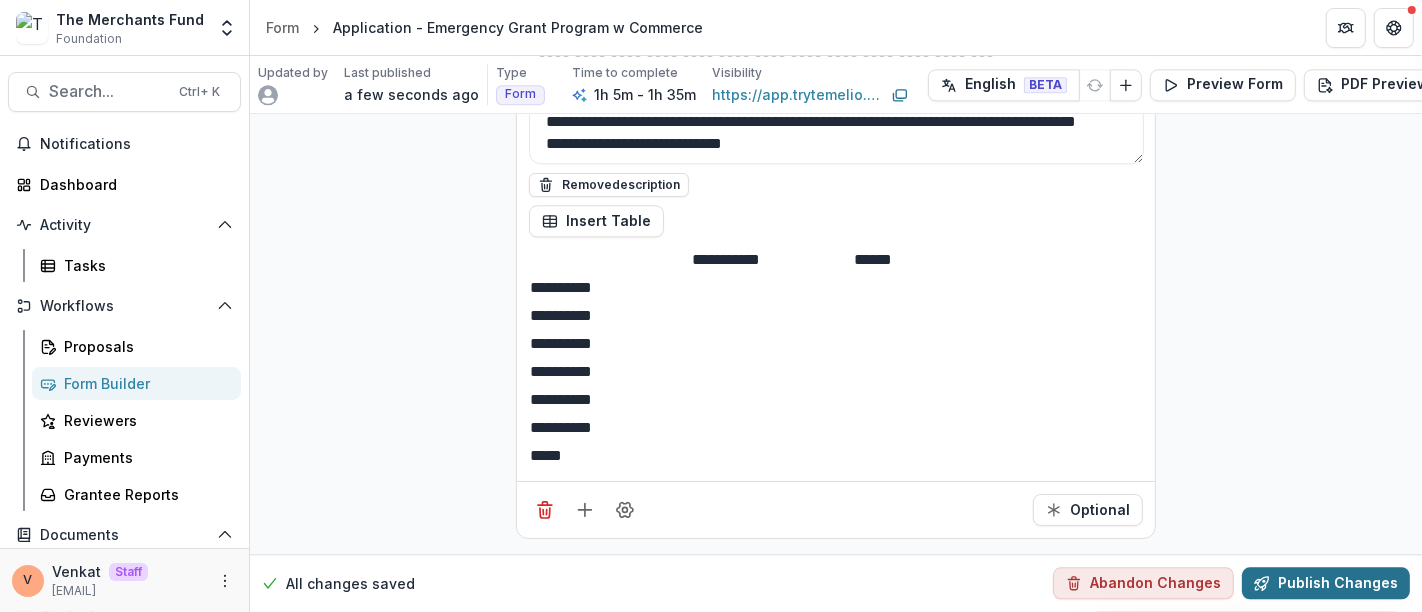 click on "Publish Changes" at bounding box center (1326, 584) 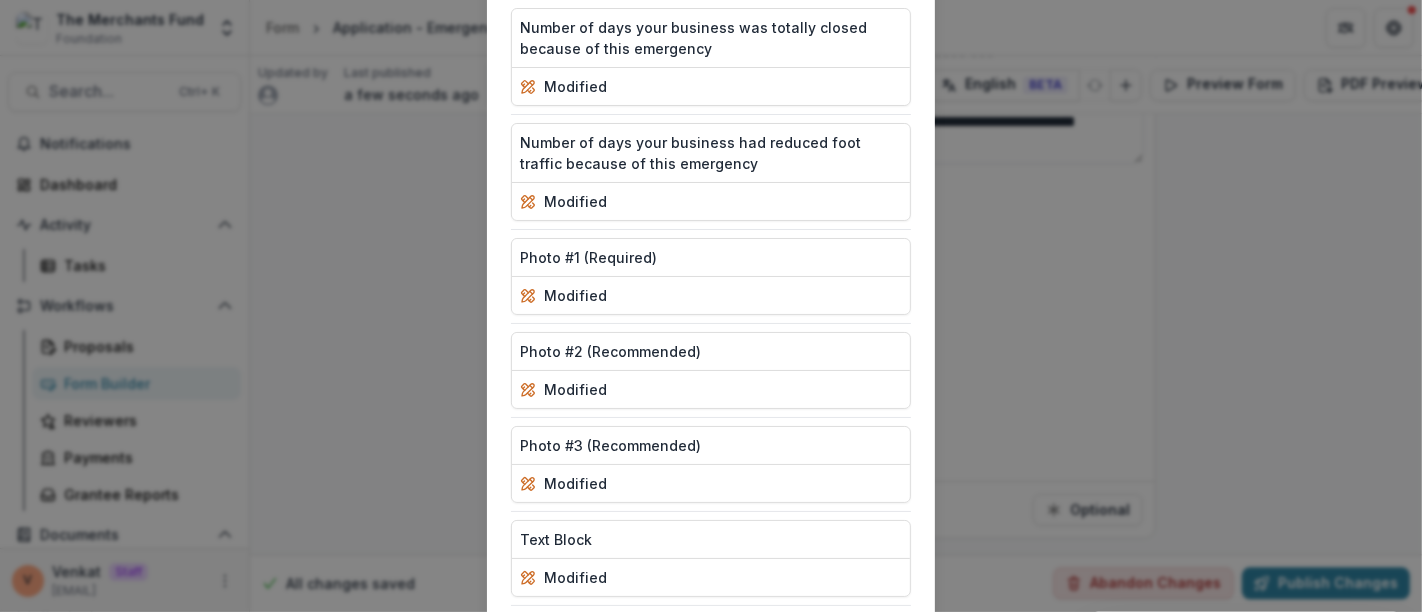 scroll, scrollTop: 4850, scrollLeft: 0, axis: vertical 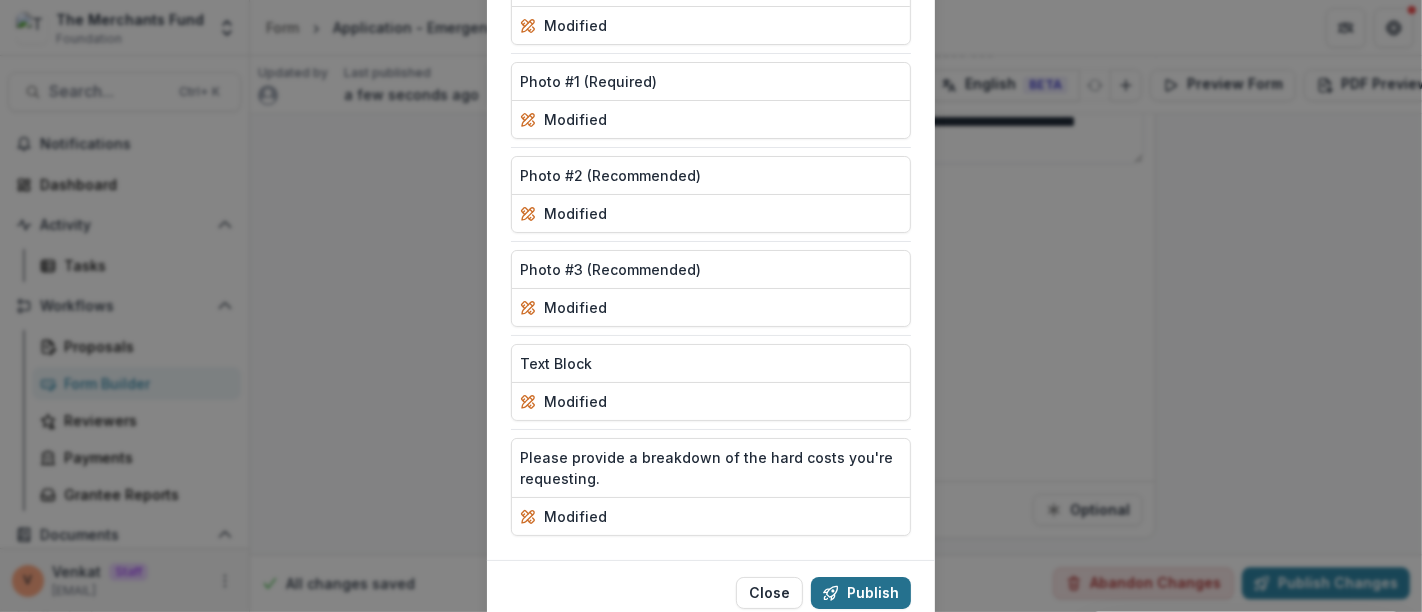 click on "Publish" at bounding box center (861, 593) 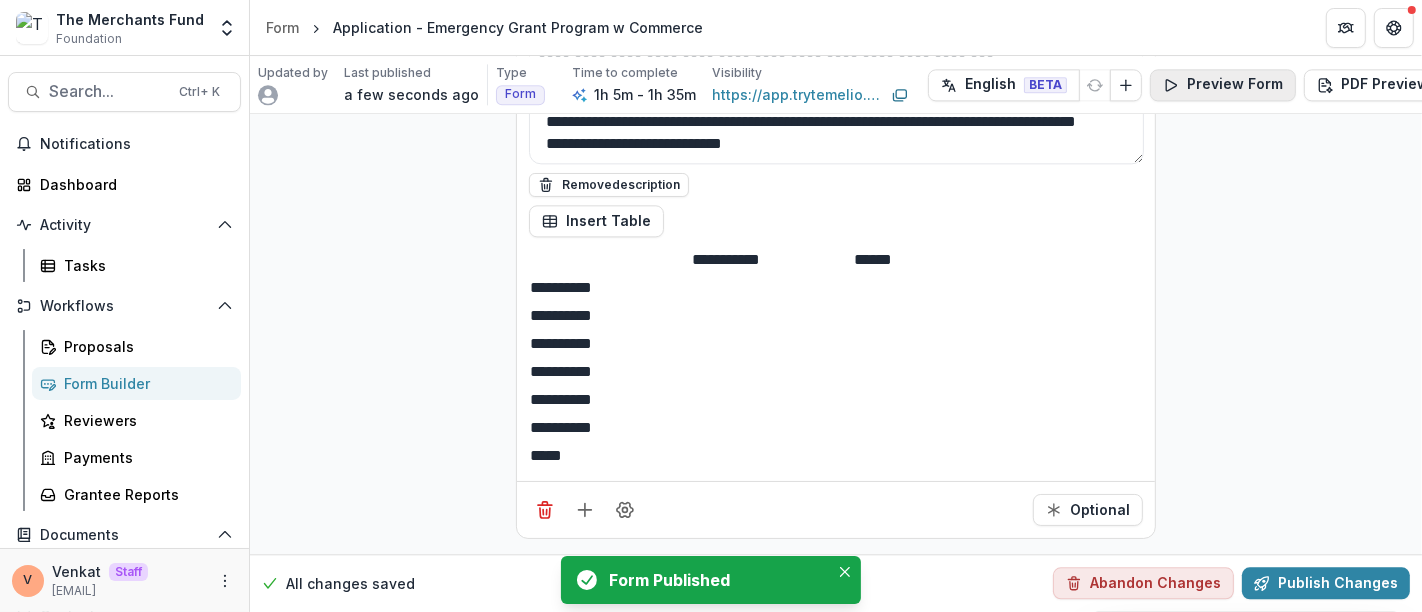 click on "Preview Form" at bounding box center [1223, 85] 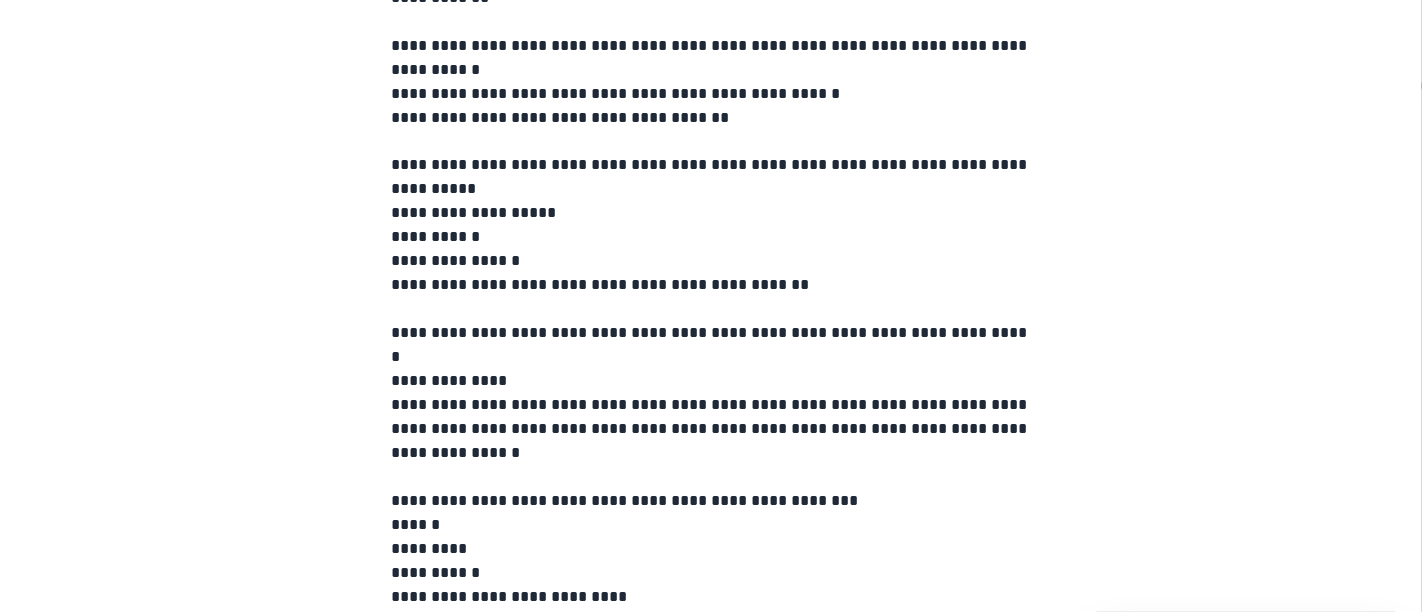 scroll, scrollTop: 9303, scrollLeft: 0, axis: vertical 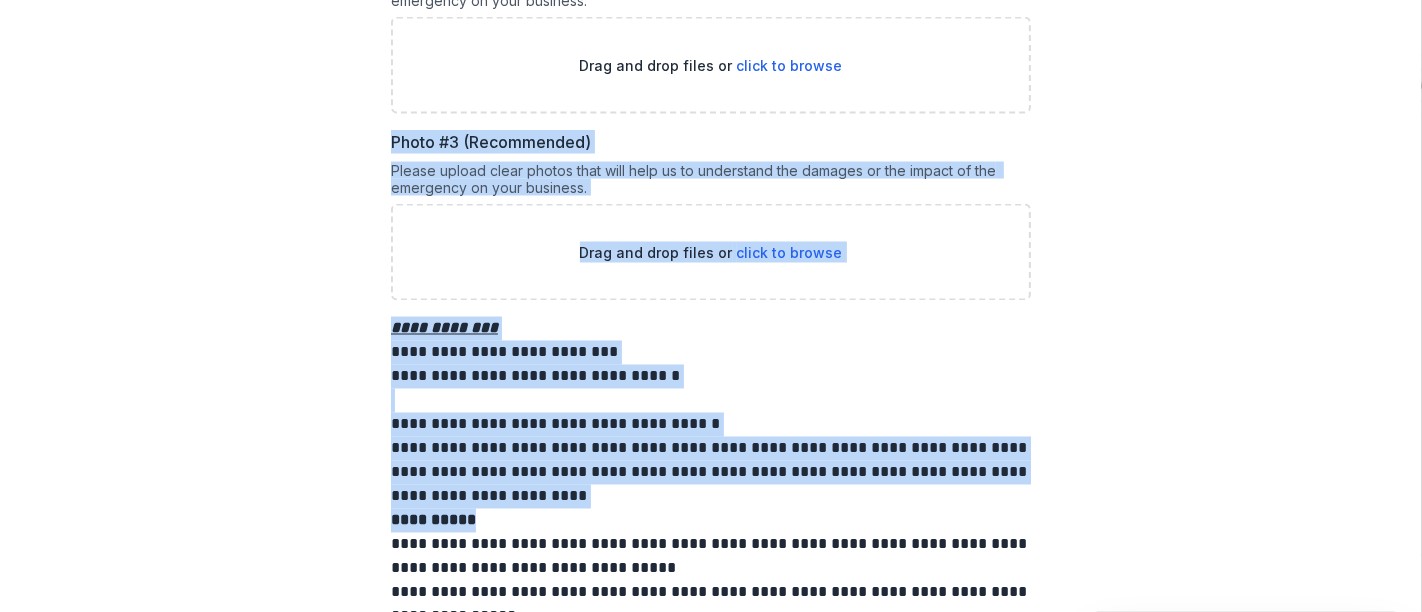 drag, startPoint x: 1414, startPoint y: 521, endPoint x: 1421, endPoint y: 49, distance: 472.0519 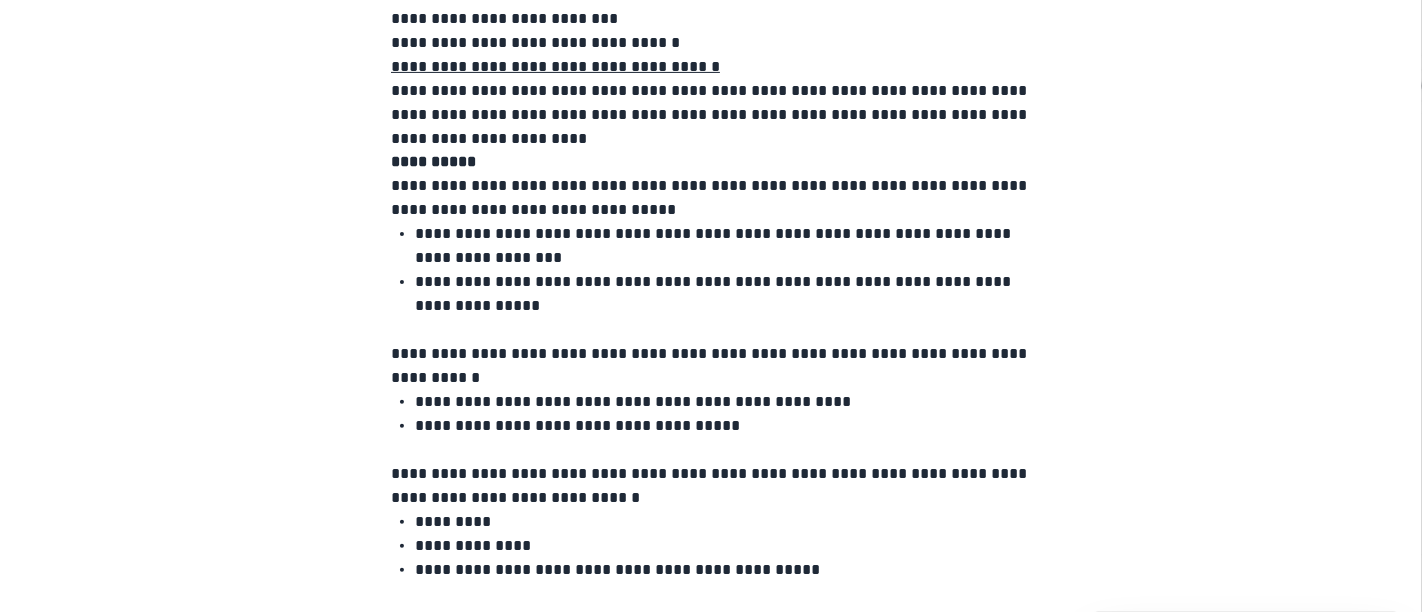 scroll, scrollTop: 0, scrollLeft: 0, axis: both 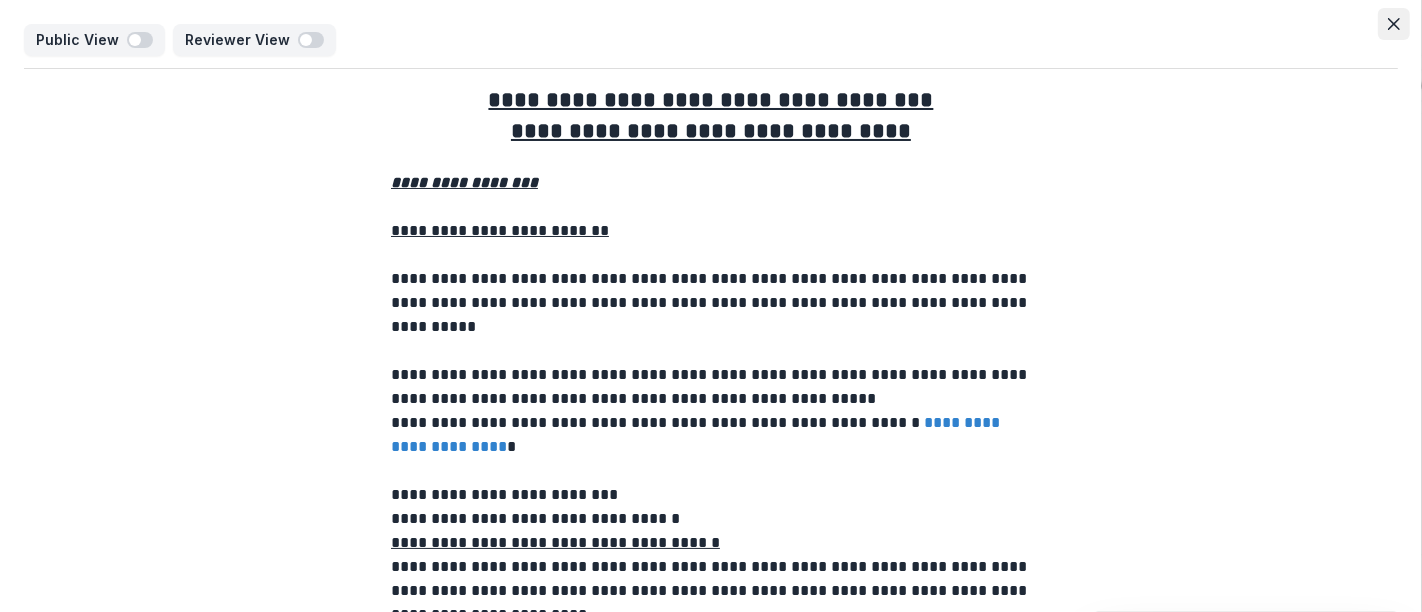 click at bounding box center (1394, 24) 